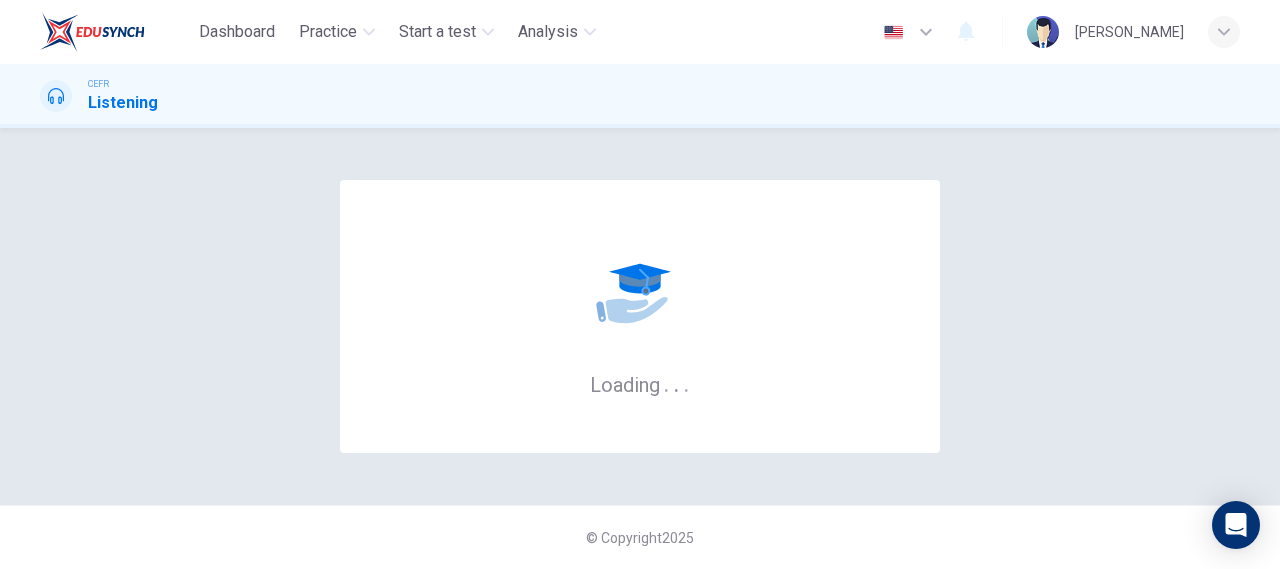 scroll, scrollTop: 0, scrollLeft: 0, axis: both 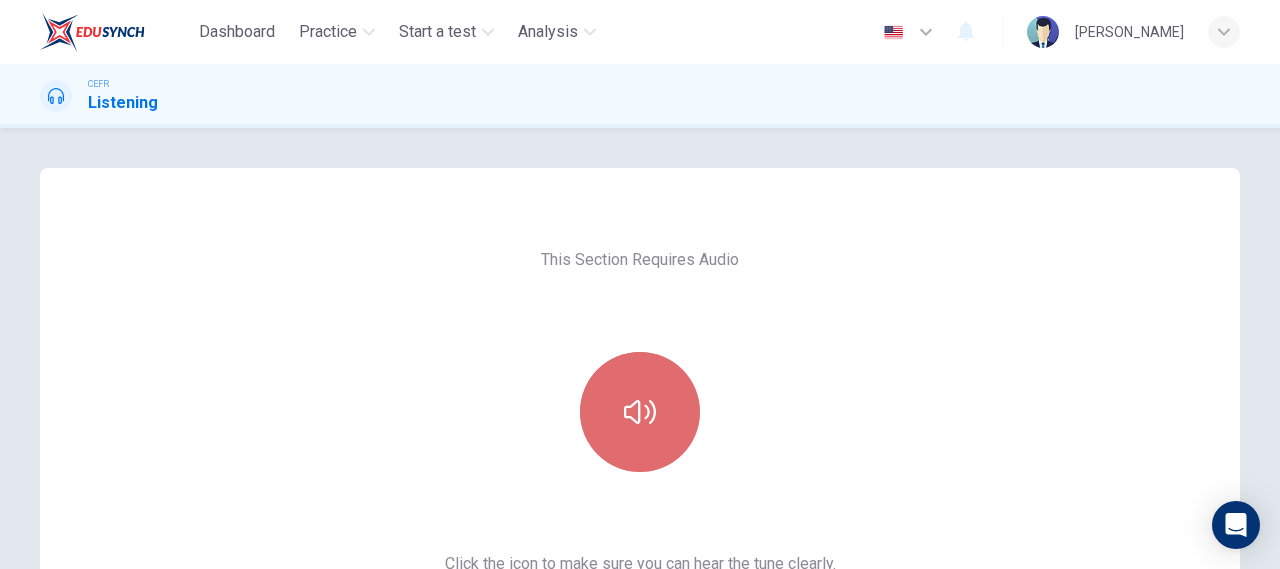 click at bounding box center (640, 412) 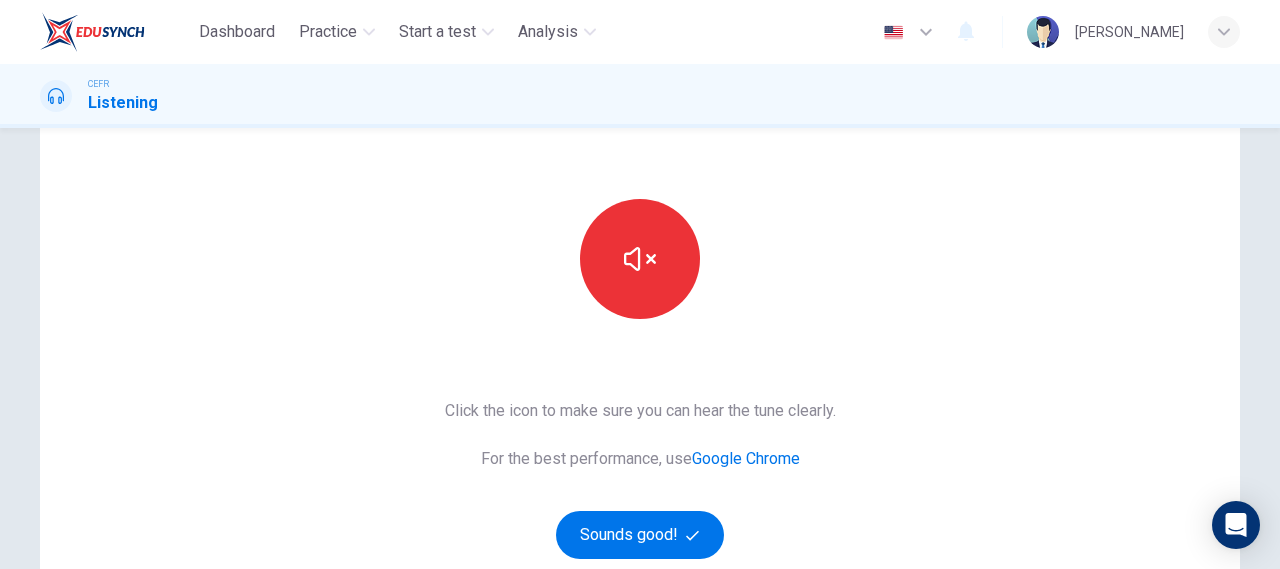 scroll, scrollTop: 154, scrollLeft: 0, axis: vertical 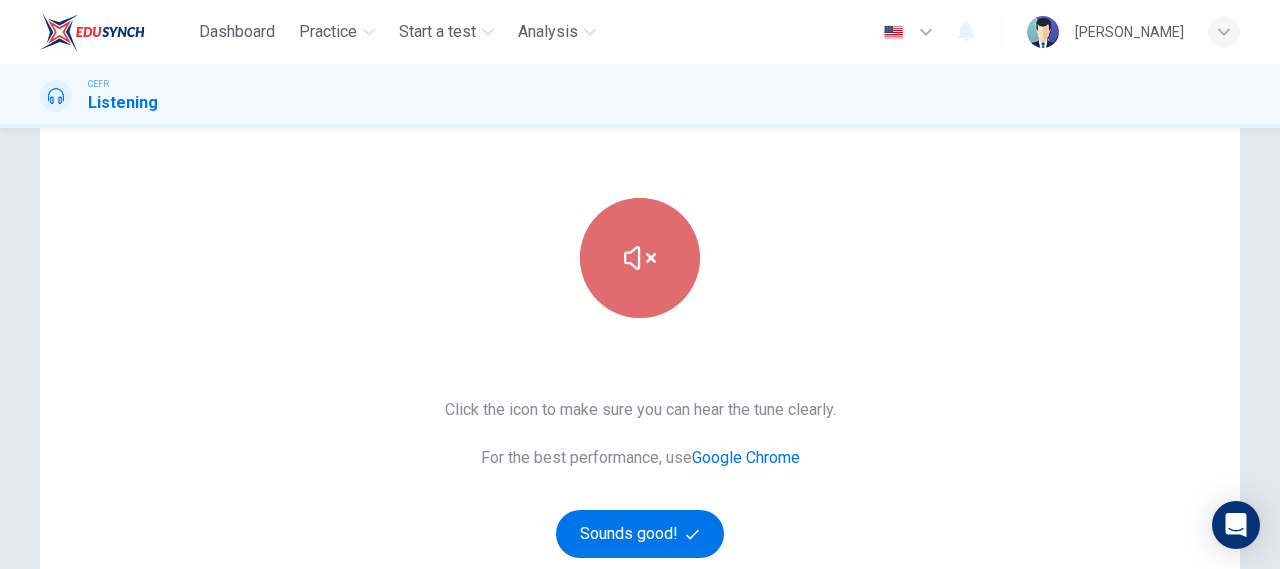 click at bounding box center [640, 258] 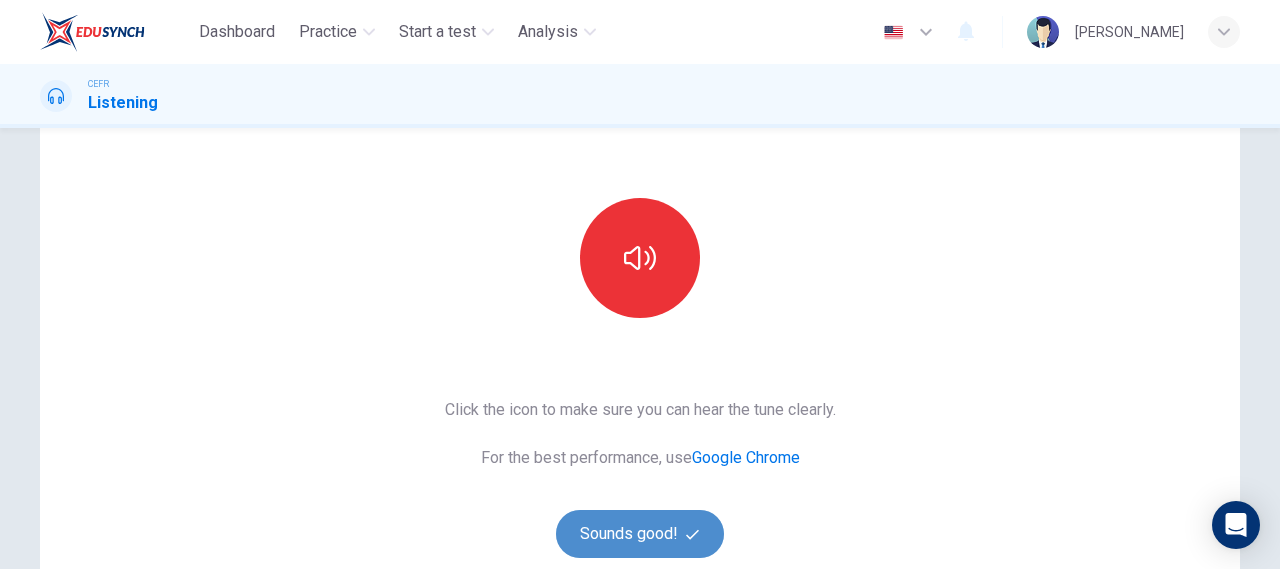 click on "Sounds good!" at bounding box center (640, 534) 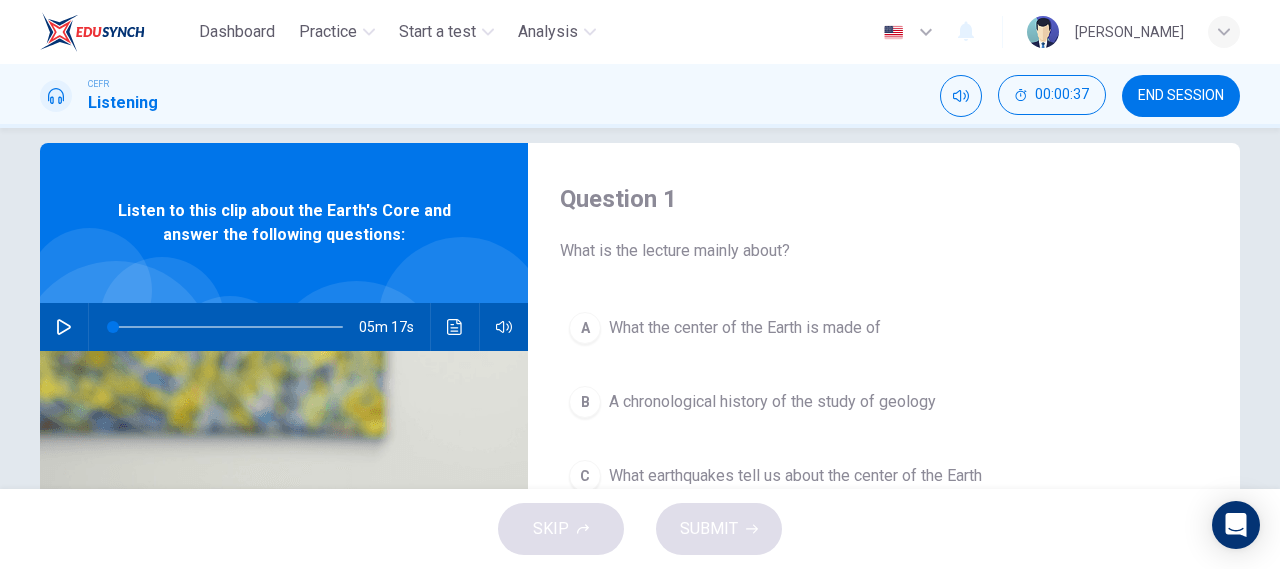 scroll, scrollTop: 22, scrollLeft: 0, axis: vertical 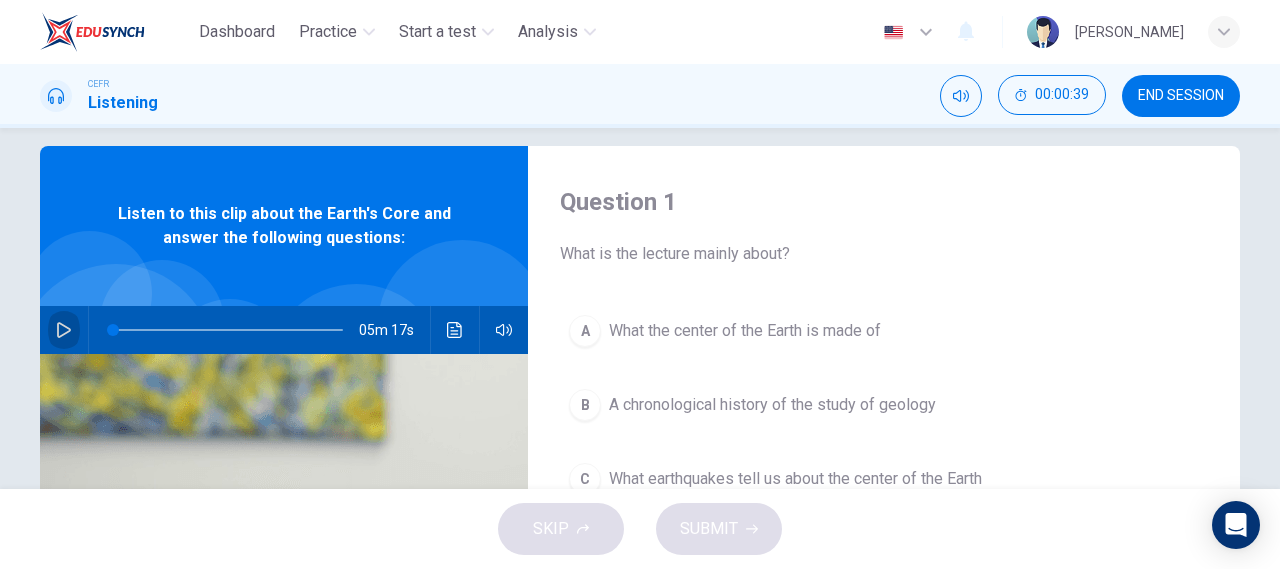 click 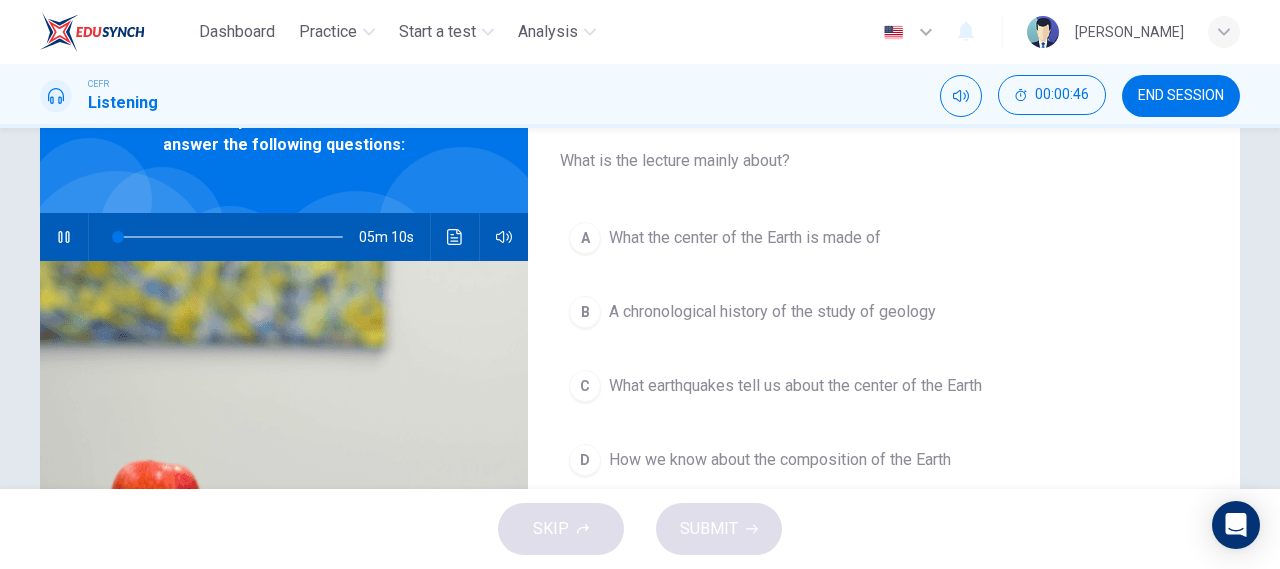 scroll, scrollTop: 72, scrollLeft: 0, axis: vertical 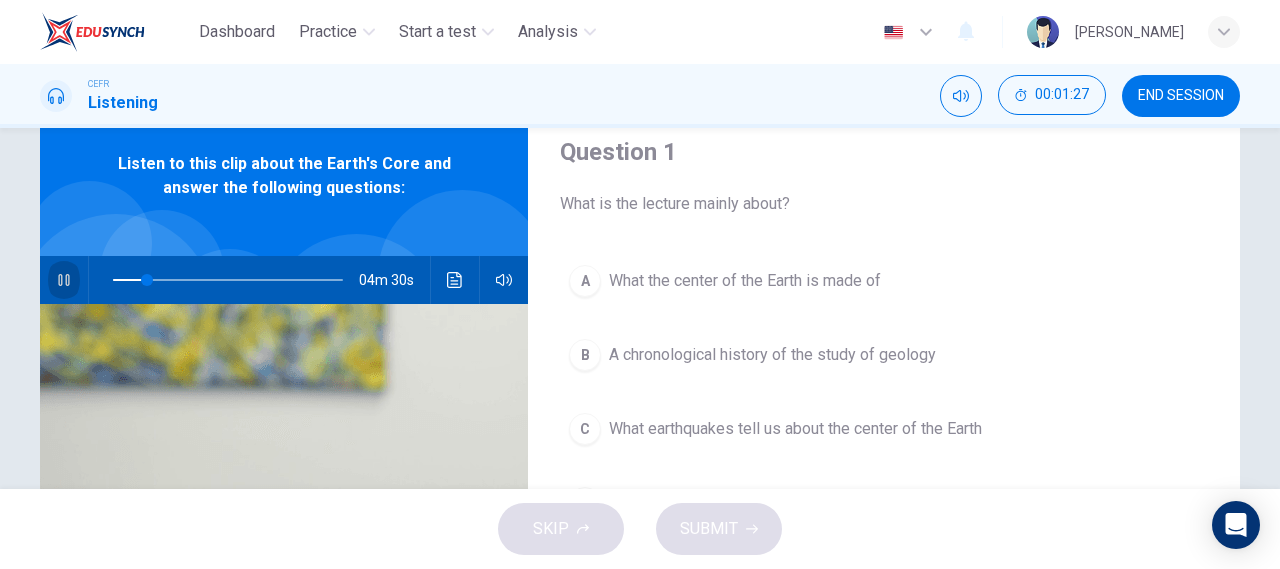 click 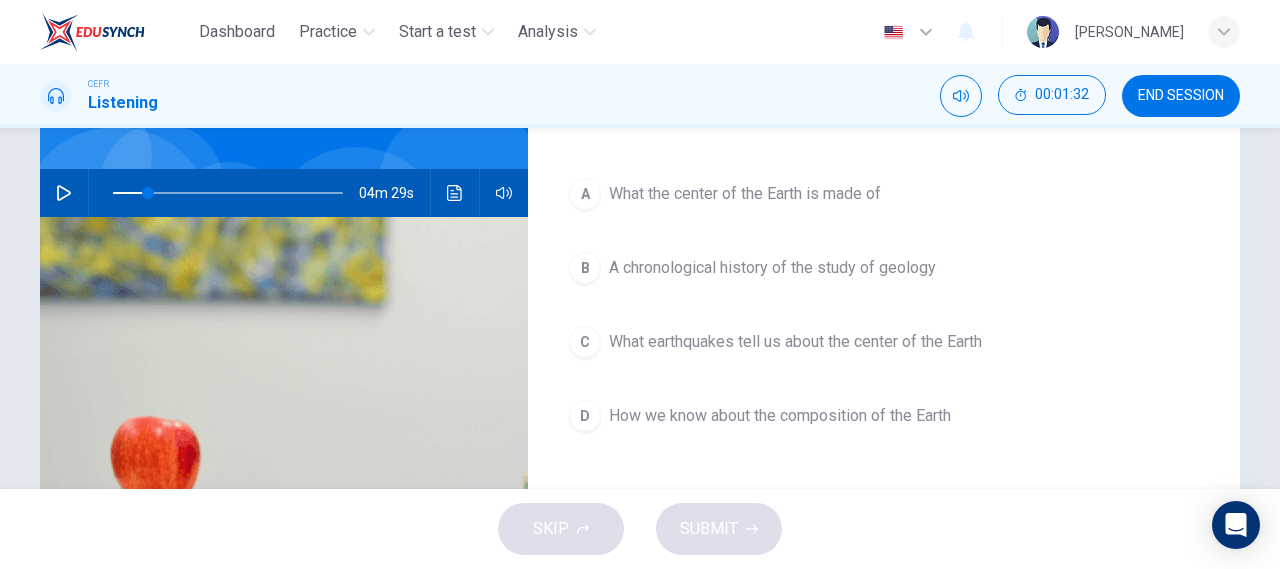 scroll, scrollTop: 160, scrollLeft: 0, axis: vertical 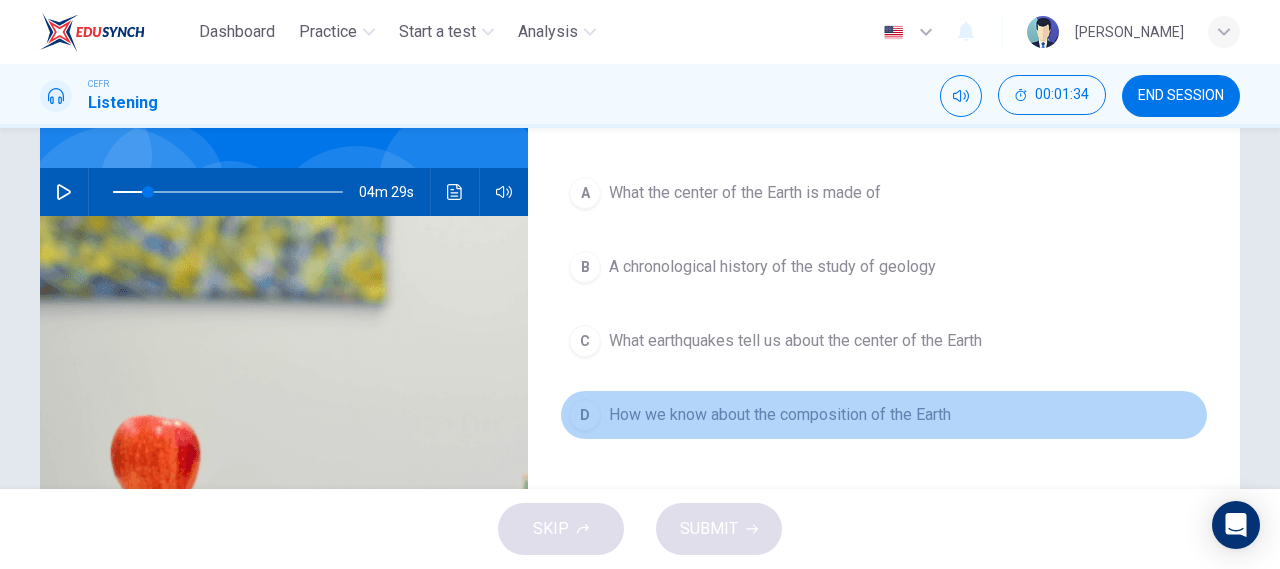 click on "D" at bounding box center (585, 415) 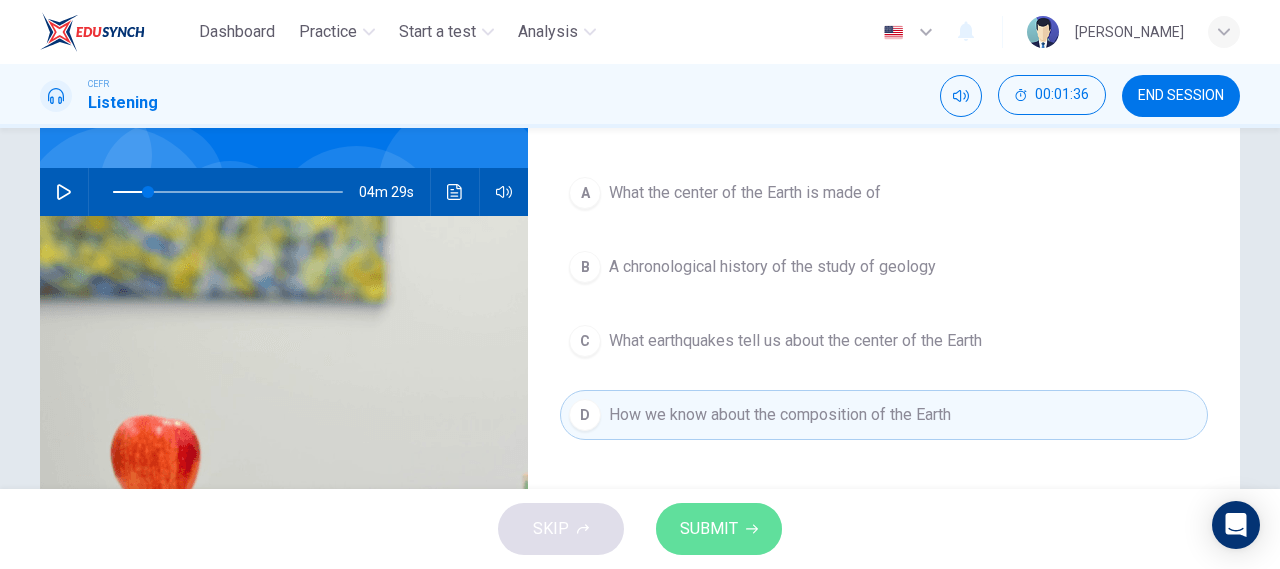 click 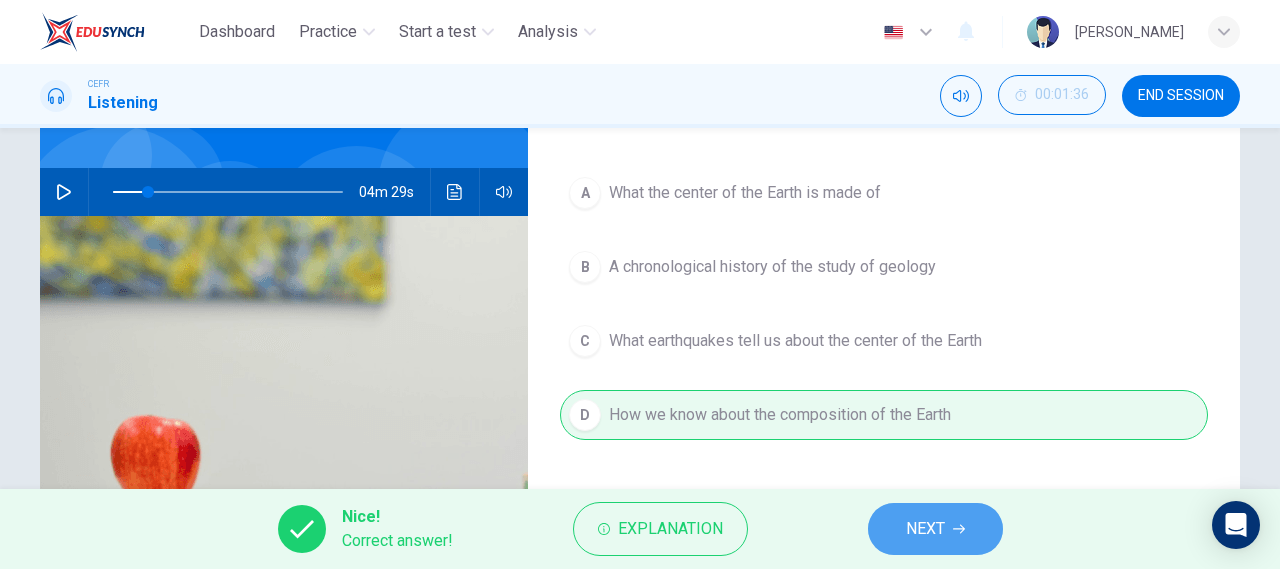 click on "NEXT" at bounding box center [925, 529] 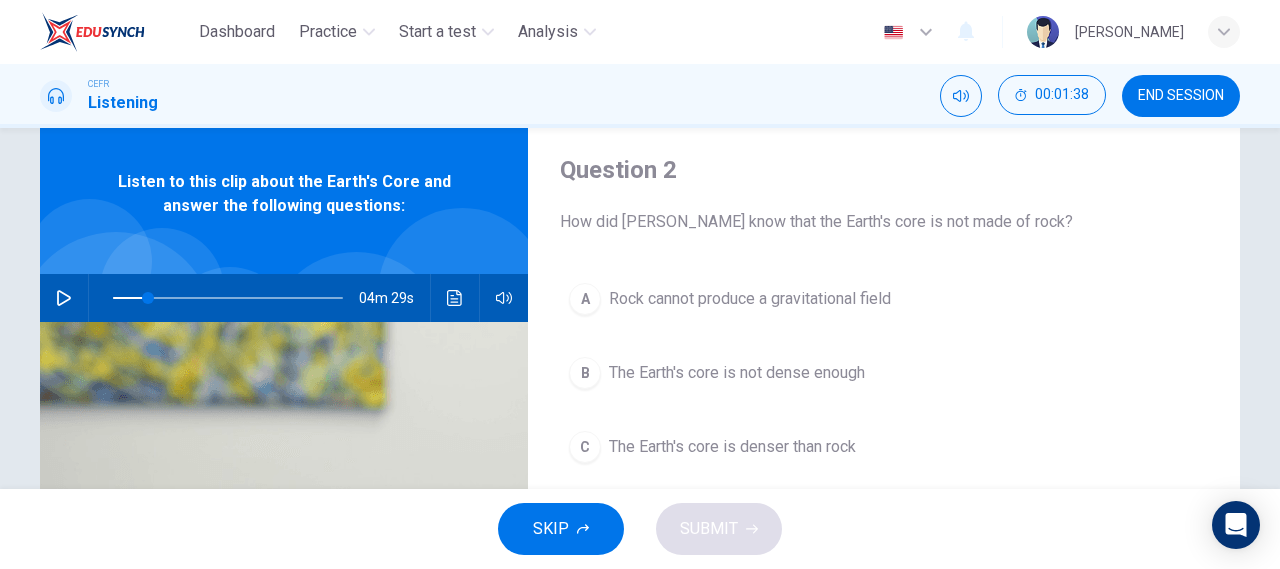 scroll, scrollTop: 53, scrollLeft: 0, axis: vertical 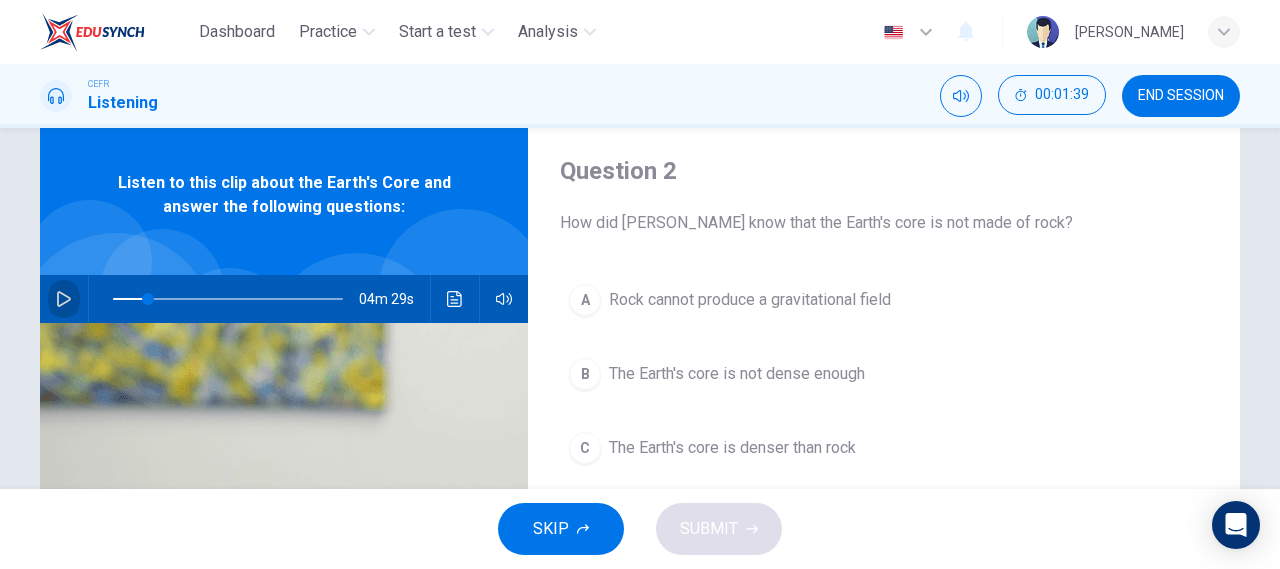 click at bounding box center (64, 299) 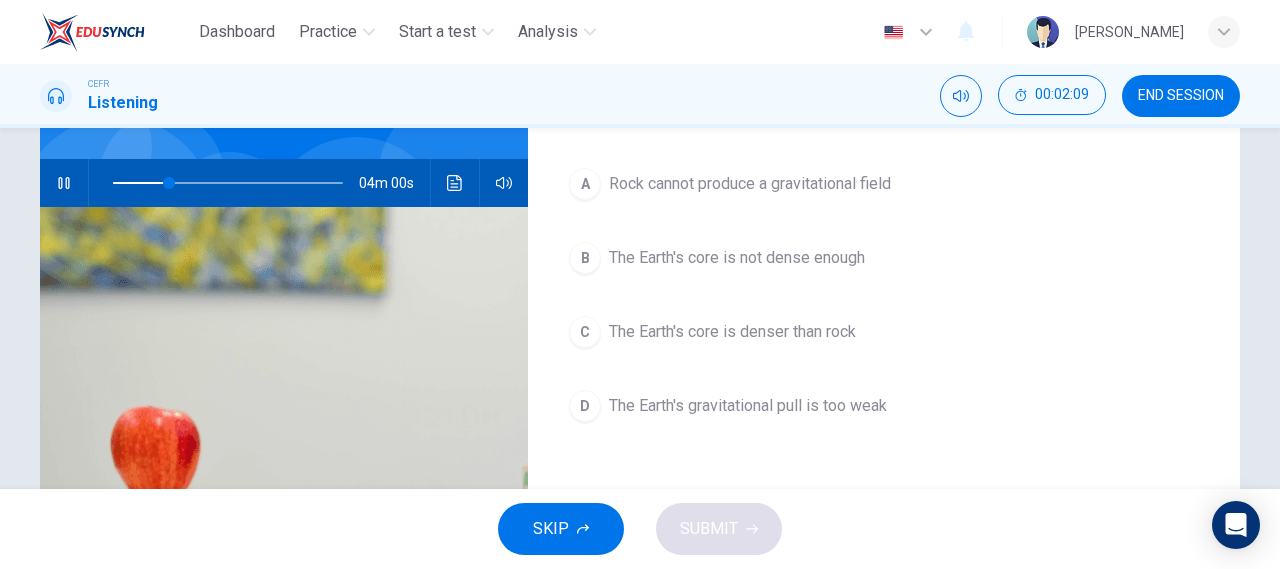 scroll, scrollTop: 172, scrollLeft: 0, axis: vertical 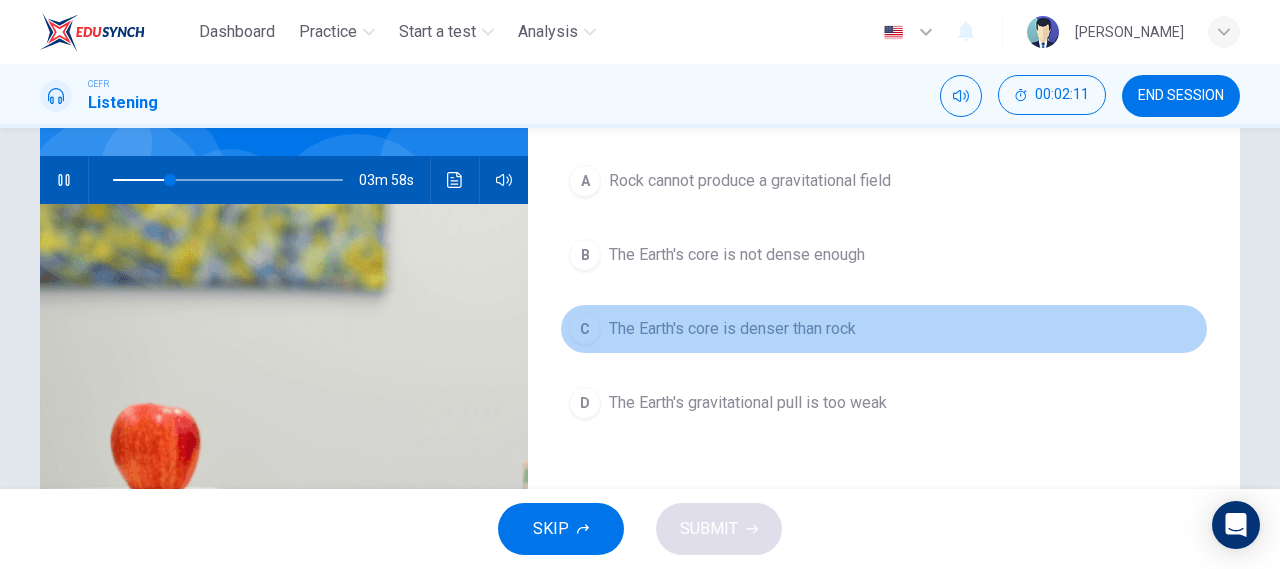 click on "C" at bounding box center [585, 329] 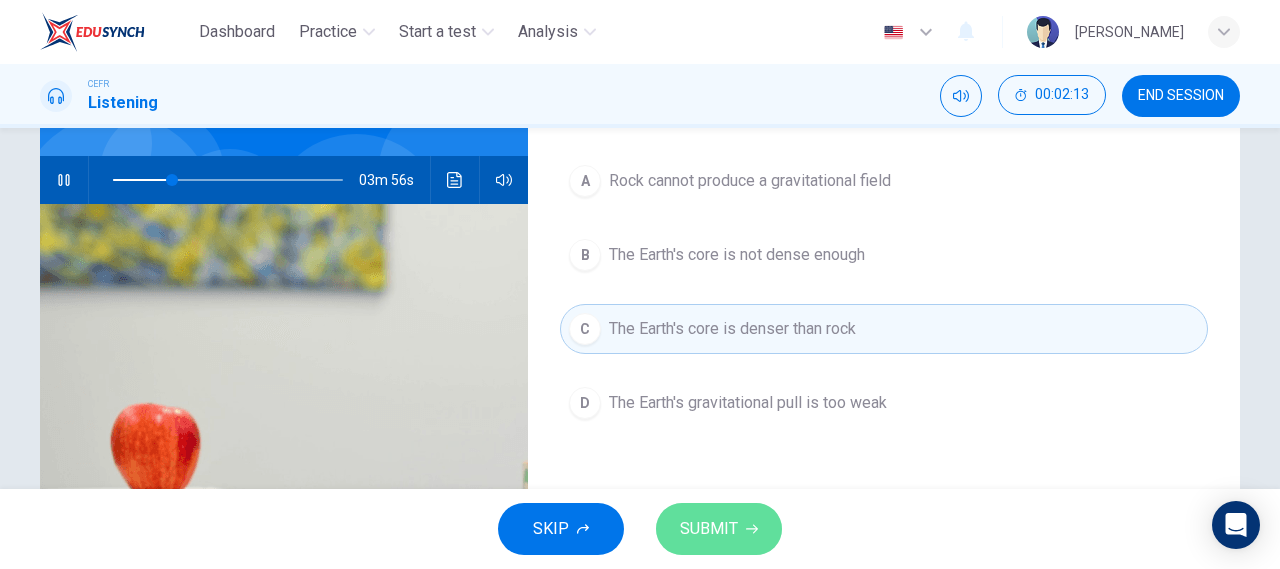 click 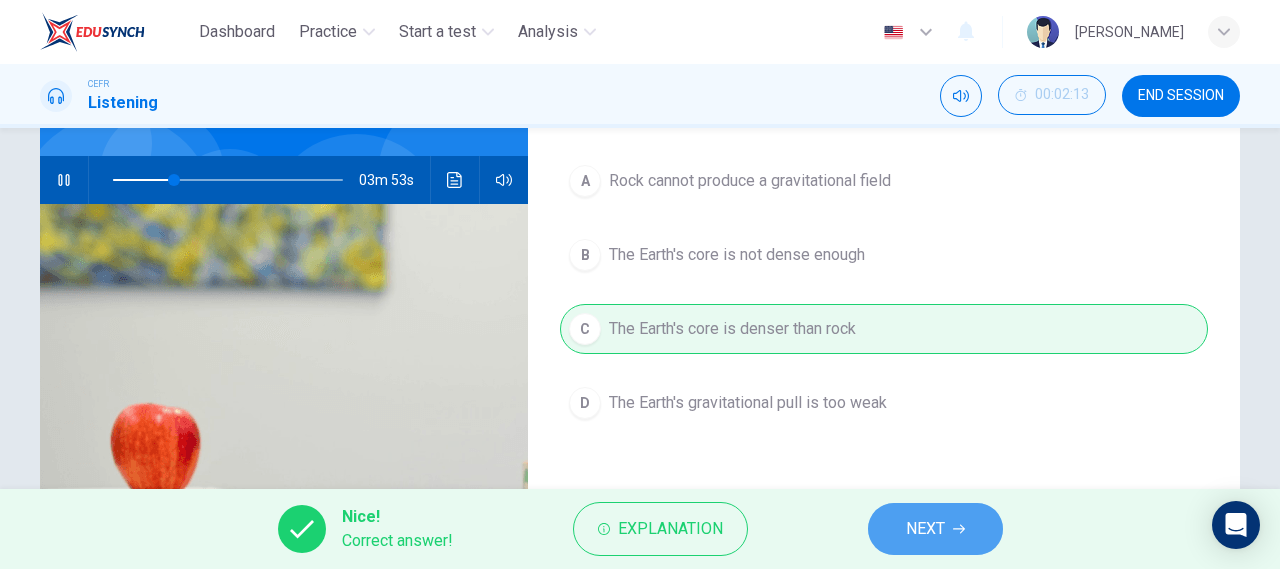 click on "NEXT" at bounding box center (925, 529) 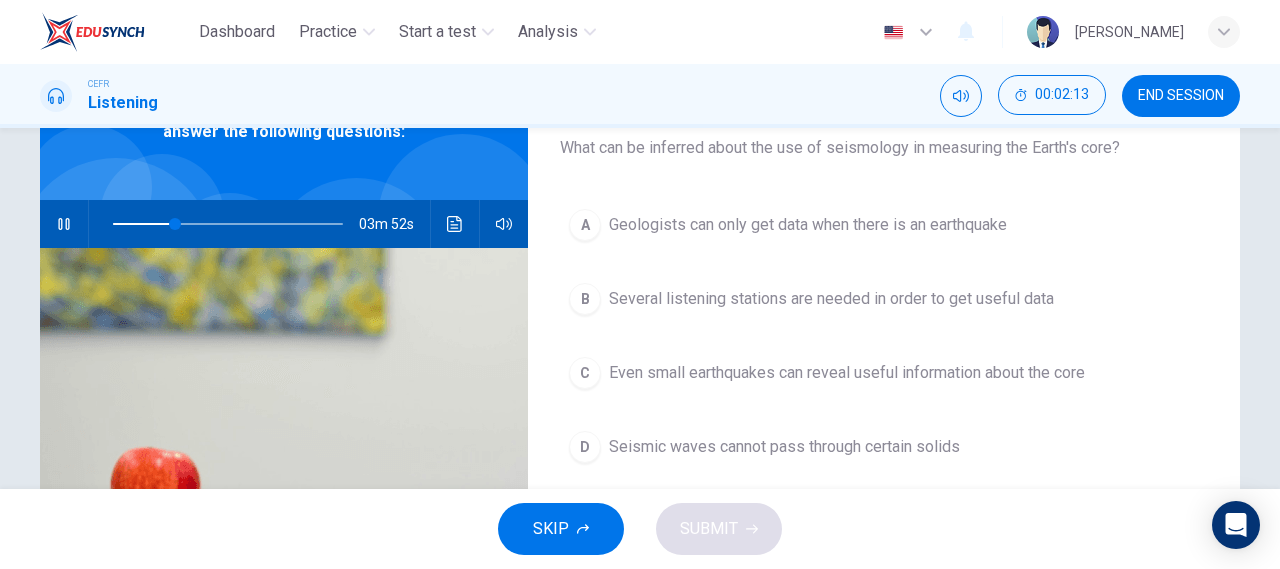 scroll, scrollTop: 126, scrollLeft: 0, axis: vertical 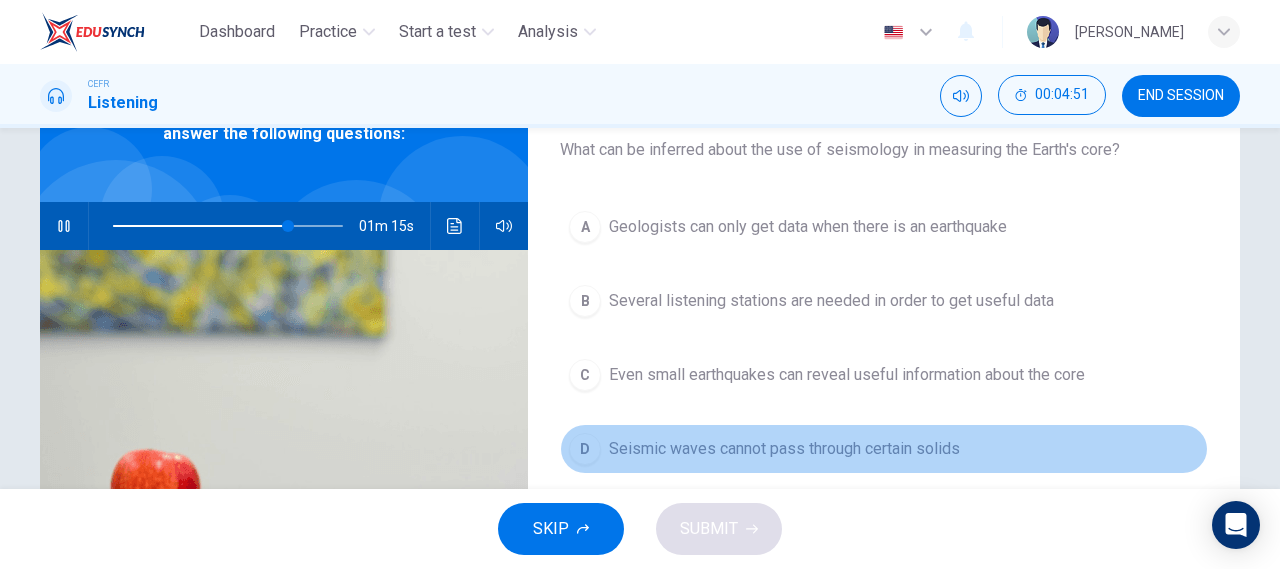 click on "D" at bounding box center (585, 449) 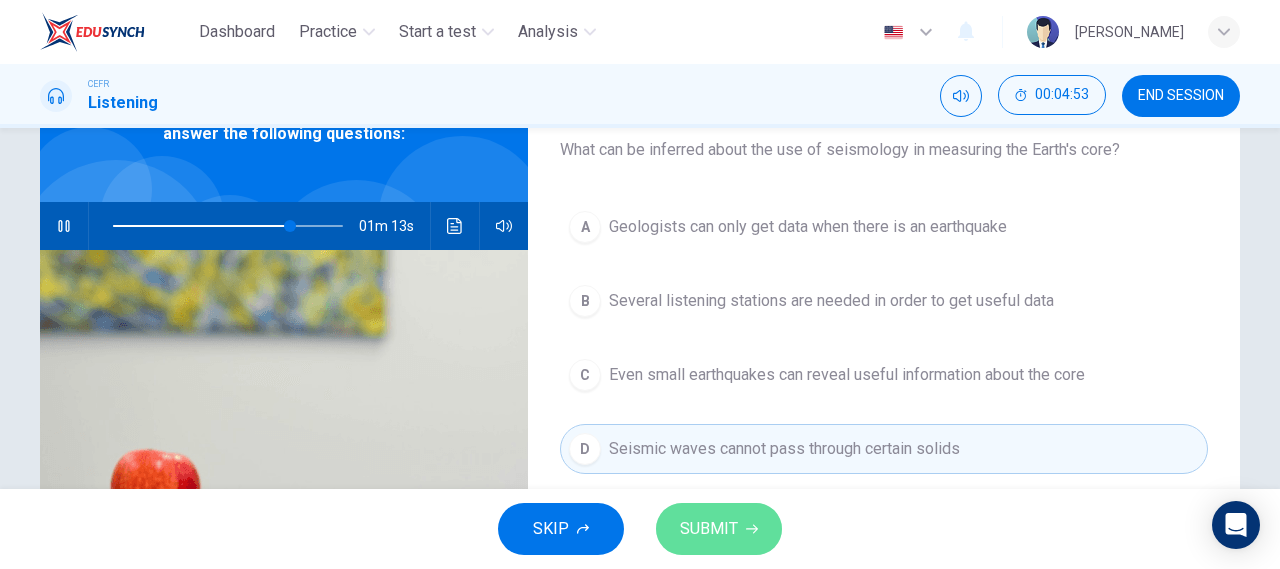 click on "SUBMIT" at bounding box center (719, 529) 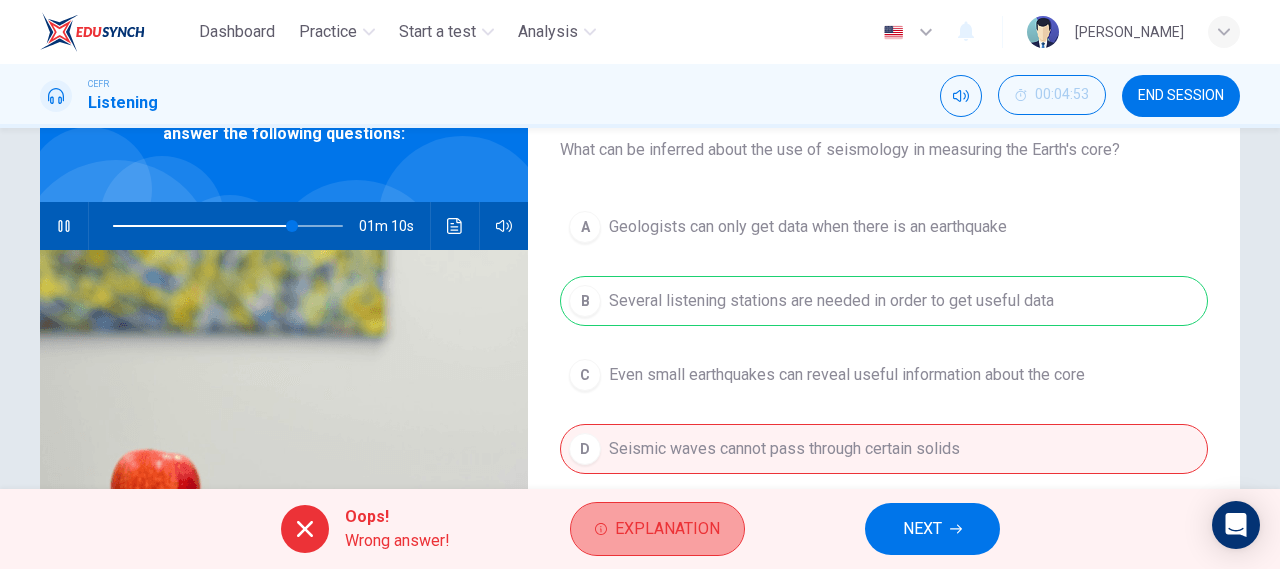 click on "Explanation" at bounding box center (667, 529) 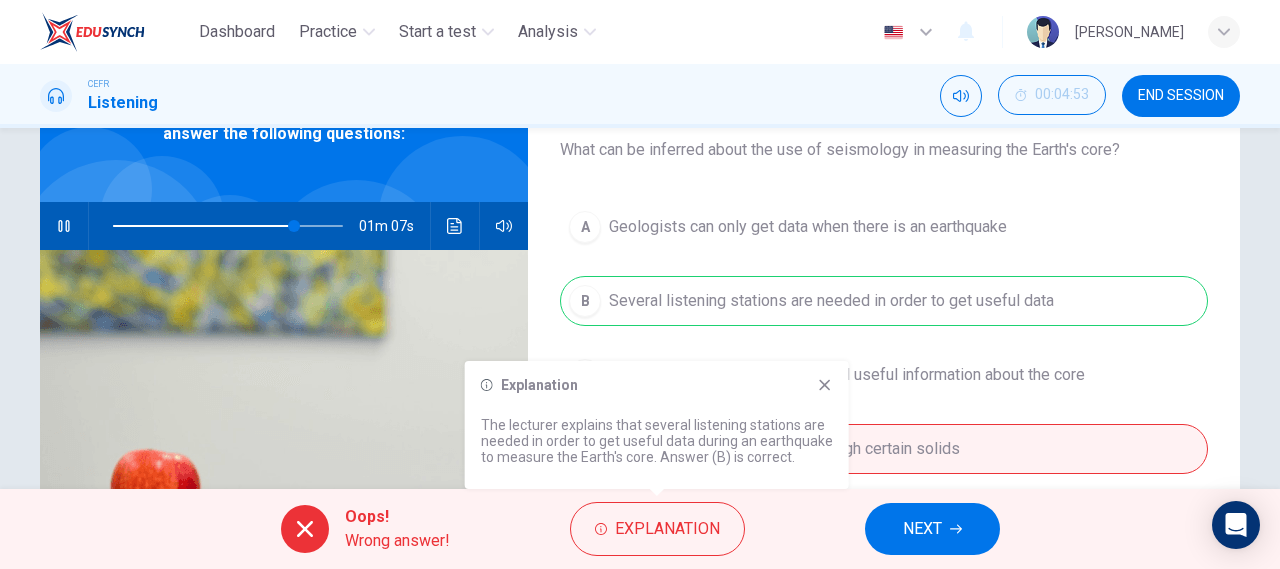 click 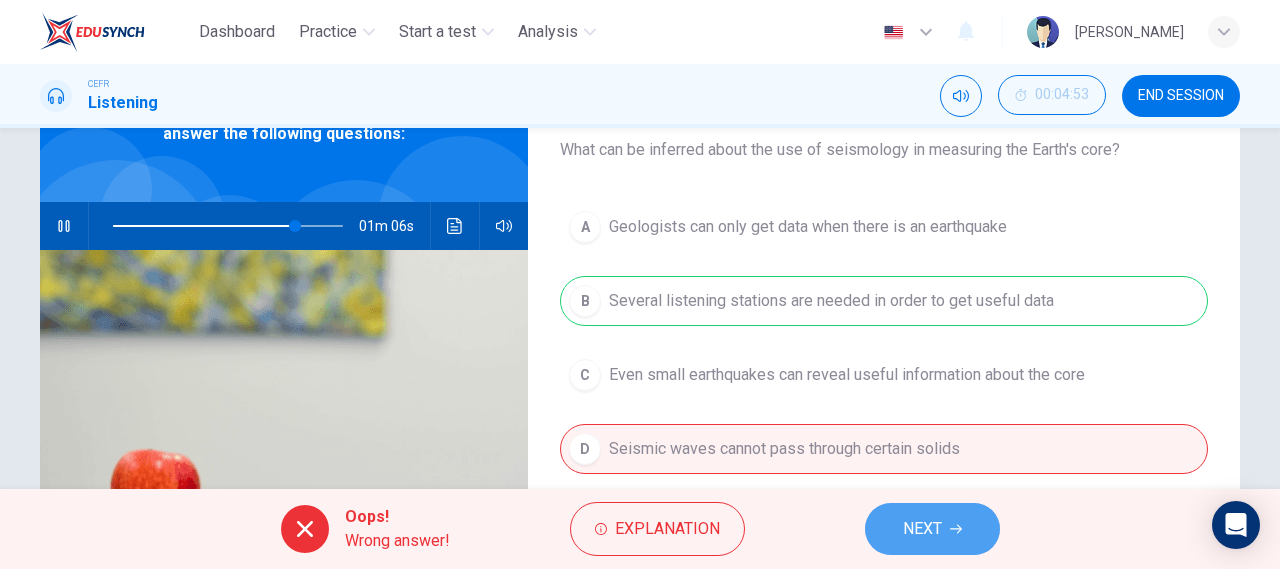 click on "NEXT" at bounding box center (922, 529) 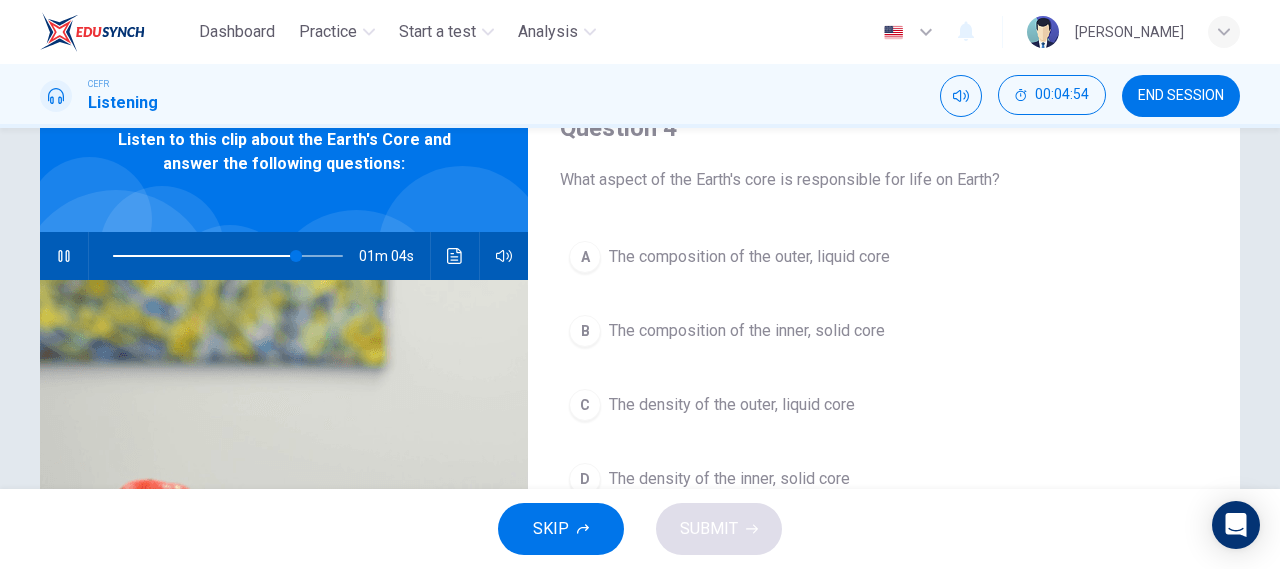 scroll, scrollTop: 97, scrollLeft: 0, axis: vertical 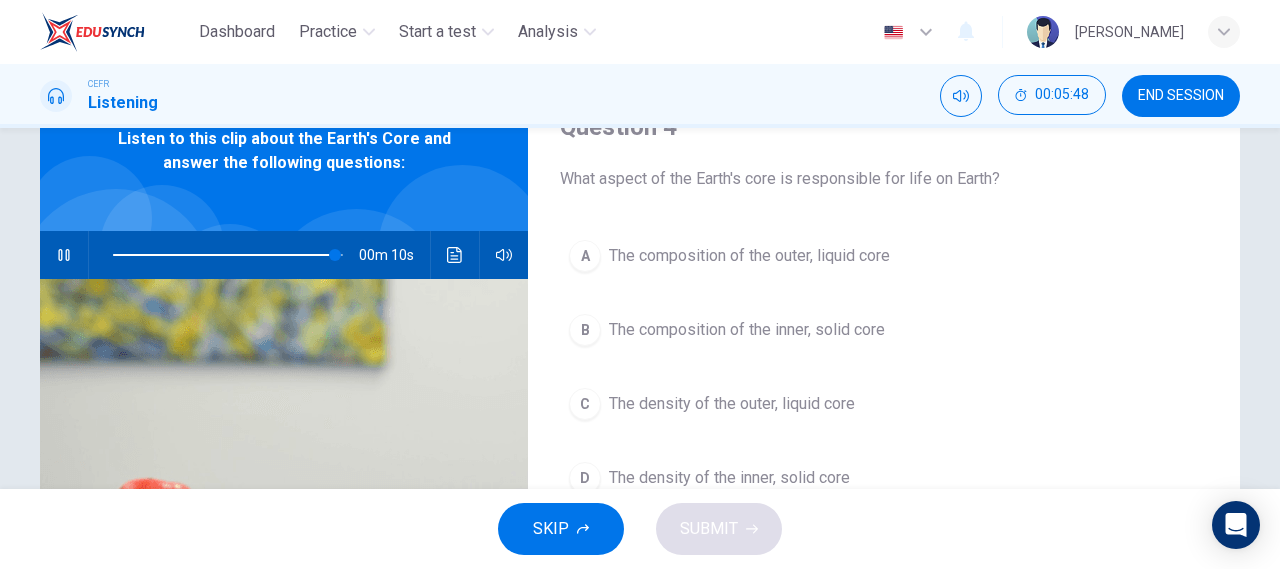 click on "SKIP SUBMIT" at bounding box center [640, 529] 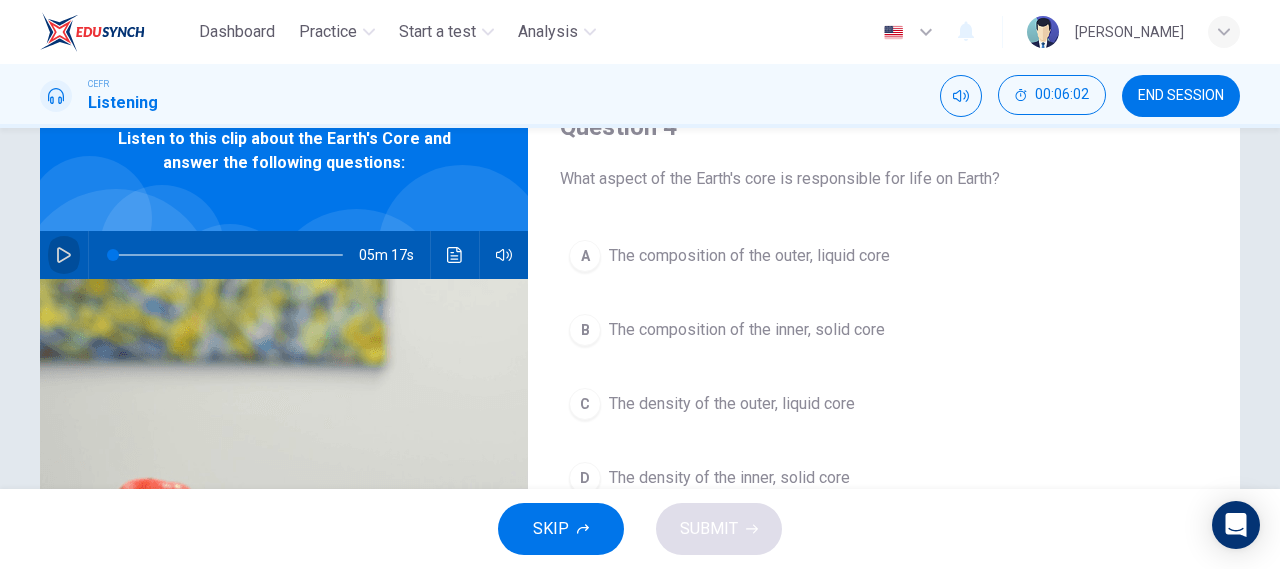 click 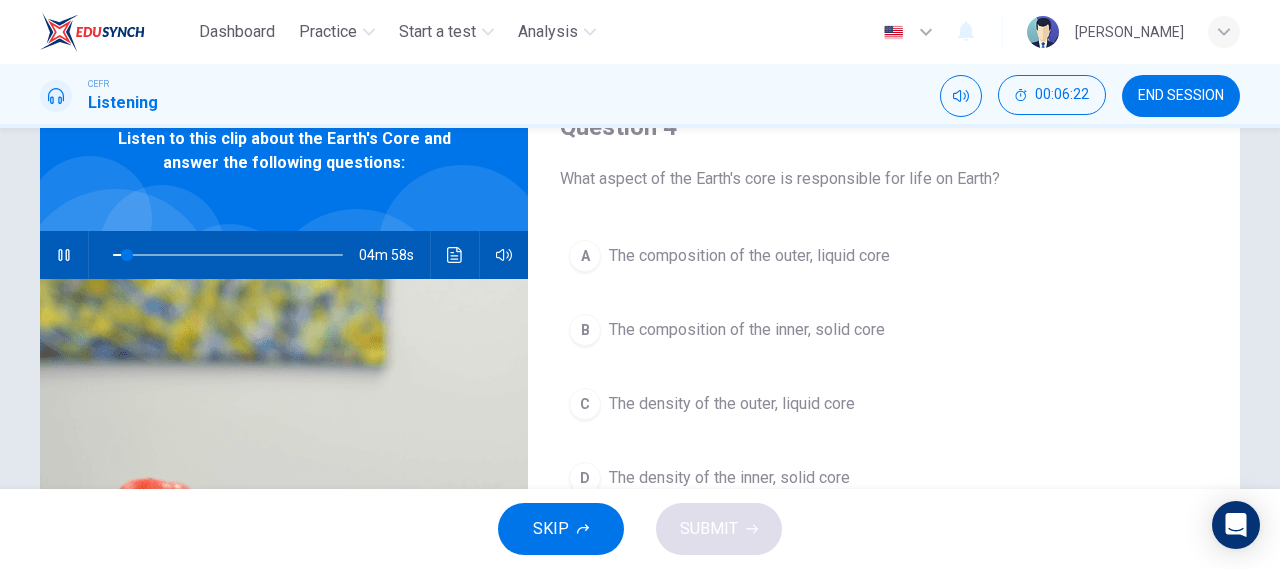 click at bounding box center [228, 255] 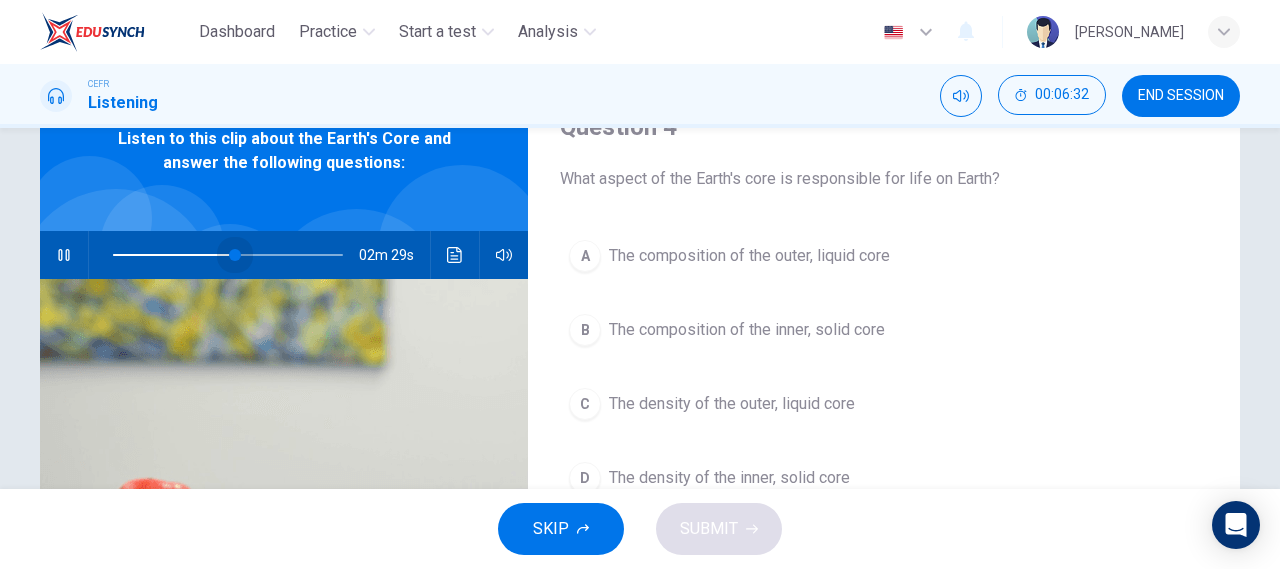 click at bounding box center (228, 255) 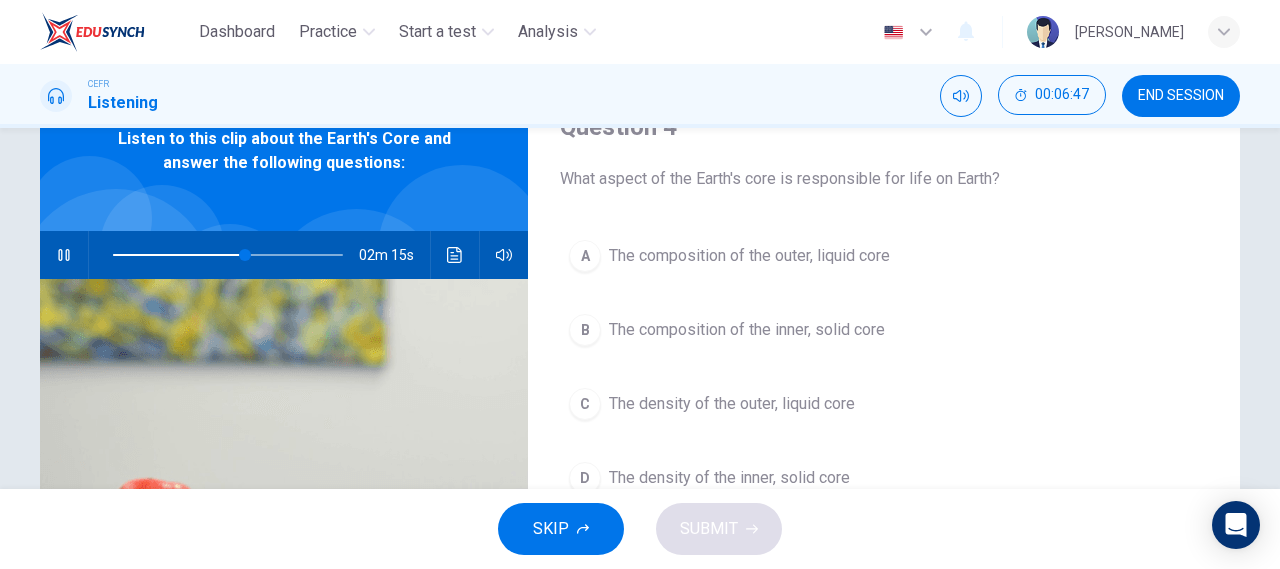 click 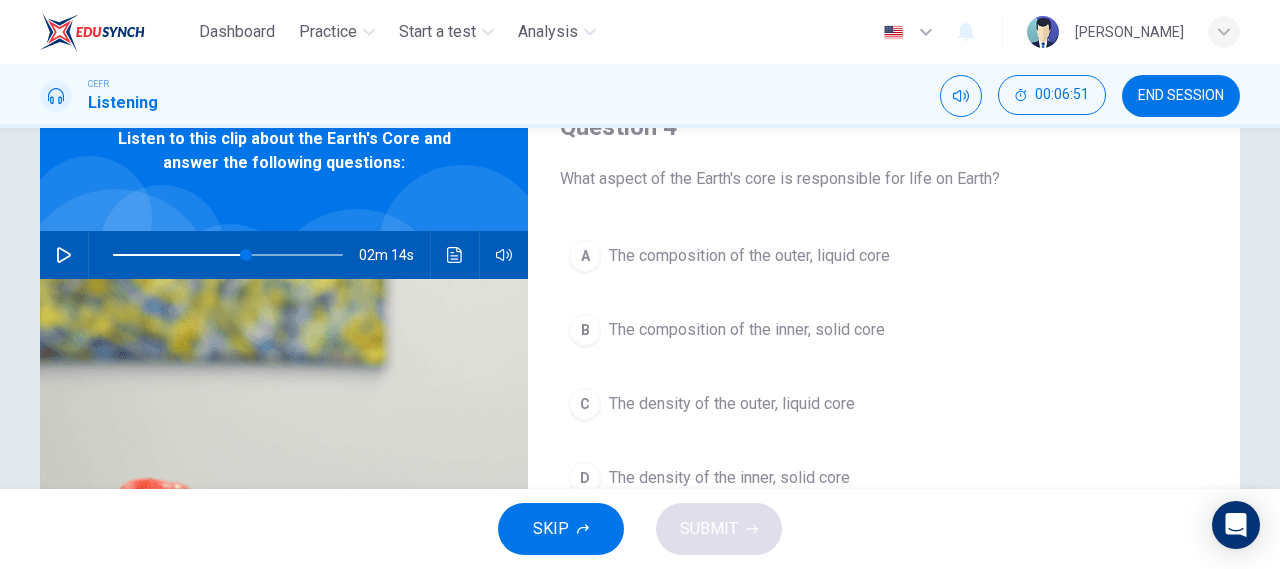 click 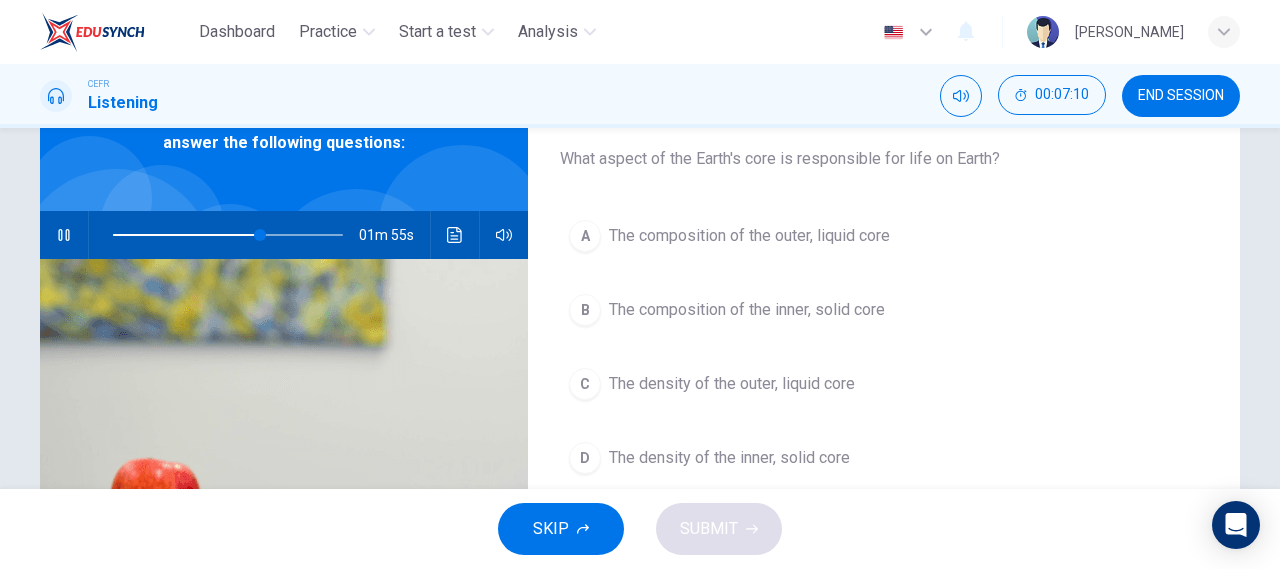 scroll, scrollTop: 118, scrollLeft: 0, axis: vertical 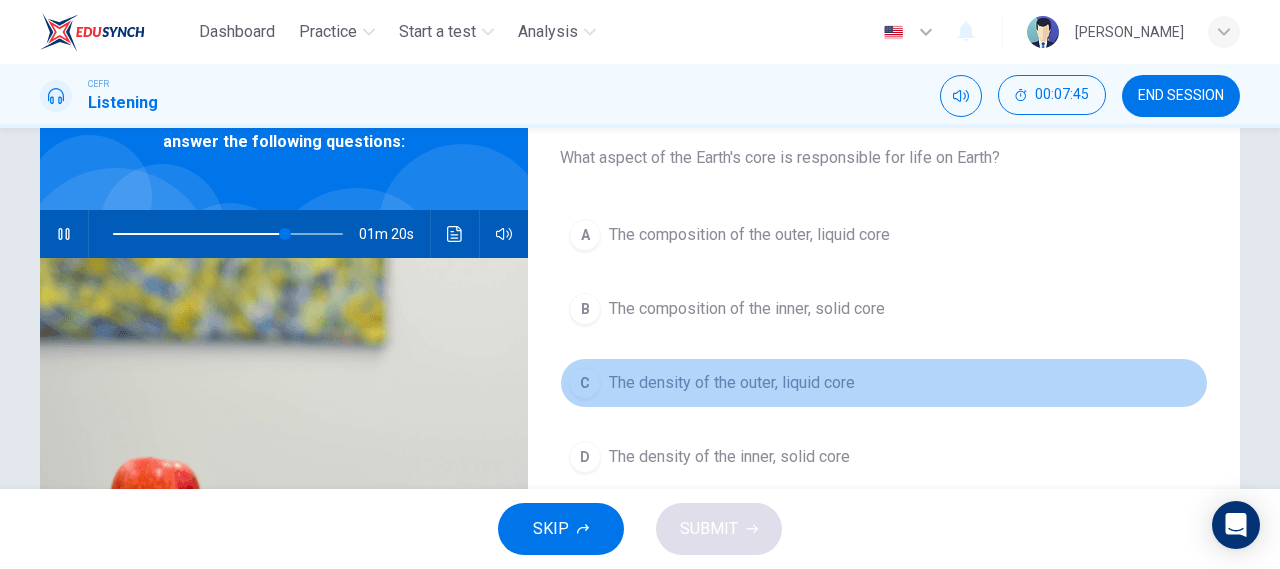 click on "C" at bounding box center [585, 383] 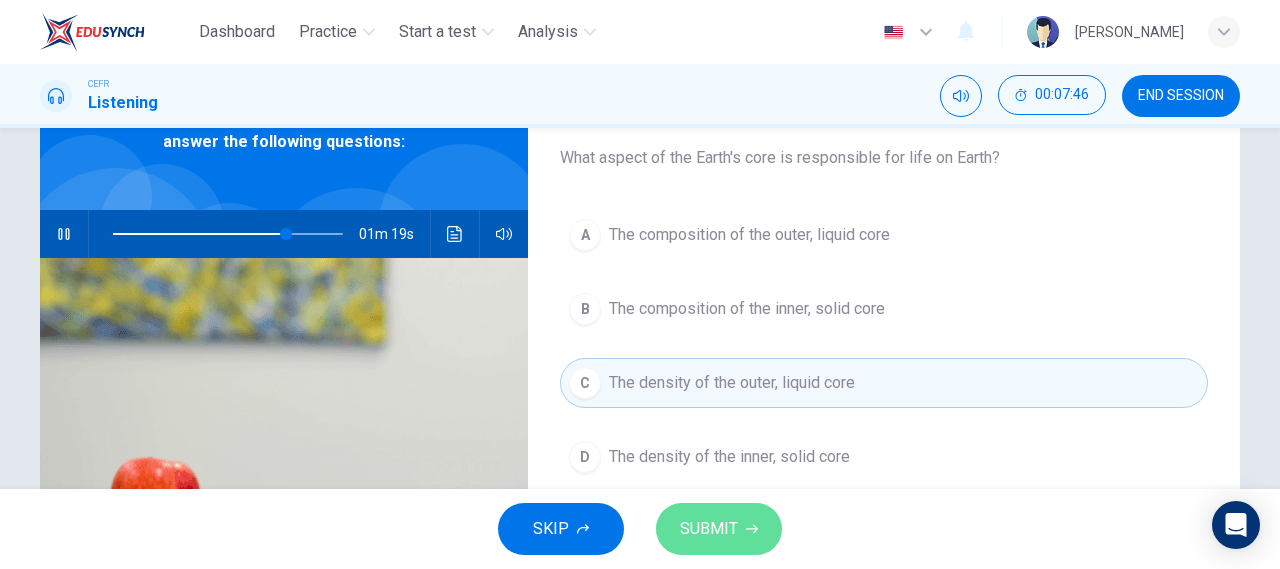 click 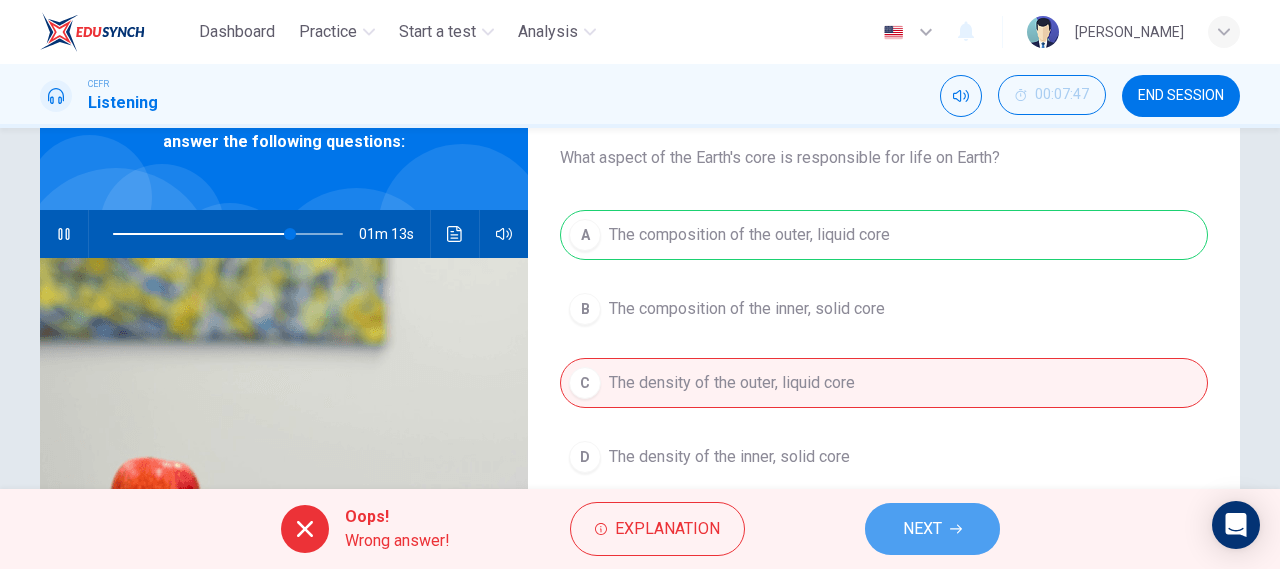 click on "NEXT" at bounding box center [922, 529] 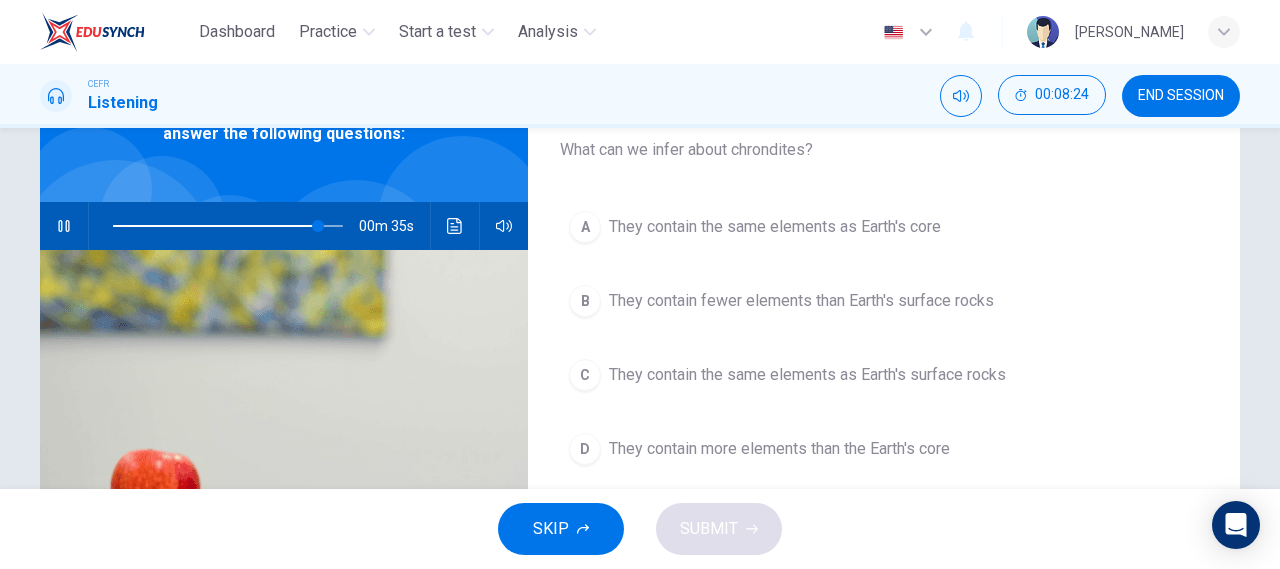 scroll, scrollTop: 127, scrollLeft: 0, axis: vertical 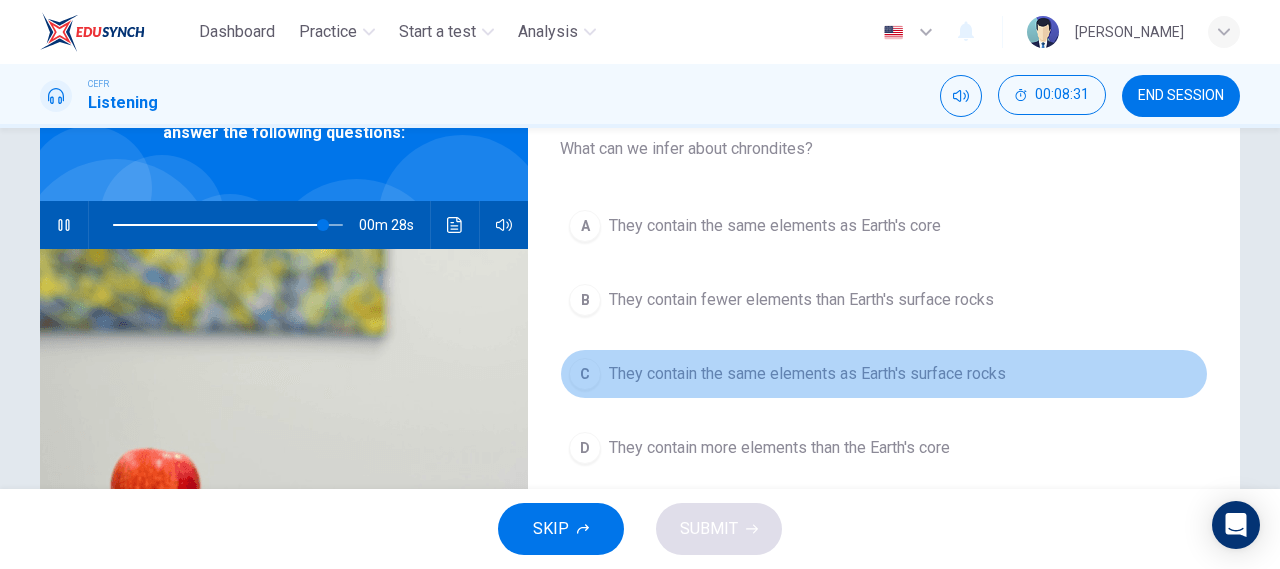 click on "C" at bounding box center (585, 374) 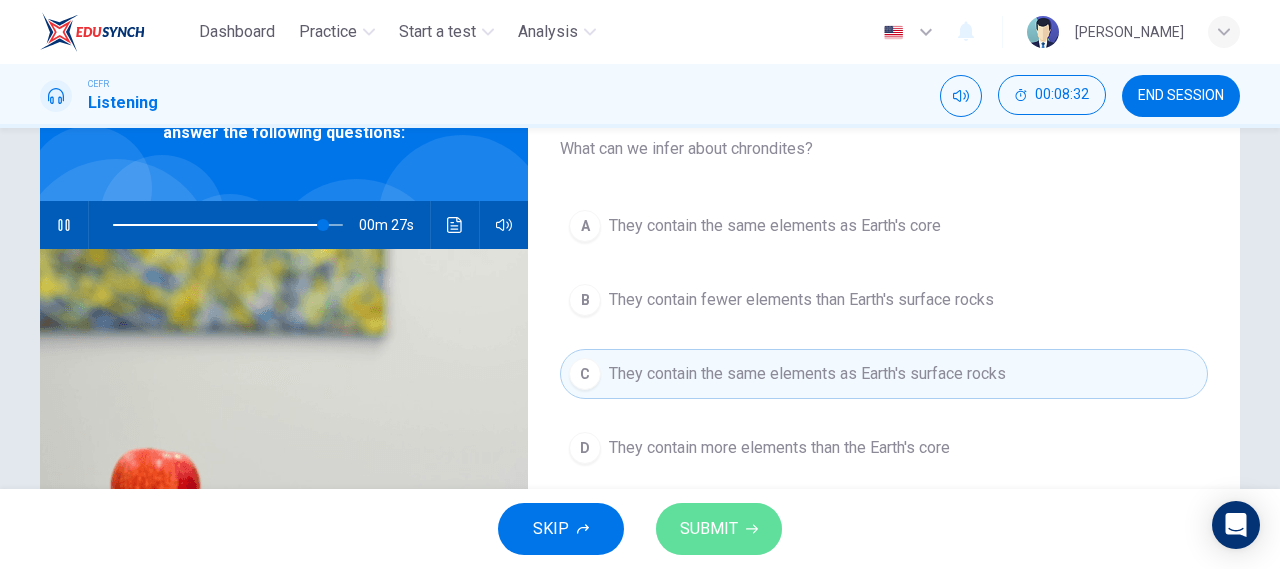click on "SUBMIT" at bounding box center [719, 529] 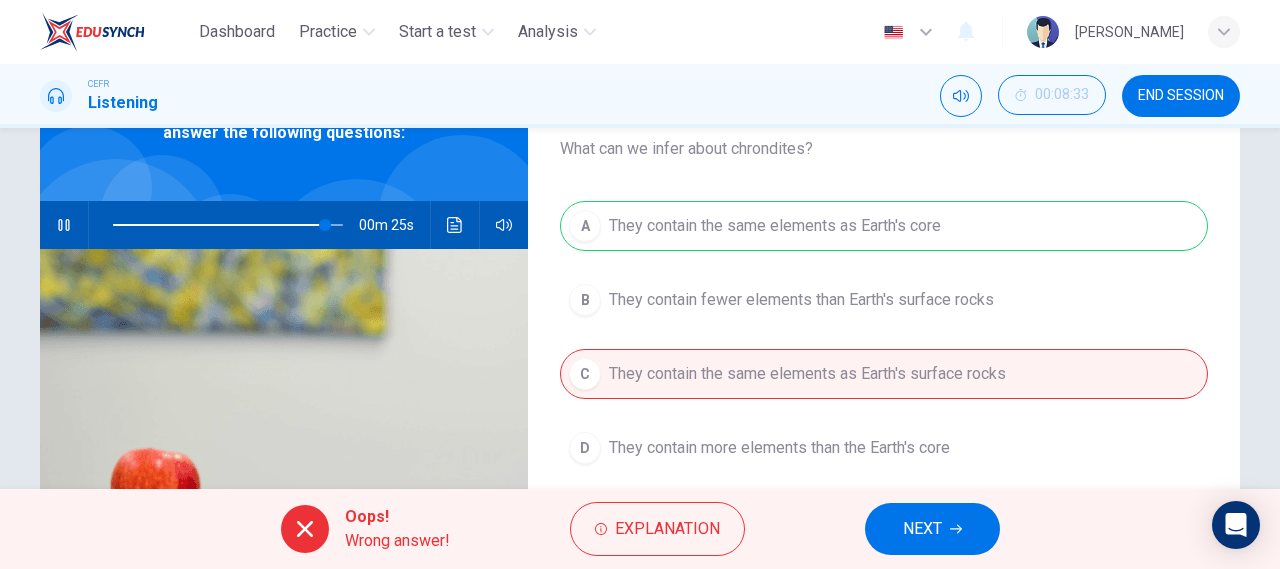 type on "92" 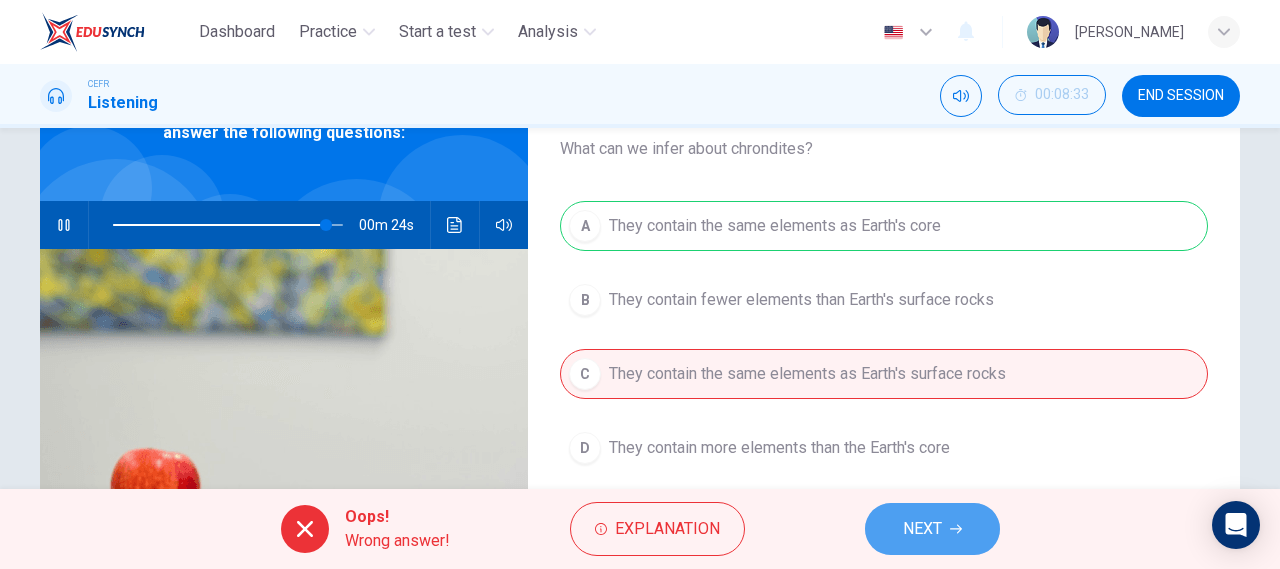 click on "NEXT" at bounding box center [922, 529] 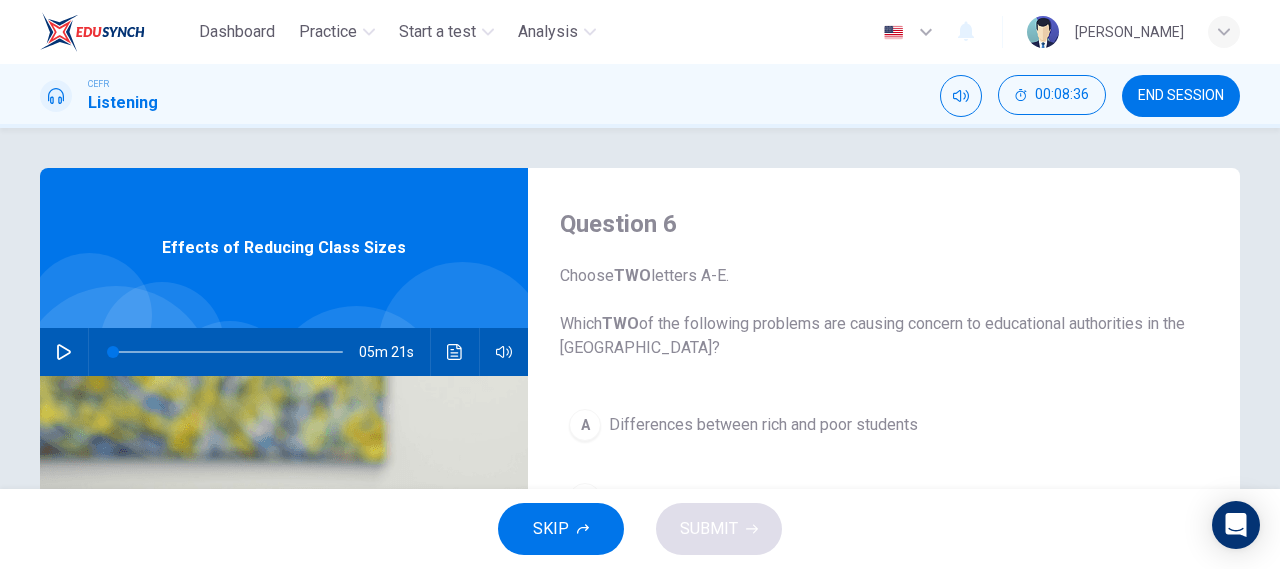 click on "END SESSION" at bounding box center [1181, 96] 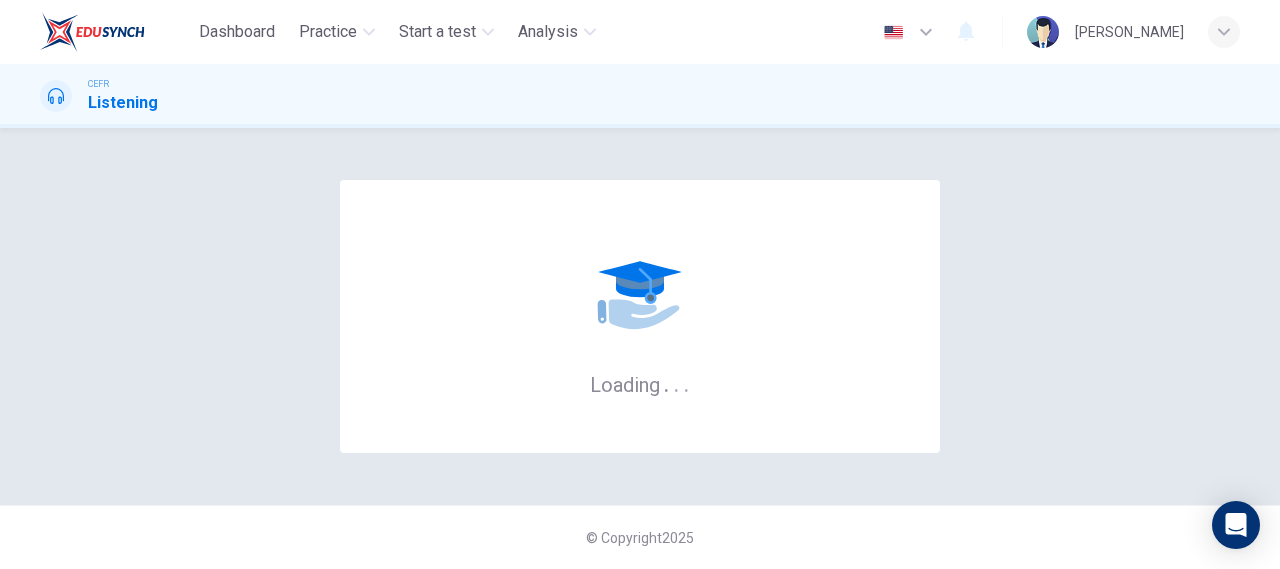 scroll, scrollTop: 0, scrollLeft: 0, axis: both 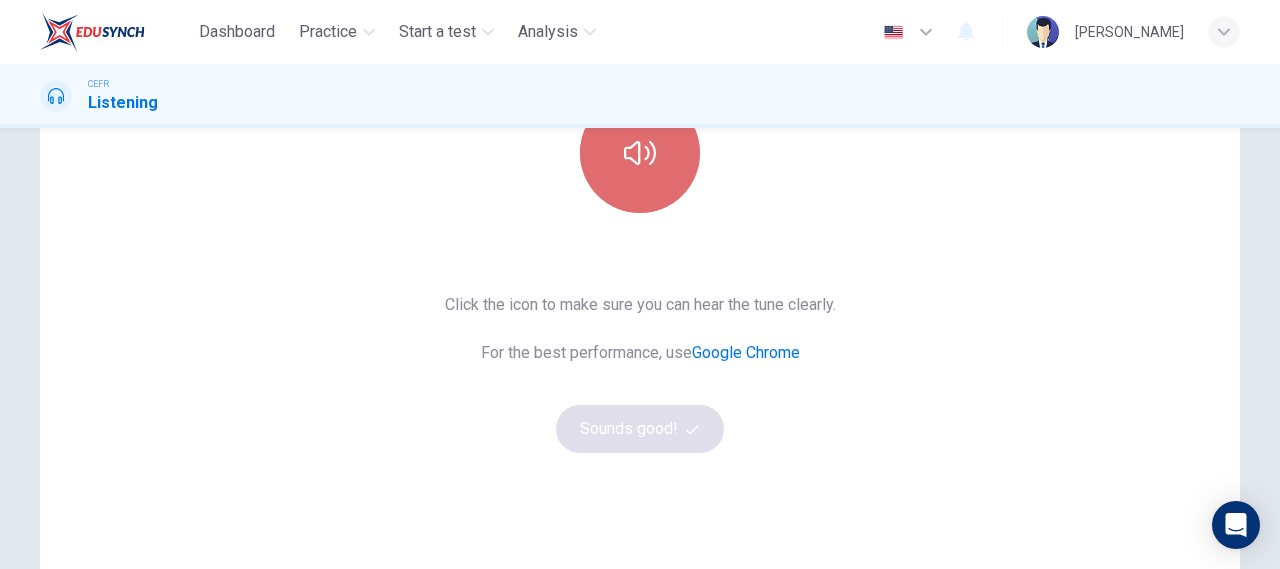 click at bounding box center [640, 153] 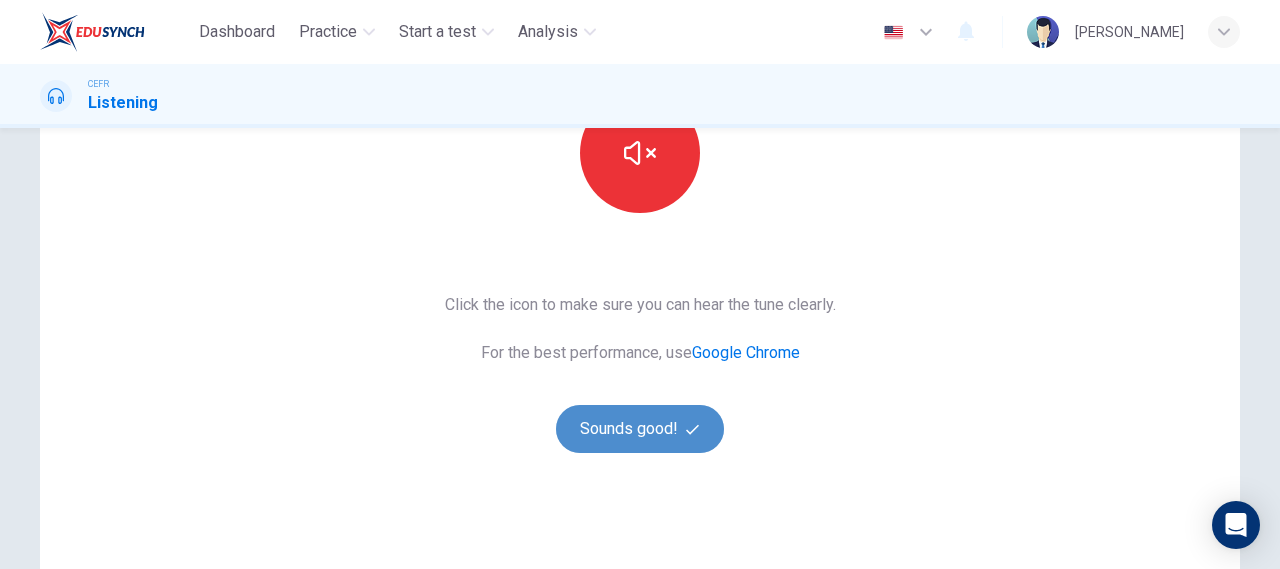 click on "Sounds good!" at bounding box center [640, 429] 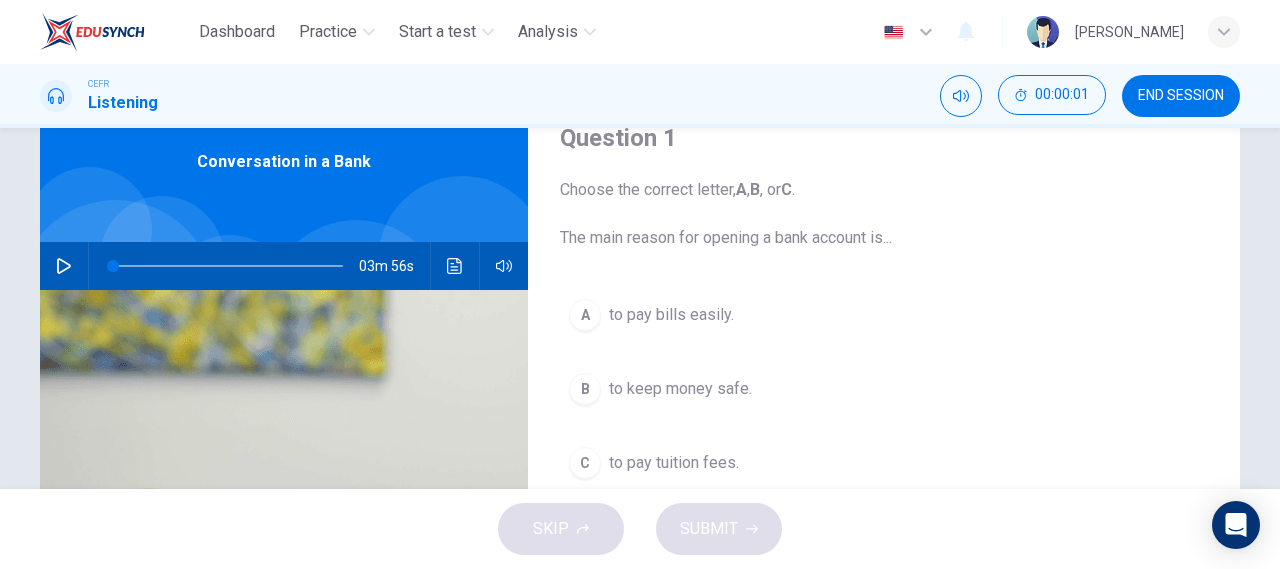 scroll, scrollTop: 0, scrollLeft: 0, axis: both 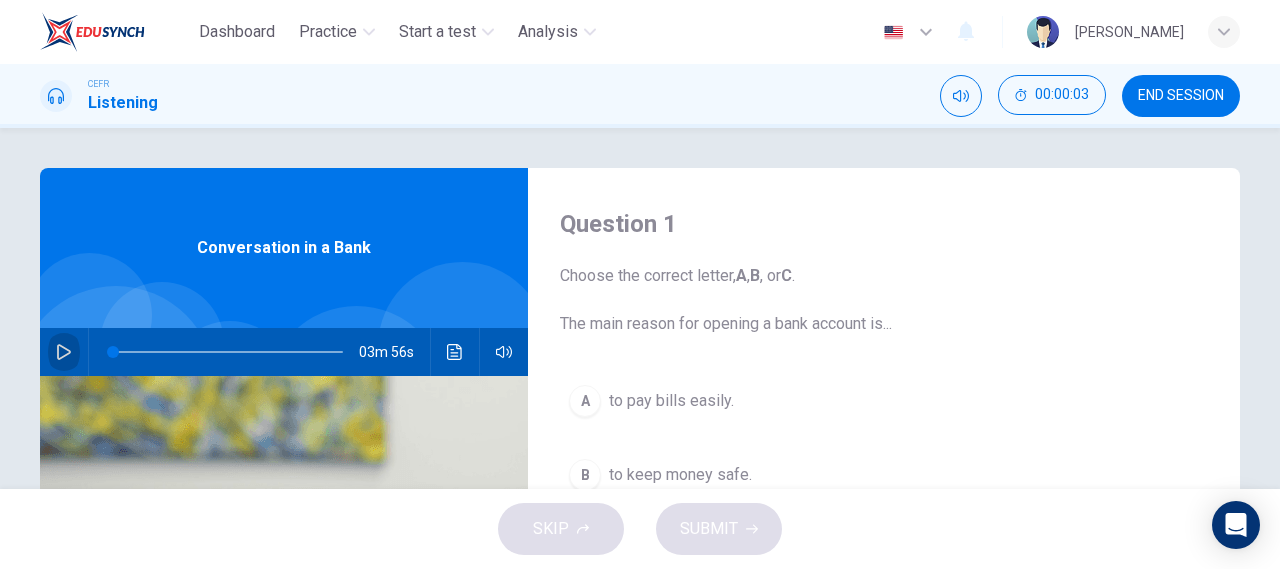 click at bounding box center (64, 352) 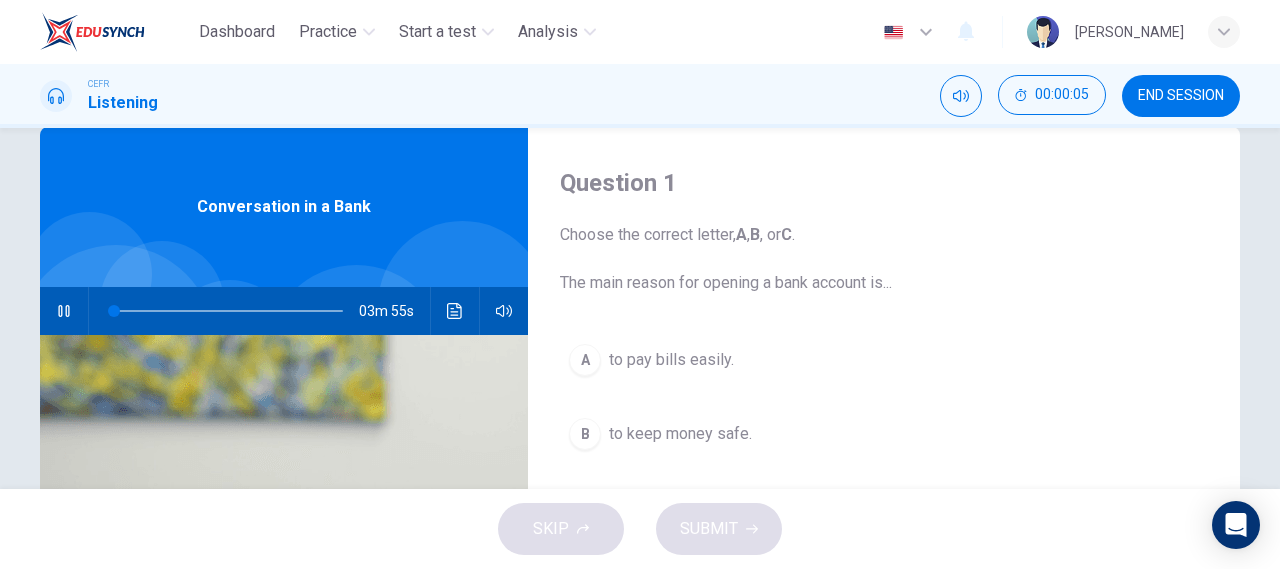scroll, scrollTop: 43, scrollLeft: 0, axis: vertical 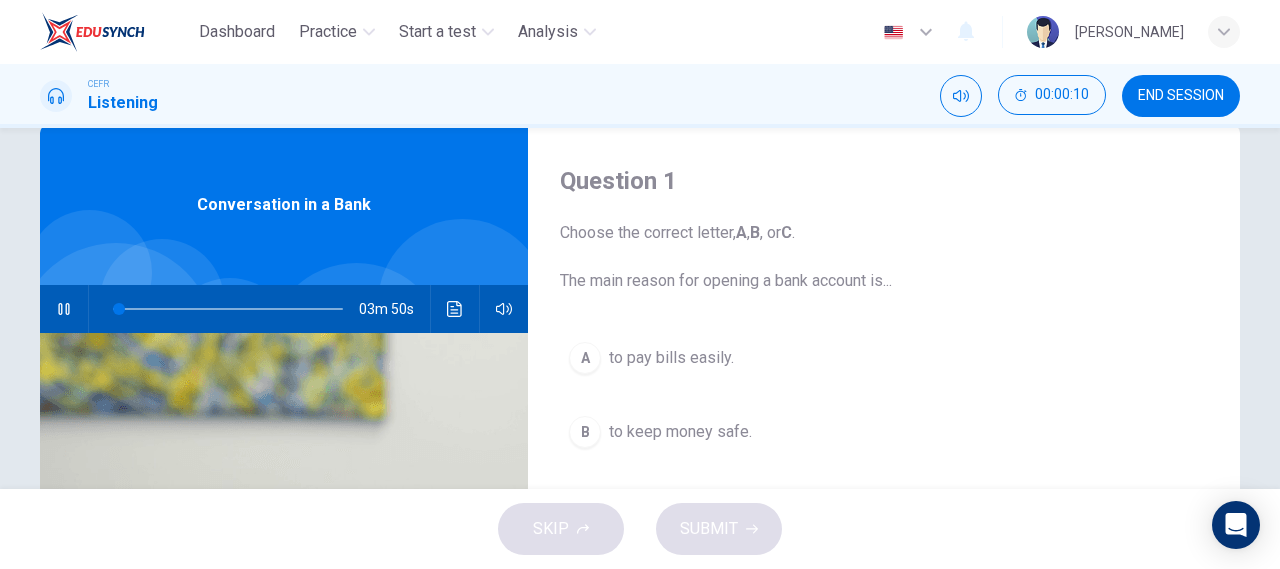 type on "3" 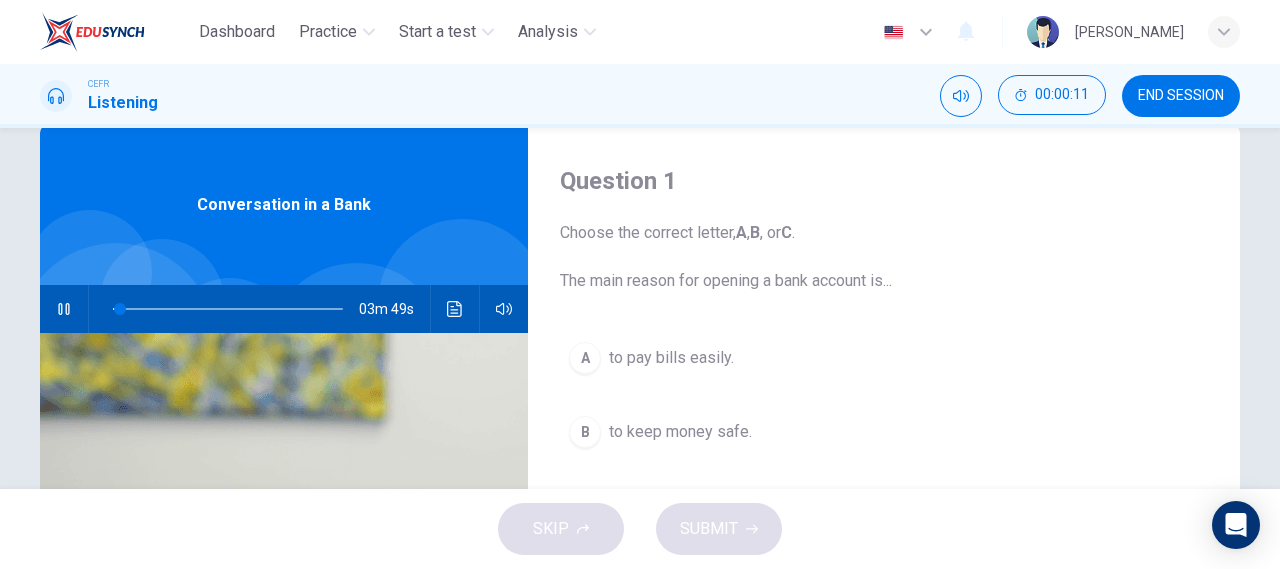 type 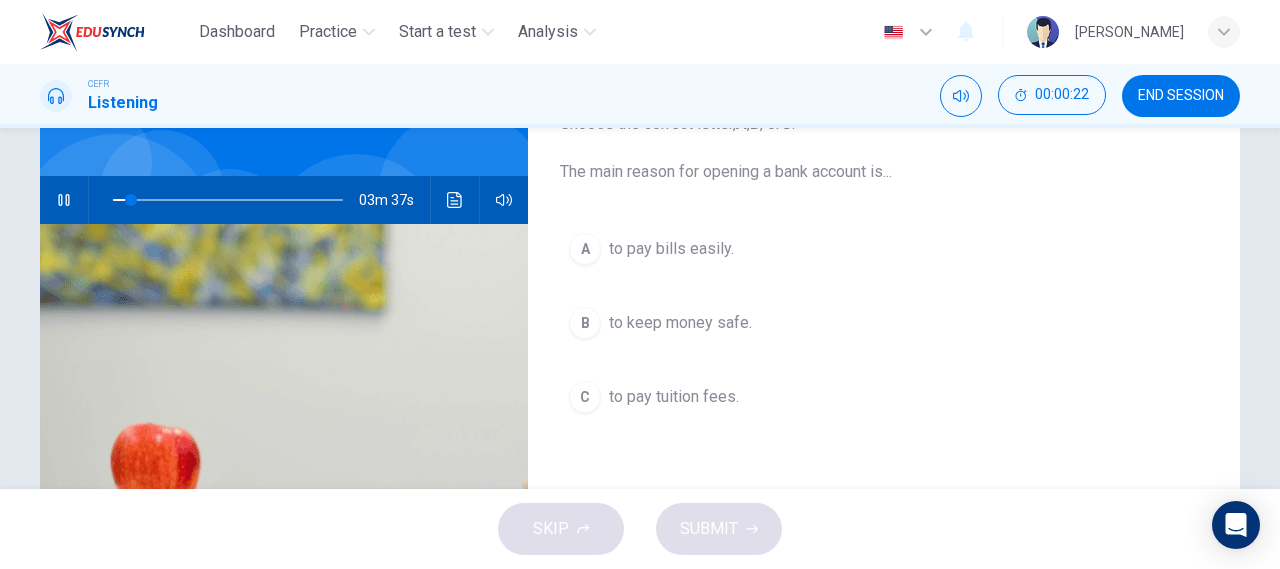 scroll, scrollTop: 146, scrollLeft: 0, axis: vertical 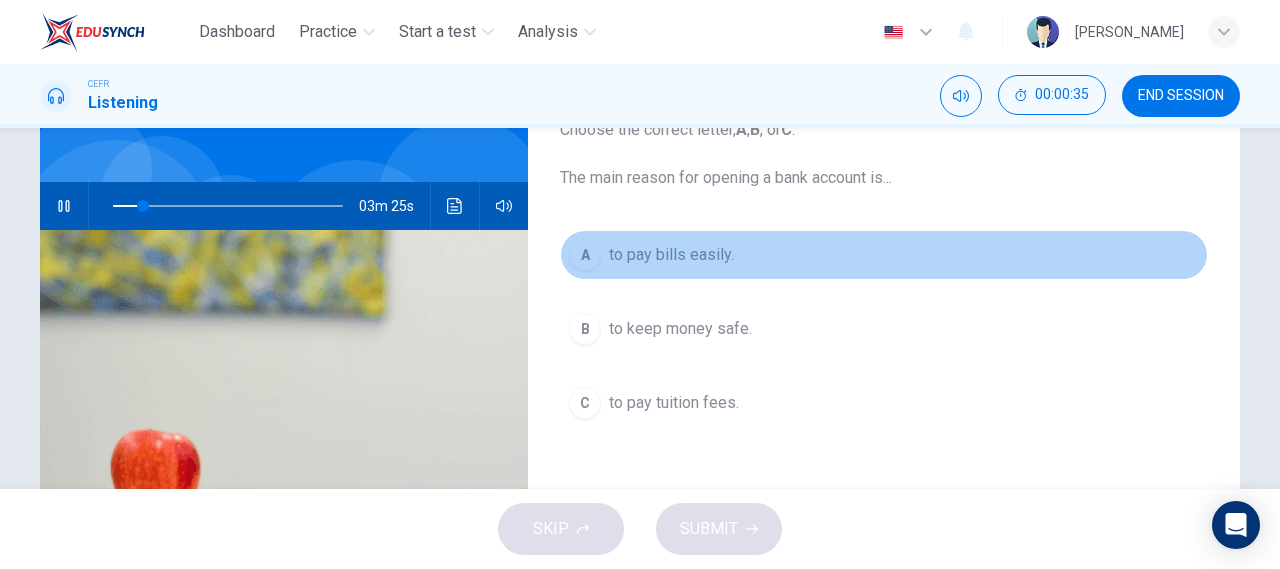 click on "A" at bounding box center [585, 255] 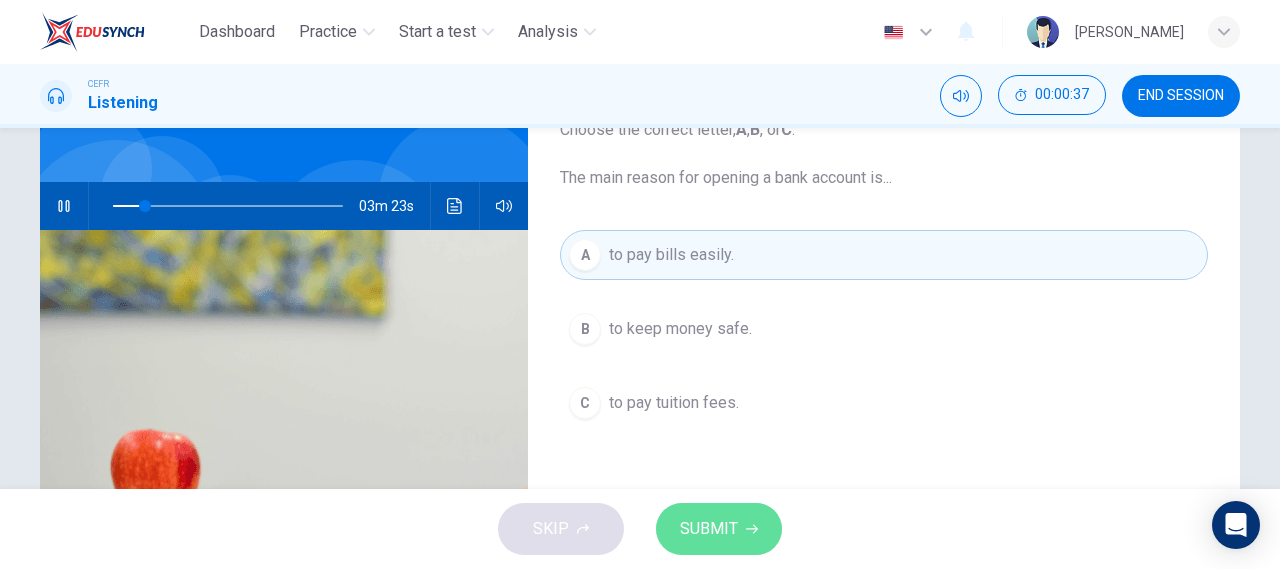 click on "SUBMIT" at bounding box center (709, 529) 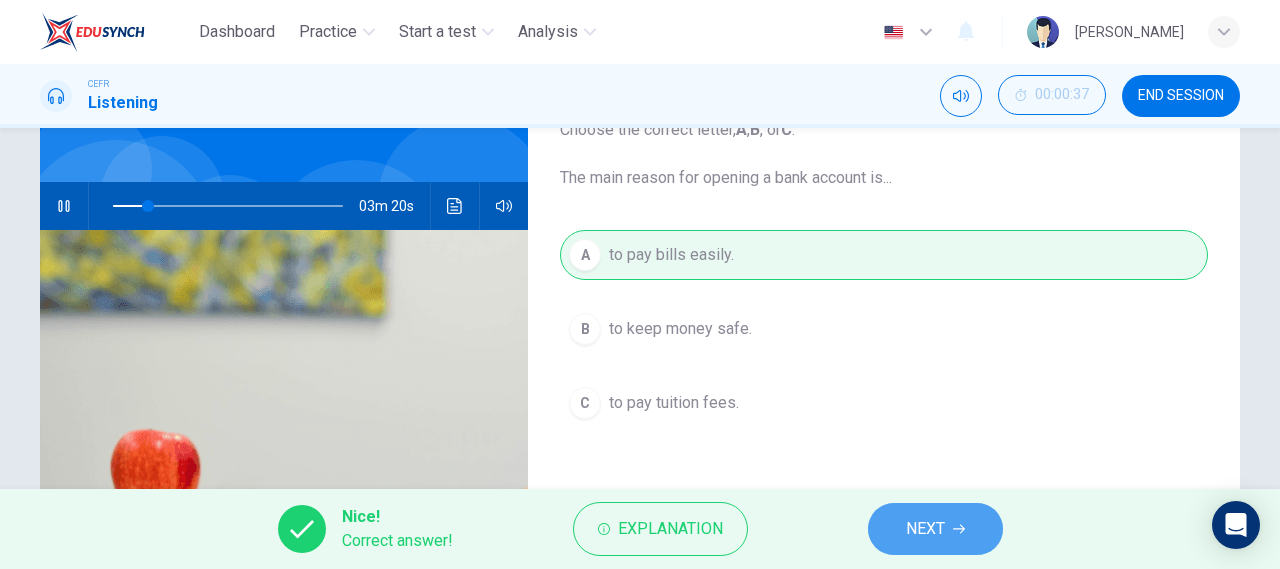 click on "NEXT" at bounding box center [925, 529] 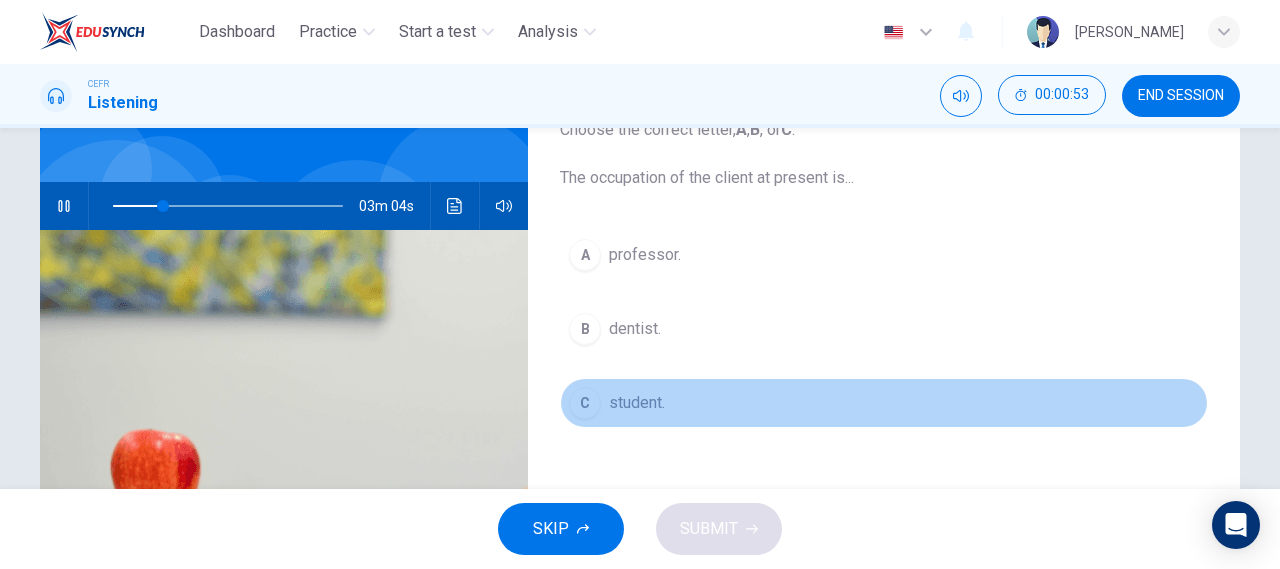 click on "C" at bounding box center [585, 403] 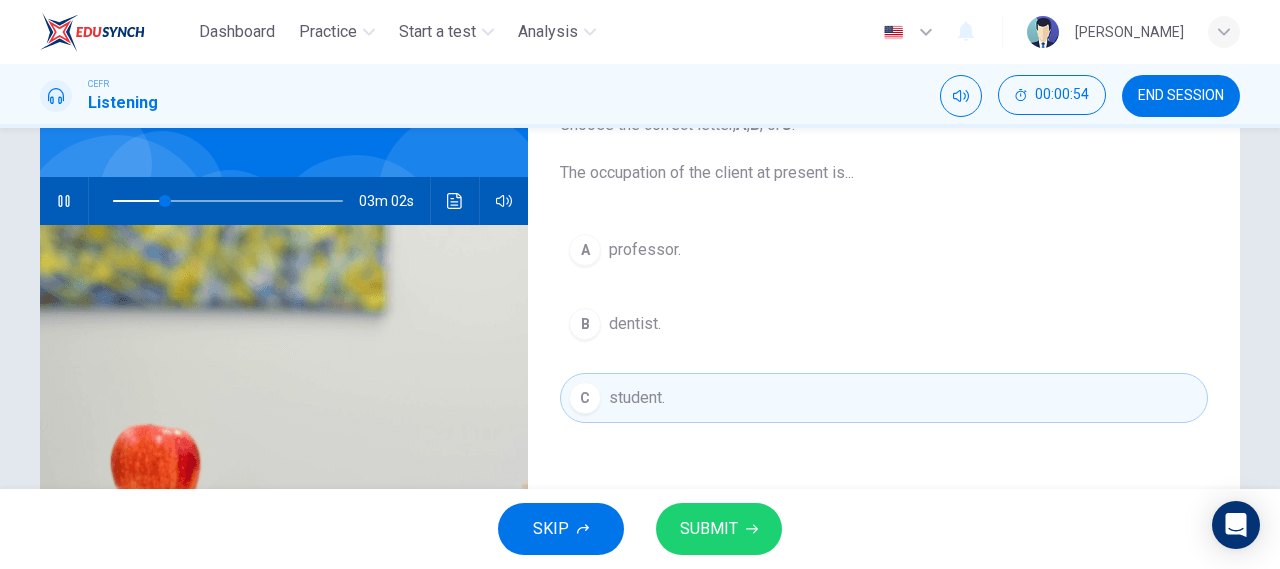 scroll, scrollTop: 148, scrollLeft: 0, axis: vertical 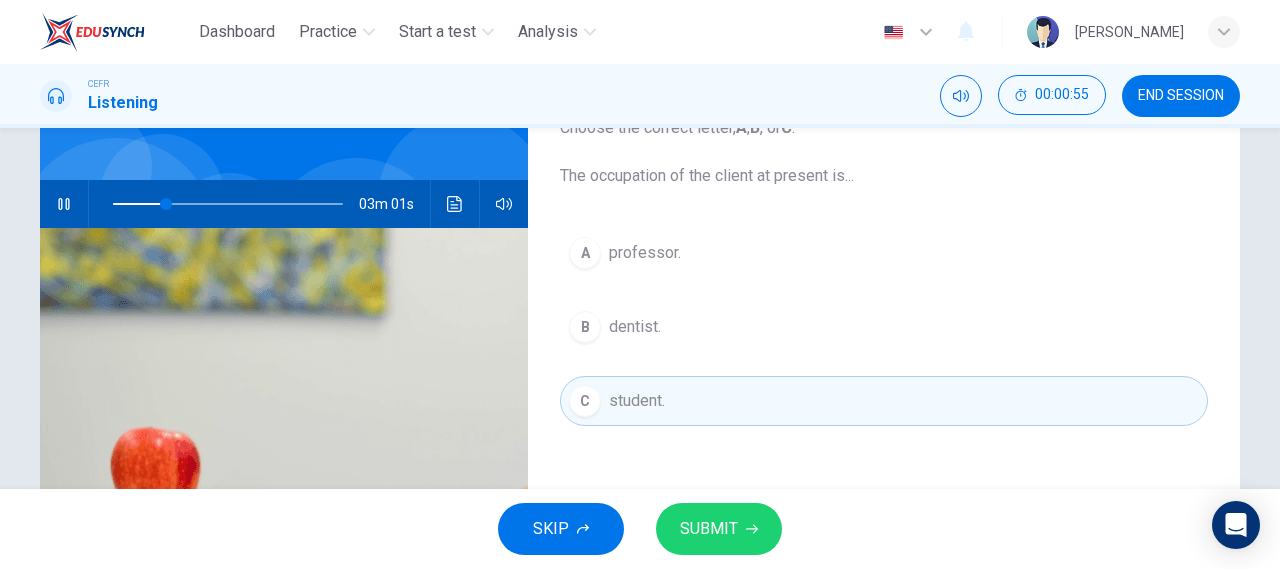 click on "SUBMIT" at bounding box center (709, 529) 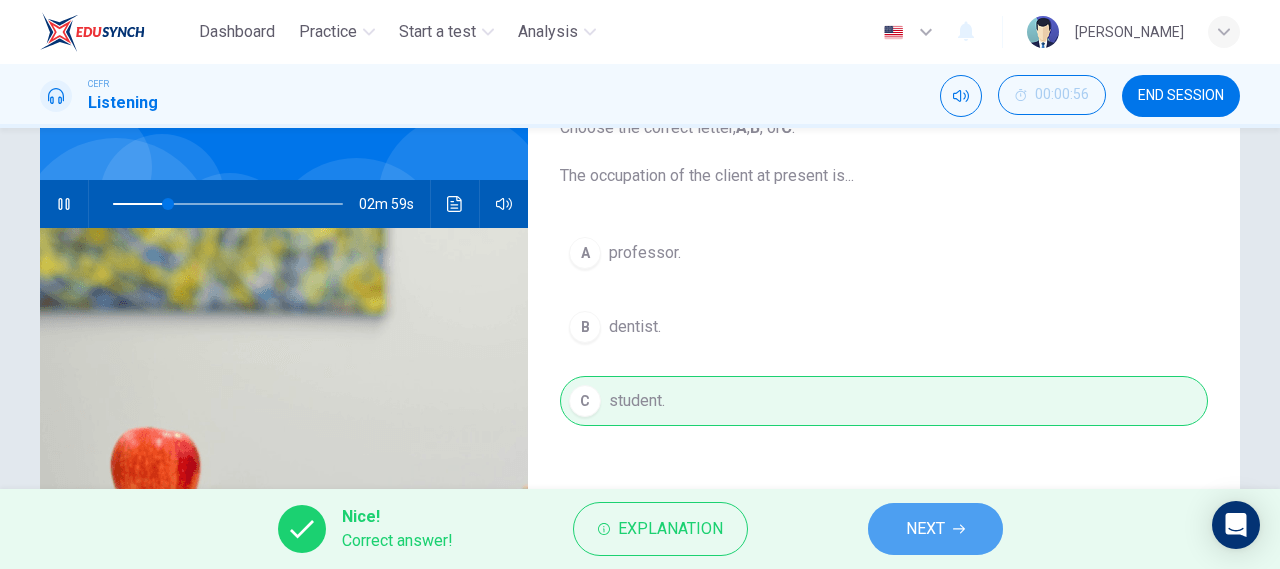 click on "NEXT" at bounding box center (925, 529) 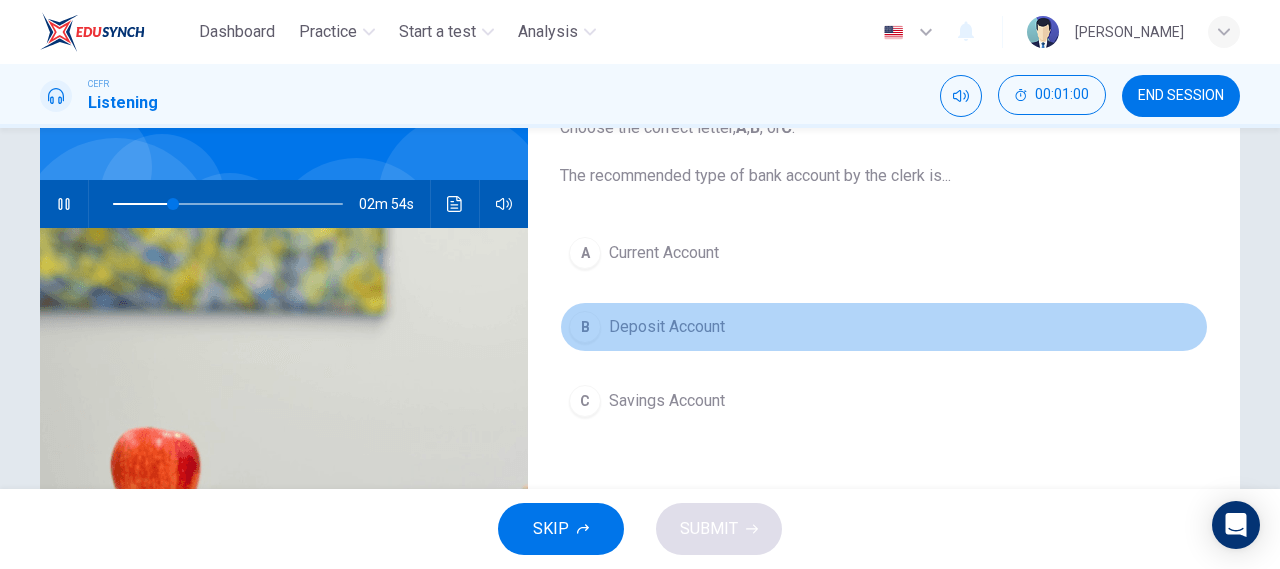 click on "B" at bounding box center (585, 327) 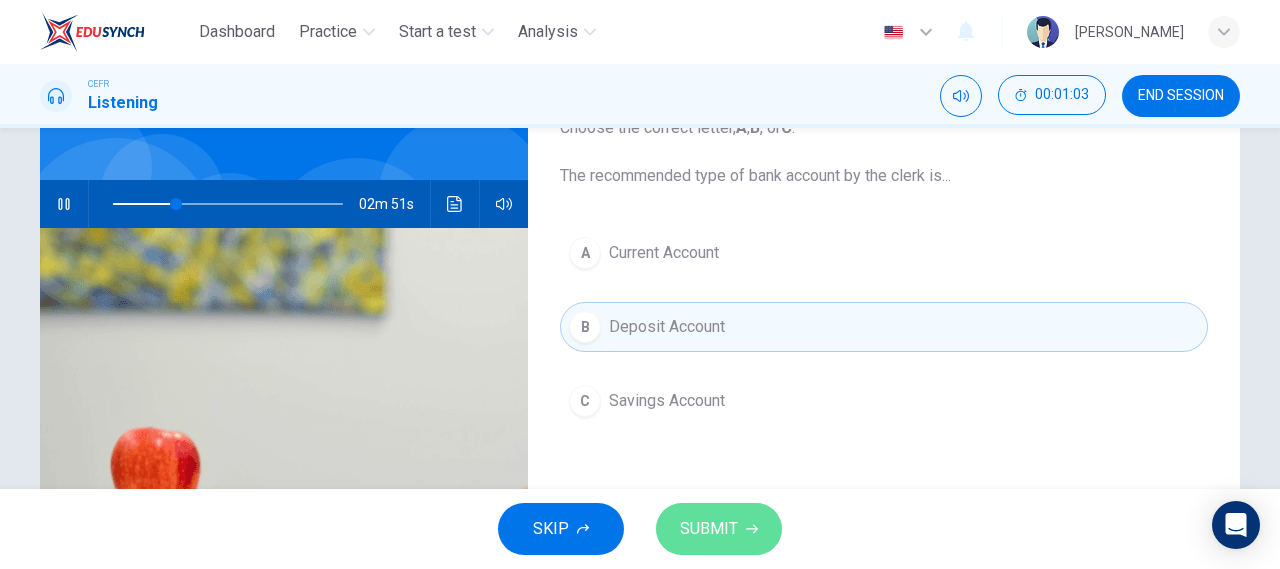 click on "SUBMIT" at bounding box center [709, 529] 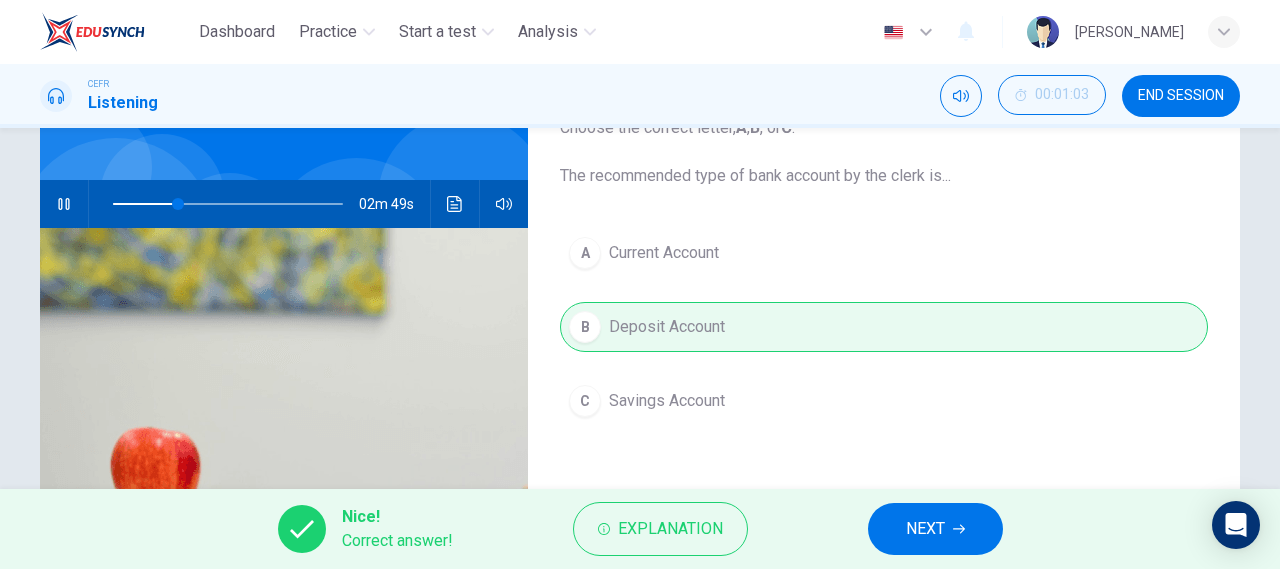 click on "NEXT" at bounding box center [935, 529] 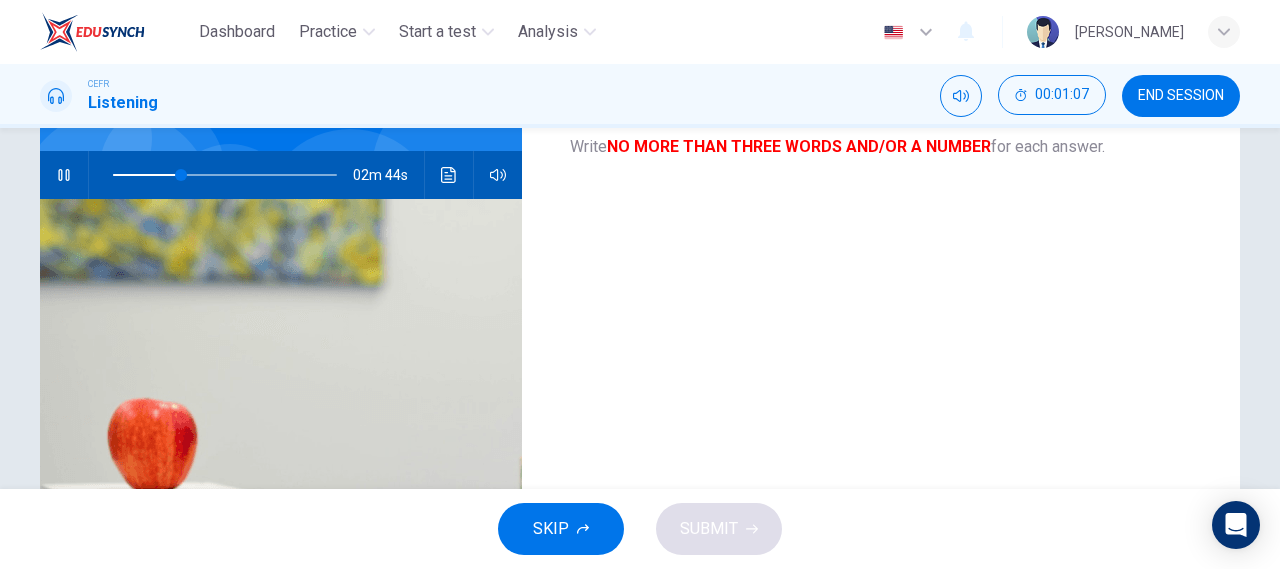 scroll, scrollTop: 23, scrollLeft: 0, axis: vertical 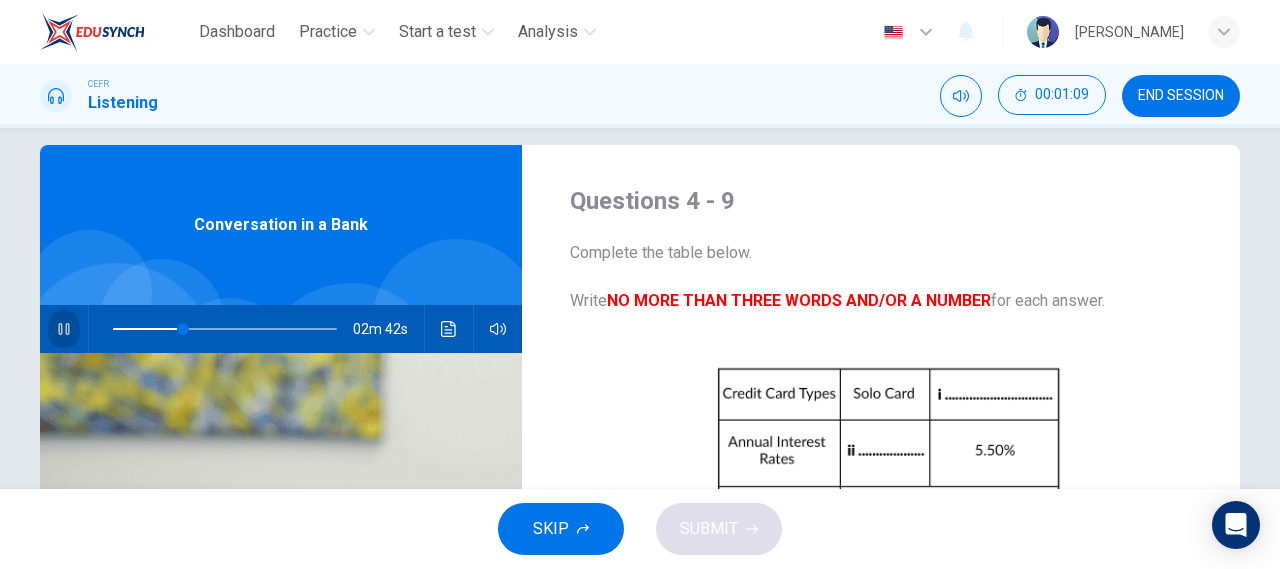 click 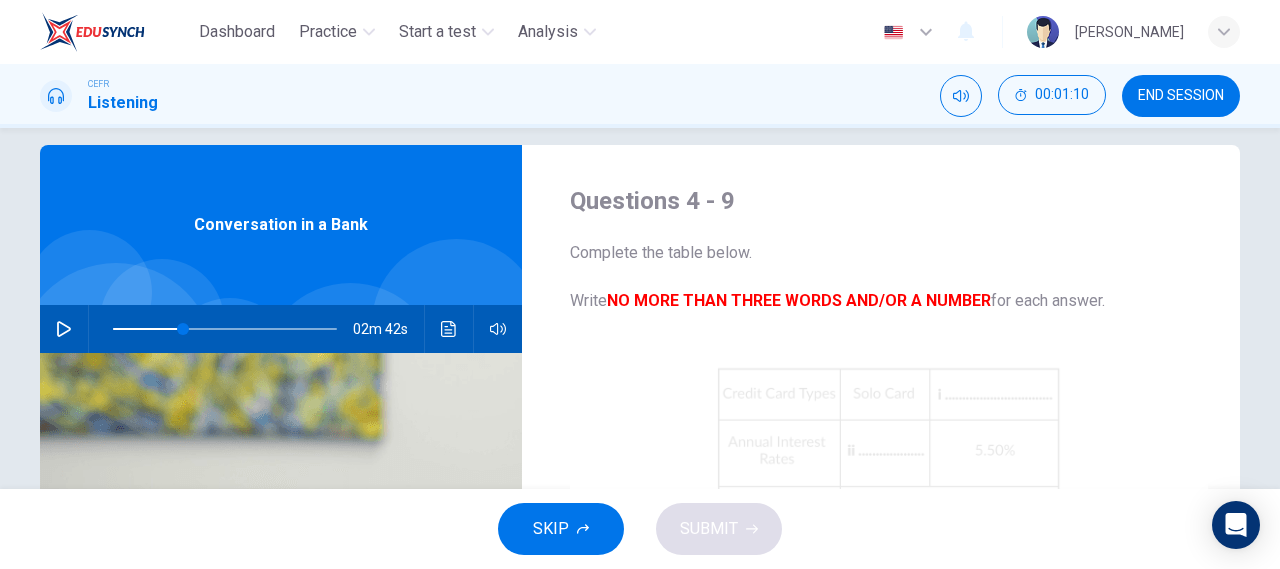 scroll, scrollTop: 180, scrollLeft: 0, axis: vertical 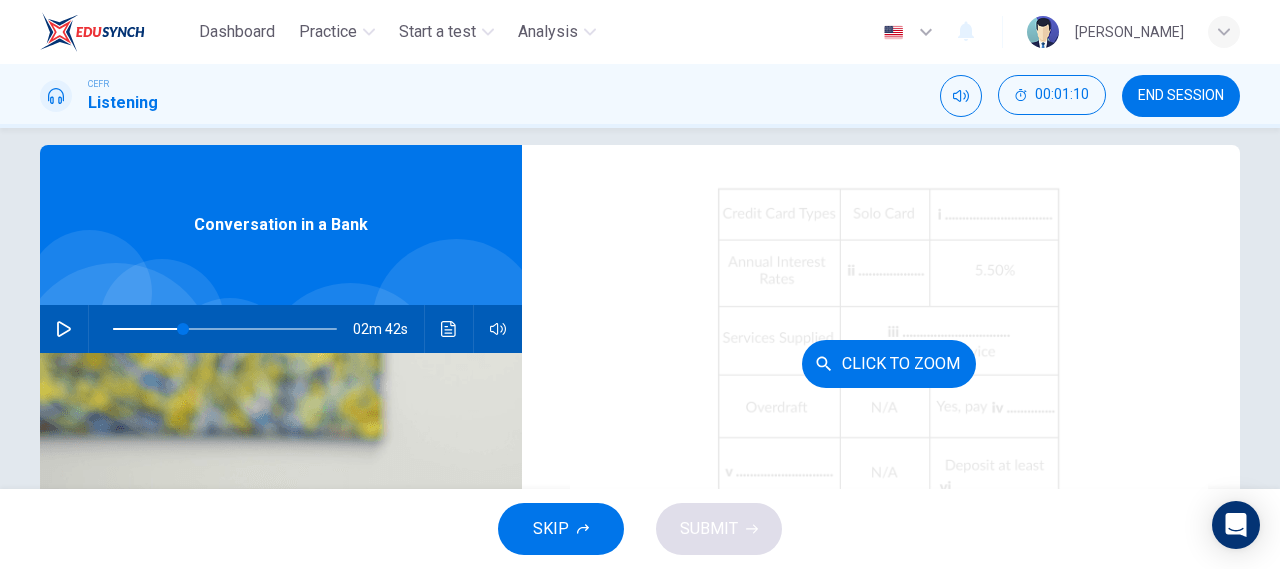 click on "Click to Zoom" at bounding box center [889, 363] 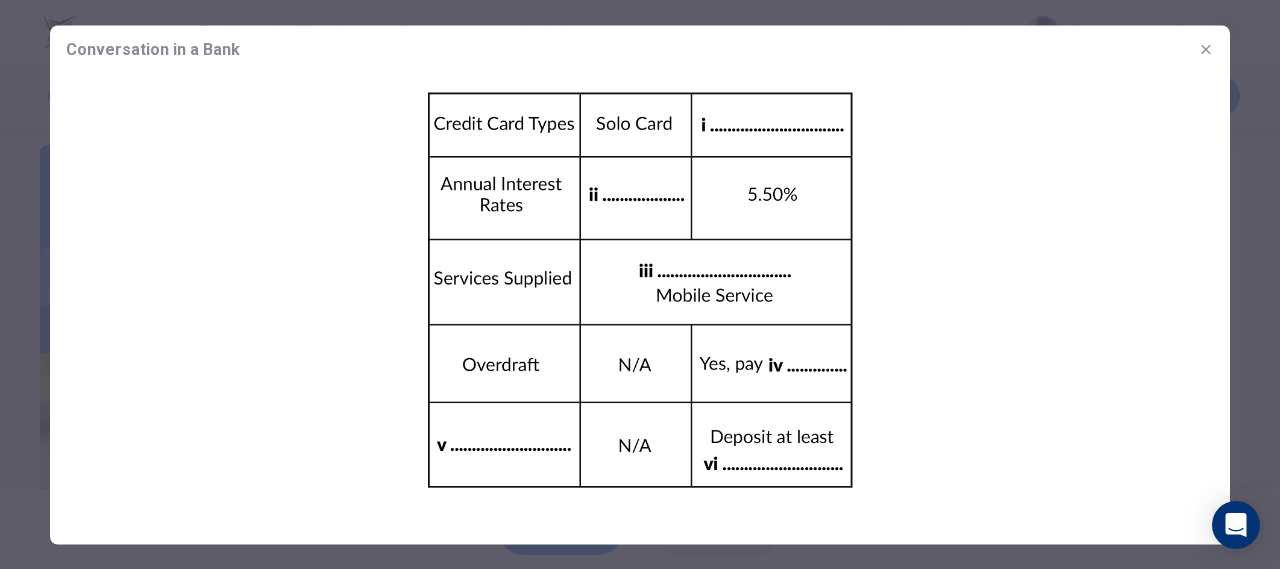 click at bounding box center (640, 284) 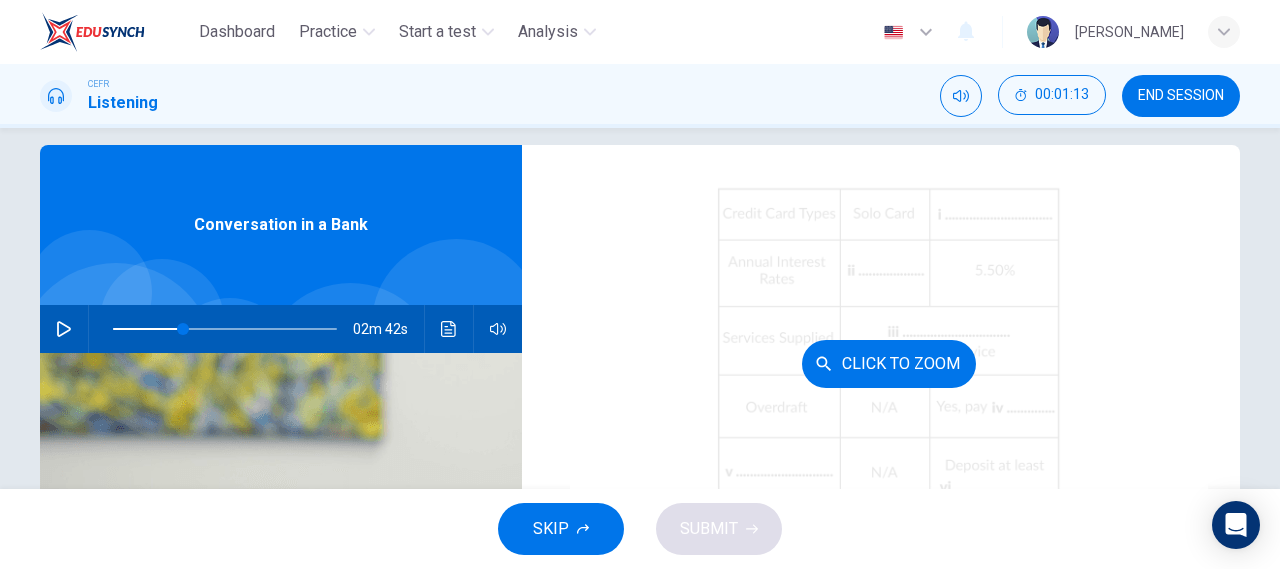scroll, scrollTop: 286, scrollLeft: 0, axis: vertical 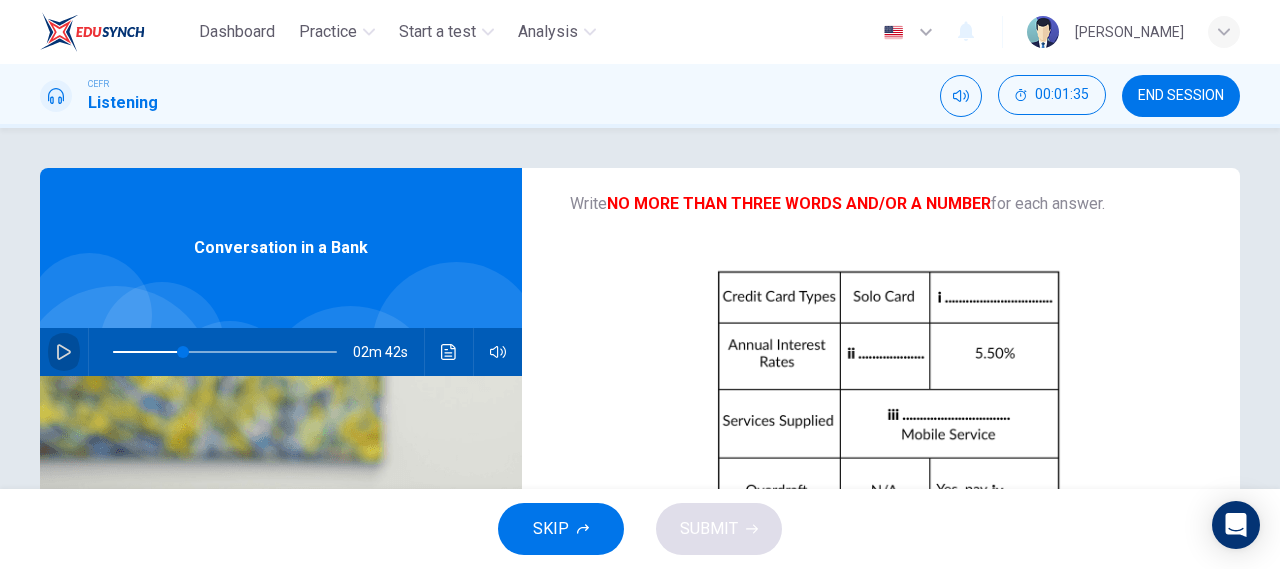 click 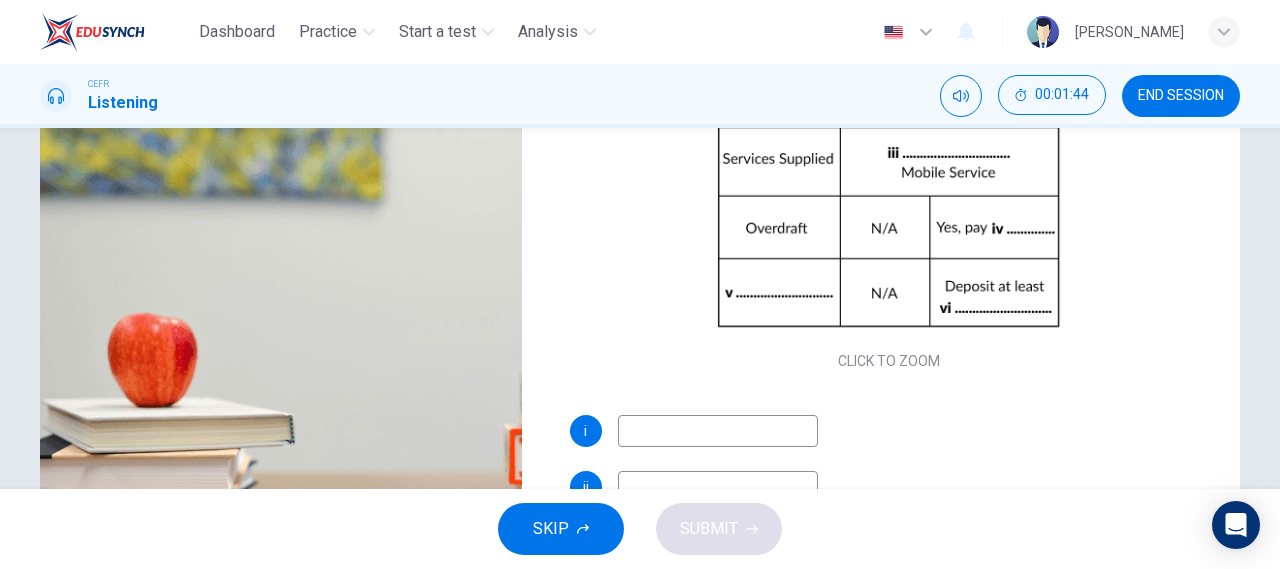 scroll, scrollTop: 305, scrollLeft: 0, axis: vertical 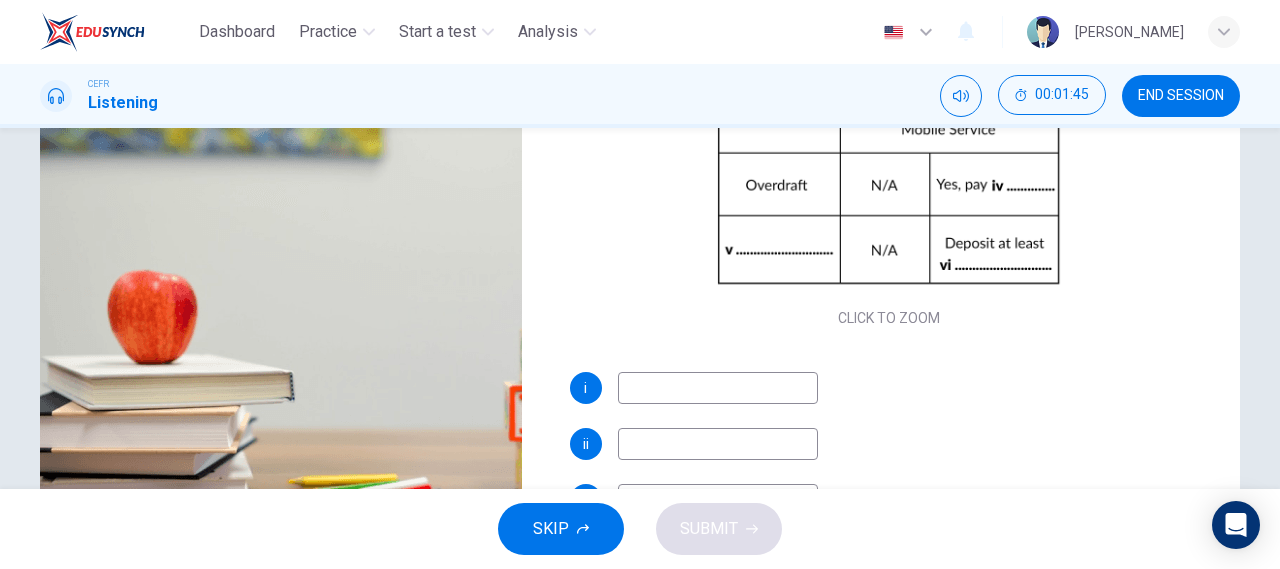 click at bounding box center [718, 388] 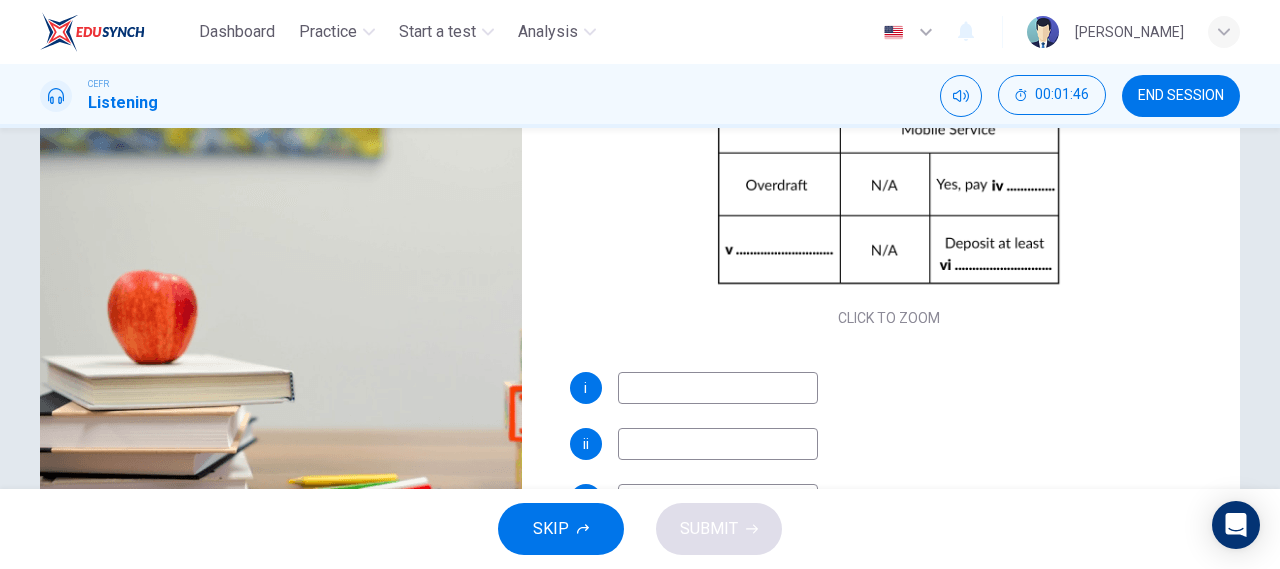 type on "36" 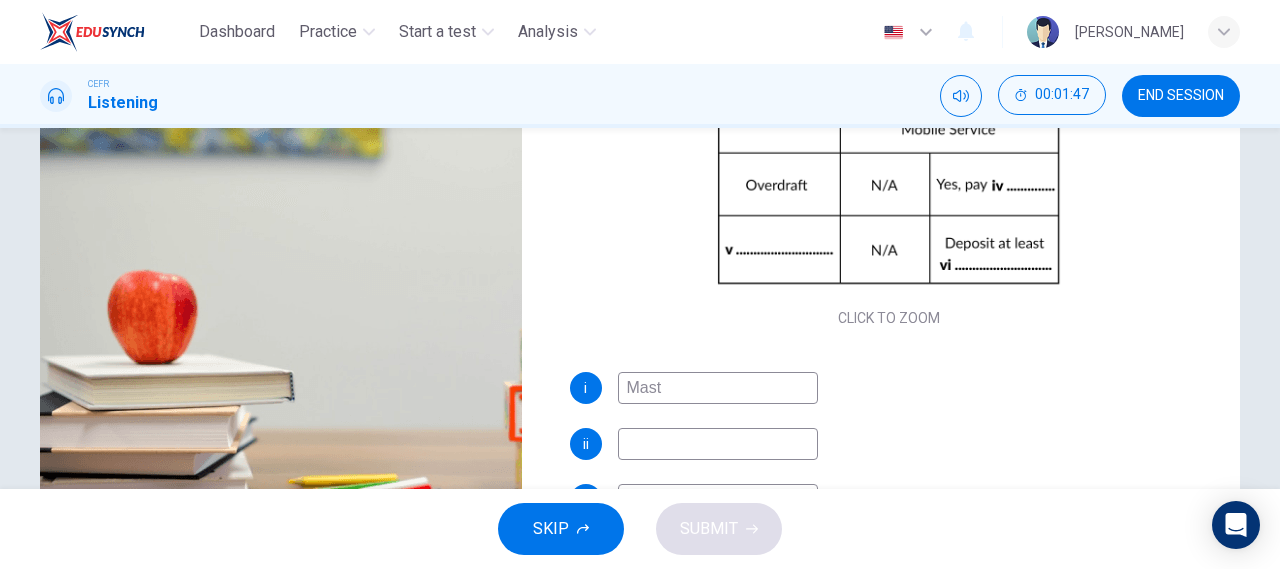 type on "Maste" 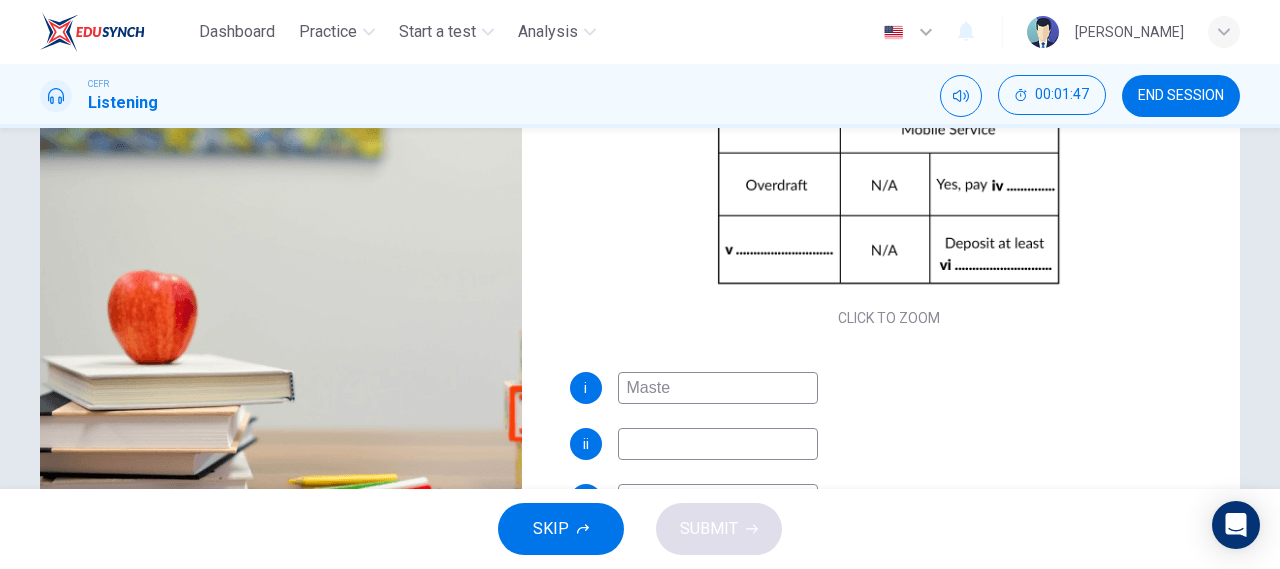 type on "36" 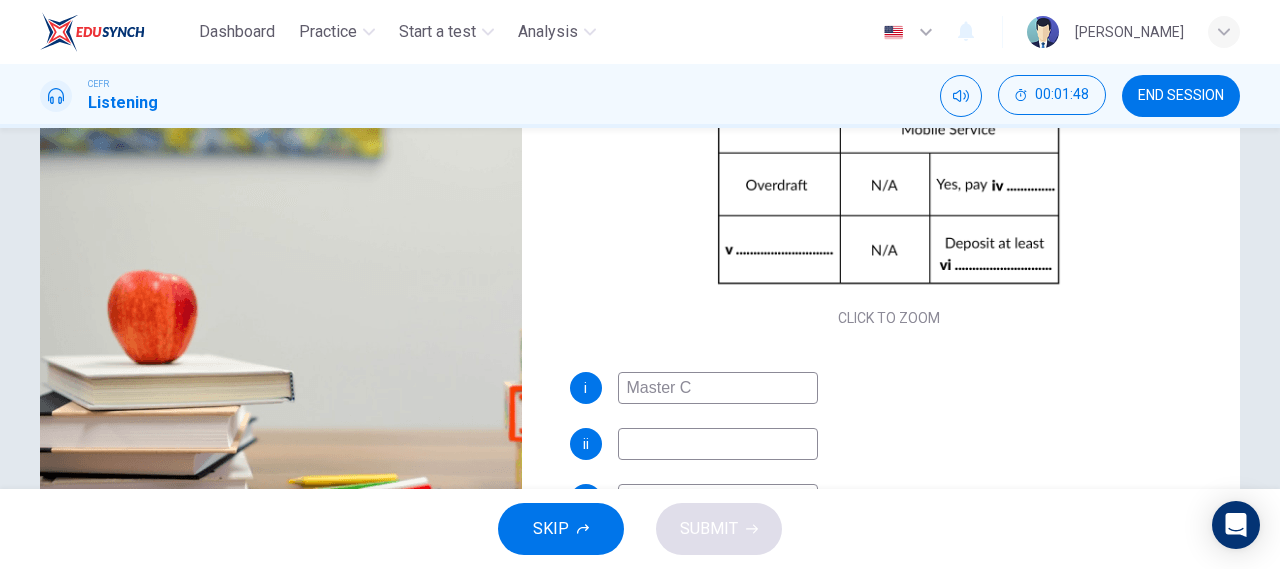 type on "Master Cr" 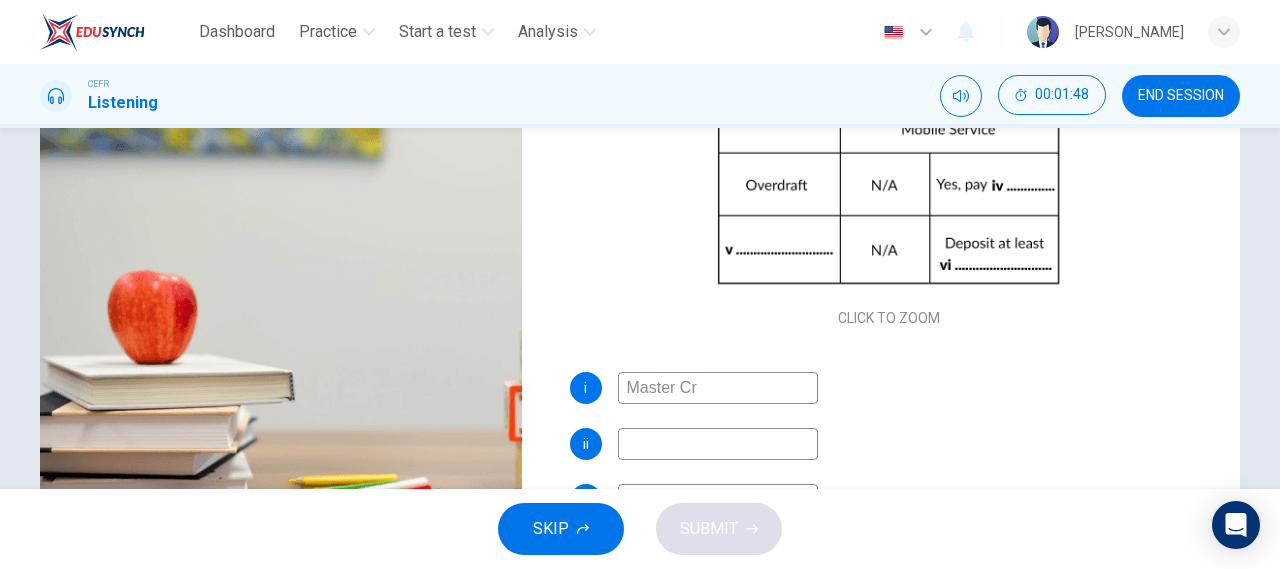type on "37" 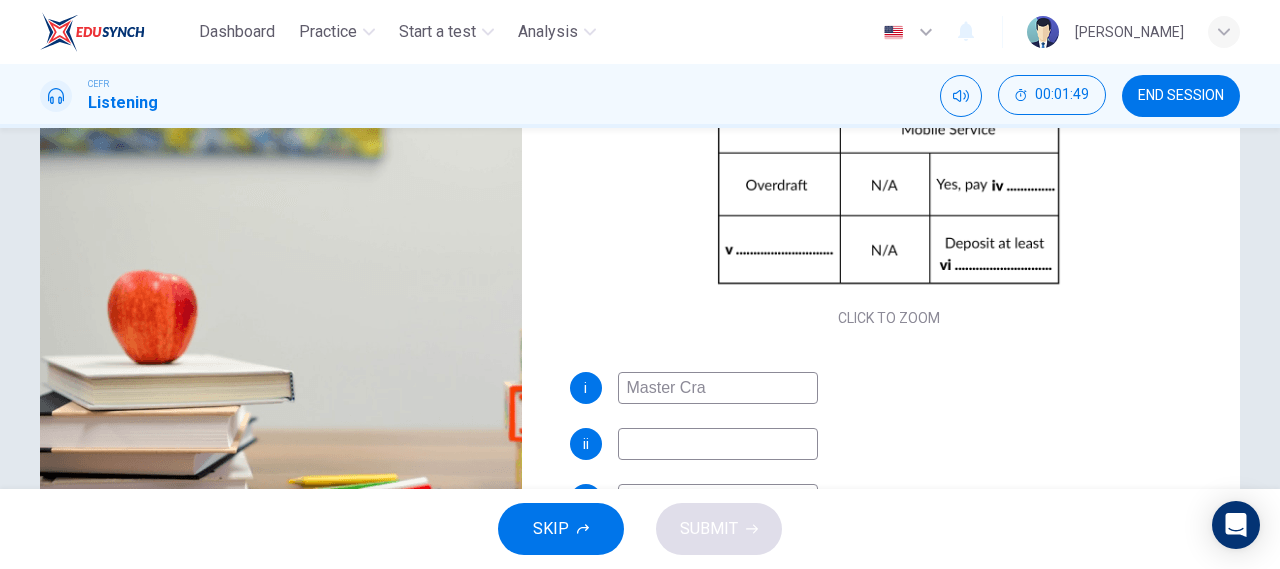 type on "Master Crad" 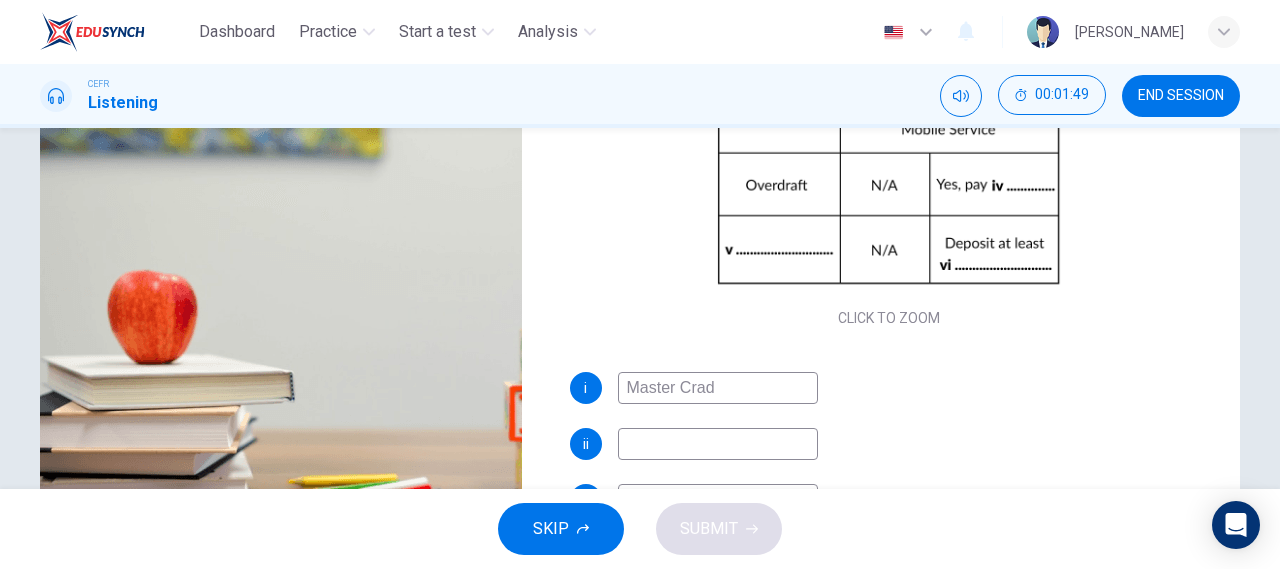 type on "37" 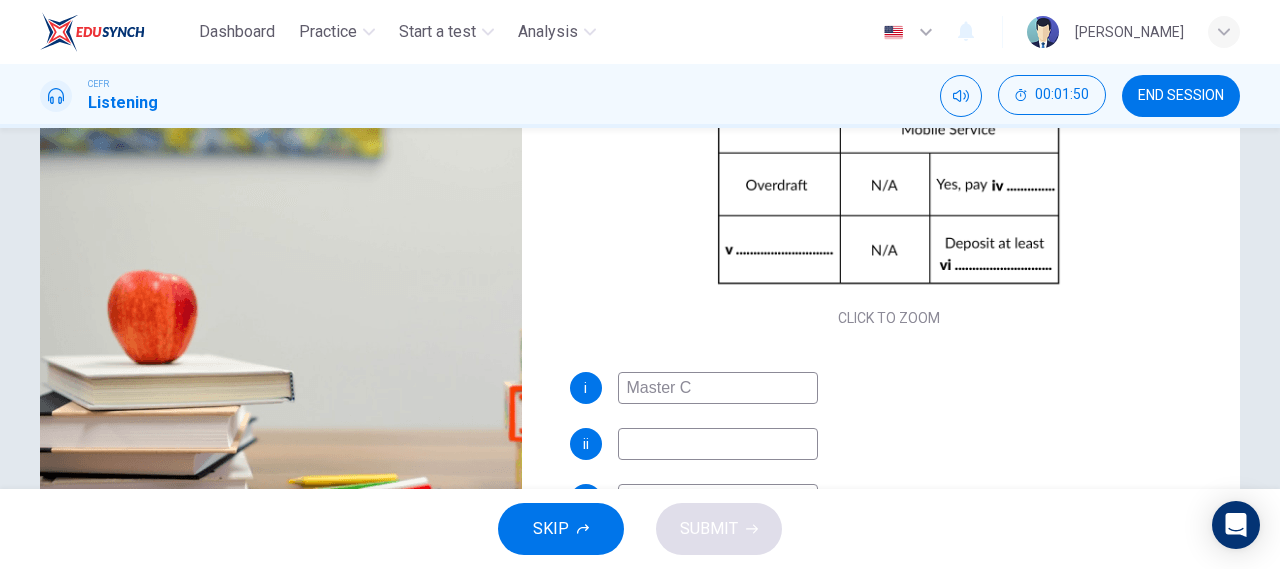 type on "Master Ca" 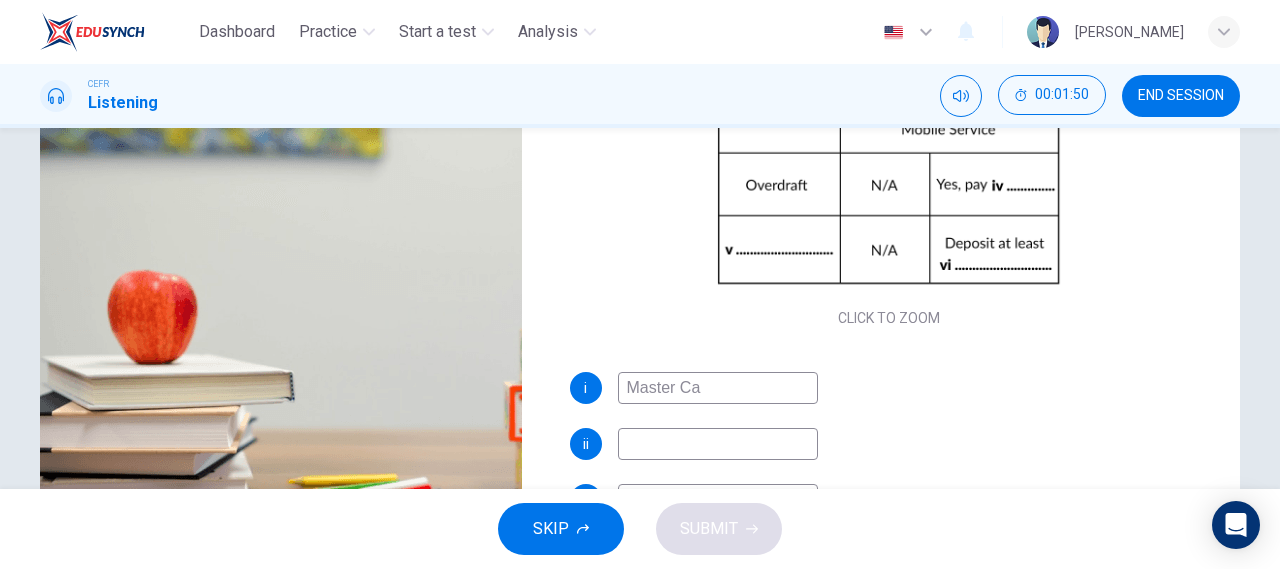 type on "38" 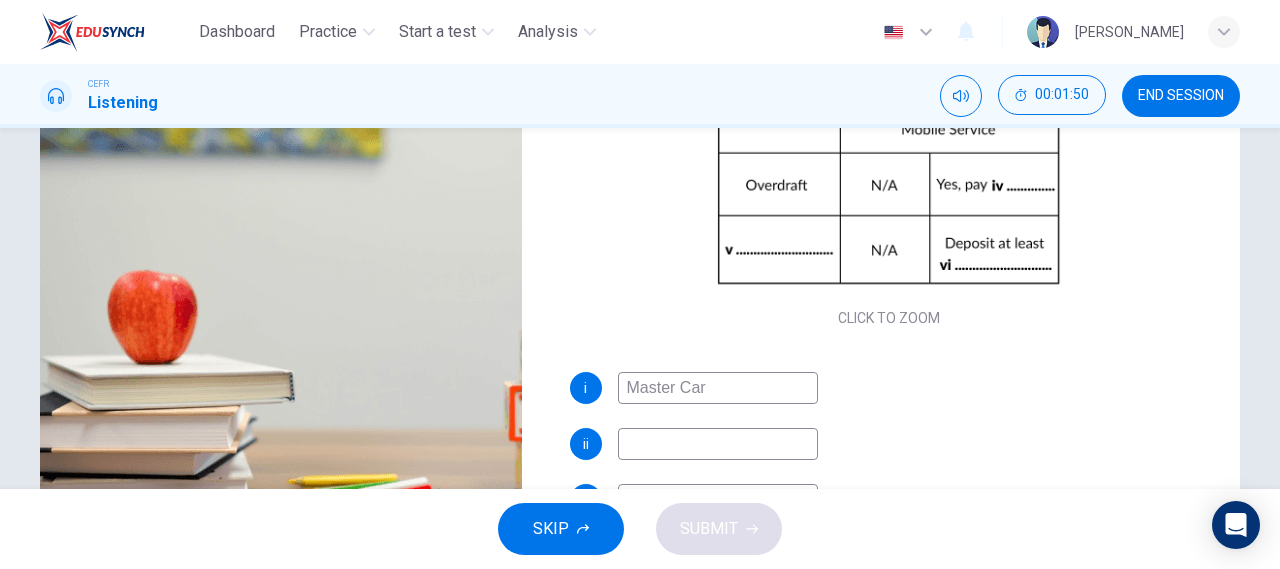 type on "Master Card" 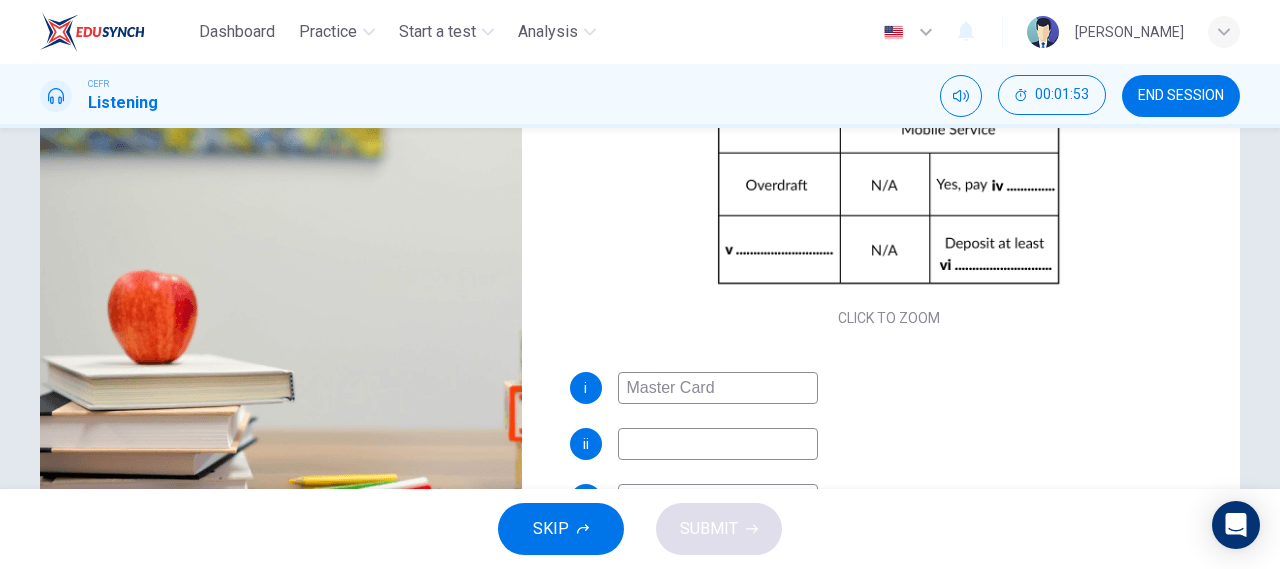 scroll, scrollTop: 0, scrollLeft: 0, axis: both 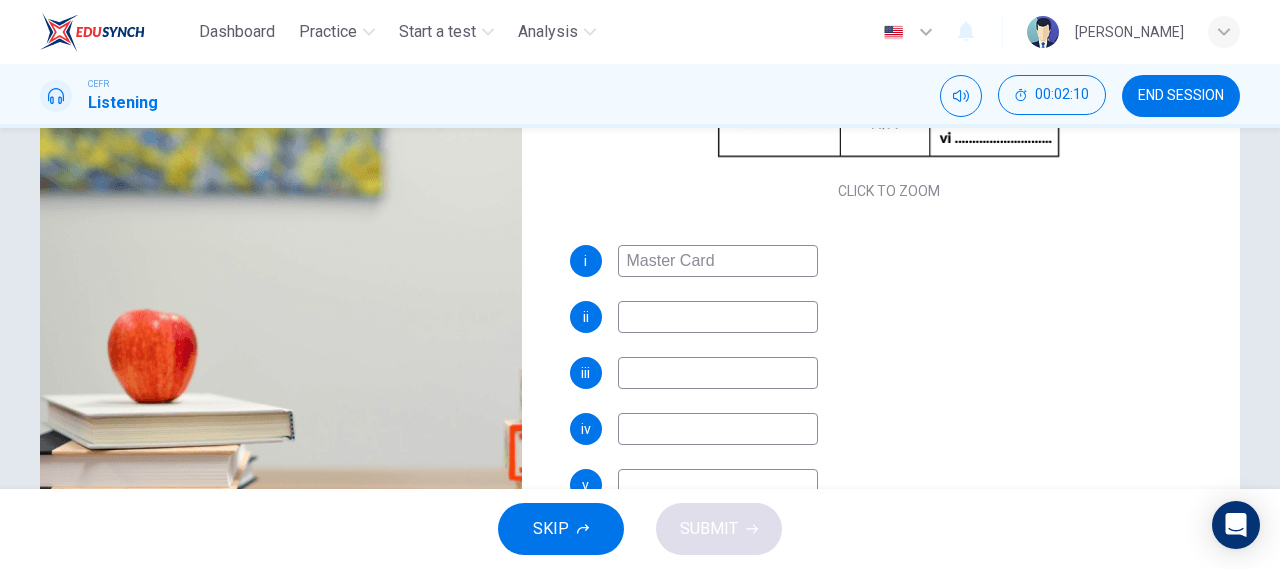 type on "46" 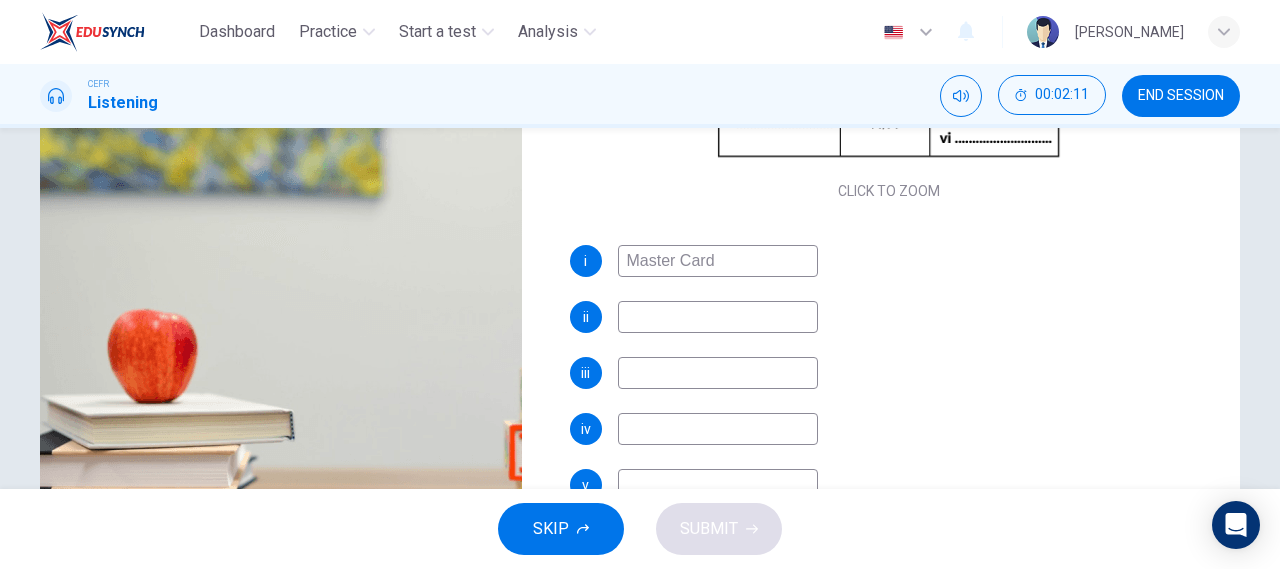 type on "47" 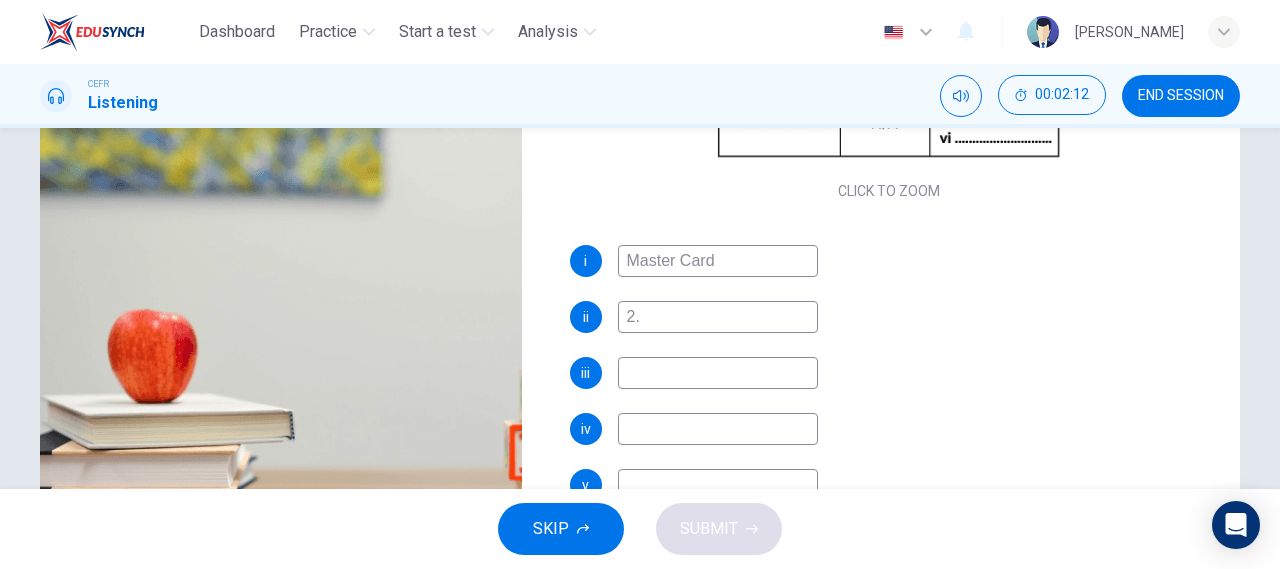 type on "2.5" 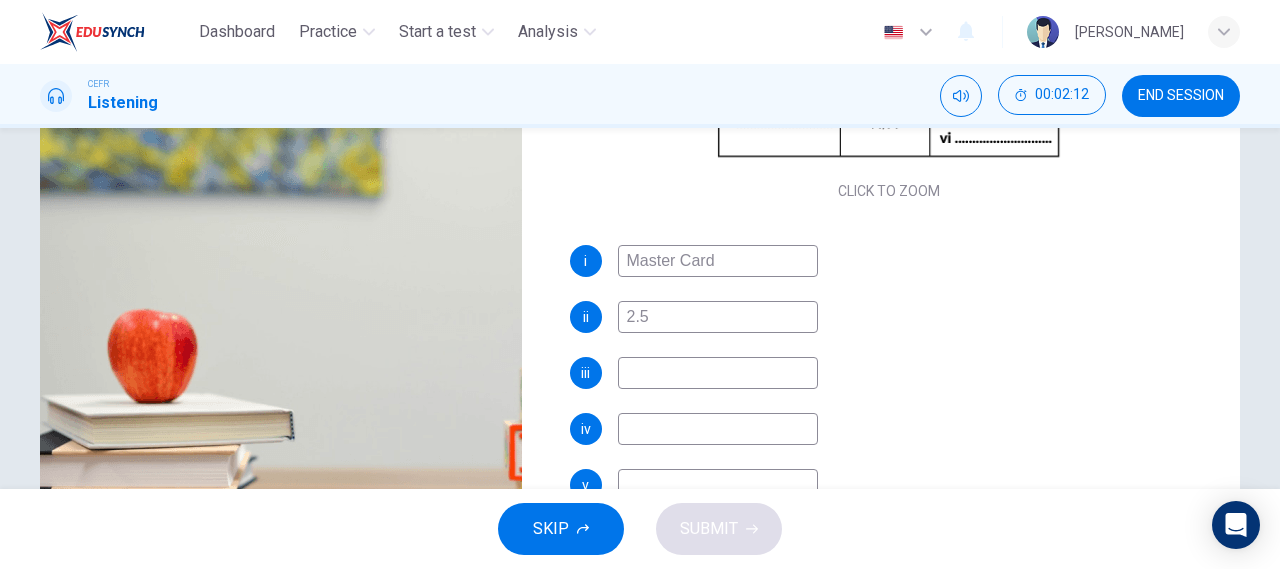 type on "47" 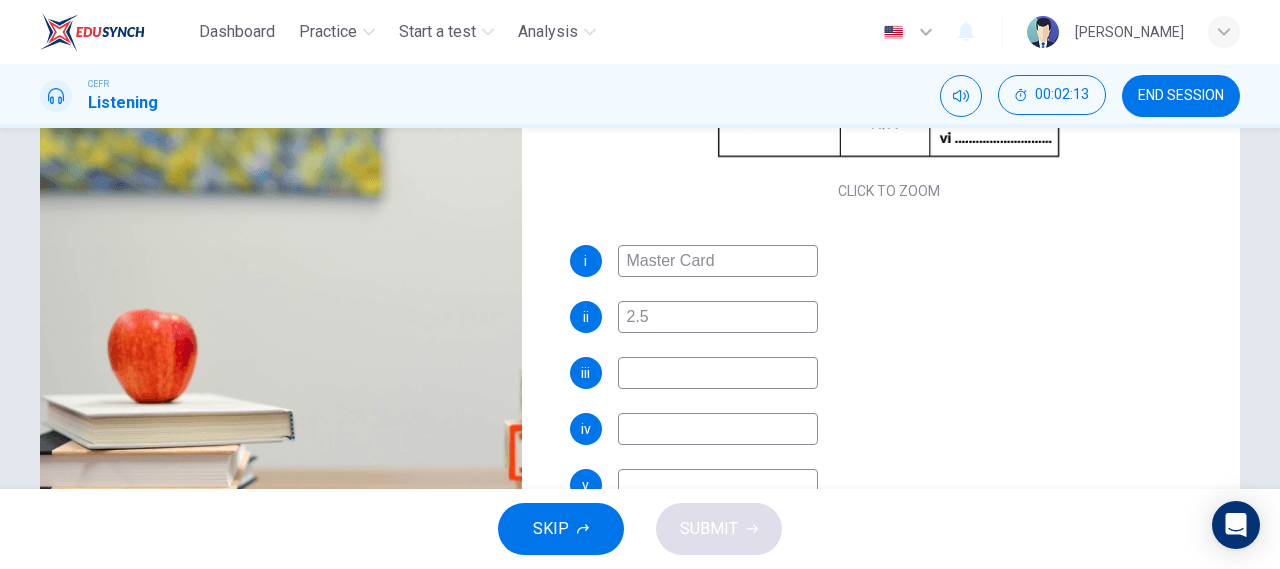 type on "2.5%" 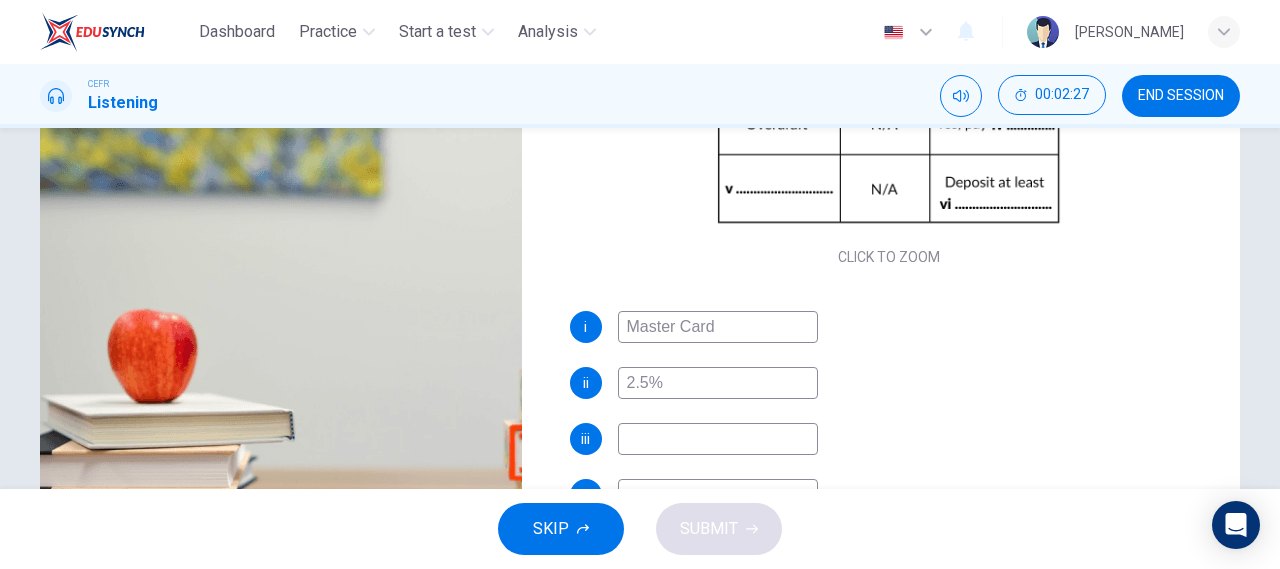 scroll, scrollTop: 222, scrollLeft: 0, axis: vertical 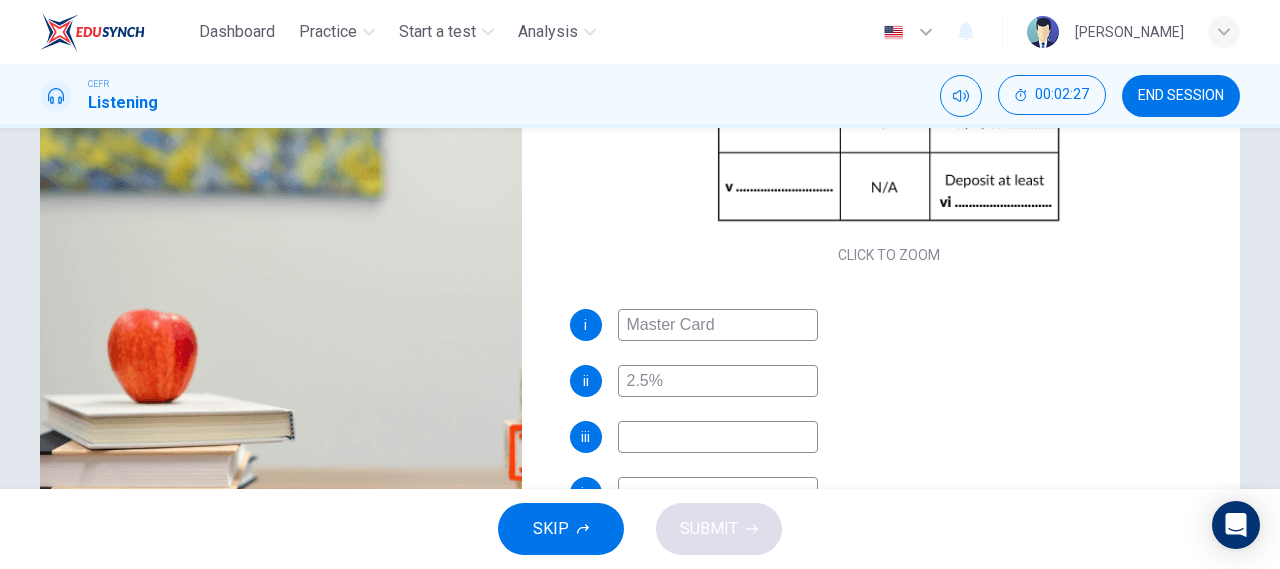 type on "53" 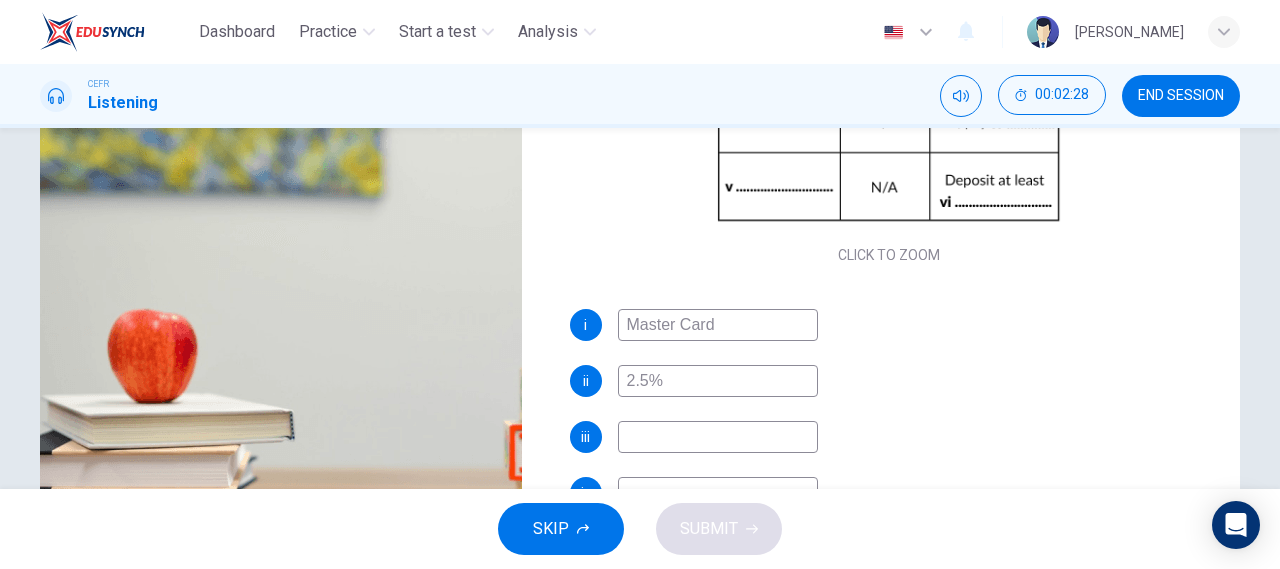 type on "2.5%" 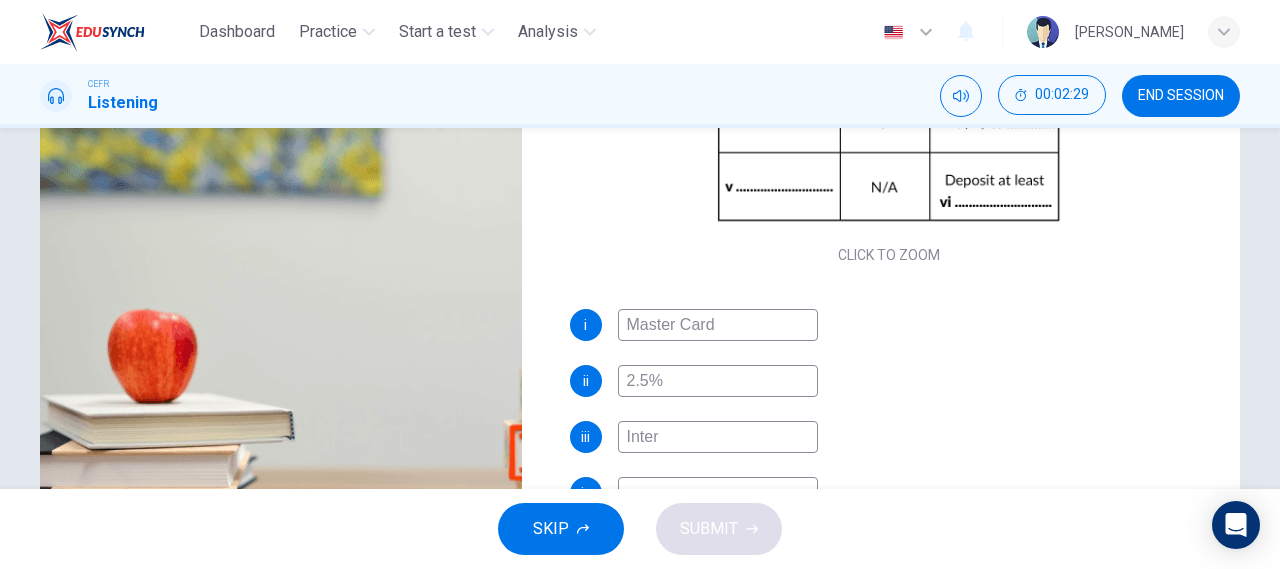 type on "Intern" 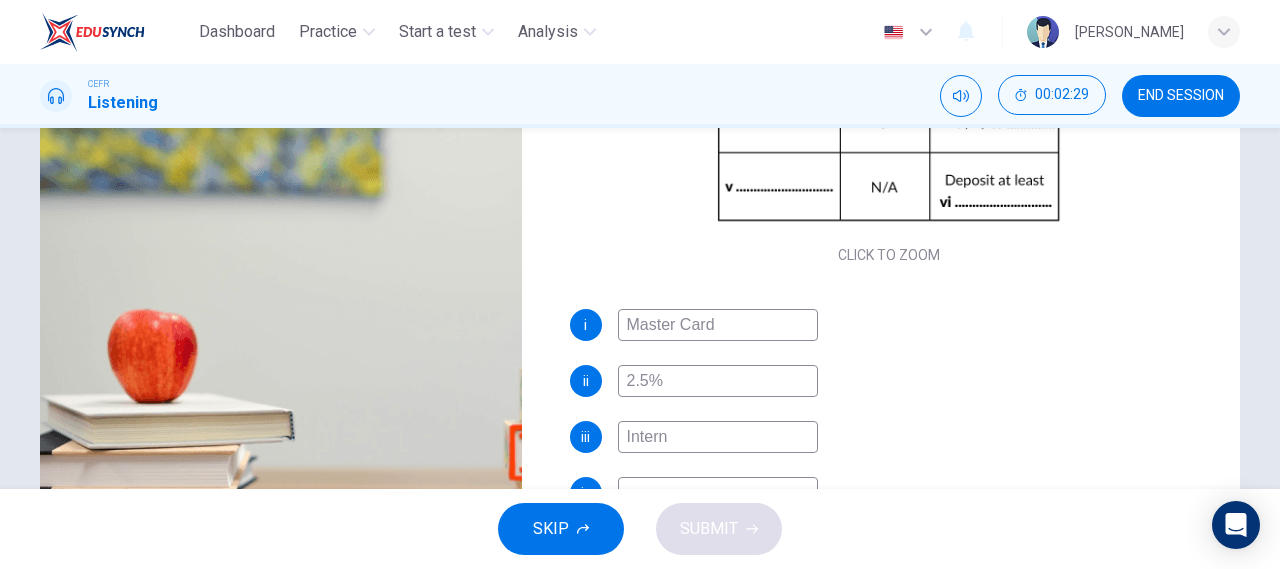 type on "54" 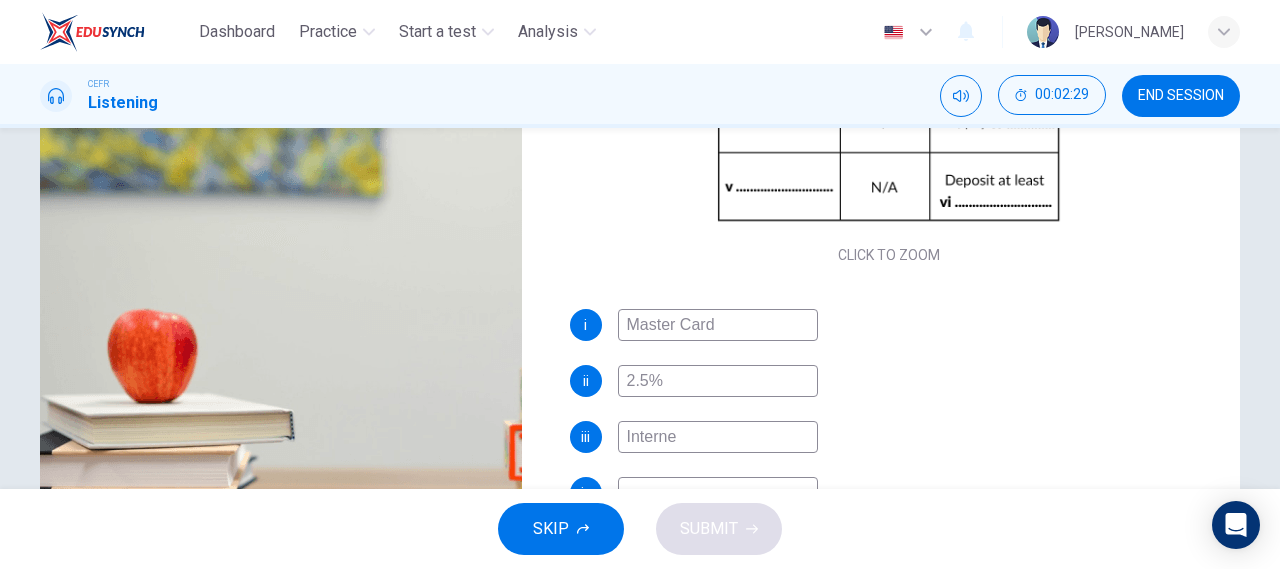 type on "Internet" 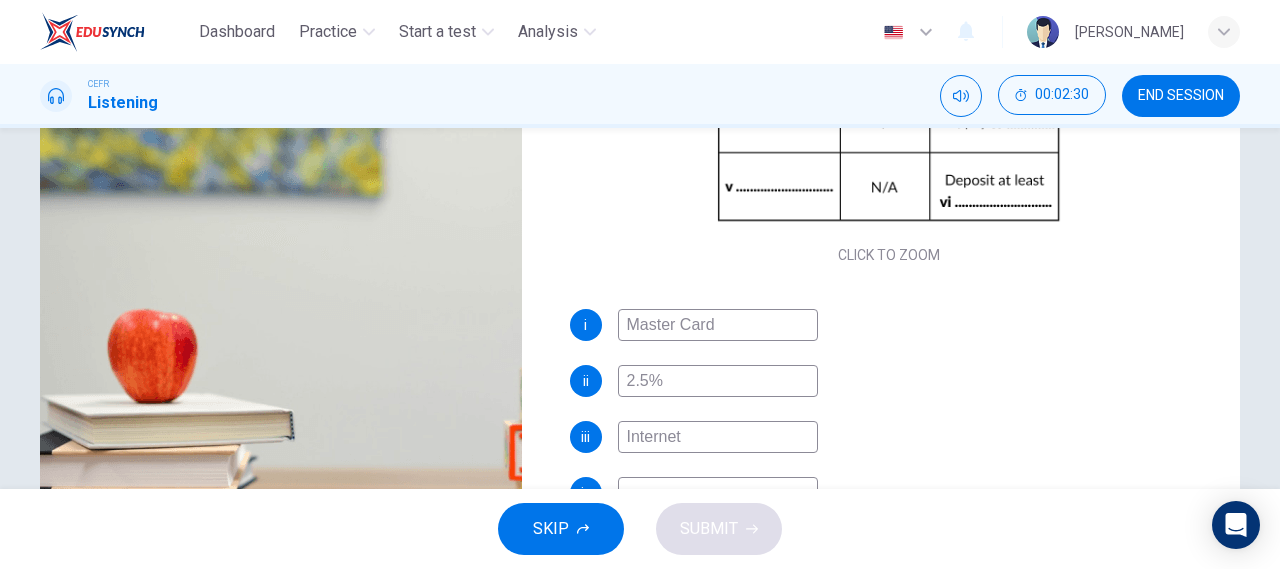 type on "55" 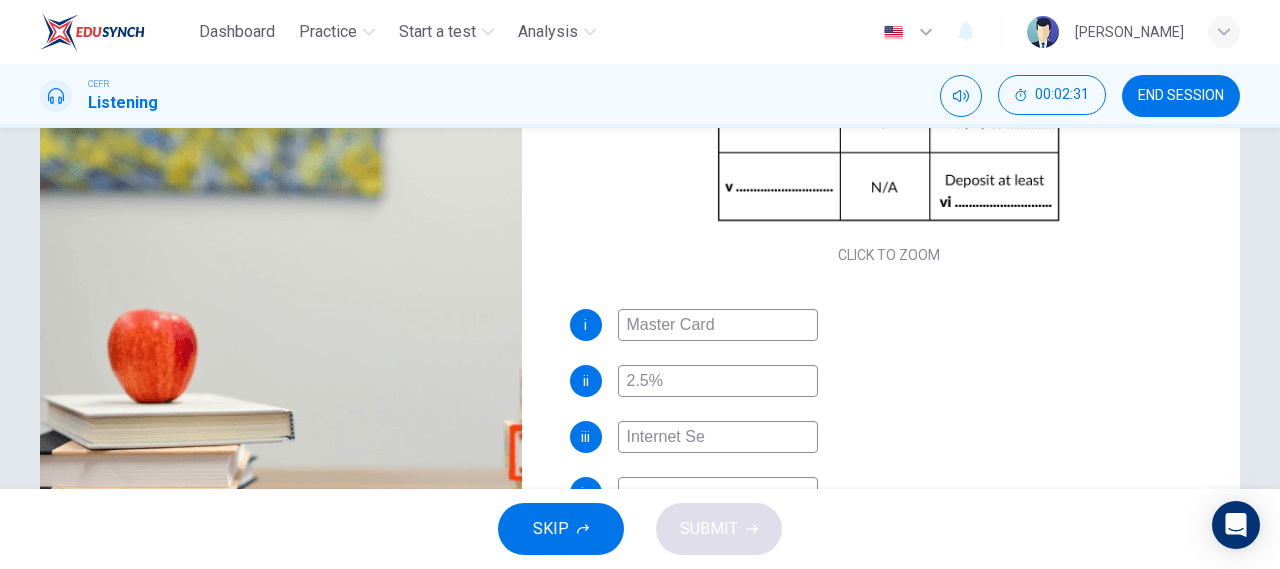 type on "Internet Ser" 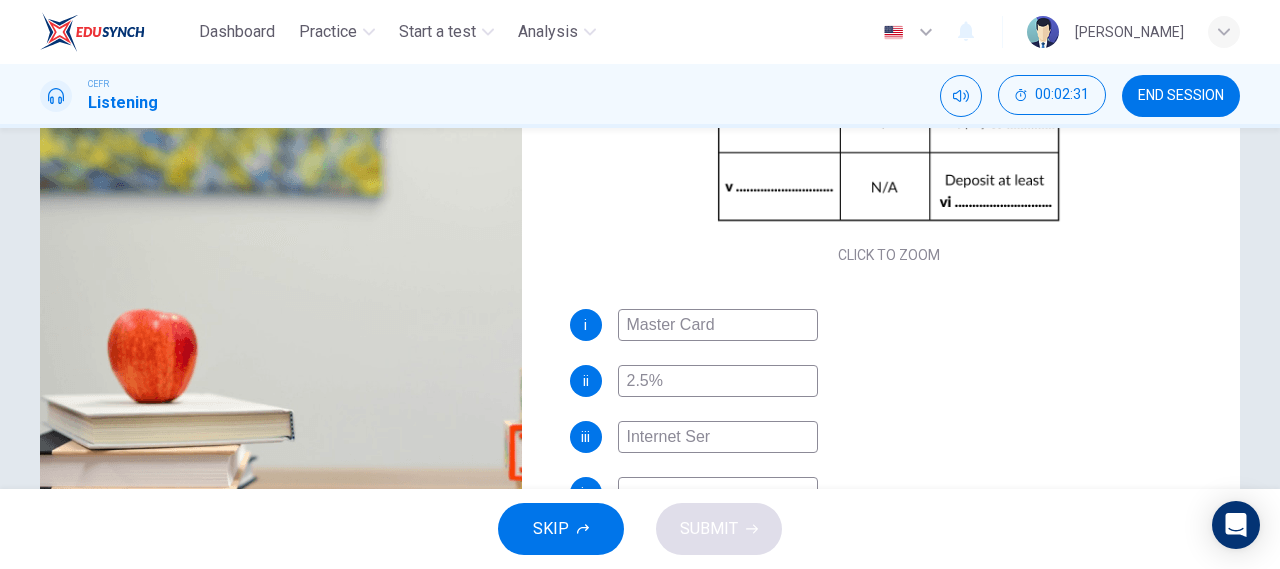 type on "55" 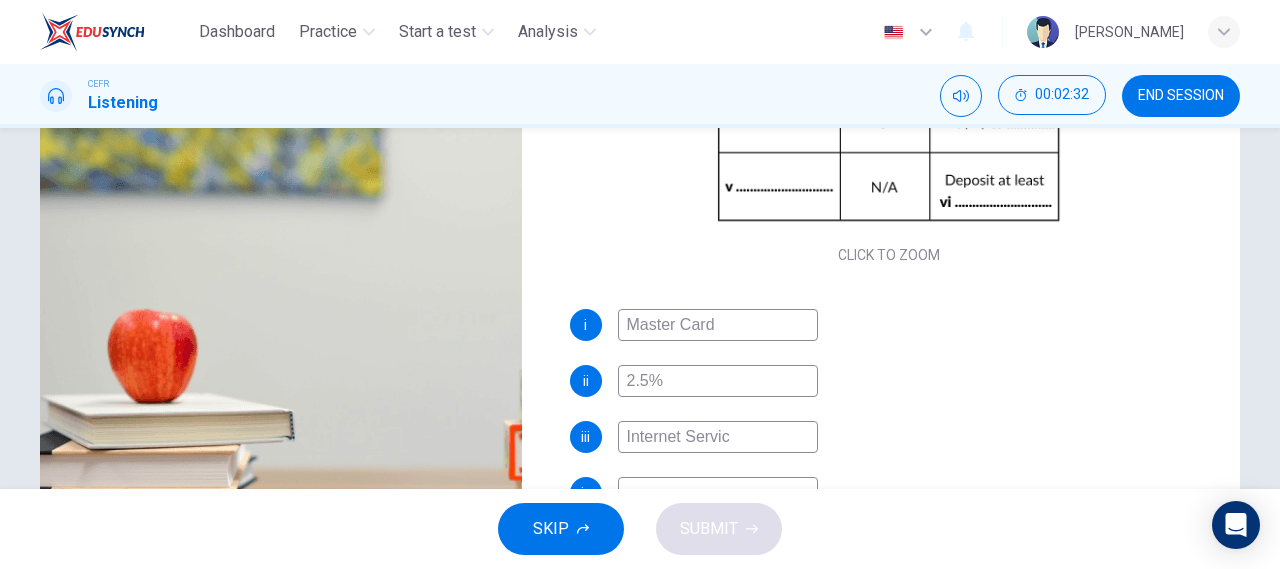 type on "Internet Service" 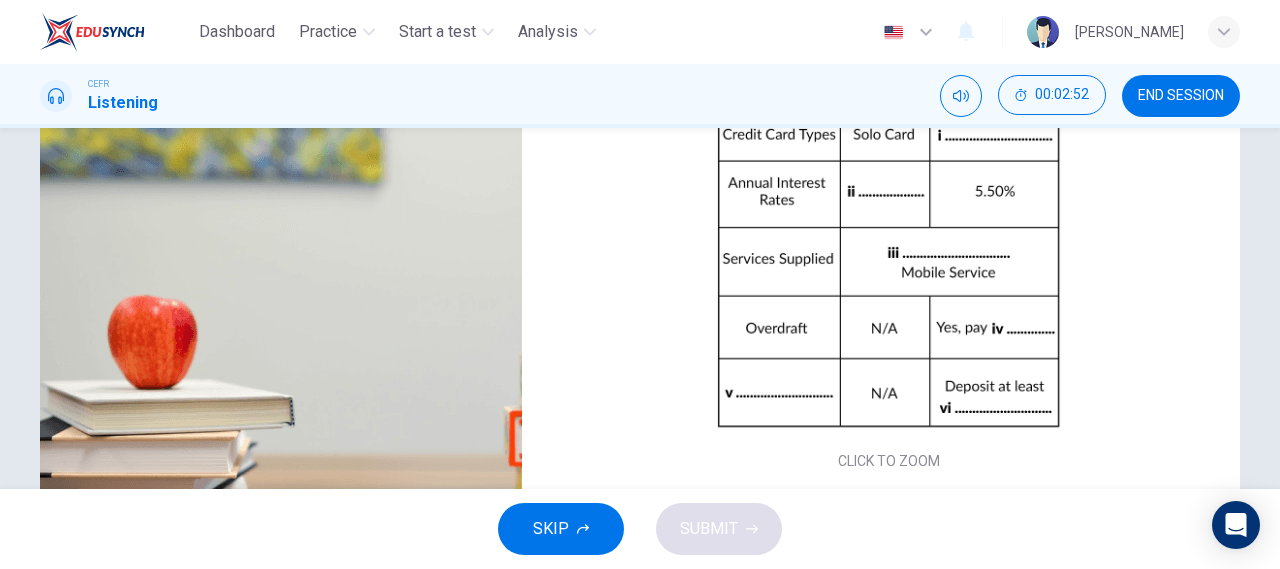 scroll, scrollTop: 0, scrollLeft: 0, axis: both 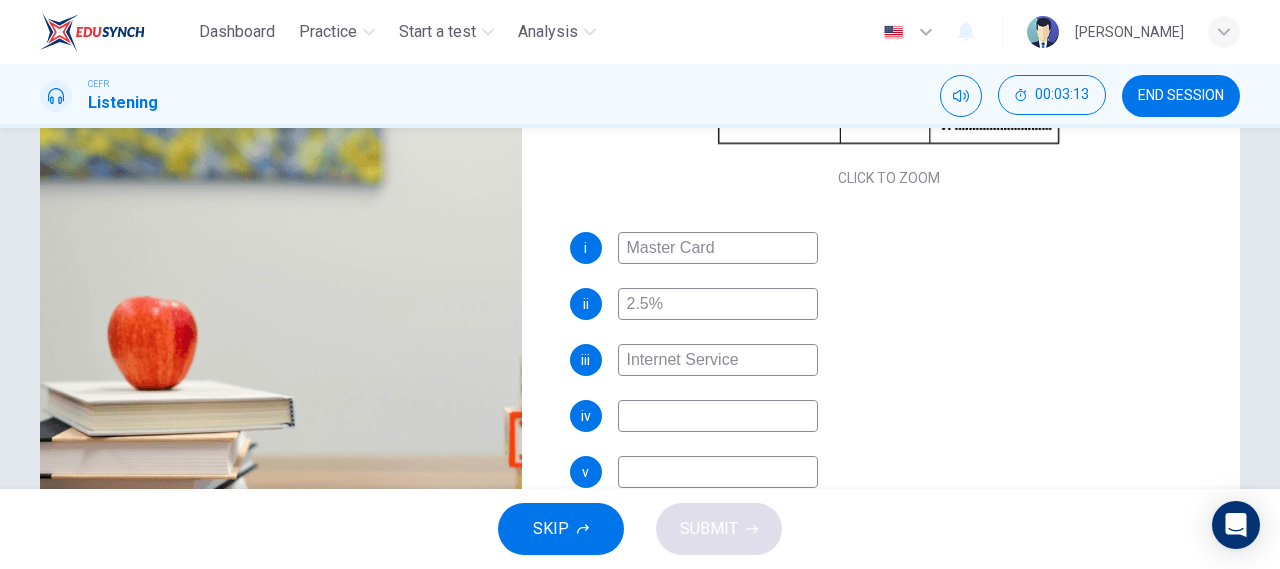 type on "73" 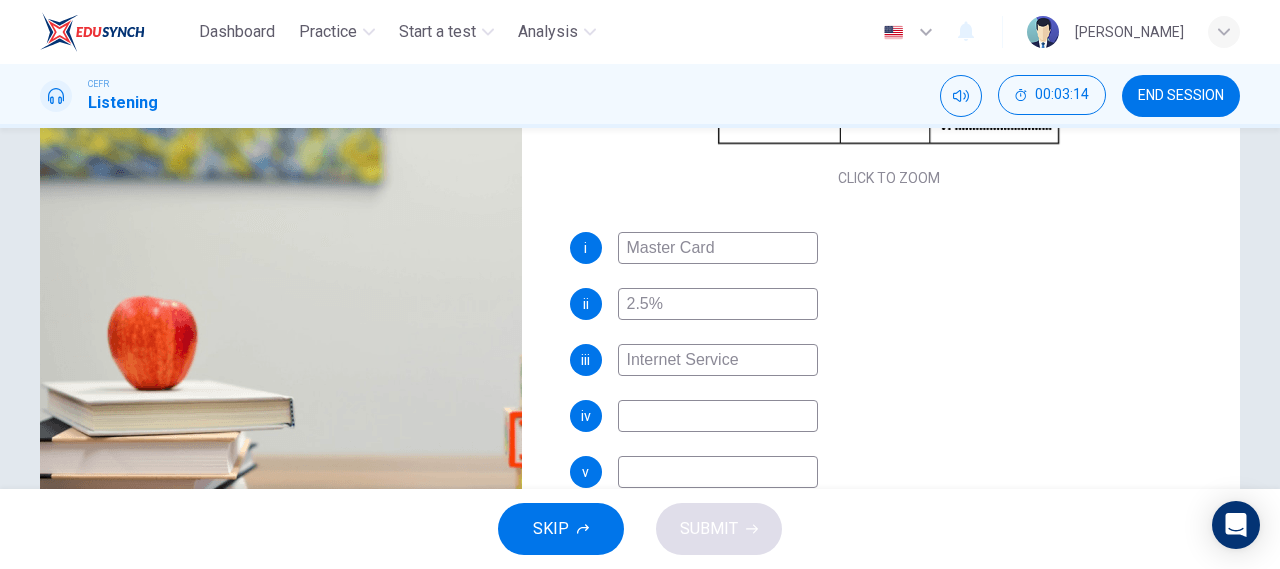 type on "Internet Service" 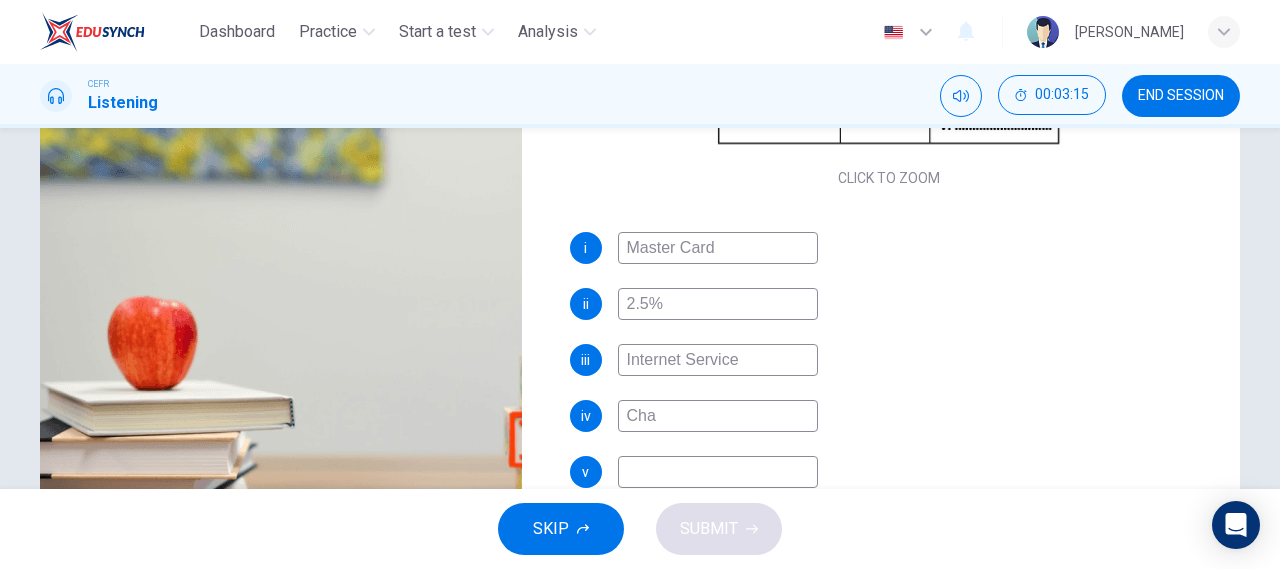 type on "Char" 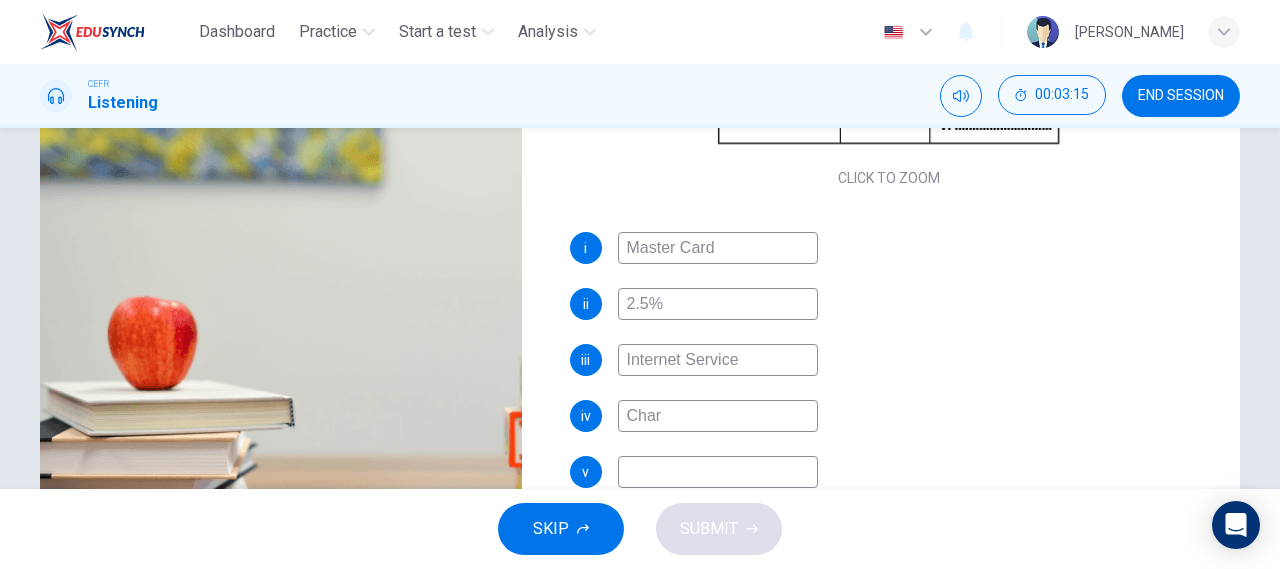 type on "74" 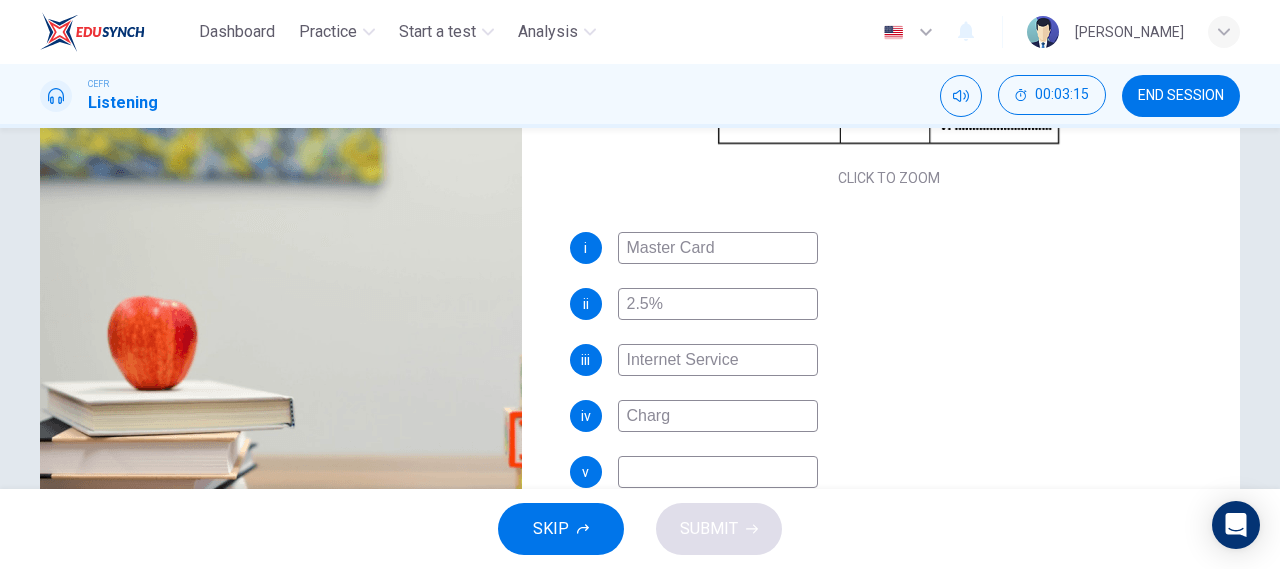 type on "Charge" 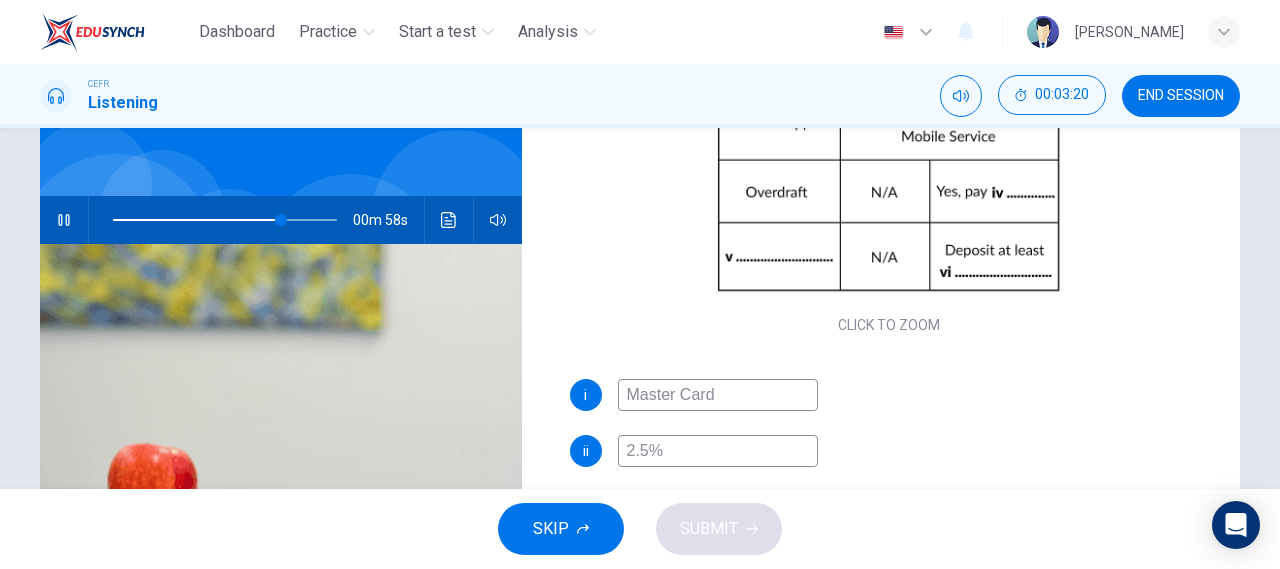 scroll, scrollTop: 134, scrollLeft: 0, axis: vertical 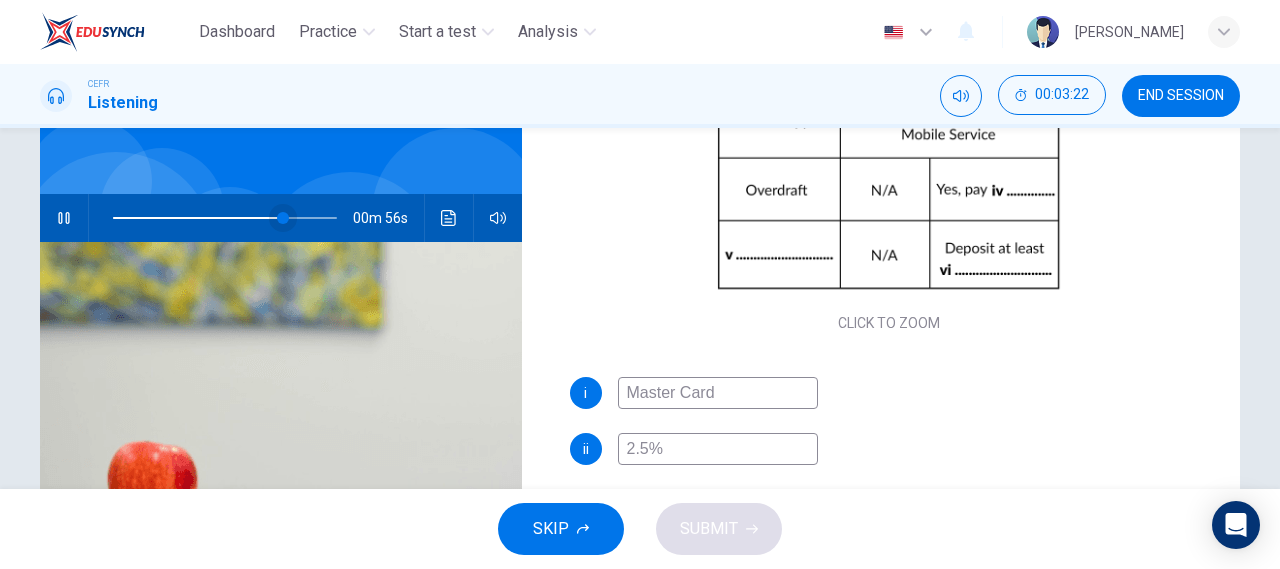 type on "77" 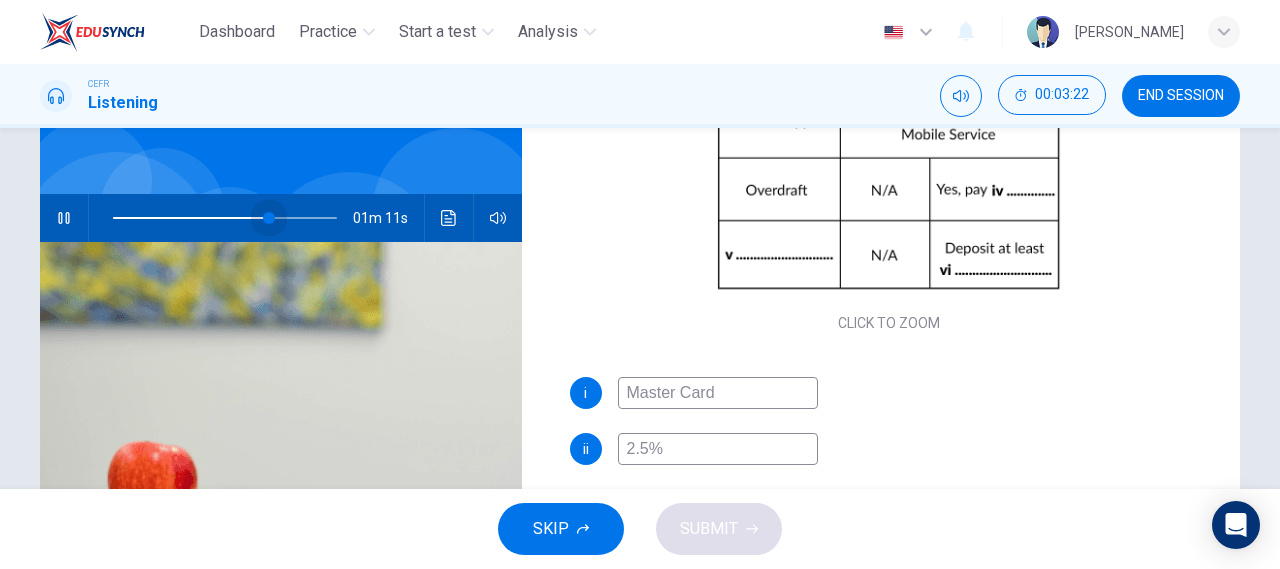 click at bounding box center [269, 218] 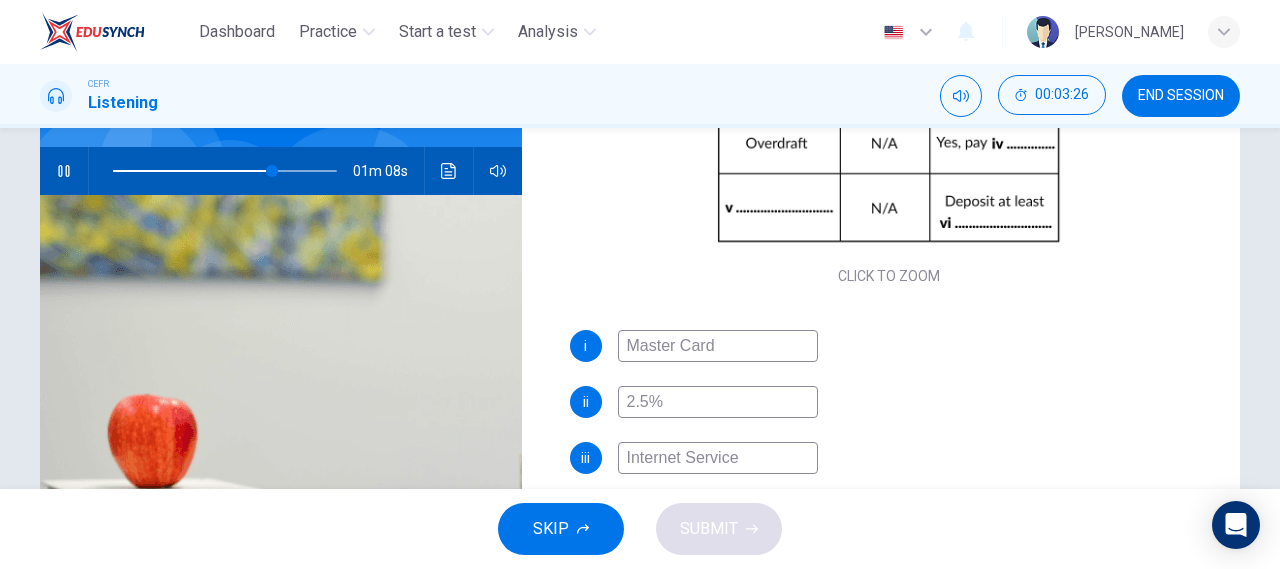 scroll, scrollTop: 178, scrollLeft: 0, axis: vertical 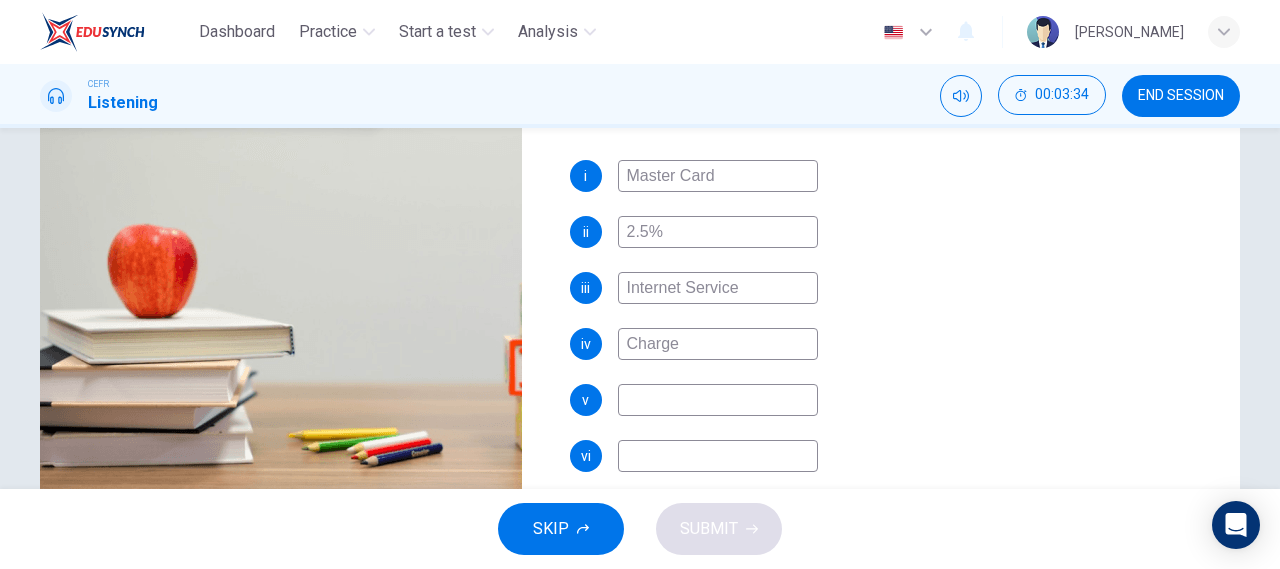 click at bounding box center (718, 400) 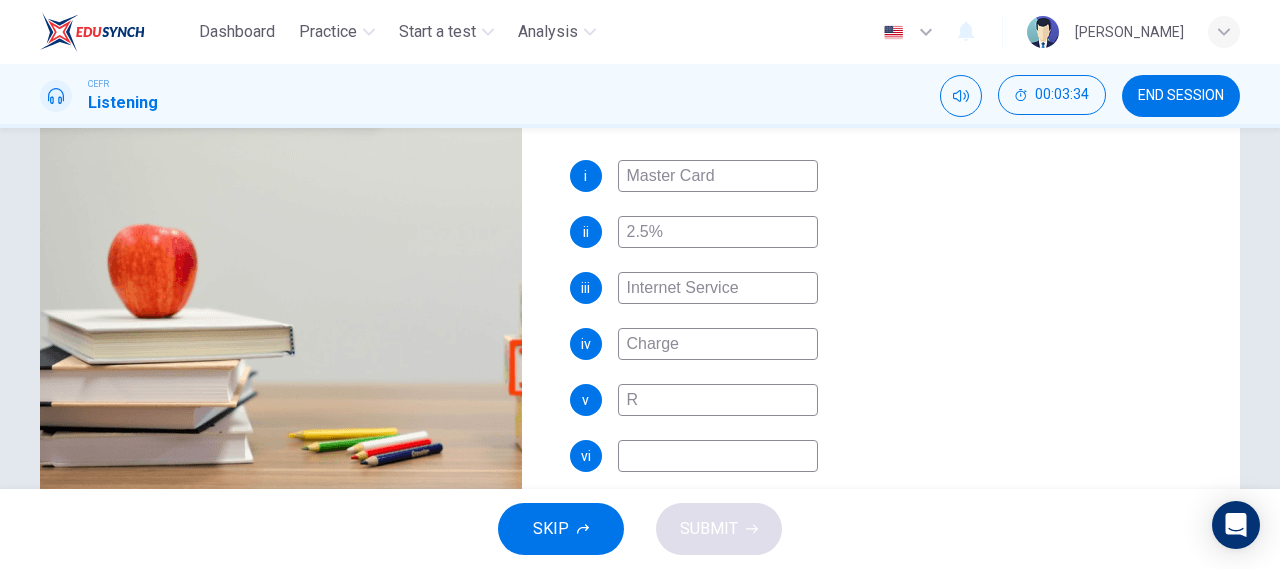 type on "Re" 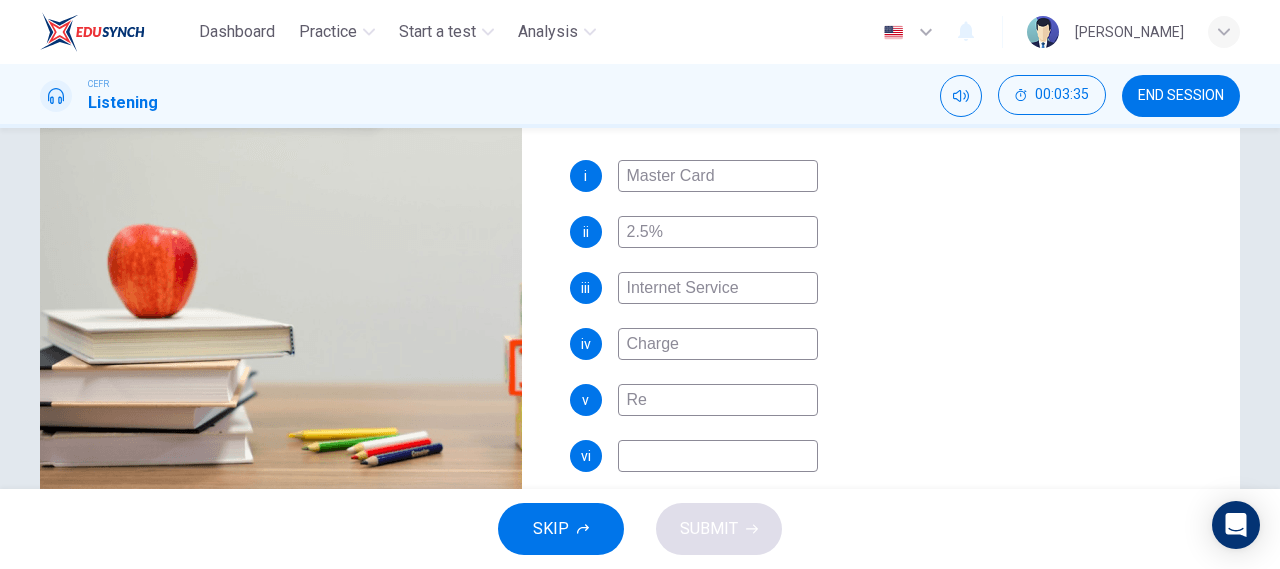 type on "75" 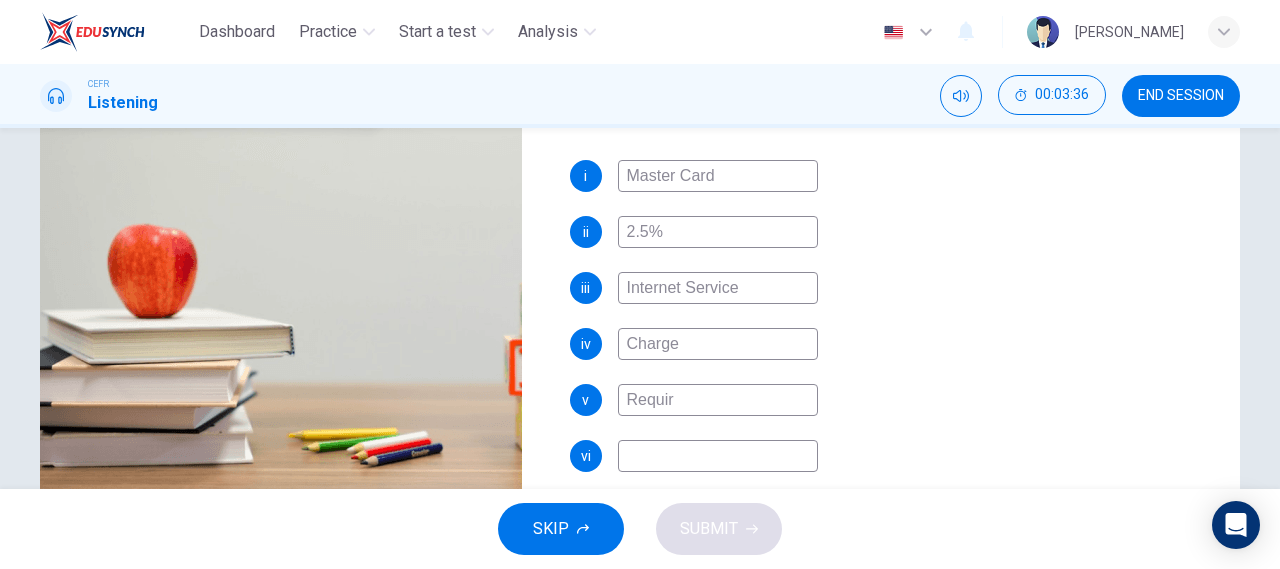 type on "Require" 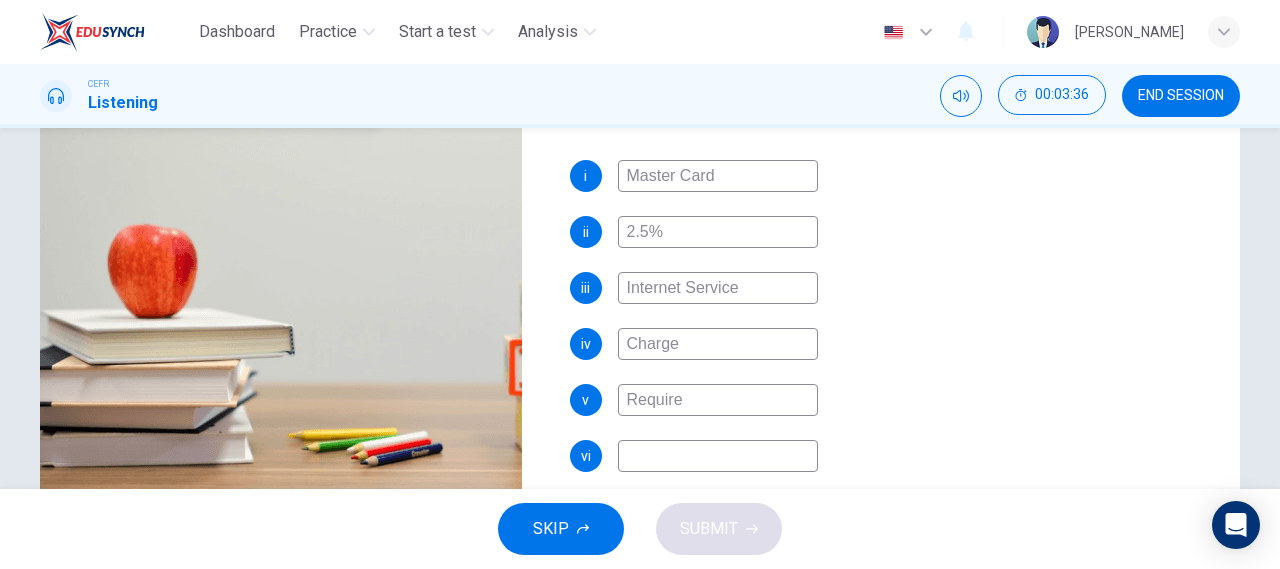 type on "76" 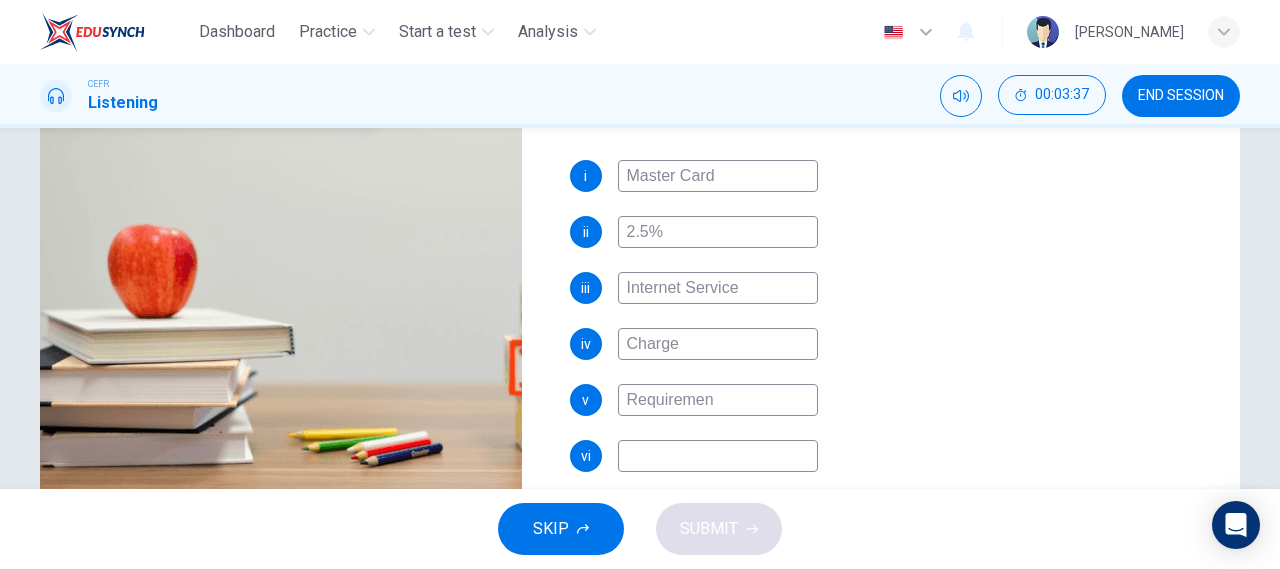 type on "Requirement" 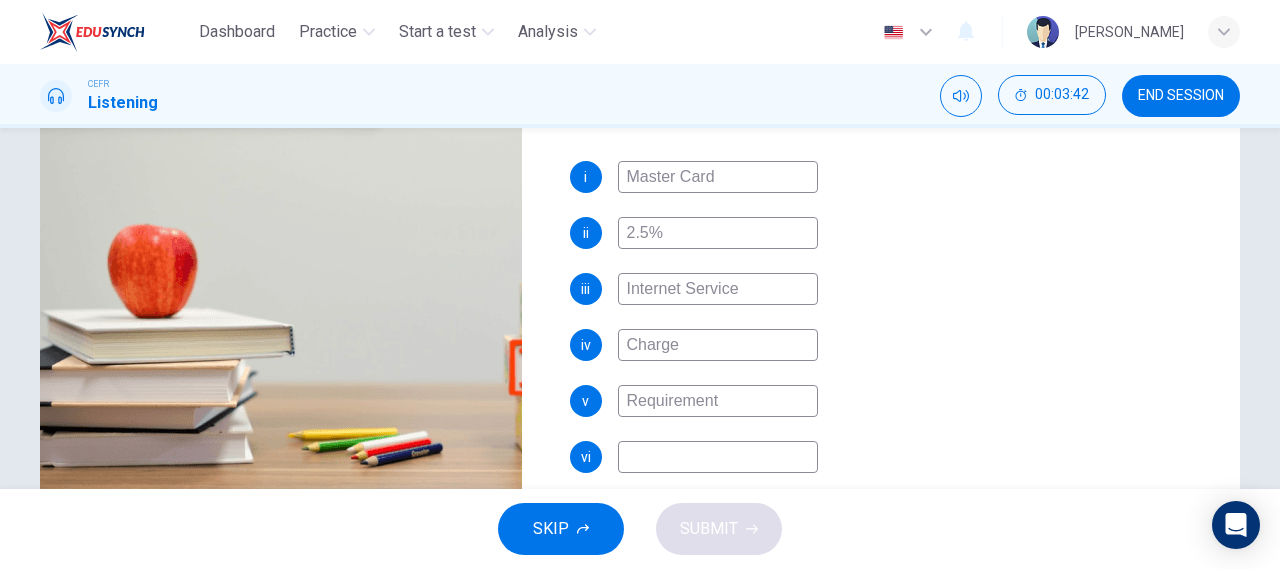scroll, scrollTop: 286, scrollLeft: 0, axis: vertical 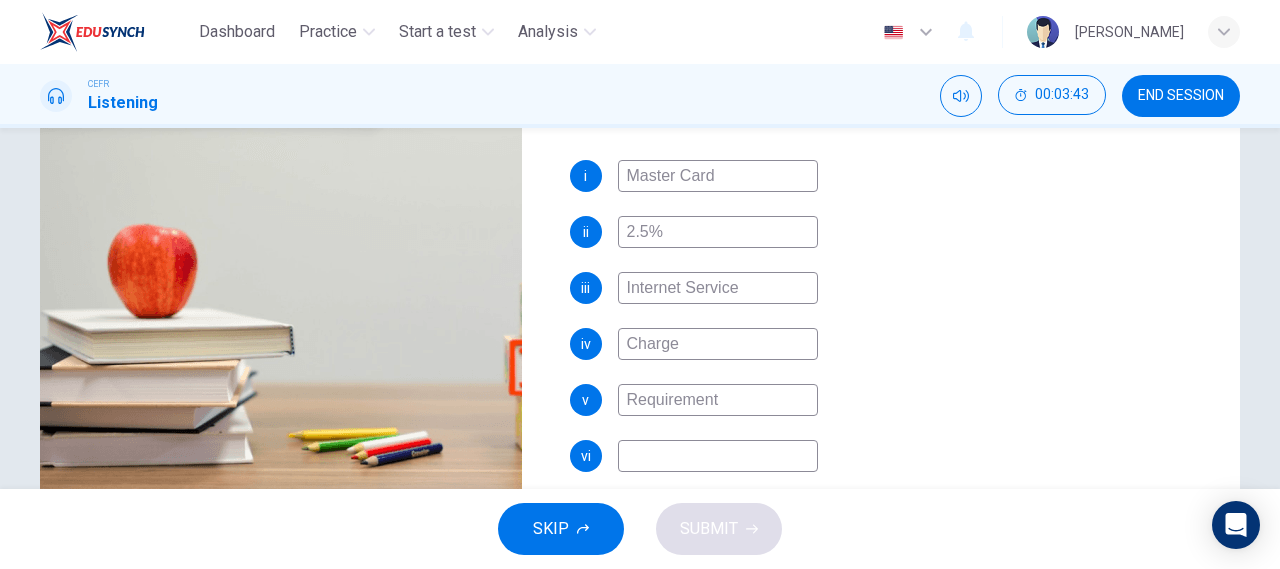 type on "79" 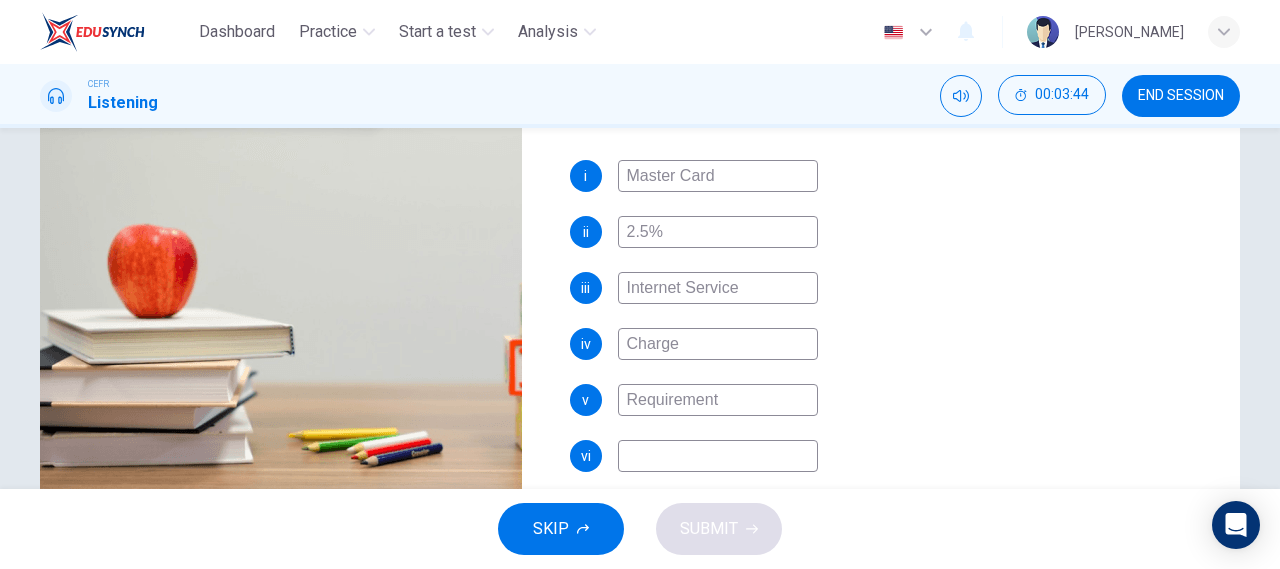 type on "Requirement" 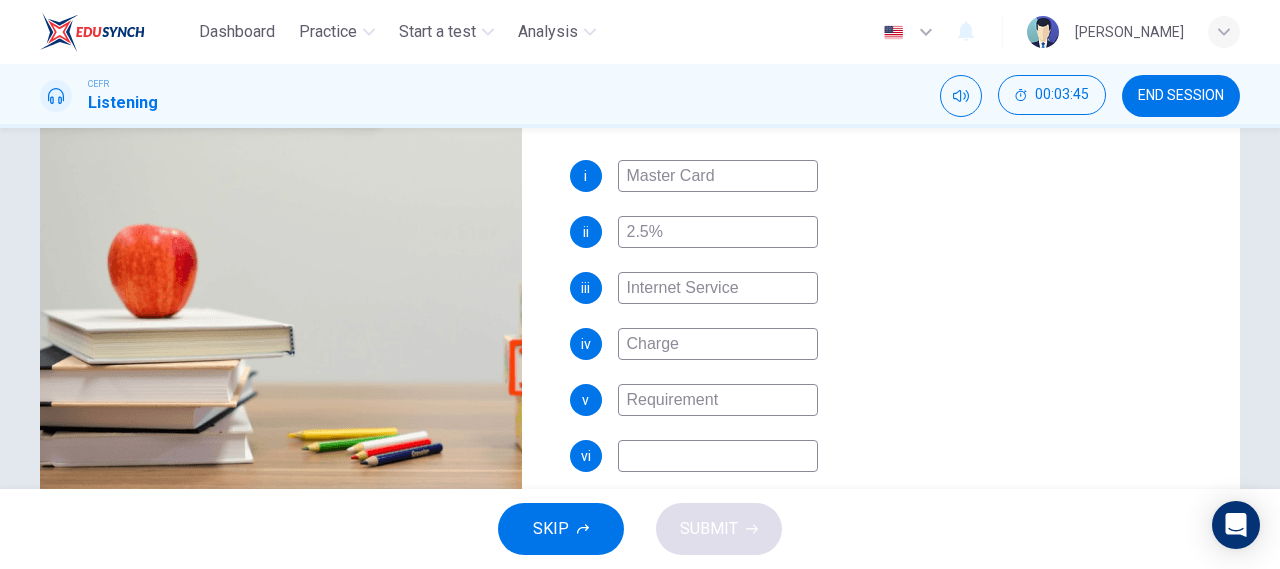 type on "1" 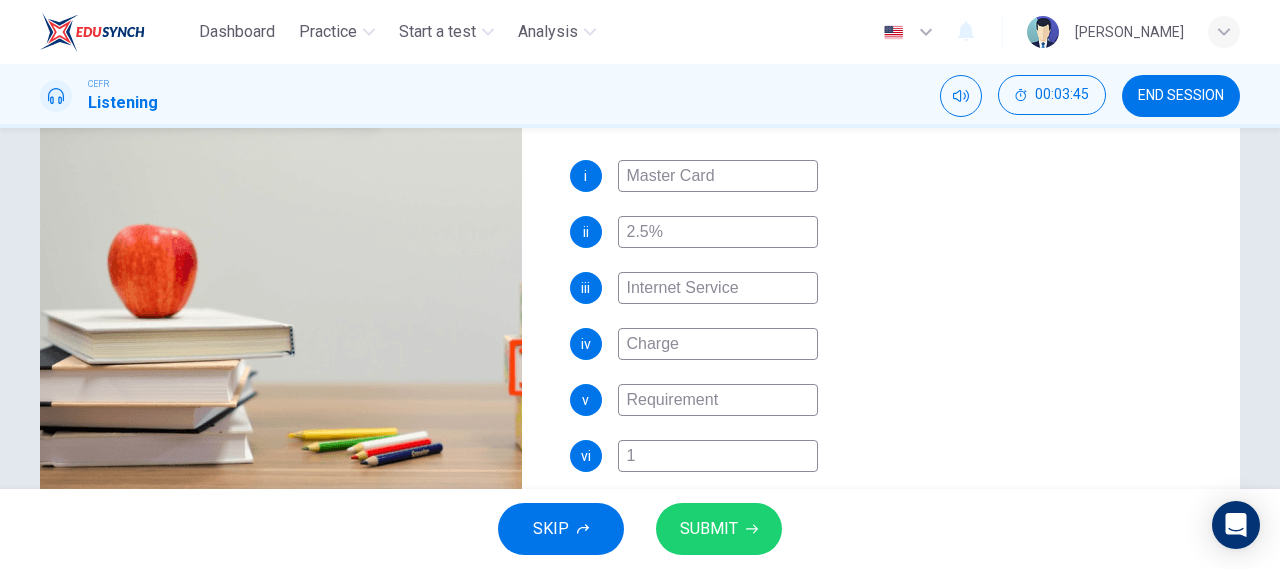 type on "80" 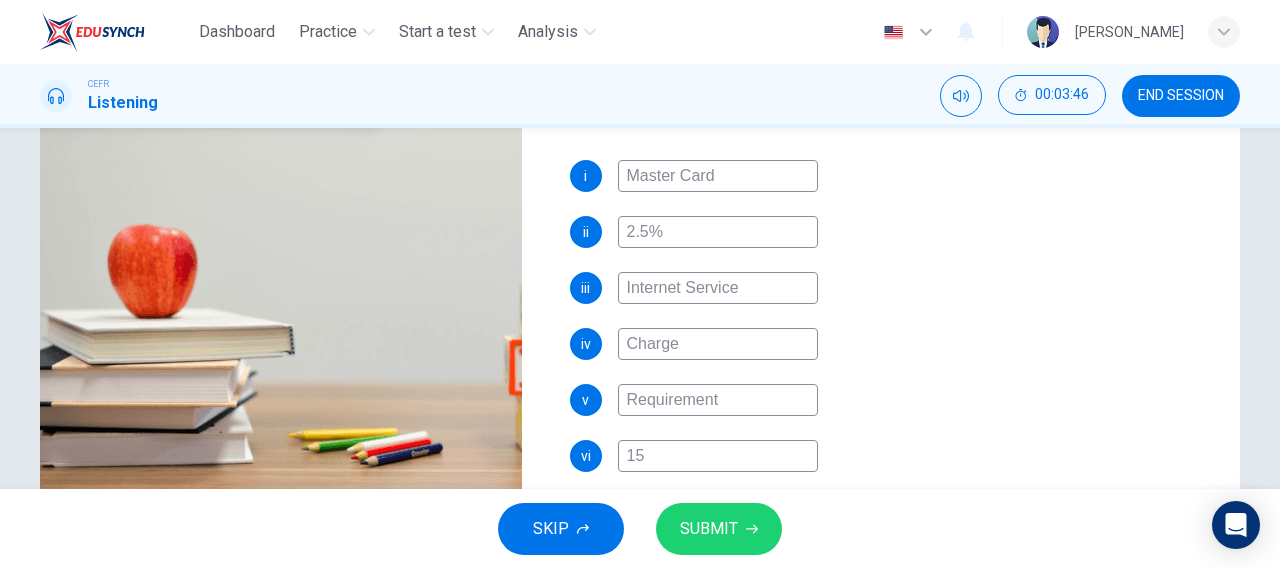 type on "150" 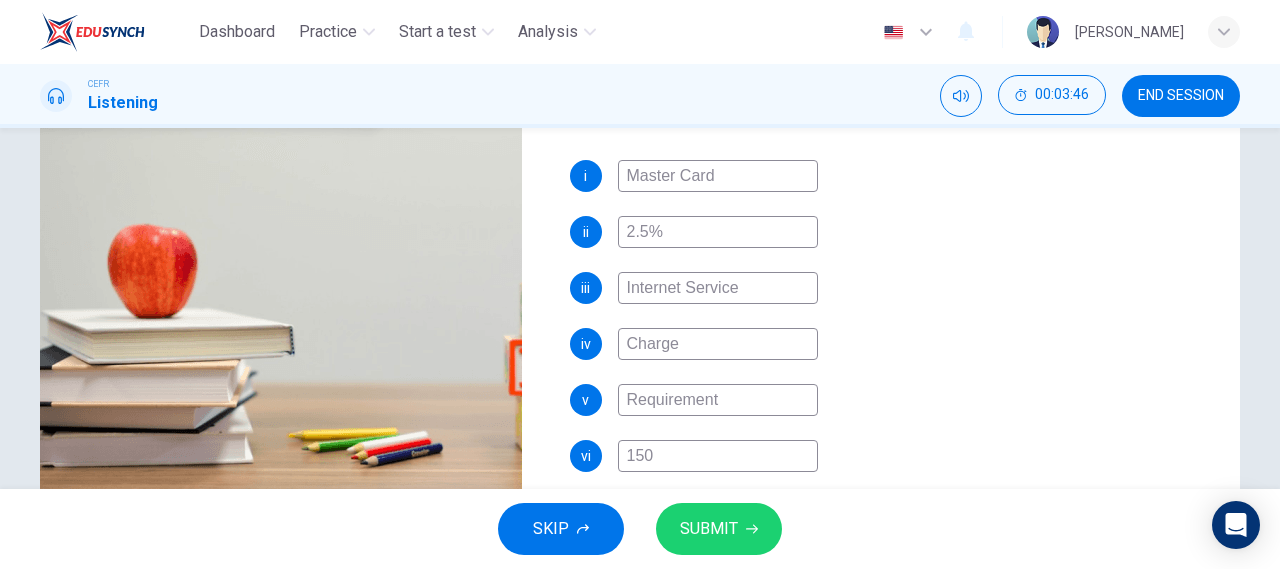 type on "80" 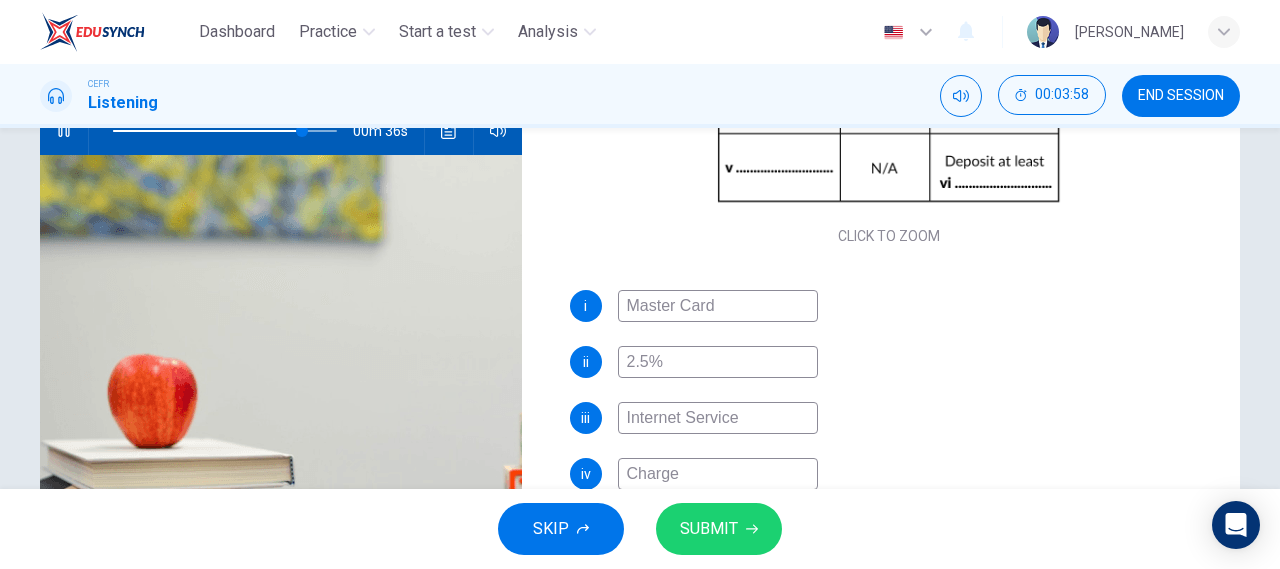 scroll, scrollTop: 414, scrollLeft: 0, axis: vertical 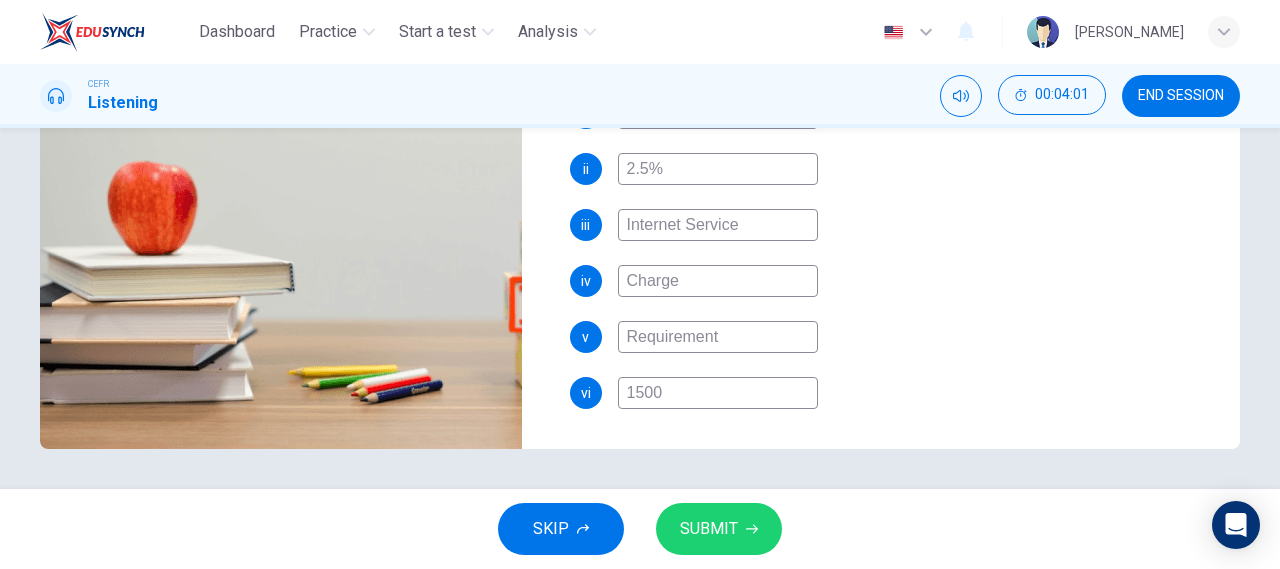 type on "86" 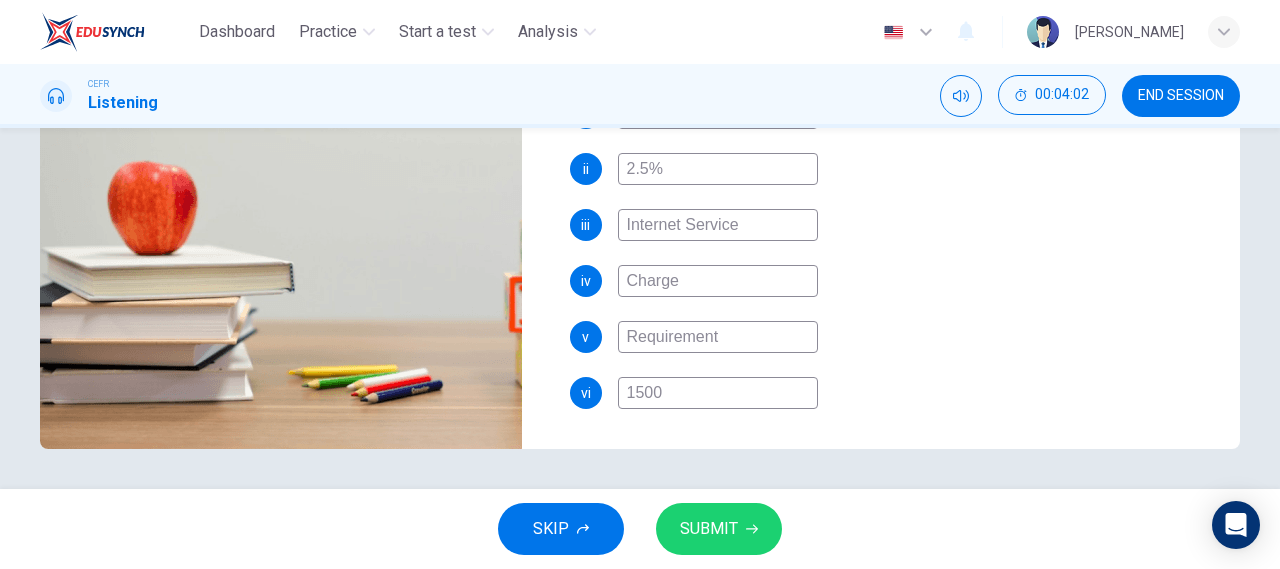 type on "1500$" 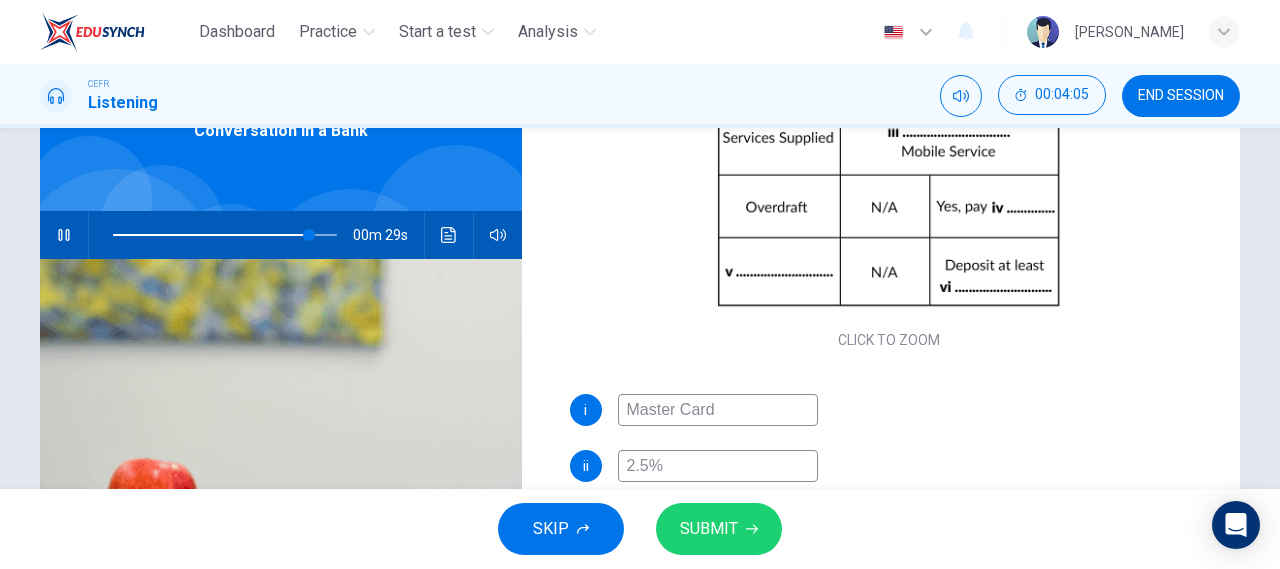 scroll, scrollTop: 116, scrollLeft: 0, axis: vertical 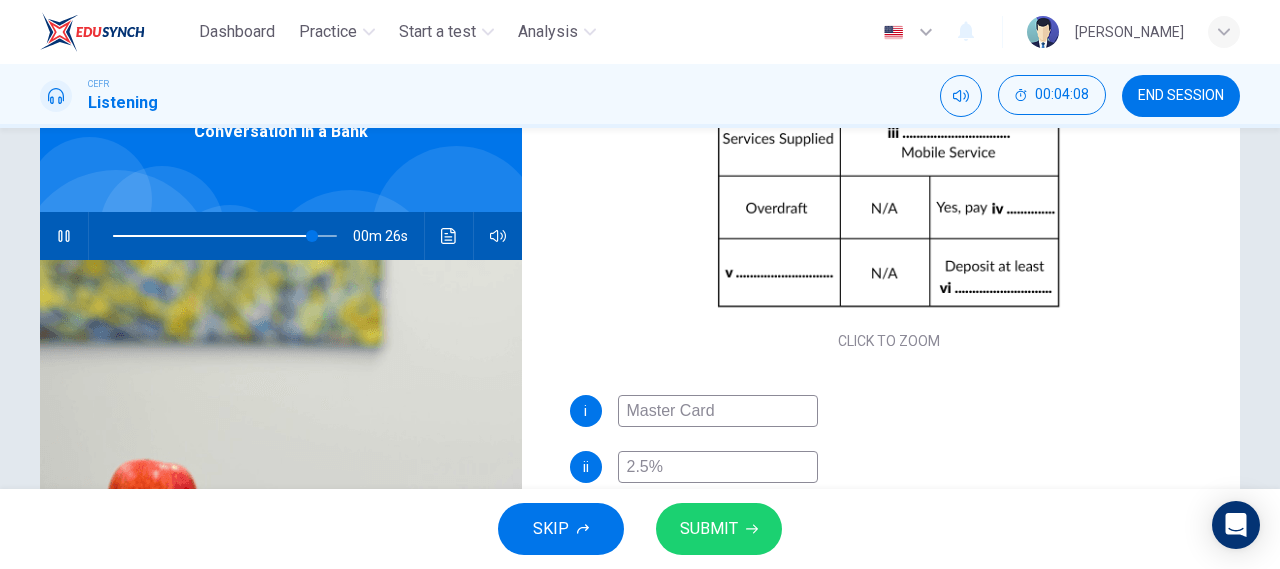 type on "89" 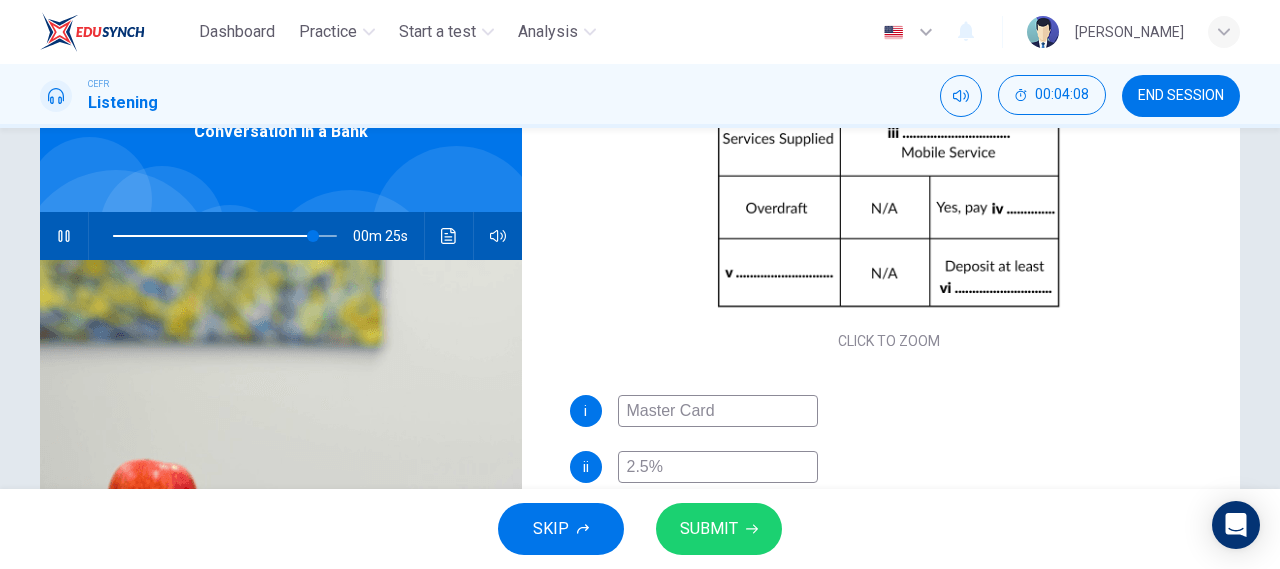type on "1500$" 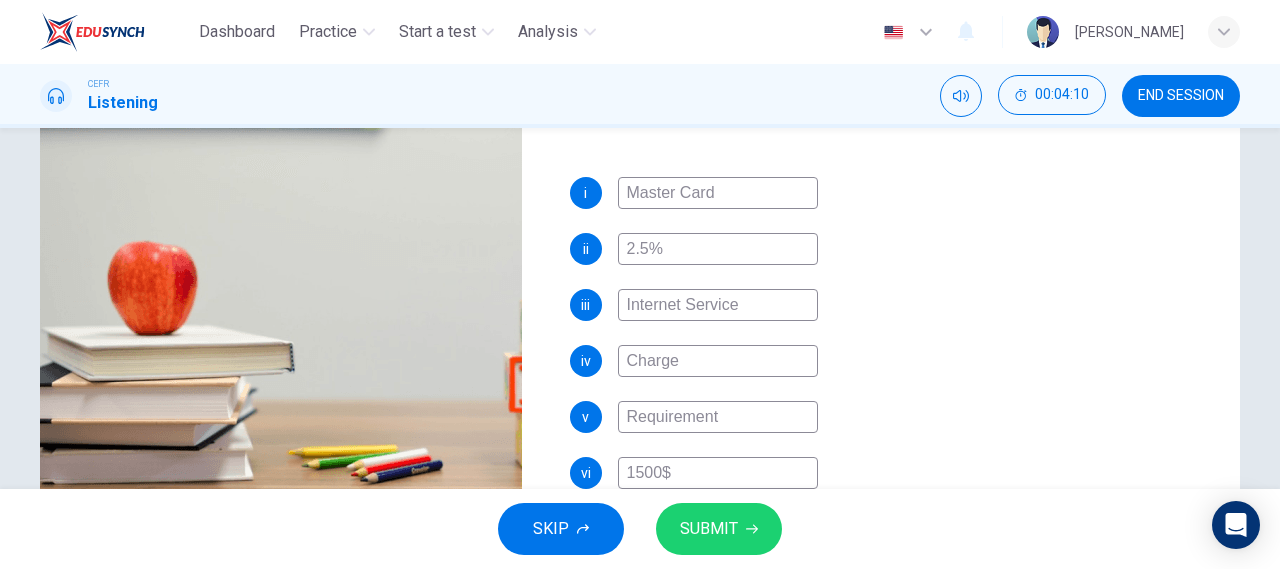 scroll, scrollTop: 0, scrollLeft: 0, axis: both 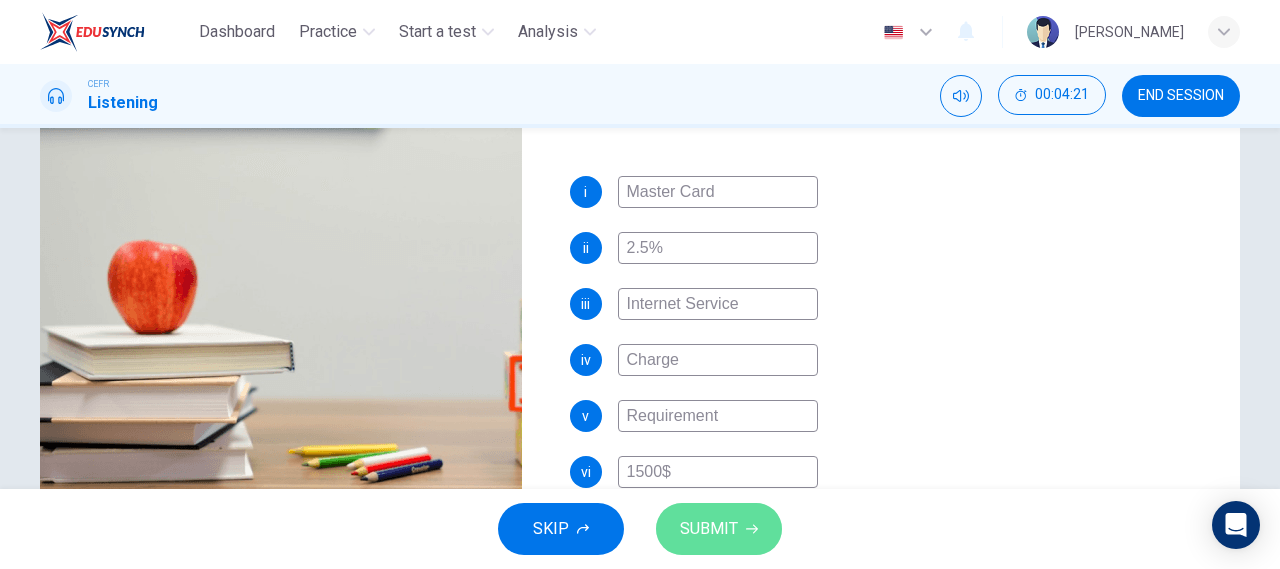 click on "SUBMIT" at bounding box center (719, 529) 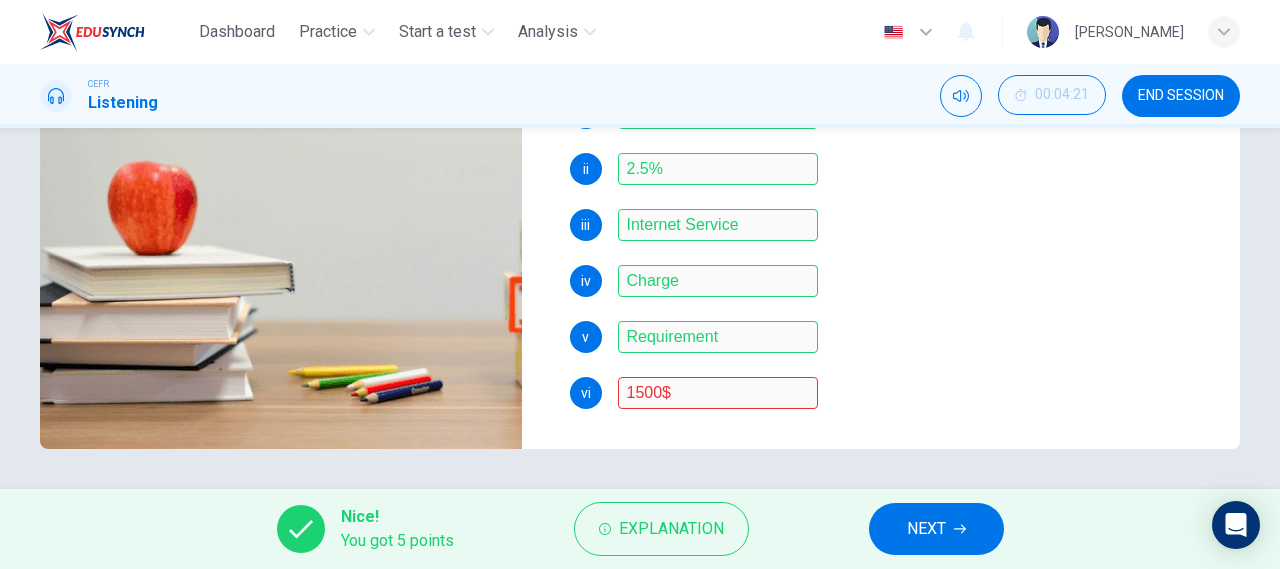 scroll, scrollTop: 354, scrollLeft: 0, axis: vertical 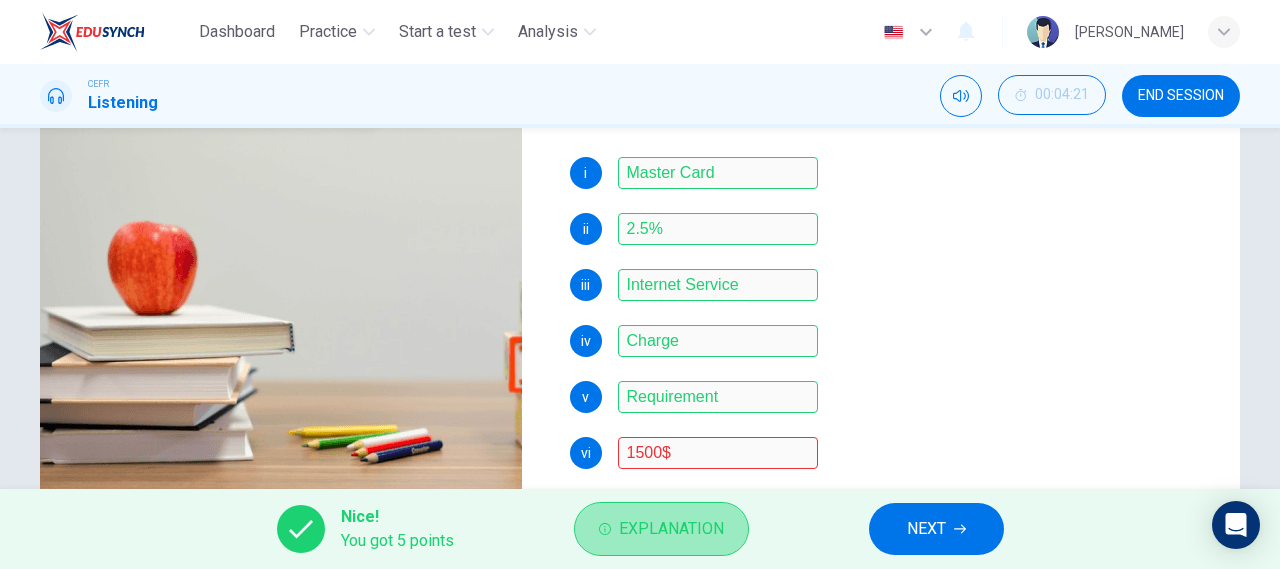 click on "Explanation" at bounding box center (661, 529) 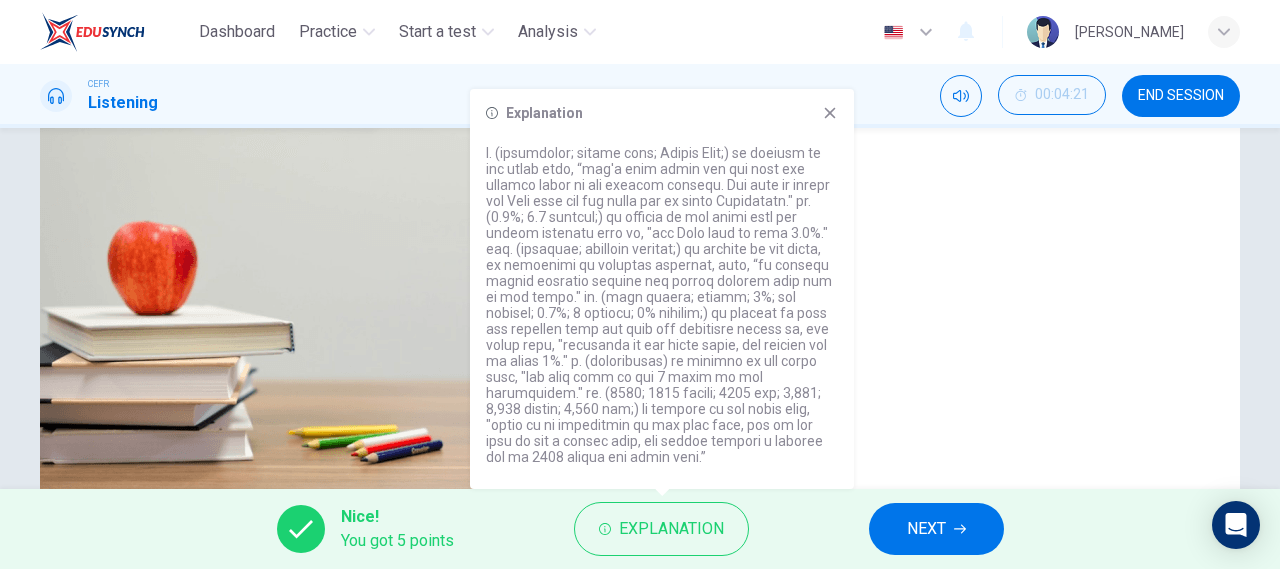 click on "Nice! You got 5
points Explanation NEXT" at bounding box center [640, 529] 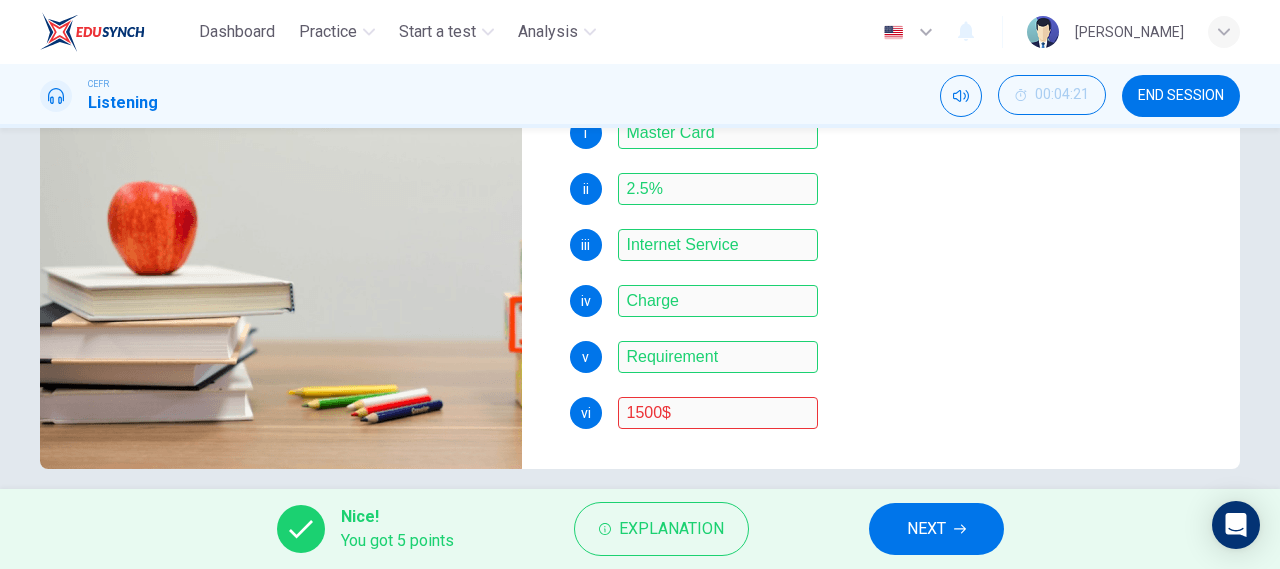 scroll, scrollTop: 392, scrollLeft: 0, axis: vertical 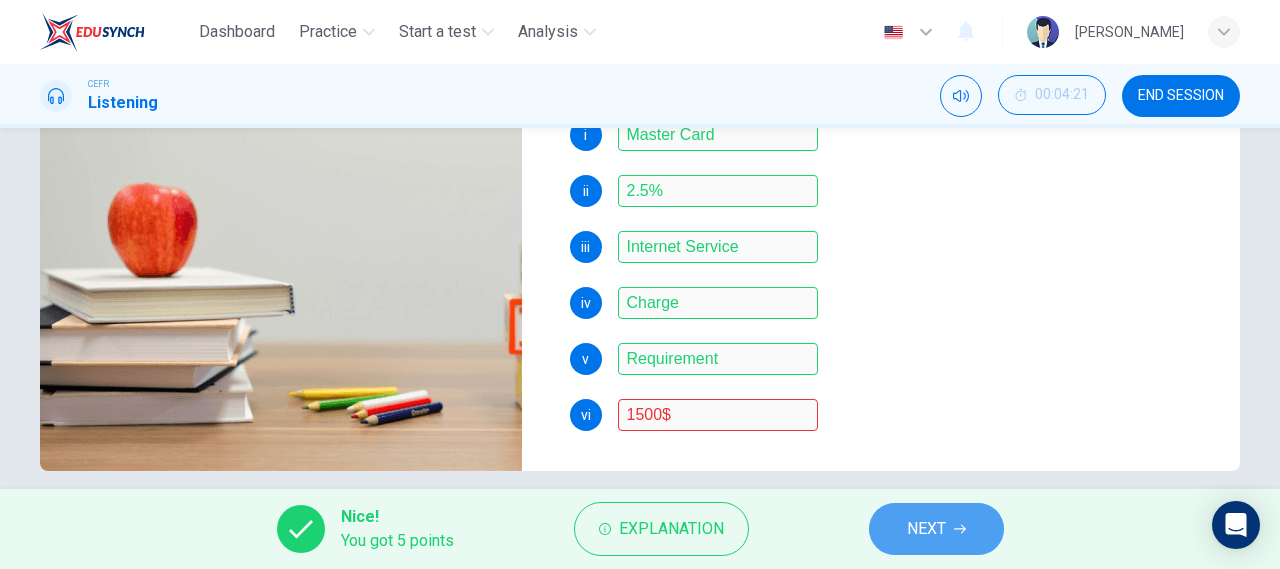 click on "NEXT" at bounding box center [926, 529] 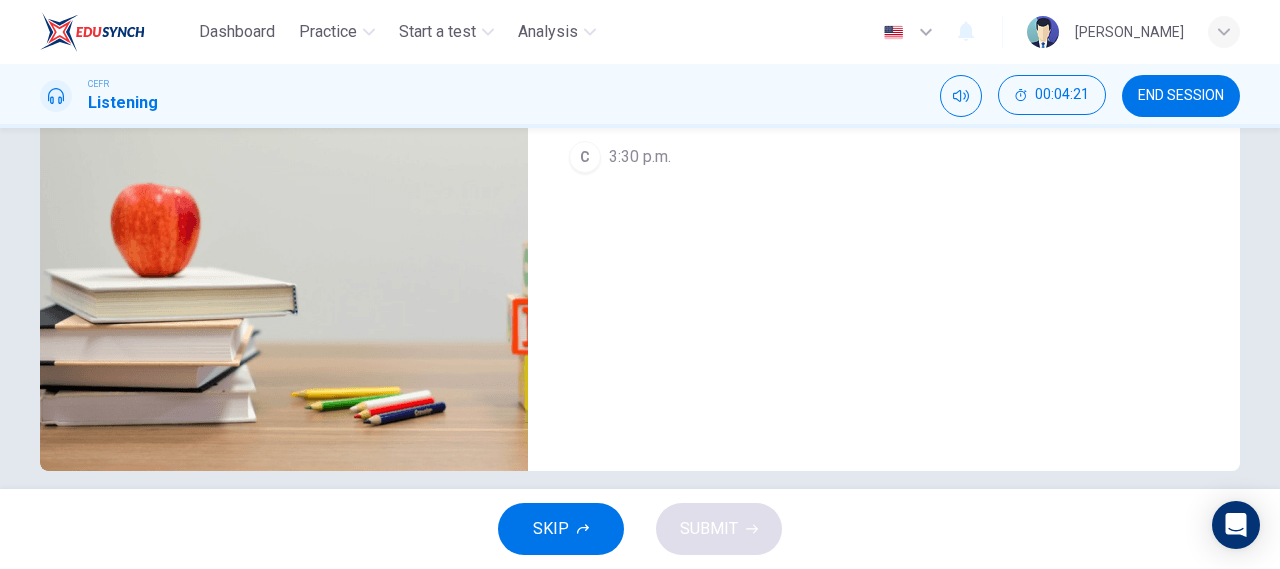 scroll, scrollTop: 0, scrollLeft: 0, axis: both 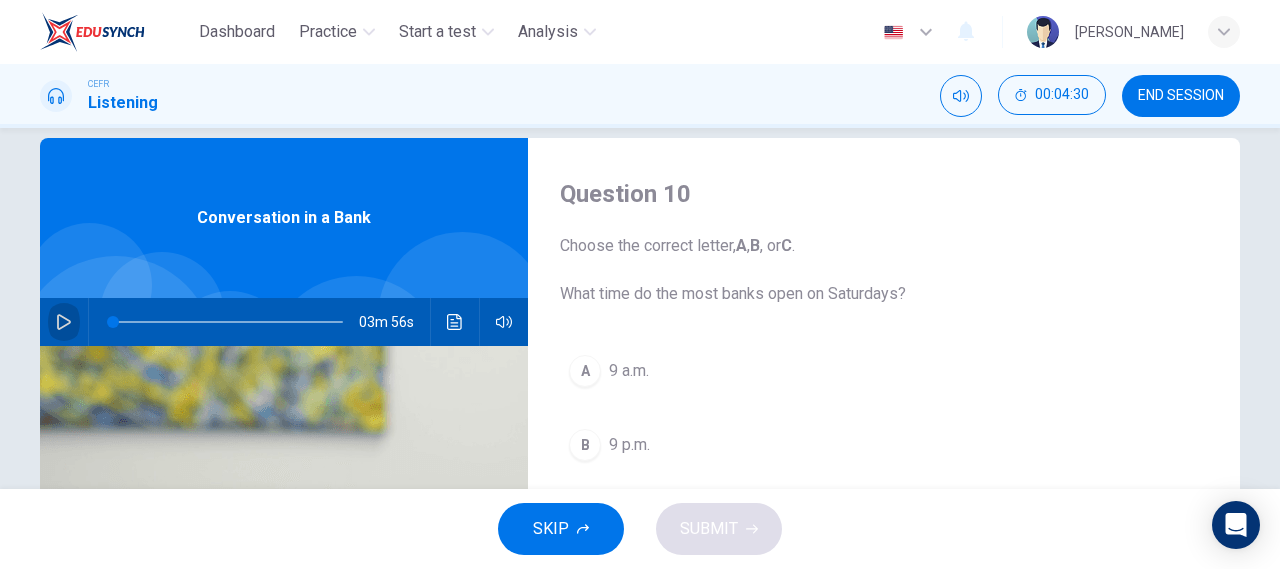 click at bounding box center [64, 322] 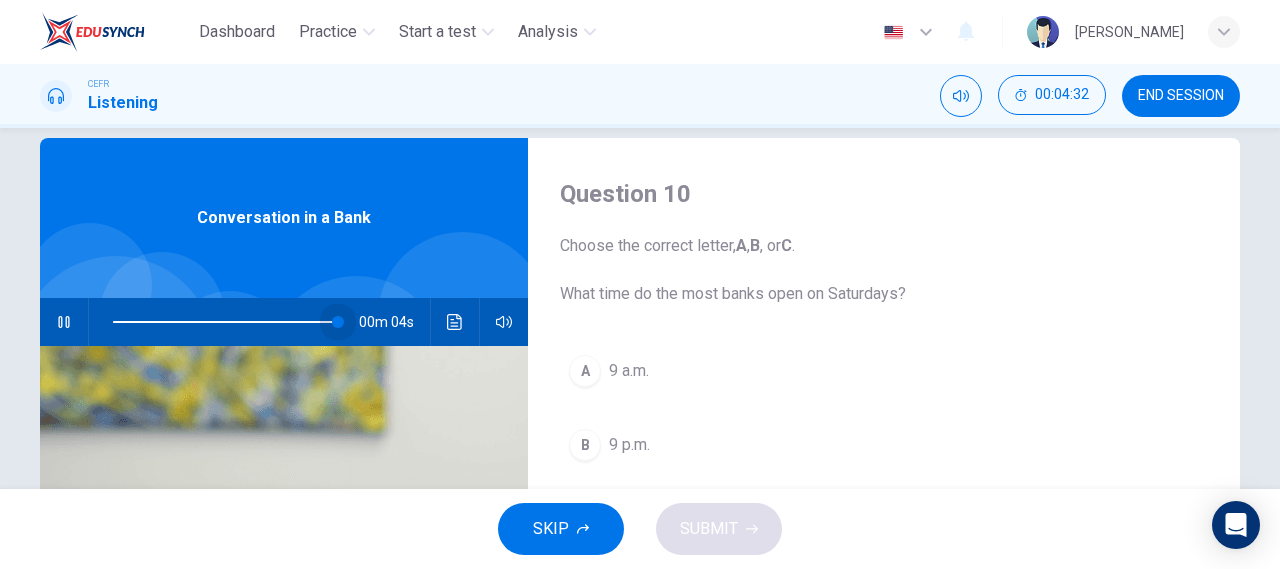 click at bounding box center (228, 322) 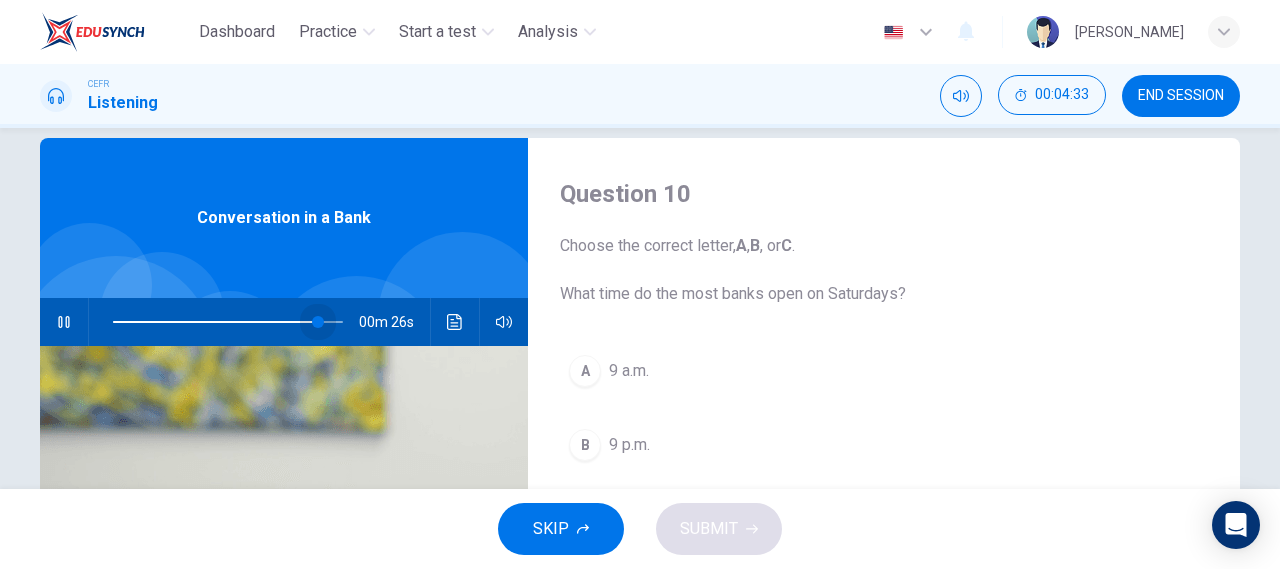 click at bounding box center (318, 322) 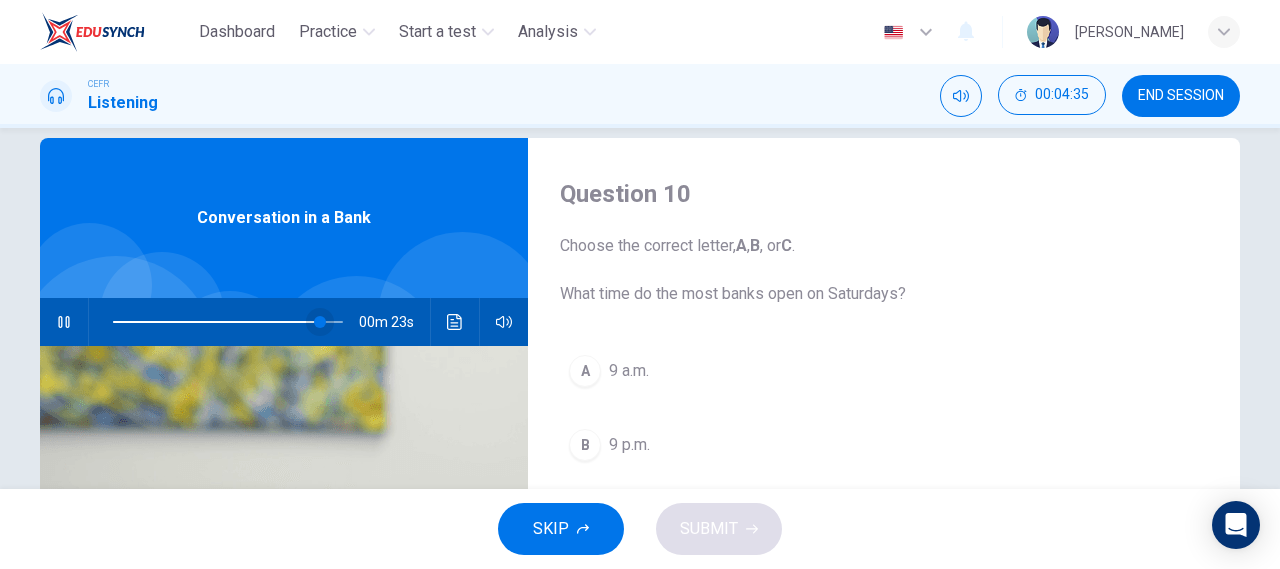 click at bounding box center (228, 322) 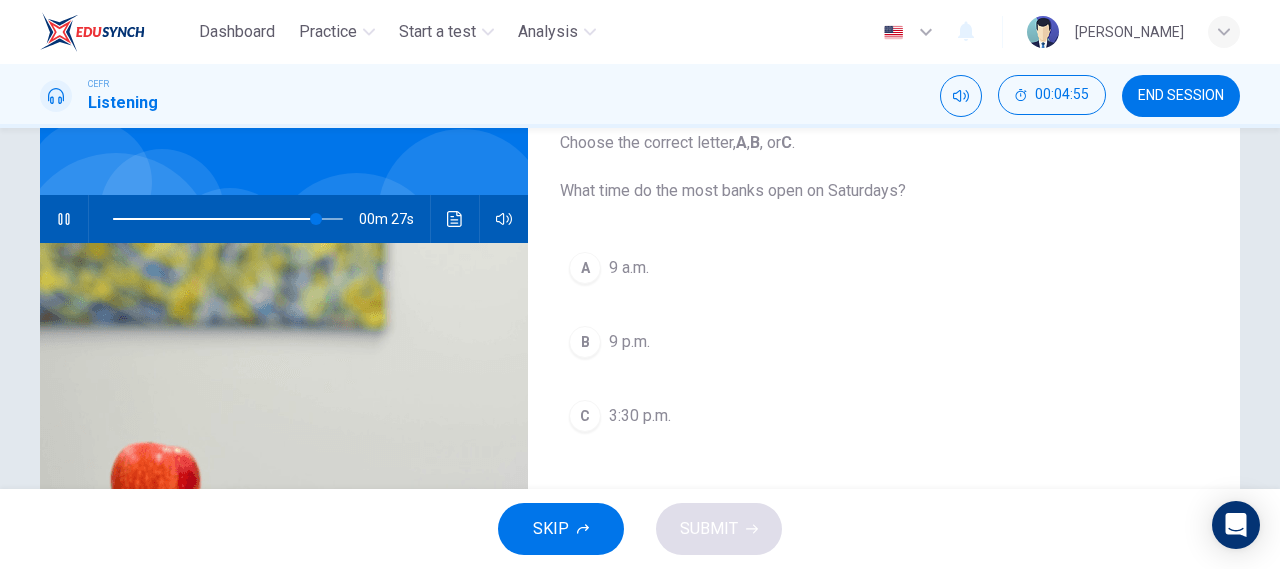 scroll, scrollTop: 125, scrollLeft: 0, axis: vertical 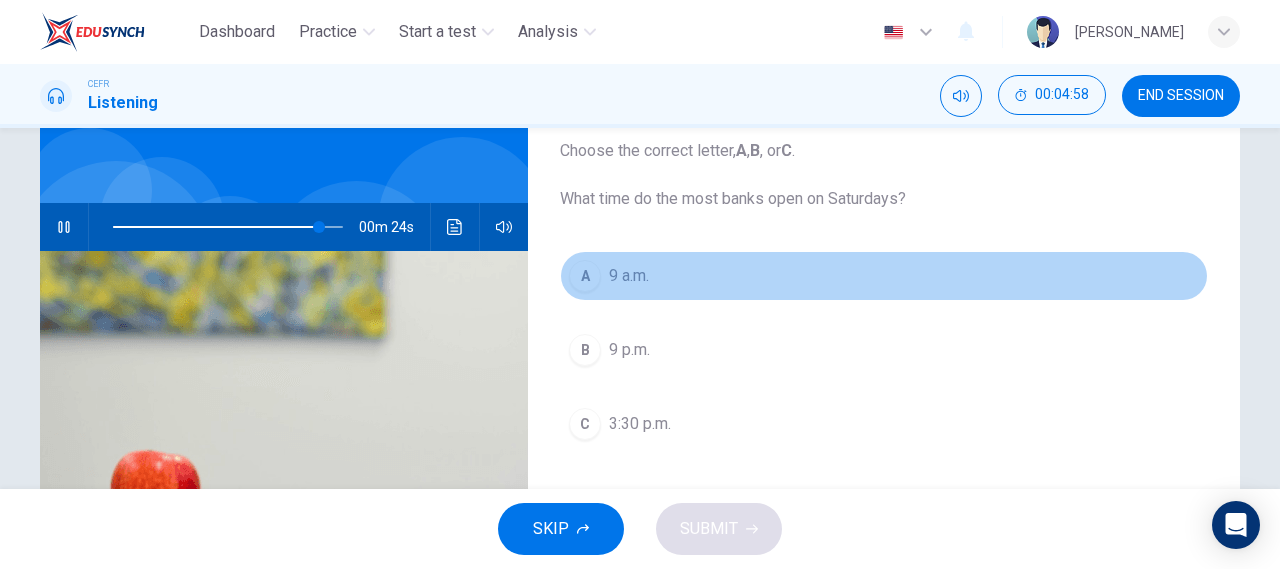 click on "A 9 a.m." at bounding box center (884, 276) 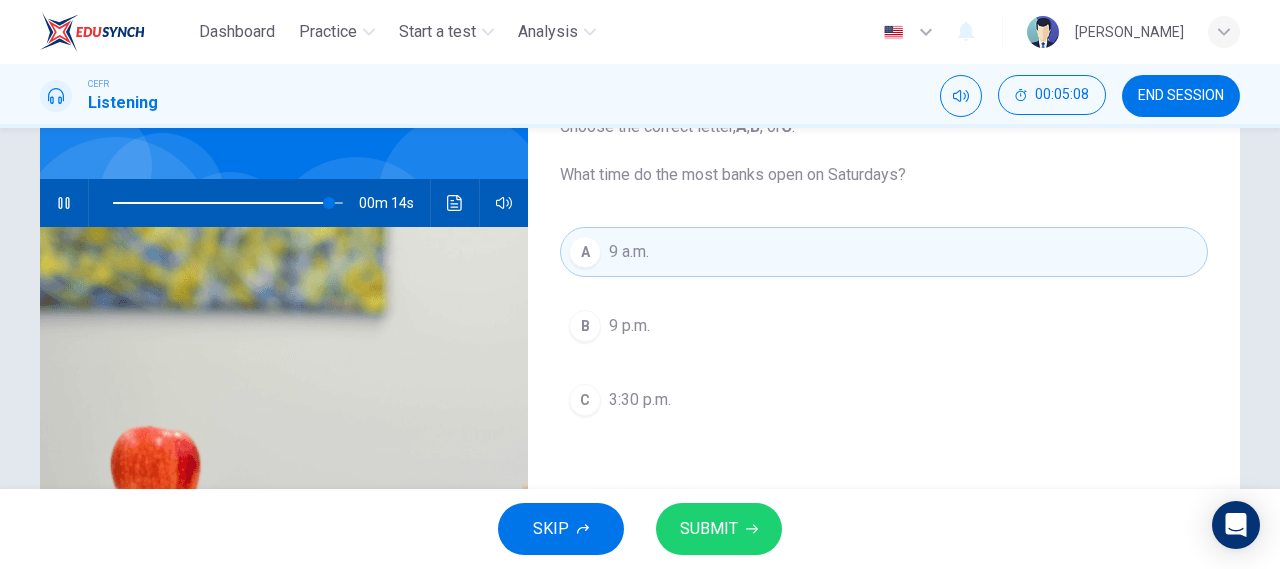 scroll, scrollTop: 152, scrollLeft: 0, axis: vertical 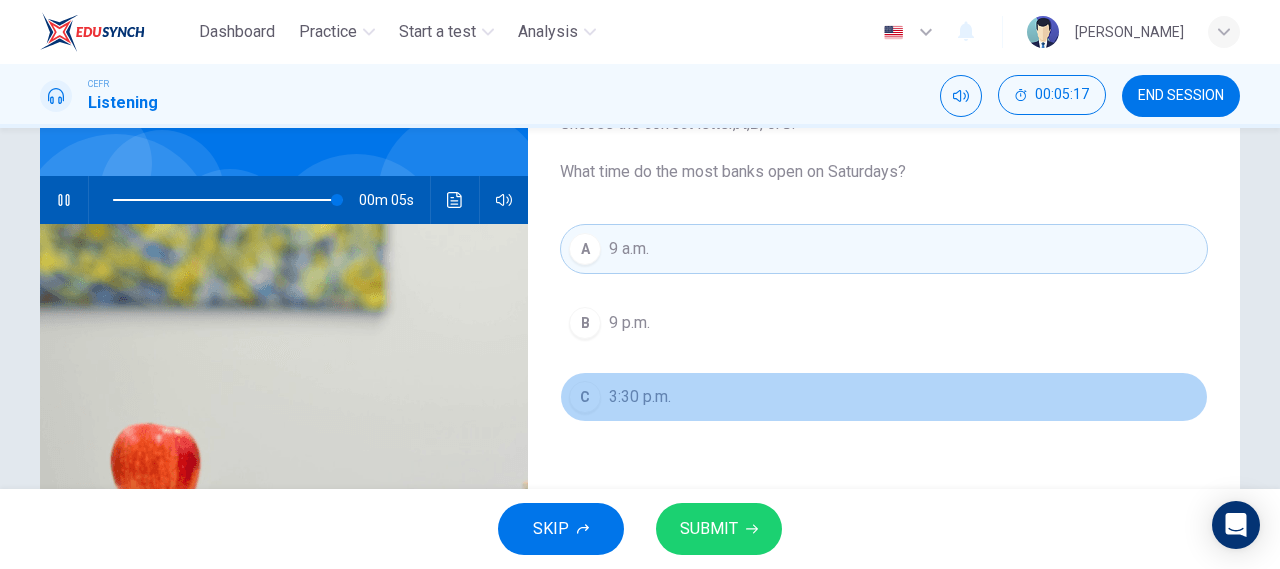 click on "C 3:30 p.m." at bounding box center [884, 397] 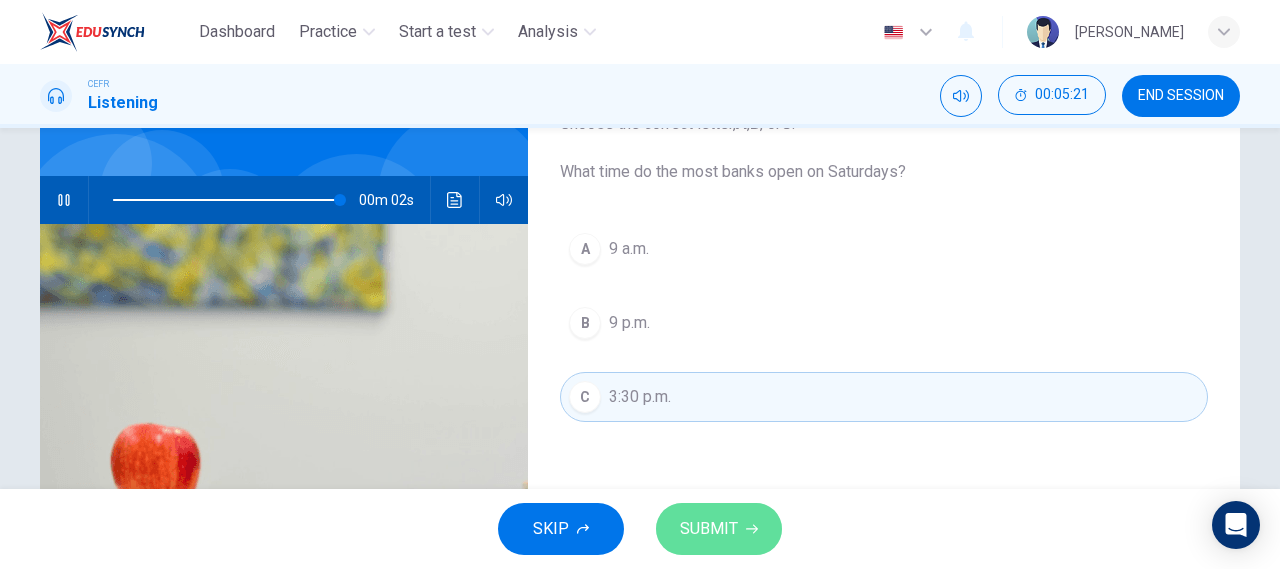 click on "SUBMIT" at bounding box center [719, 529] 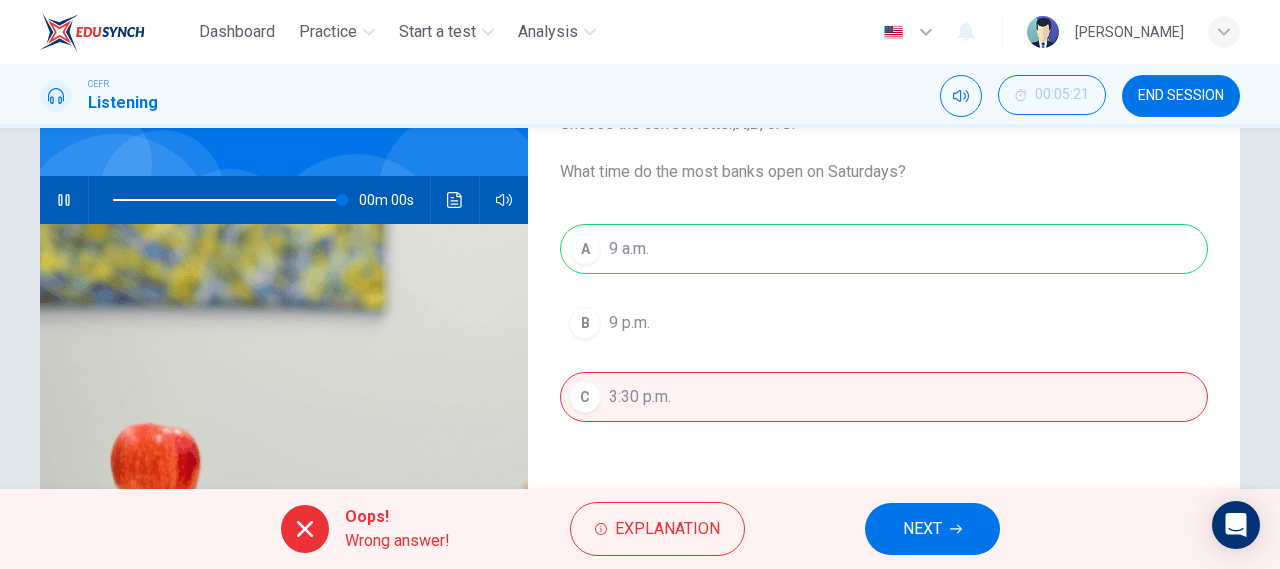 type on "0" 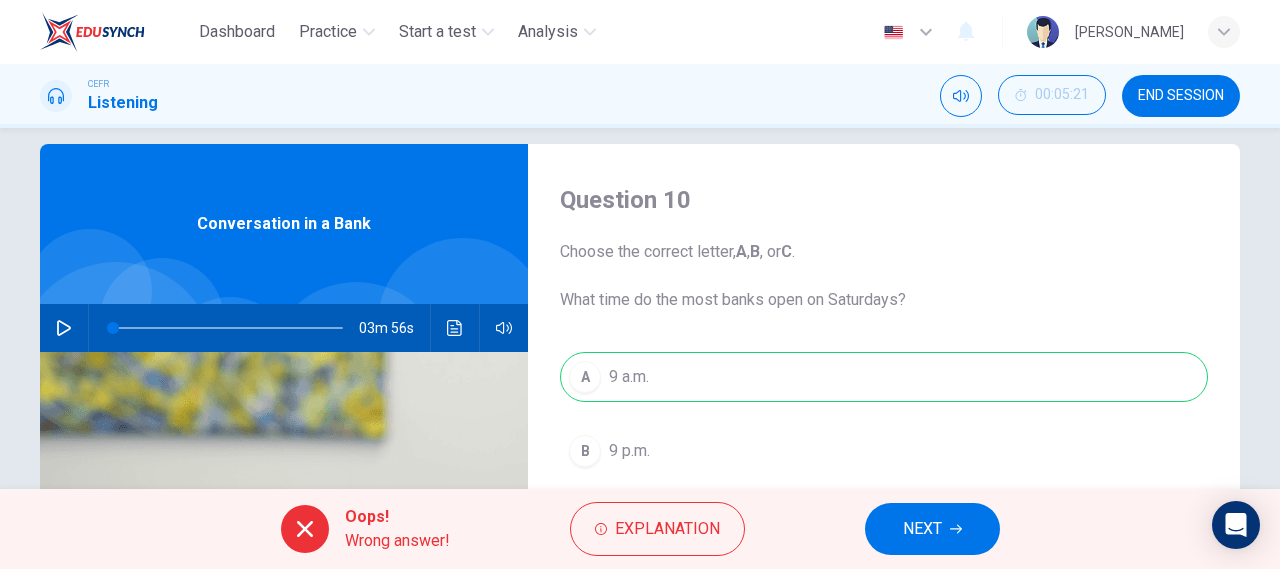 scroll, scrollTop: 0, scrollLeft: 0, axis: both 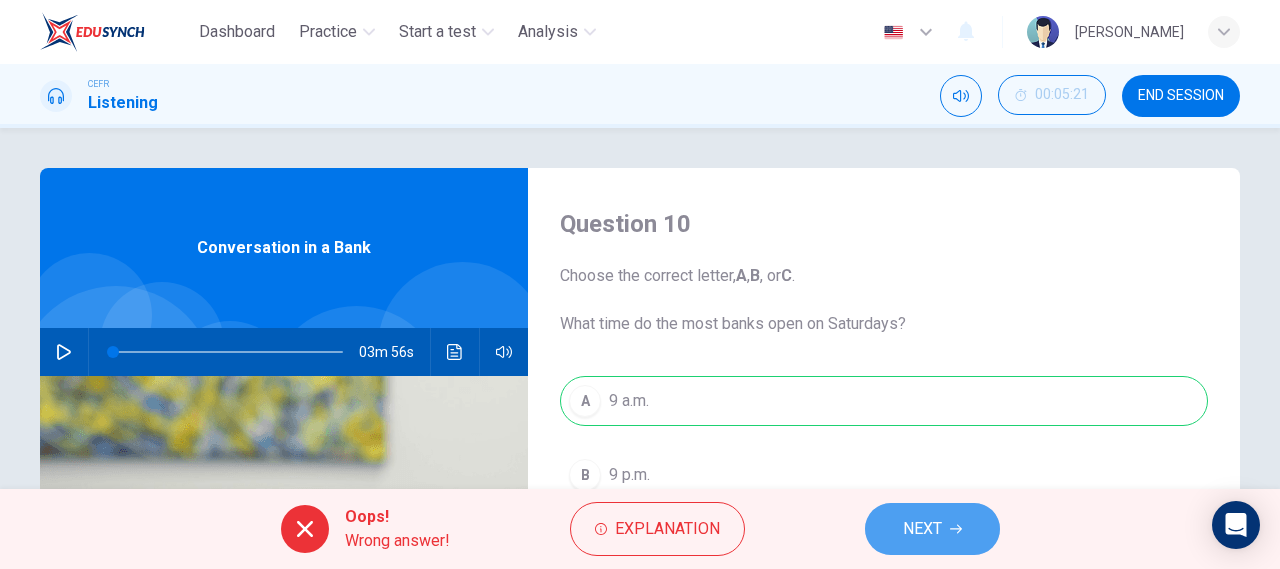 click on "NEXT" at bounding box center (922, 529) 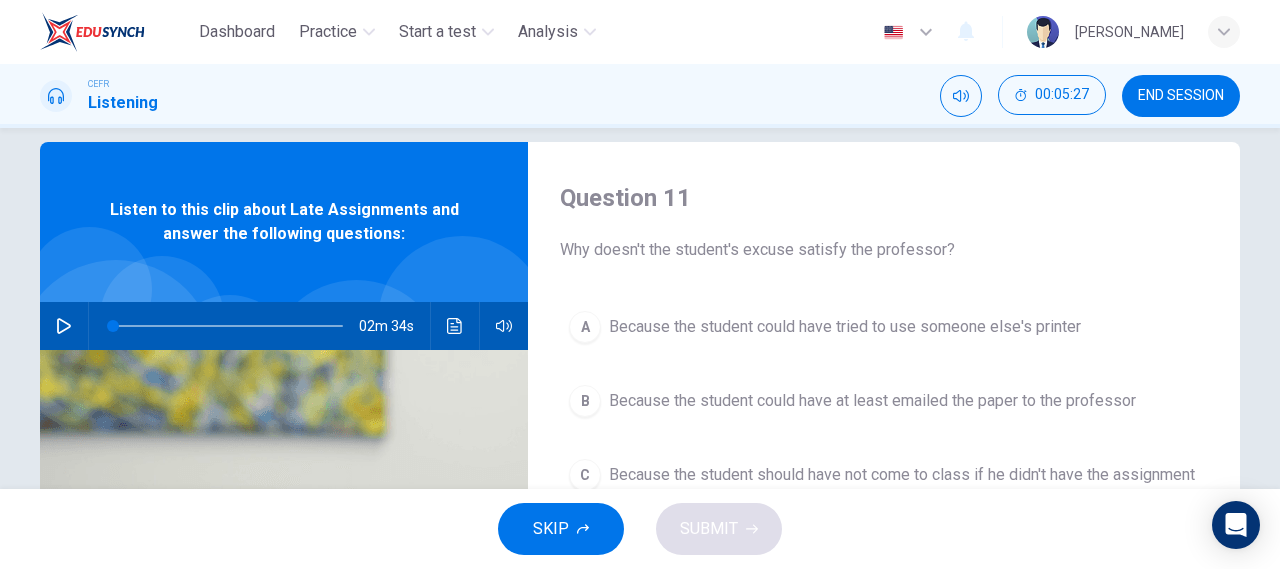 scroll, scrollTop: 24, scrollLeft: 0, axis: vertical 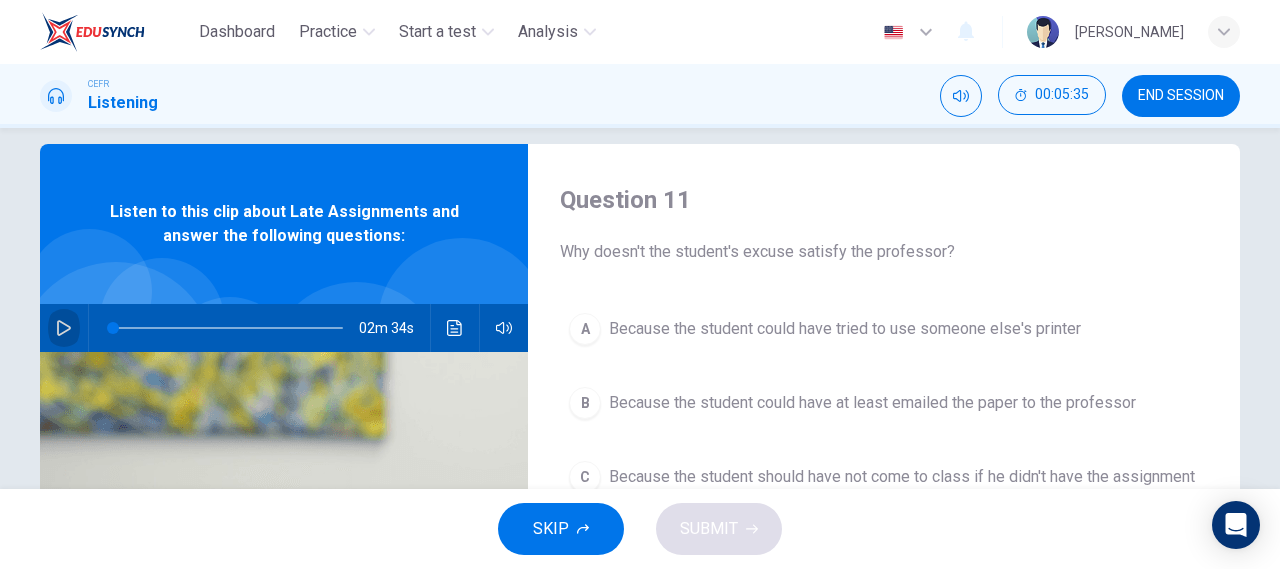 click 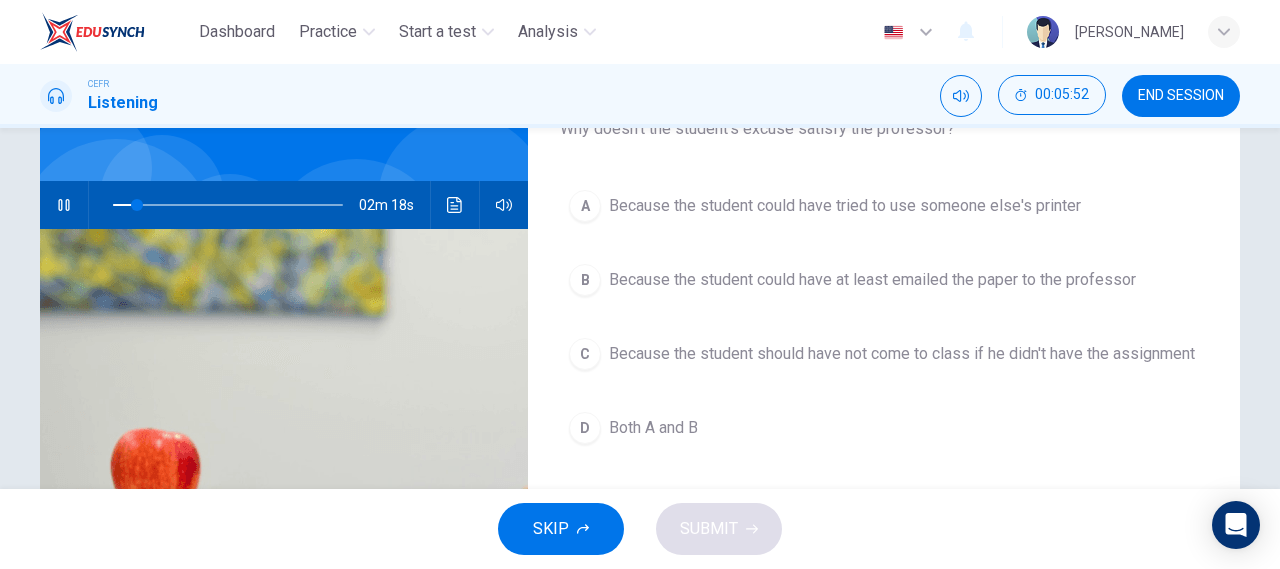 scroll, scrollTop: 149, scrollLeft: 0, axis: vertical 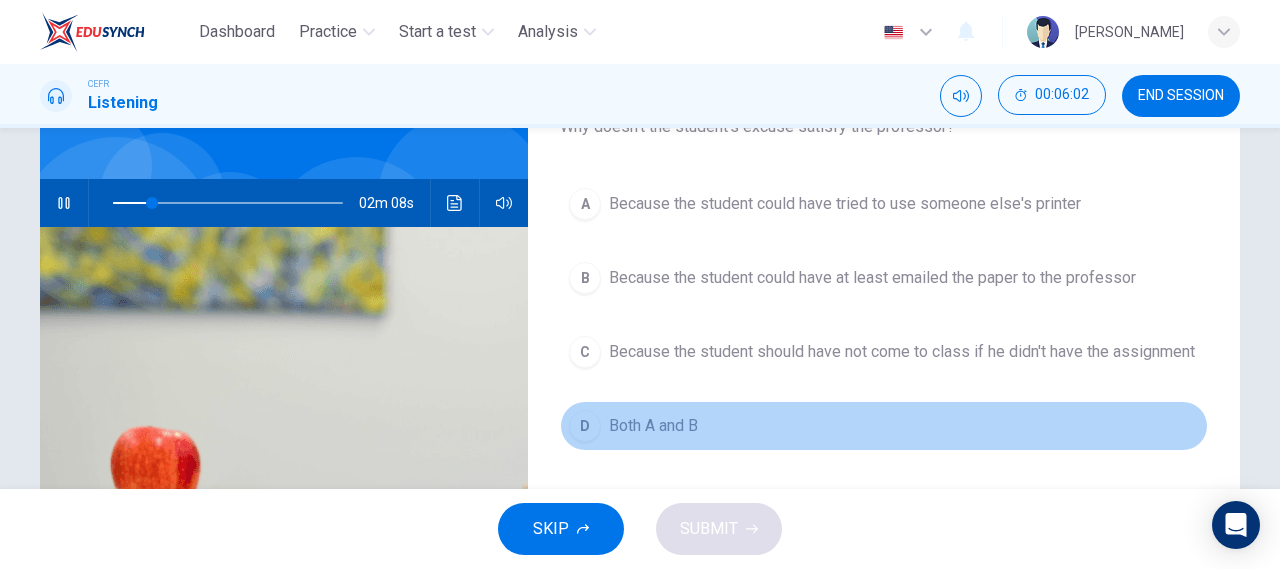 click on "D" at bounding box center [585, 426] 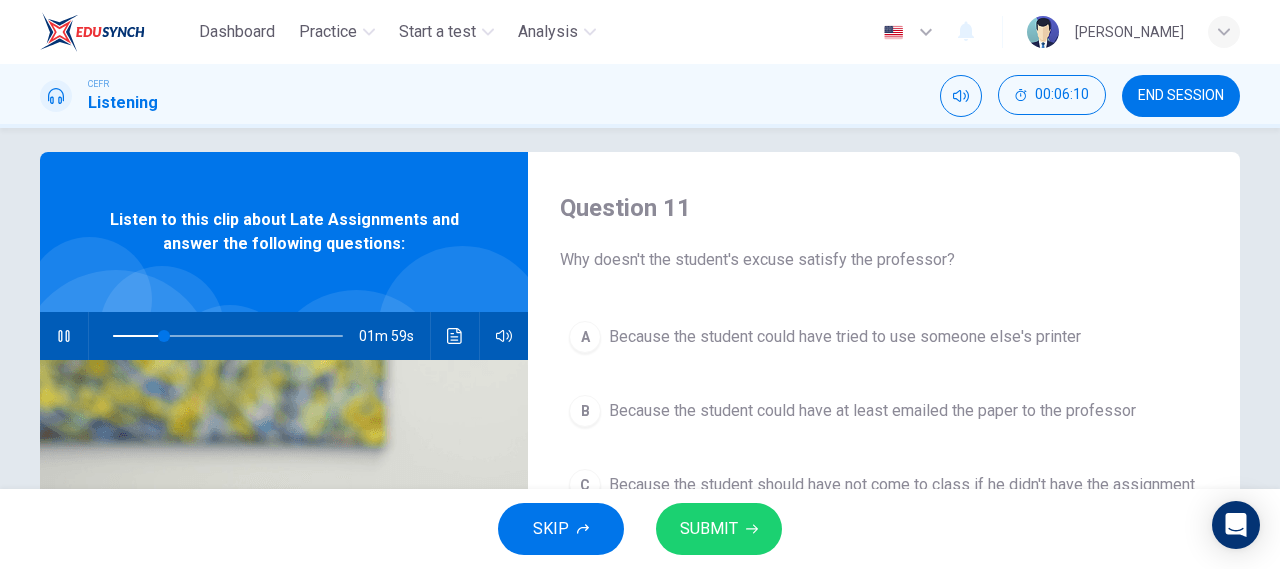 scroll, scrollTop: 15, scrollLeft: 0, axis: vertical 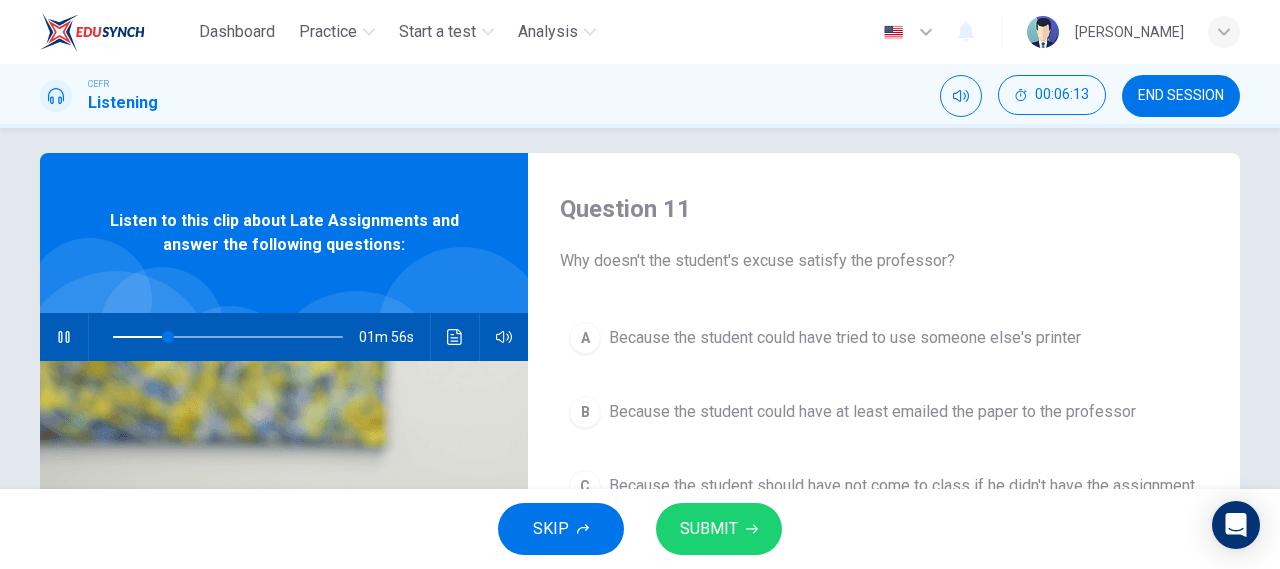 click on "SUBMIT" at bounding box center [709, 529] 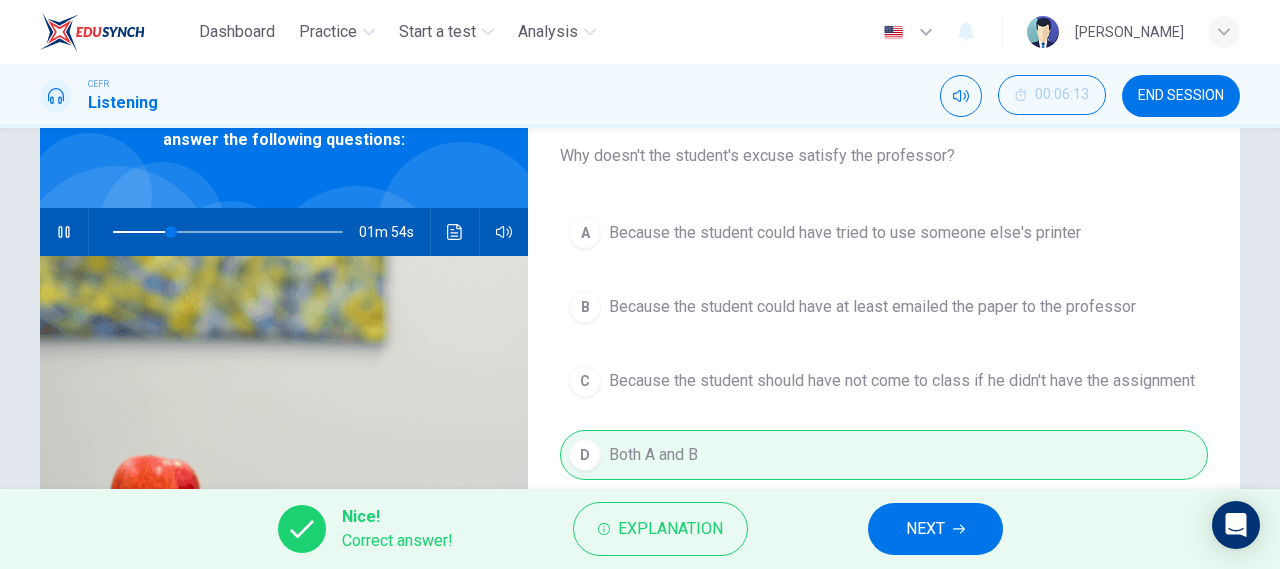 scroll, scrollTop: 121, scrollLeft: 0, axis: vertical 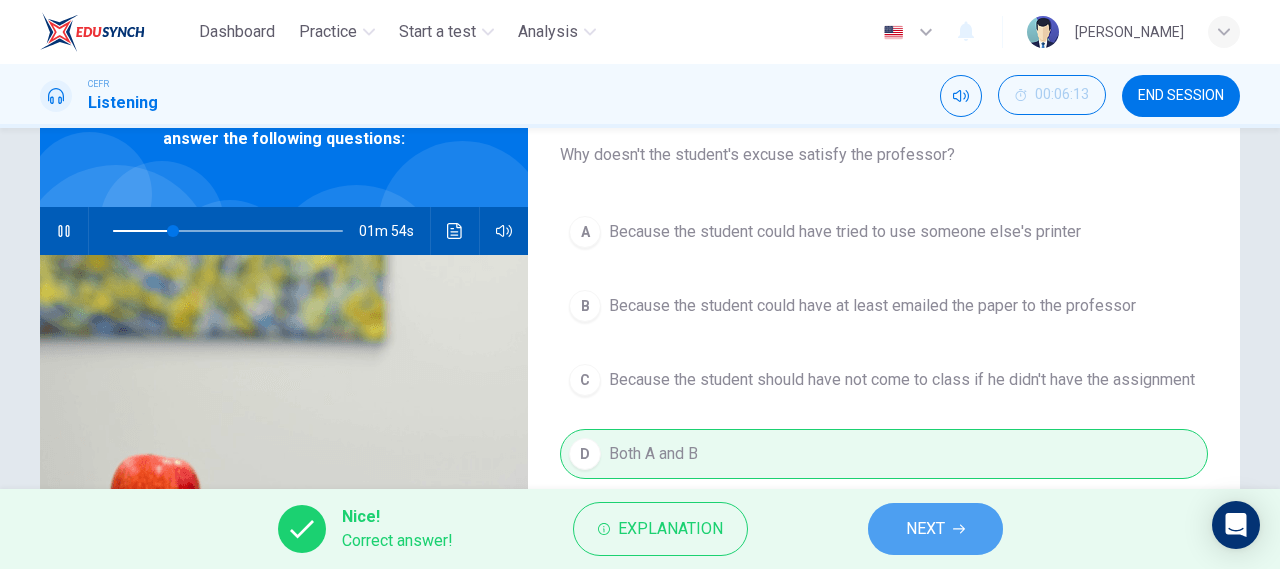 click on "NEXT" at bounding box center (925, 529) 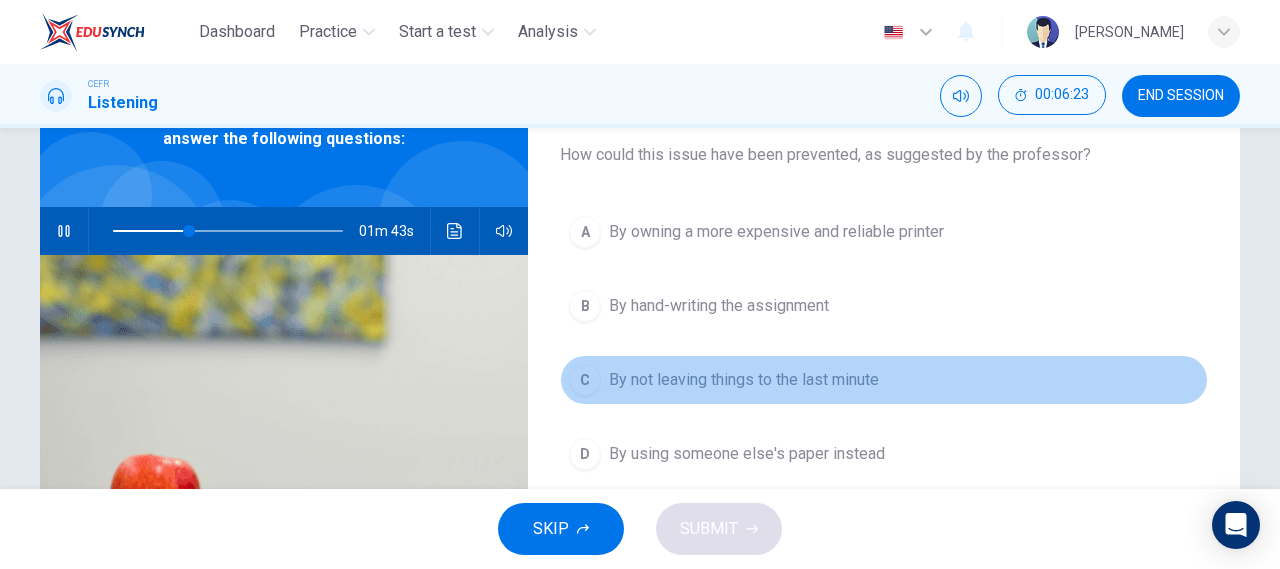 click on "C" at bounding box center [585, 380] 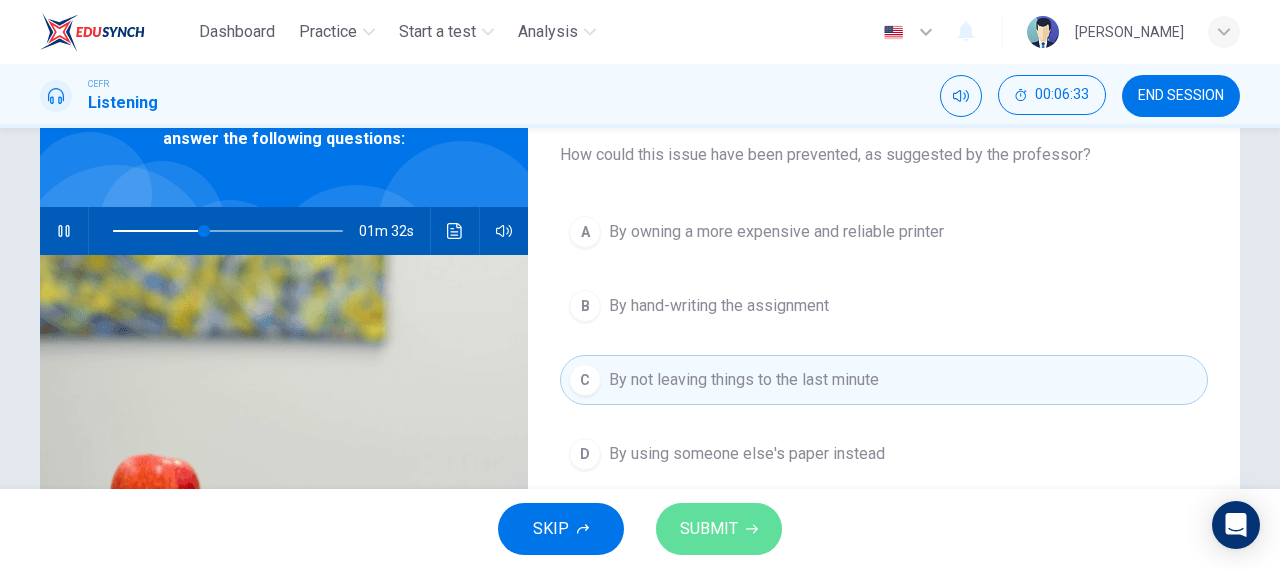 click on "SUBMIT" at bounding box center [719, 529] 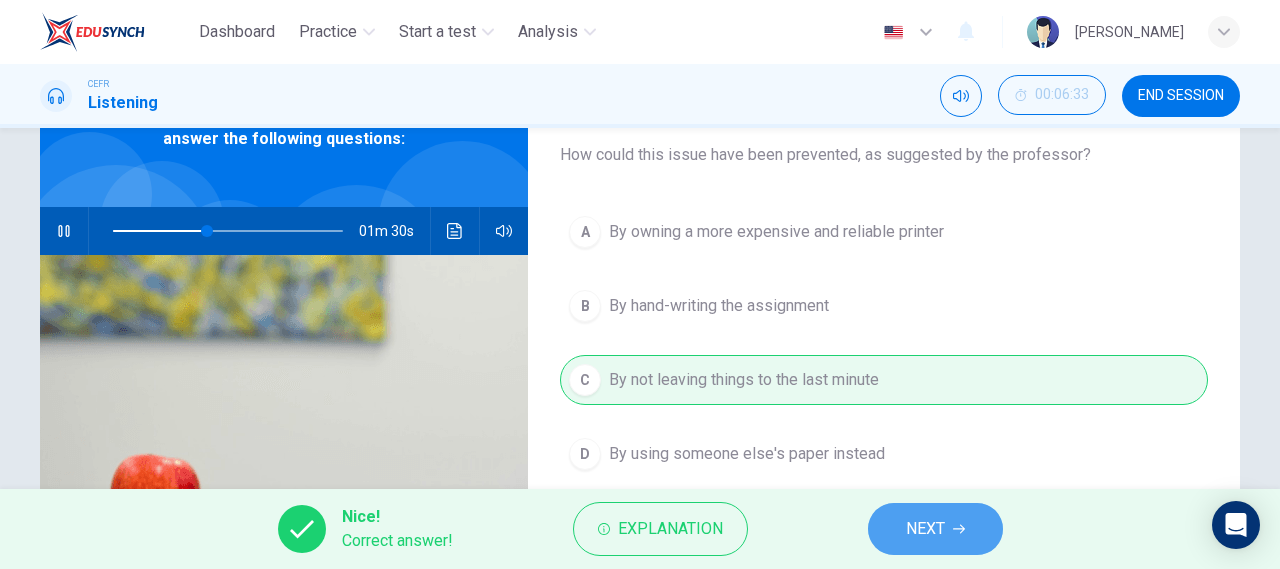 click on "NEXT" at bounding box center (925, 529) 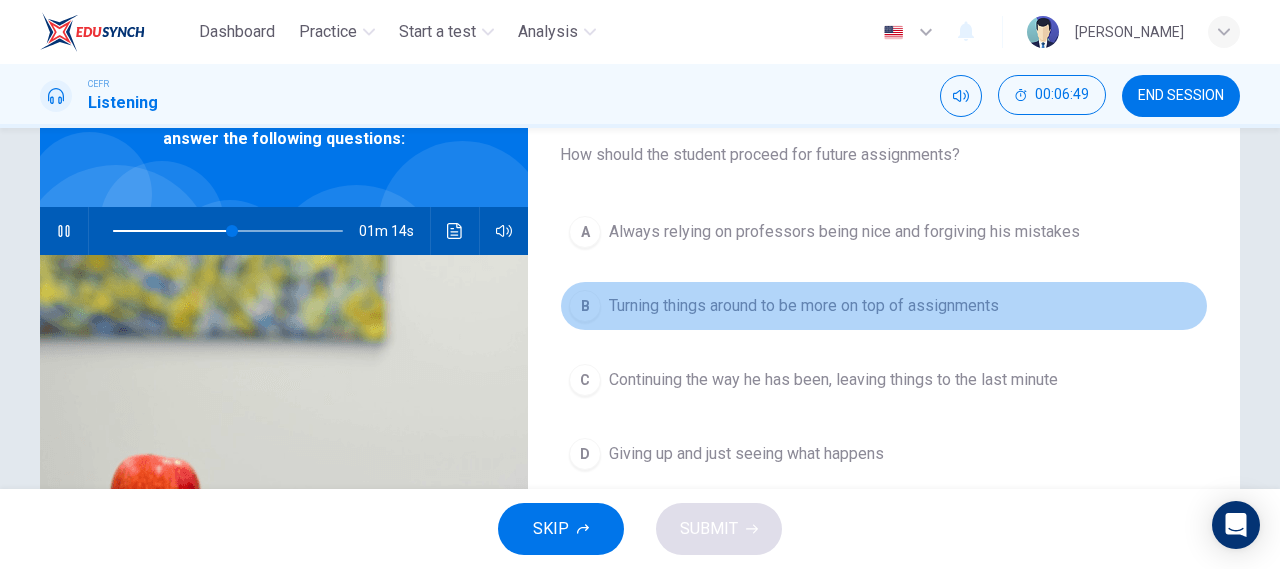 click on "B" at bounding box center [585, 306] 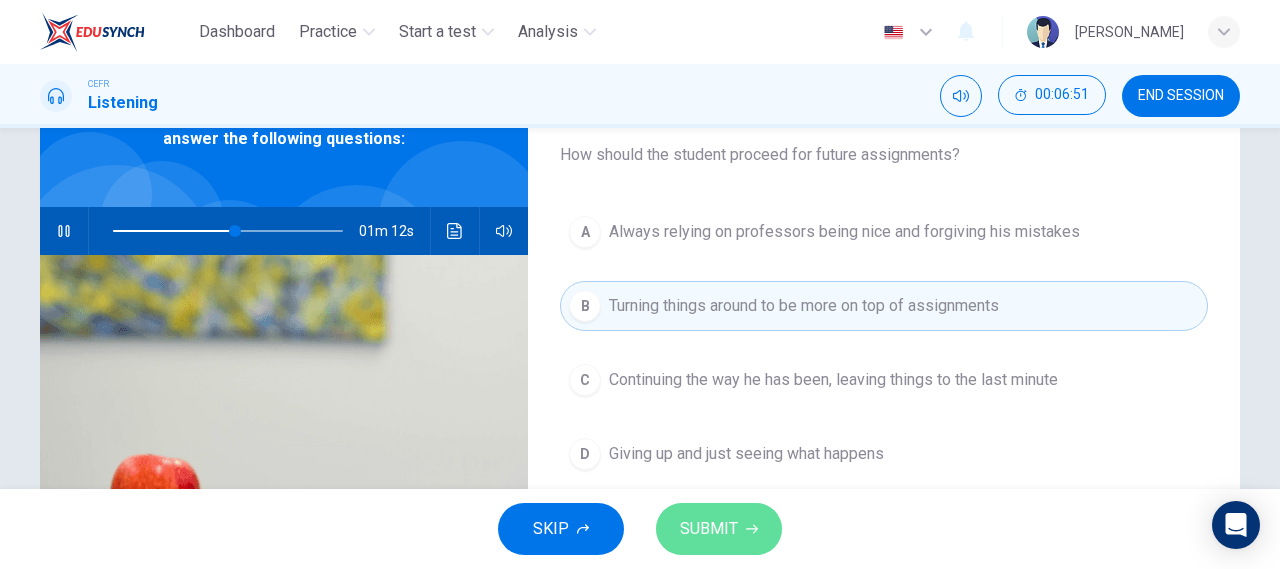 click on "SUBMIT" at bounding box center [719, 529] 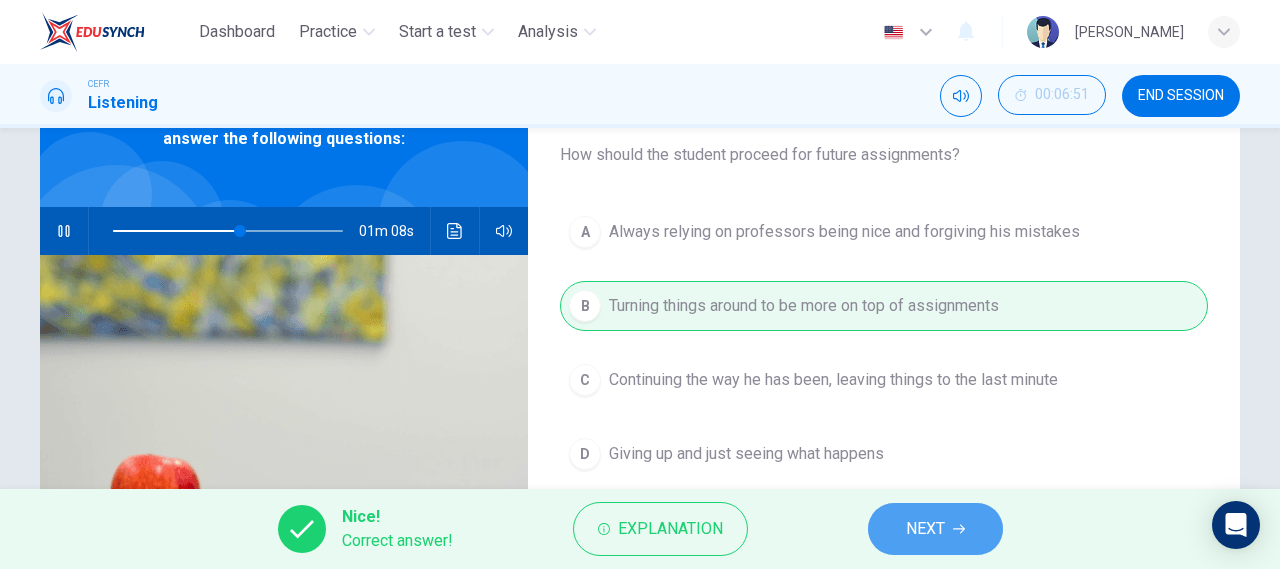 click on "NEXT" at bounding box center (925, 529) 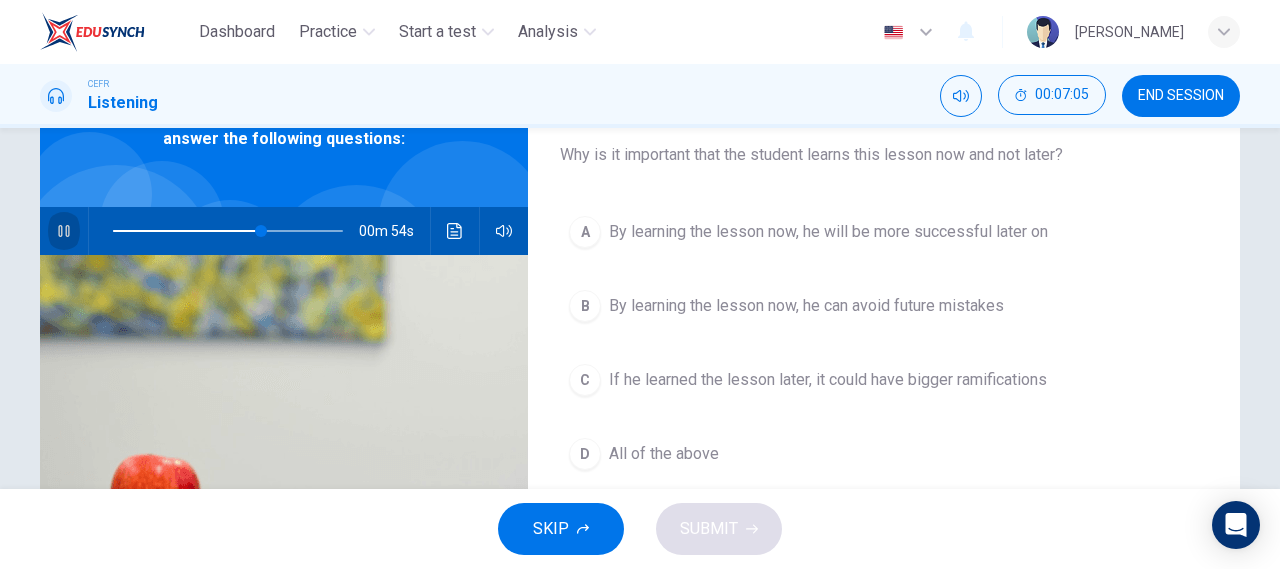 click 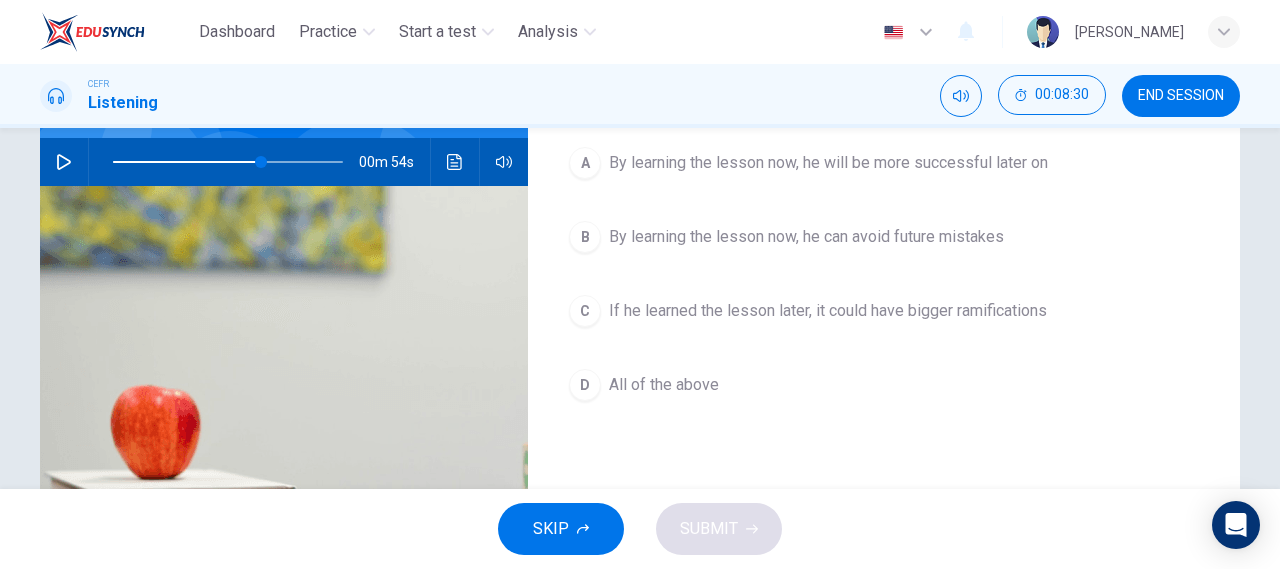 scroll, scrollTop: 141, scrollLeft: 0, axis: vertical 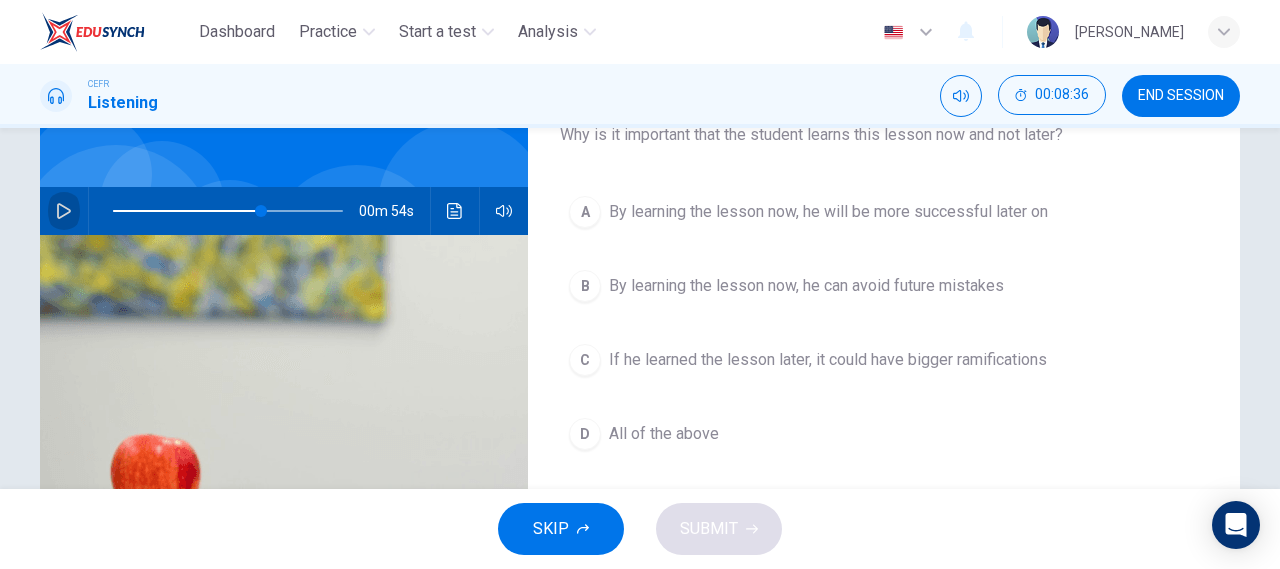 click 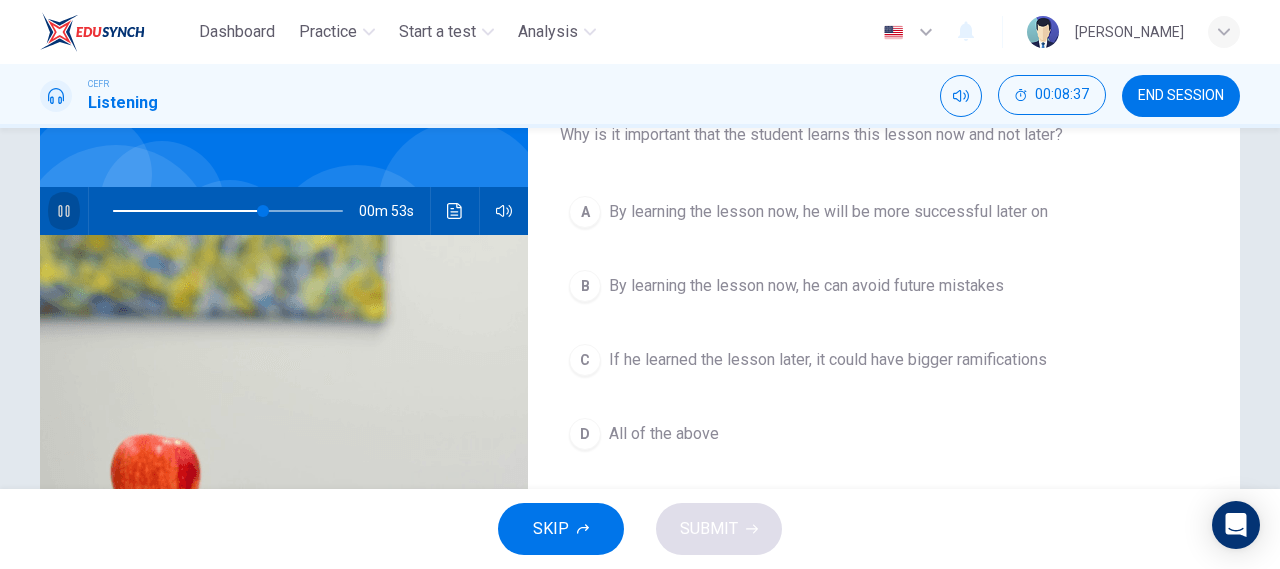 click 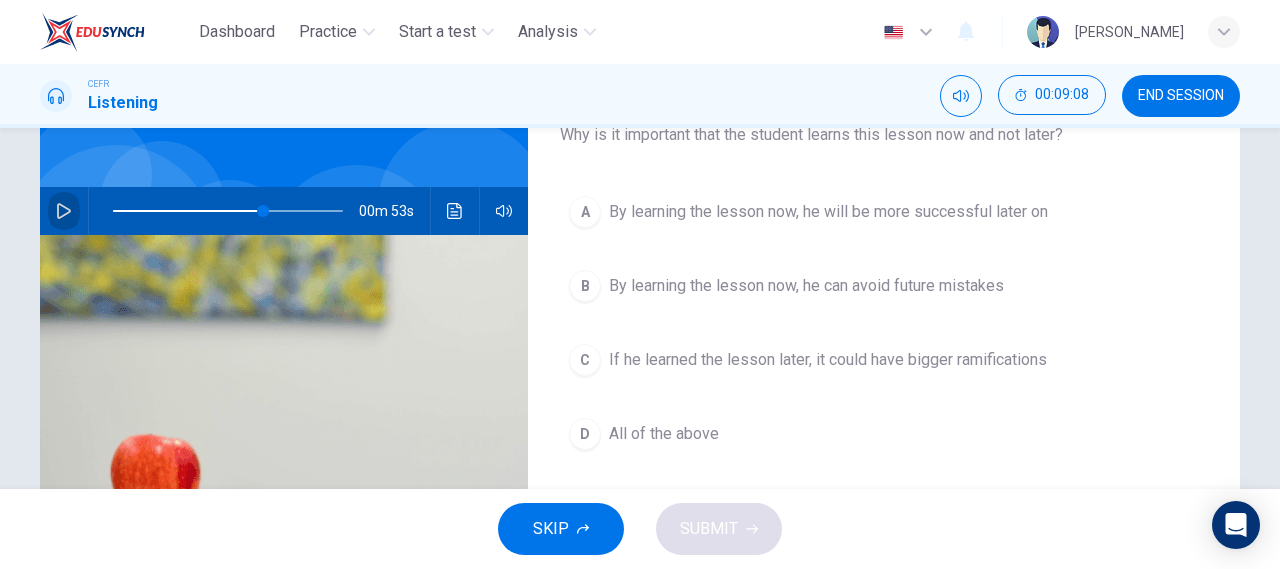 click 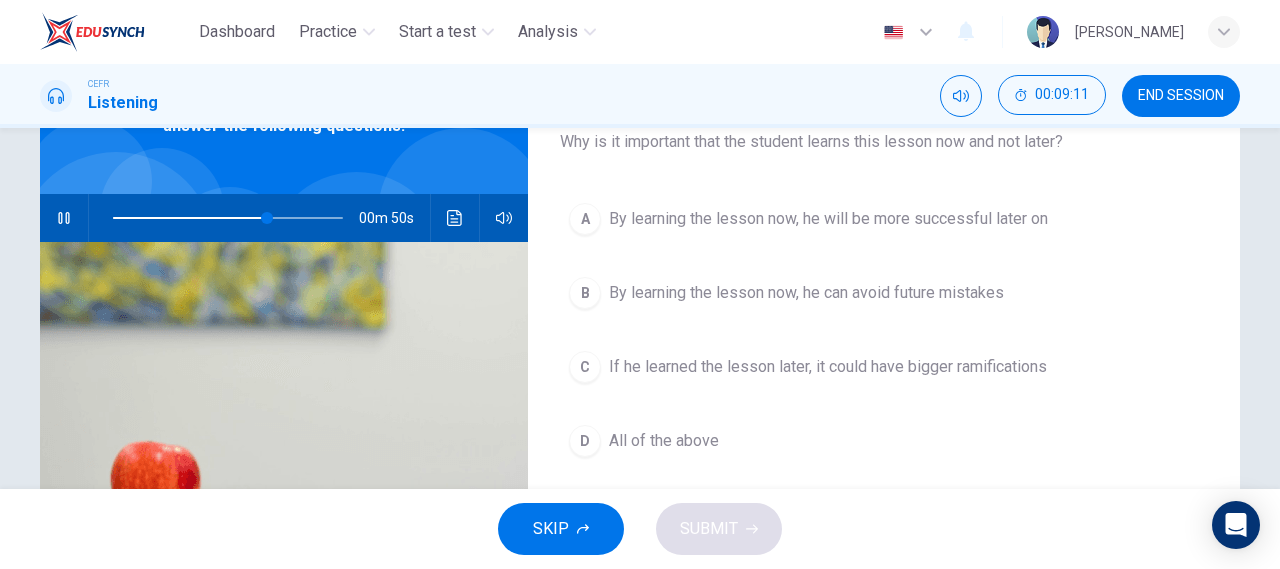 scroll, scrollTop: 131, scrollLeft: 0, axis: vertical 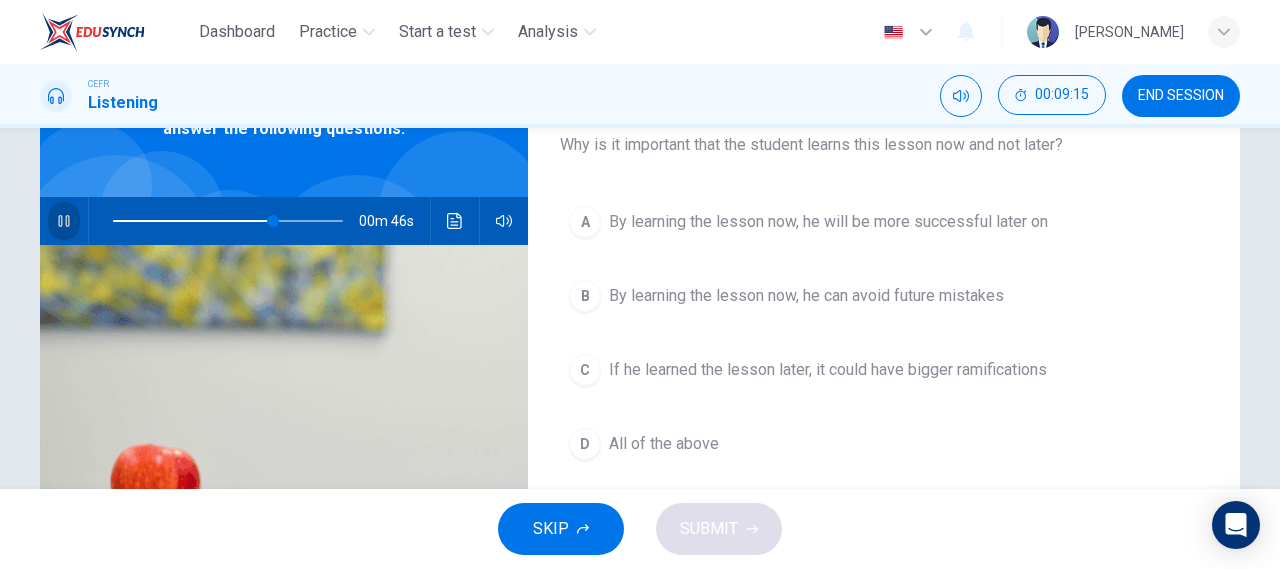 click 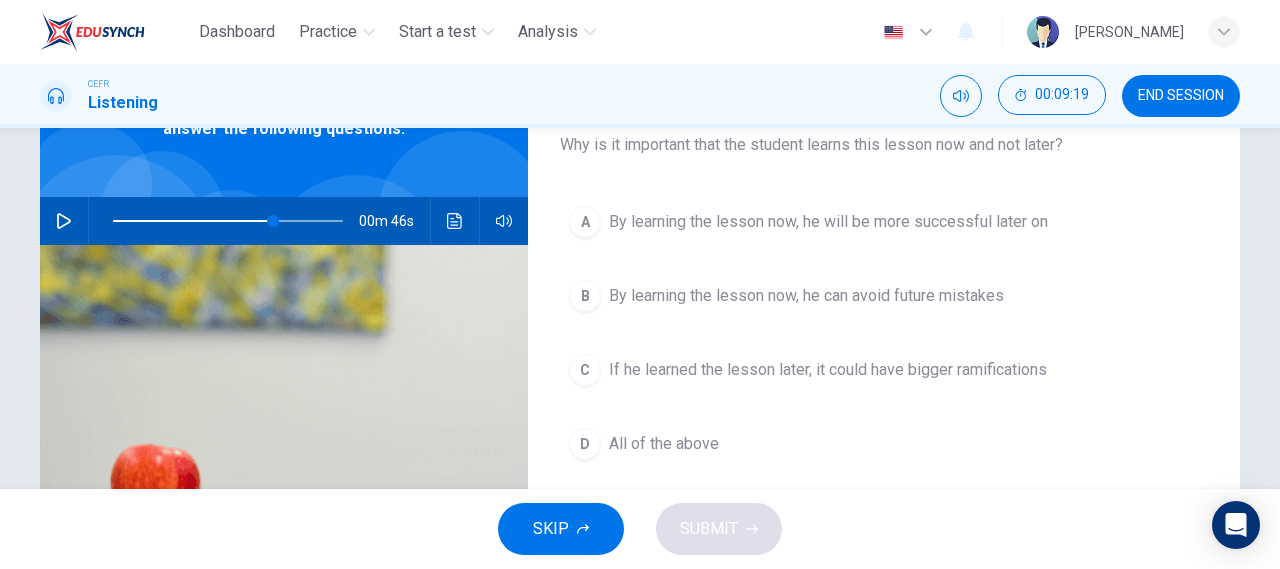 click 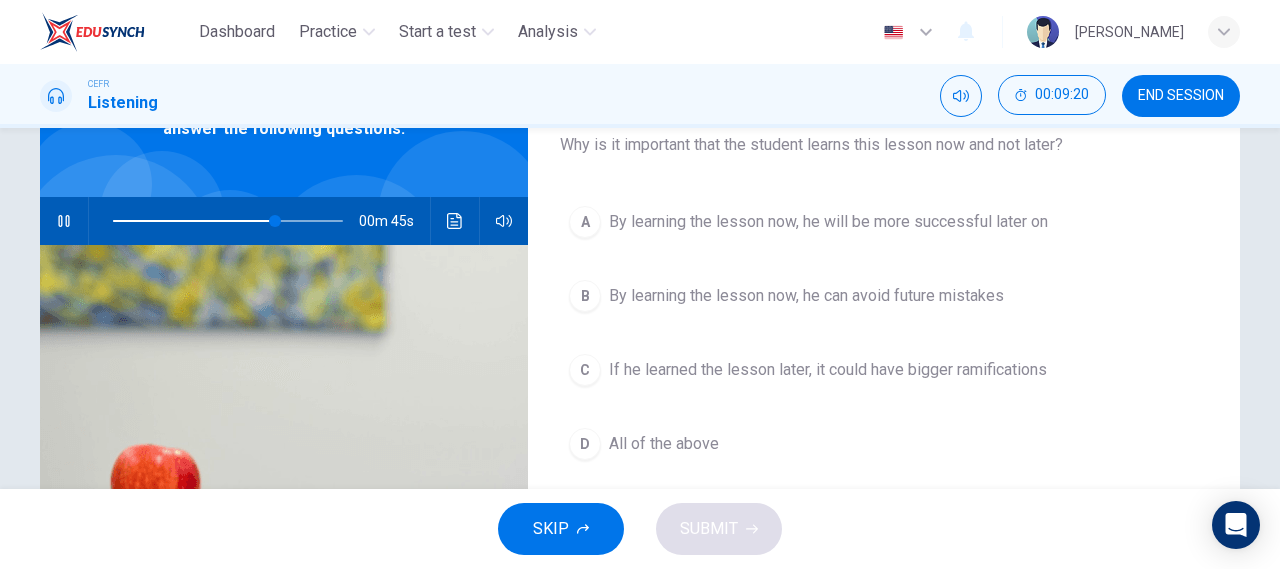 click 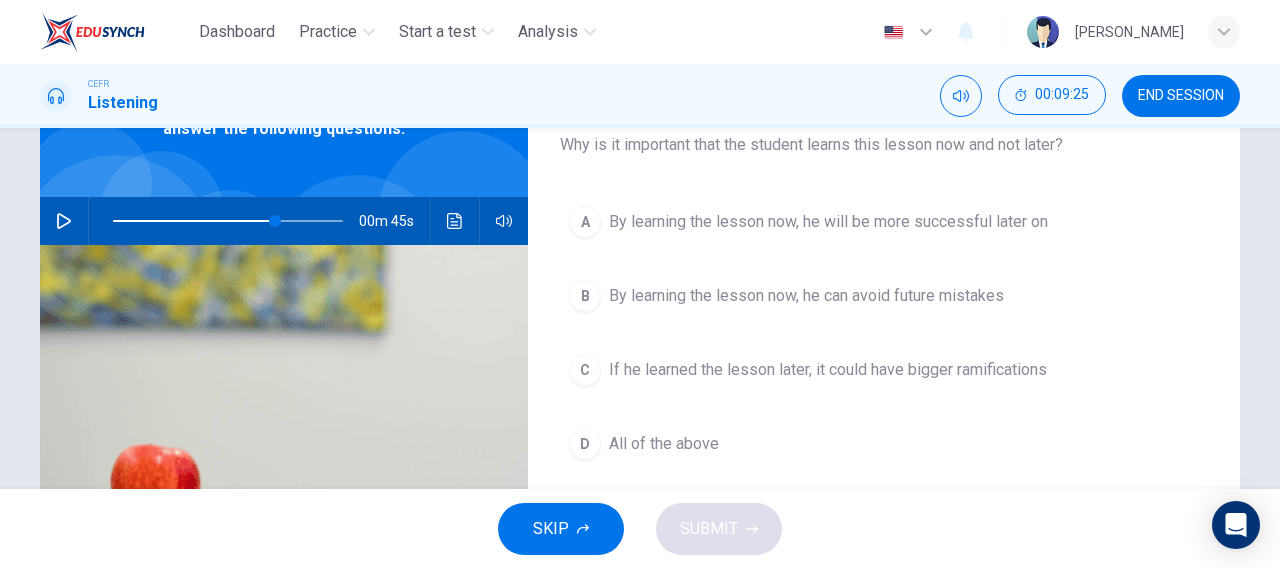 click 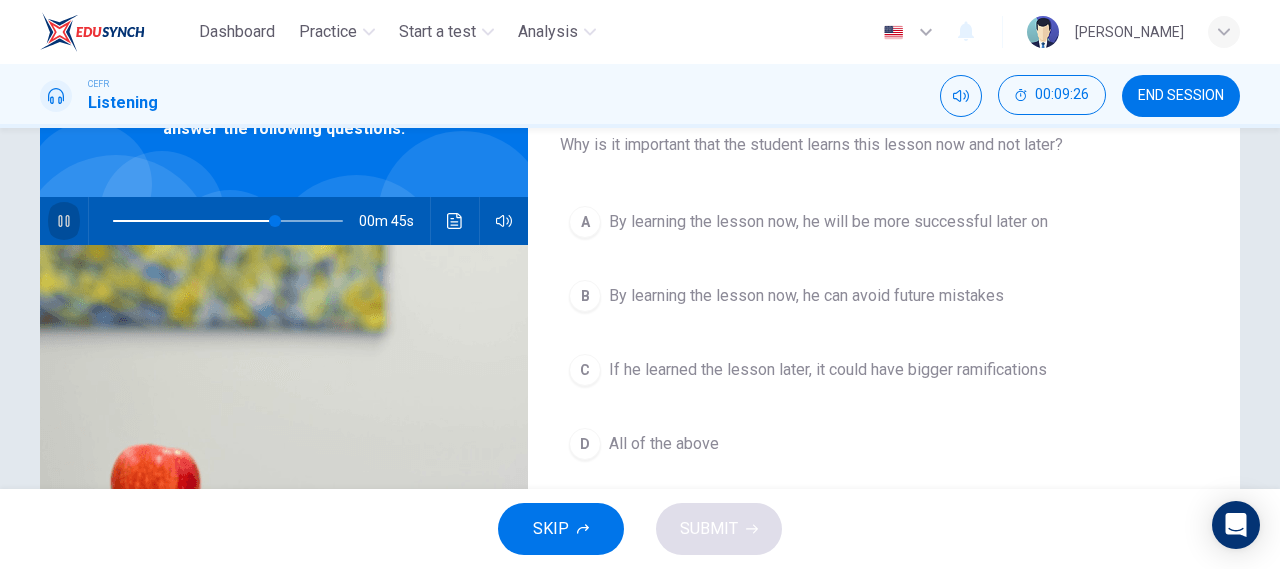 click 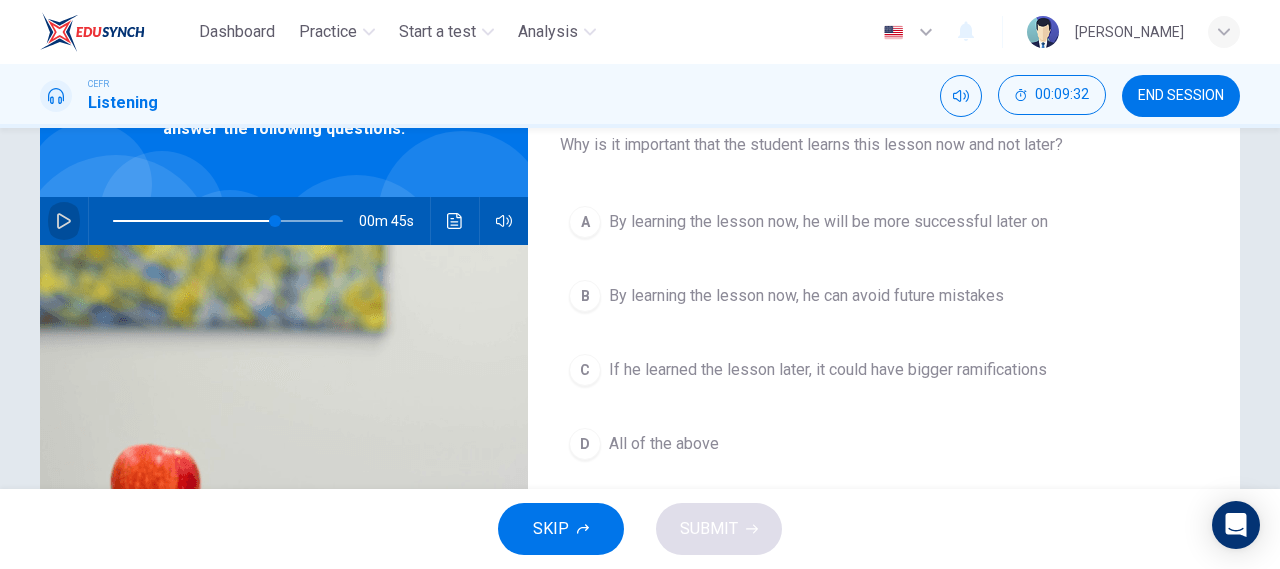 click 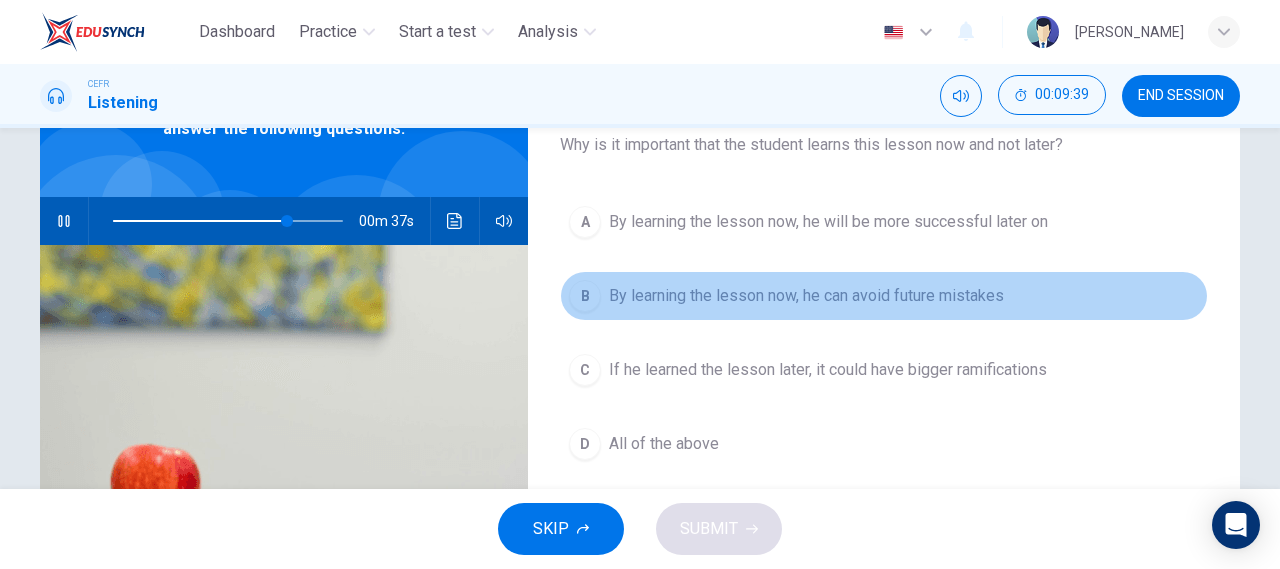 click on "B By learning the lesson now, he can avoid future mistakes" at bounding box center (884, 296) 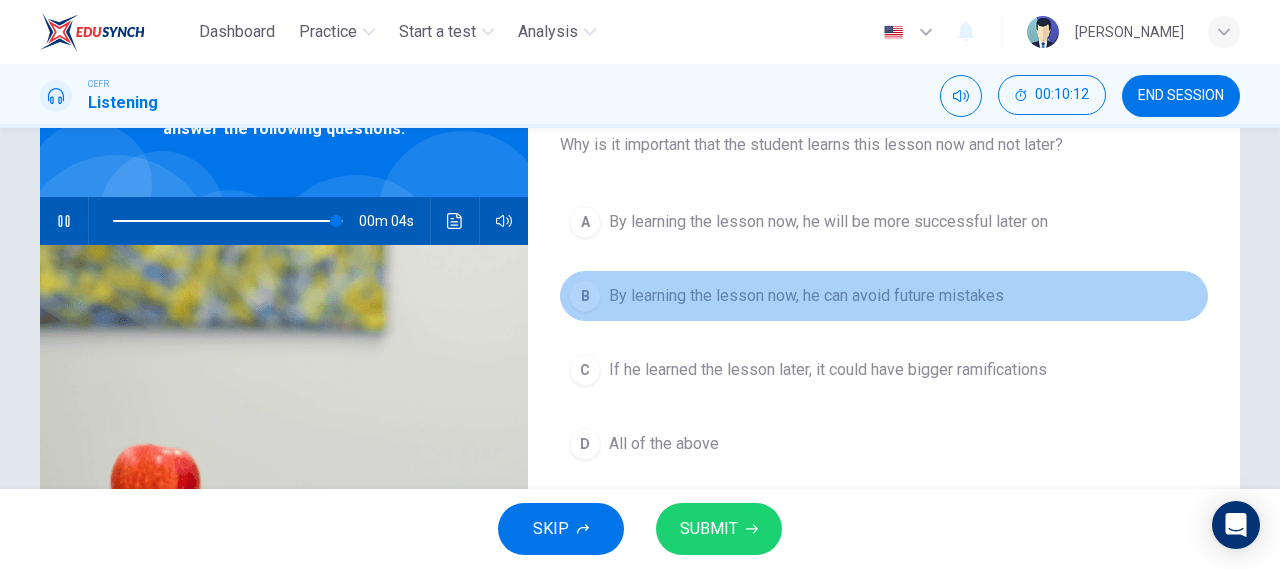 click on "By learning the lesson now, he can avoid future mistakes" at bounding box center (806, 296) 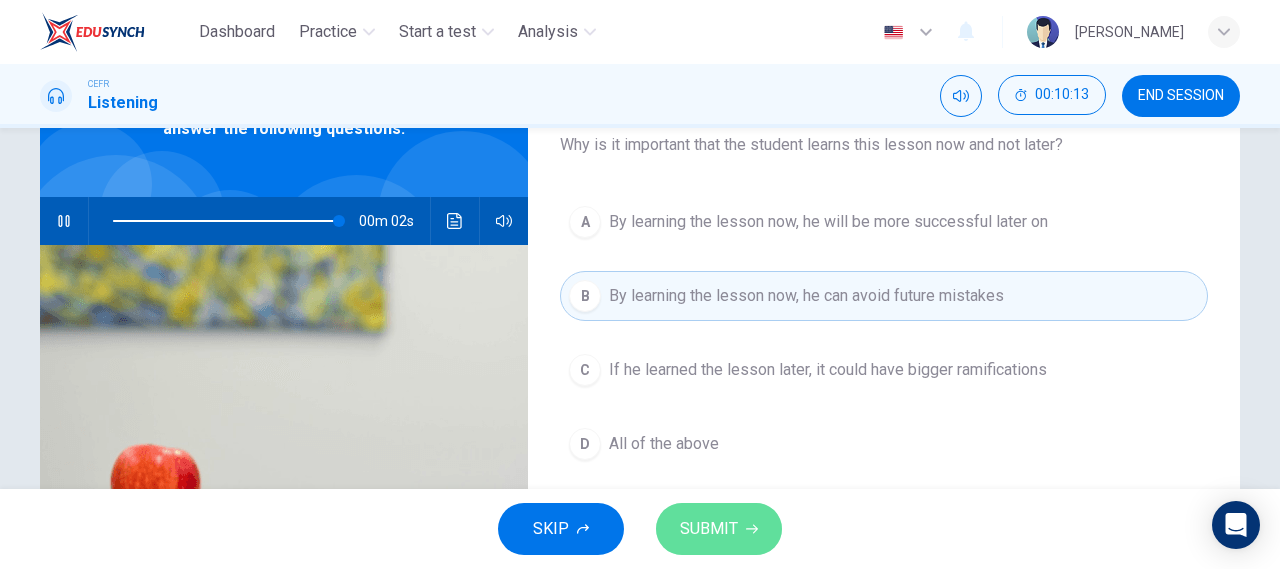 click on "SUBMIT" at bounding box center [709, 529] 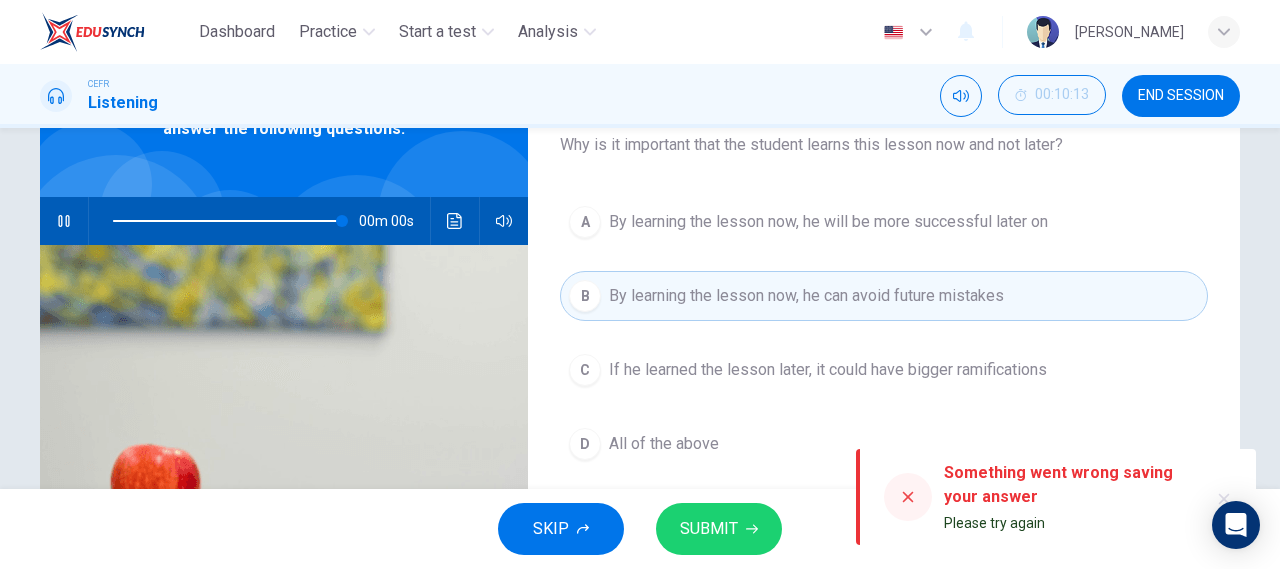 type on "0" 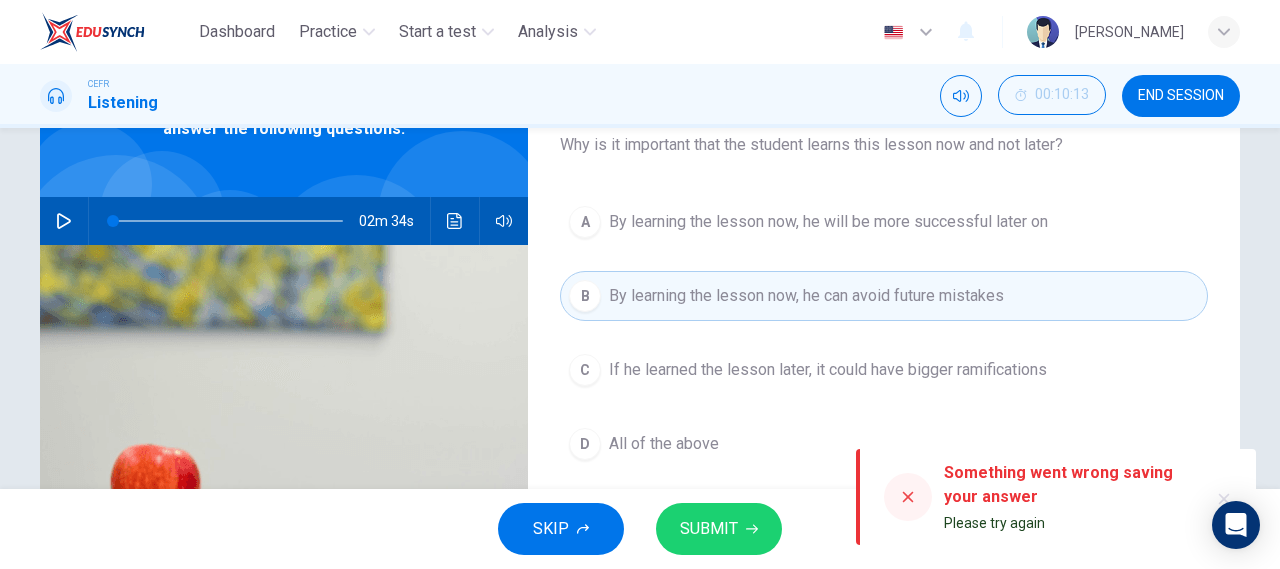 click at bounding box center (908, 497) 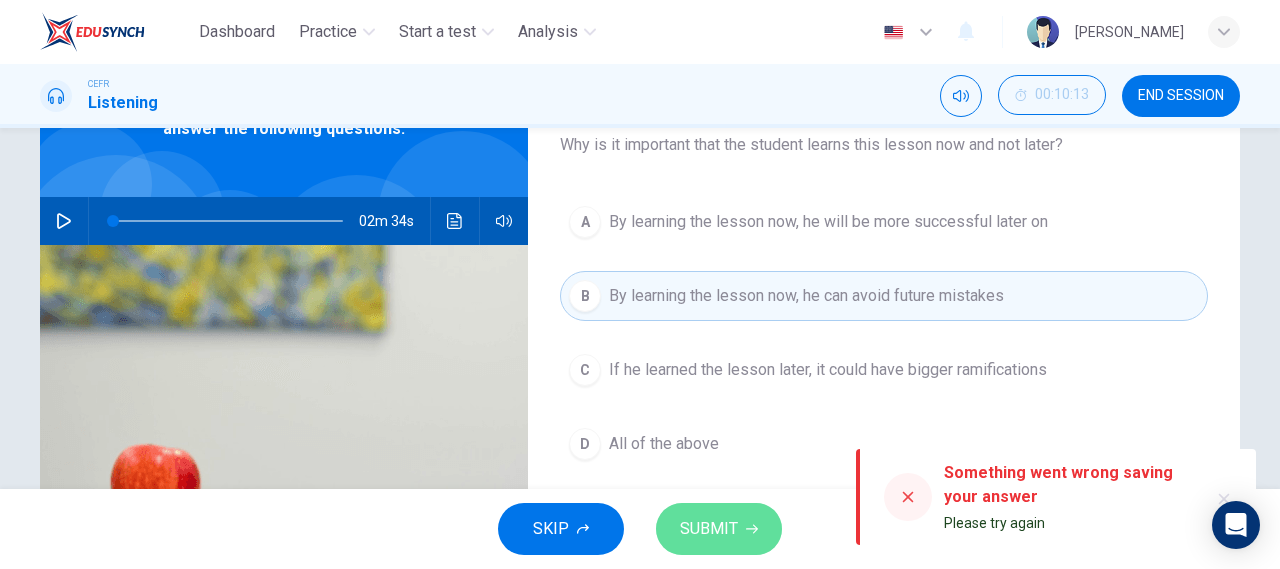 click on "SUBMIT" at bounding box center (719, 529) 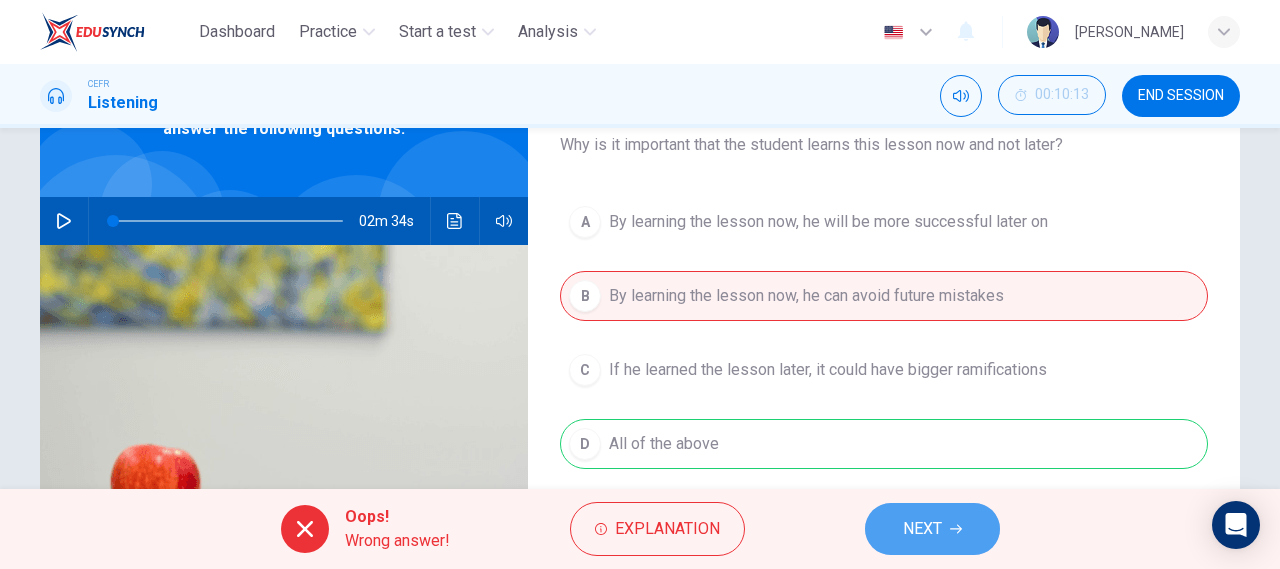 click on "NEXT" at bounding box center (932, 529) 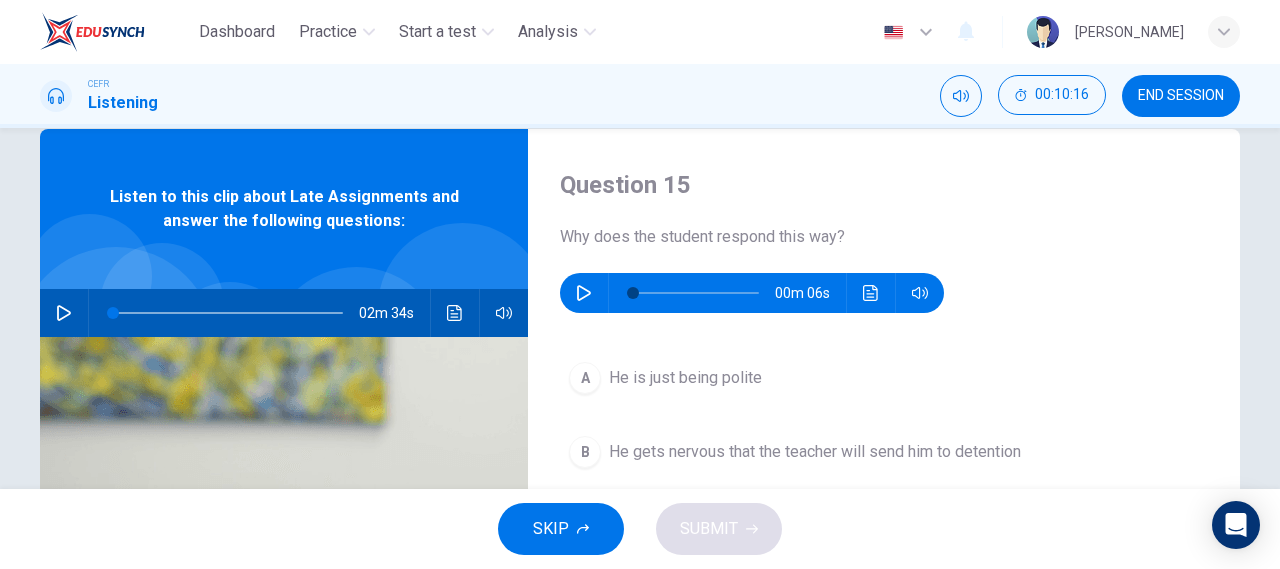 scroll, scrollTop: 41, scrollLeft: 0, axis: vertical 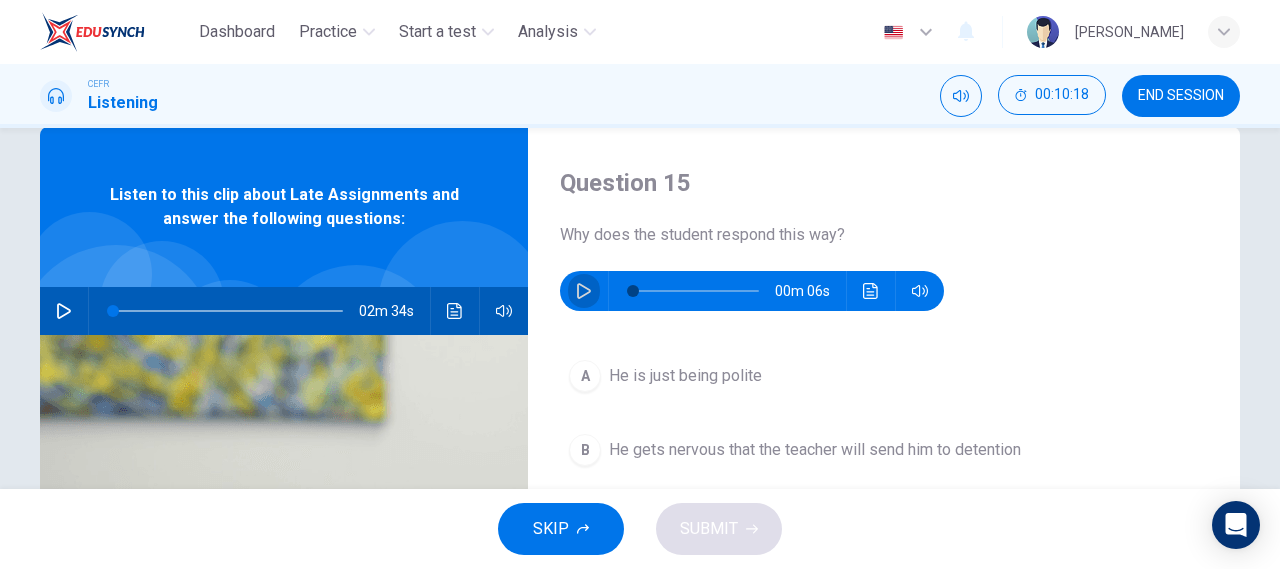 click 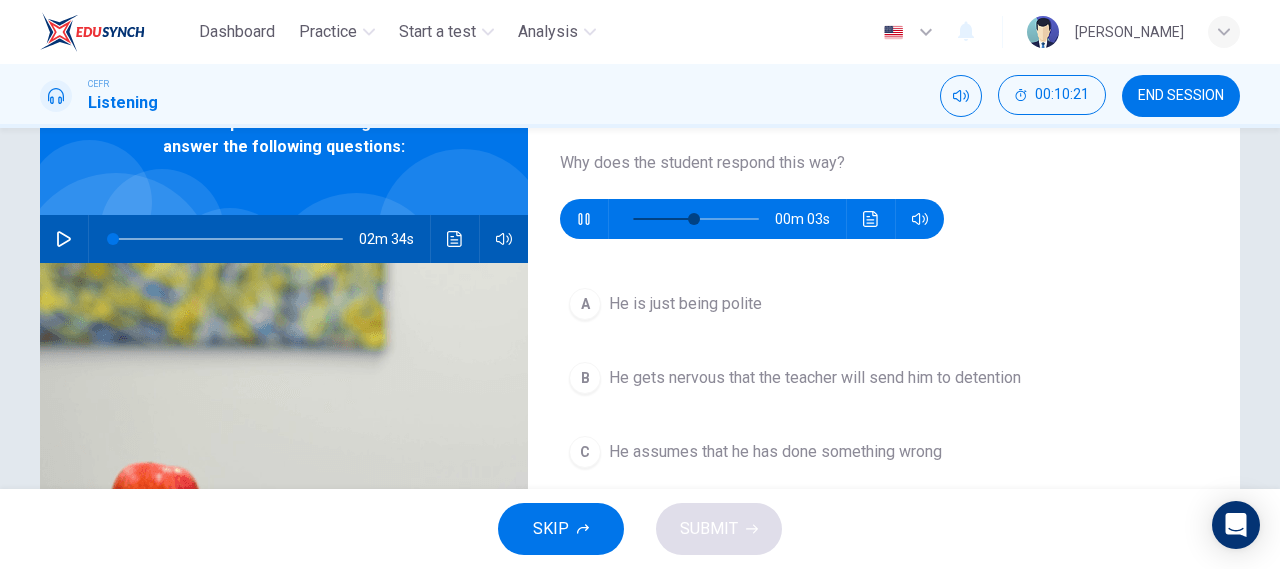 scroll, scrollTop: 114, scrollLeft: 0, axis: vertical 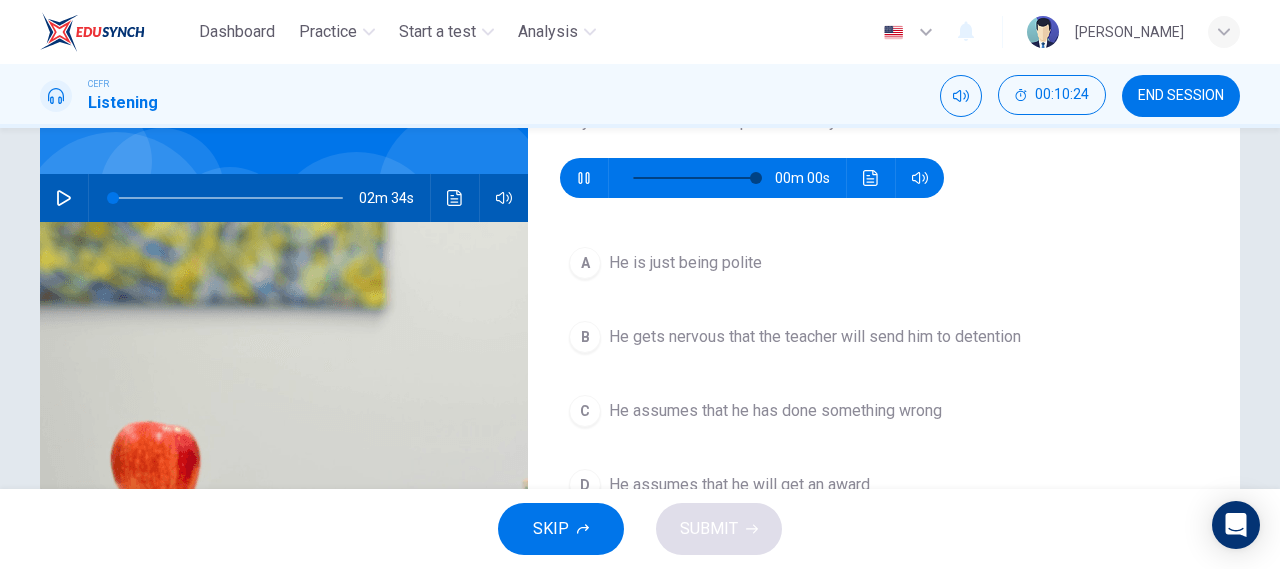 type on "0" 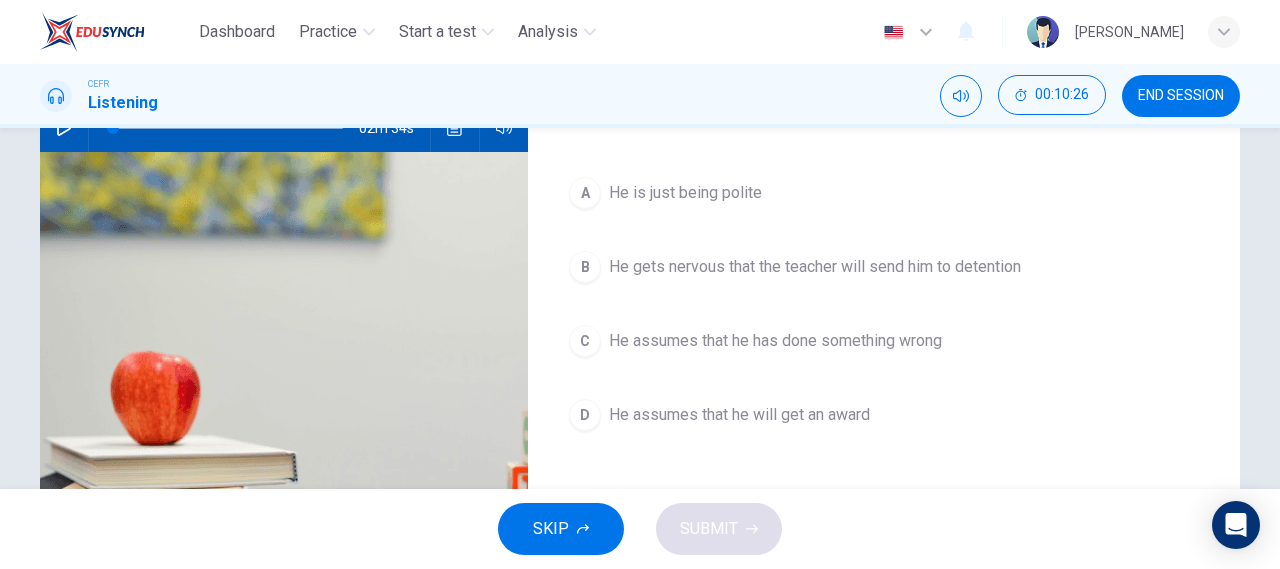 scroll, scrollTop: 227, scrollLeft: 0, axis: vertical 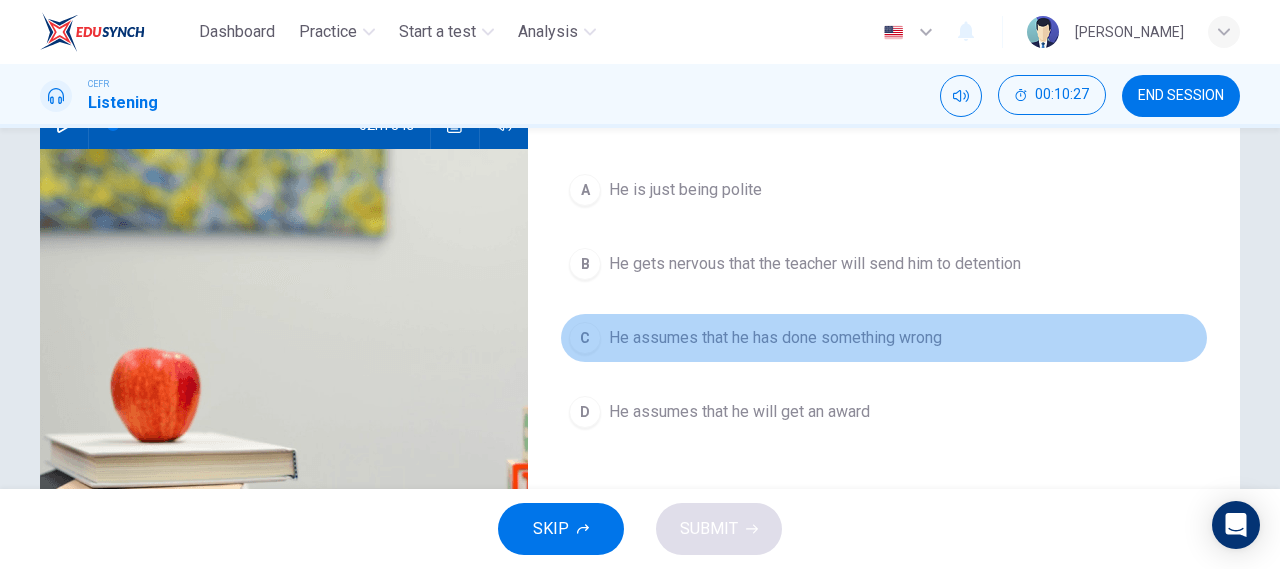 click on "He assumes that he has done something wrong" at bounding box center (775, 338) 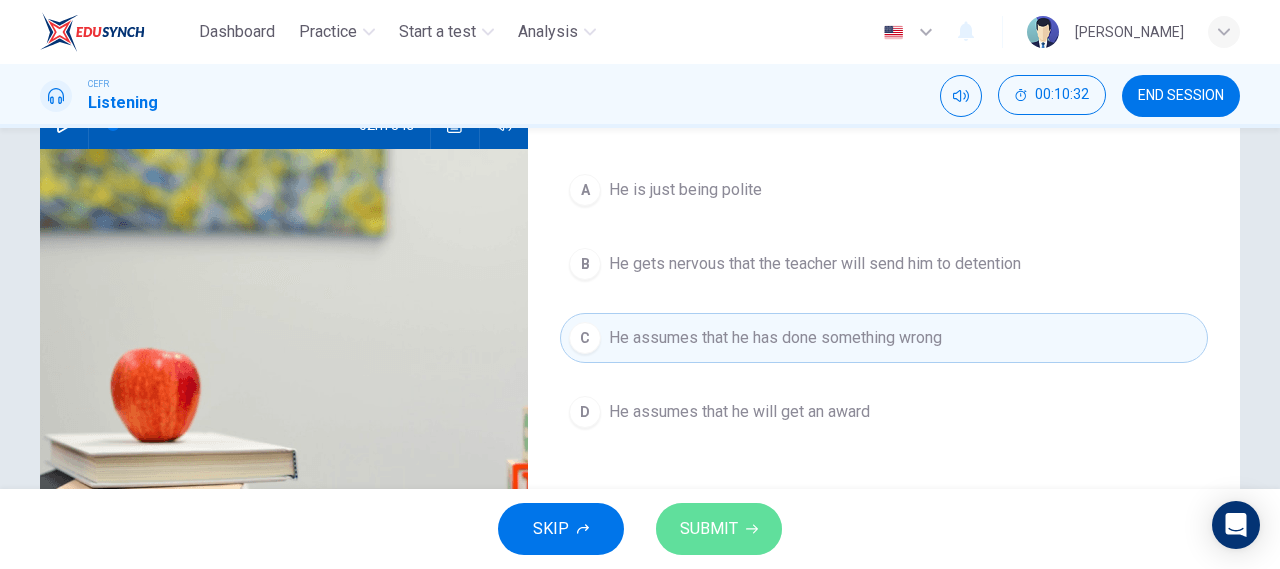 click 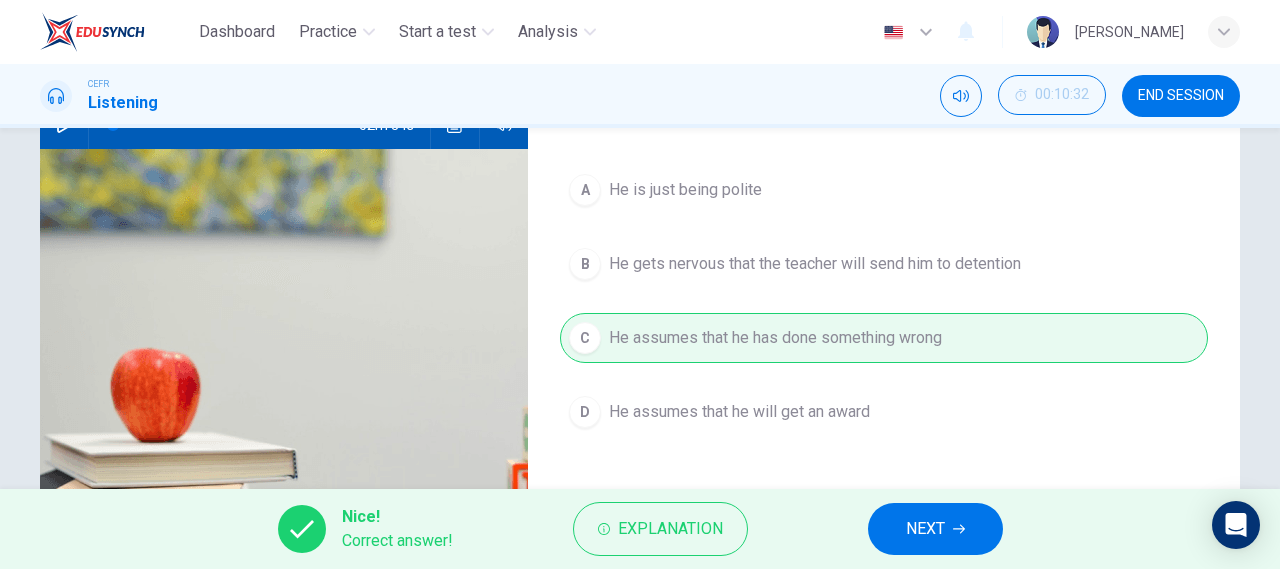 click on "NEXT" at bounding box center (935, 529) 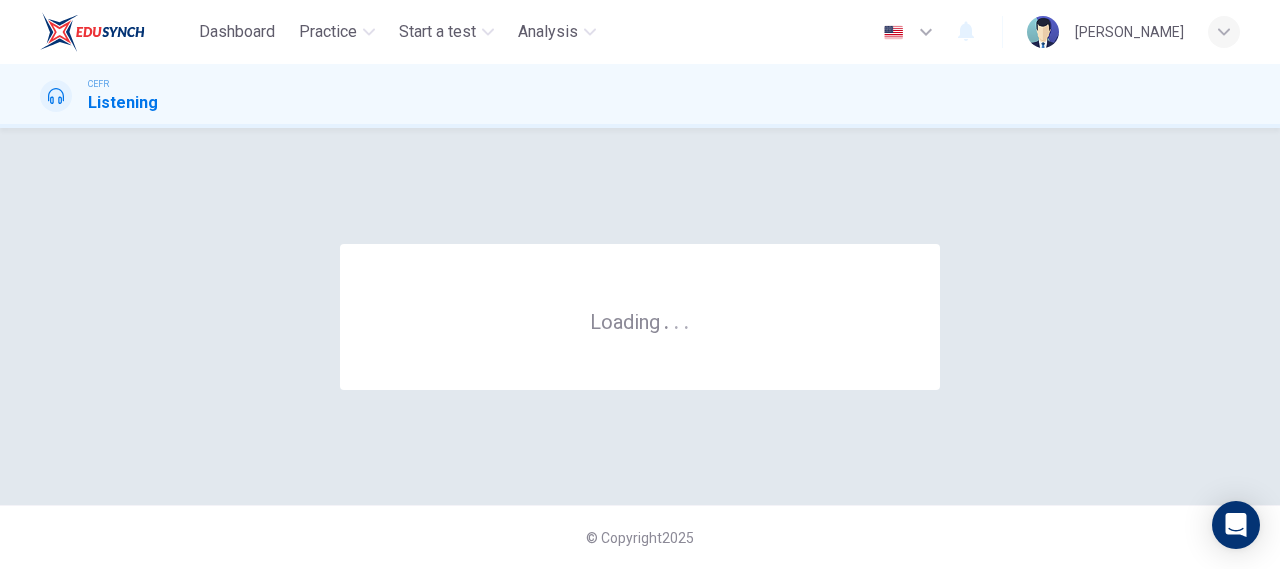 scroll, scrollTop: 0, scrollLeft: 0, axis: both 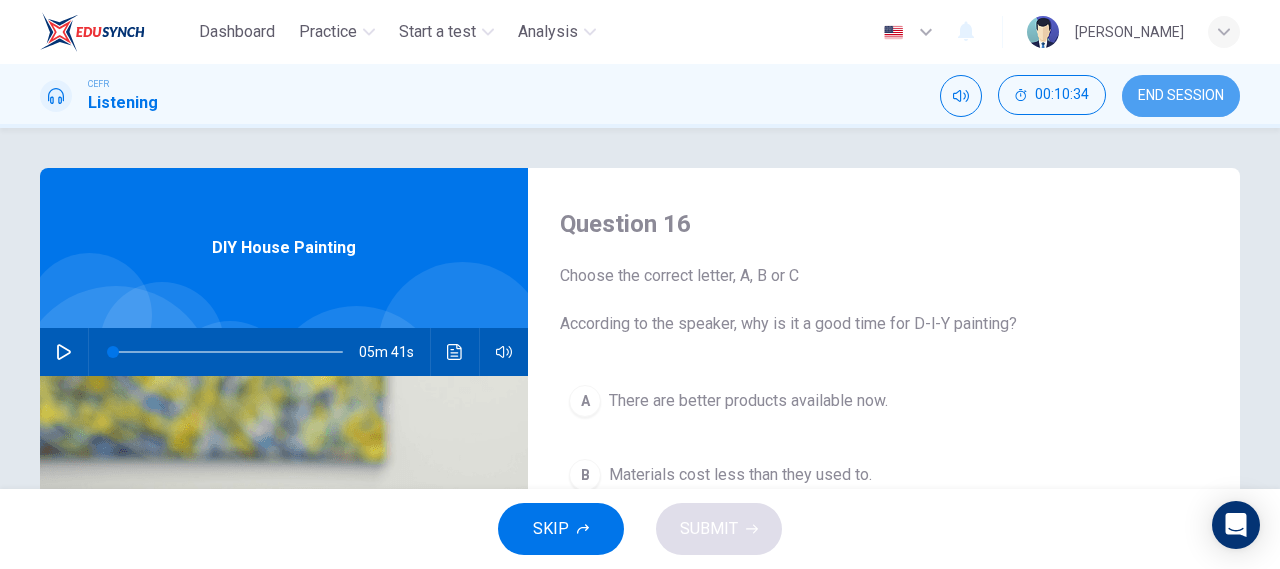 click on "END SESSION" at bounding box center (1181, 96) 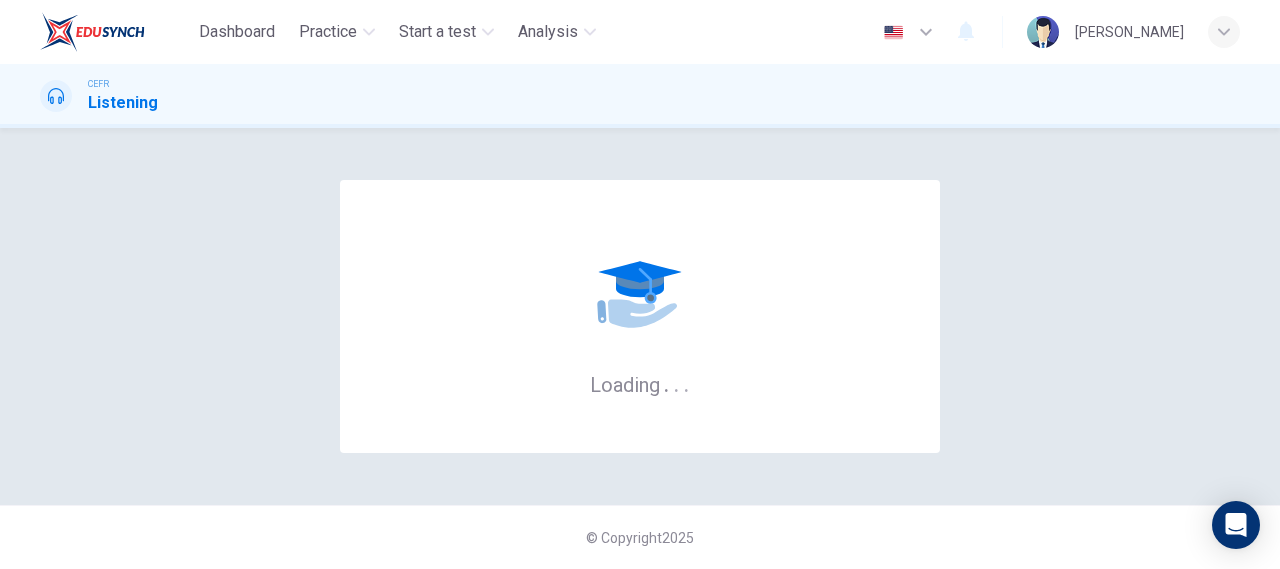 scroll, scrollTop: 0, scrollLeft: 0, axis: both 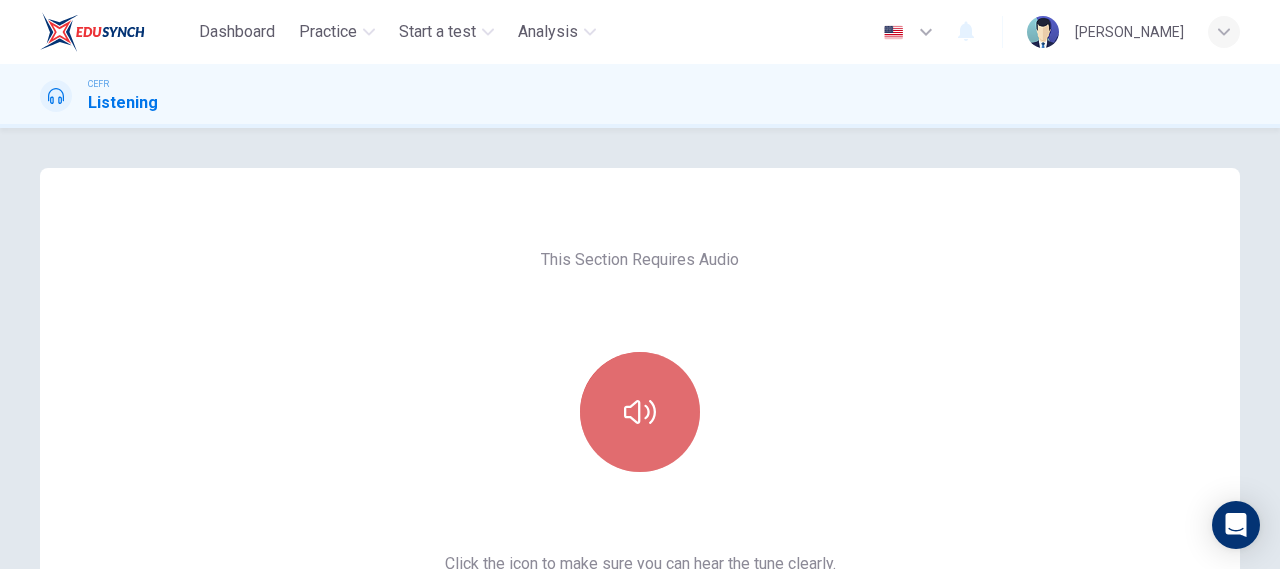 click at bounding box center (640, 412) 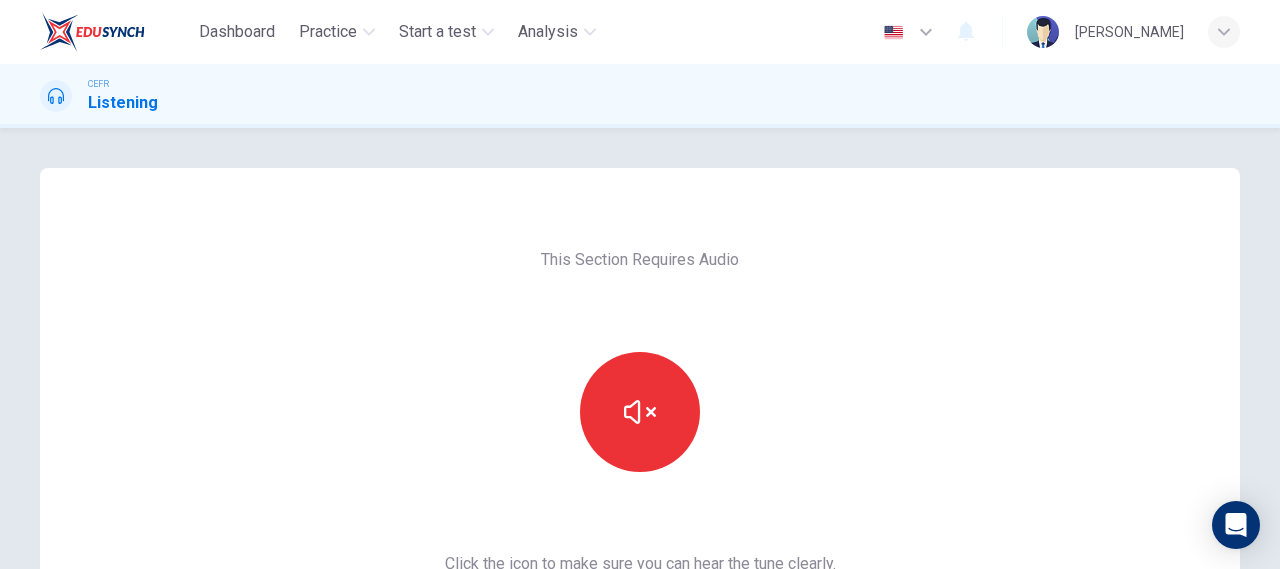 scroll, scrollTop: 374, scrollLeft: 0, axis: vertical 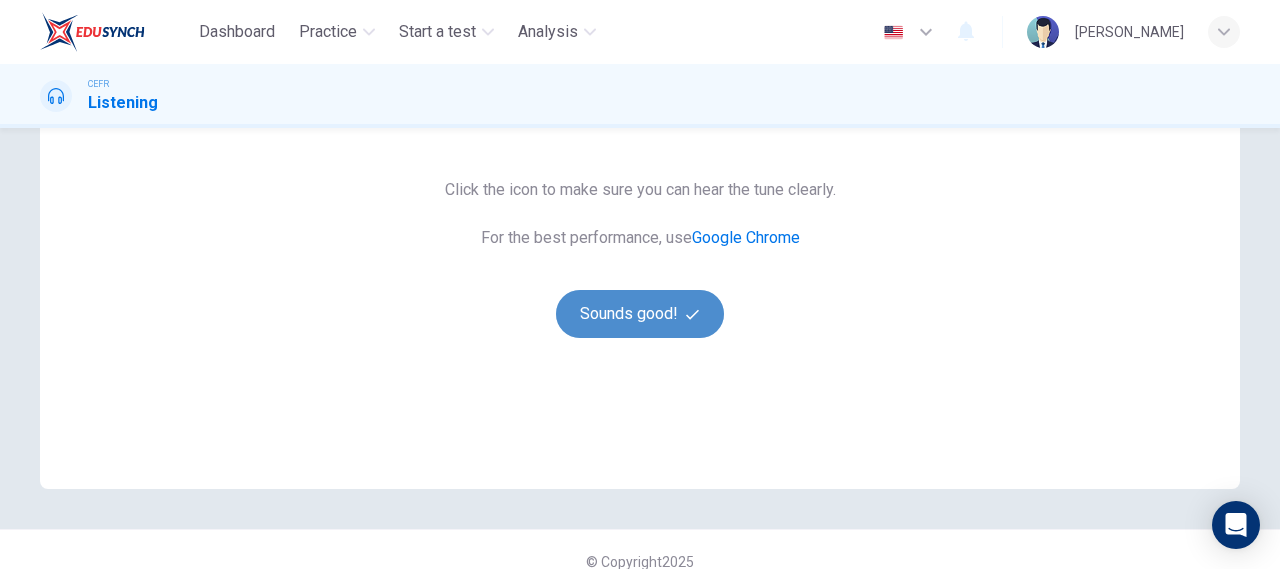 click on "Sounds good!" at bounding box center (640, 314) 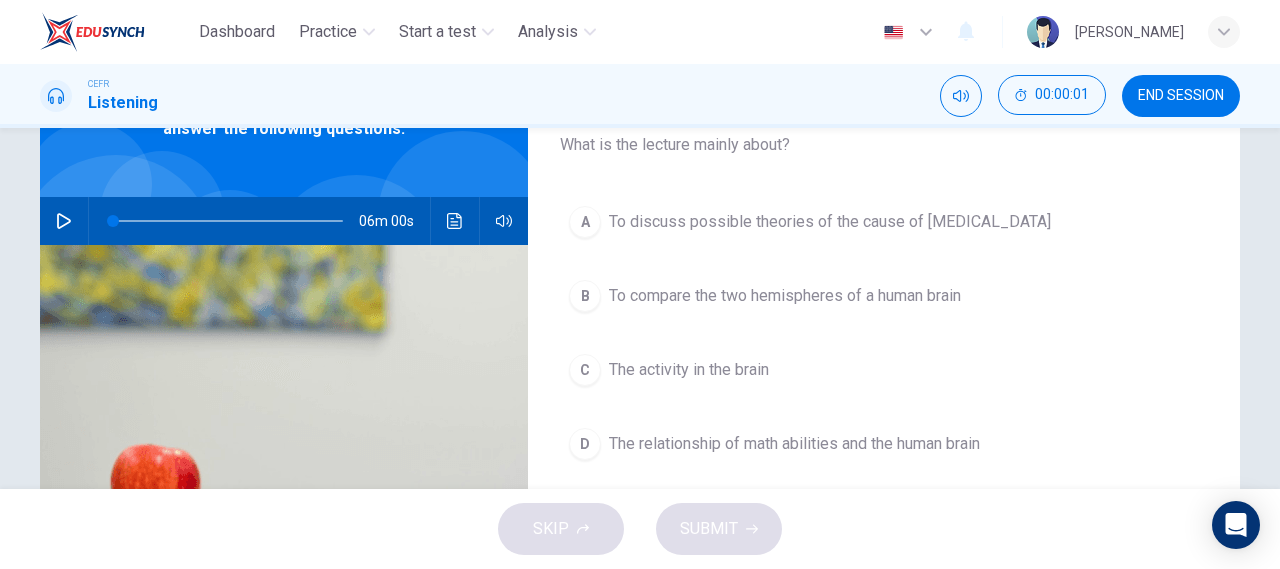 scroll, scrollTop: 55, scrollLeft: 0, axis: vertical 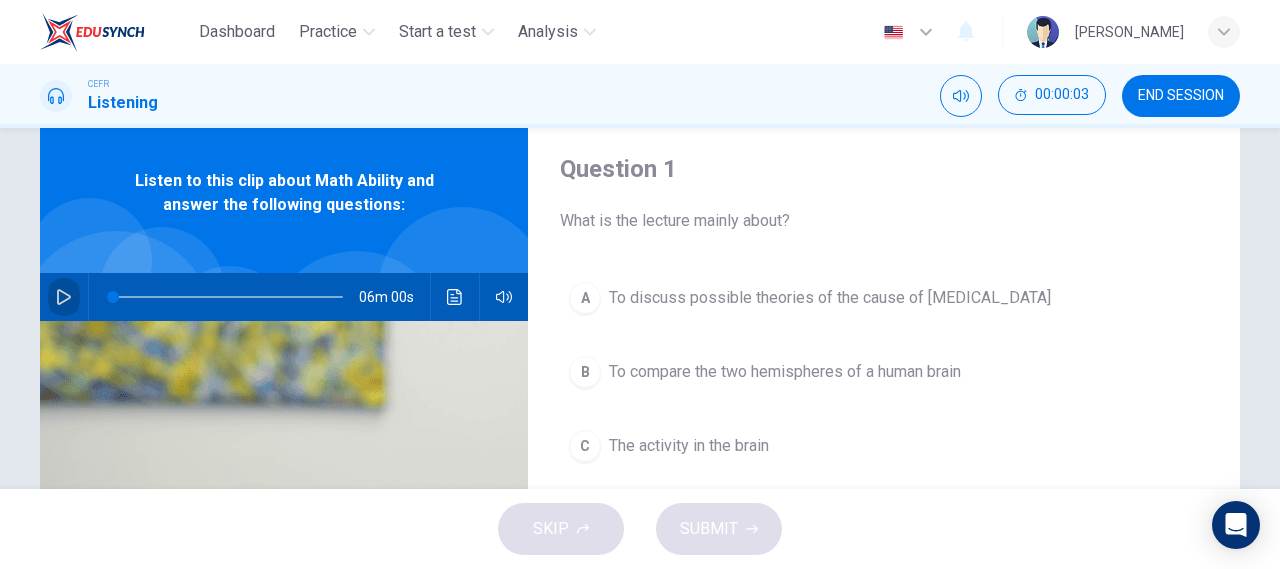 click 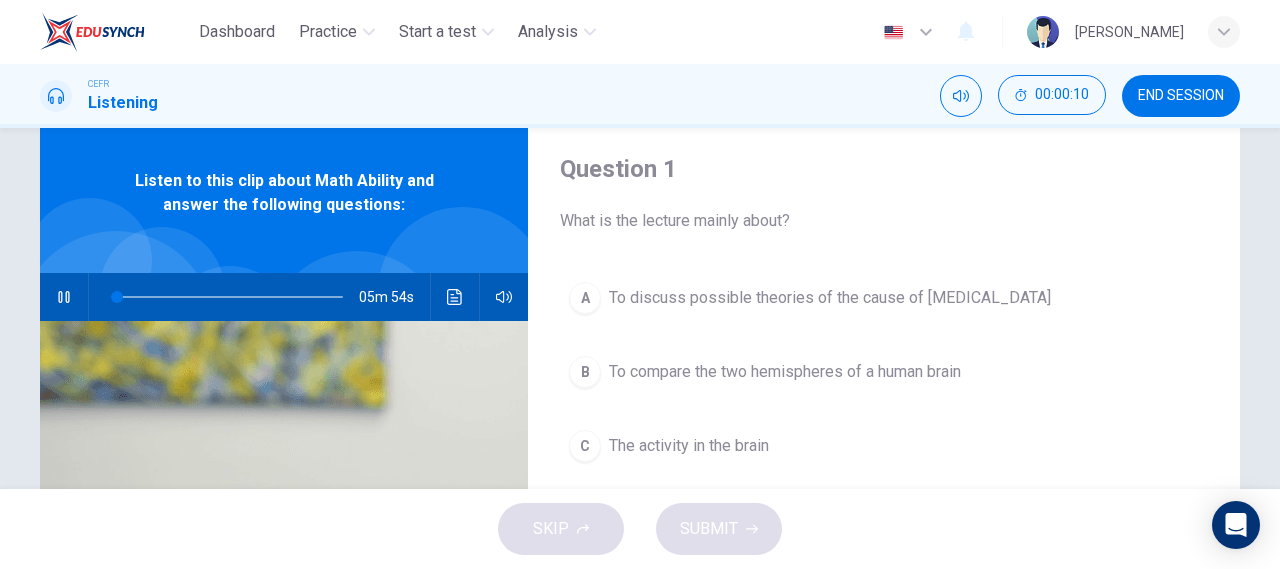 type on "2" 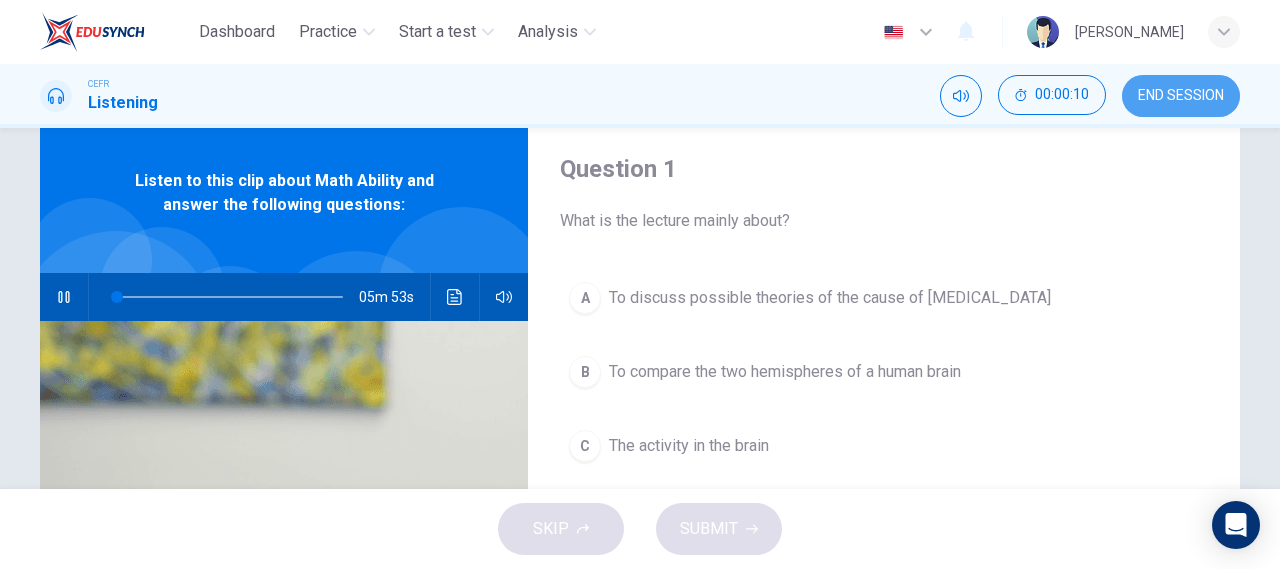 click on "END SESSION" at bounding box center [1181, 96] 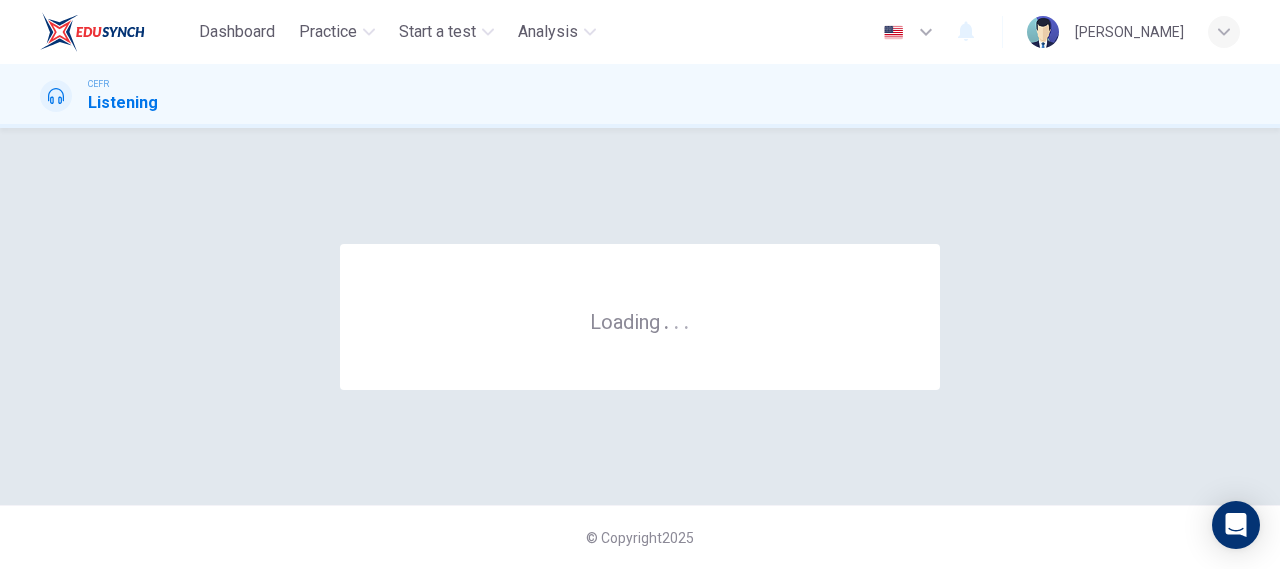 scroll, scrollTop: 0, scrollLeft: 0, axis: both 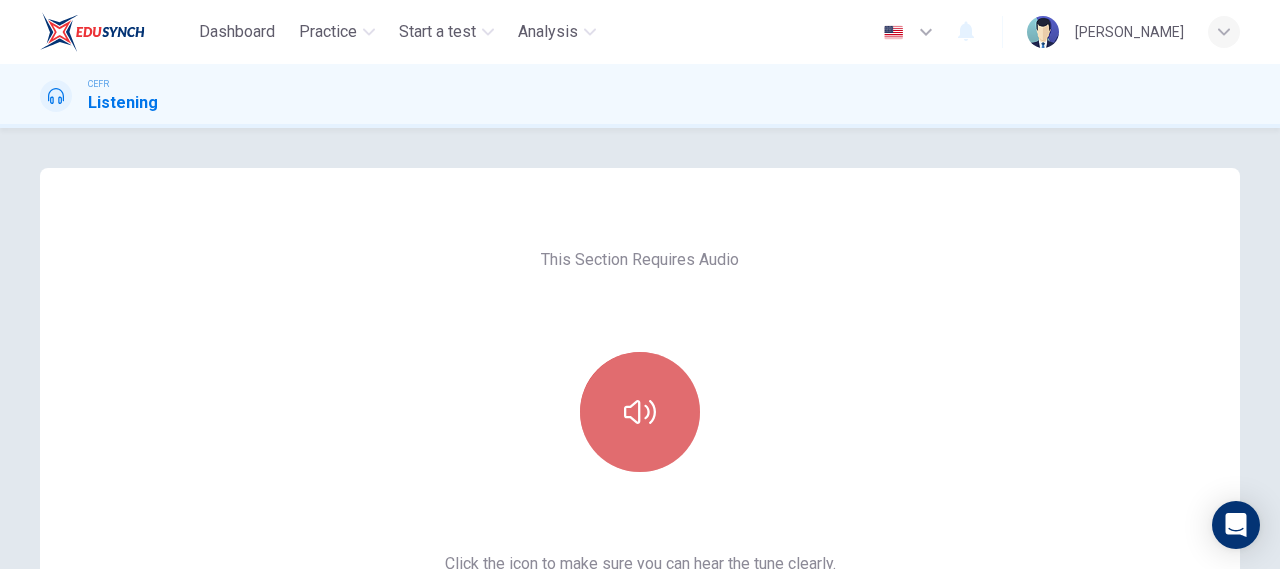 click at bounding box center [640, 412] 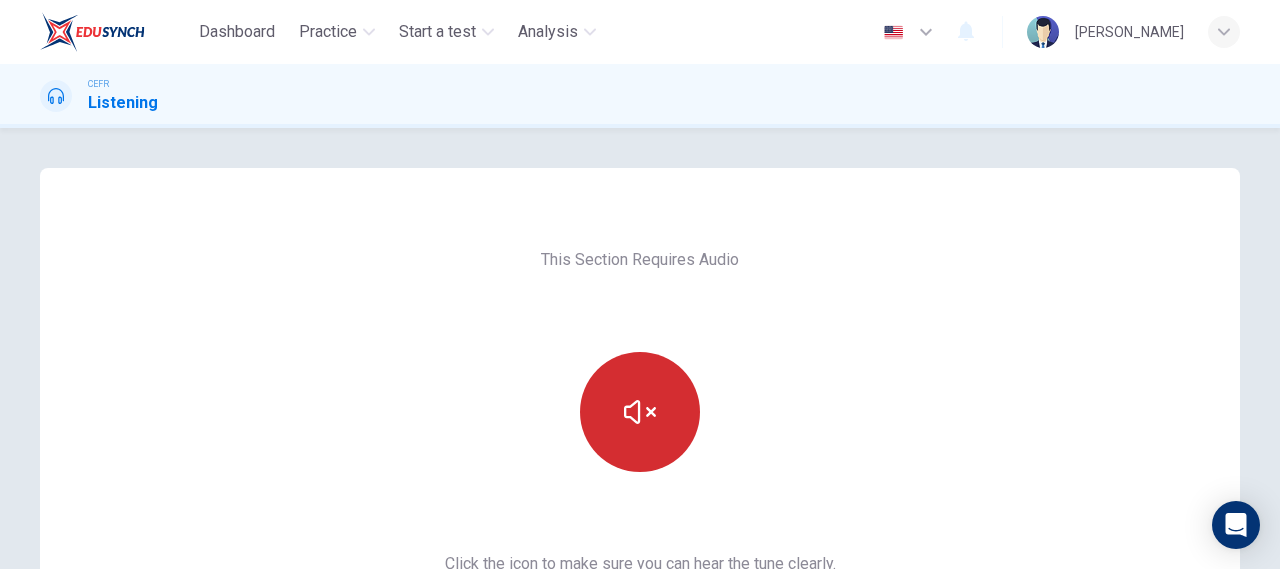 scroll, scrollTop: 297, scrollLeft: 0, axis: vertical 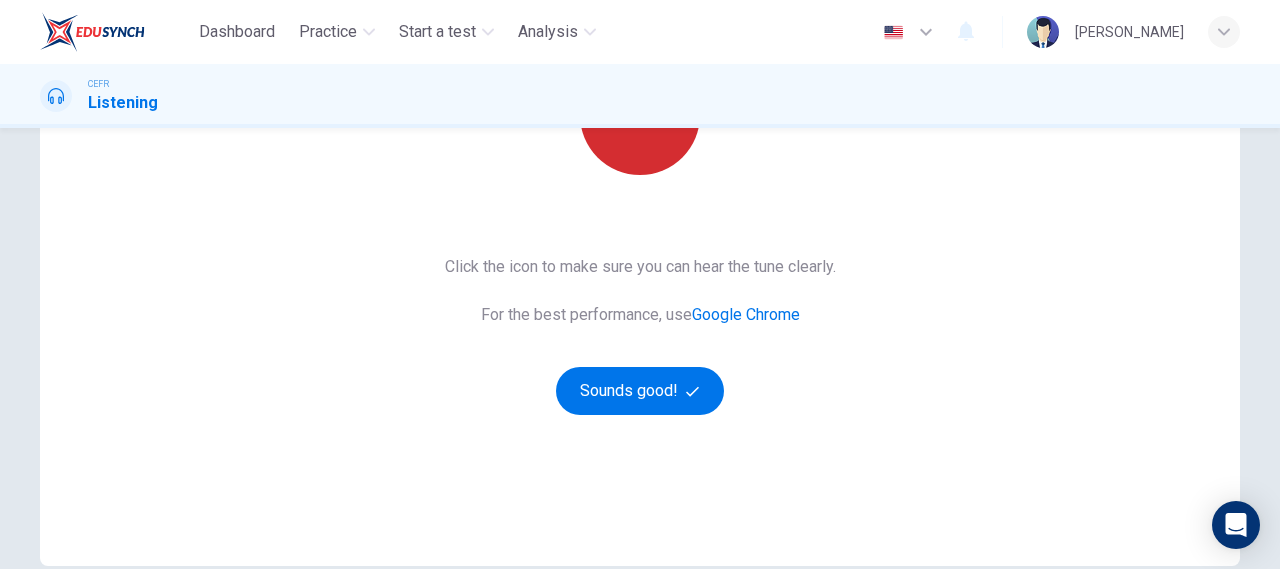 click 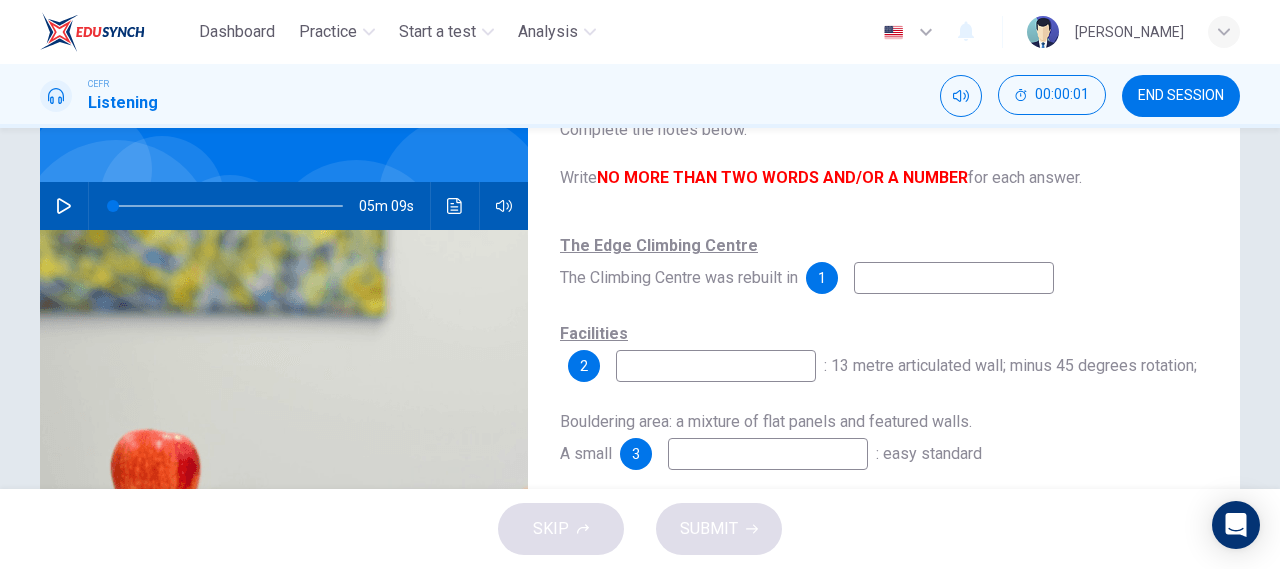 scroll, scrollTop: 145, scrollLeft: 0, axis: vertical 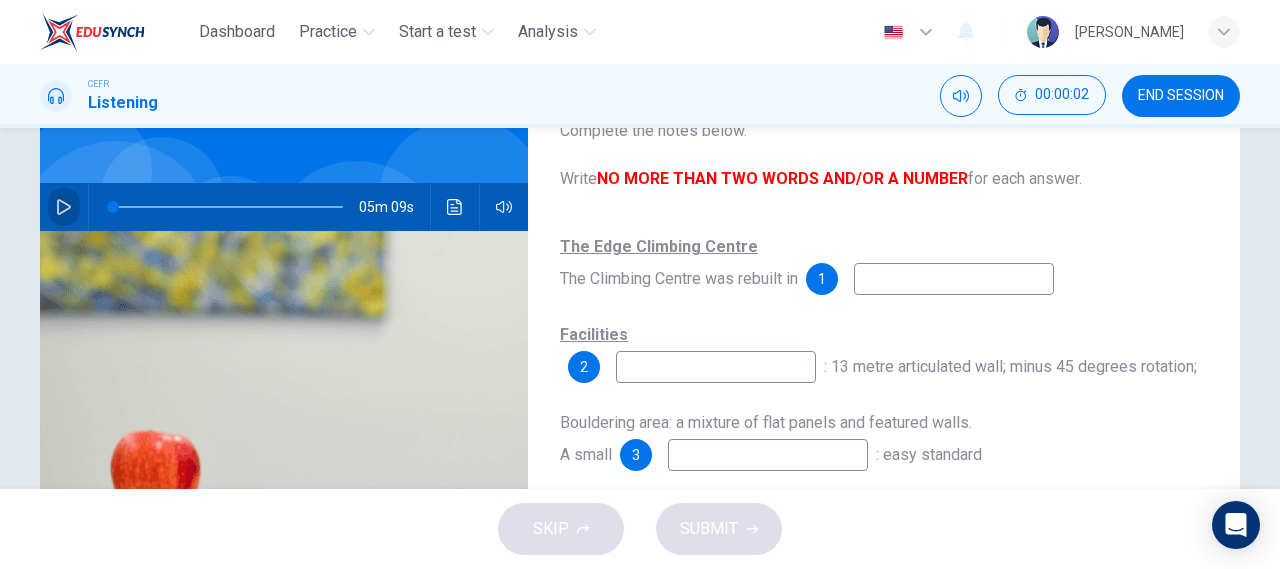 click at bounding box center (64, 207) 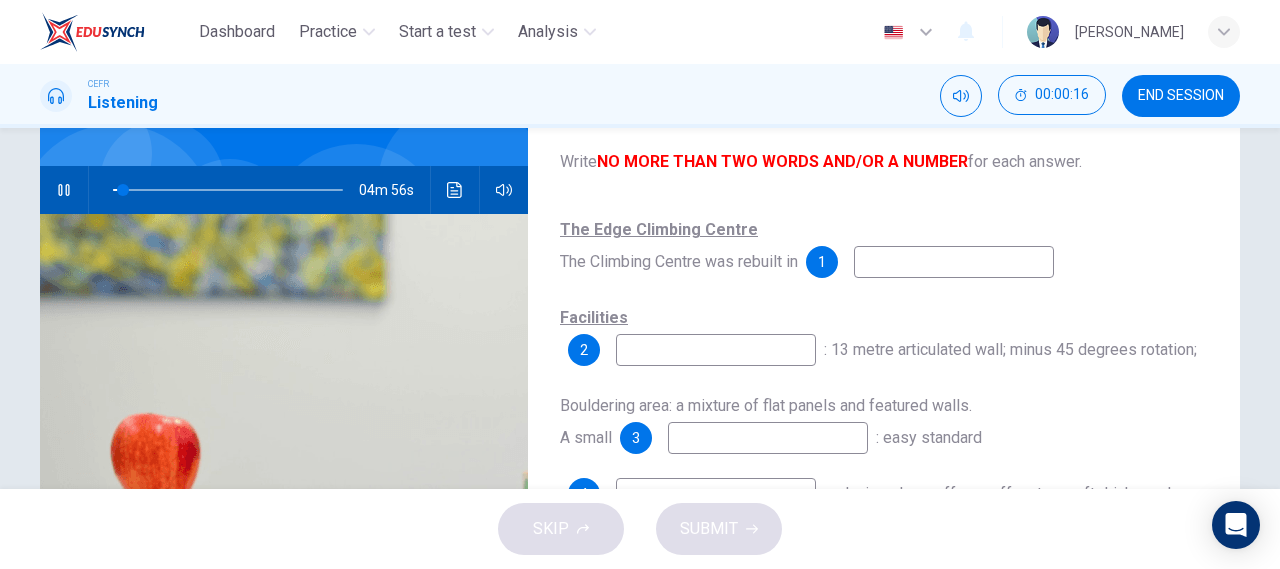 scroll, scrollTop: 163, scrollLeft: 0, axis: vertical 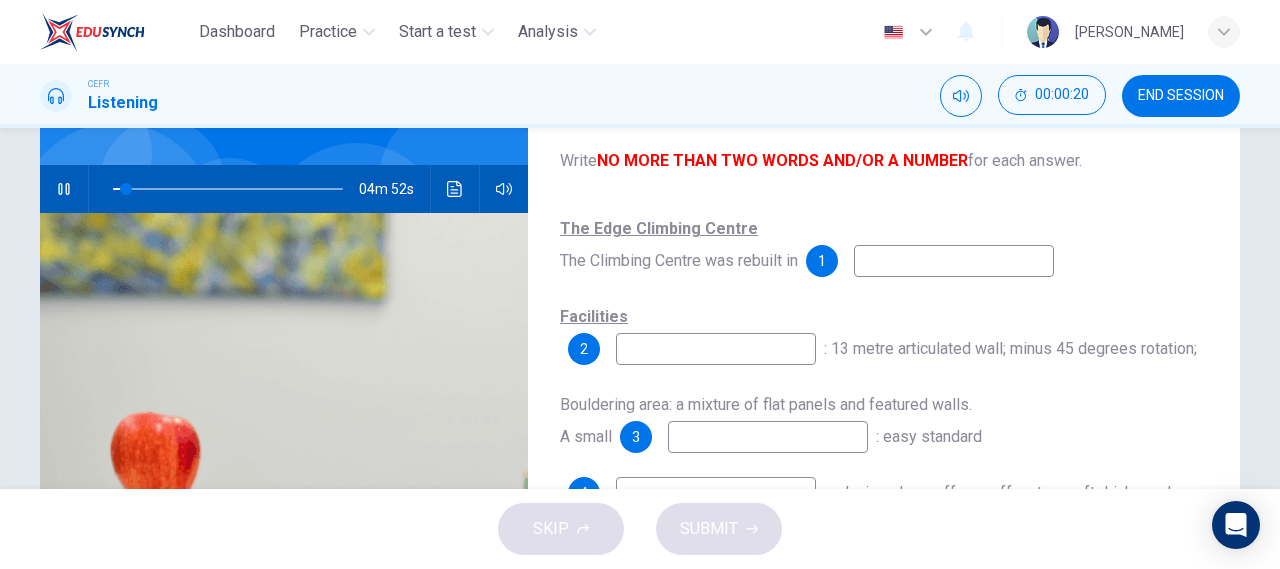 click at bounding box center [954, 261] 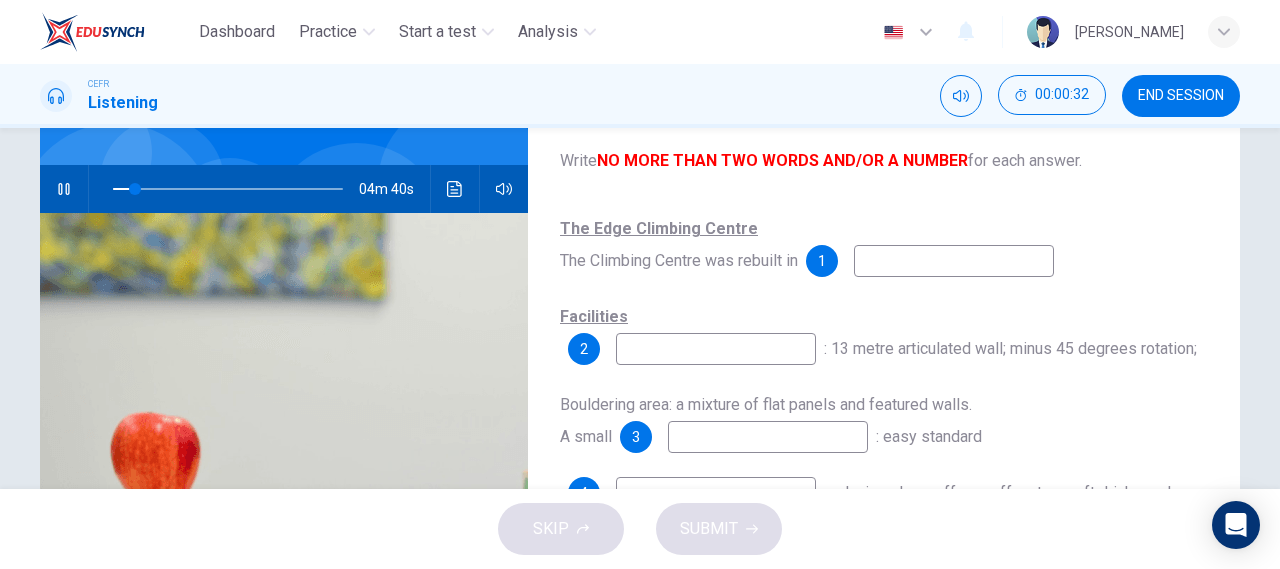 type on "10" 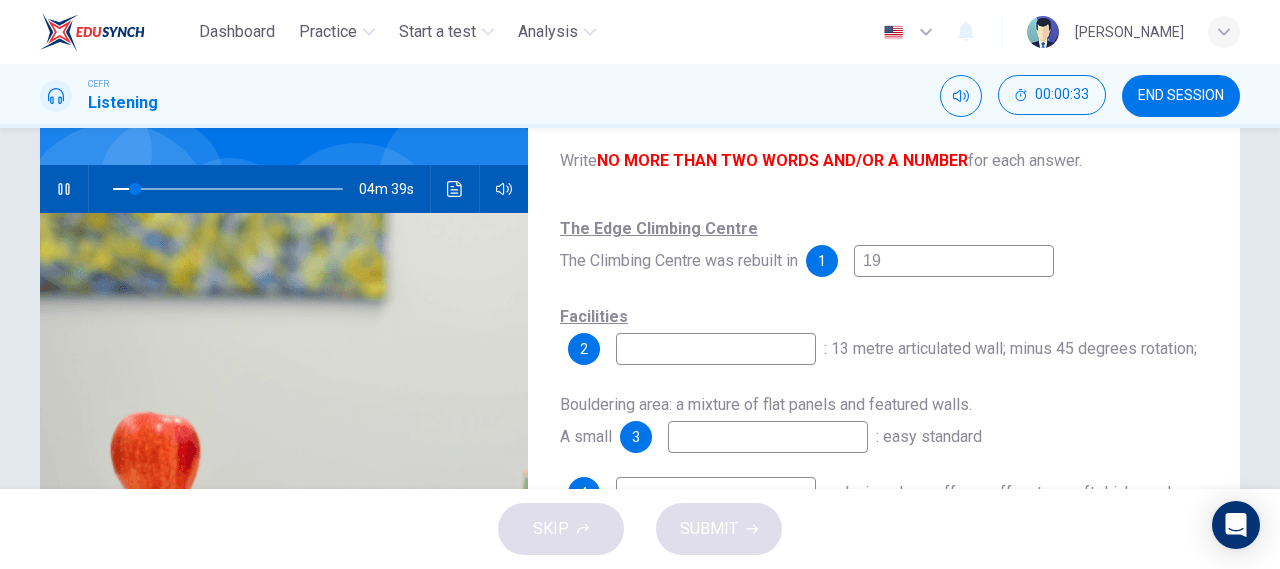 type on "199" 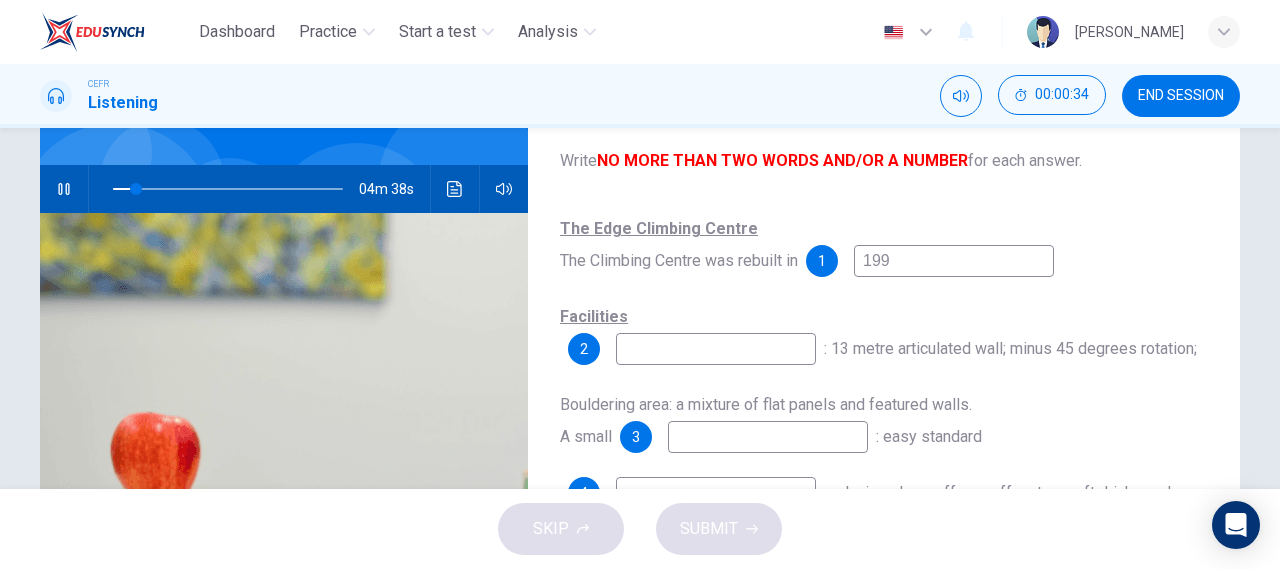 type on "10" 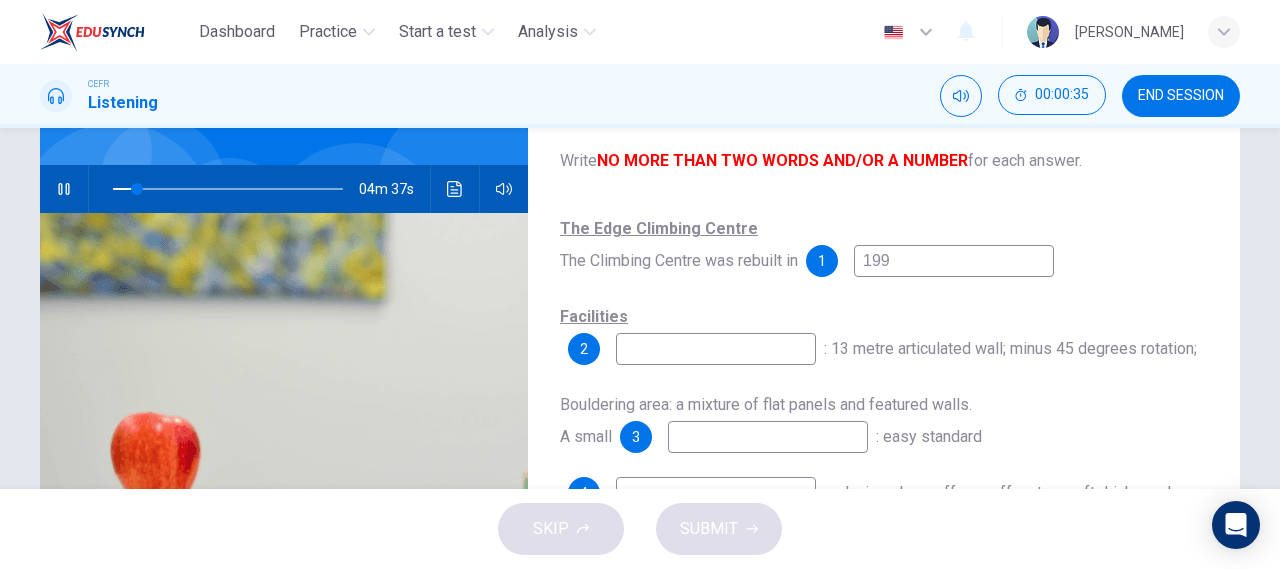 type on "1998" 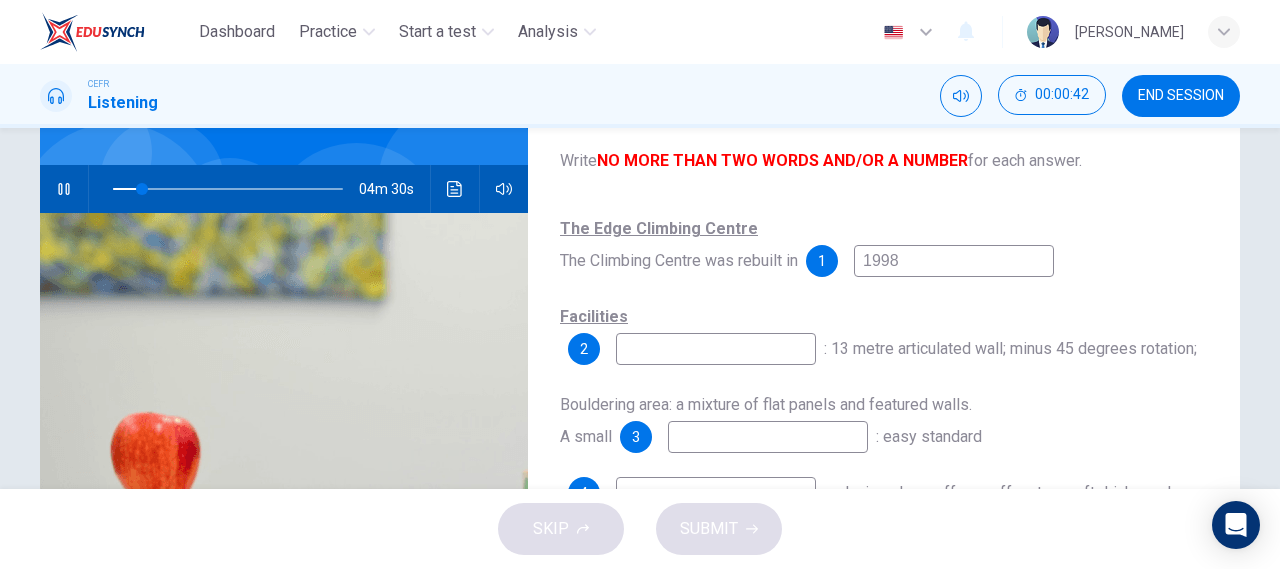 type on "13" 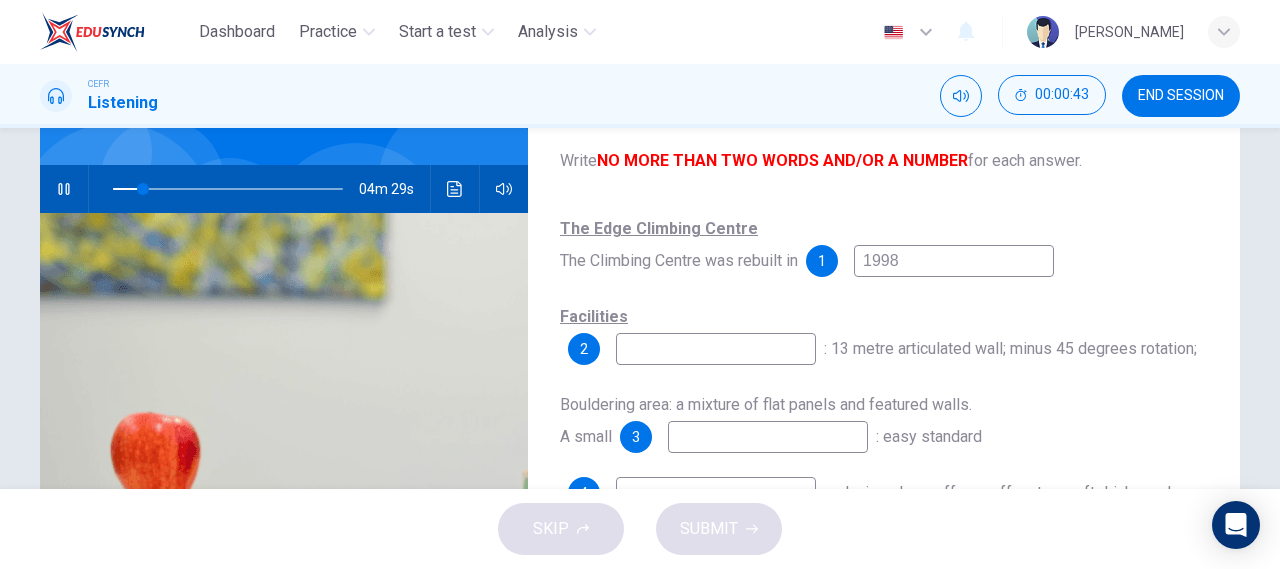 type on "1998" 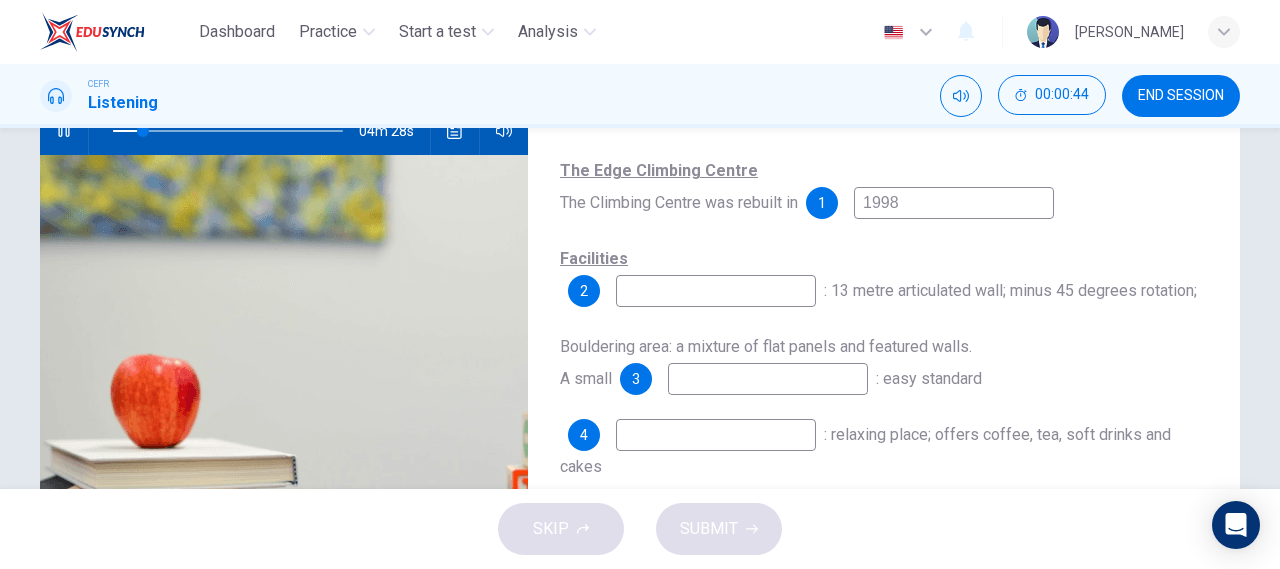 scroll, scrollTop: 223, scrollLeft: 0, axis: vertical 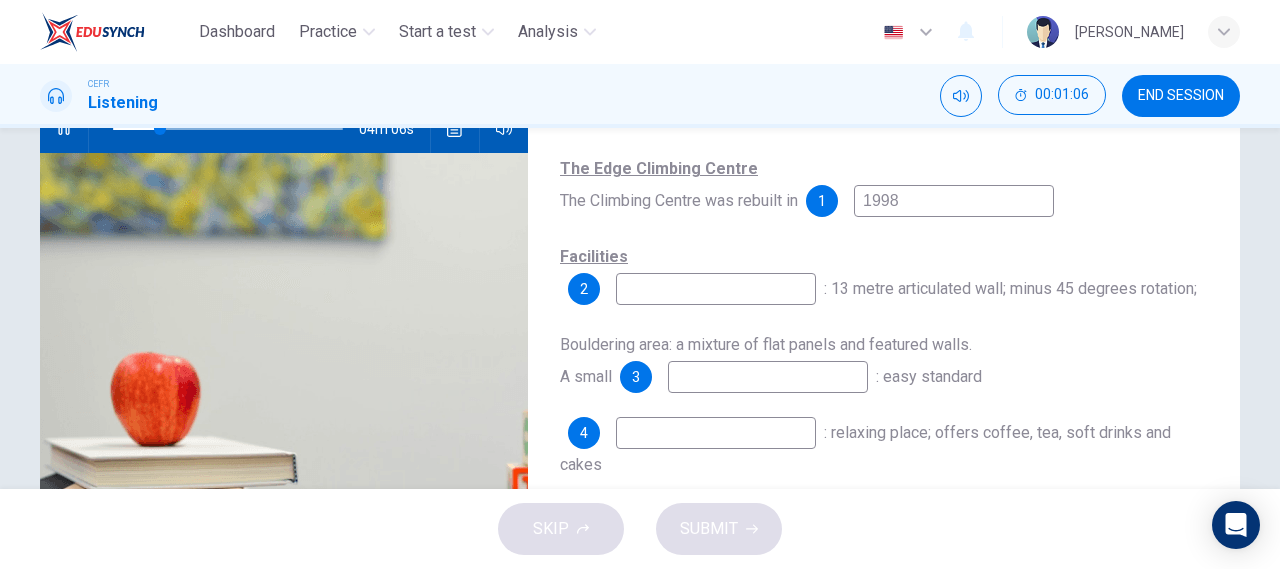 type on "21" 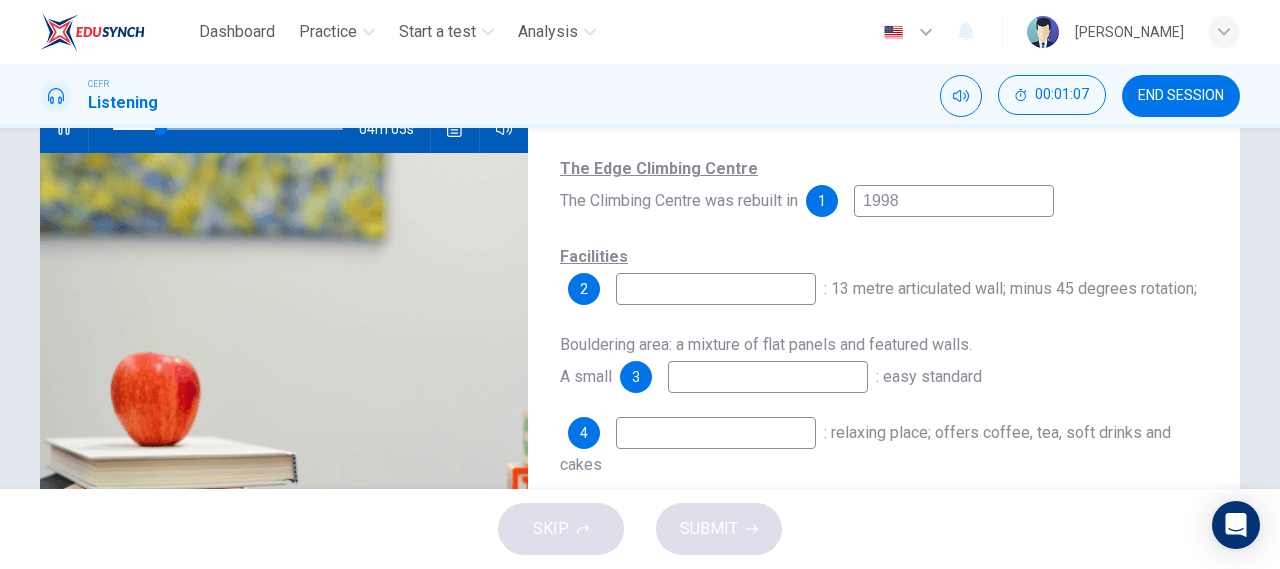 type on "M" 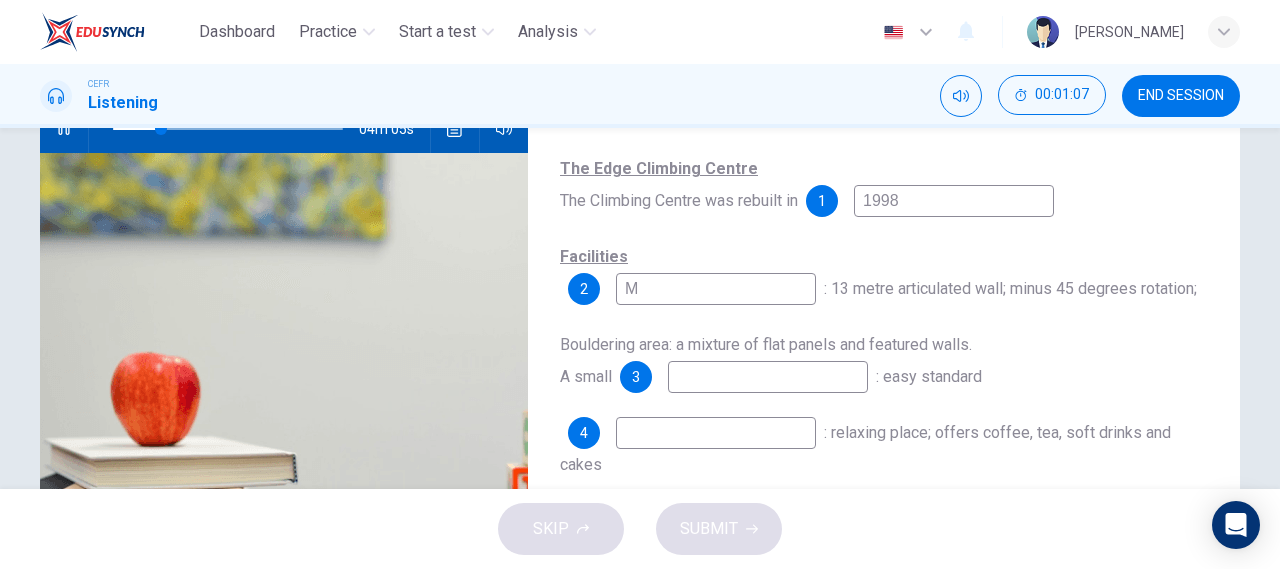 type on "21" 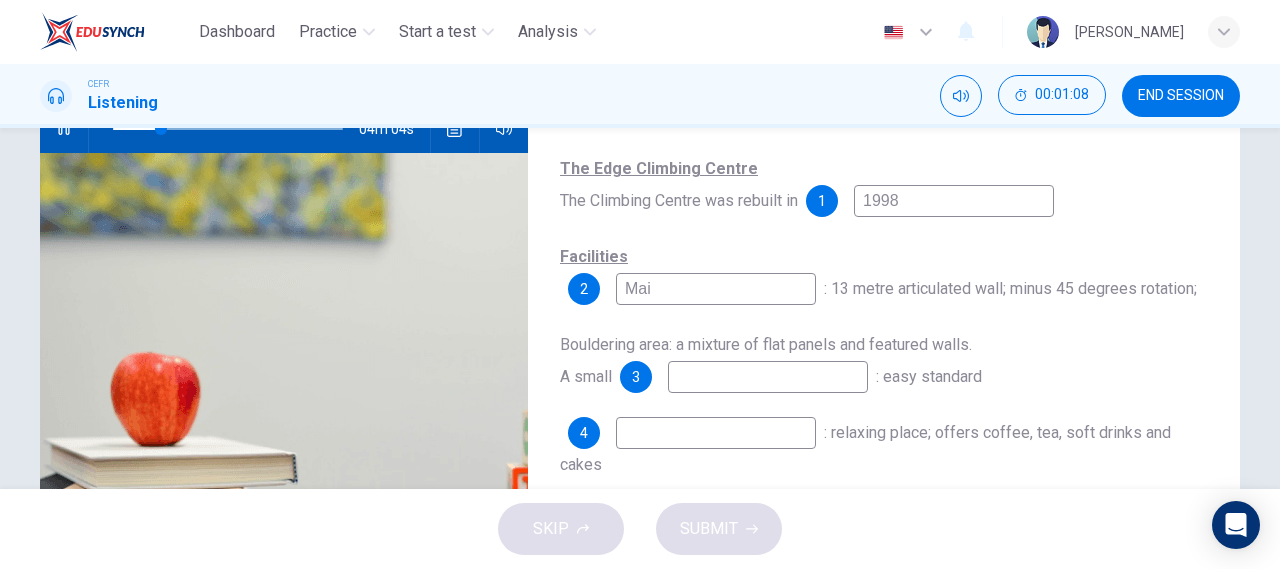 type on "Mai" 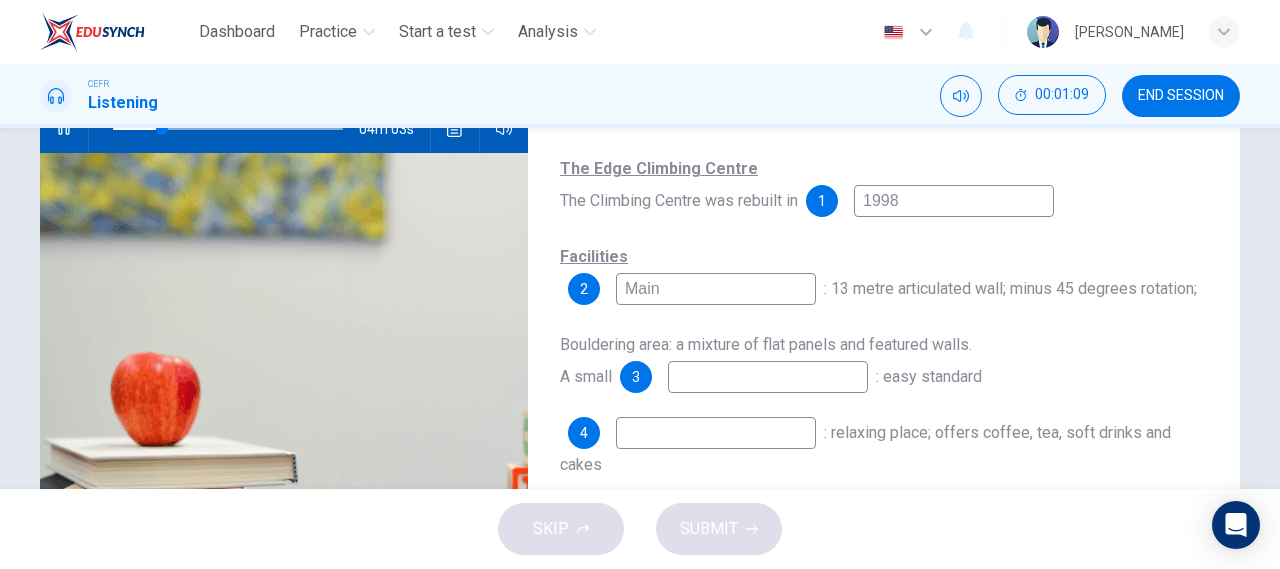 type on "Main" 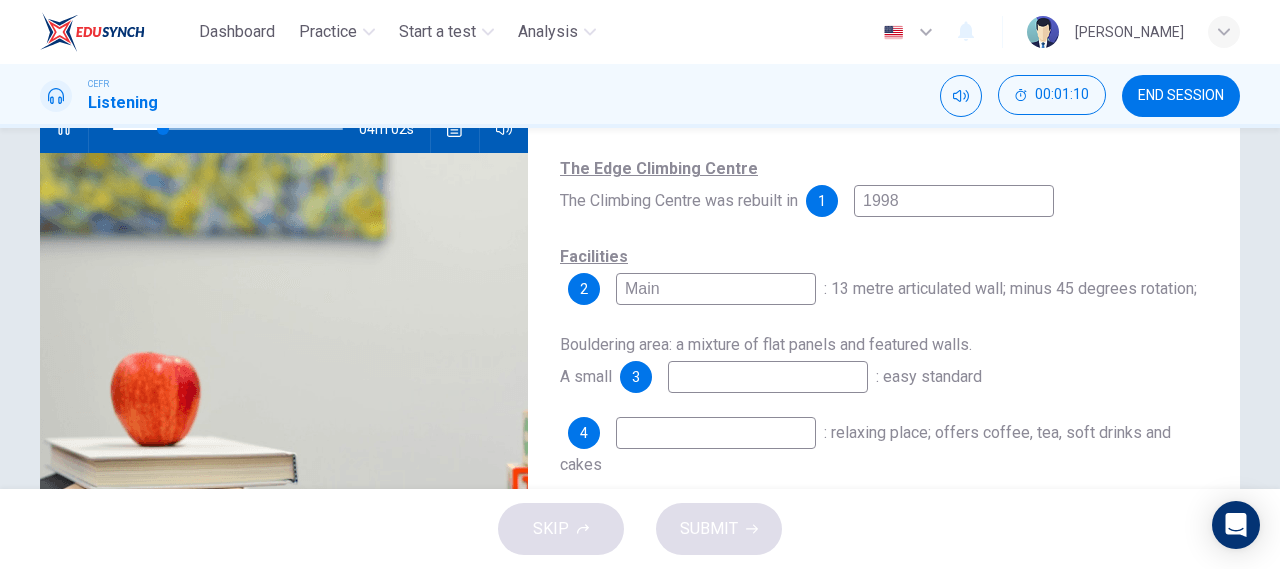 type on "22" 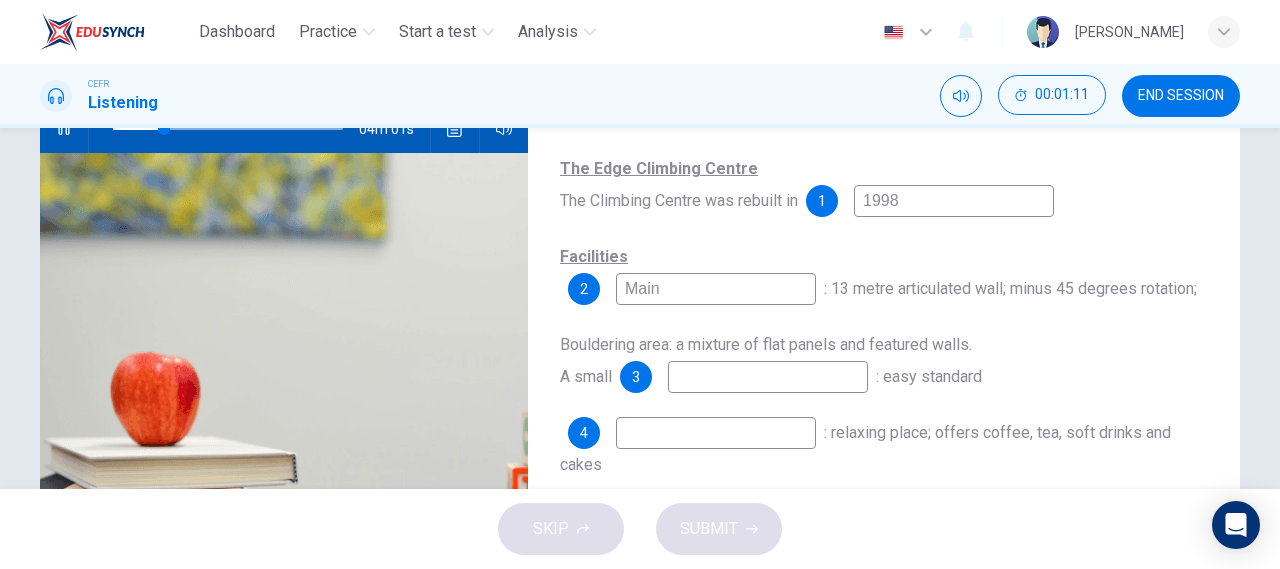 type on "Main H" 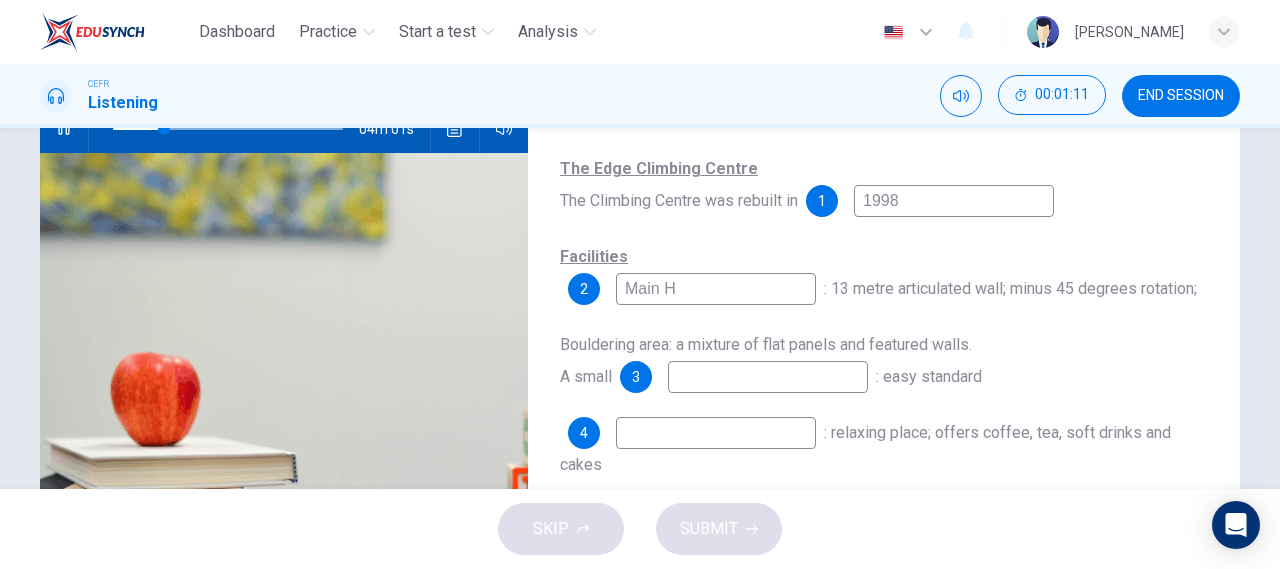 type on "22" 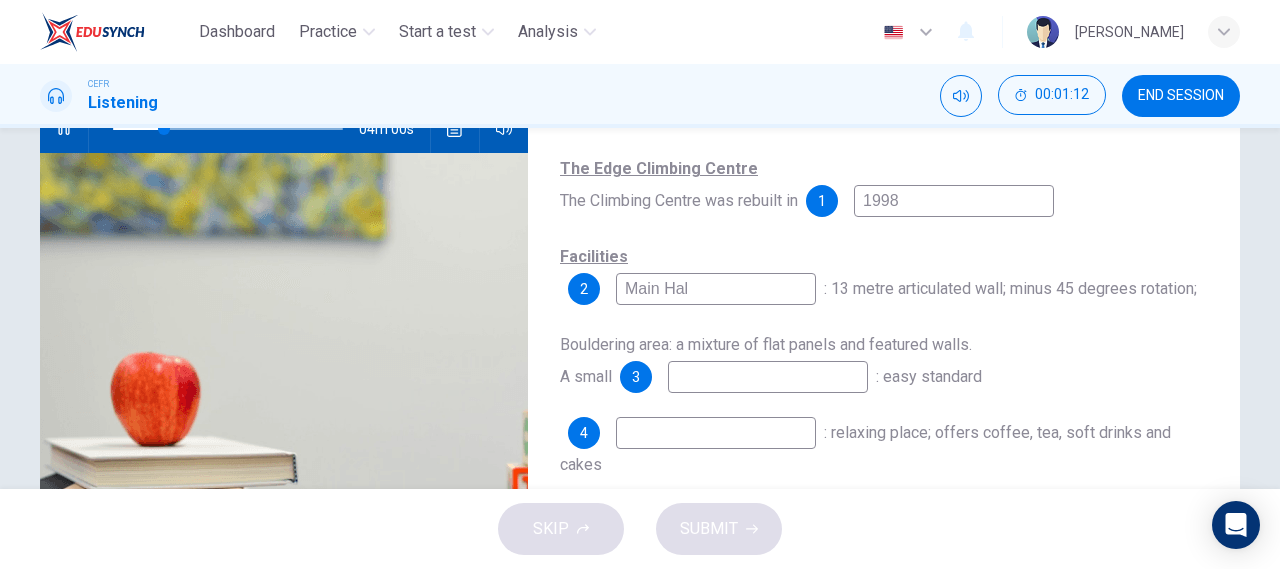 type on "Main Hall" 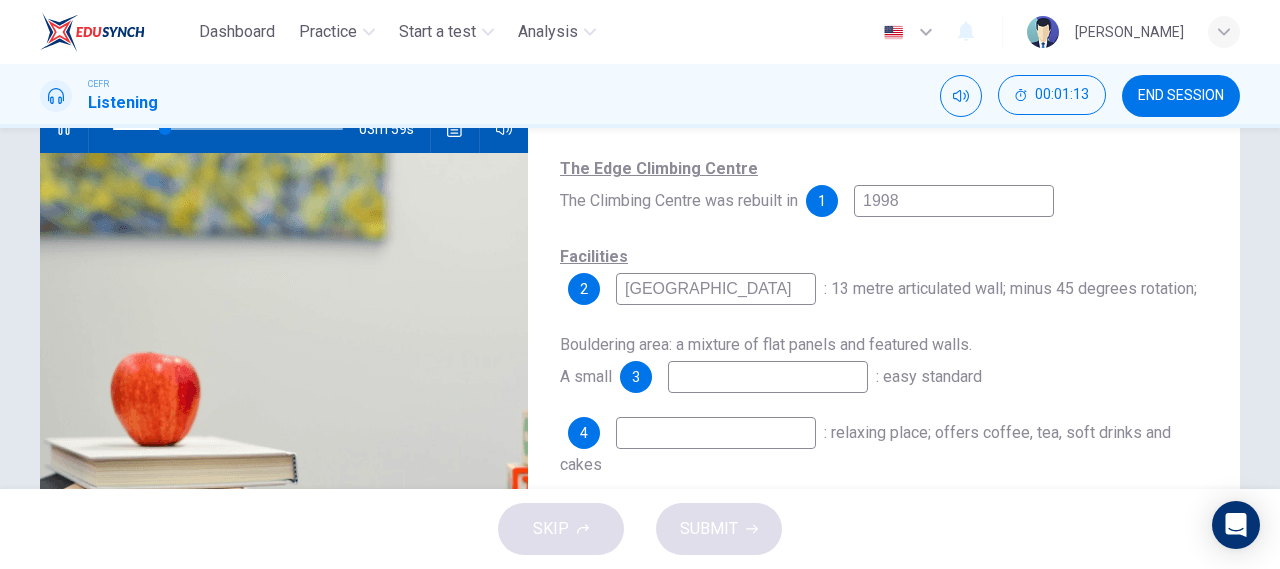 type on "23" 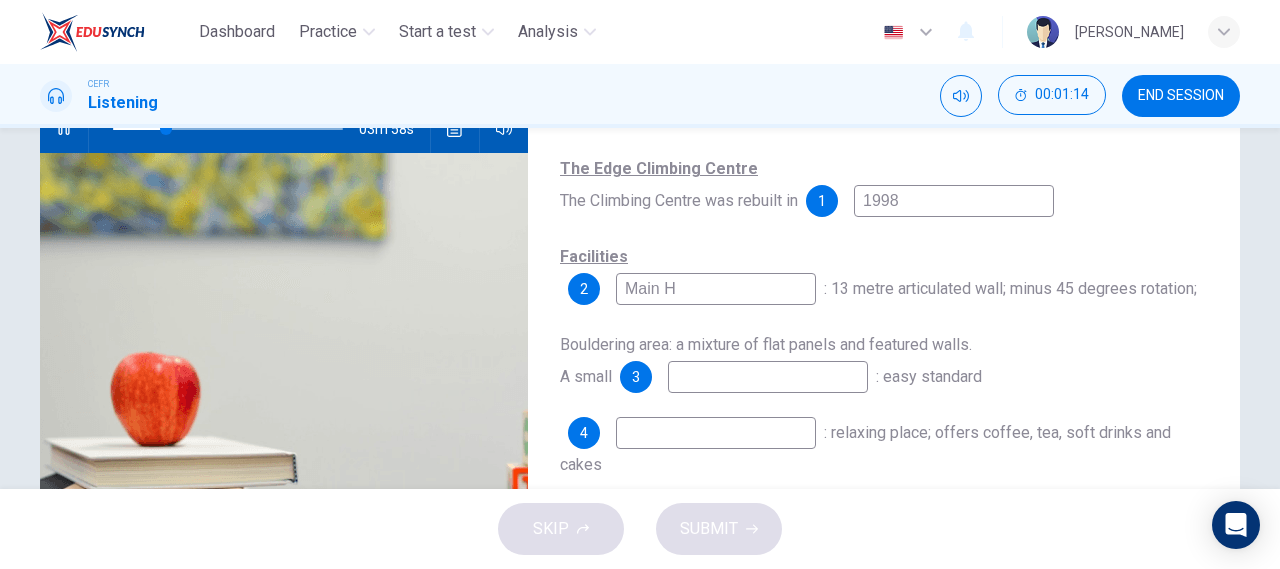type on "Main" 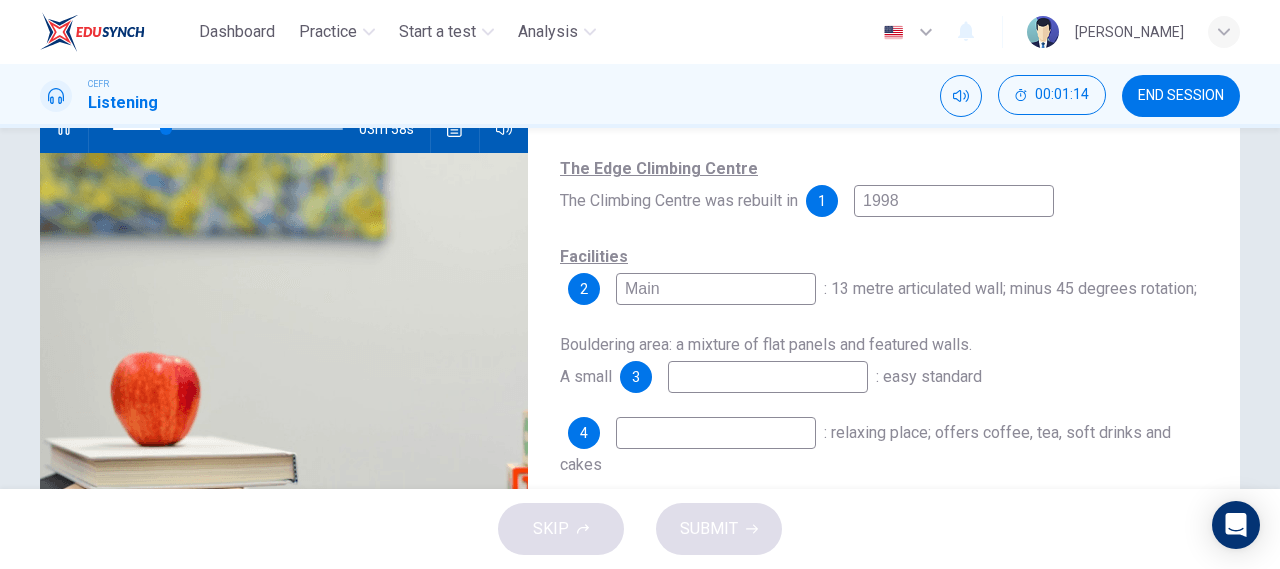 type on "23" 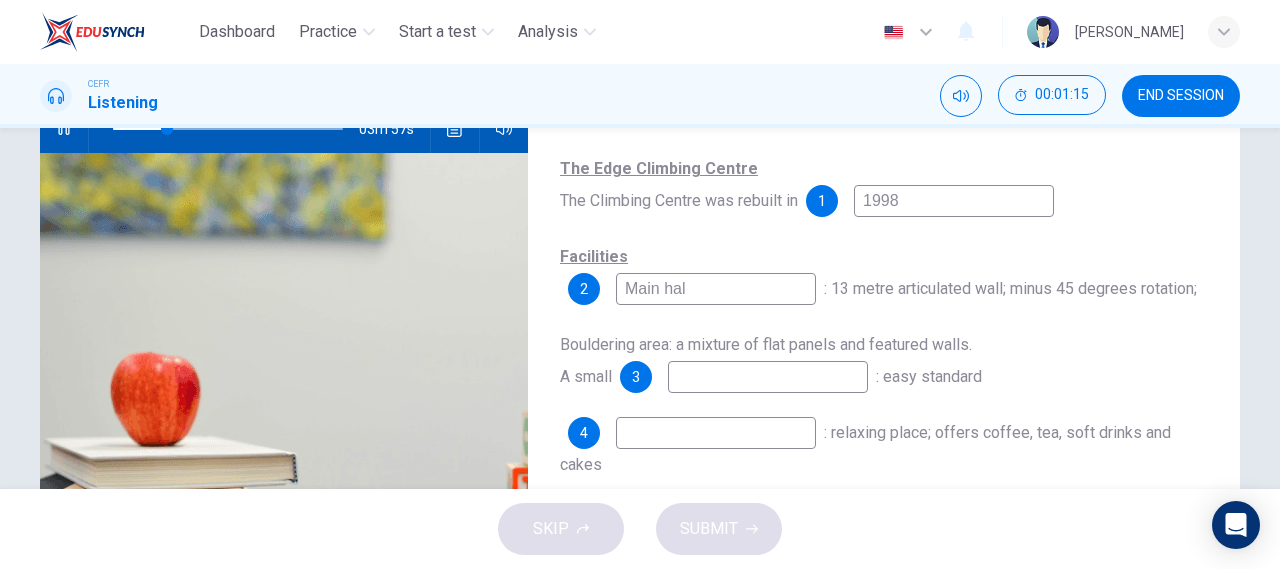 type on "Main hall" 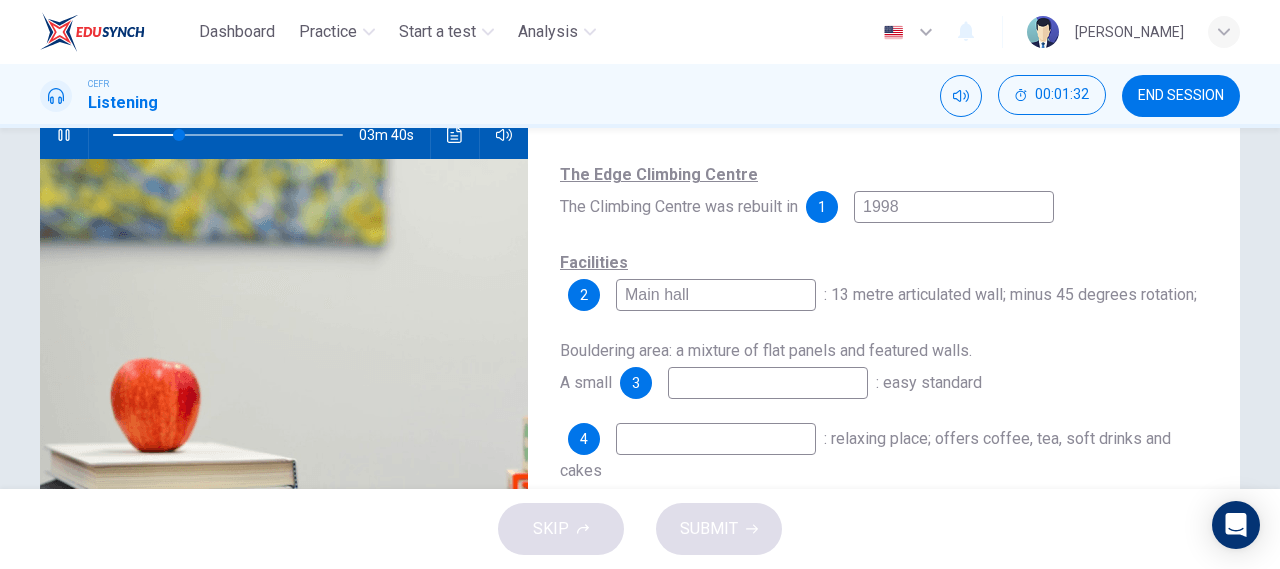 scroll, scrollTop: 235, scrollLeft: 0, axis: vertical 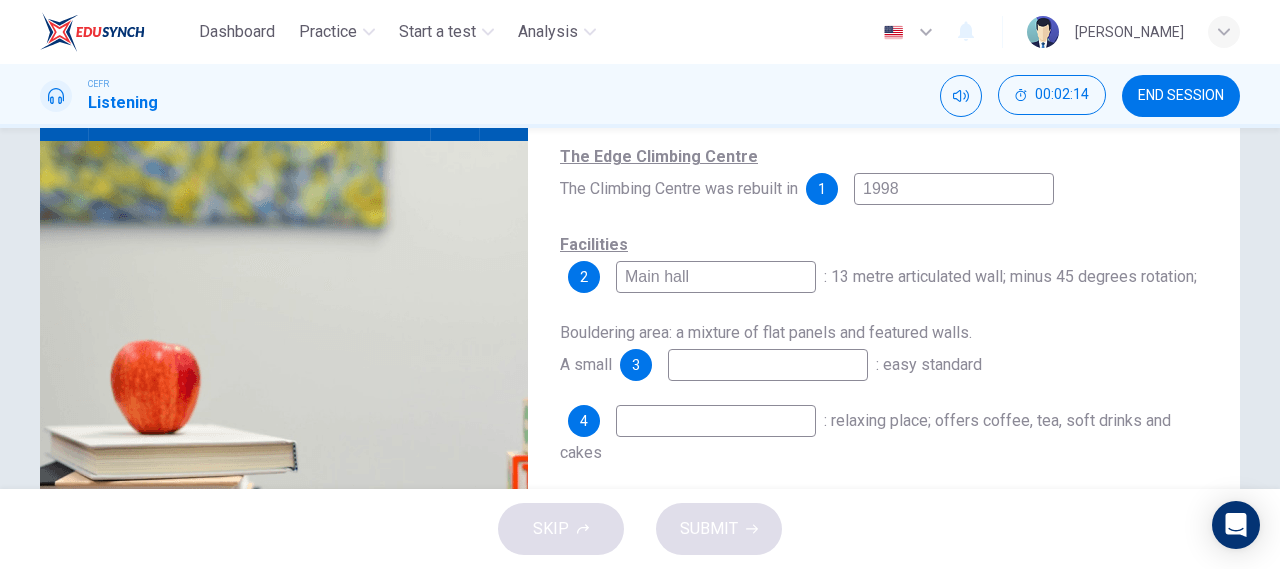 type on "43" 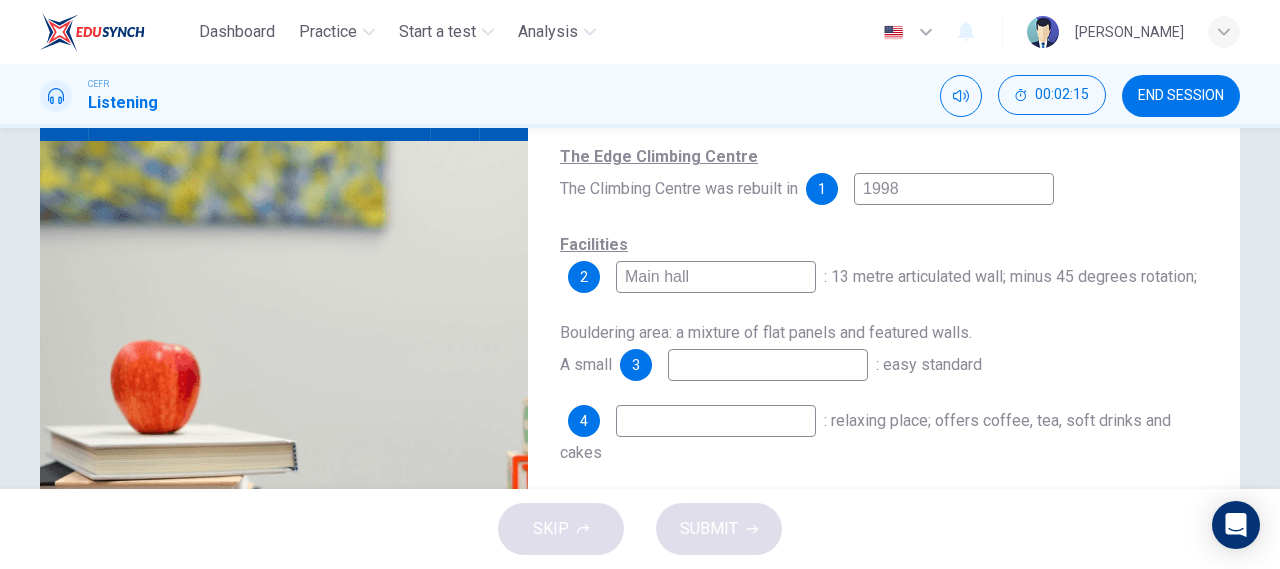 type on "Main hall" 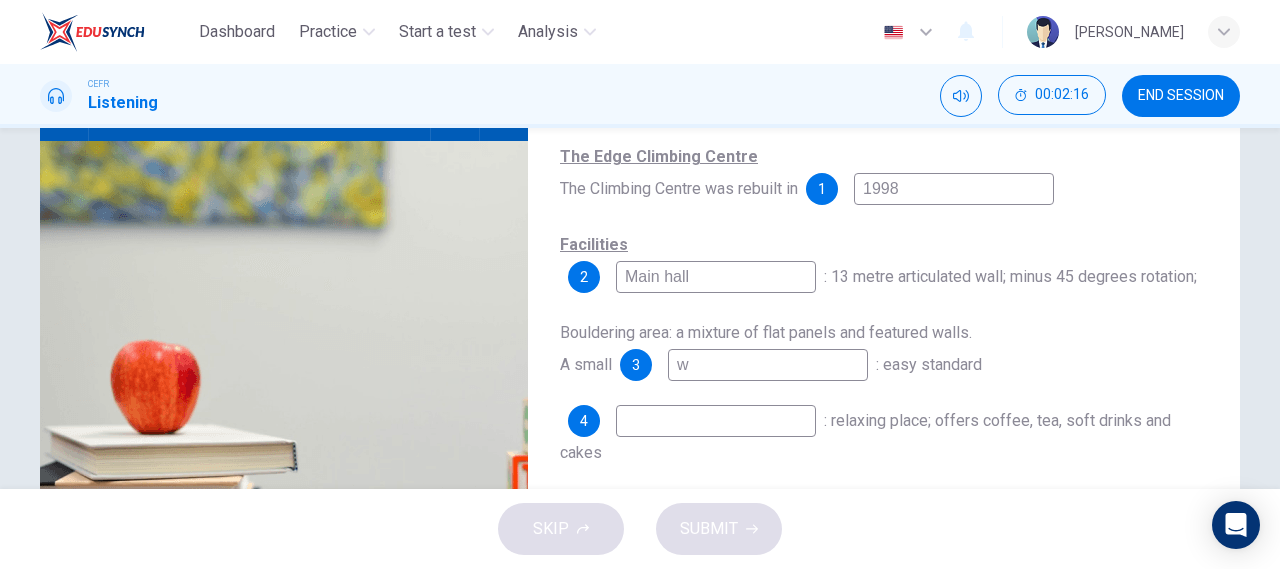type on "wa" 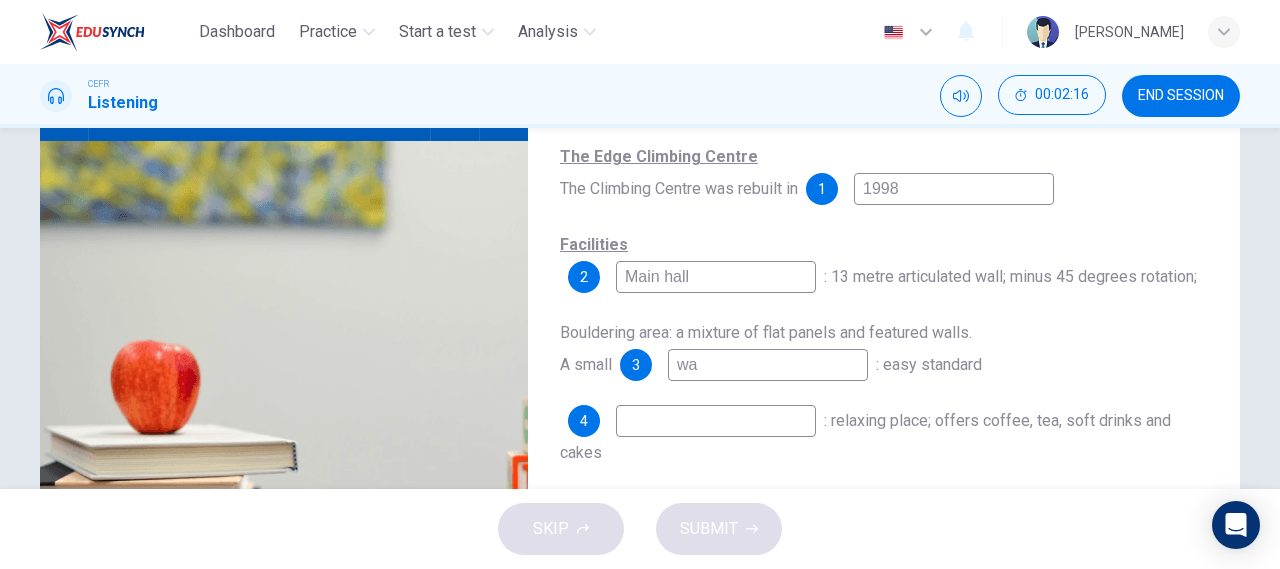 type on "43" 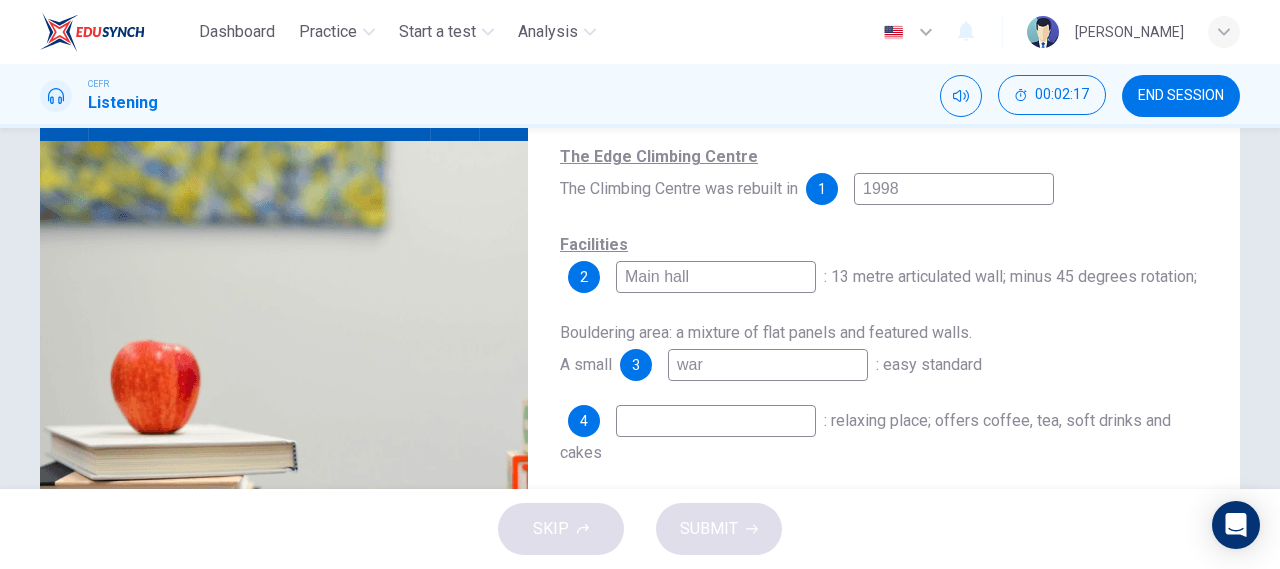 type on "warm" 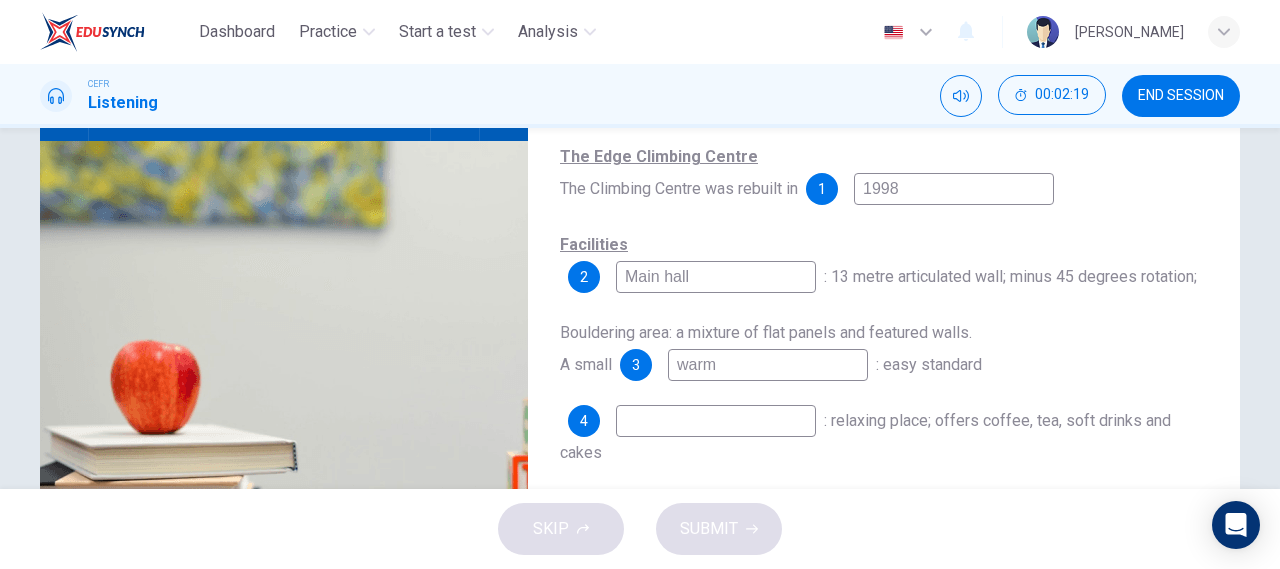 type on "44" 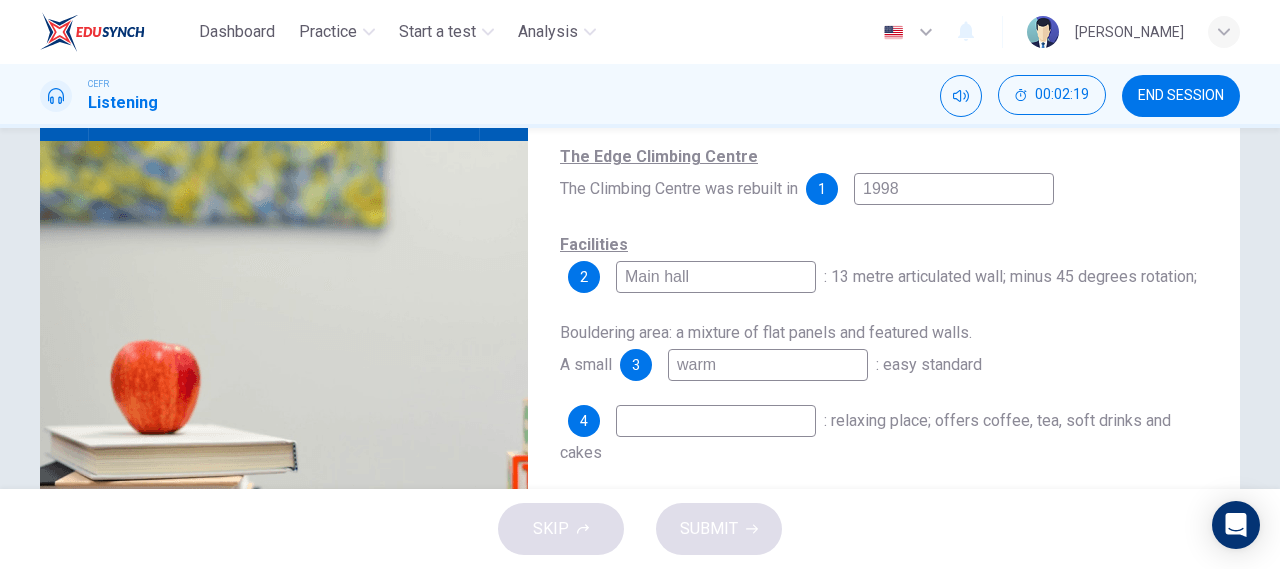 type on "warm-" 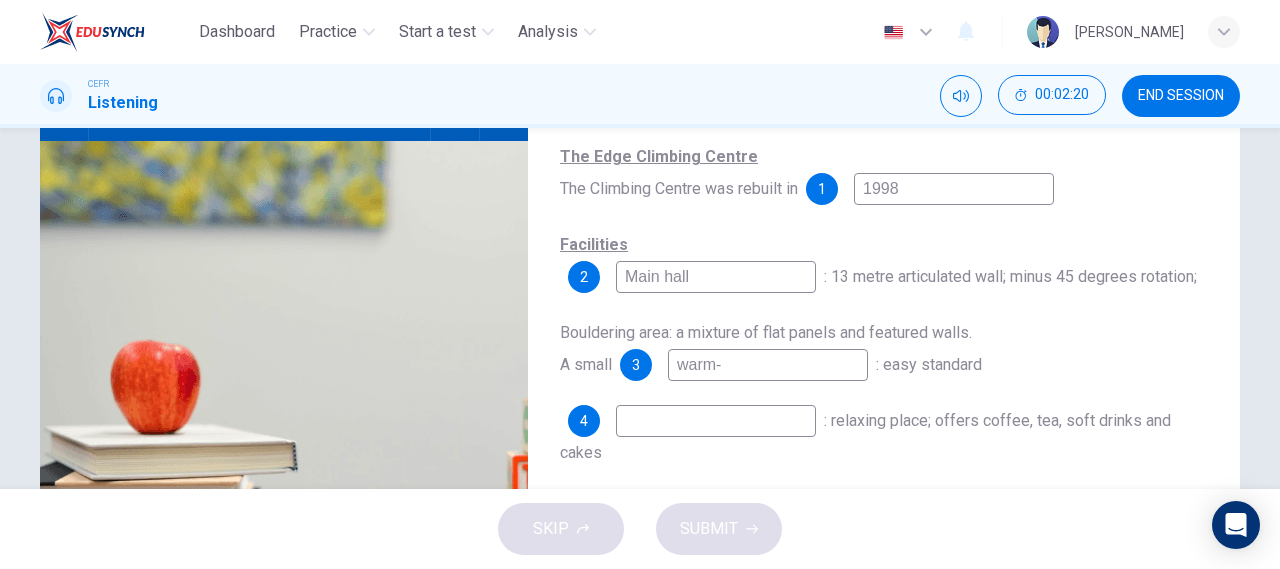 type on "45" 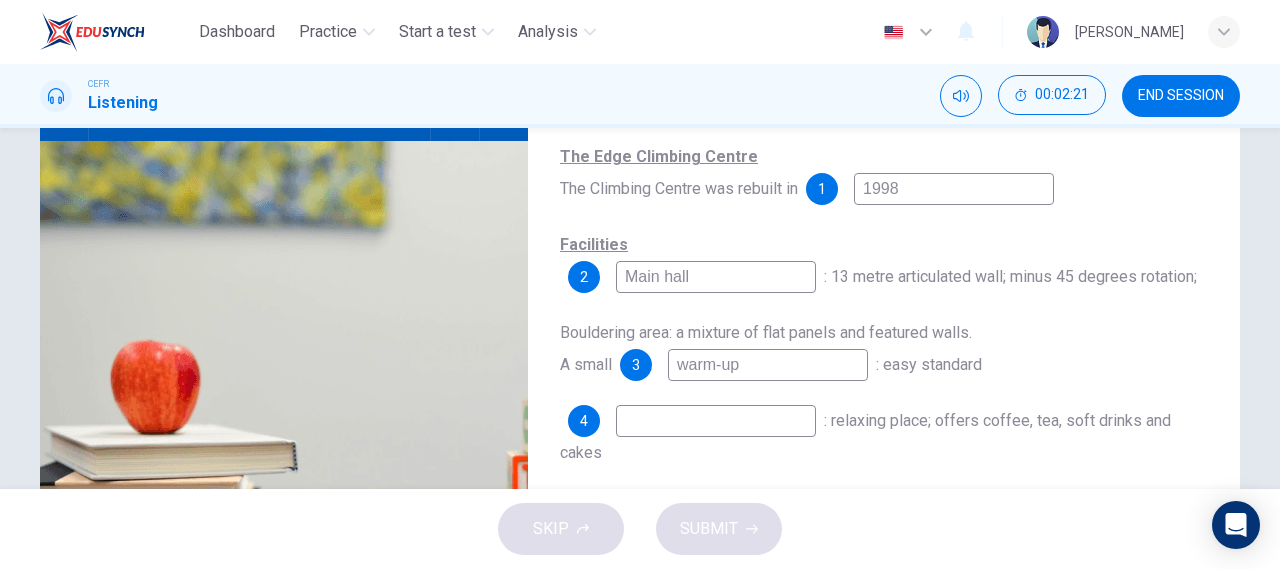 type on "warm-up" 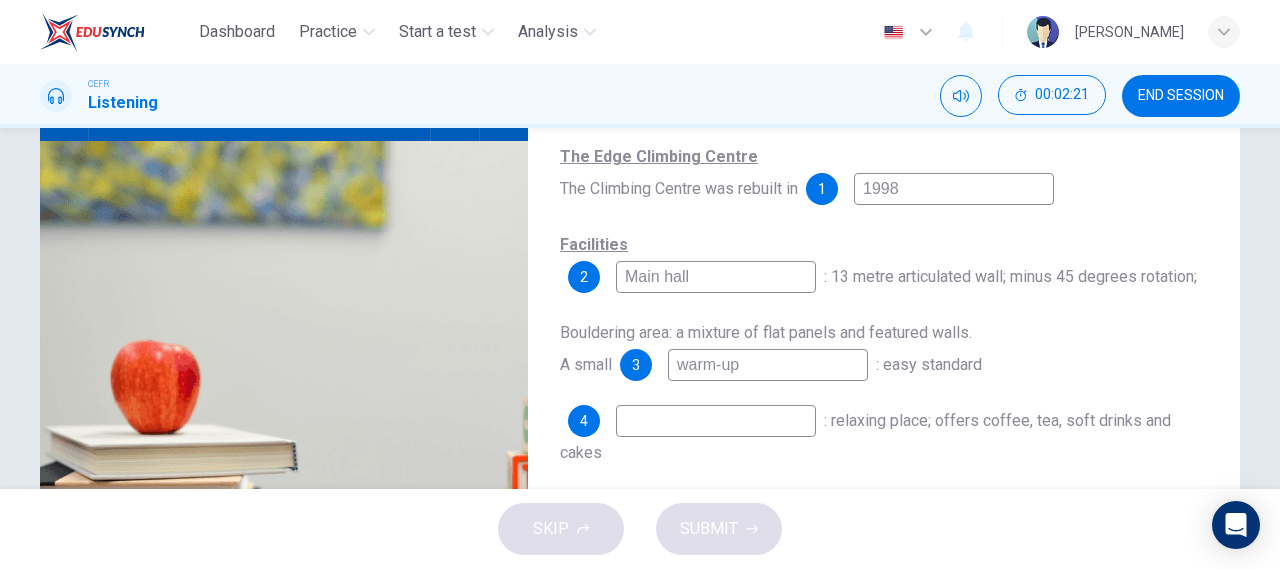 type on "45" 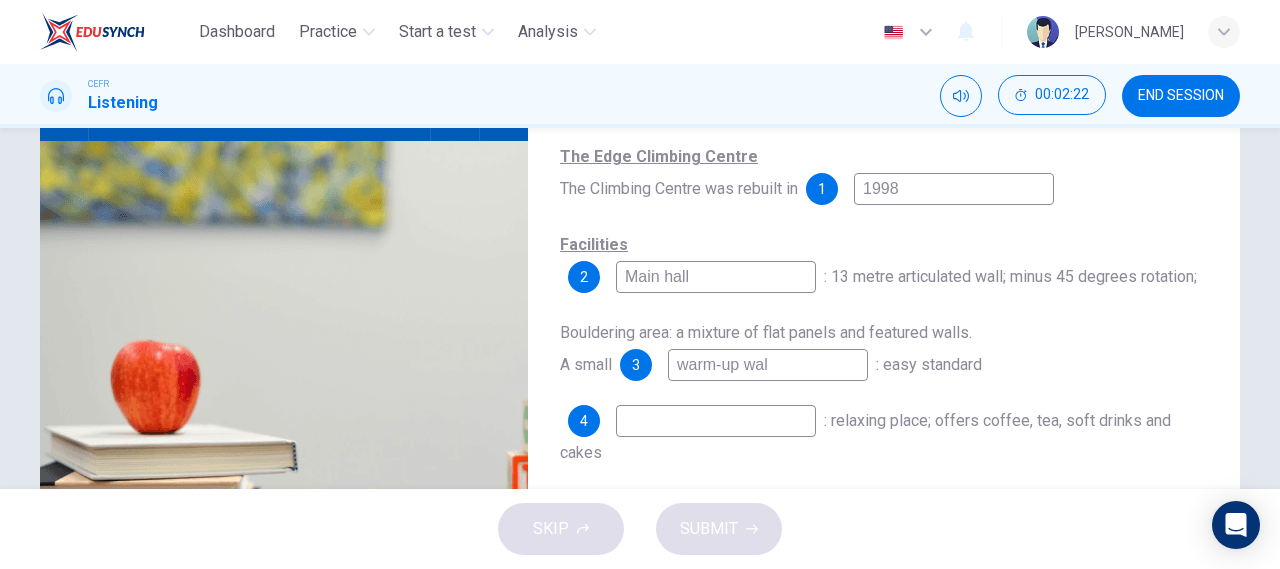 type on "warm-up wall" 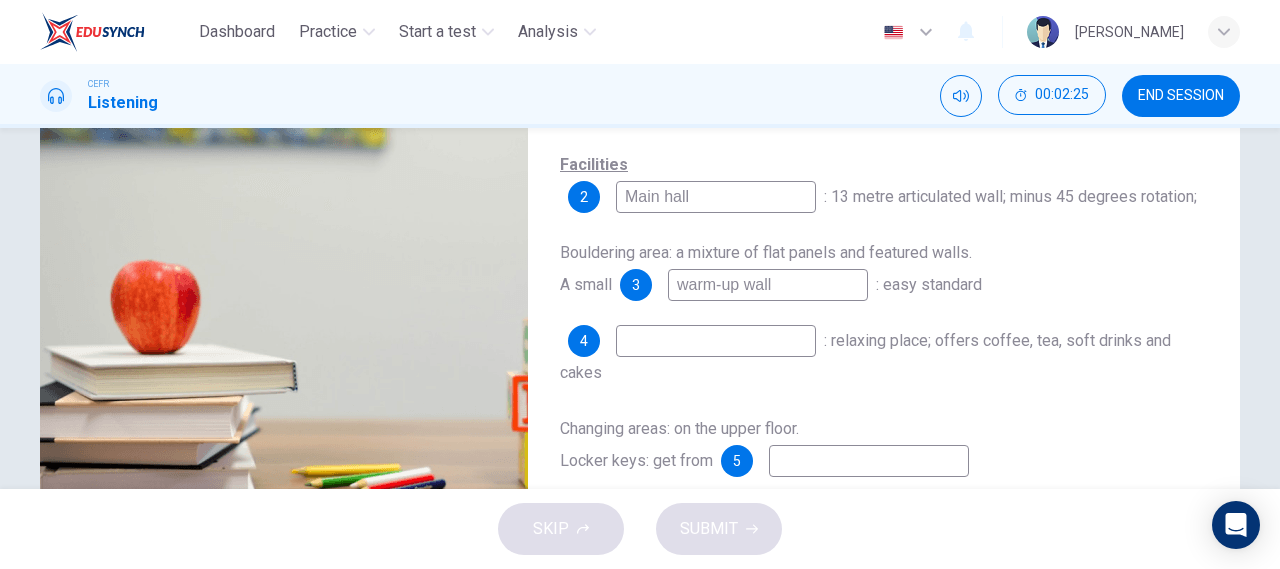 scroll, scrollTop: 316, scrollLeft: 0, axis: vertical 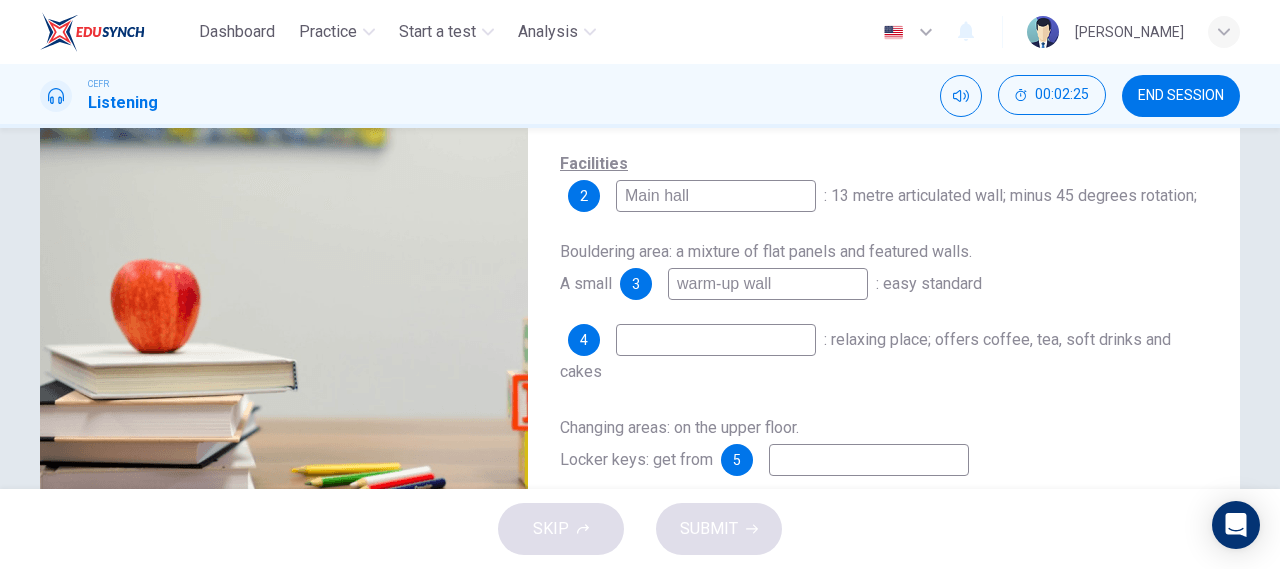 type on "46" 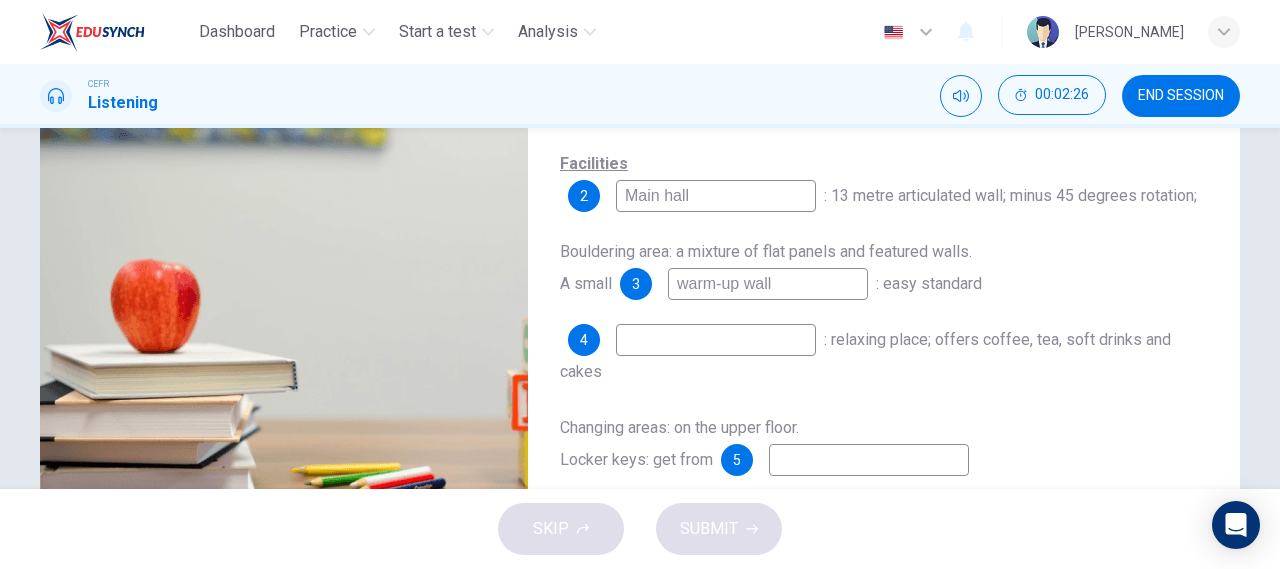 type on "warm-up wall" 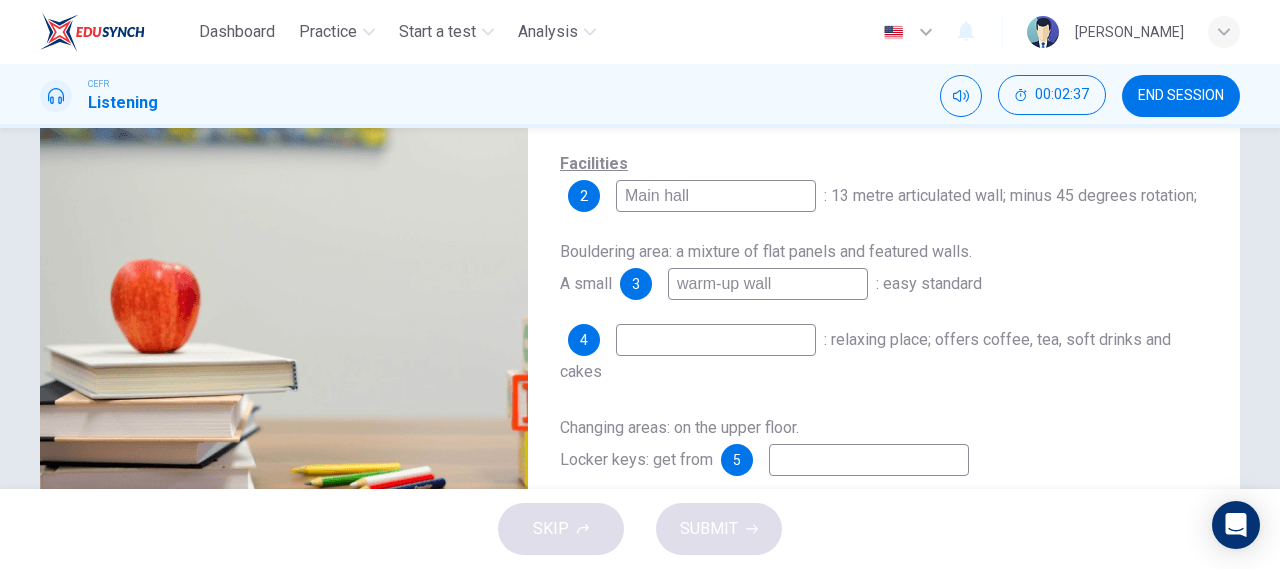 type on "50" 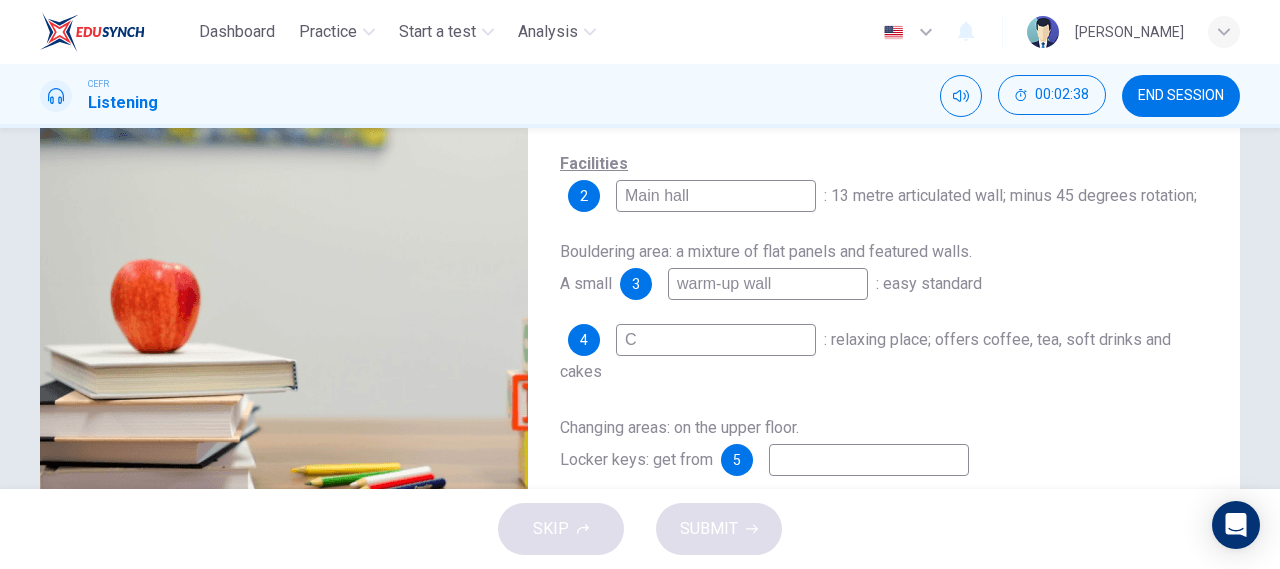 type on "Ca" 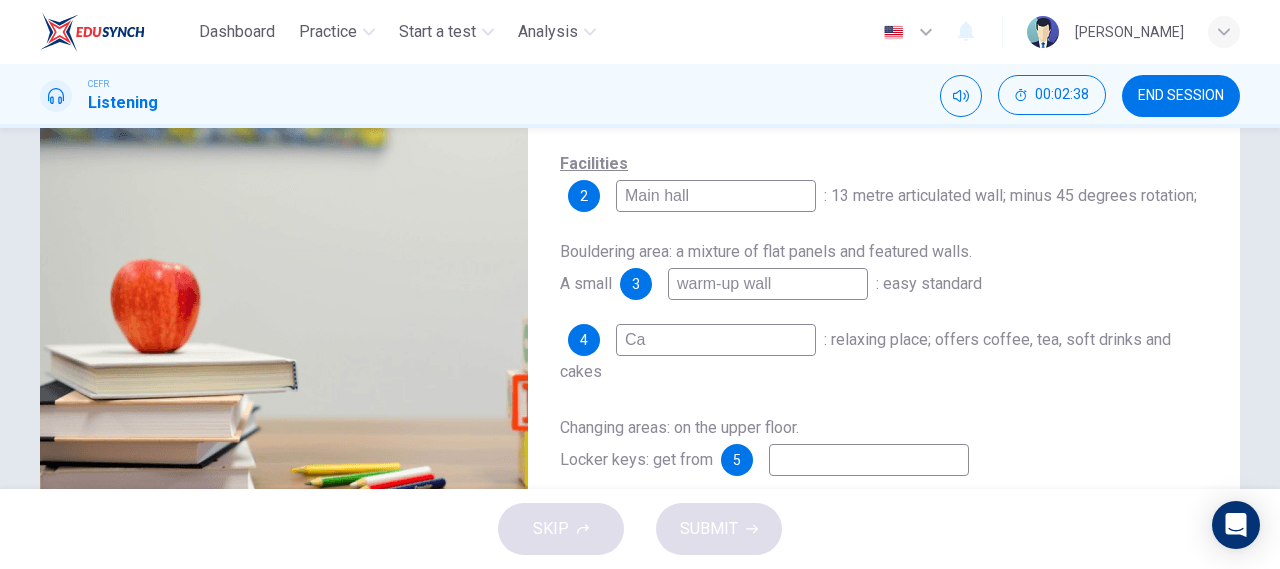 type on "50" 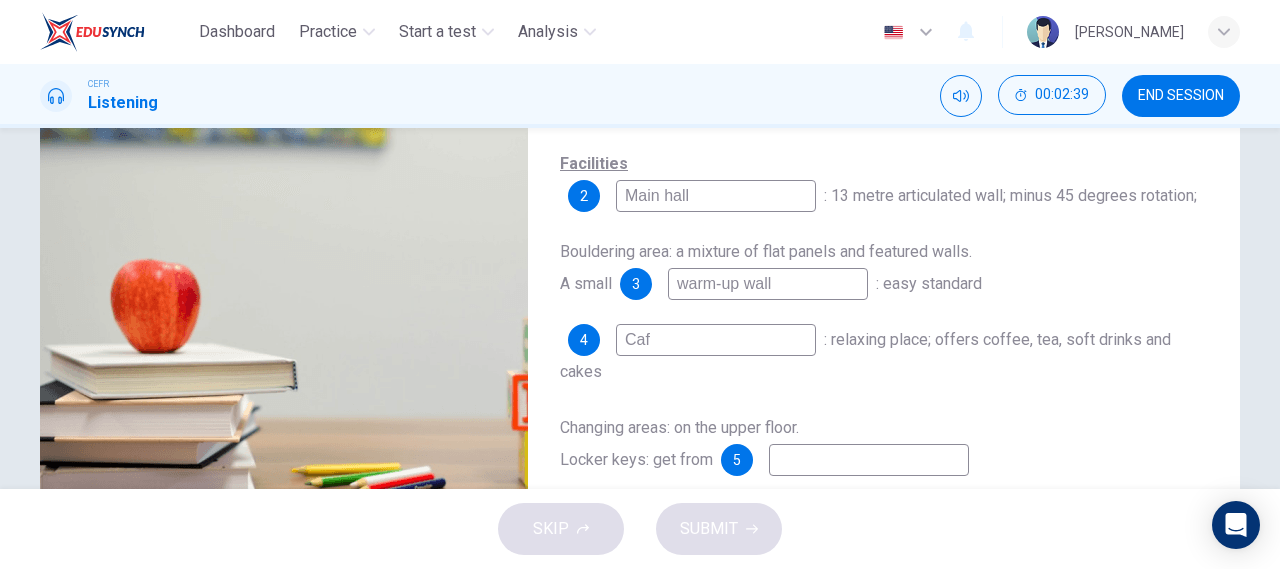 type on "Cafe" 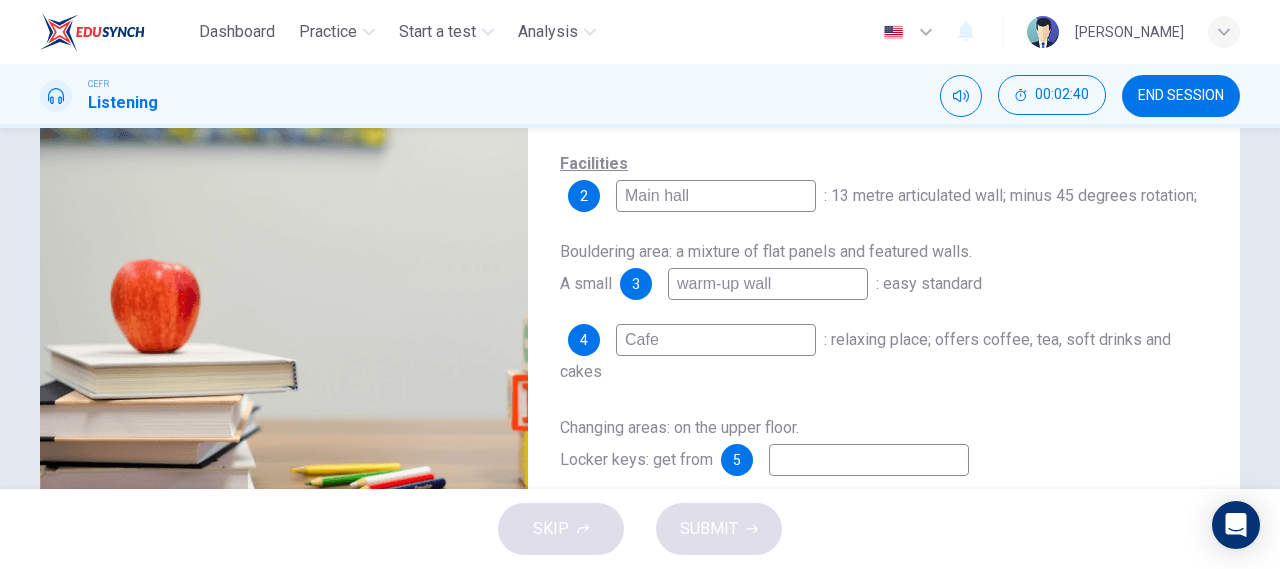 type on "51" 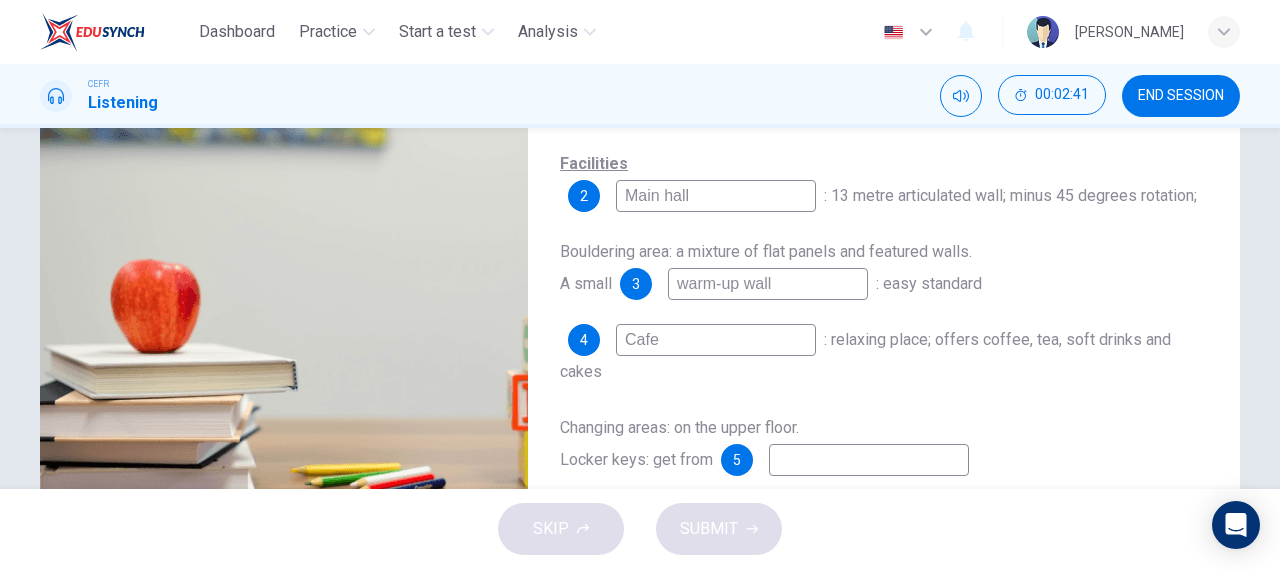 type on "Cafe" 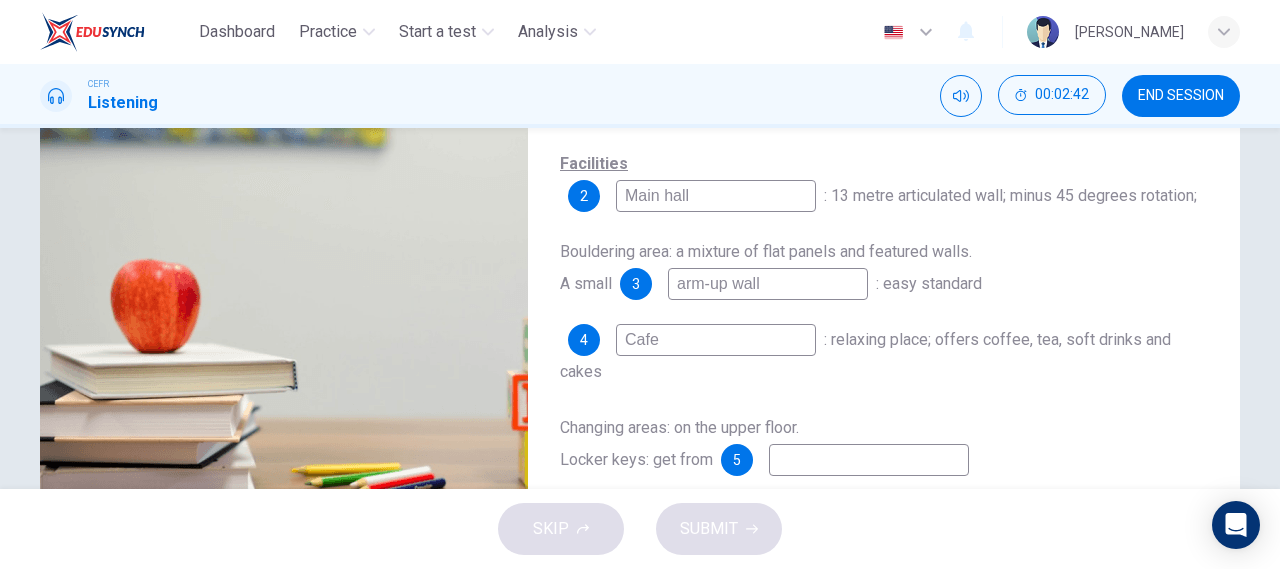 type on "Warm-up wall" 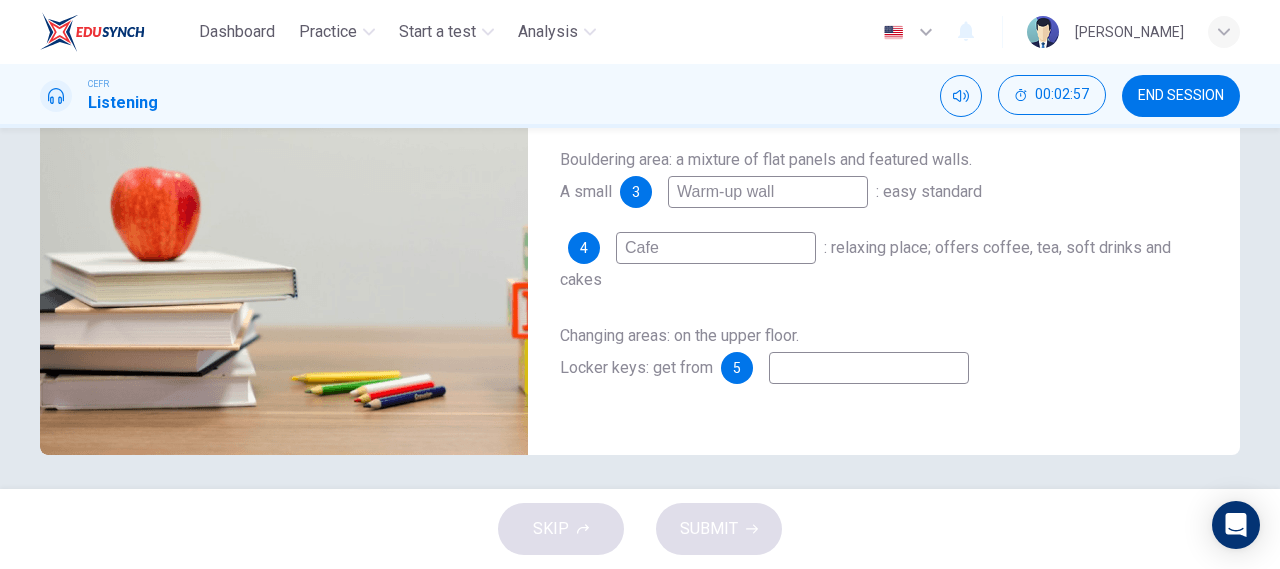 scroll, scrollTop: 410, scrollLeft: 0, axis: vertical 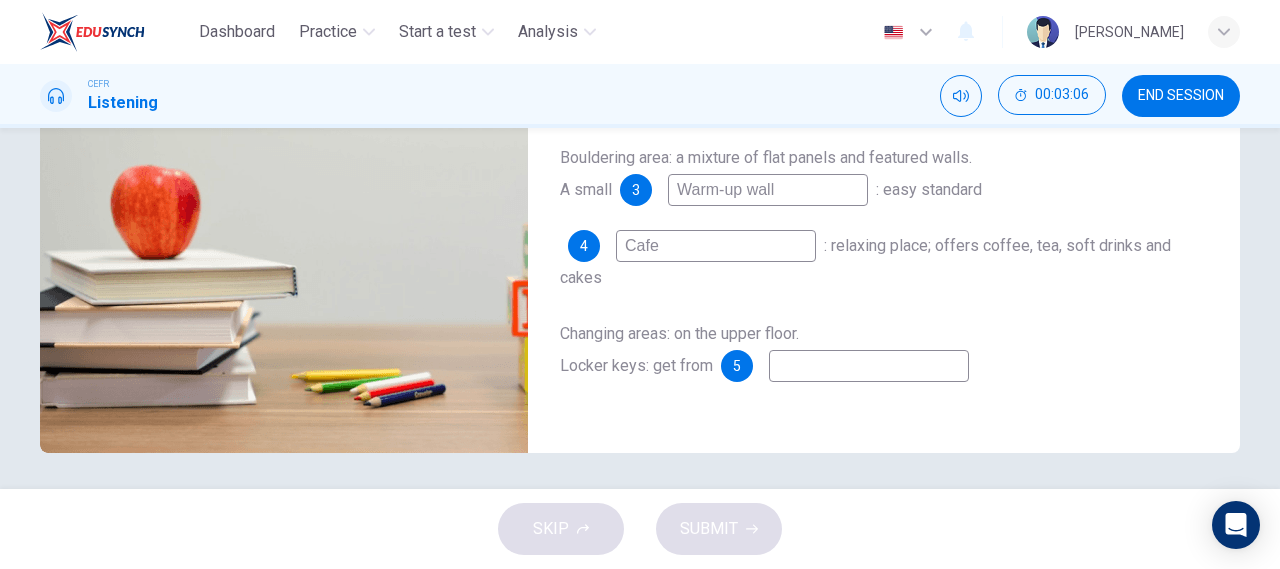 type on "59" 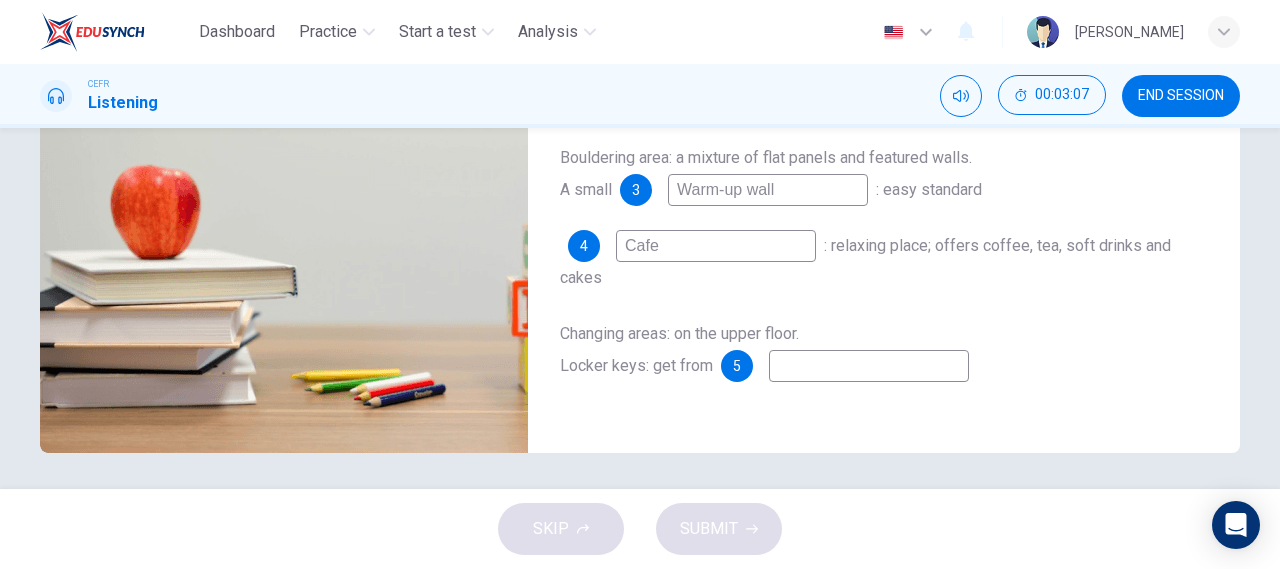type on "Warm-up wall" 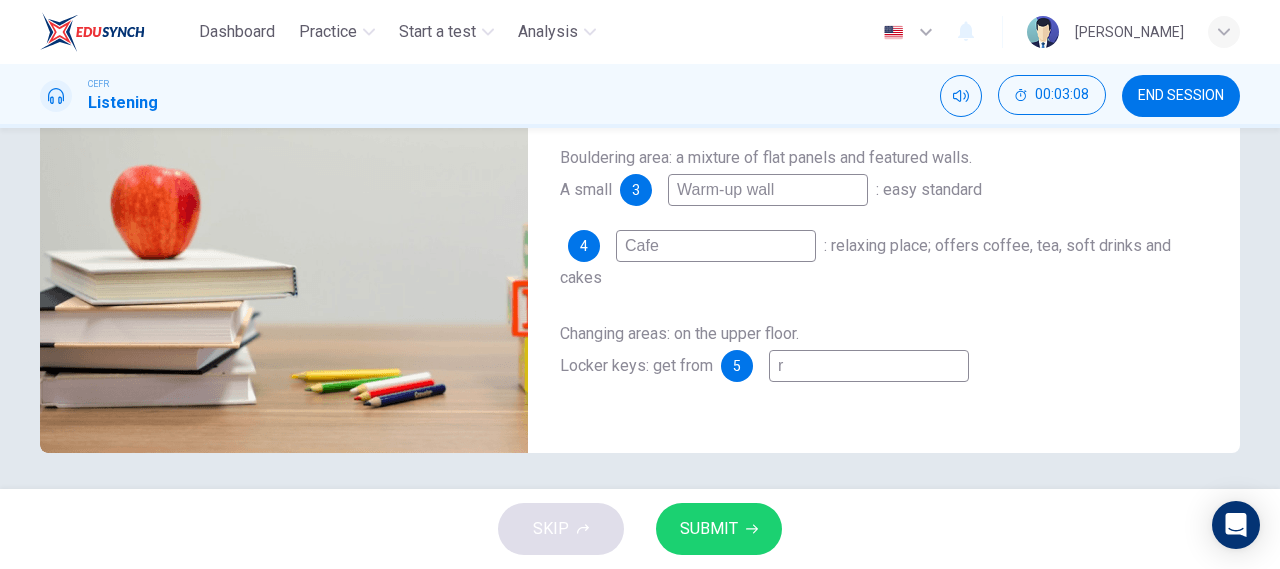 type on "re" 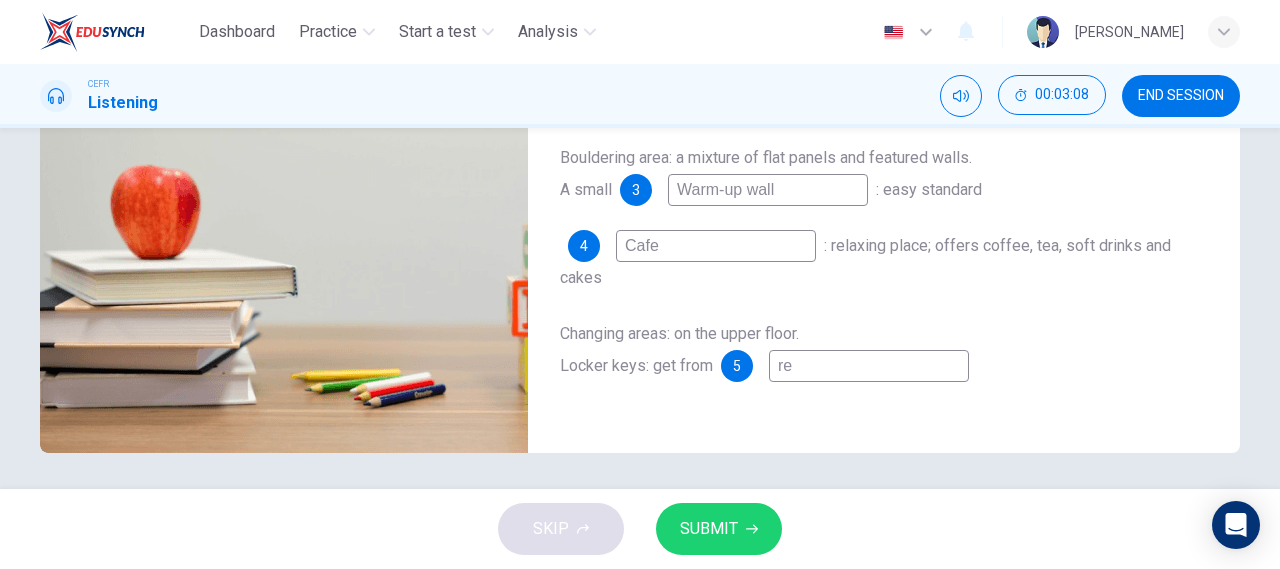 type on "60" 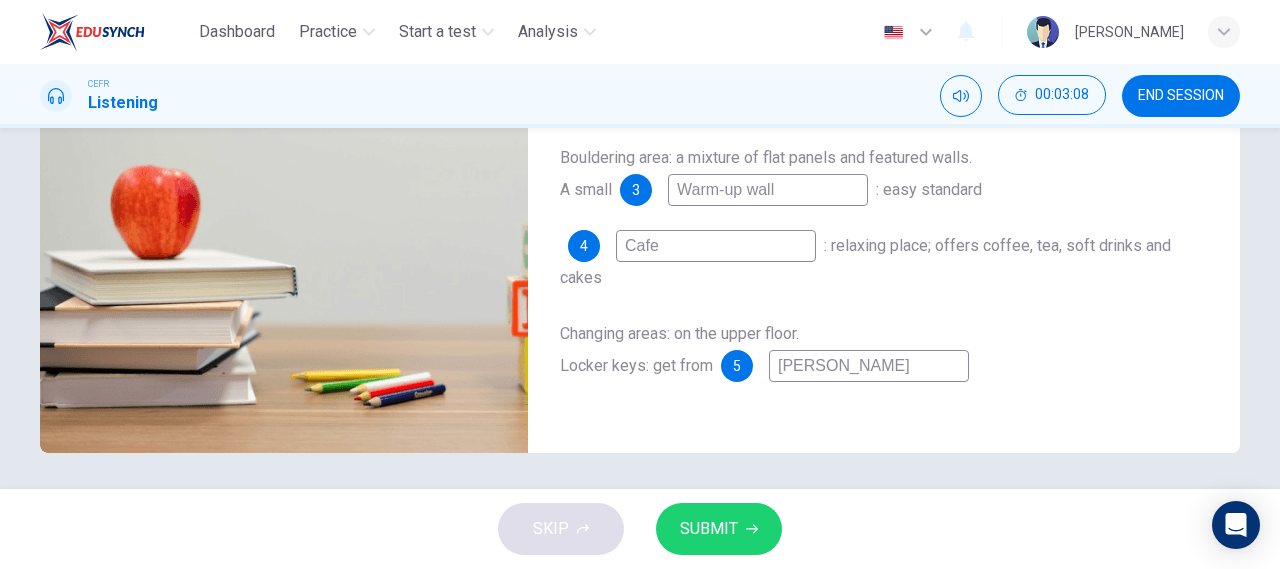 type on "rexe" 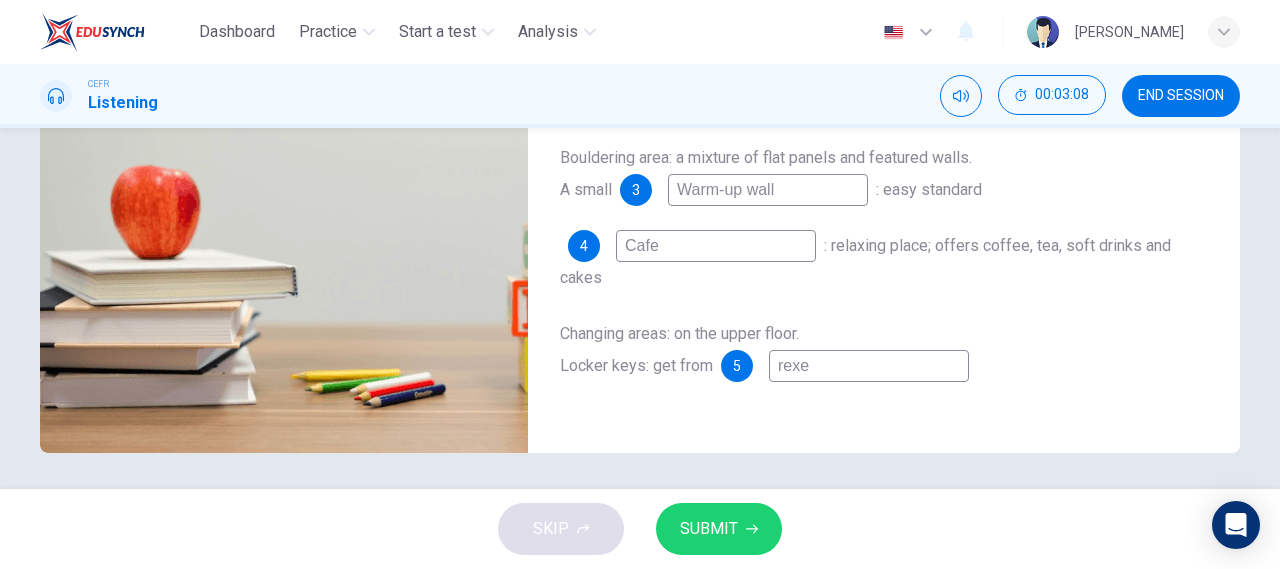 type on "60" 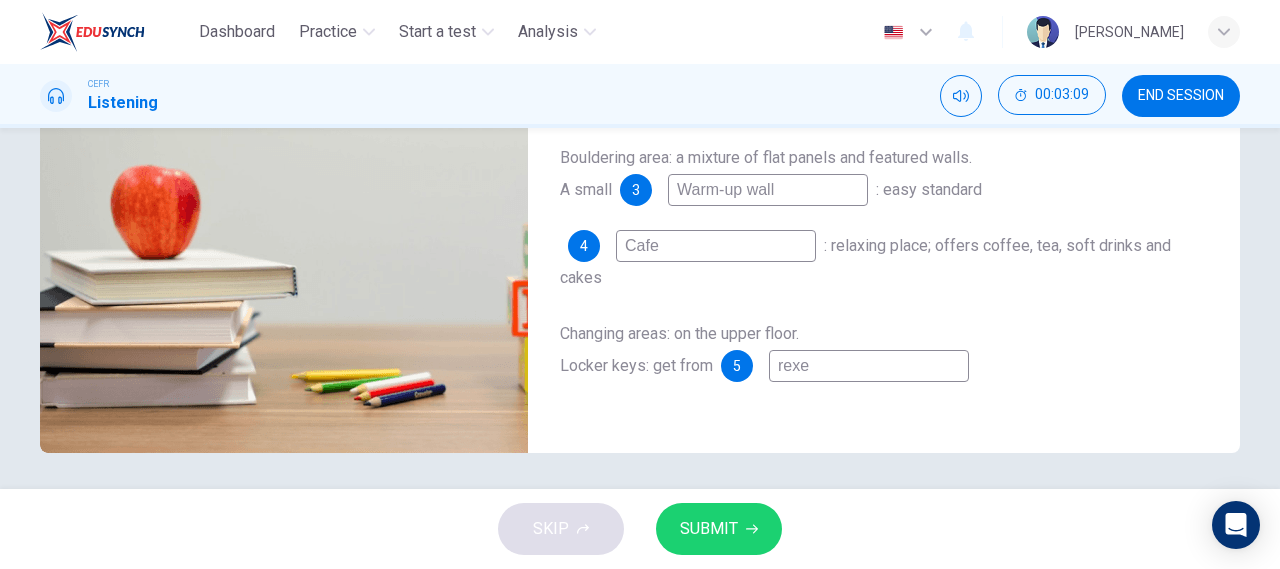type on "rex" 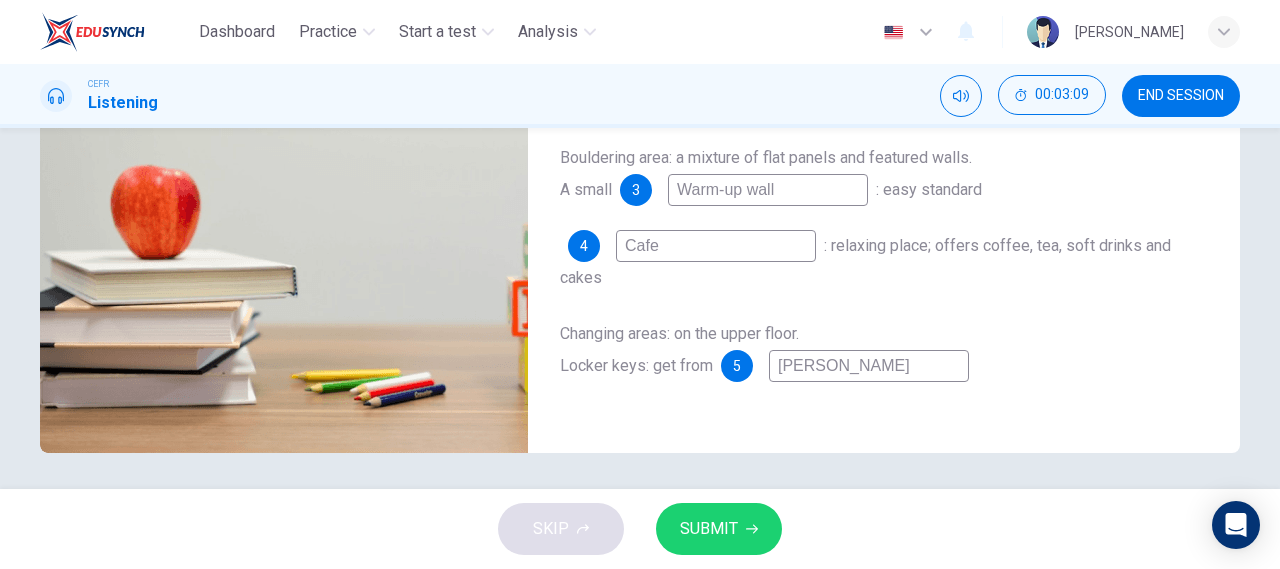 type on "60" 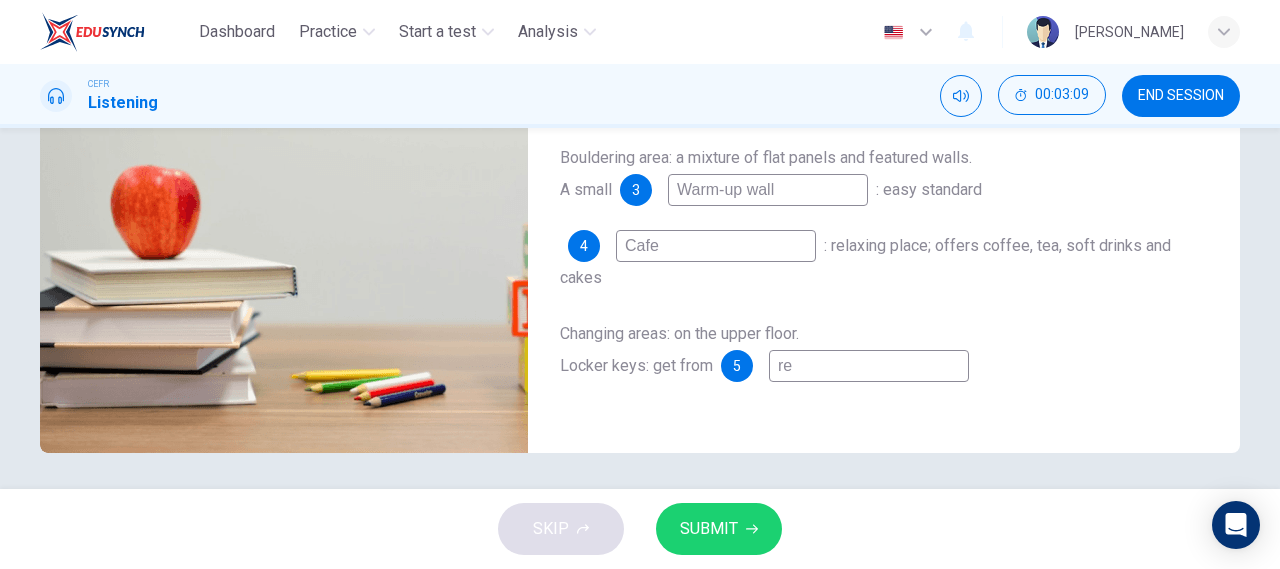 type on "60" 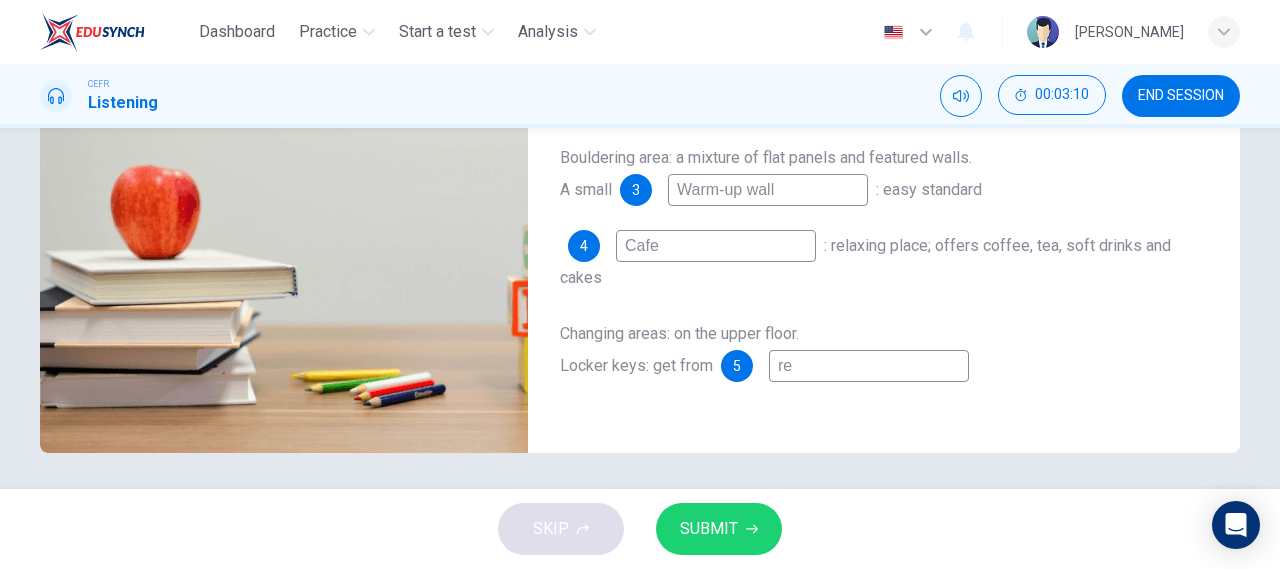 type on "rec" 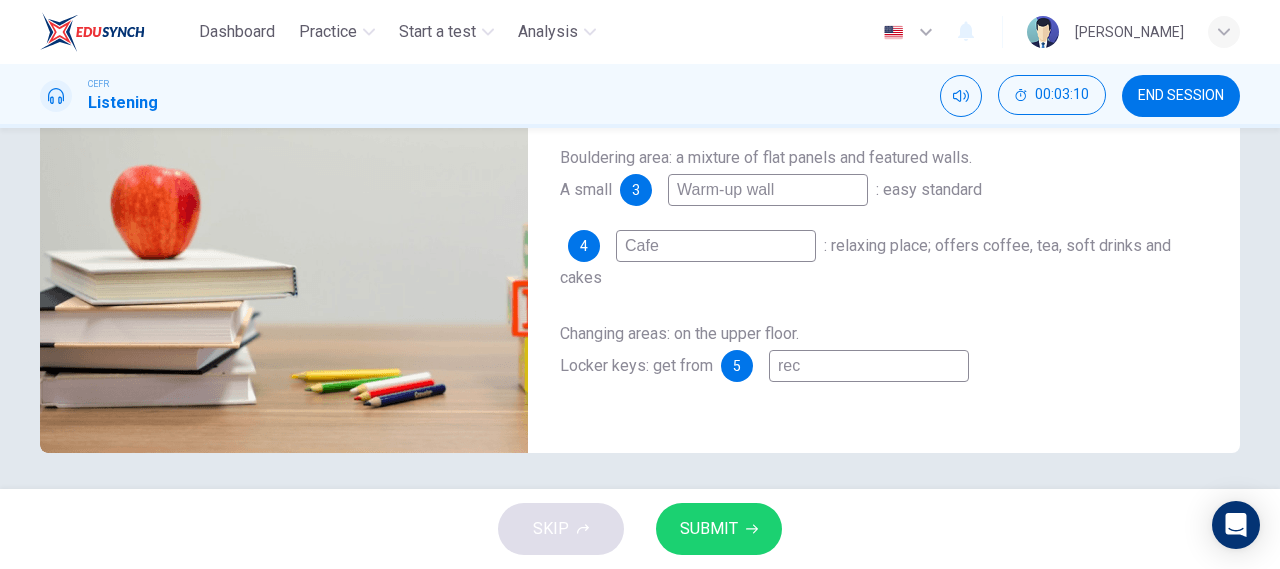 type on "rece" 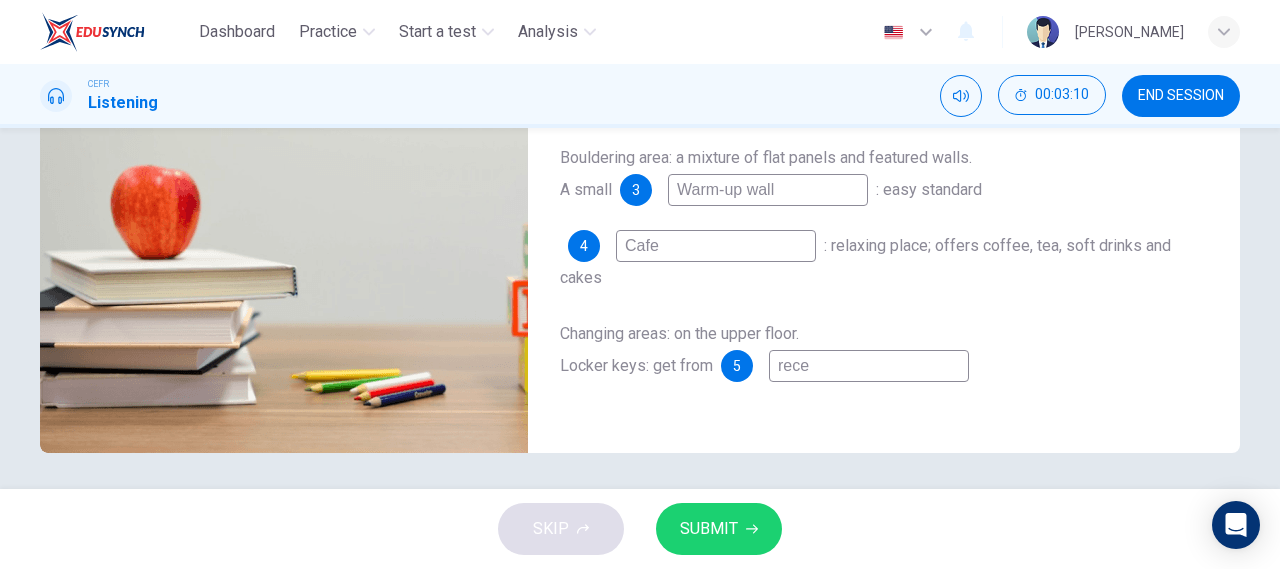 type on "60" 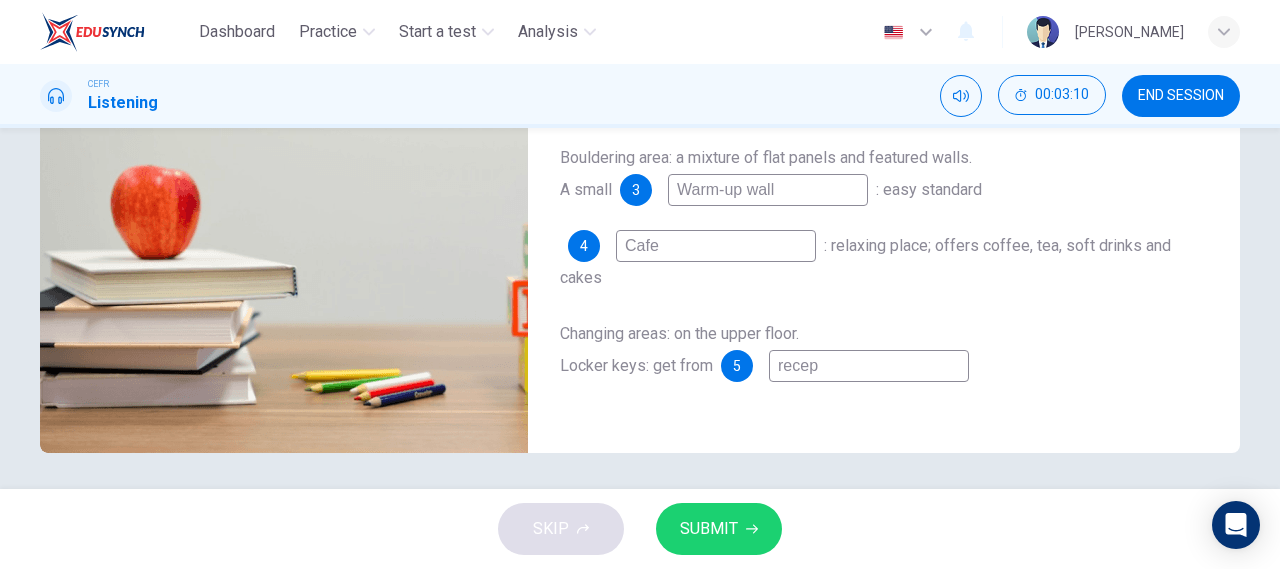 type on "61" 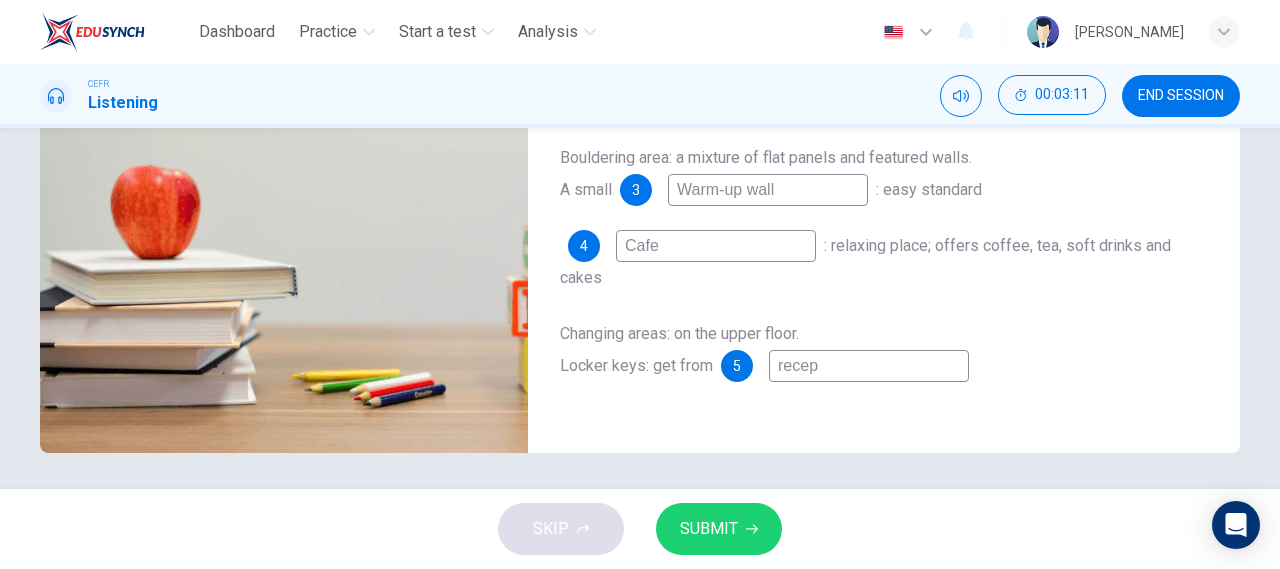 type on "recept" 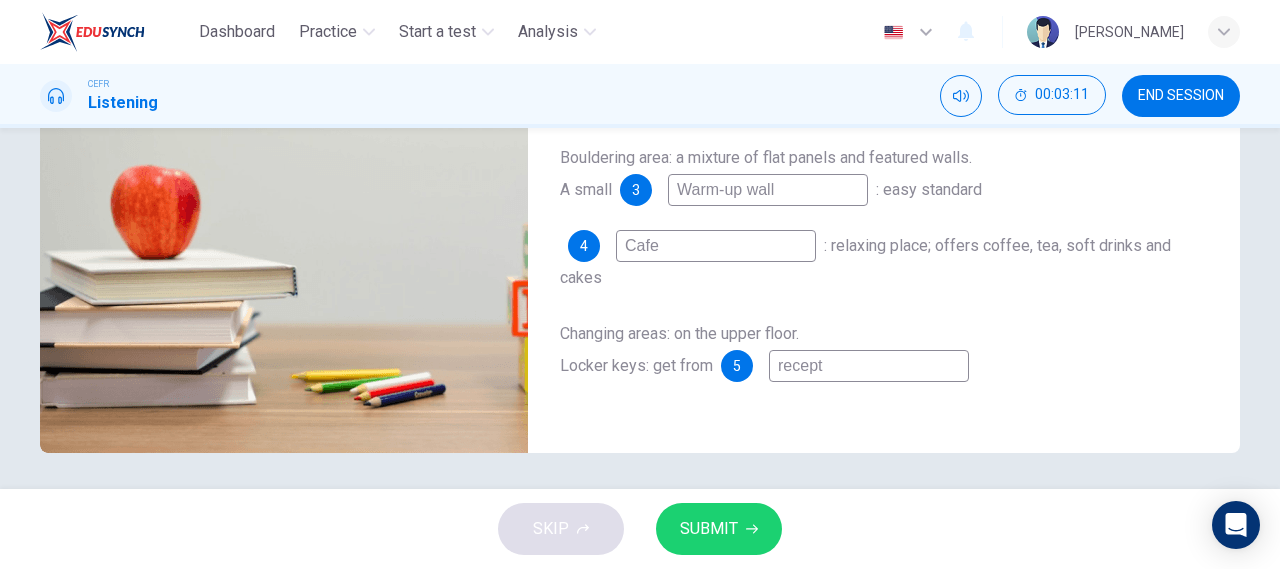 type on "61" 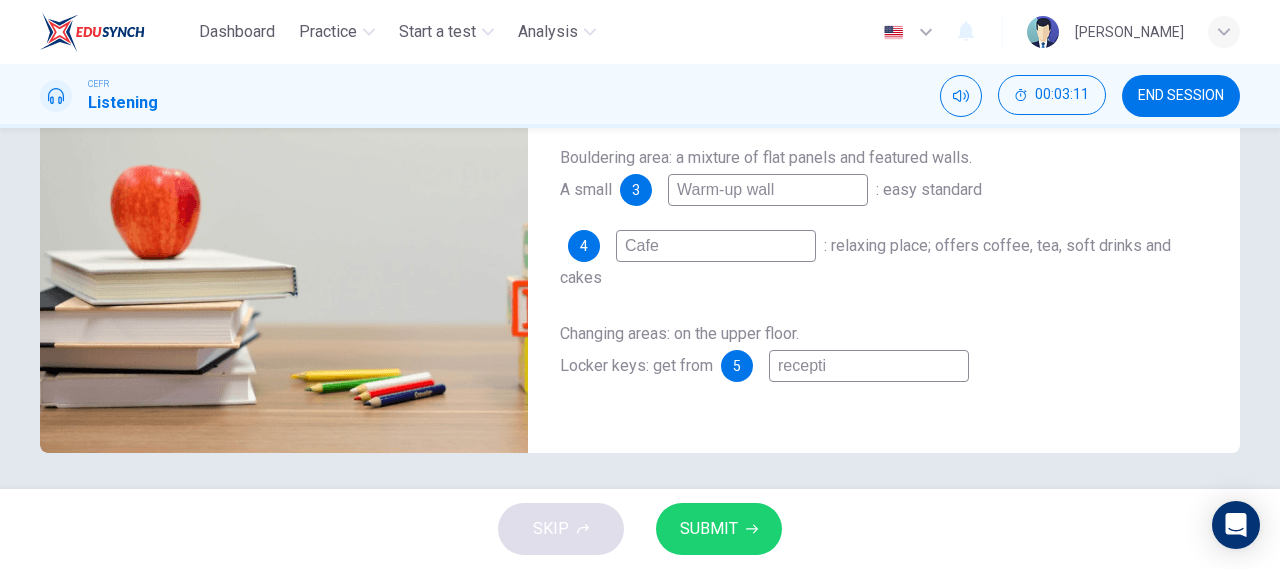 type on "61" 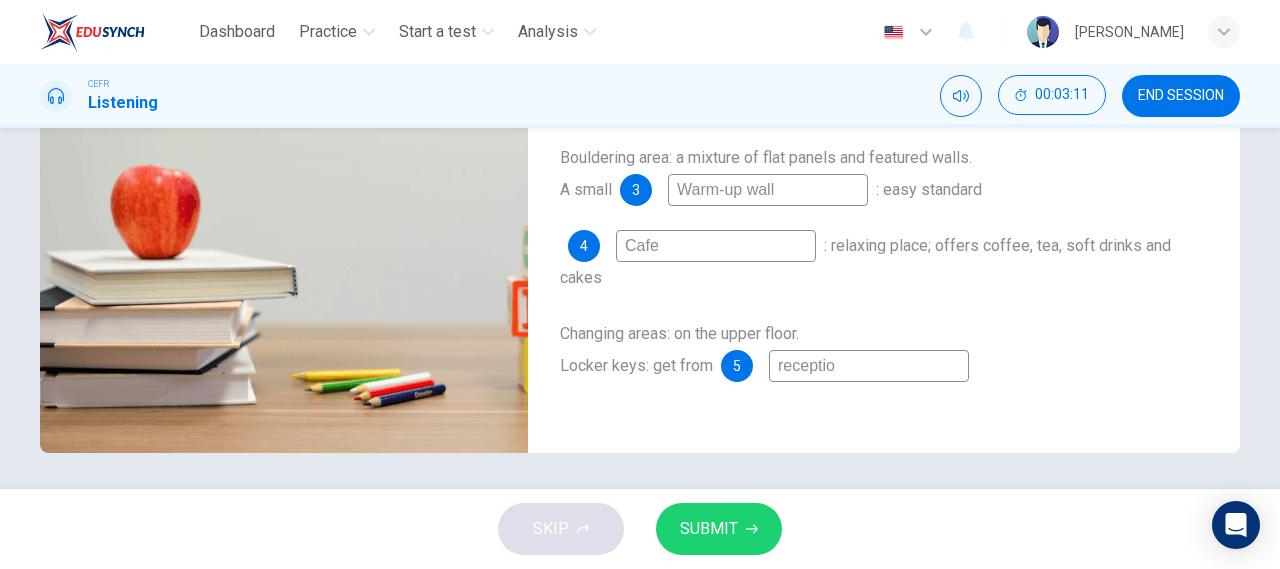 type on "reception" 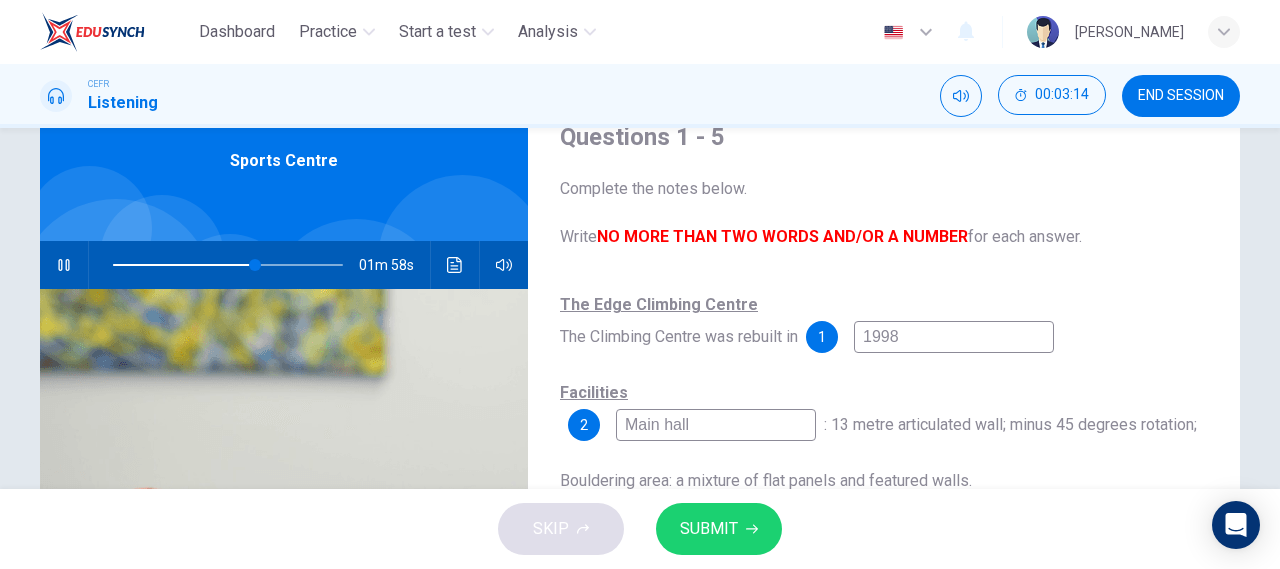 scroll, scrollTop: 86, scrollLeft: 0, axis: vertical 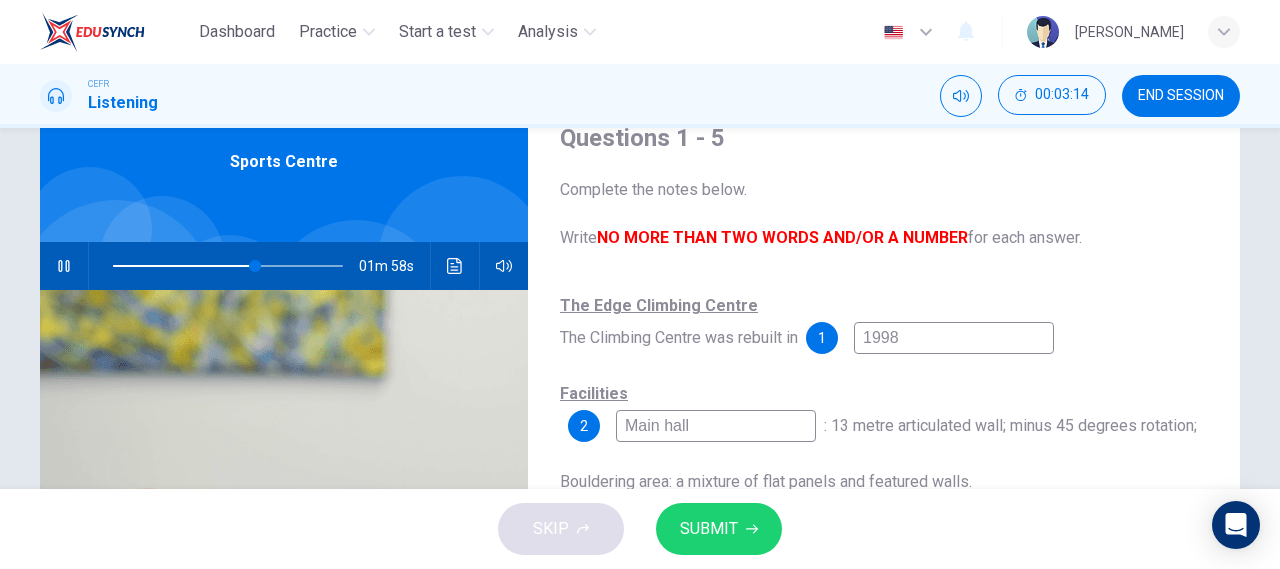 type on "62" 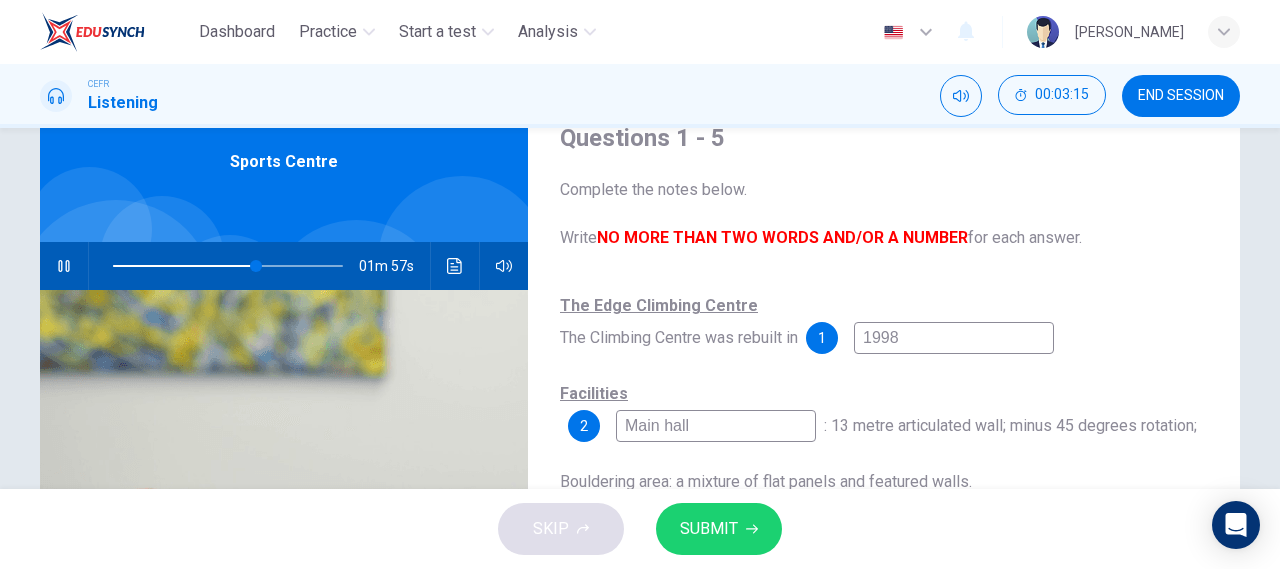 type on "reception" 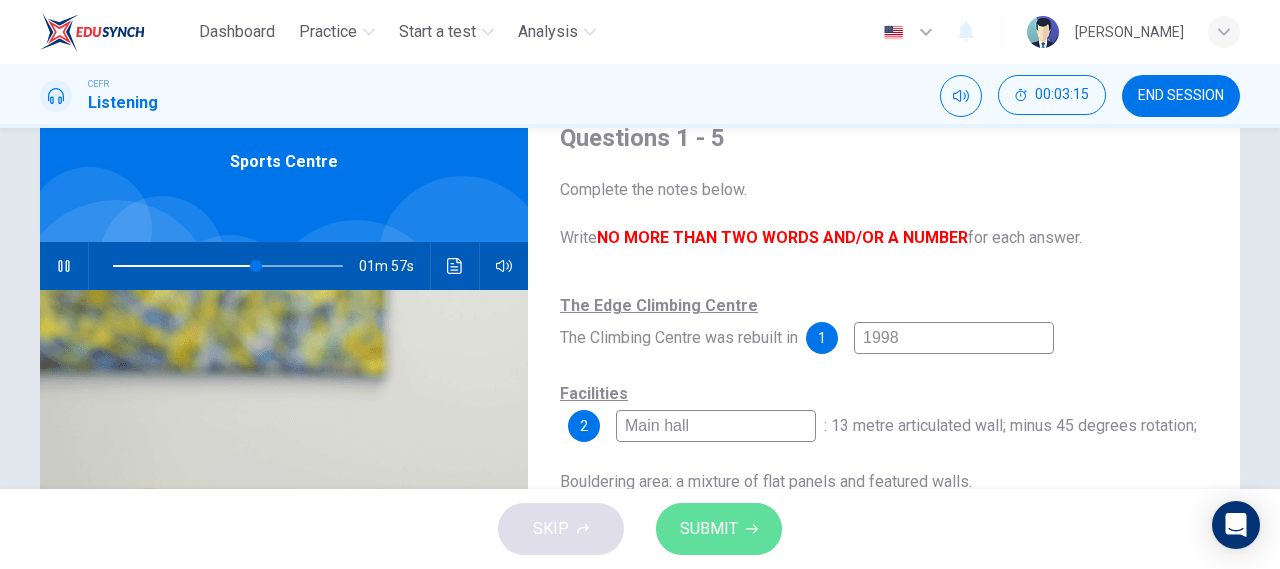 click on "SUBMIT" at bounding box center [719, 529] 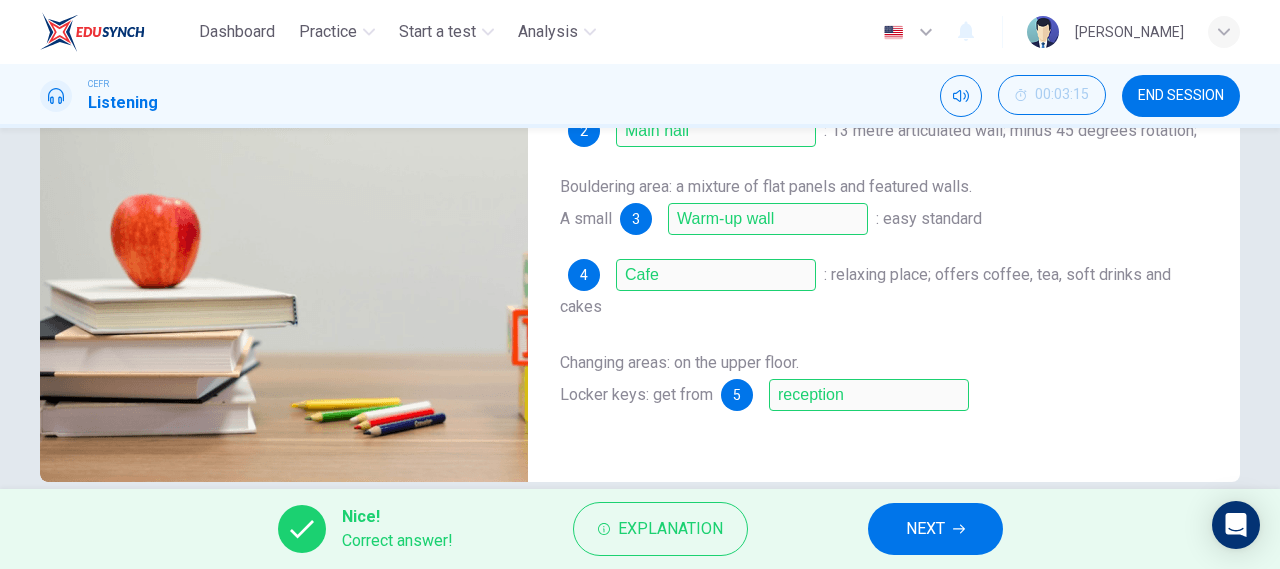 scroll, scrollTop: 414, scrollLeft: 0, axis: vertical 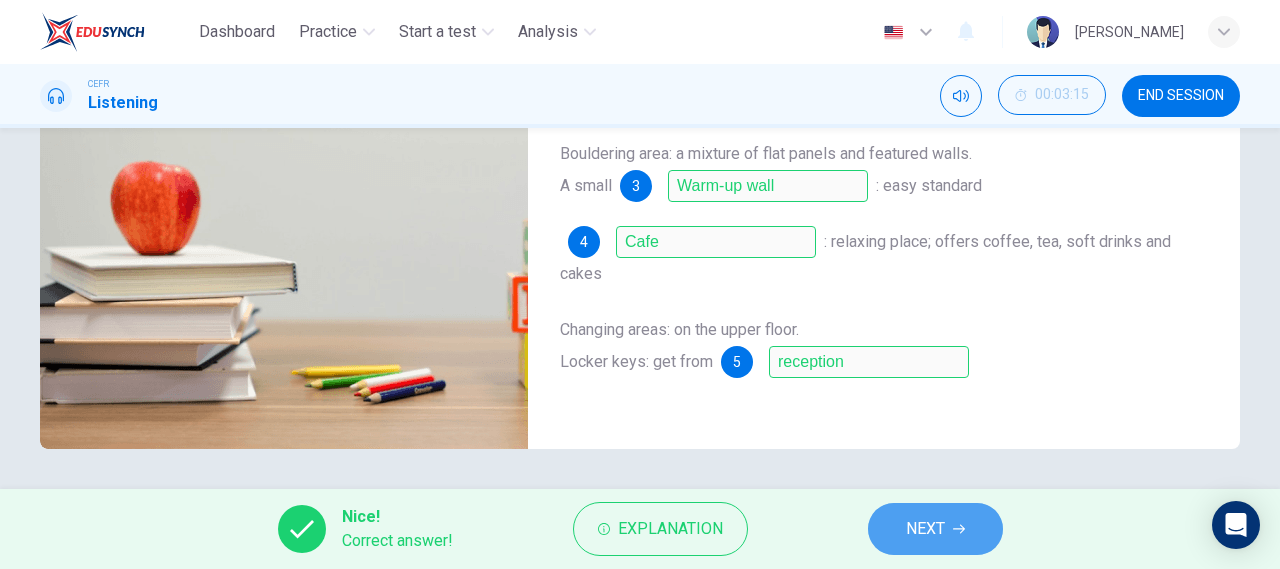 click on "NEXT" at bounding box center (925, 529) 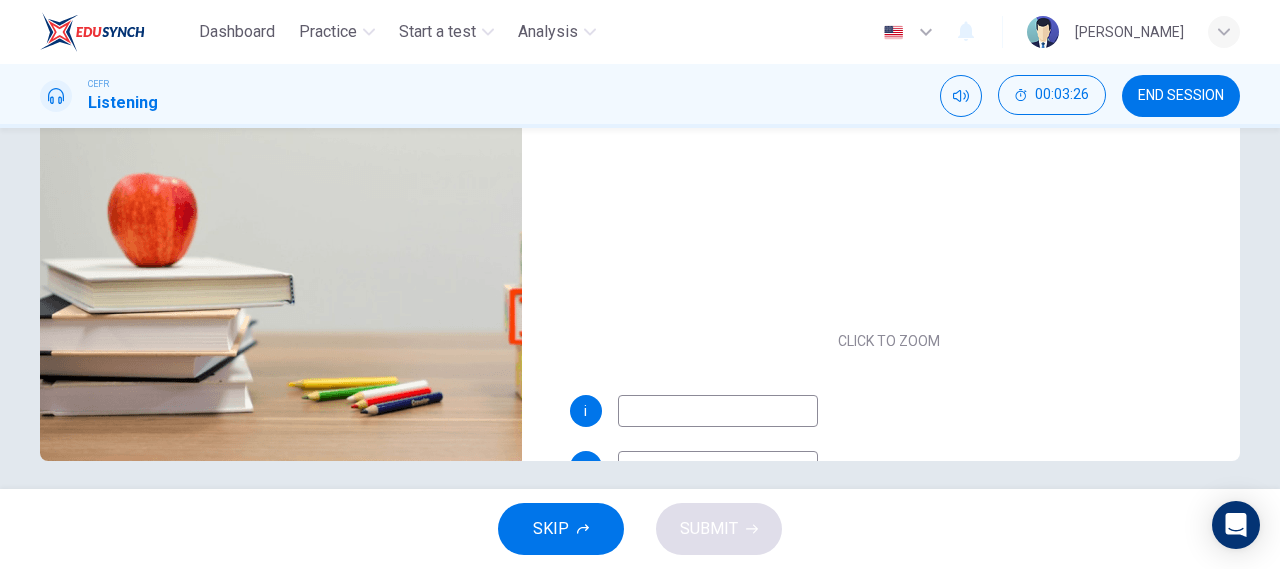 scroll, scrollTop: 414, scrollLeft: 0, axis: vertical 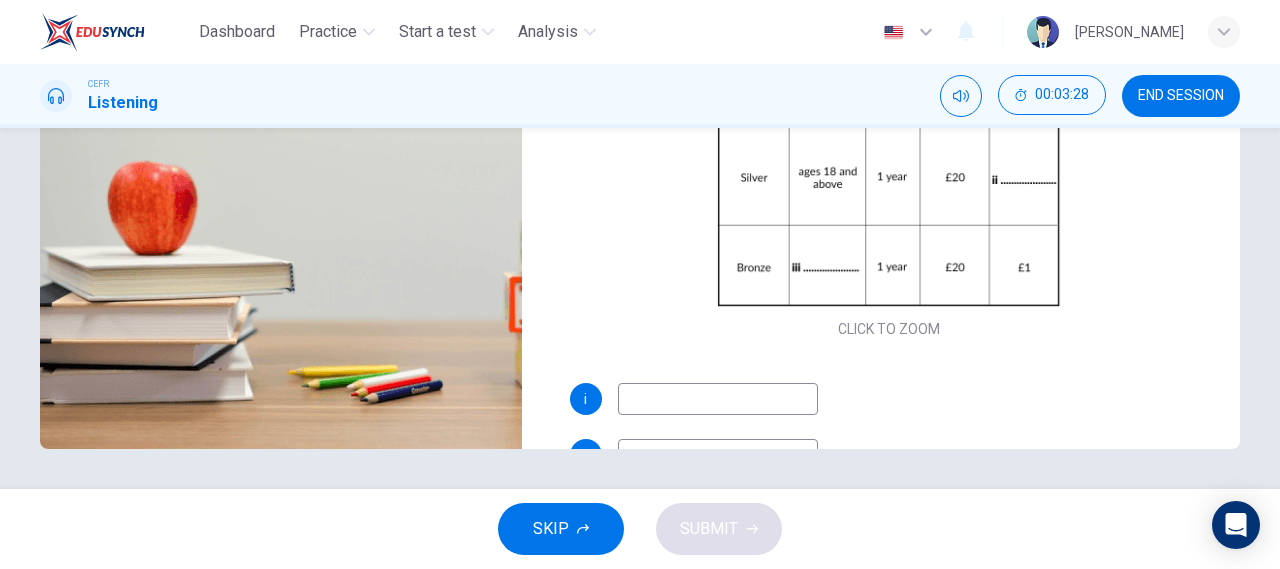 click at bounding box center (718, 399) 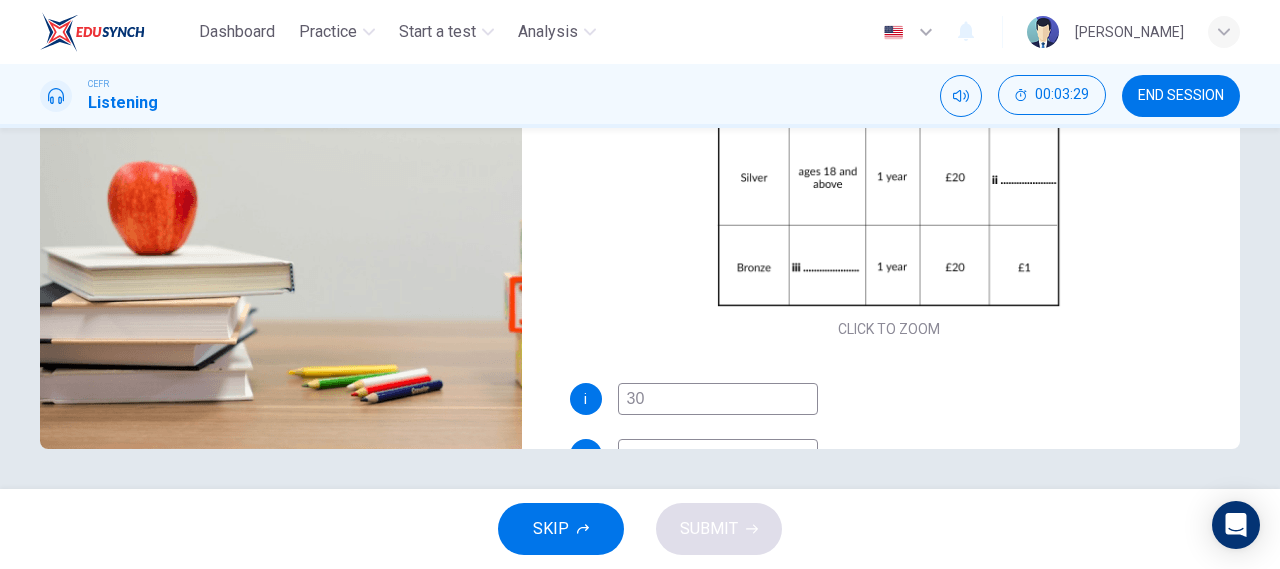 type on "30" 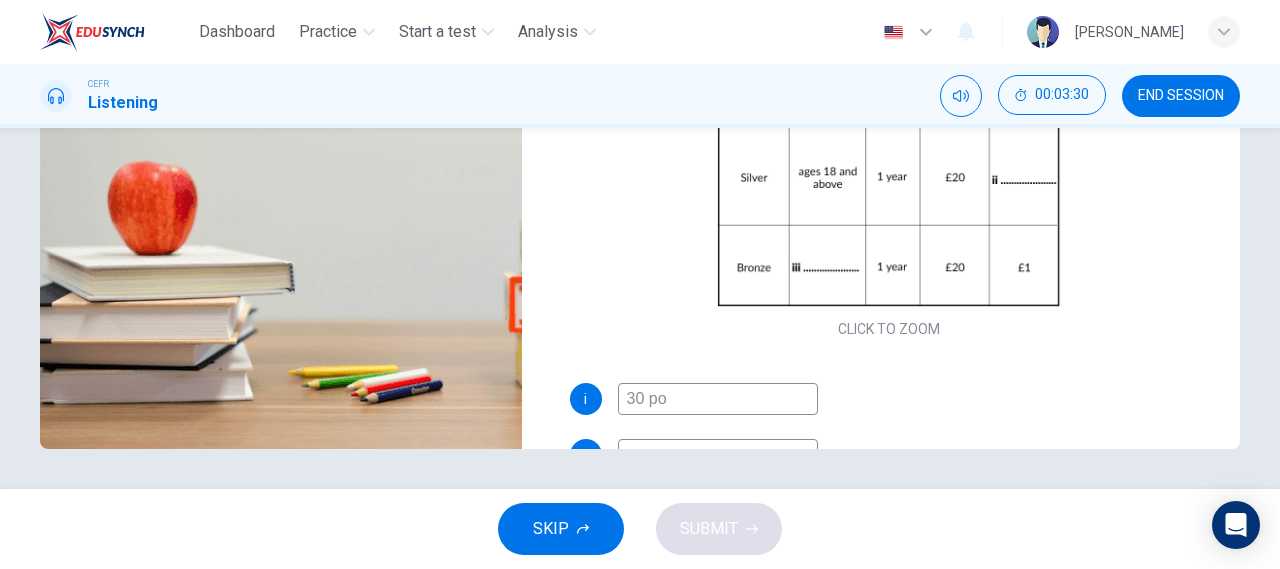 type on "30 pou" 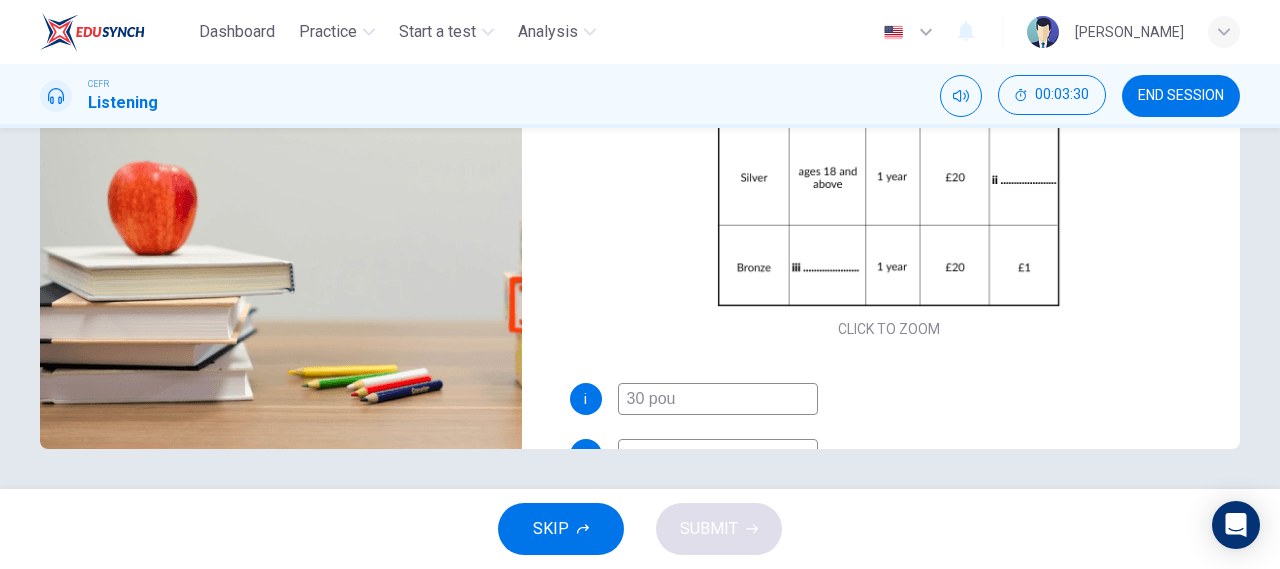 type on "69" 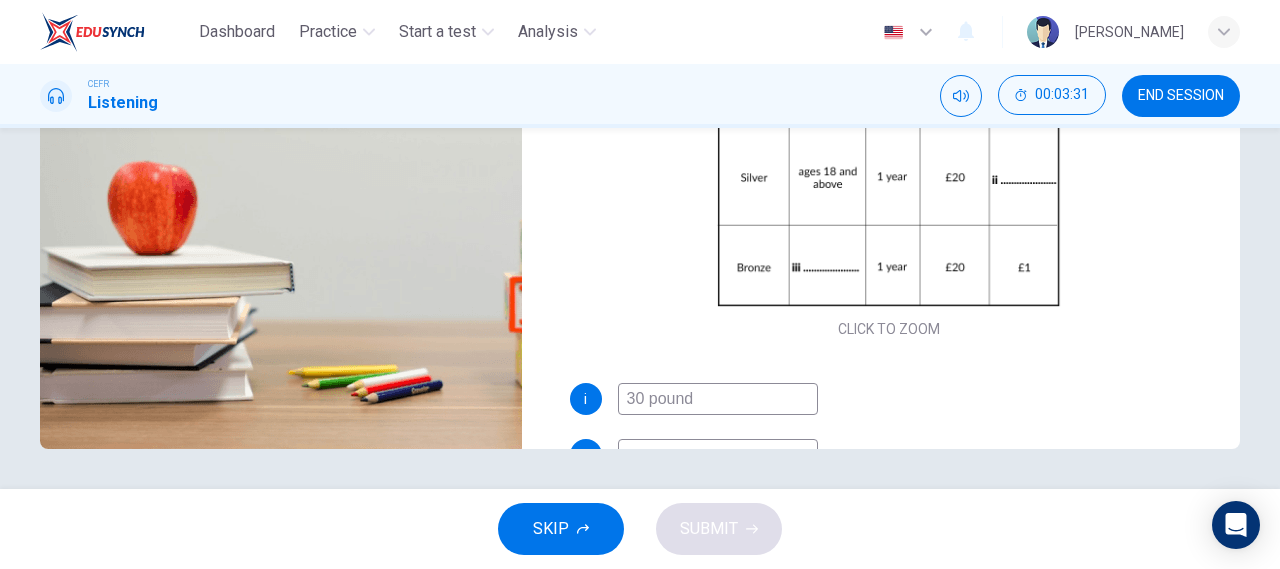 type on "30 pounds" 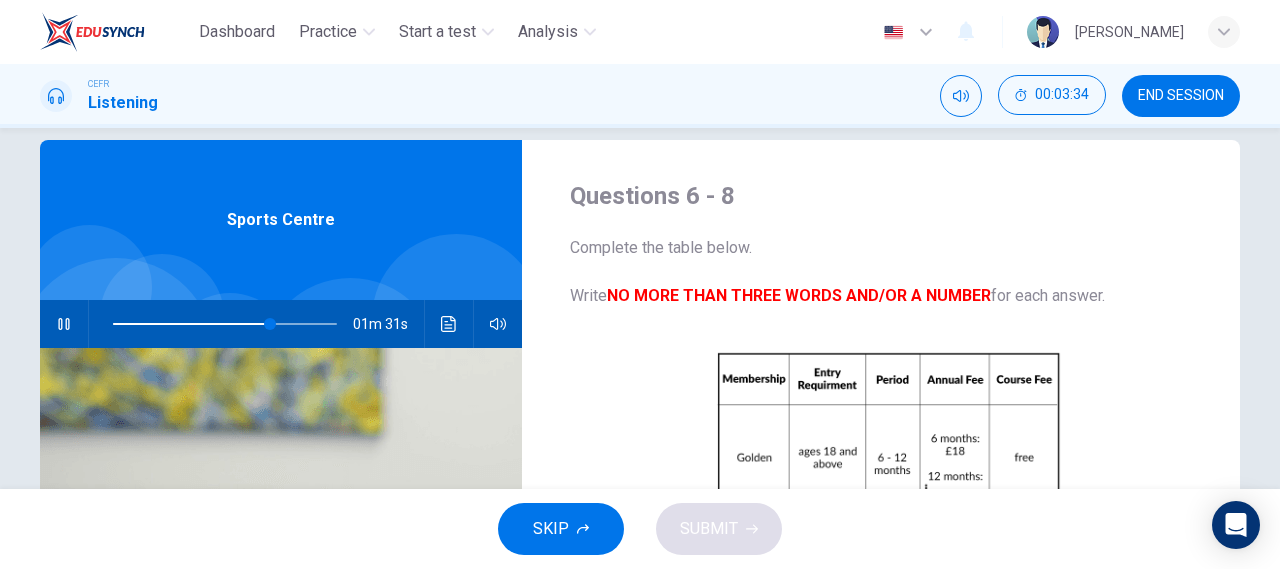 scroll, scrollTop: 9, scrollLeft: 0, axis: vertical 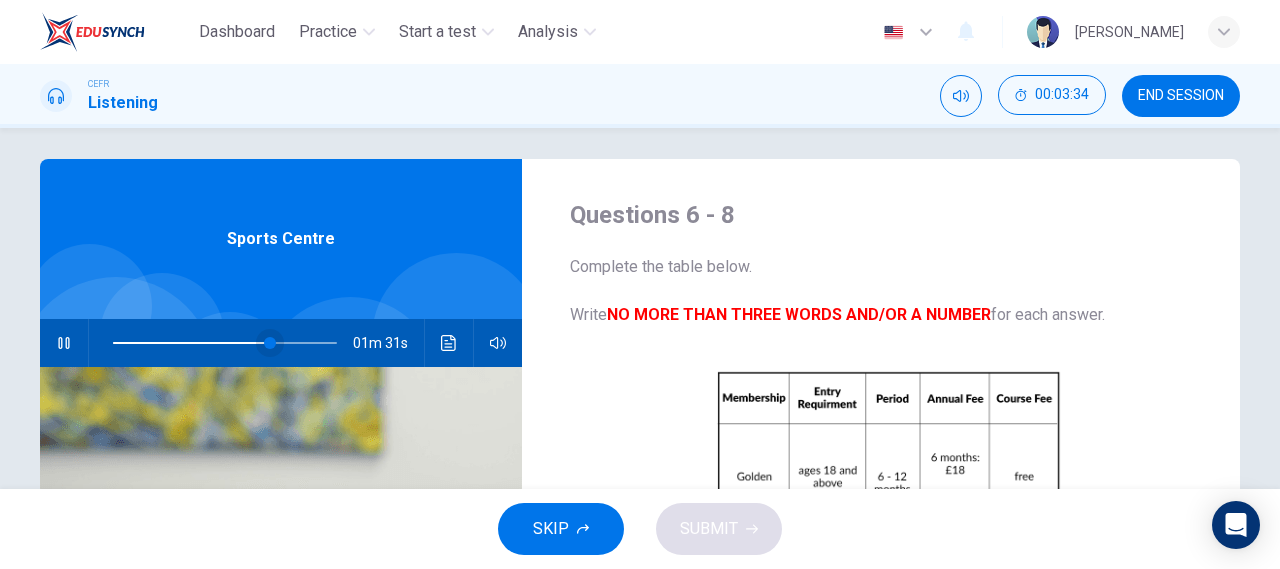 type on "71" 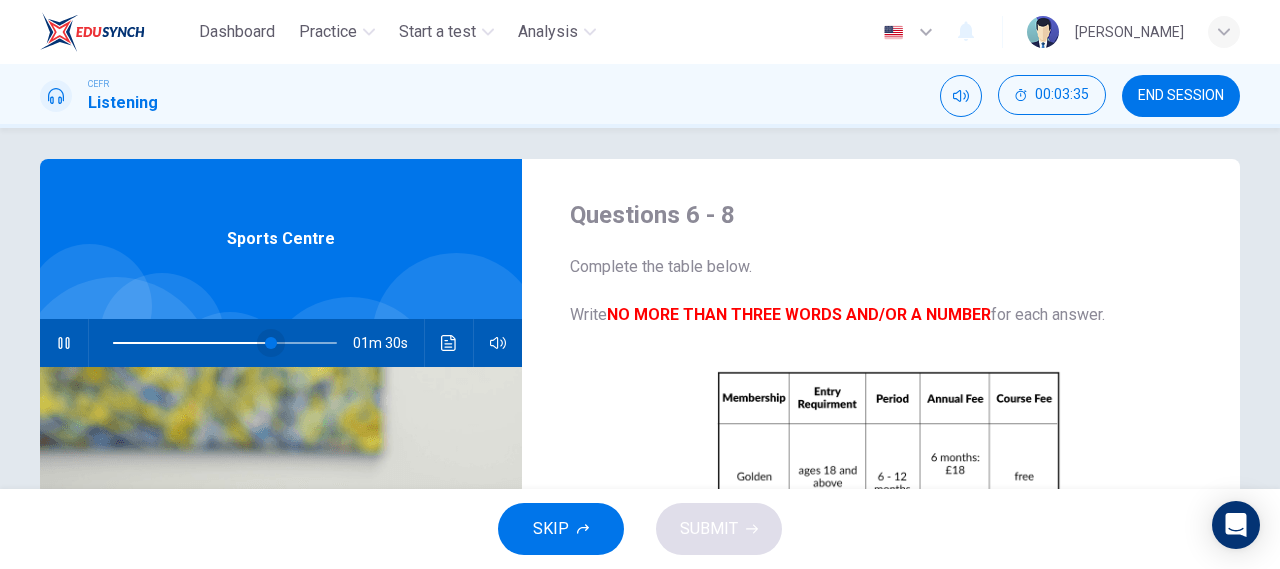 type on "30 pounds" 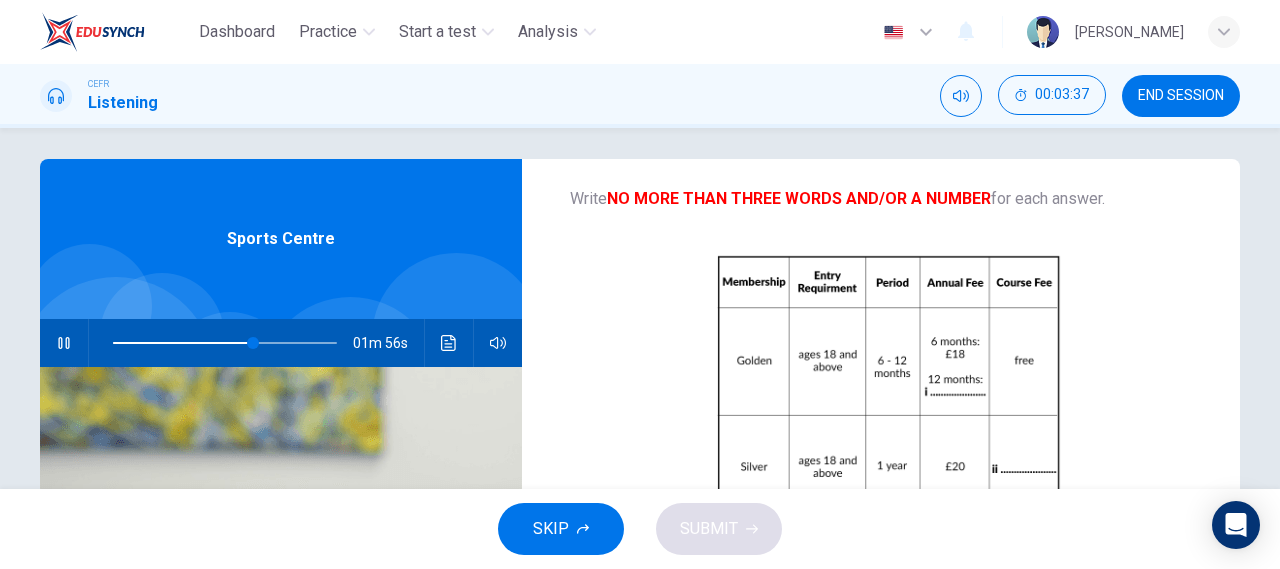 scroll, scrollTop: 118, scrollLeft: 0, axis: vertical 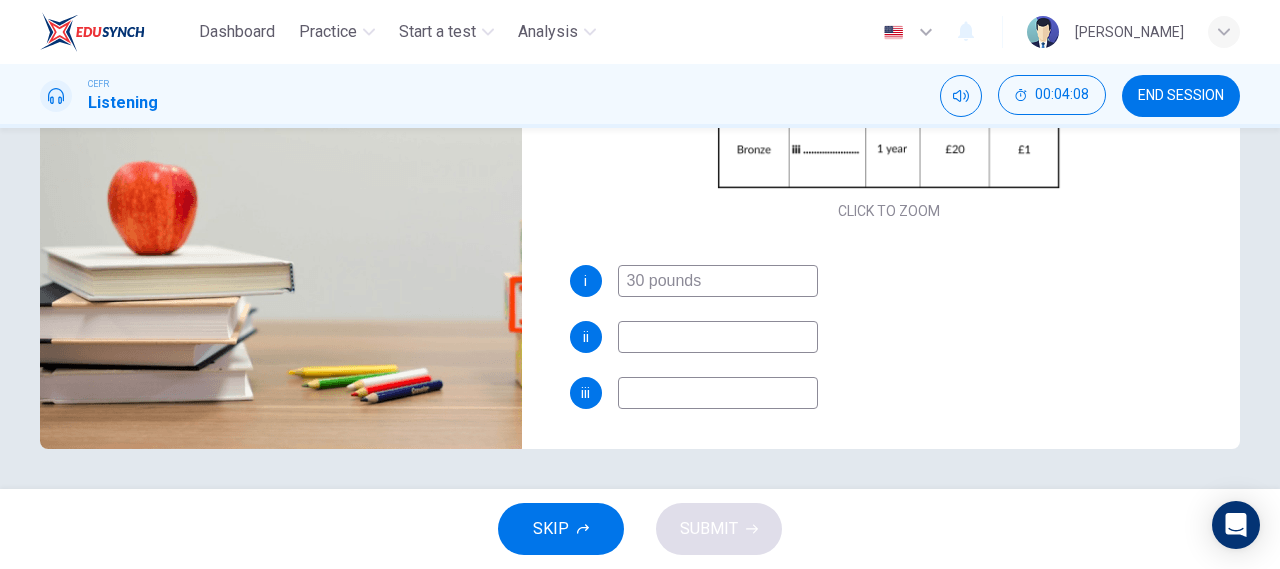 click at bounding box center [718, 337] 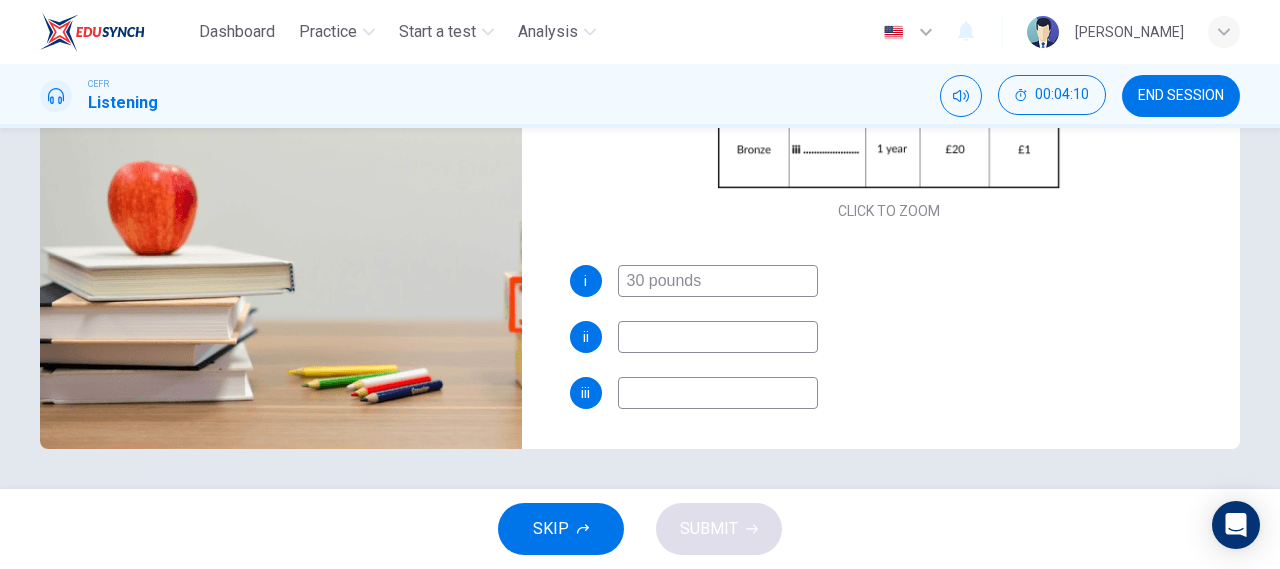 scroll, scrollTop: 0, scrollLeft: 0, axis: both 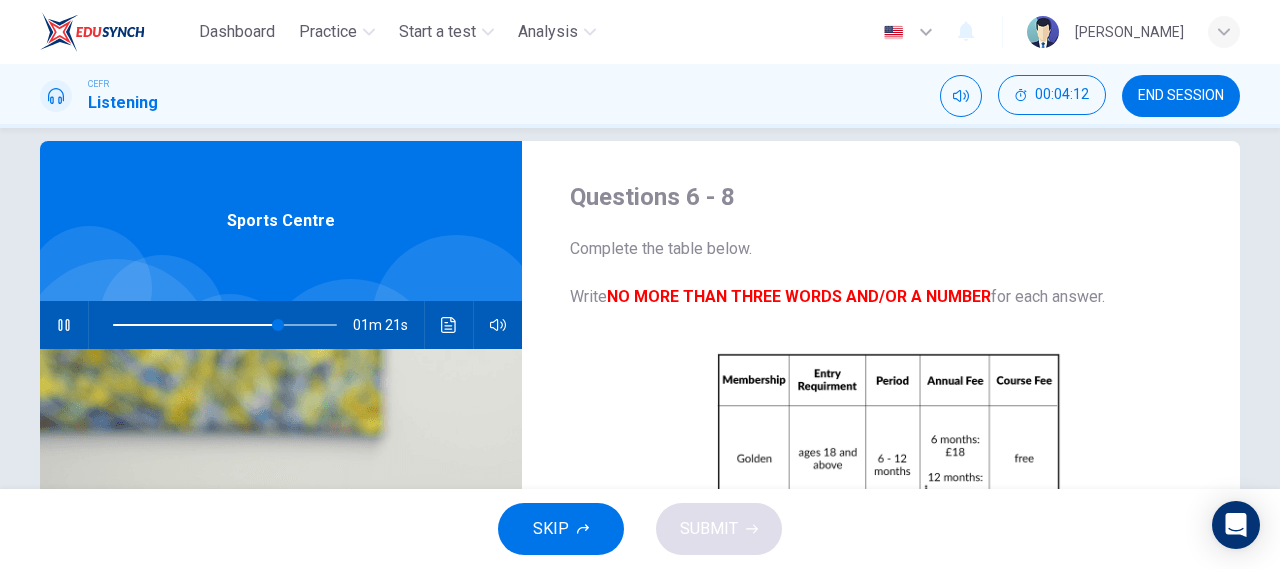 click 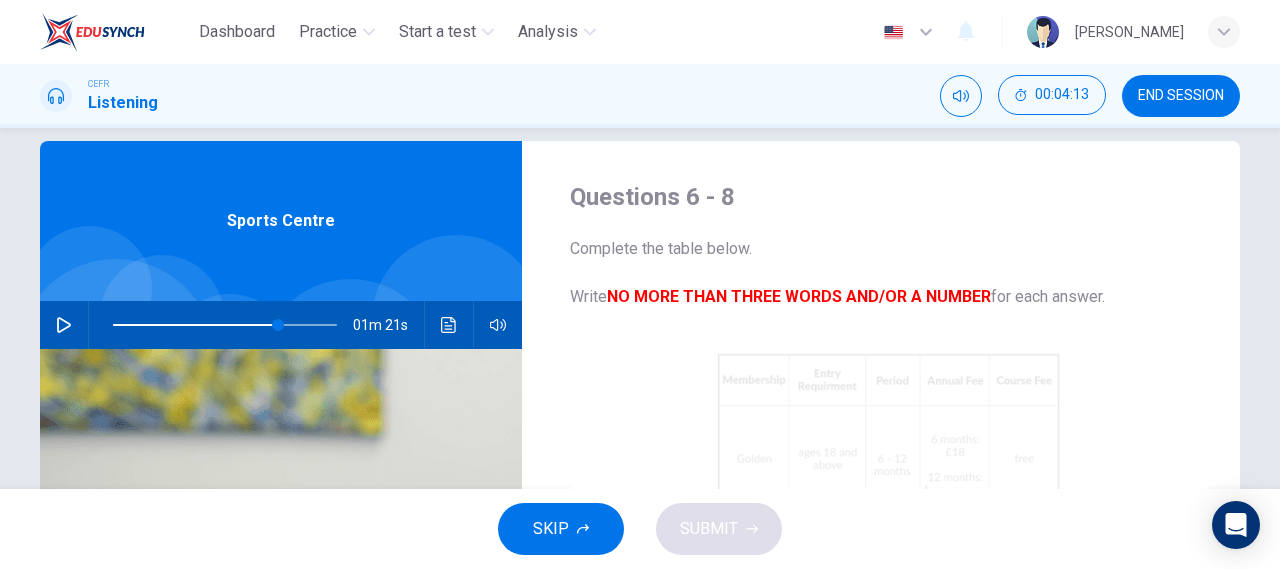 scroll, scrollTop: 118, scrollLeft: 0, axis: vertical 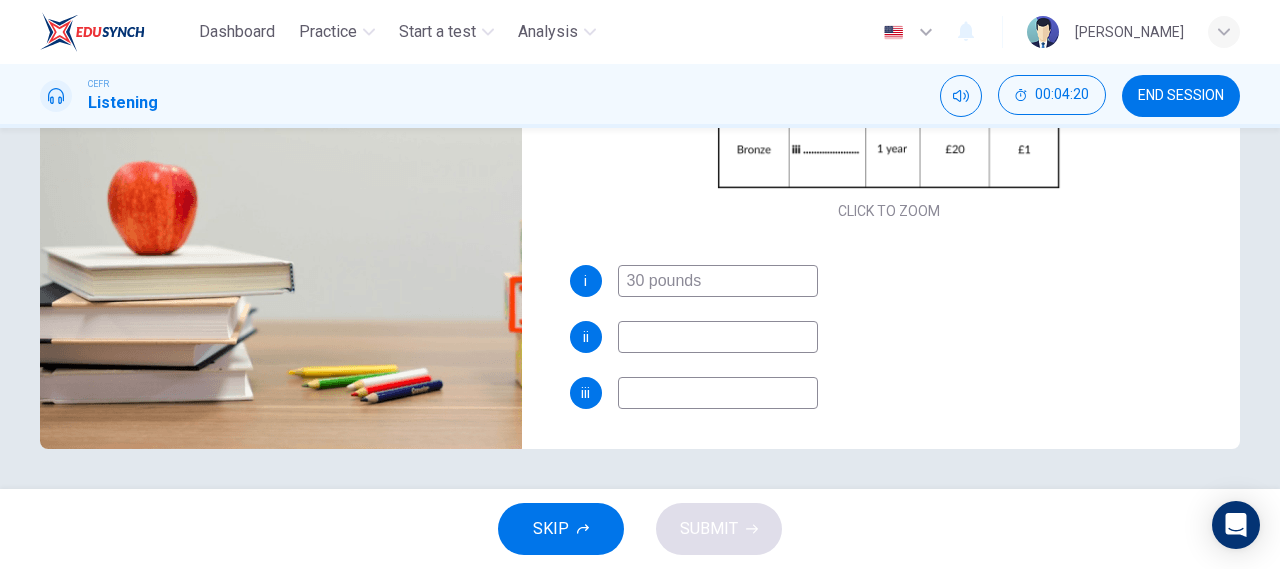 click at bounding box center (718, 337) 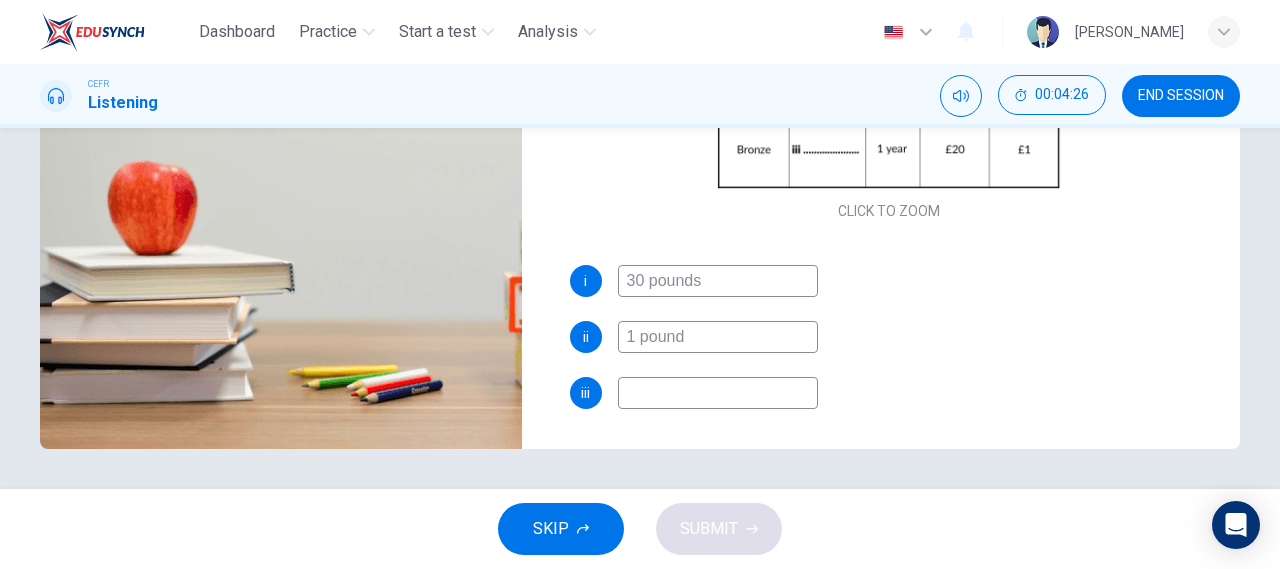 type on "1 pounds" 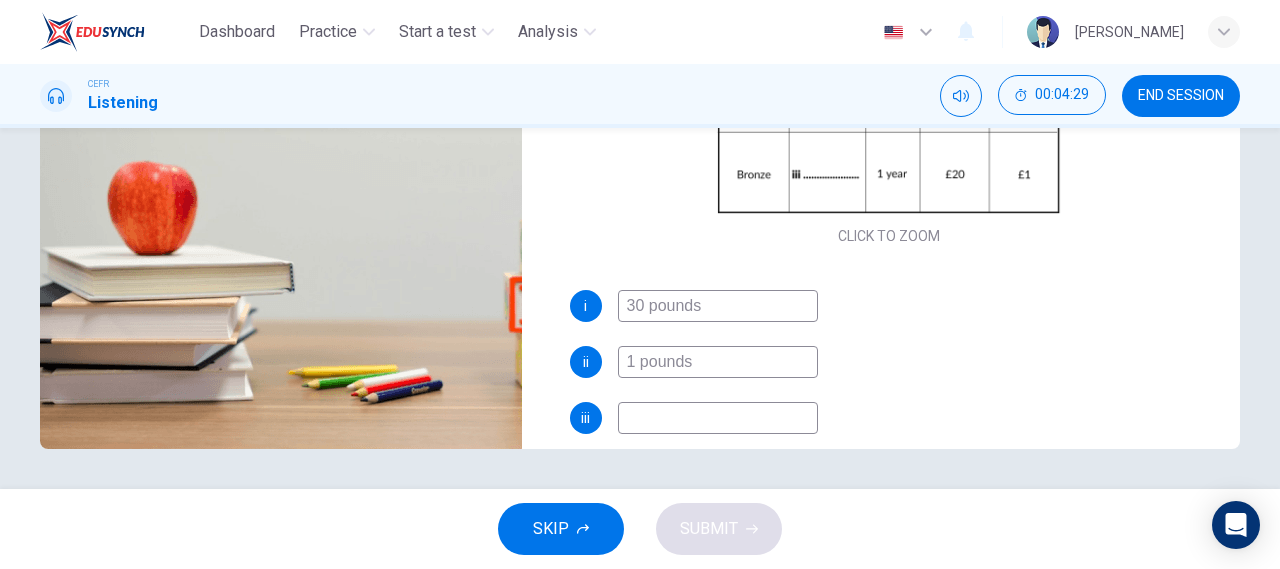 scroll, scrollTop: 118, scrollLeft: 0, axis: vertical 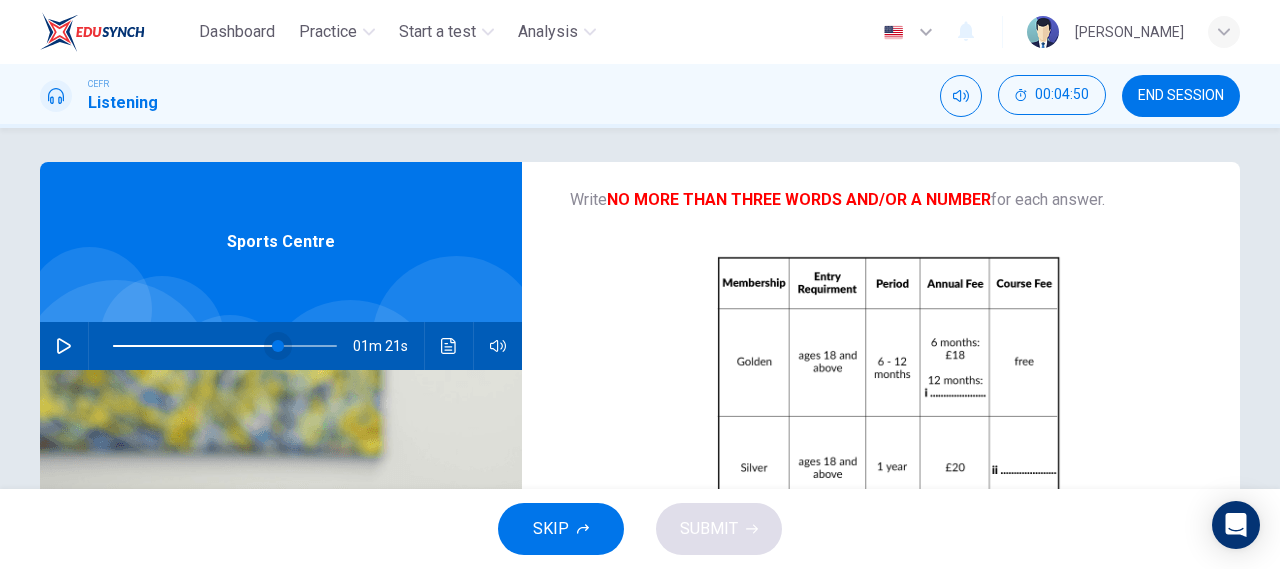 type on "74" 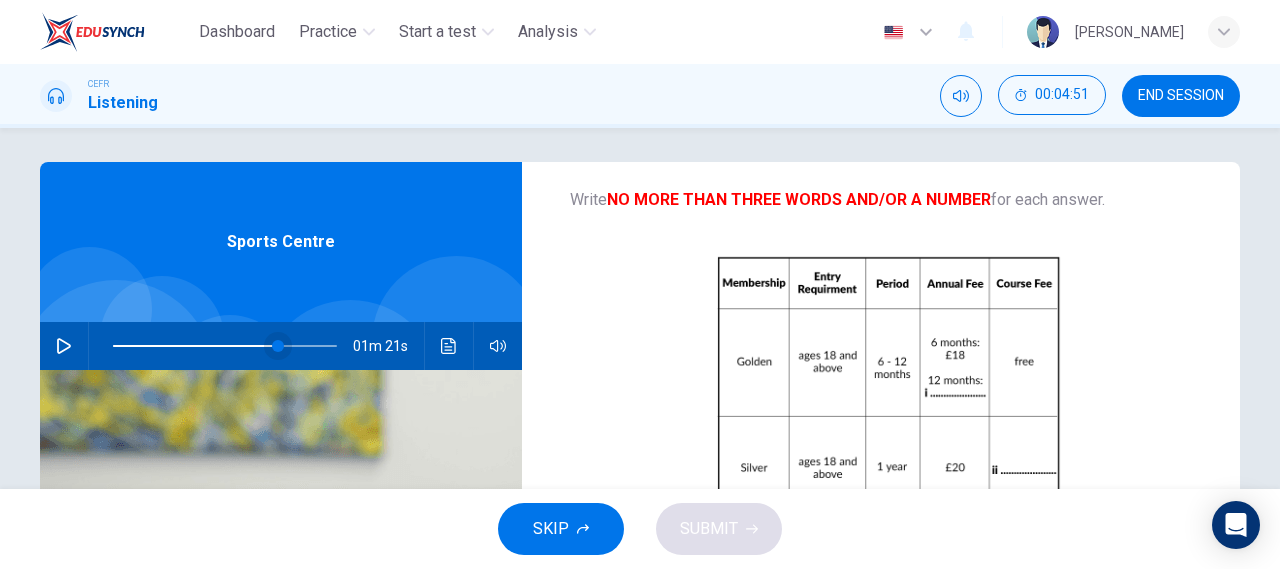 type on "1 pounds" 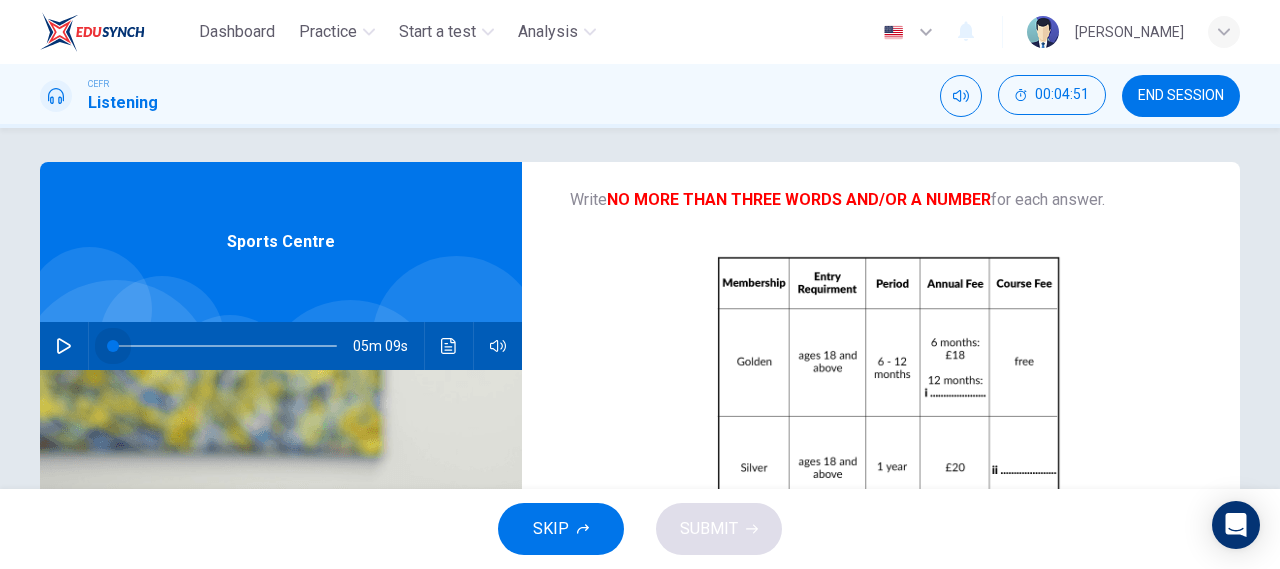 drag, startPoint x: 261, startPoint y: 343, endPoint x: 62, endPoint y: 344, distance: 199.00252 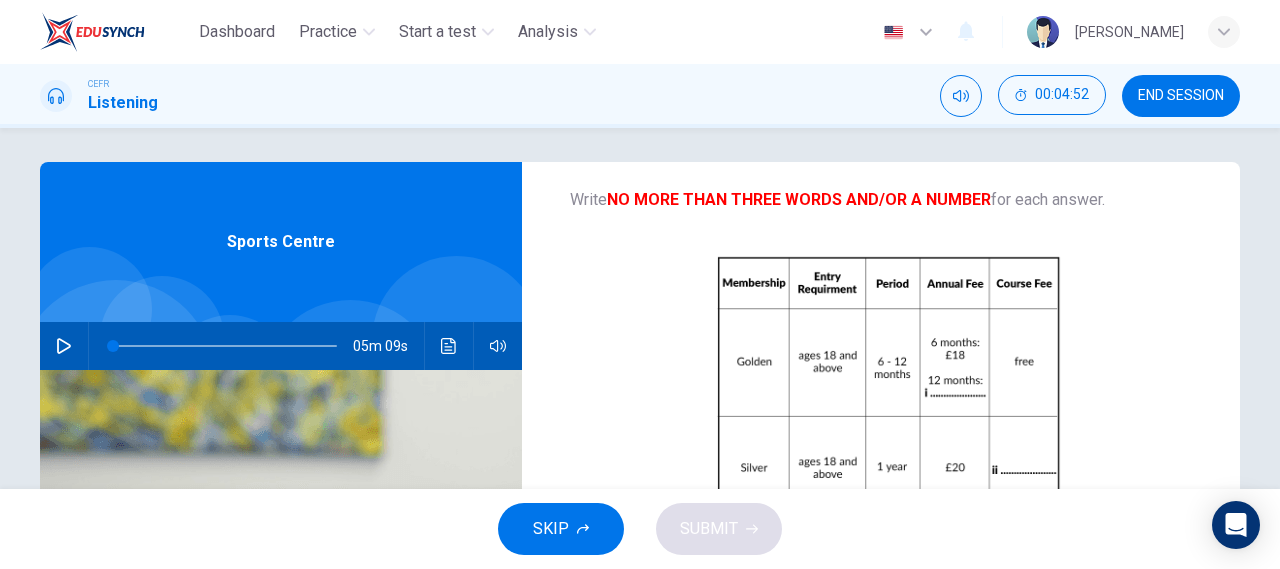 click 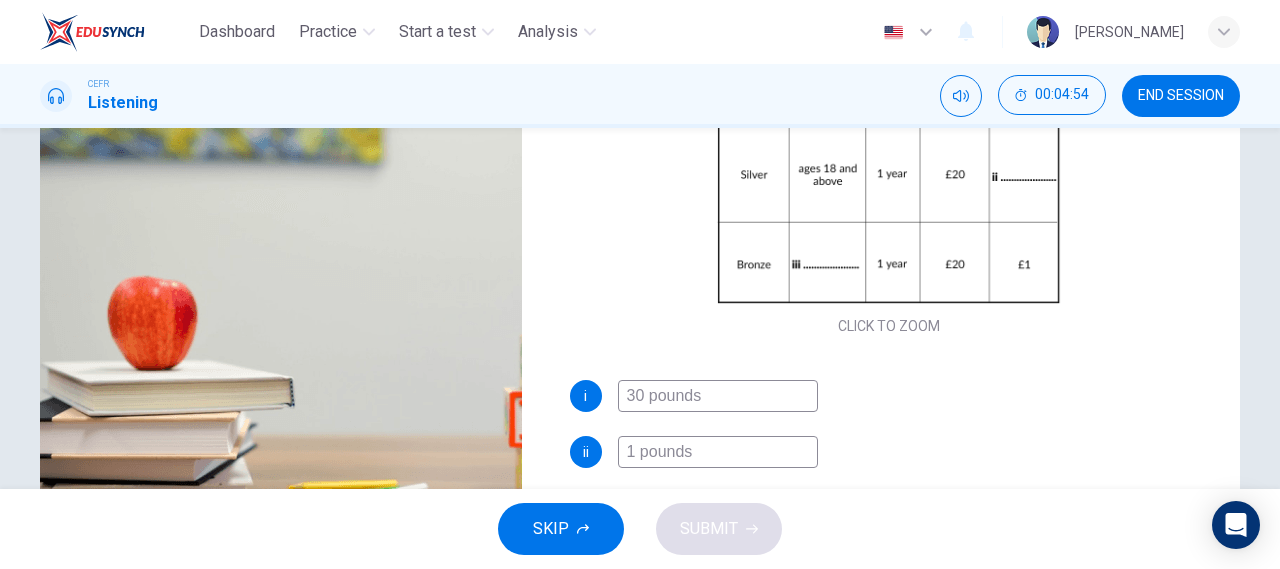 scroll, scrollTop: 108, scrollLeft: 0, axis: vertical 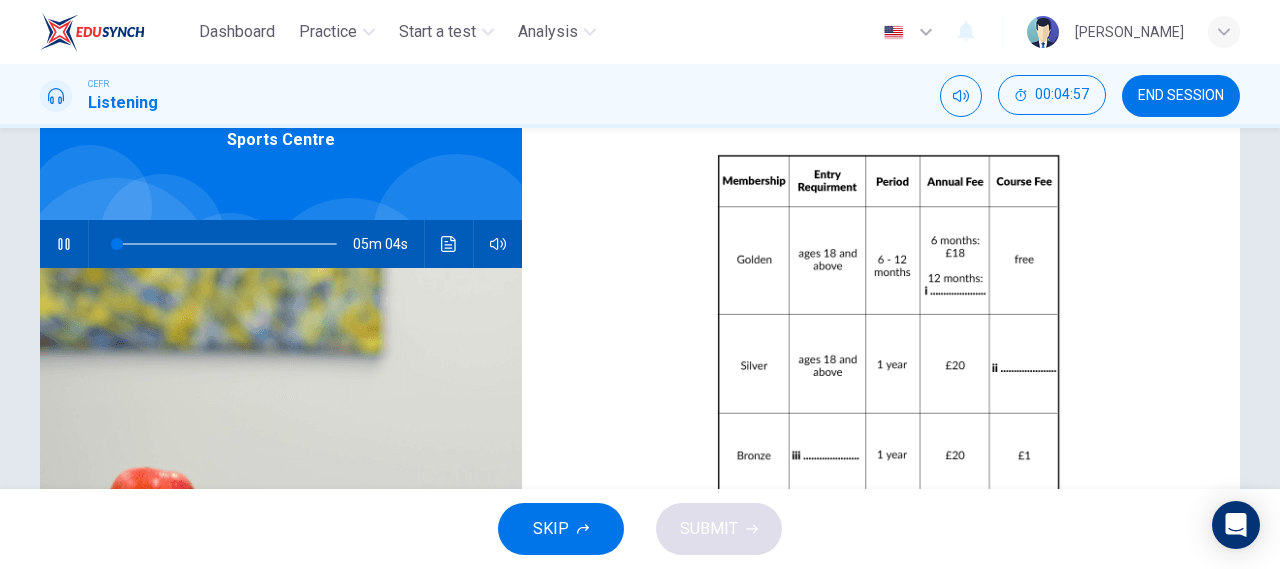 click at bounding box center [225, 244] 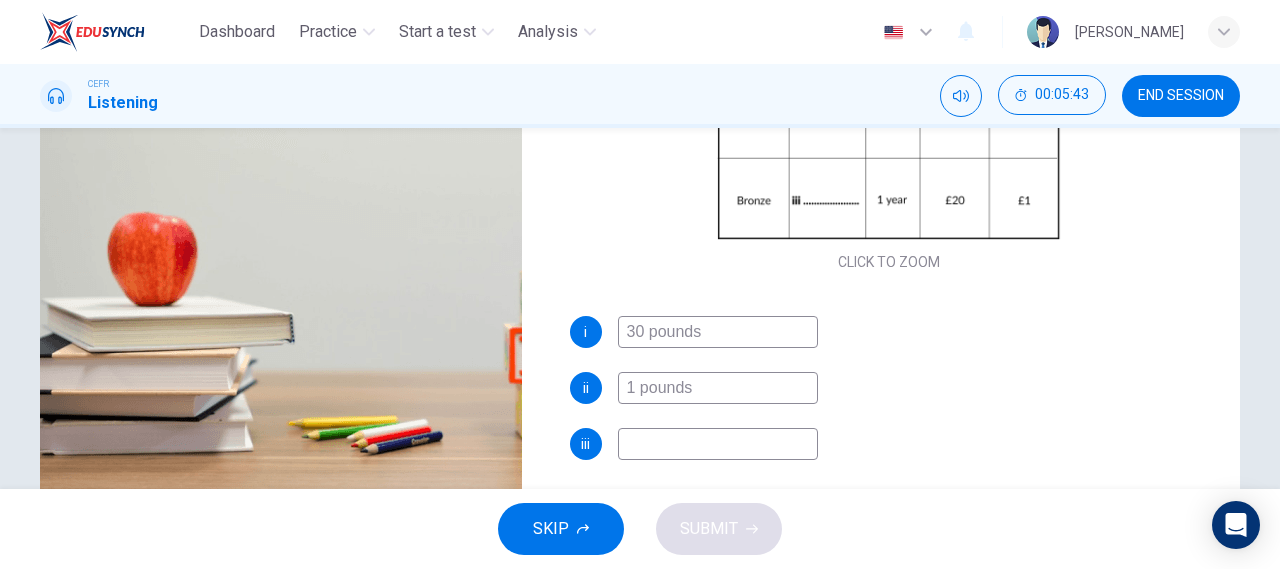 scroll, scrollTop: 363, scrollLeft: 0, axis: vertical 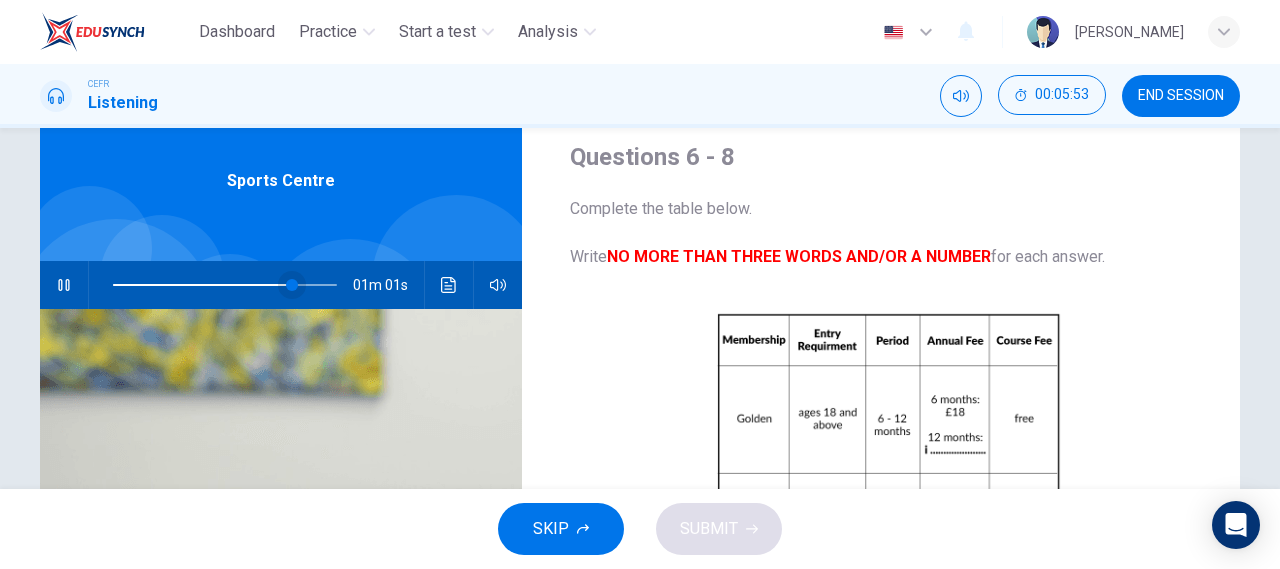 click at bounding box center (292, 285) 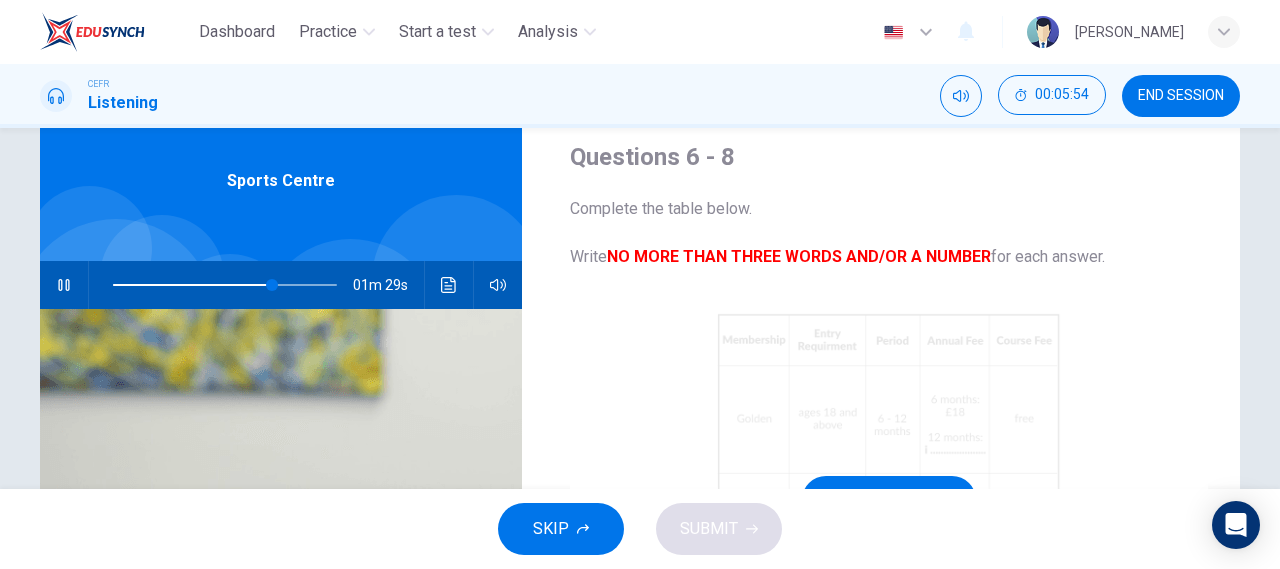 scroll, scrollTop: 118, scrollLeft: 0, axis: vertical 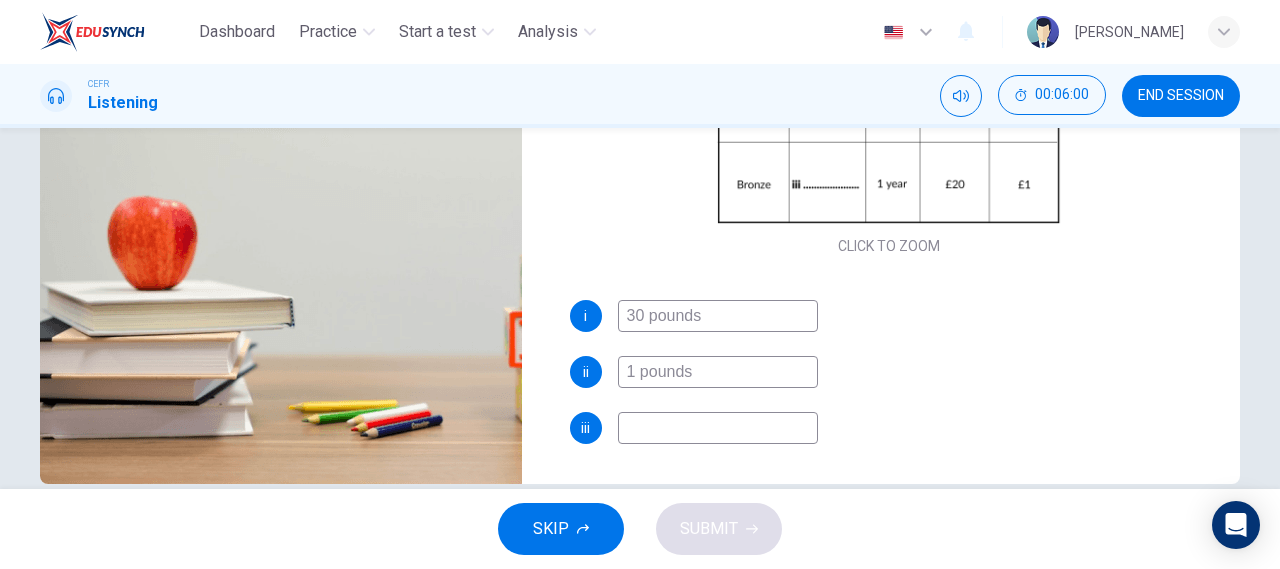 type on "73" 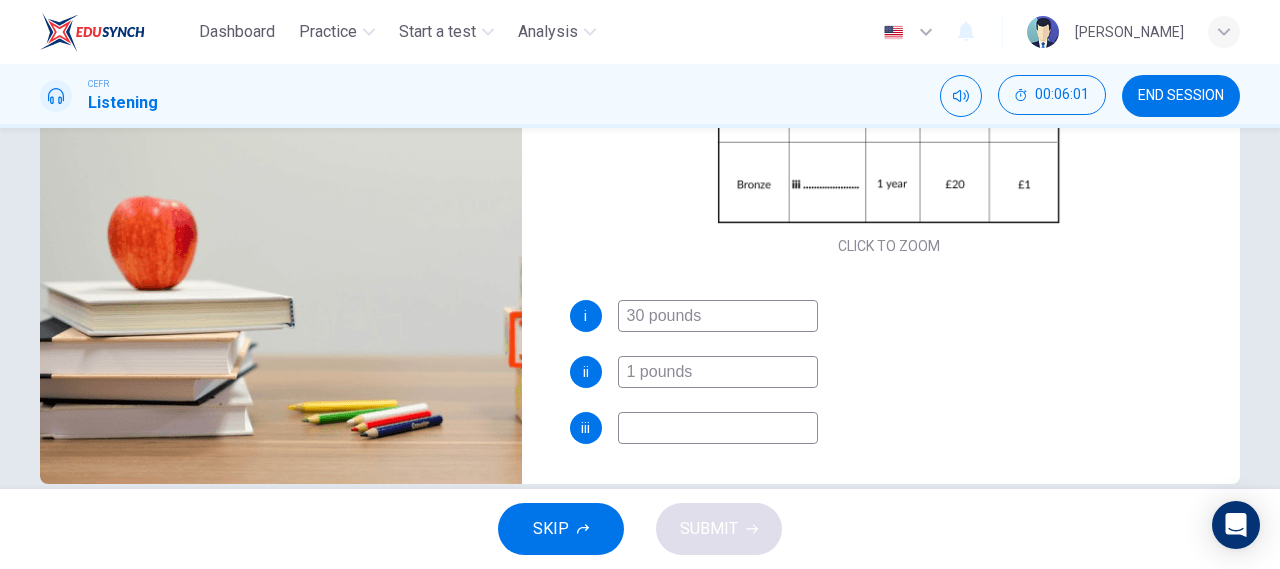 type on "a" 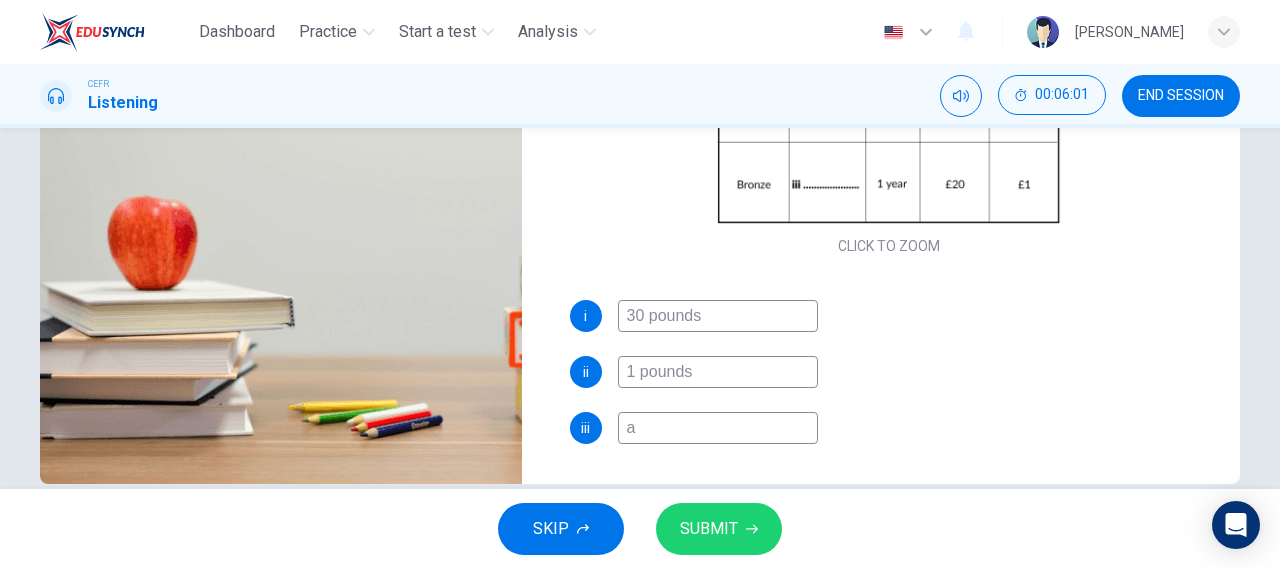 type on "73" 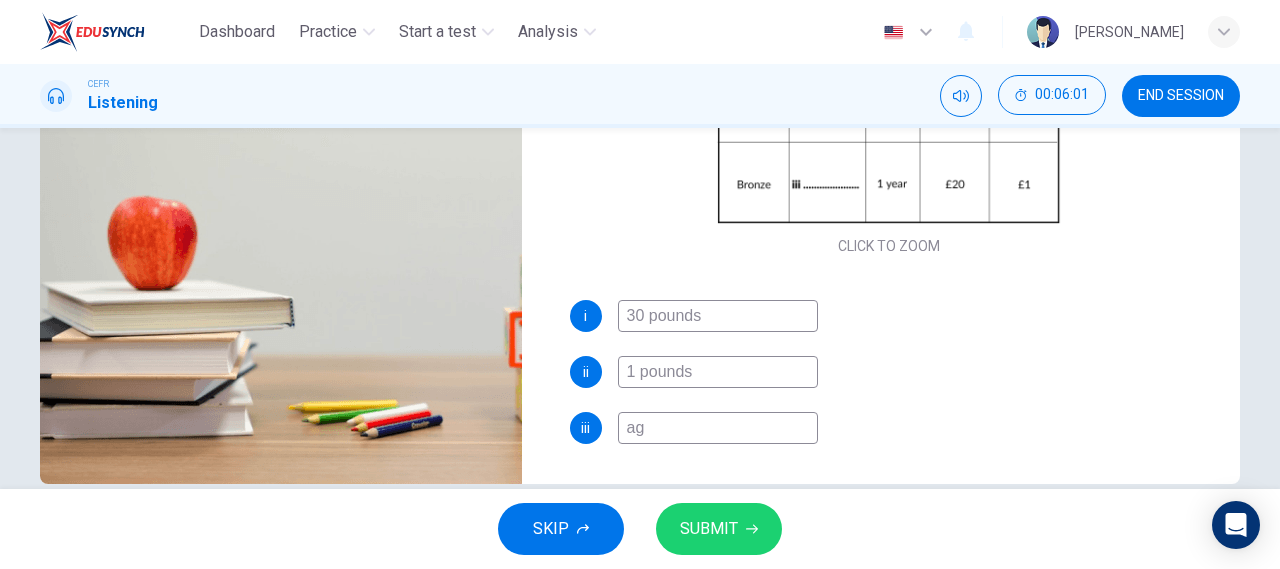 type on "age" 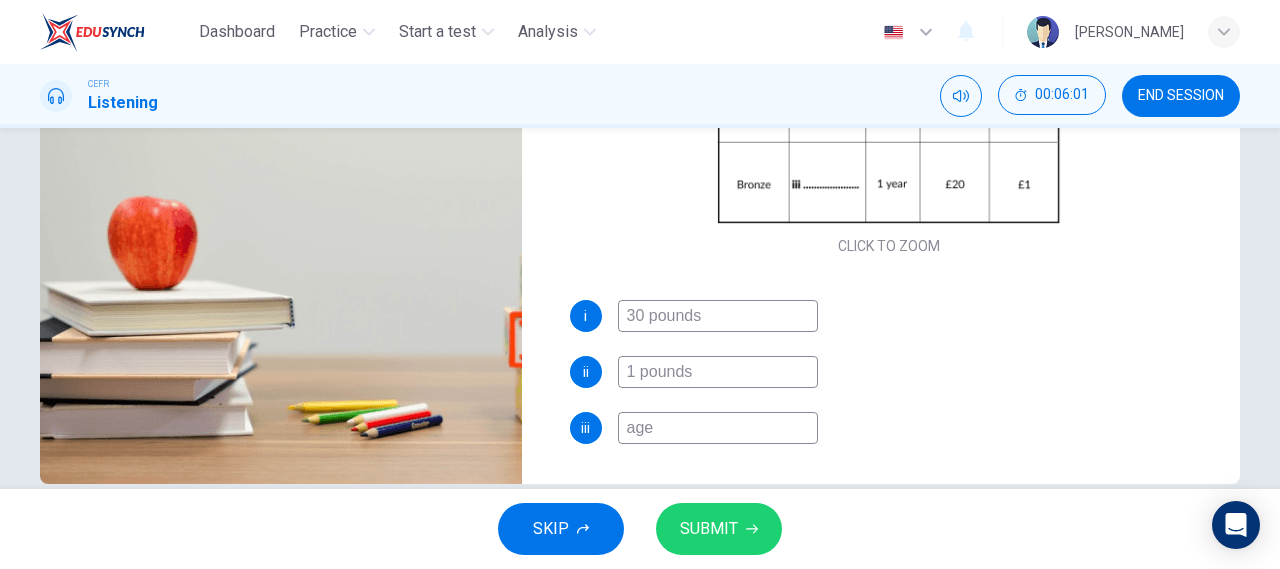 type on "73" 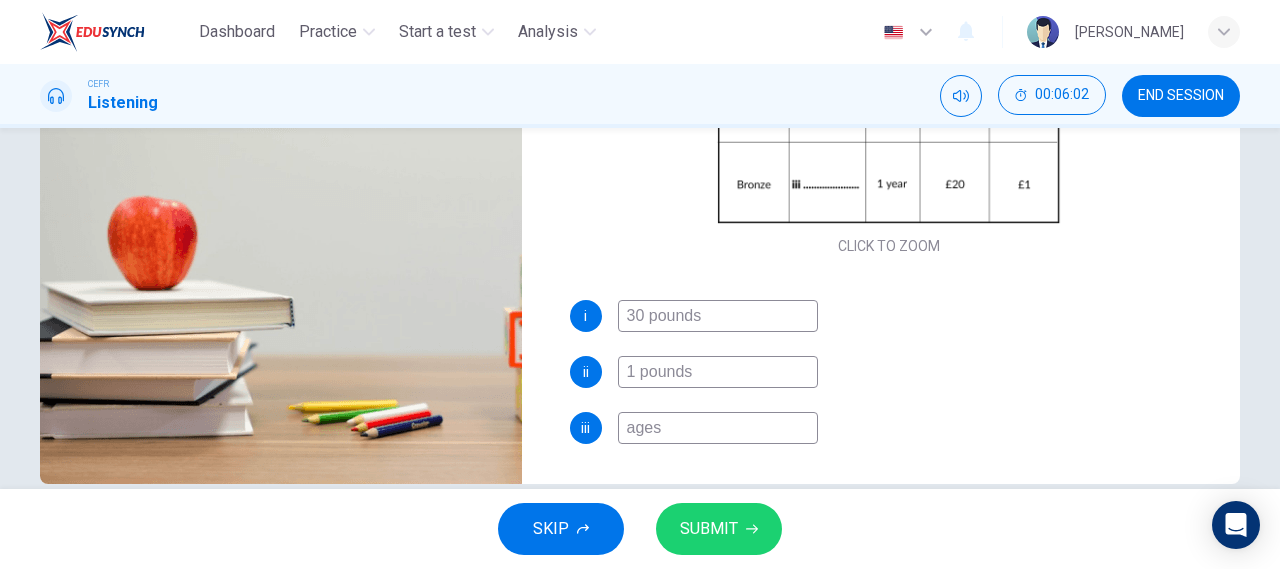 type on "74" 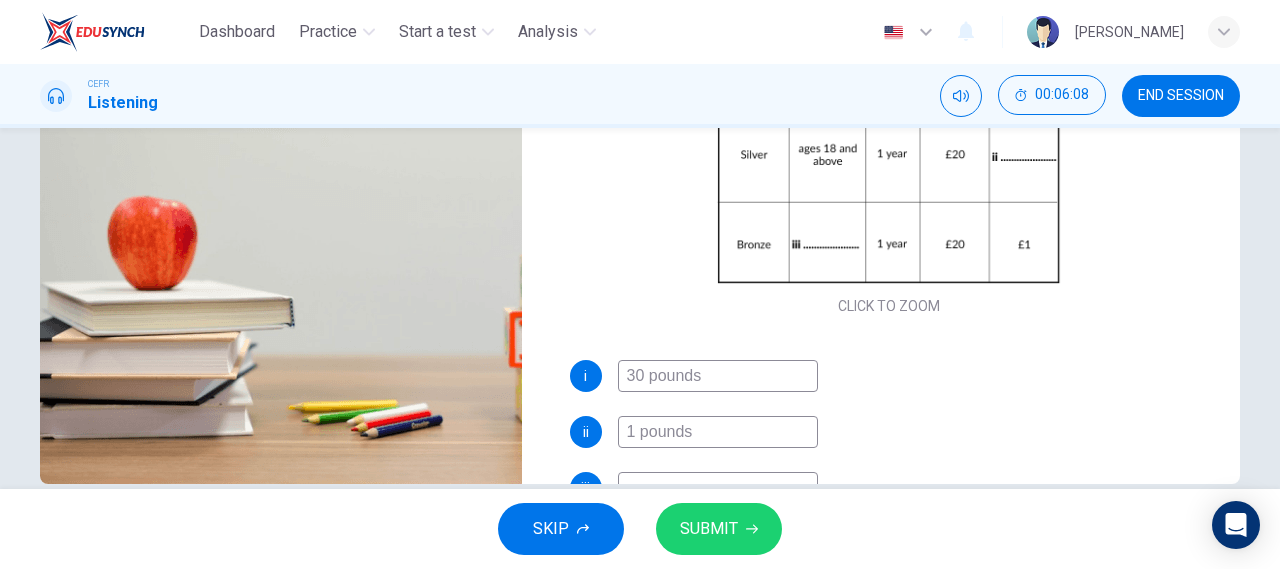 scroll, scrollTop: 56, scrollLeft: 0, axis: vertical 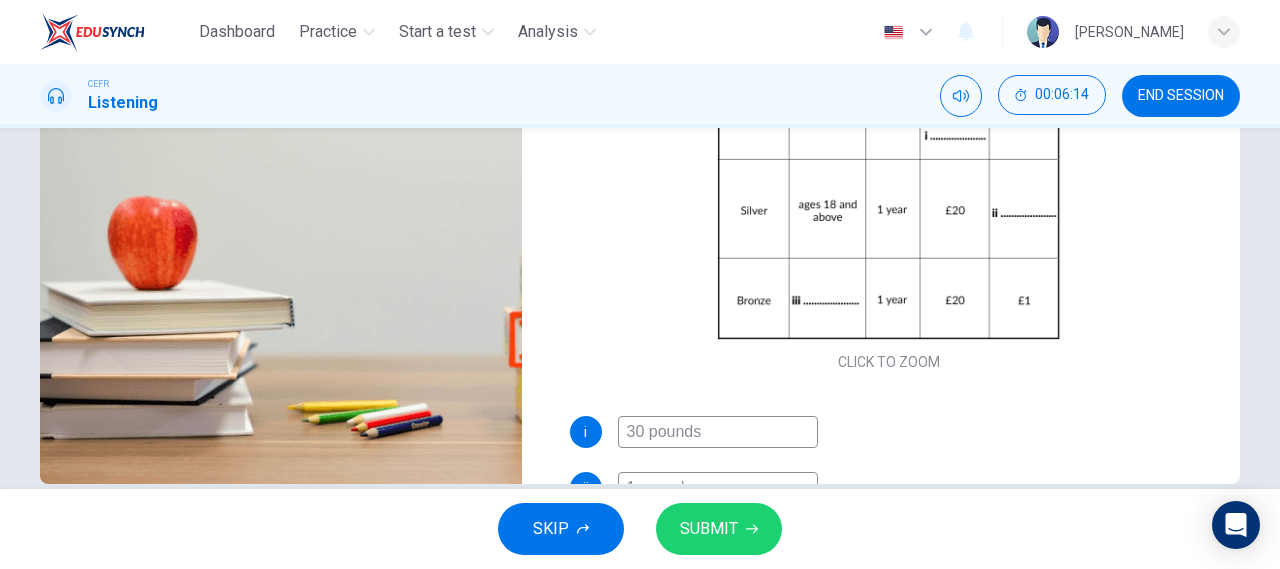 type on "77" 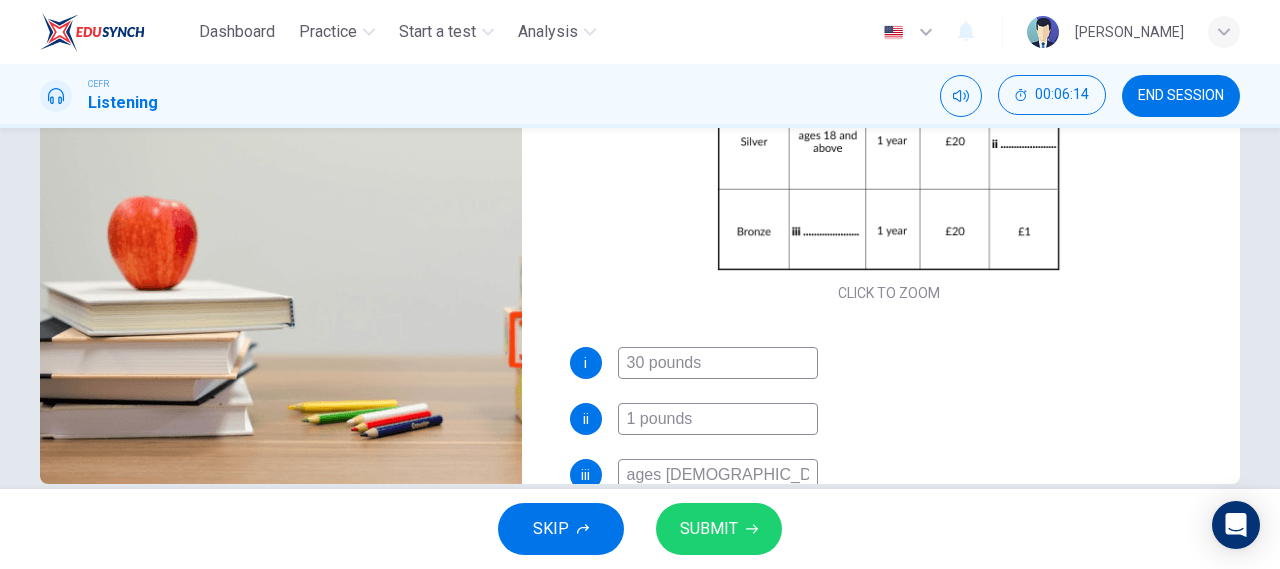 type on "78" 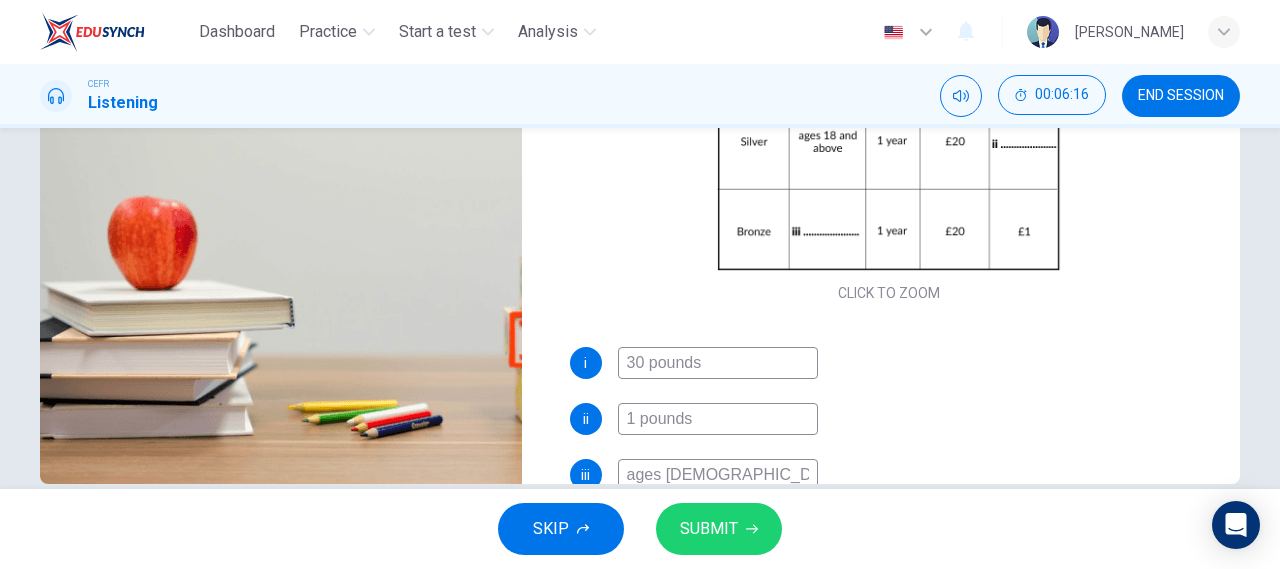 type on "78" 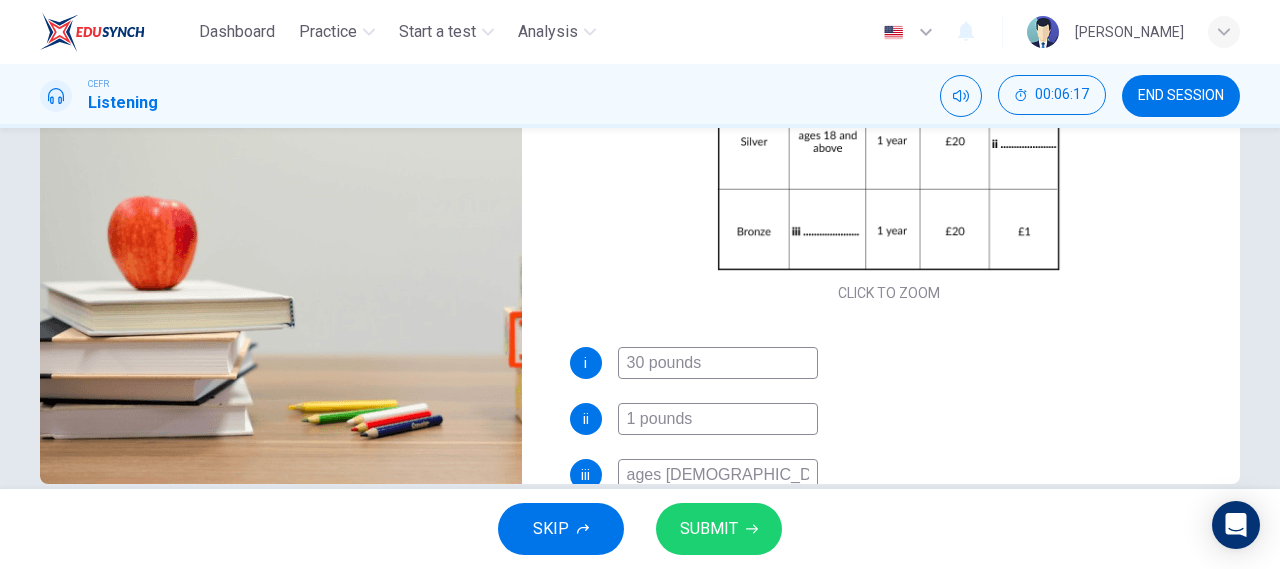 type on "ages 14-1" 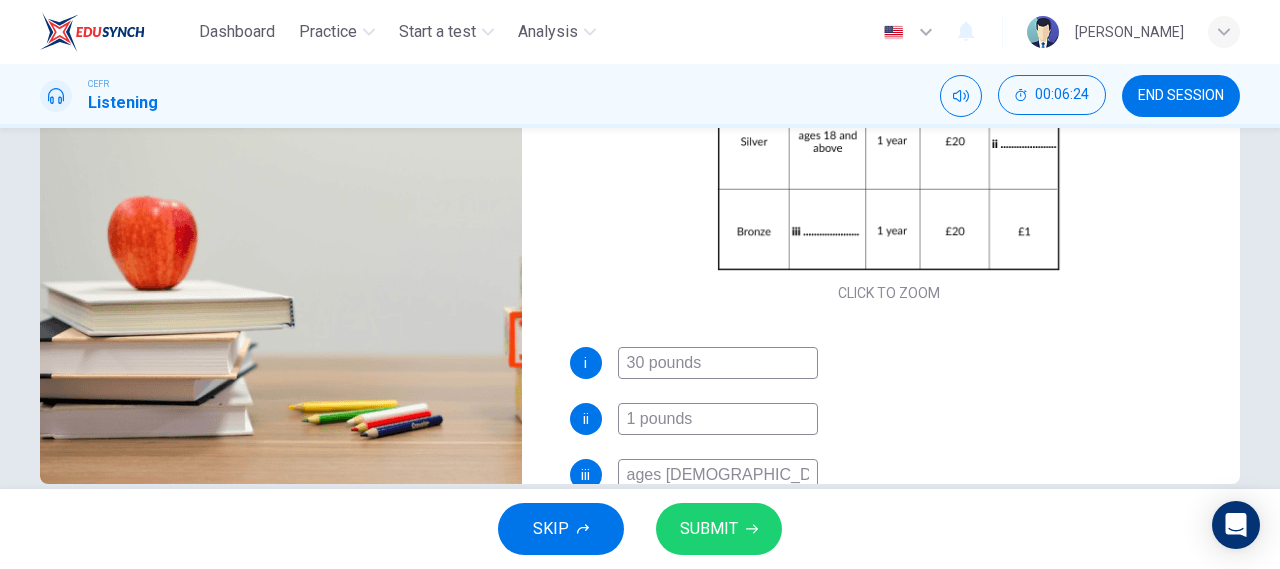 type on "81" 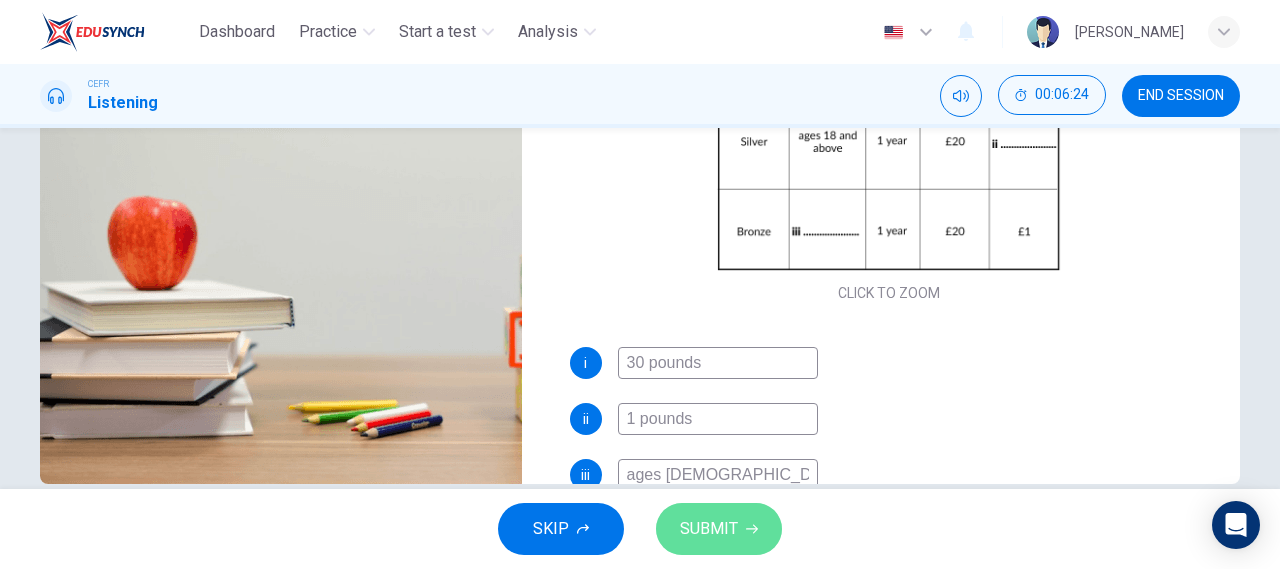 click 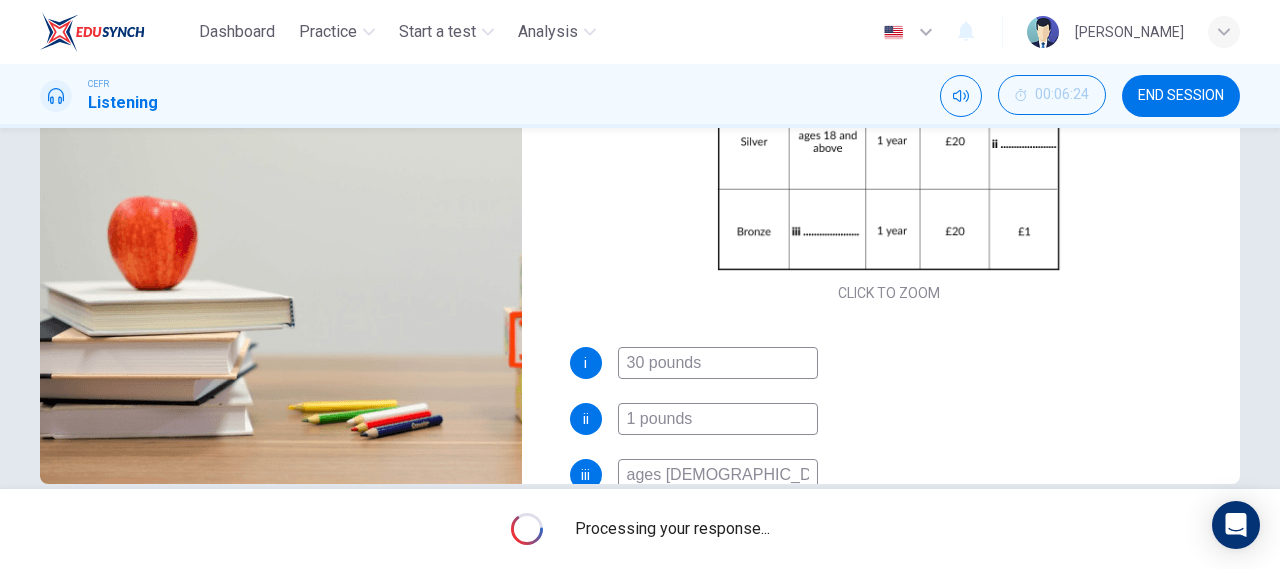 scroll, scrollTop: 118, scrollLeft: 0, axis: vertical 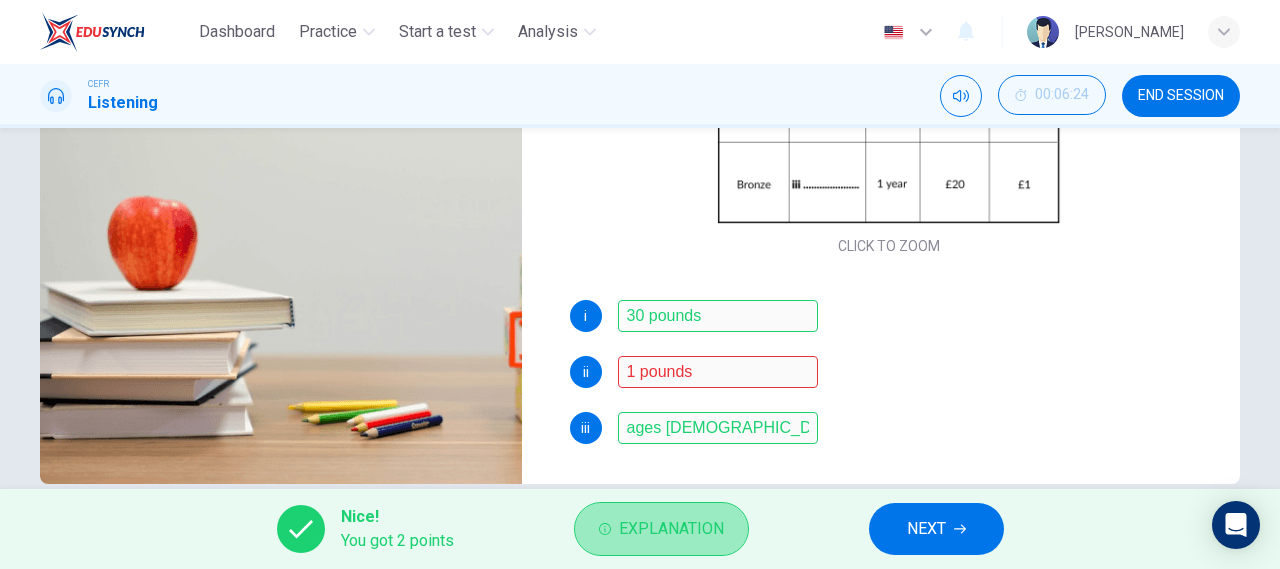 click on "Explanation" at bounding box center (661, 529) 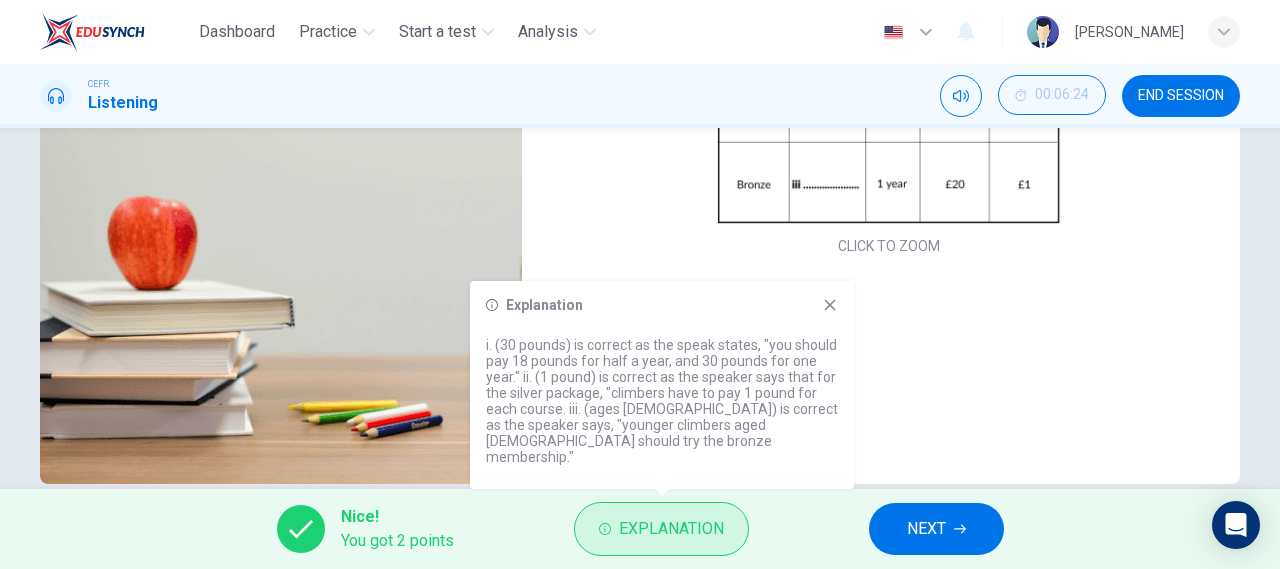 click on "Explanation" at bounding box center [661, 529] 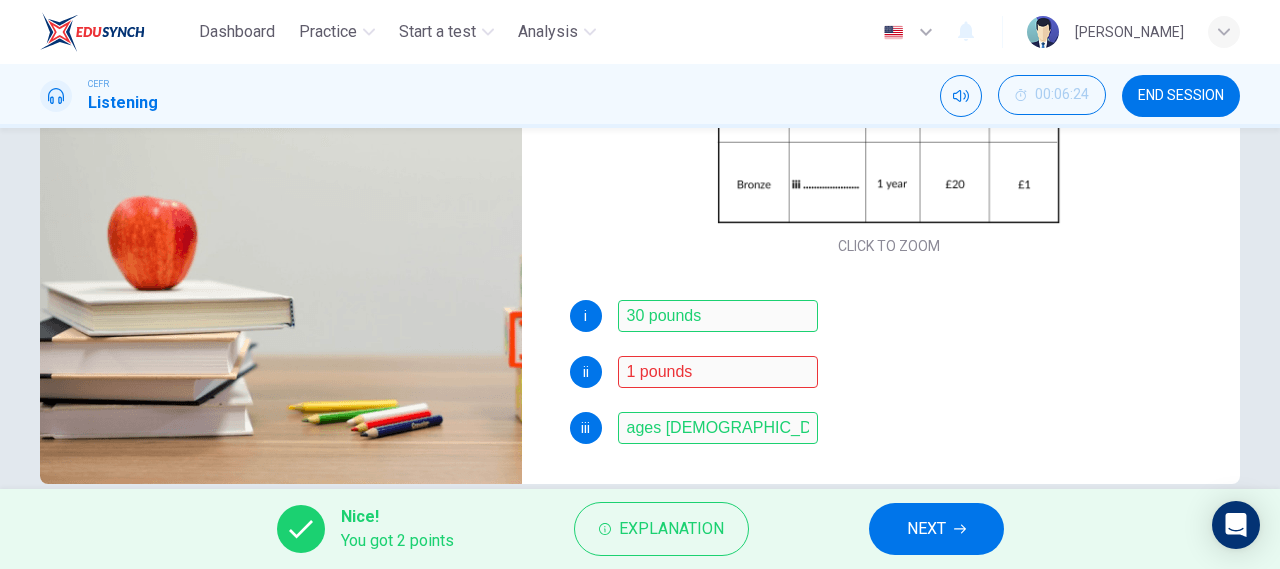 scroll, scrollTop: 0, scrollLeft: 0, axis: both 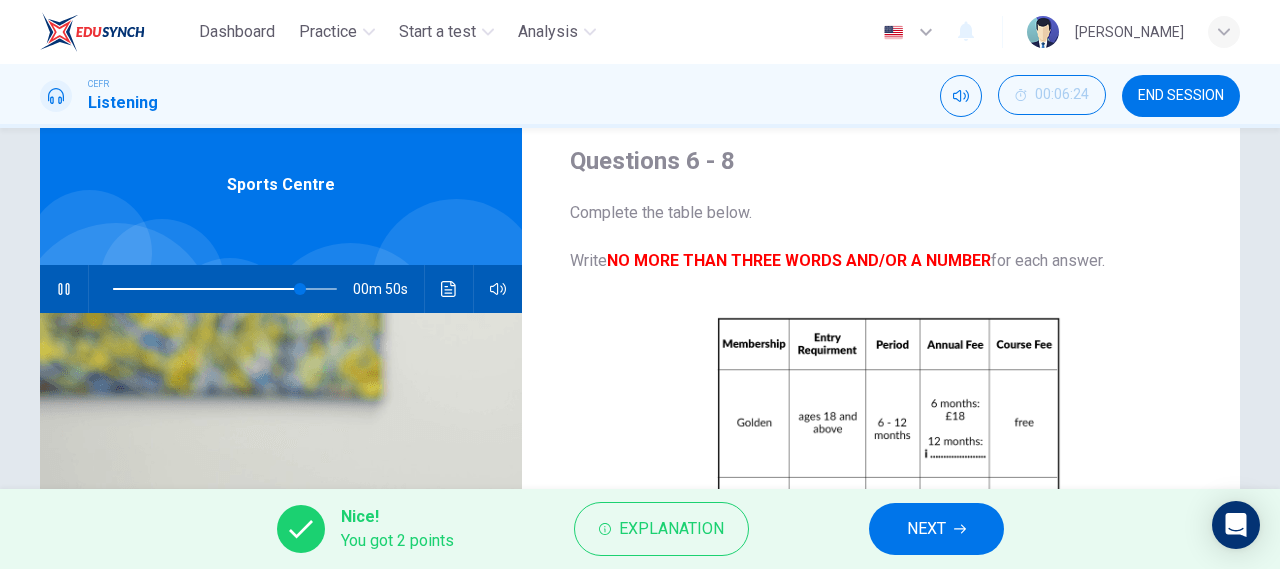 click 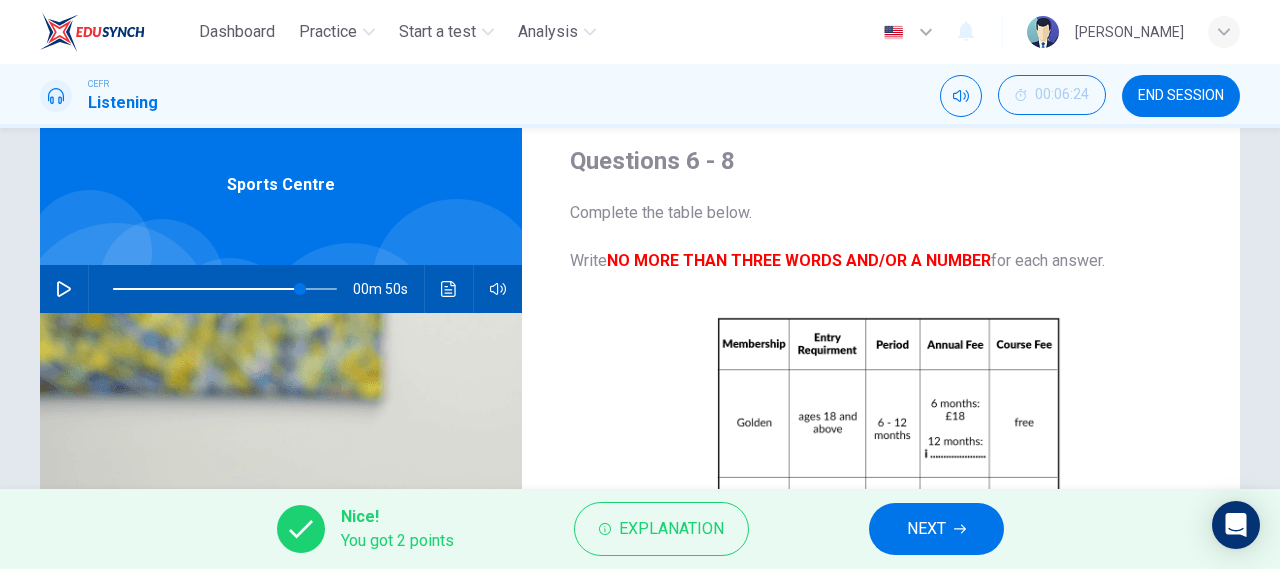scroll, scrollTop: 118, scrollLeft: 0, axis: vertical 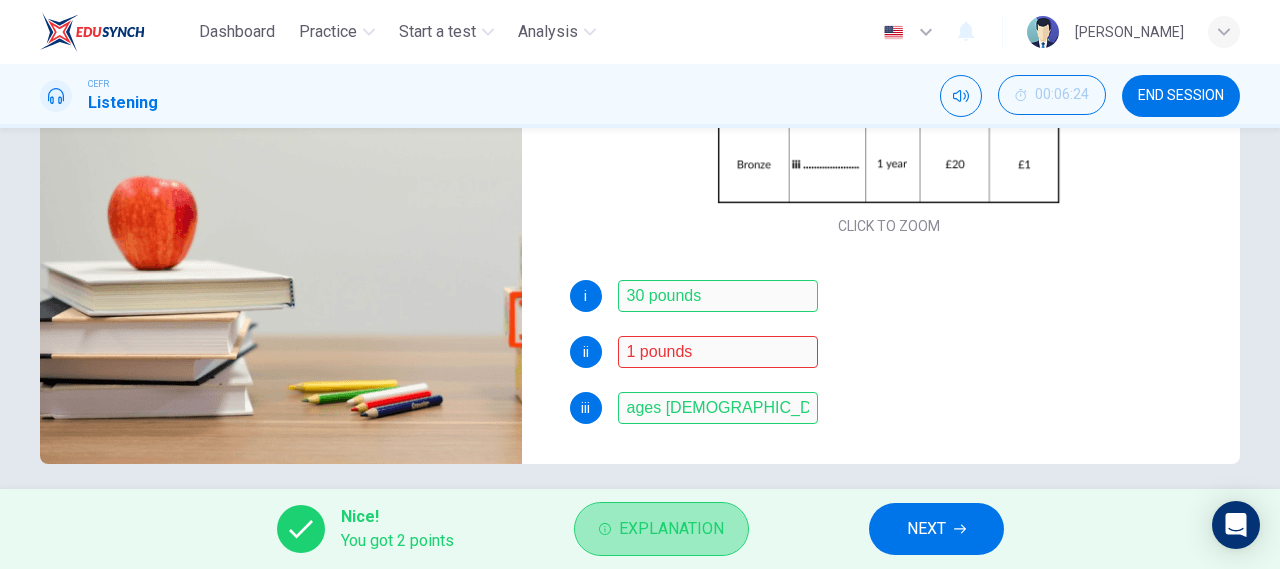 click on "Explanation" at bounding box center (671, 529) 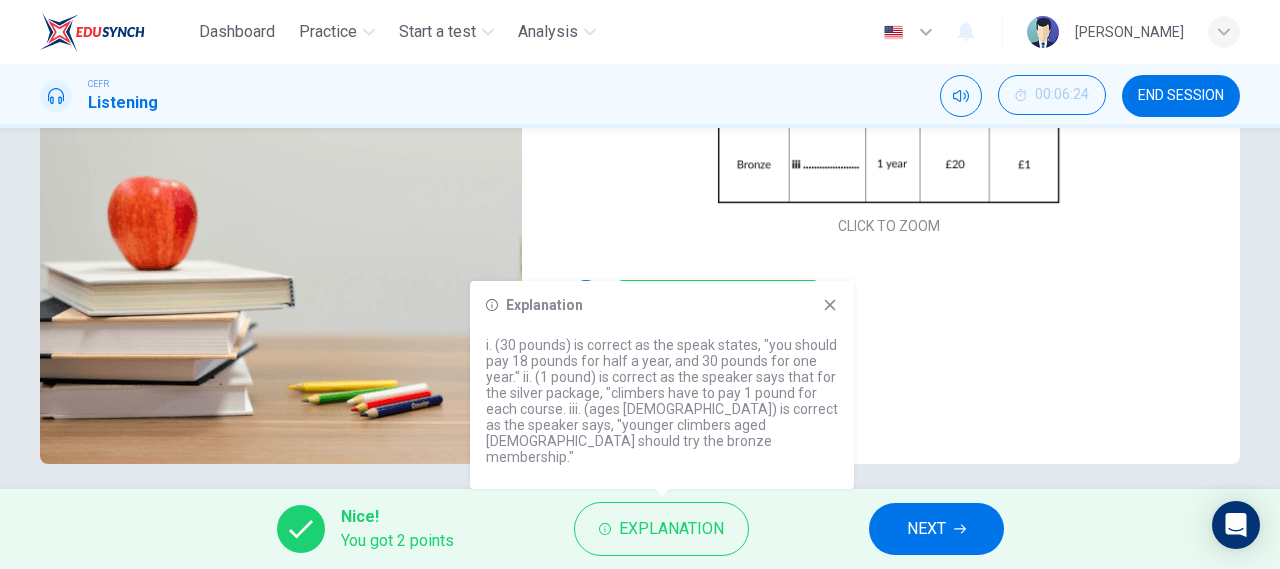 click 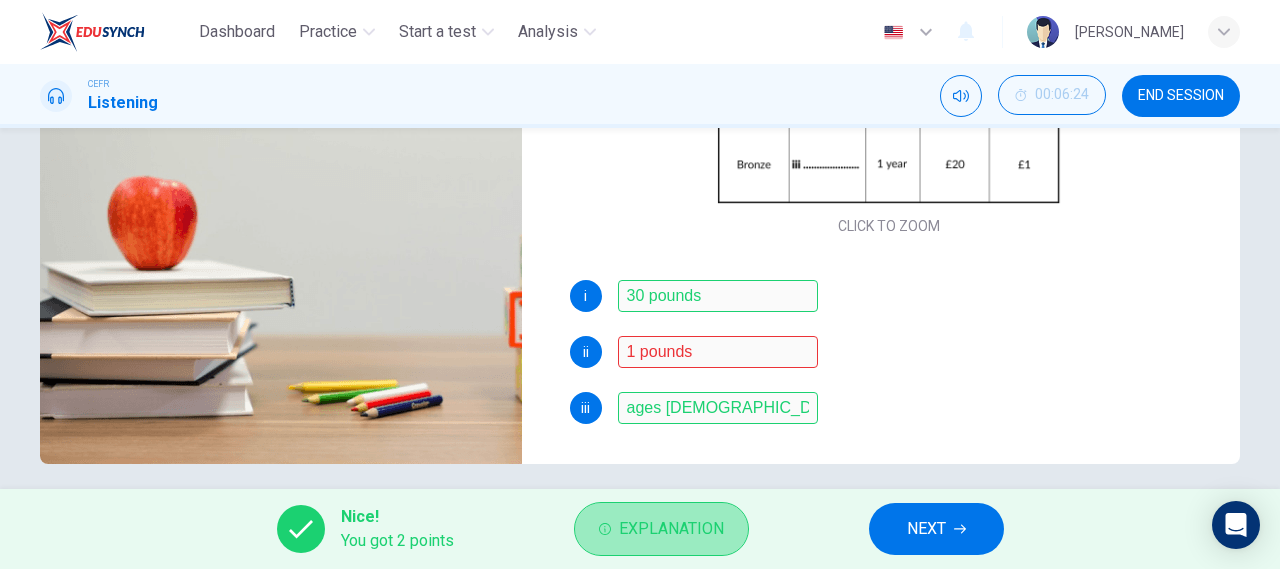 click on "Explanation" at bounding box center [671, 529] 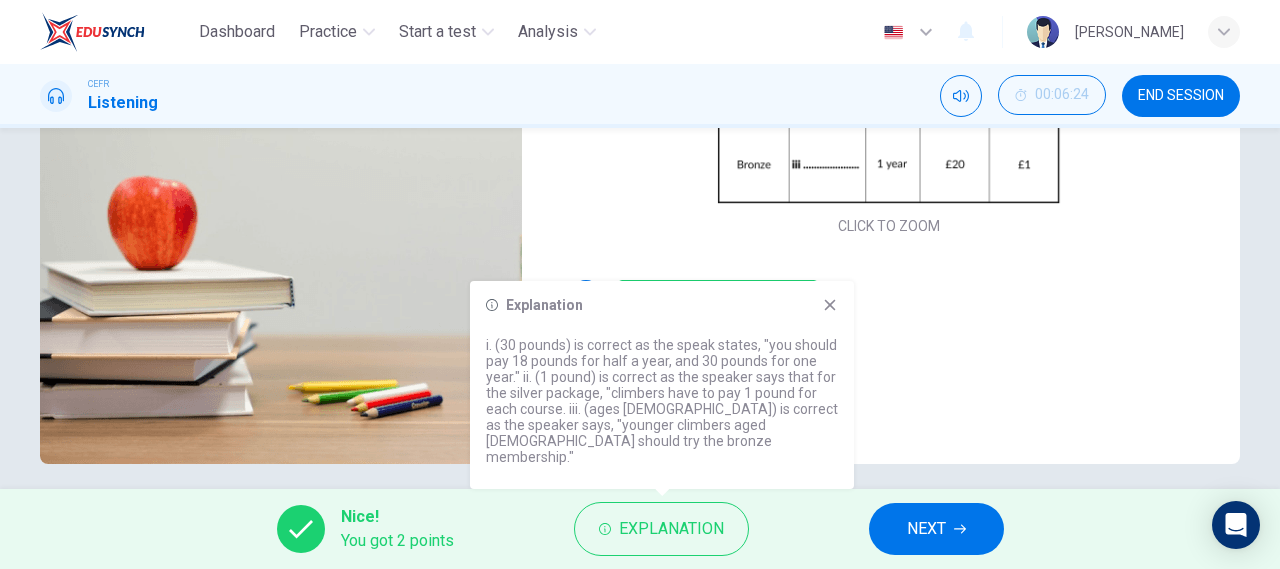 click 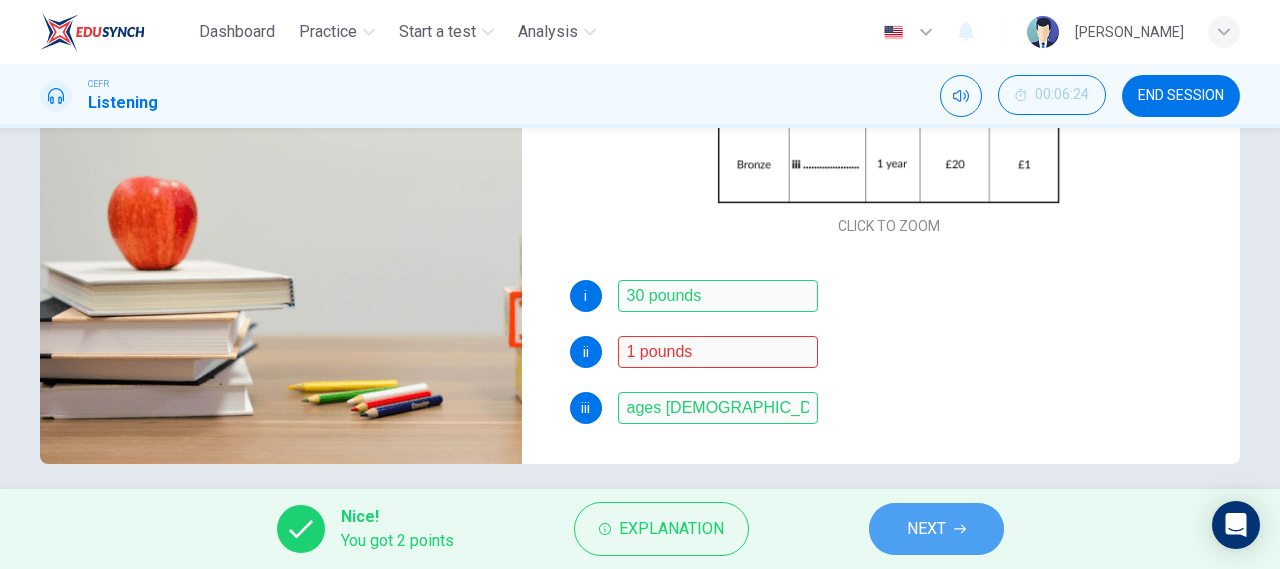 click on "NEXT" at bounding box center (926, 529) 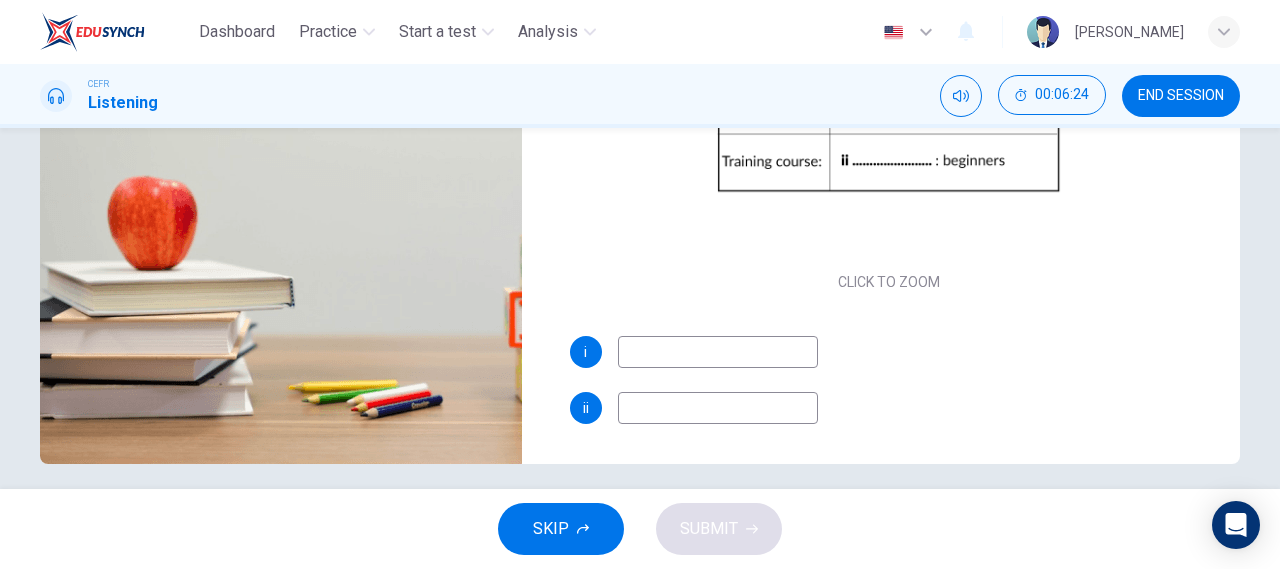 scroll, scrollTop: 62, scrollLeft: 0, axis: vertical 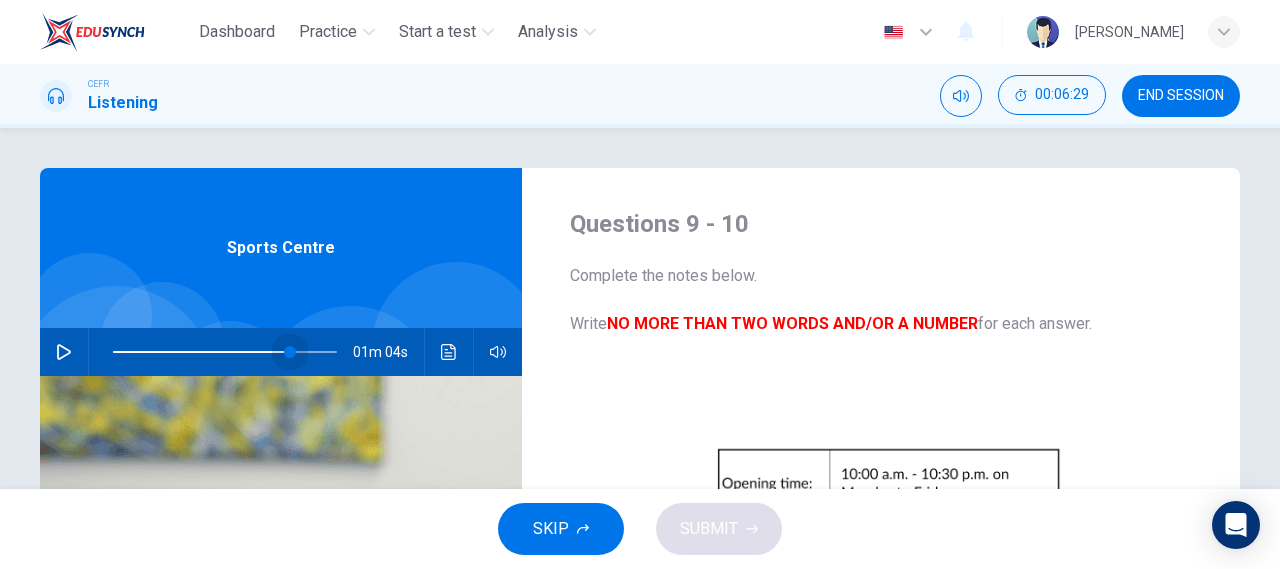 click at bounding box center [290, 352] 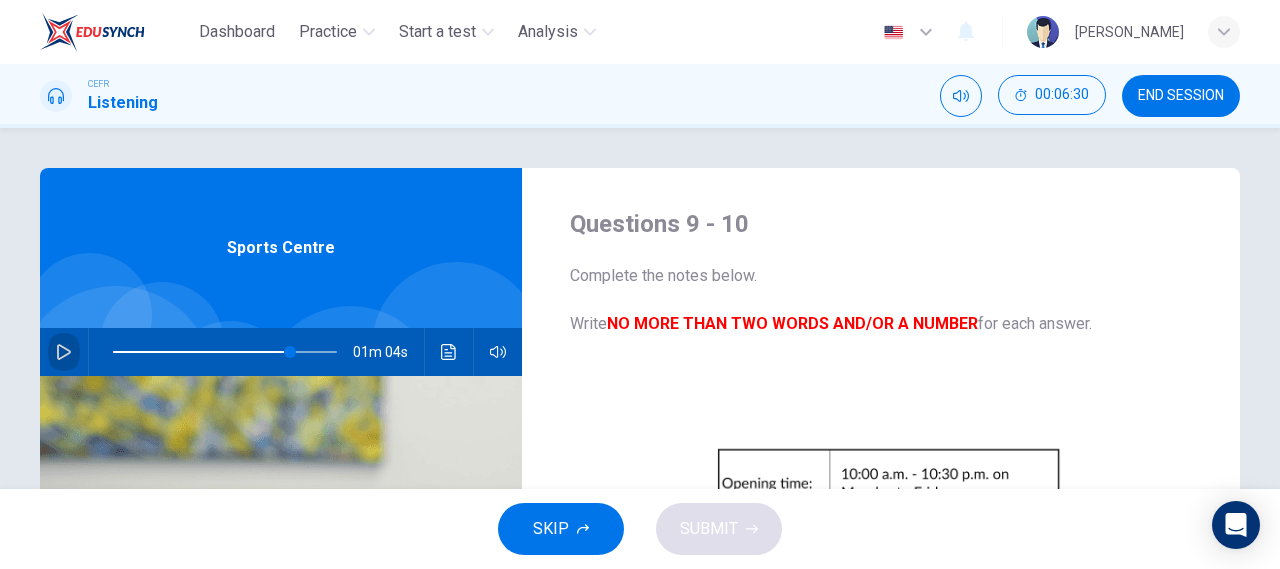 click 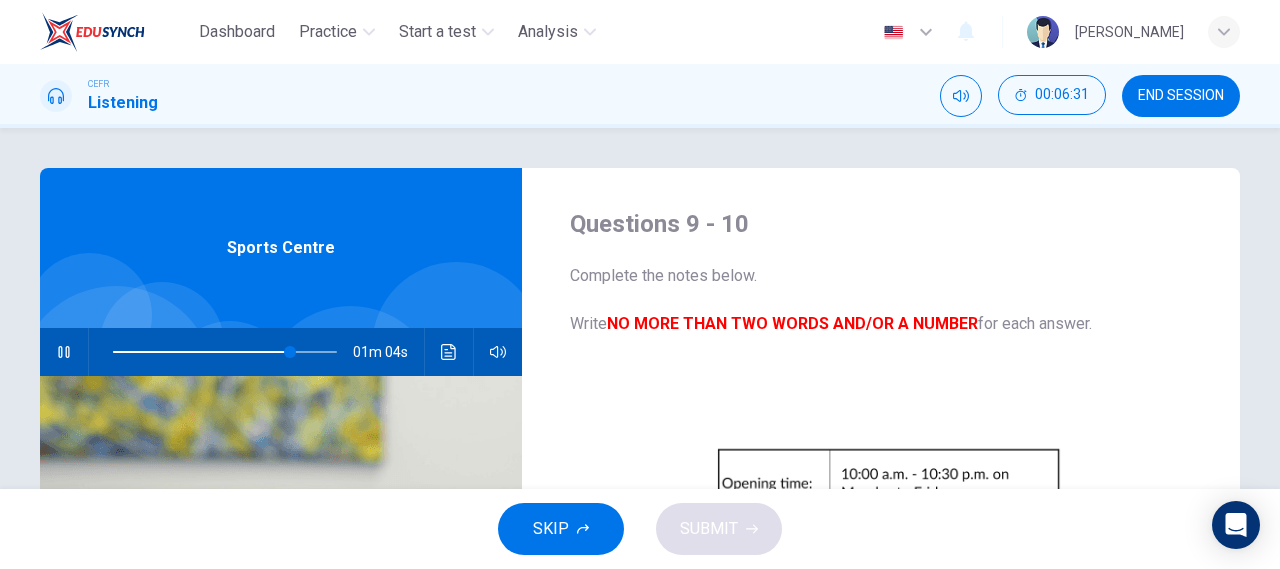 scroll, scrollTop: 62, scrollLeft: 0, axis: vertical 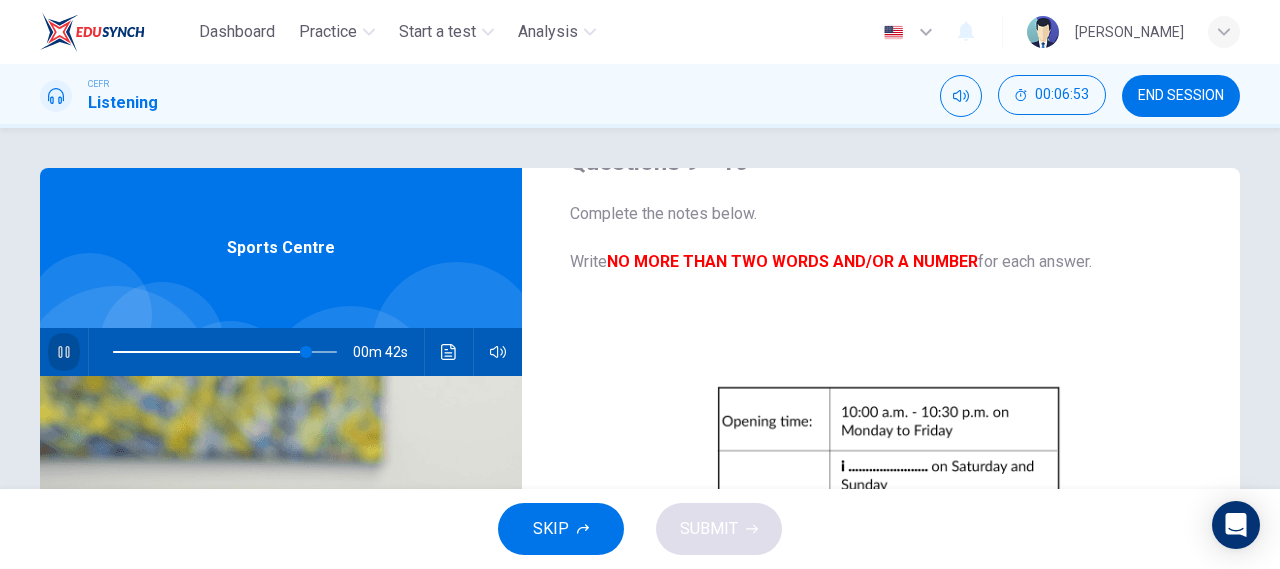click 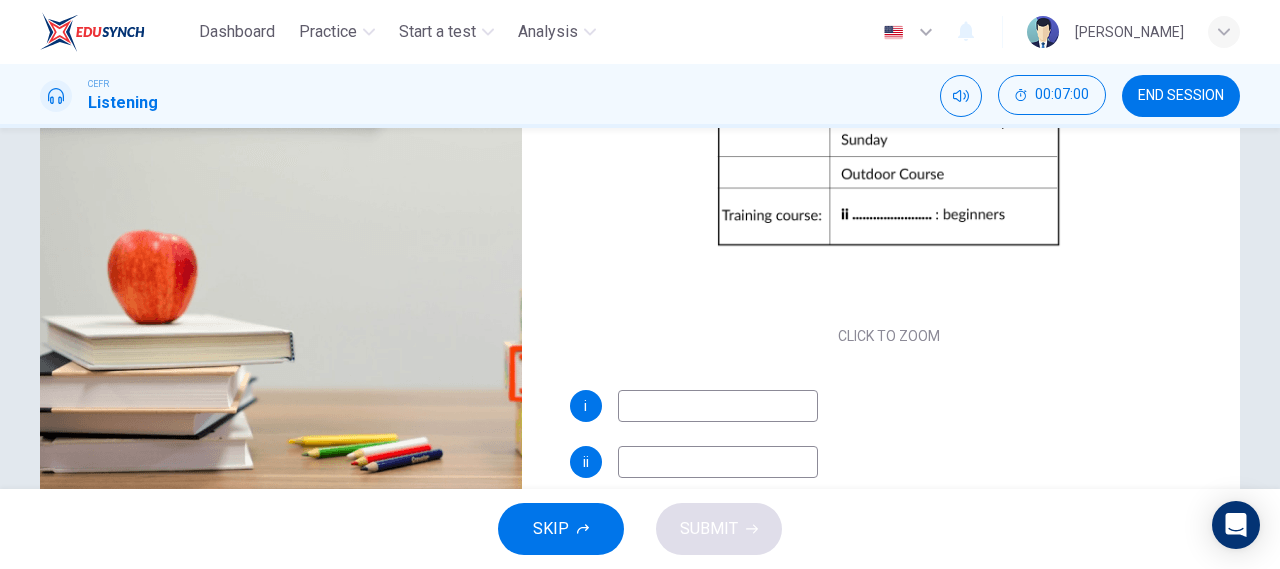 scroll, scrollTop: 350, scrollLeft: 0, axis: vertical 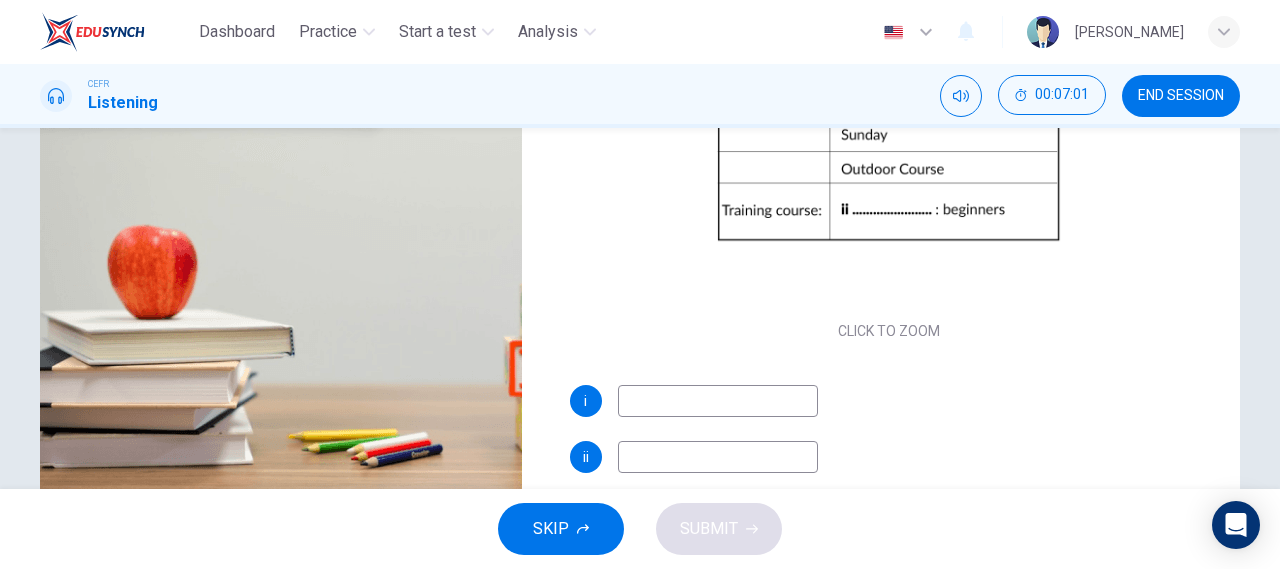 click at bounding box center (718, 401) 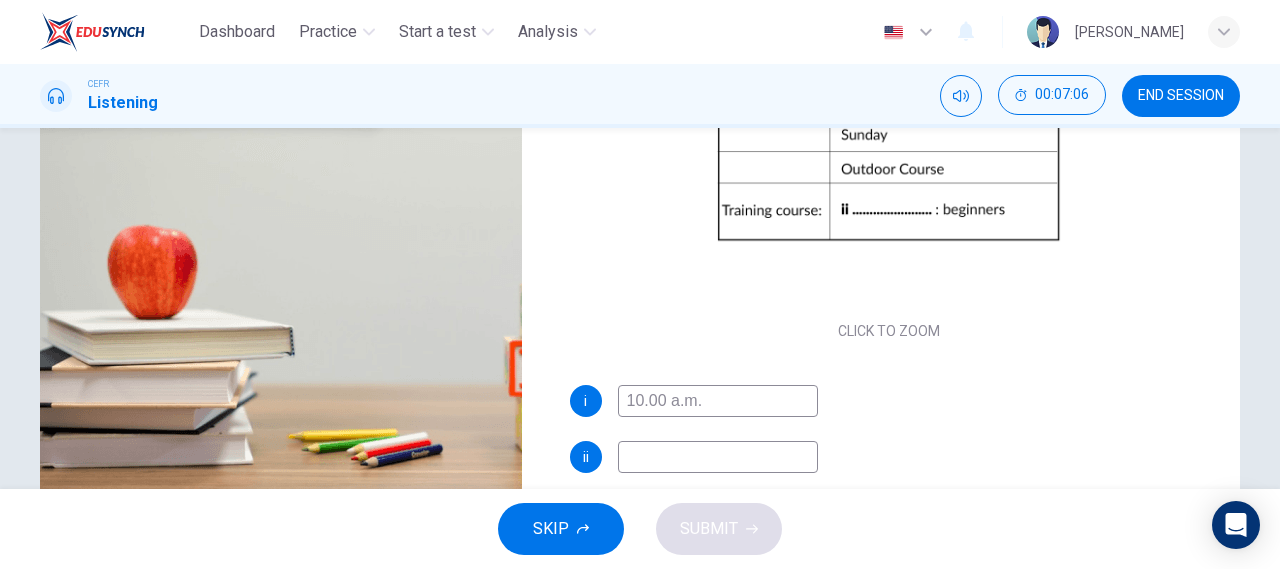 scroll, scrollTop: 0, scrollLeft: 0, axis: both 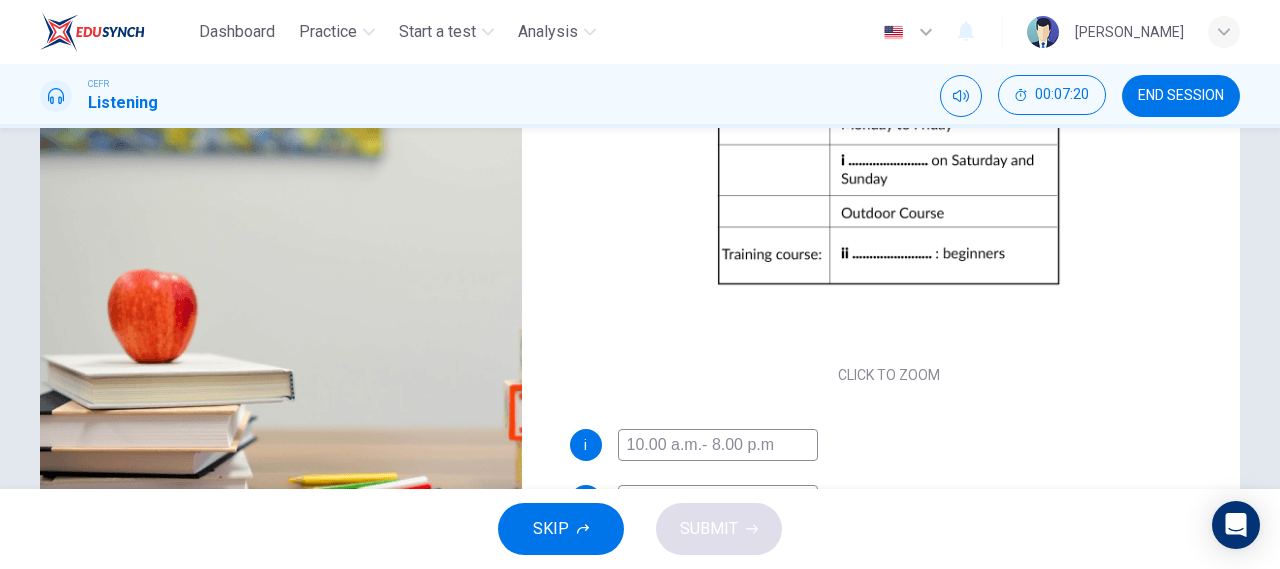 type on "10.00 a.m.- 8.00 p.m." 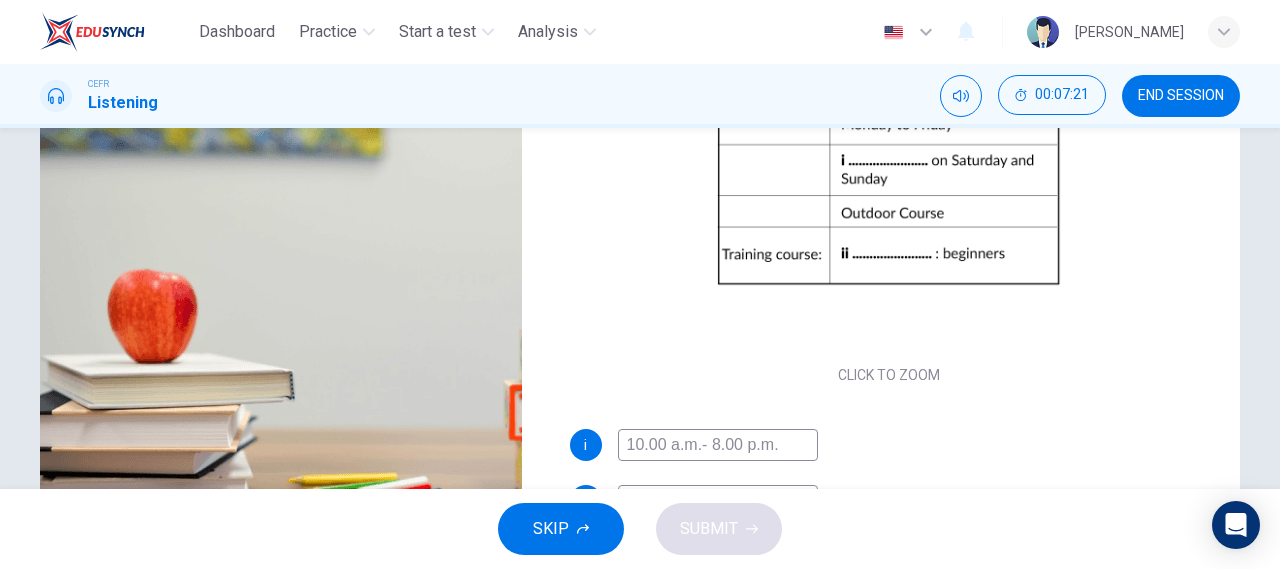 scroll, scrollTop: 0, scrollLeft: 0, axis: both 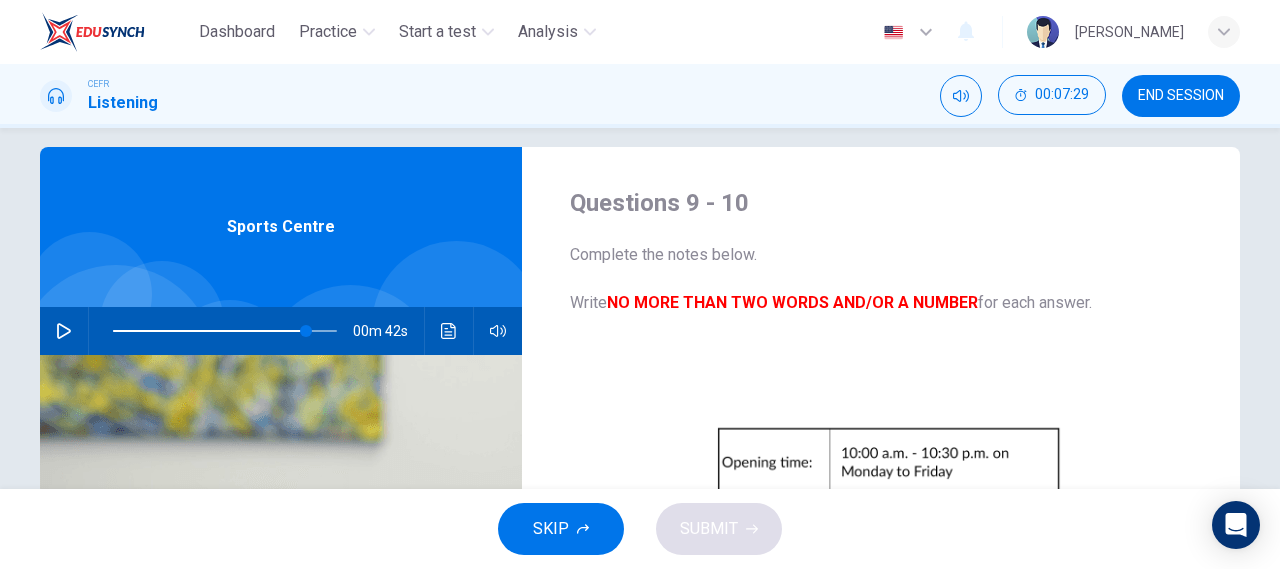 type on "86" 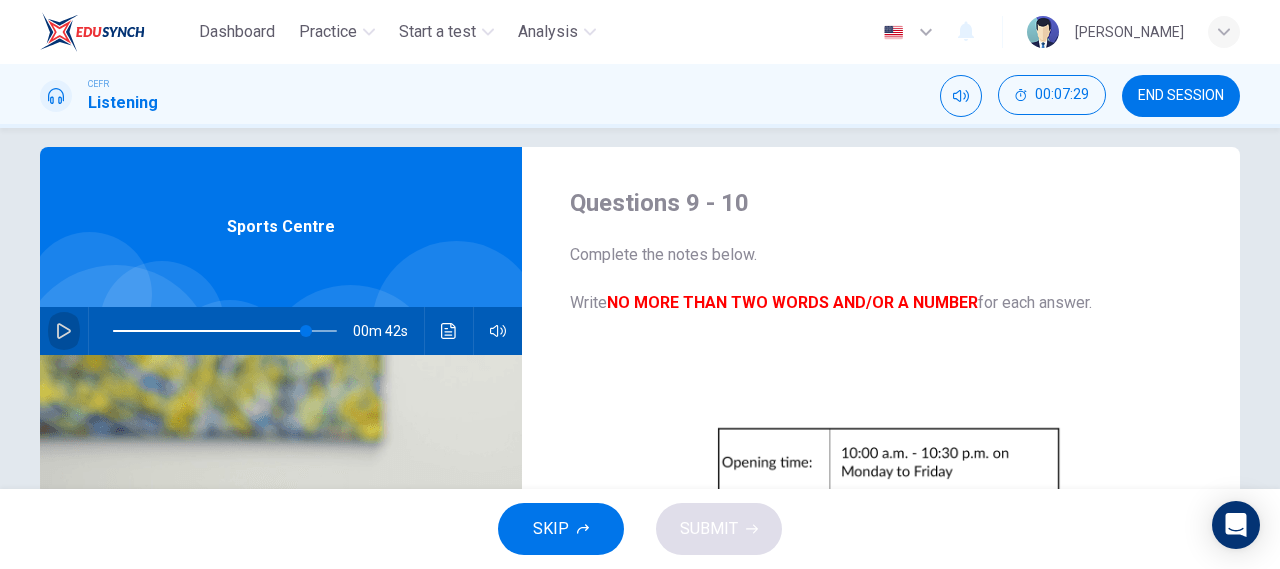 click at bounding box center (64, 331) 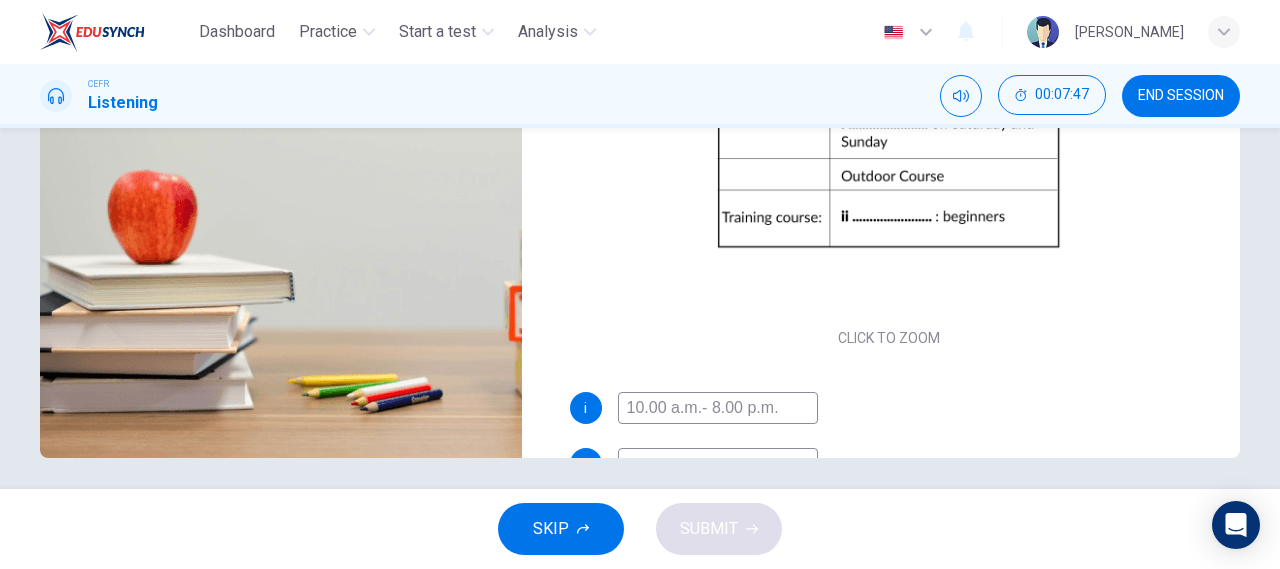 scroll, scrollTop: 414, scrollLeft: 0, axis: vertical 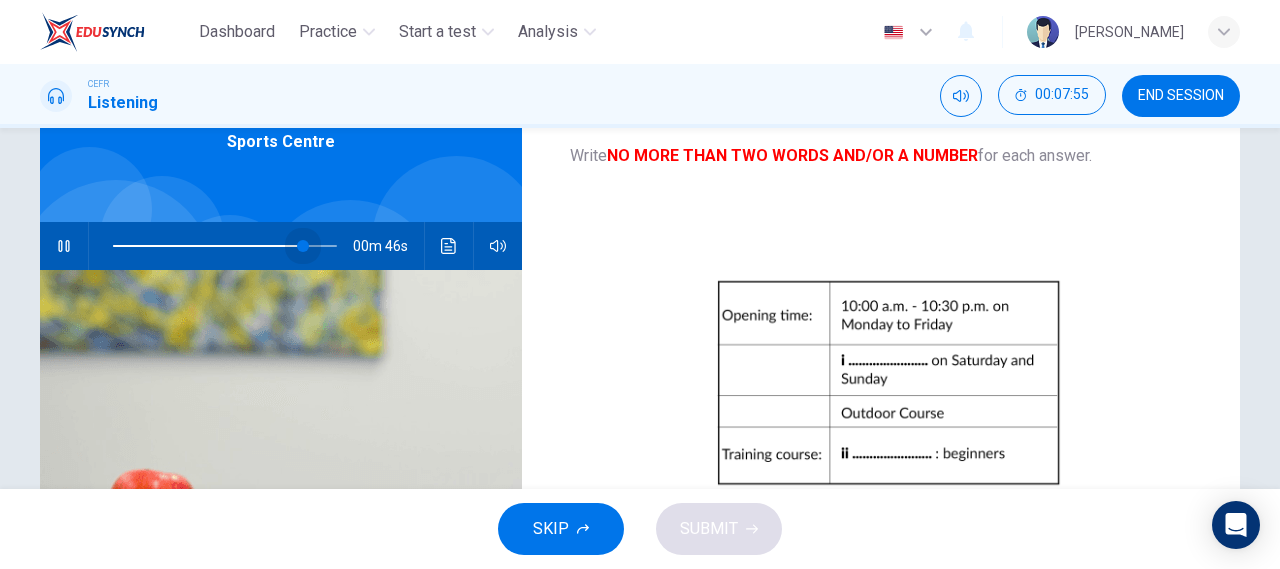 click at bounding box center (303, 246) 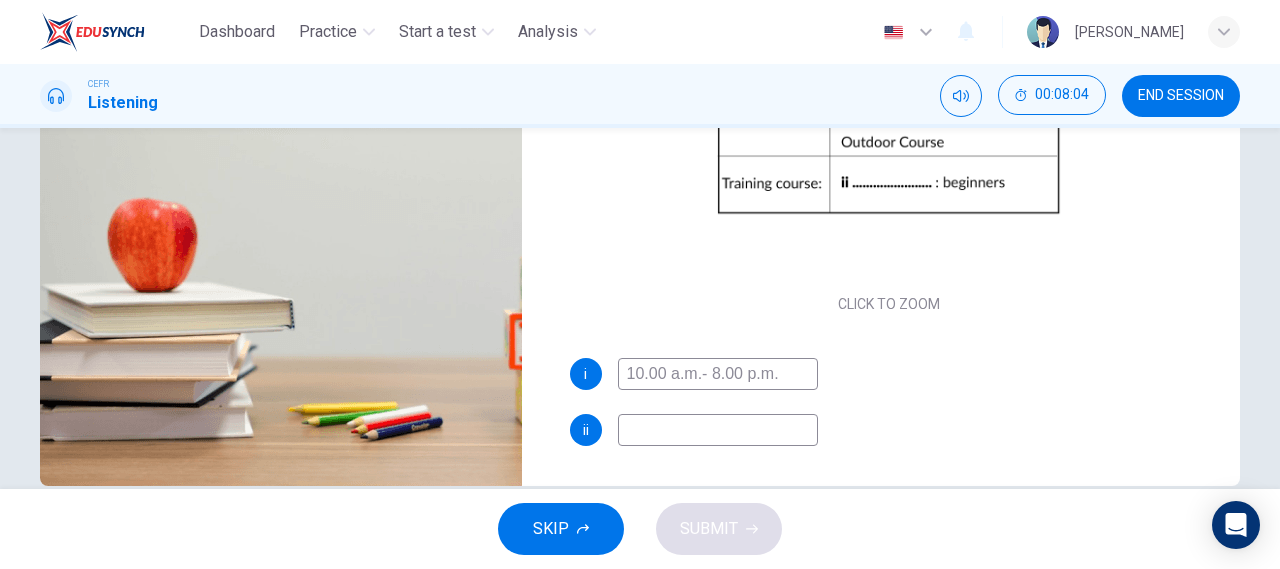 scroll, scrollTop: 387, scrollLeft: 0, axis: vertical 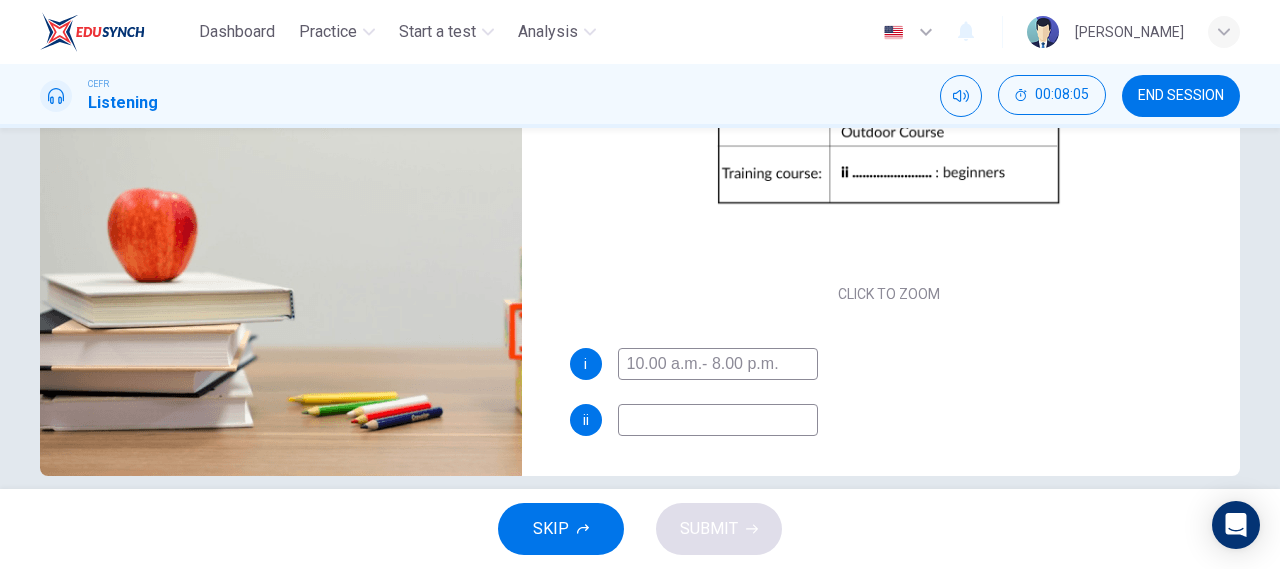click at bounding box center [718, 420] 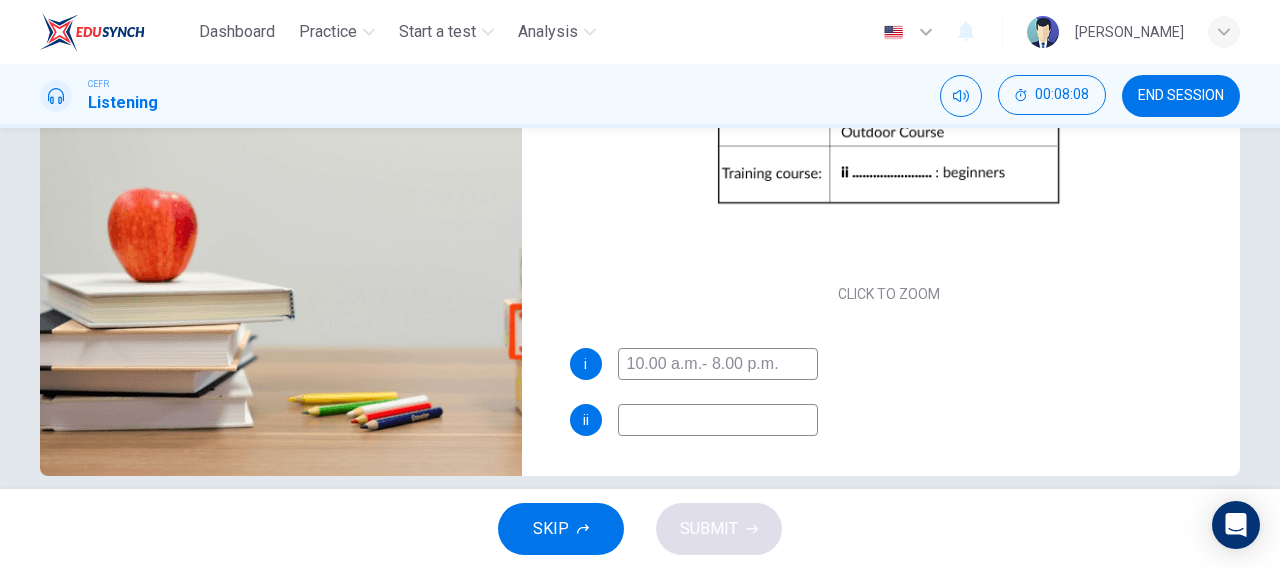 type on "89" 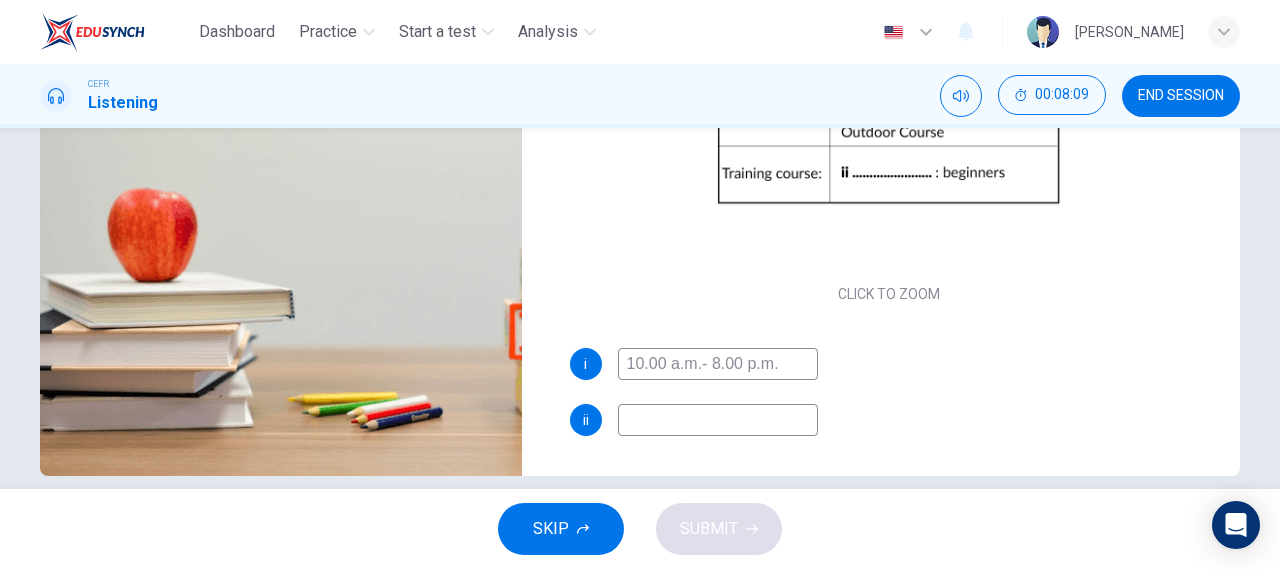 type on "M" 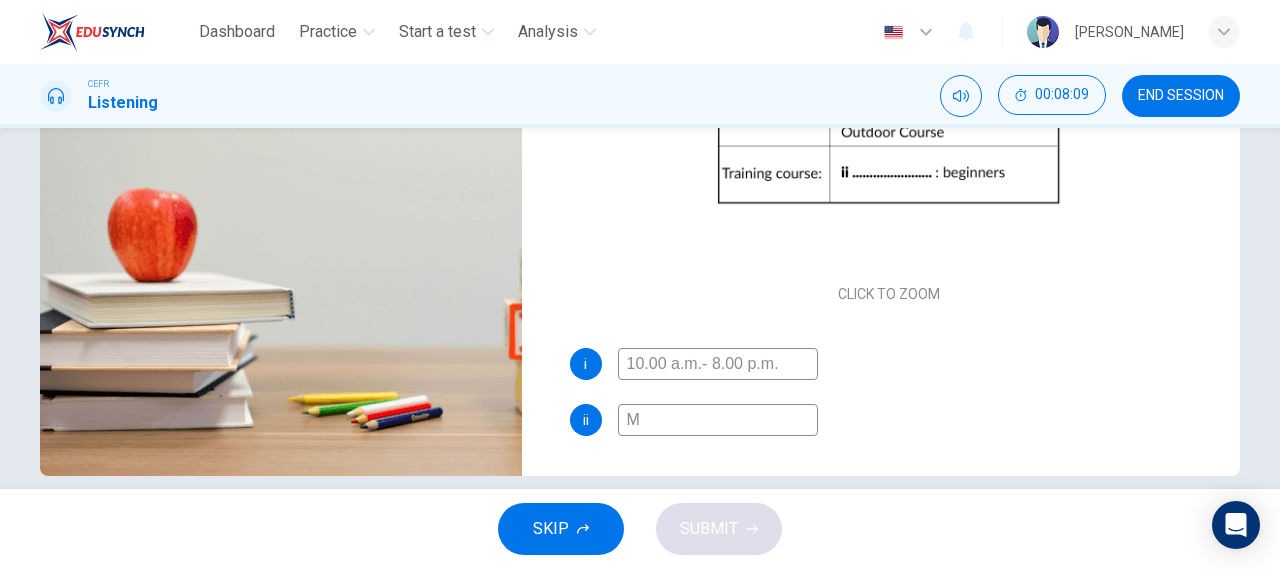 type on "89" 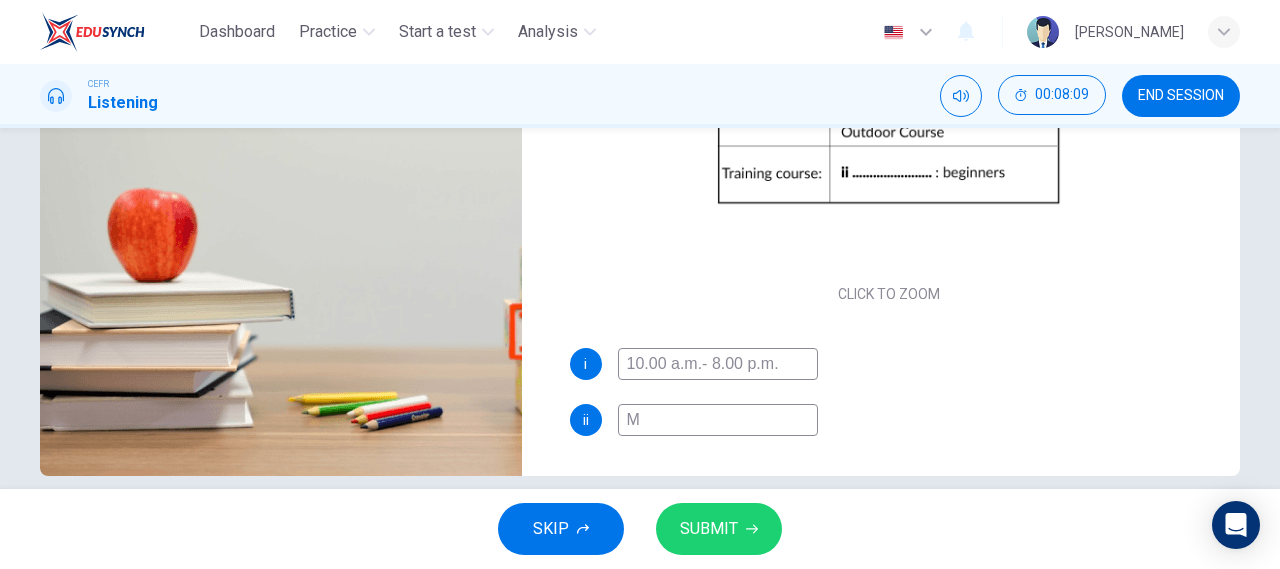 type on "Mo" 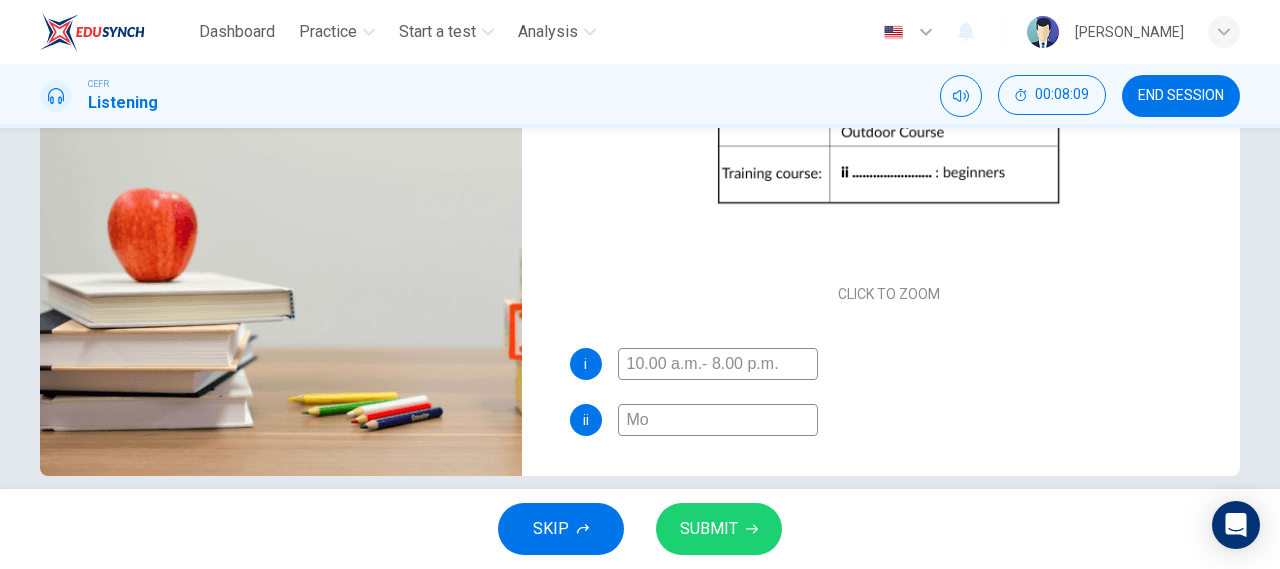 type on "89" 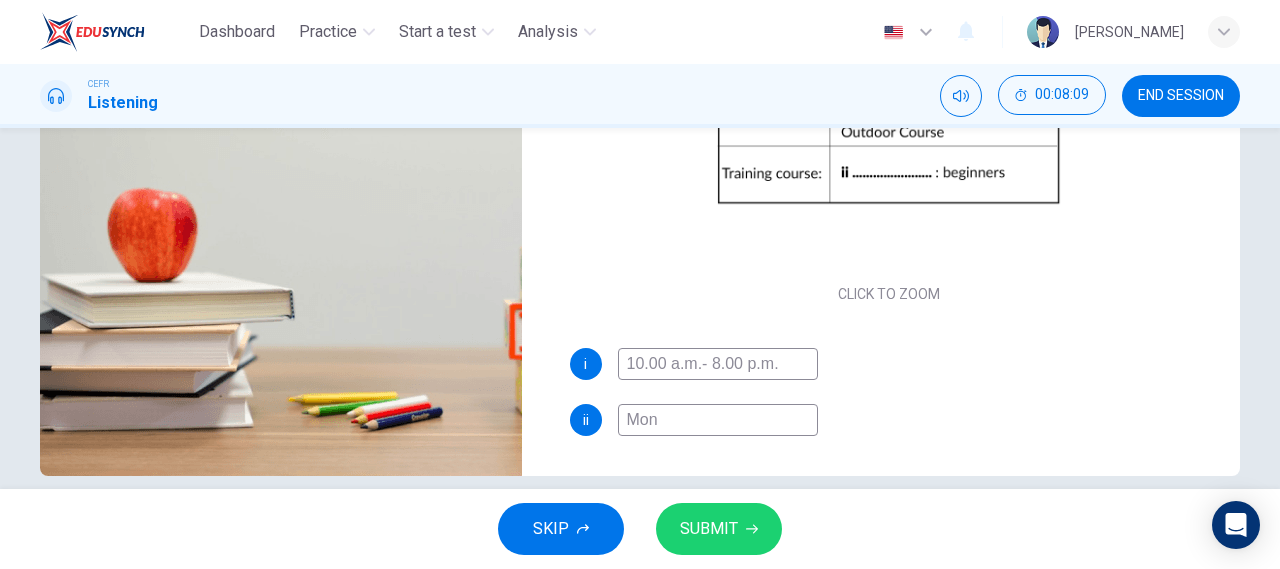 type on "89" 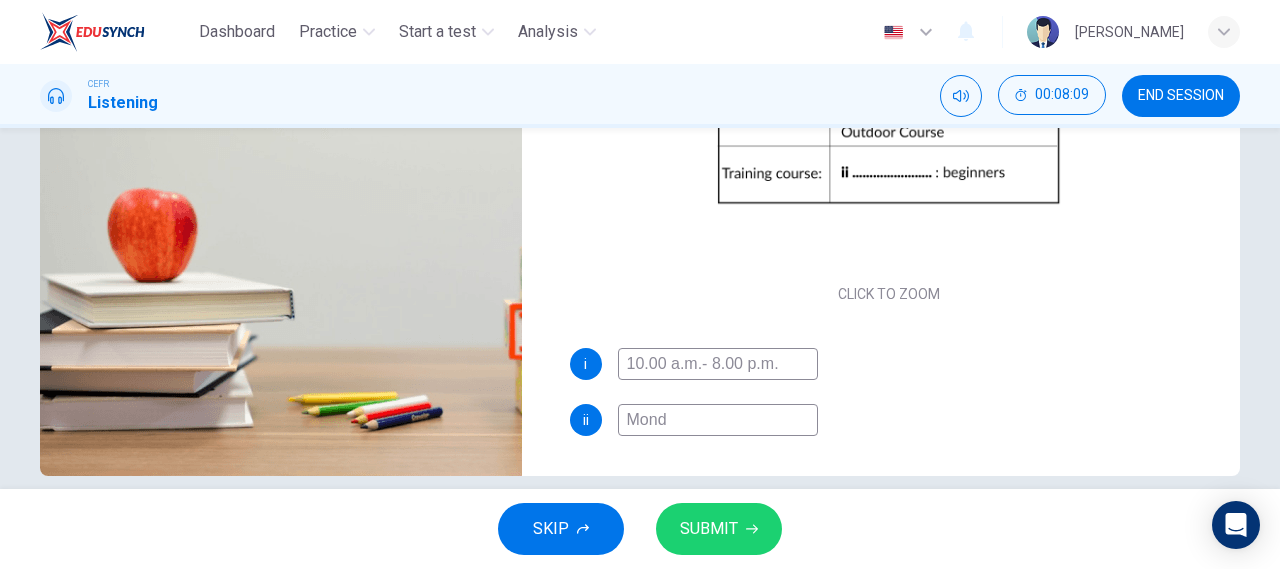 type on "90" 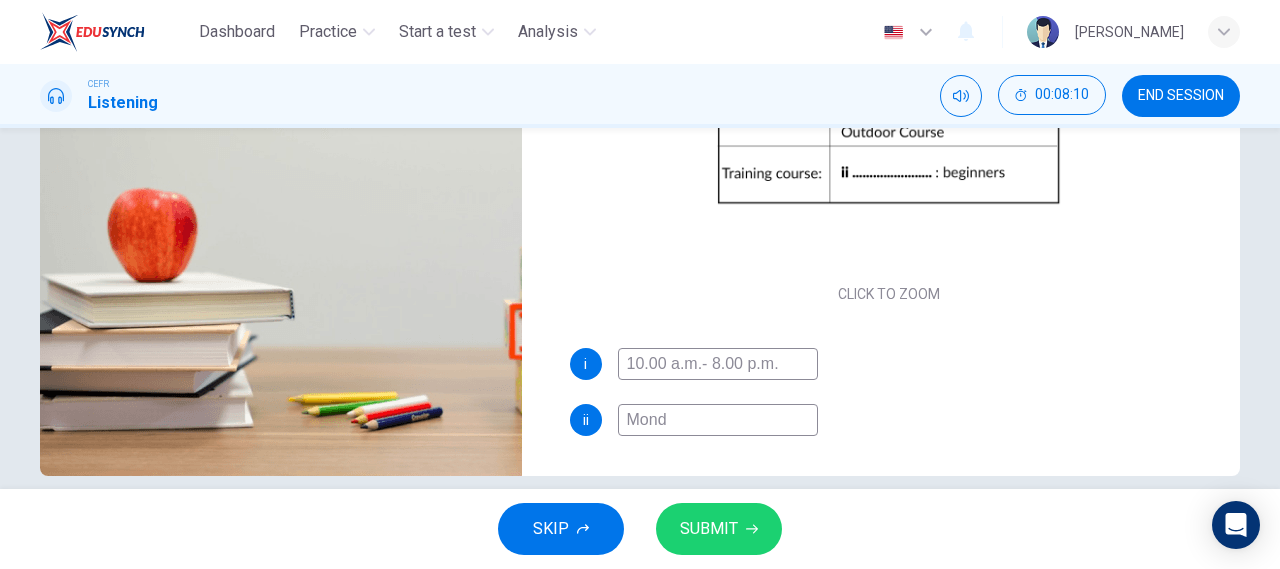 type on "Monda" 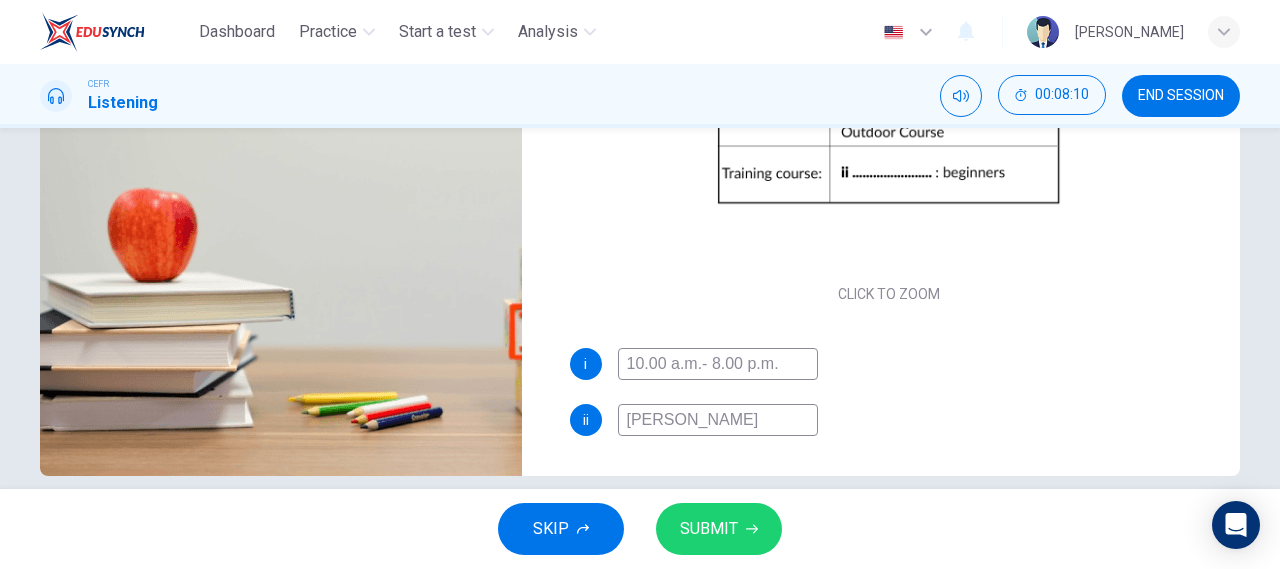 type on "90" 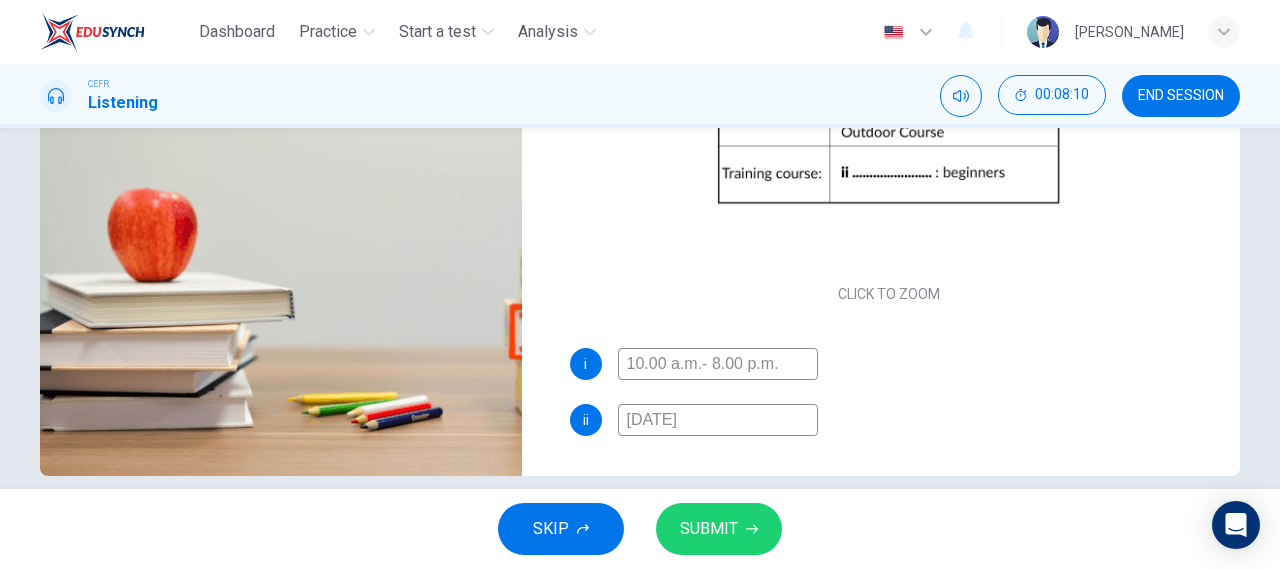 type on "90" 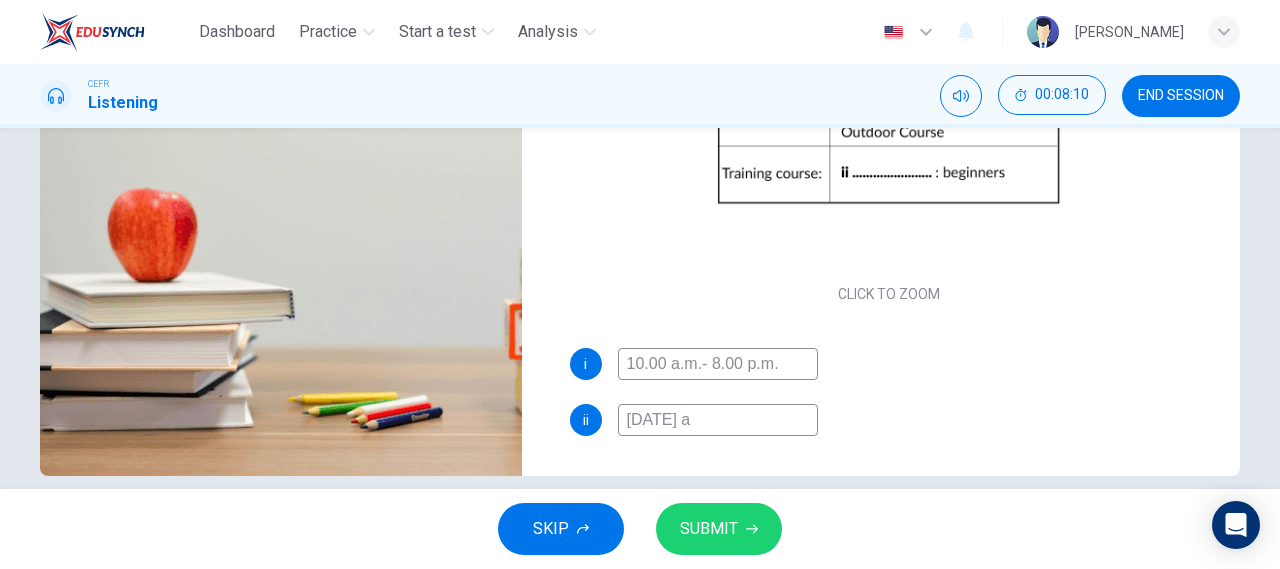 type on "90" 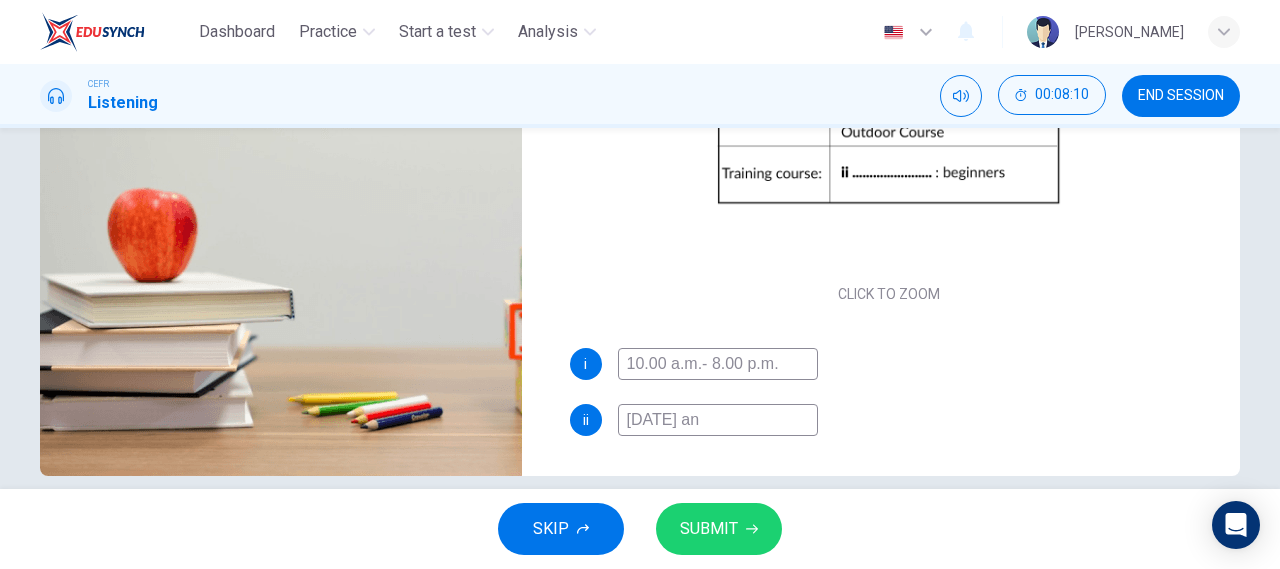 type on "90" 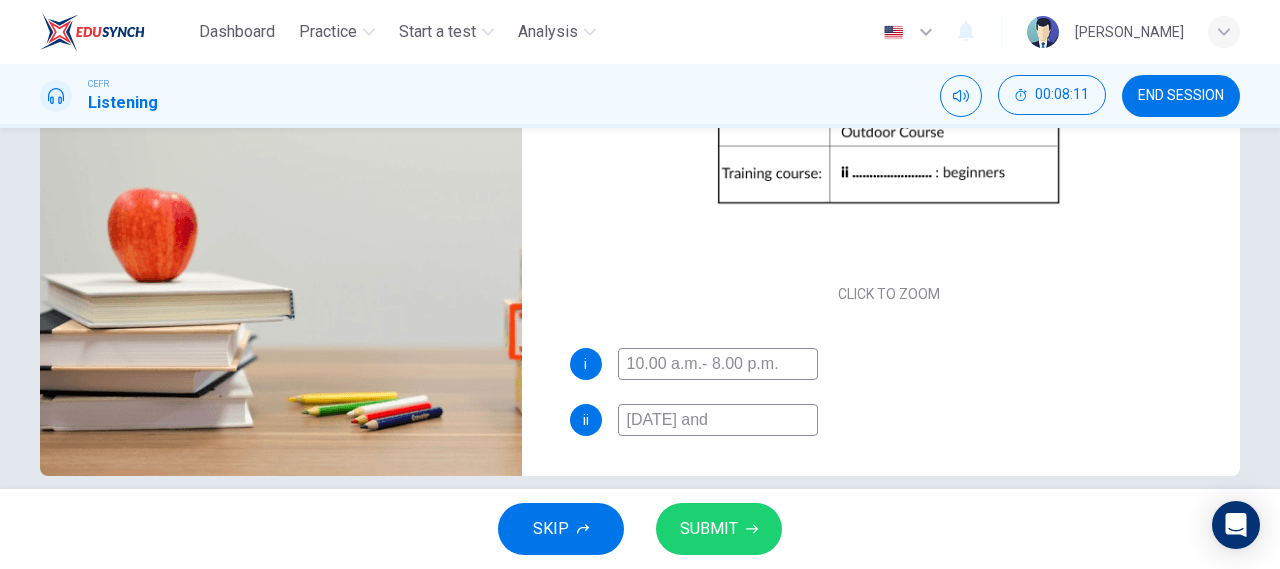 type on "Monday and" 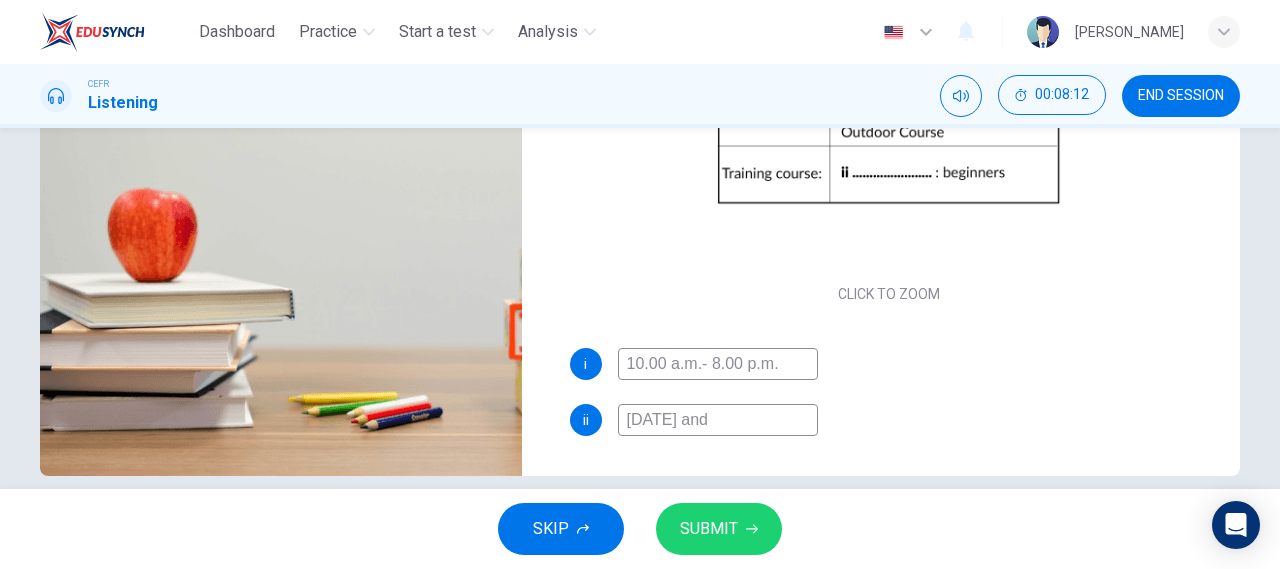 type on "Monday and W" 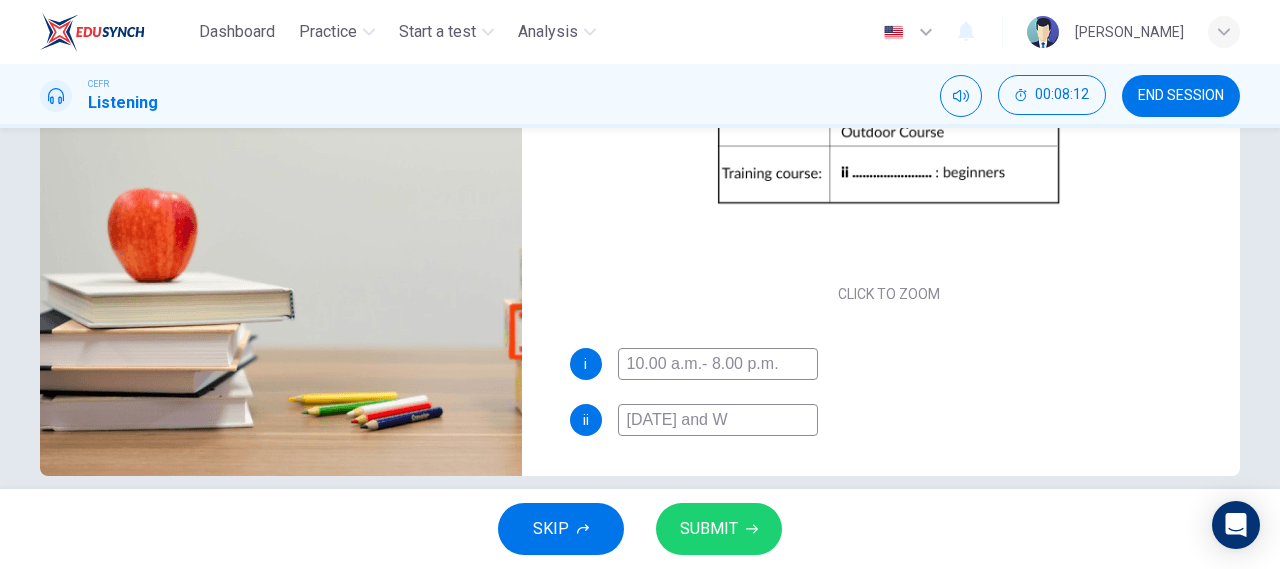 type on "90" 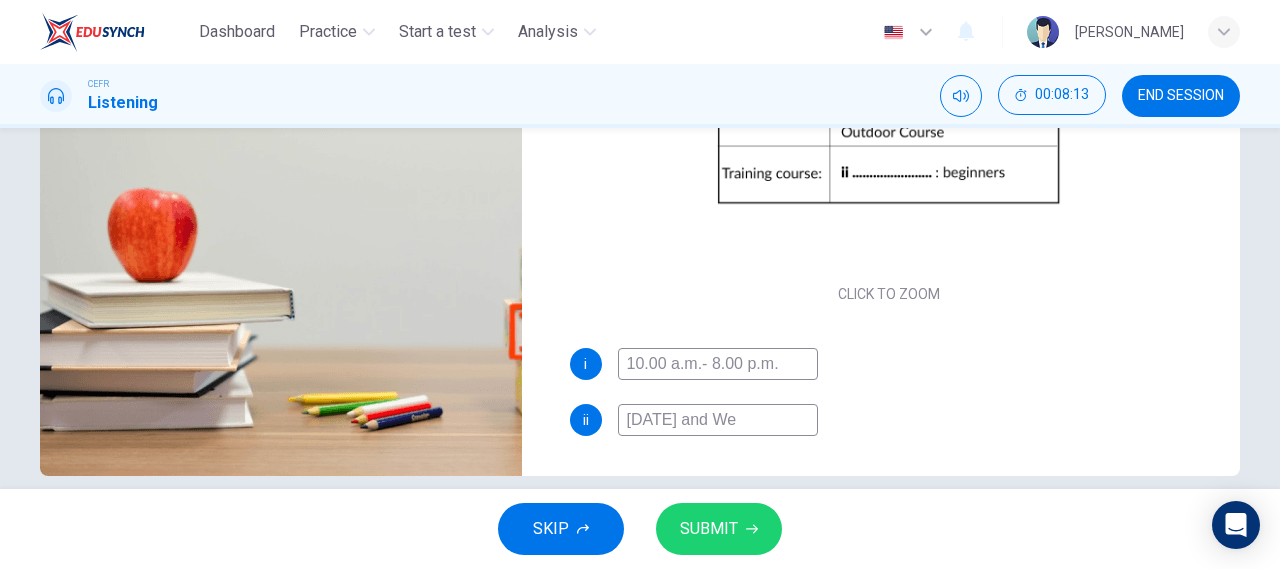 type on "91" 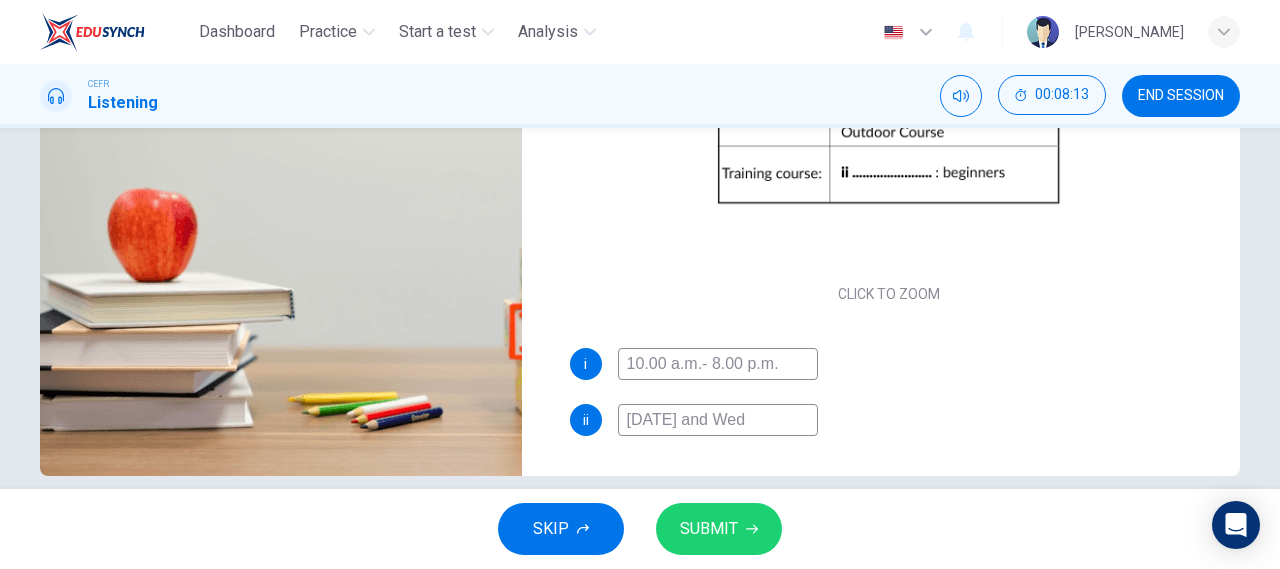 type on "Monday and Wedn" 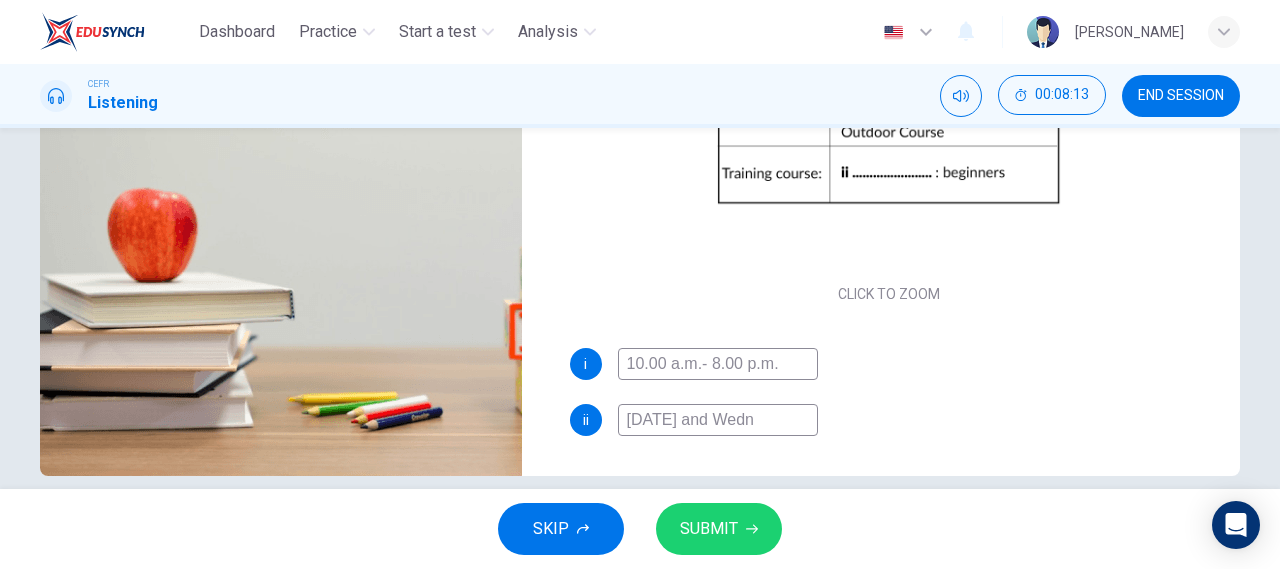 type on "91" 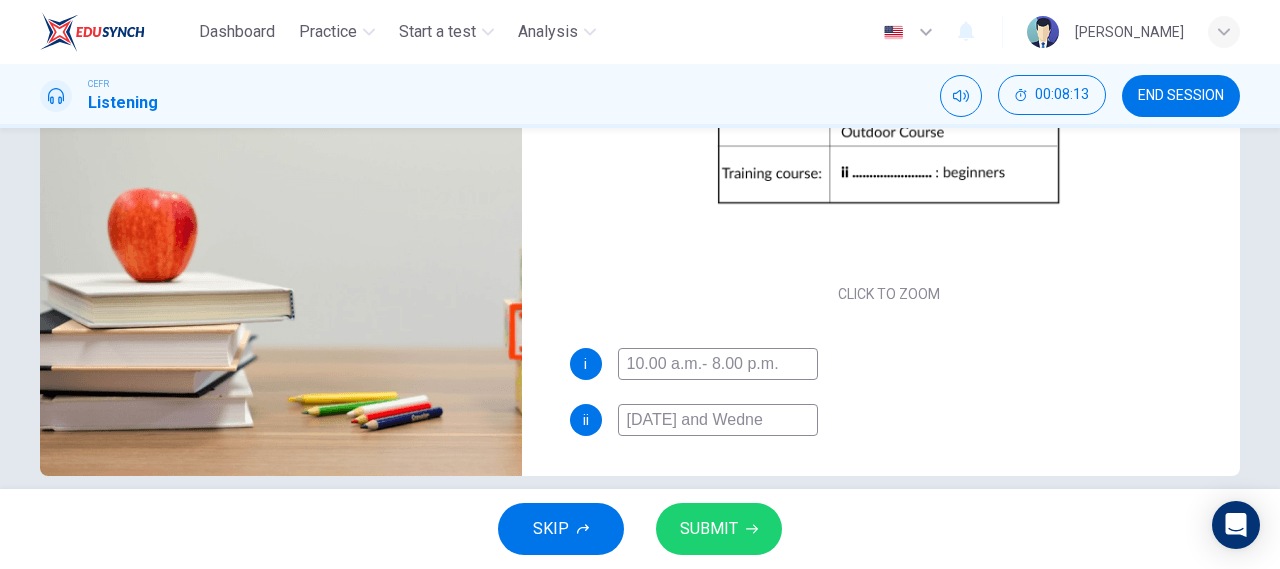 type on "91" 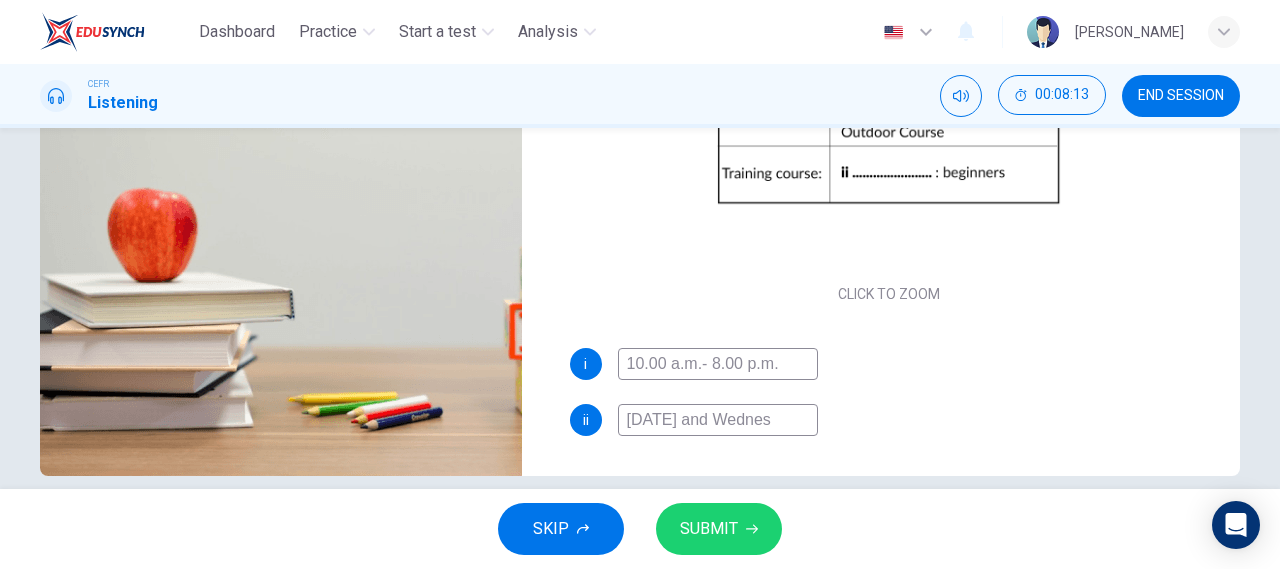 type on "91" 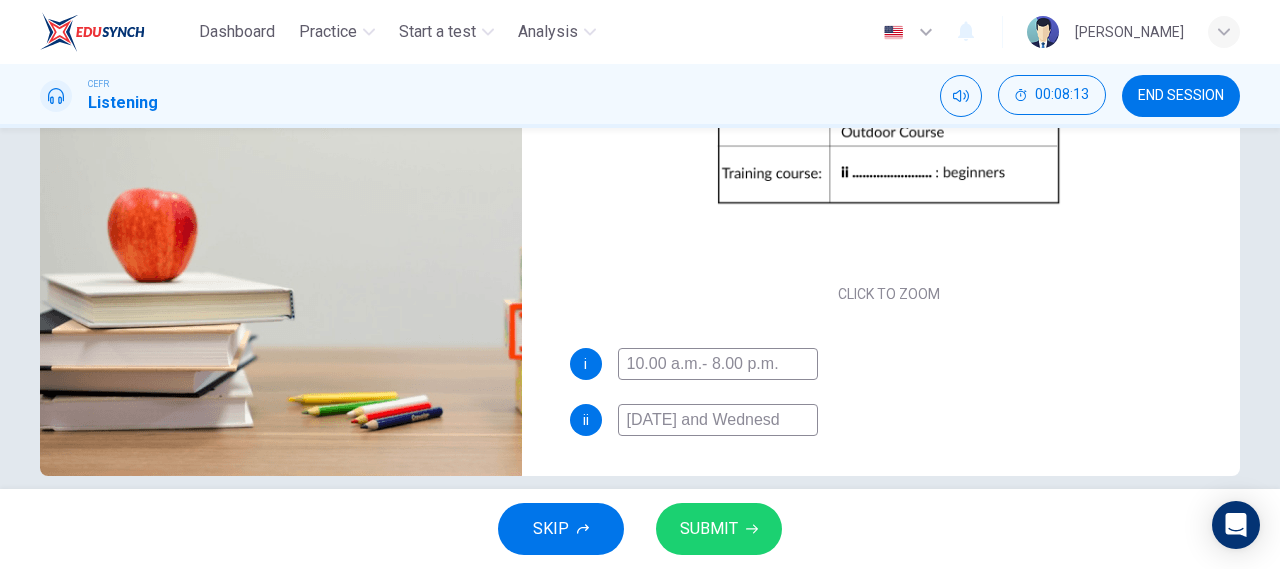 type on "91" 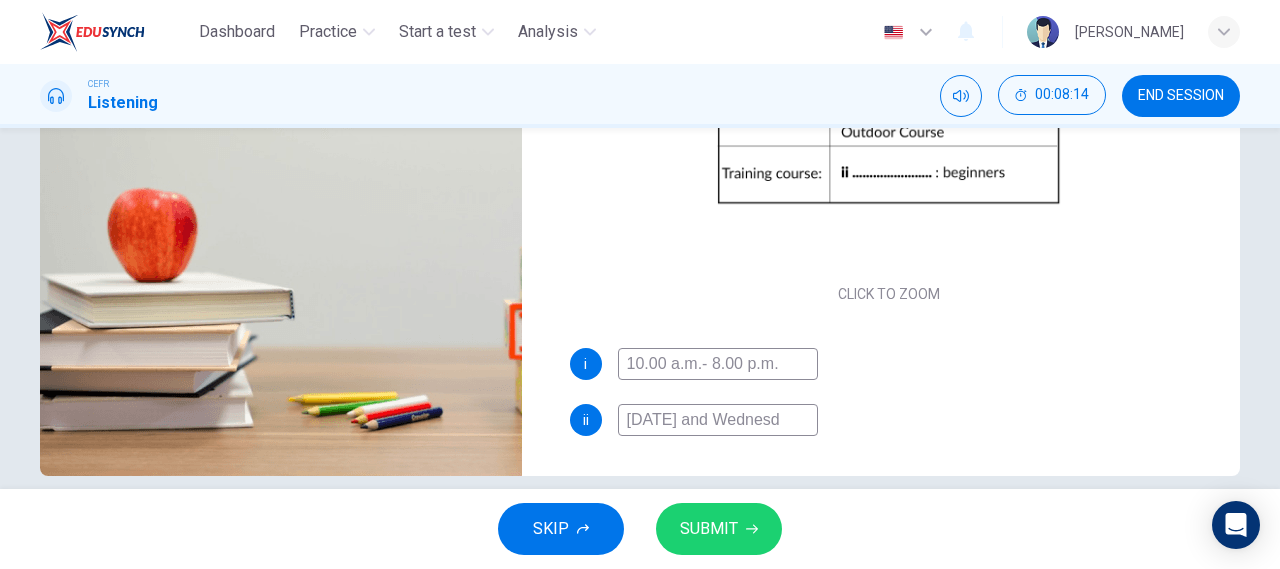 type on "Monday and Wednesda" 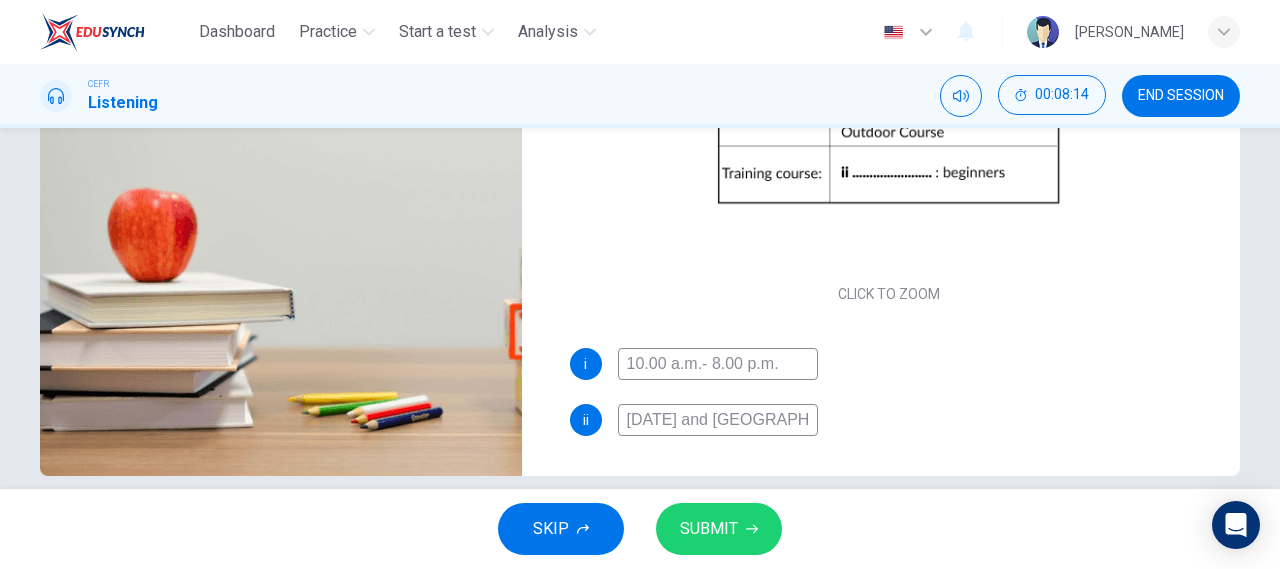 type on "91" 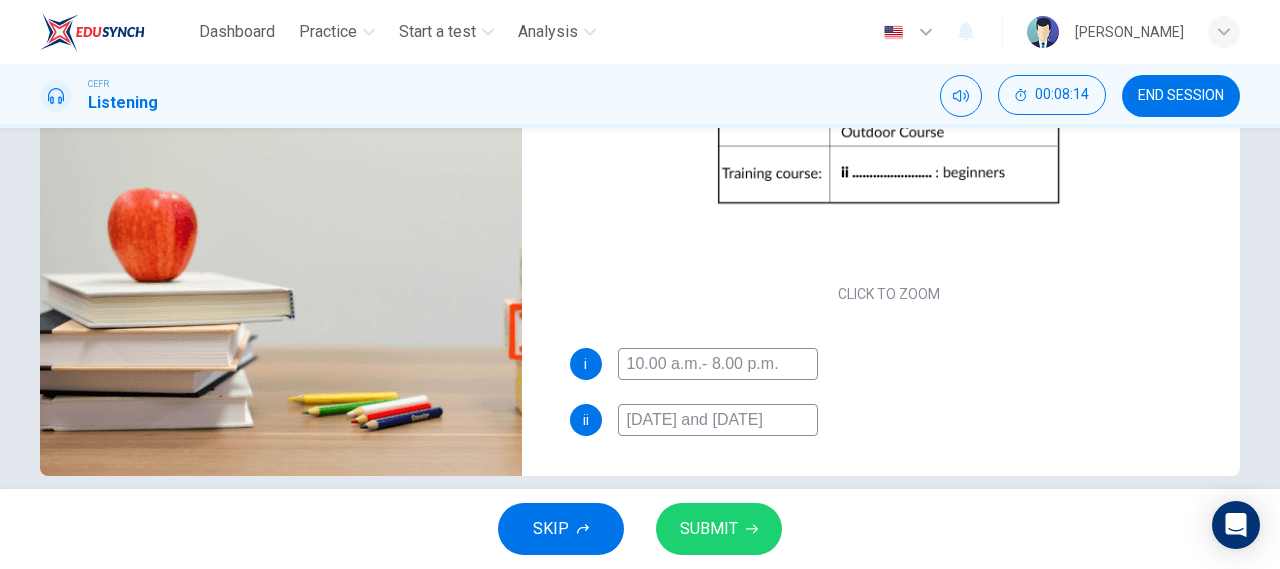 type on "91" 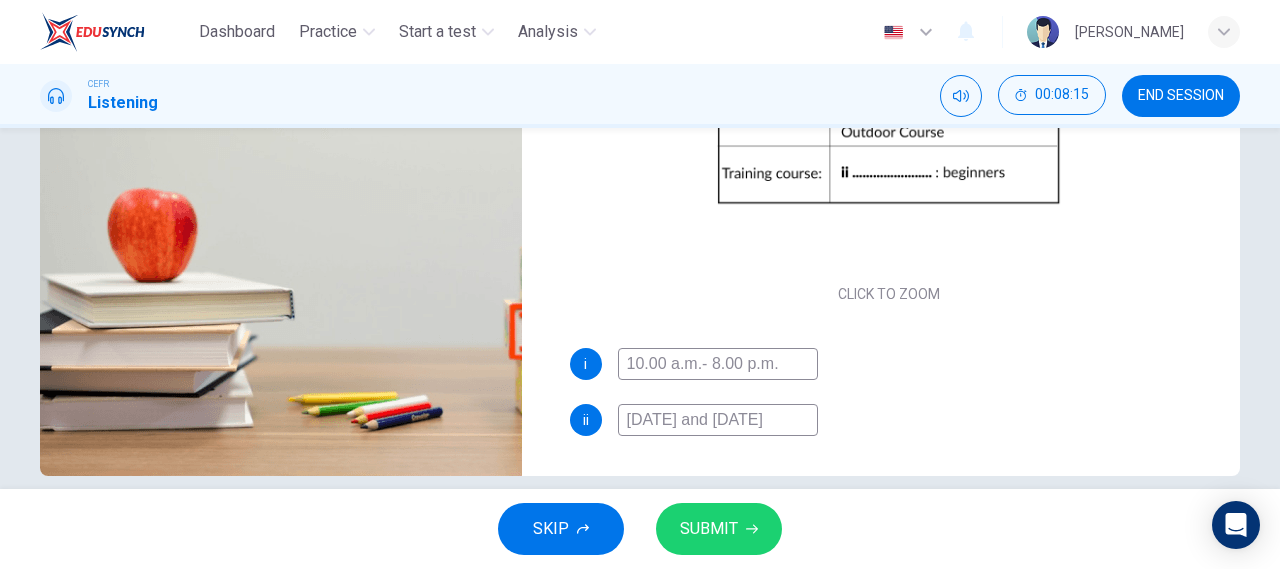 type on "91" 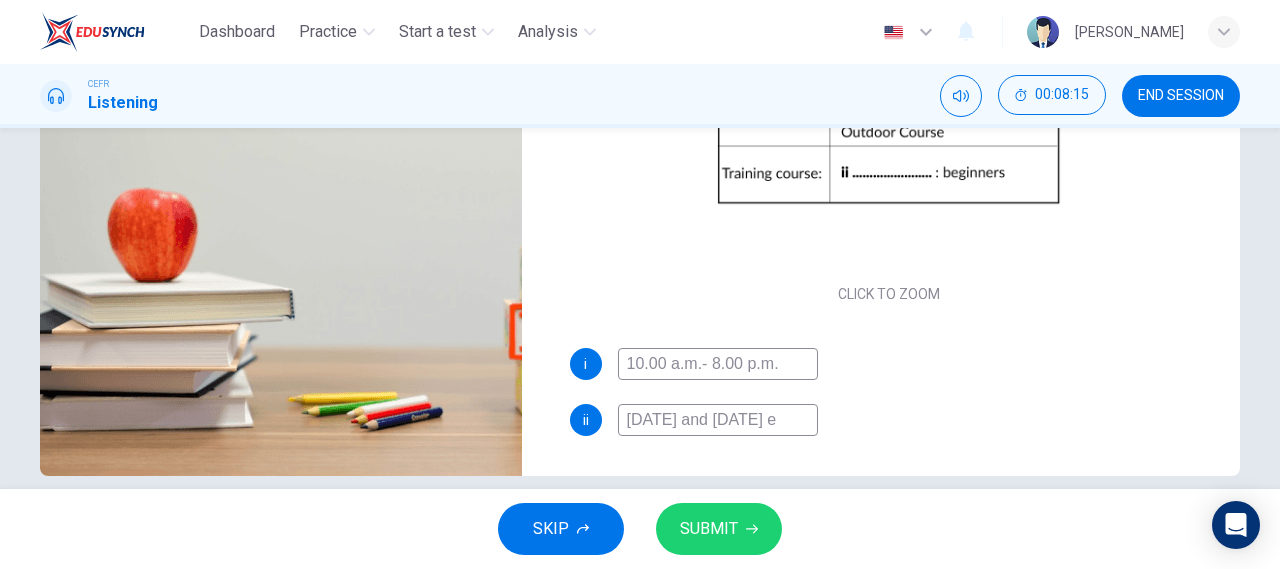 type on "Monday and Wednesday eb" 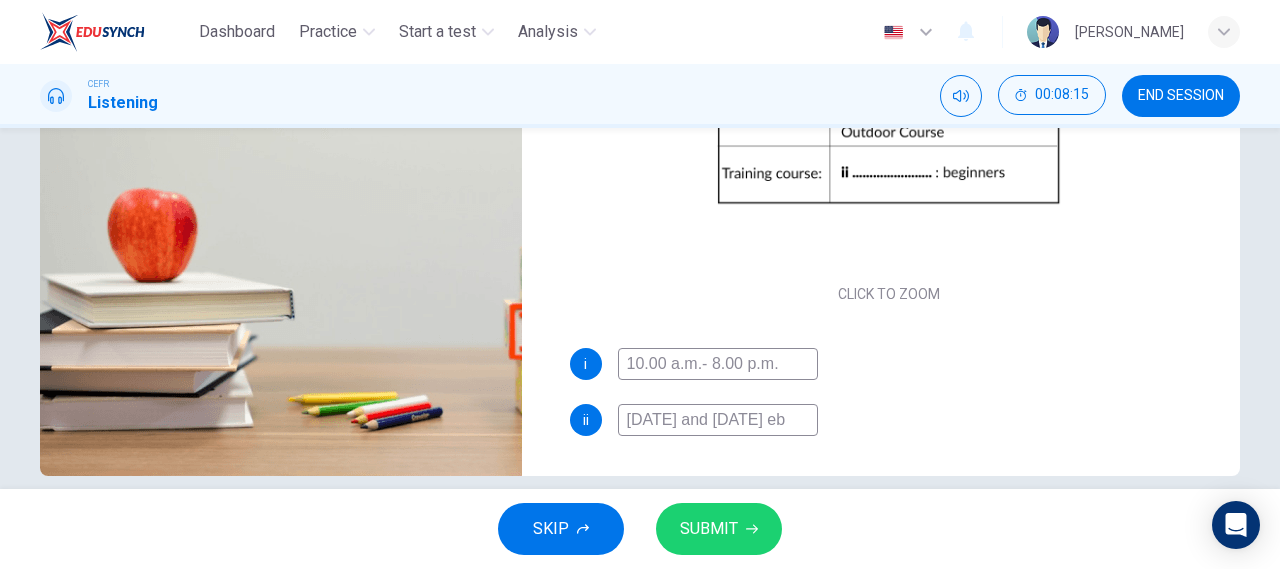 type on "91" 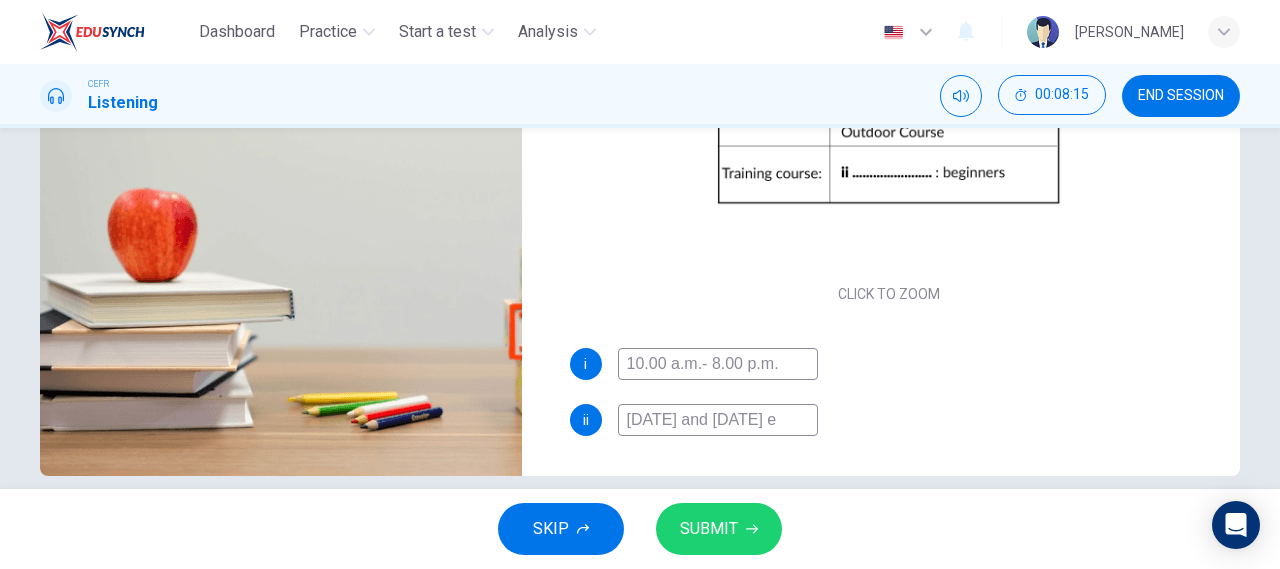 type on "92" 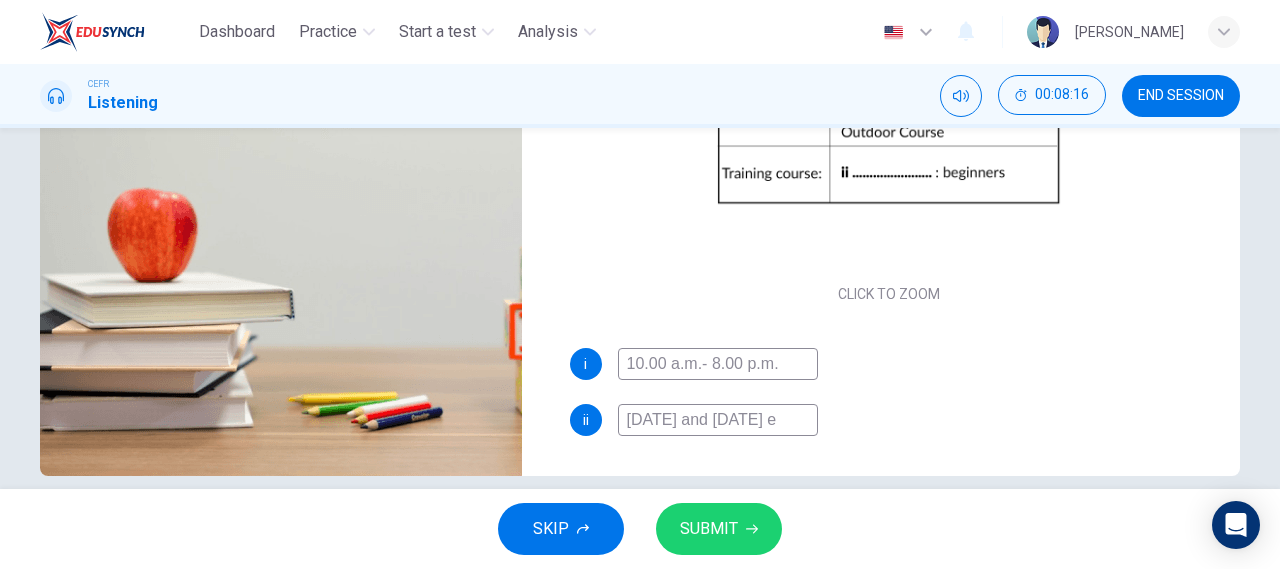 type on "Monday and Wednesday ev" 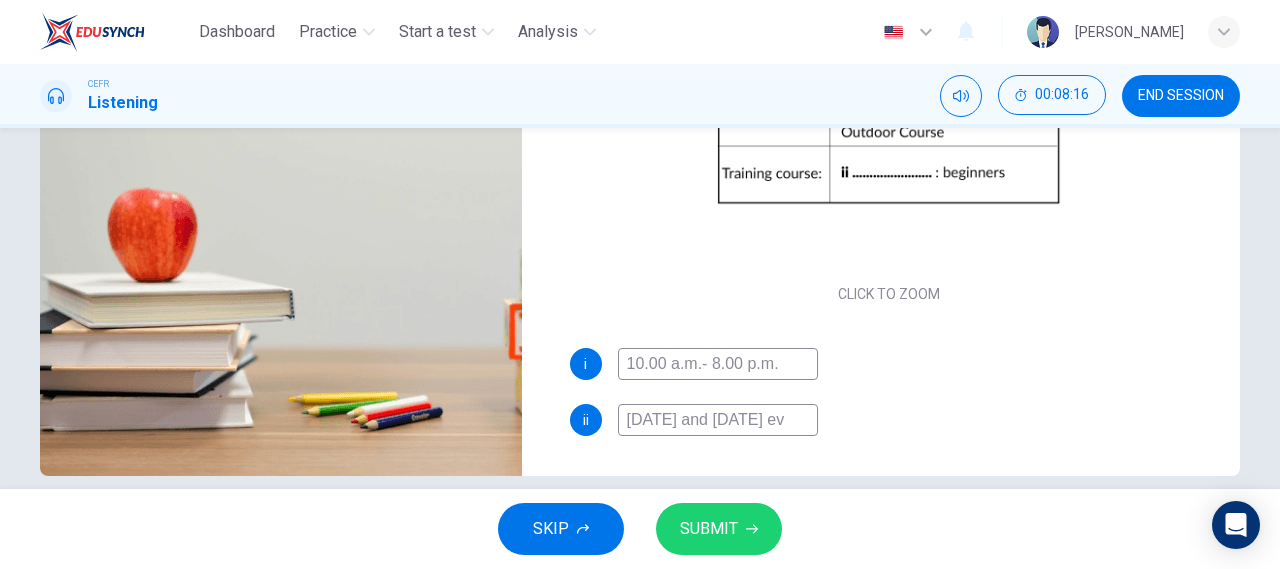 type on "92" 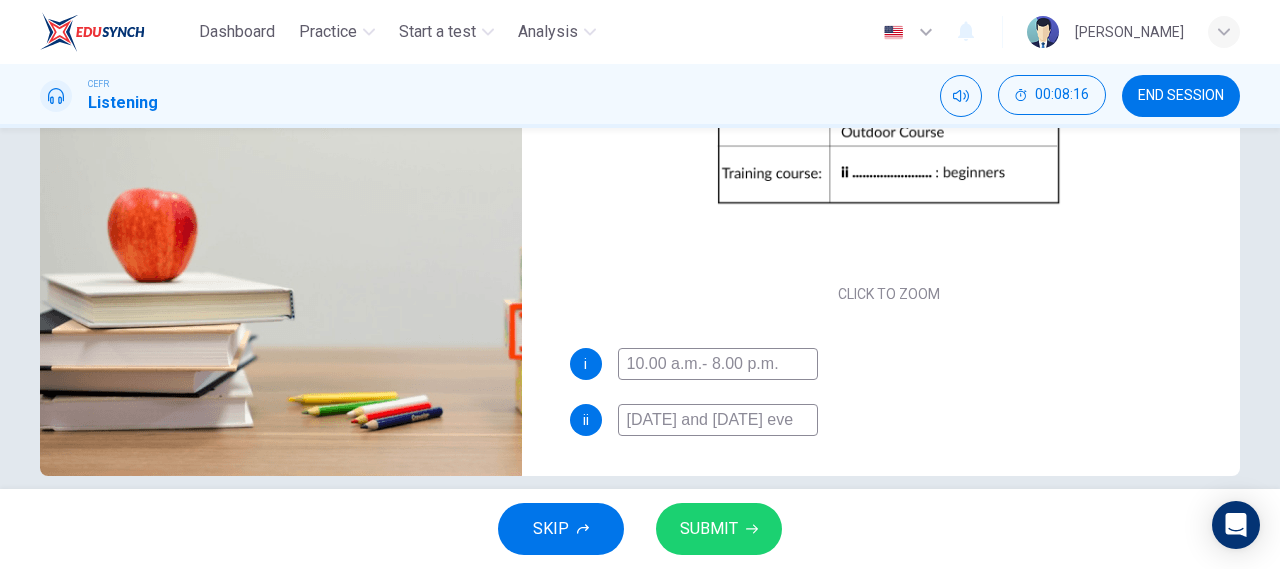 type on "92" 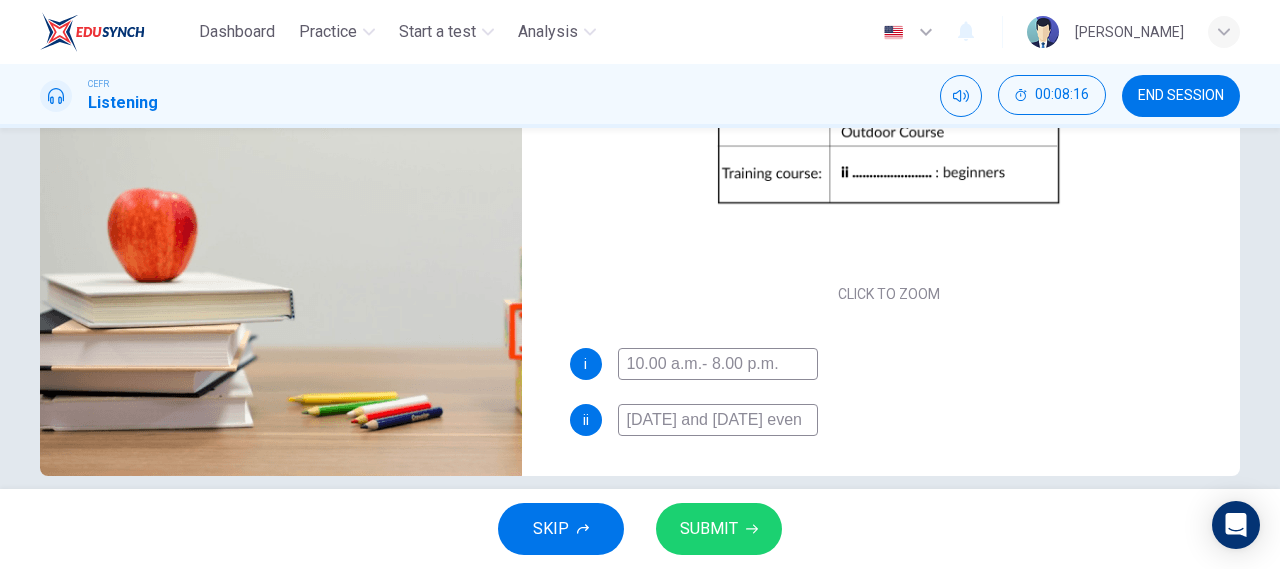 type on "92" 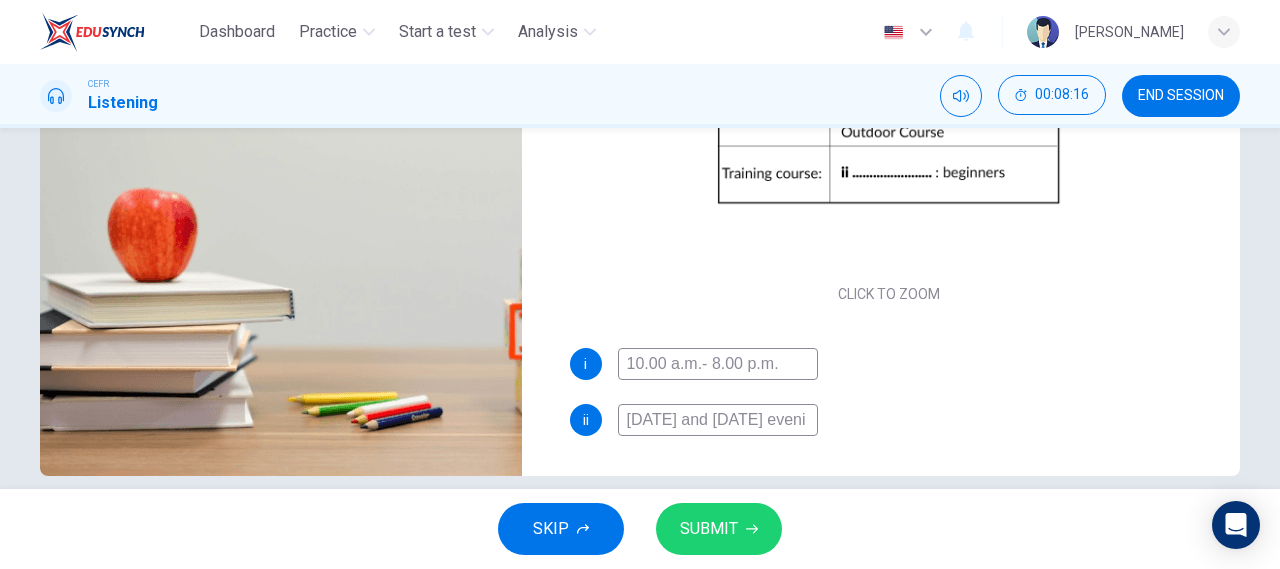 type on "92" 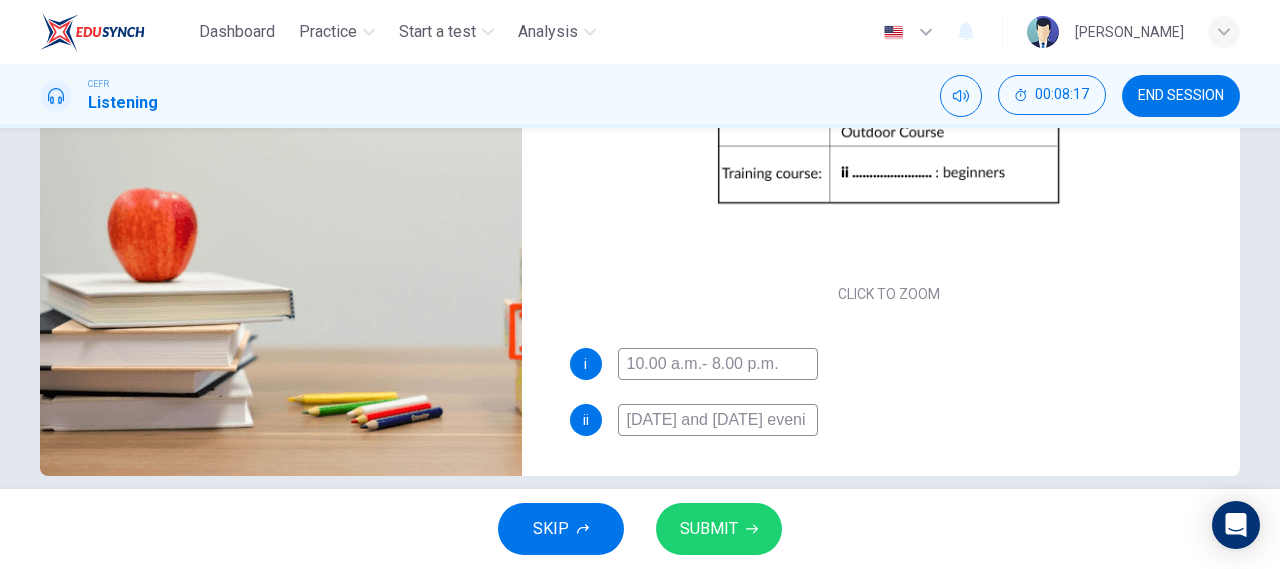 type on "Monday and Wednesday evenin" 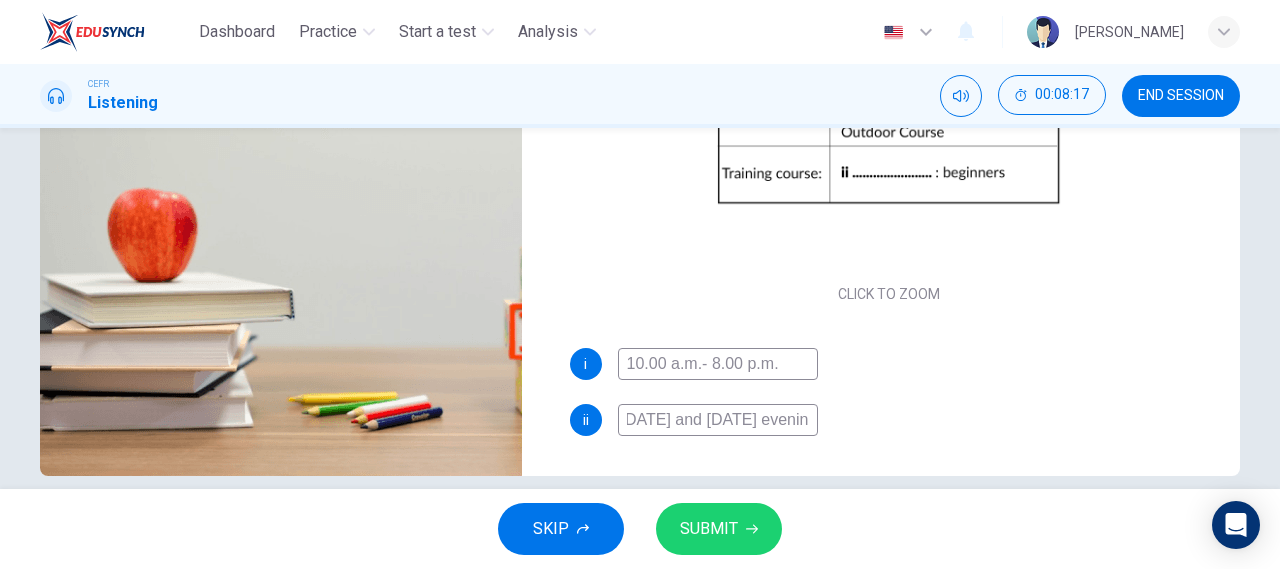 type on "92" 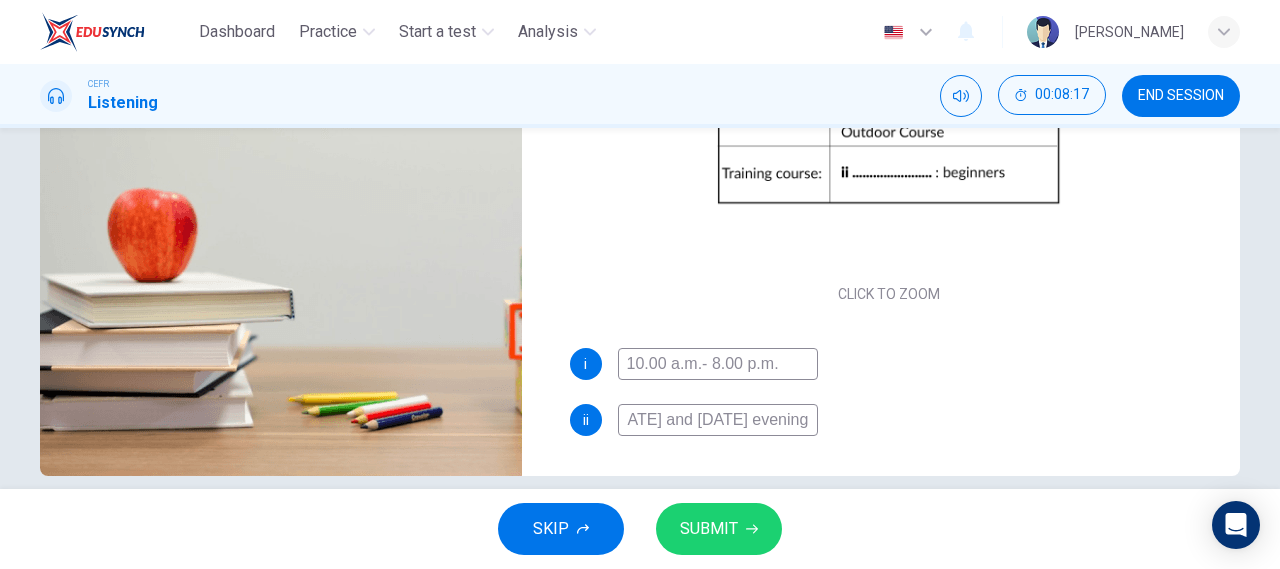 scroll, scrollTop: 0, scrollLeft: 54, axis: horizontal 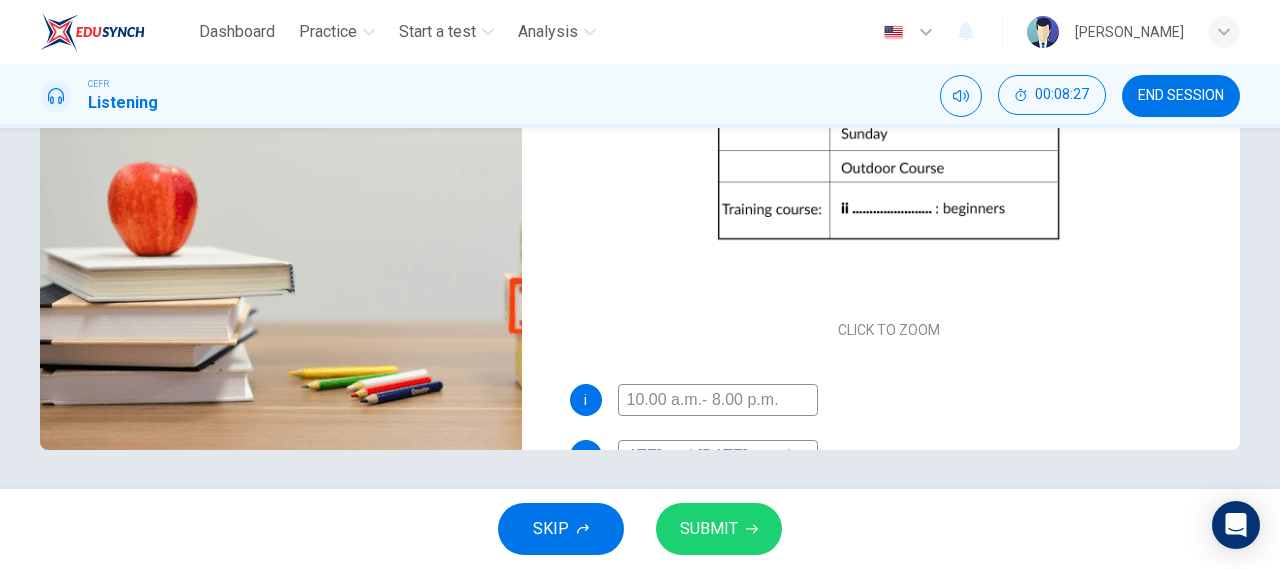 type on "95" 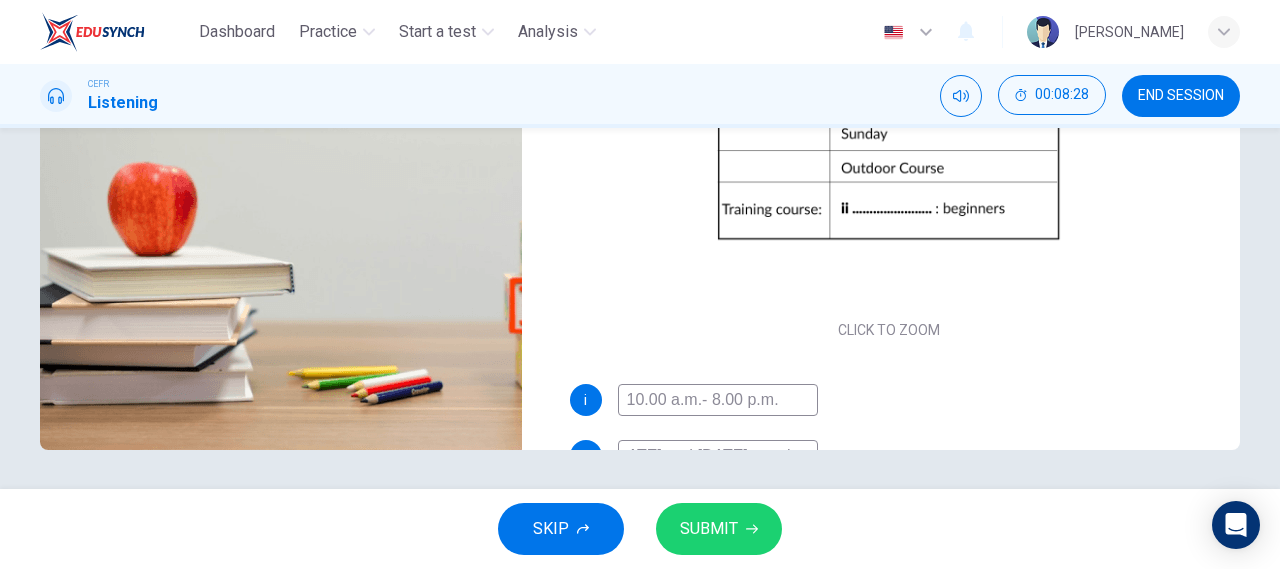 type on "Monday and Wednesday evening" 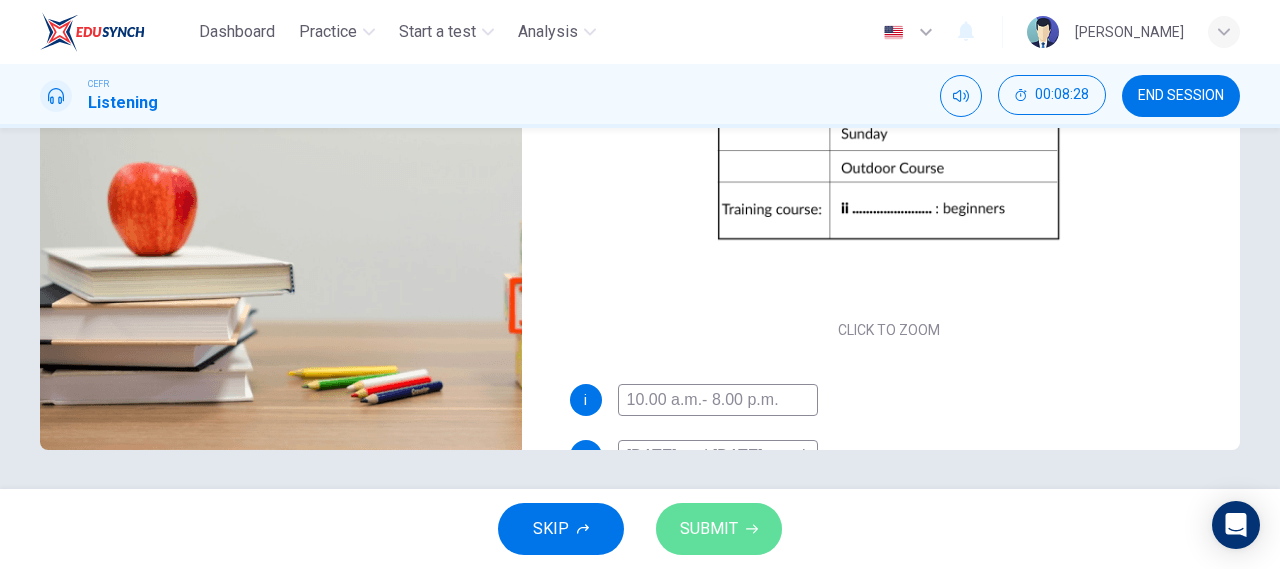 click on "SUBMIT" at bounding box center [709, 529] 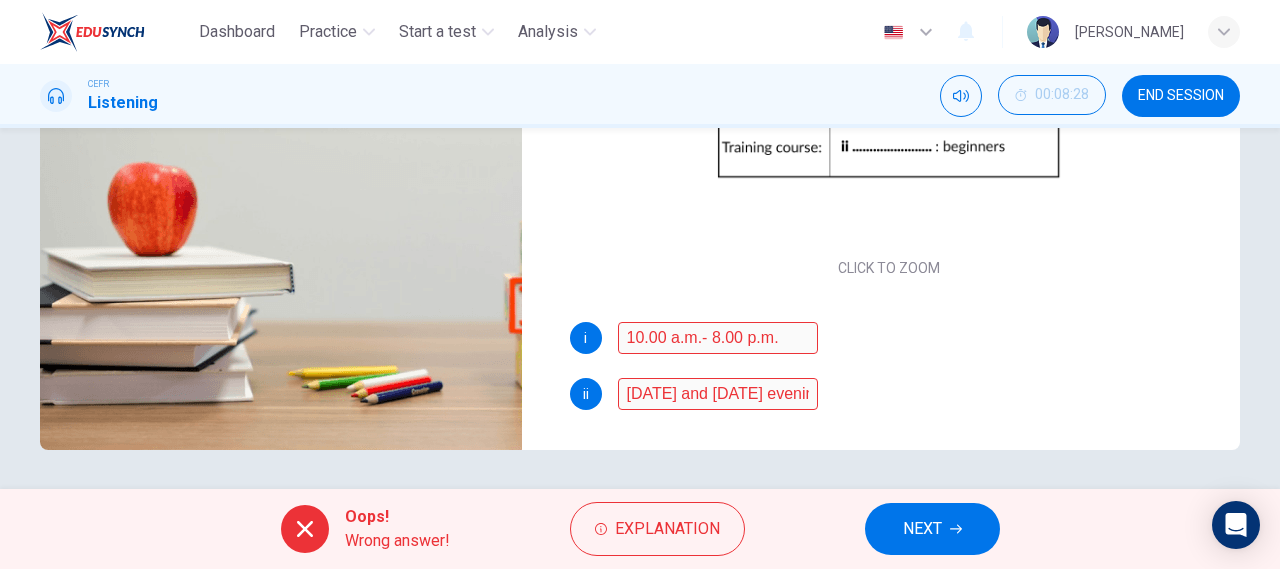 scroll, scrollTop: 0, scrollLeft: 0, axis: both 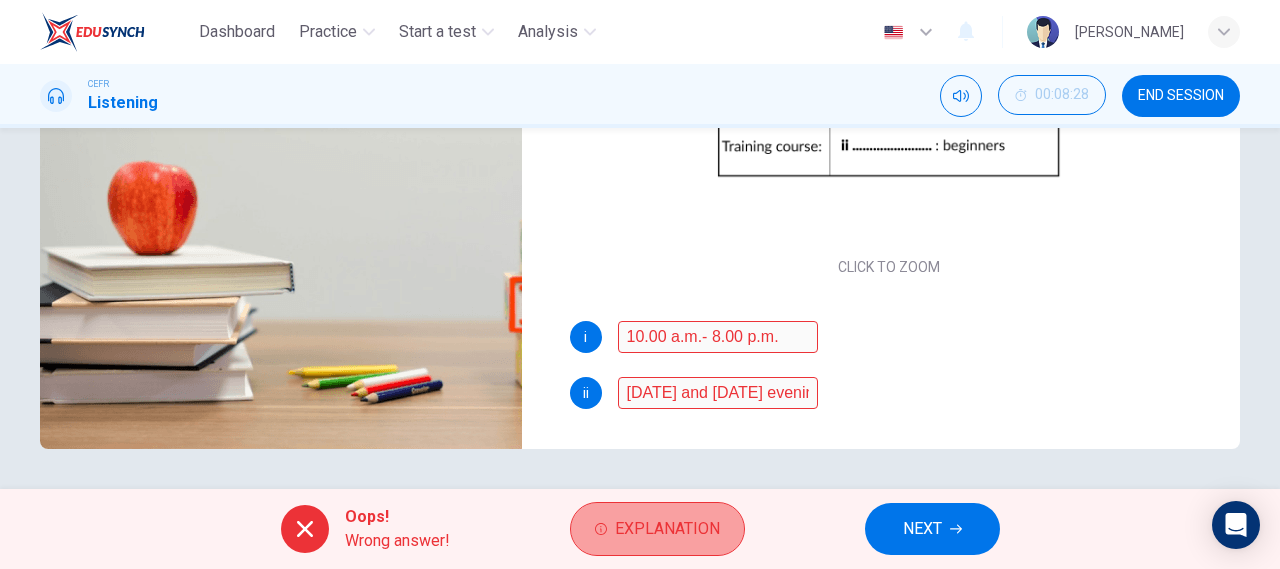 click on "Explanation" at bounding box center [667, 529] 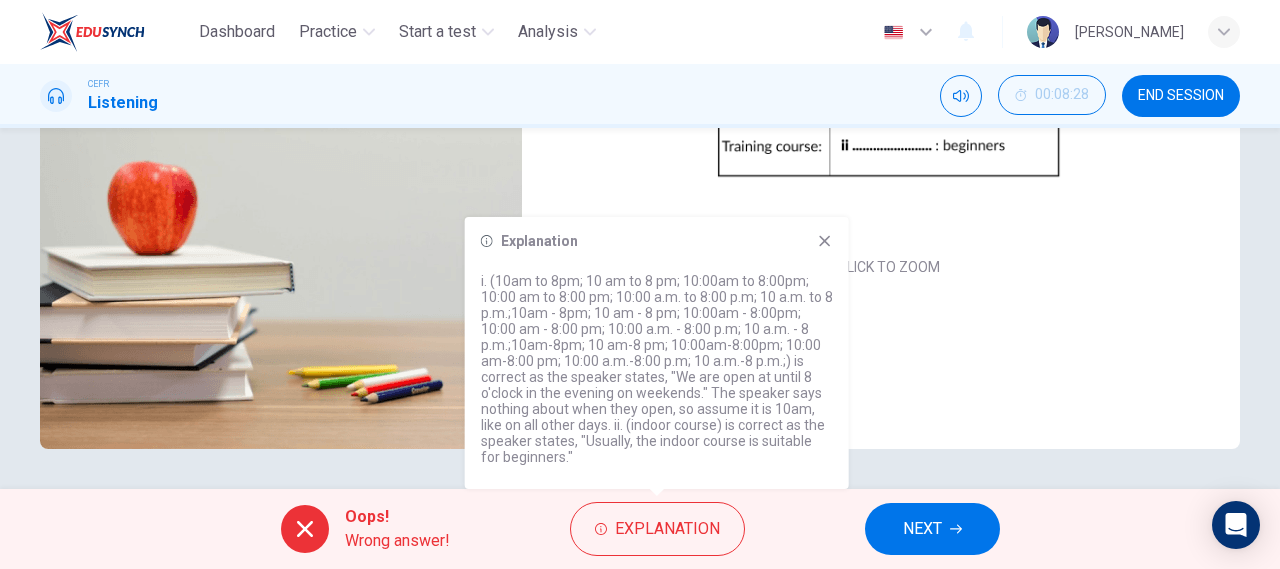 type on "0" 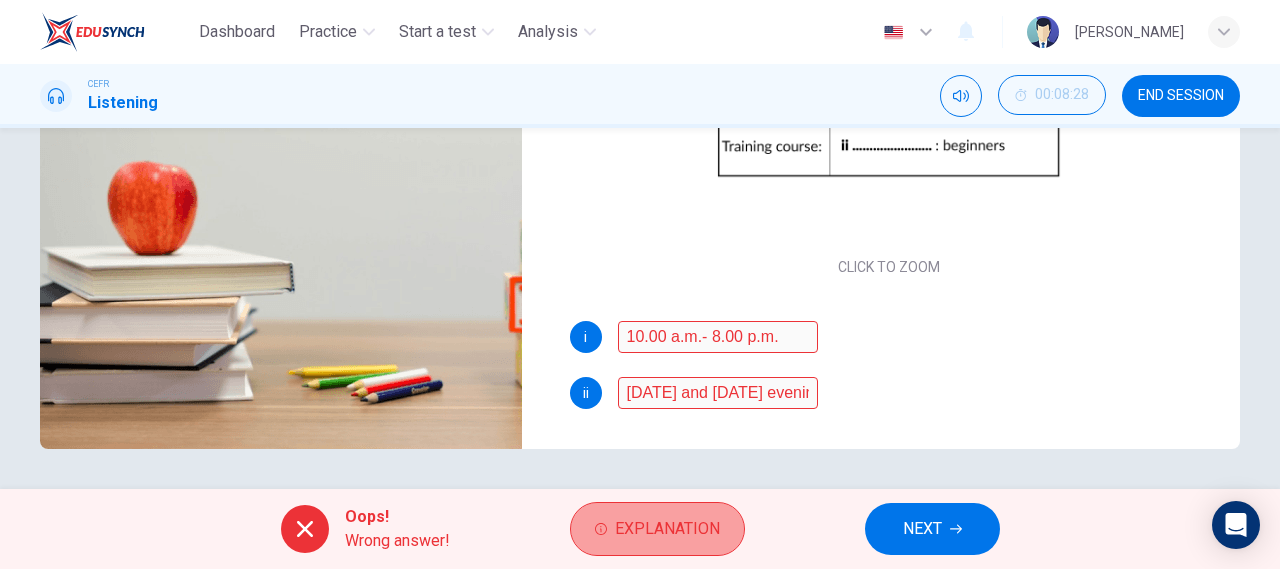 click on "Explanation" at bounding box center [667, 529] 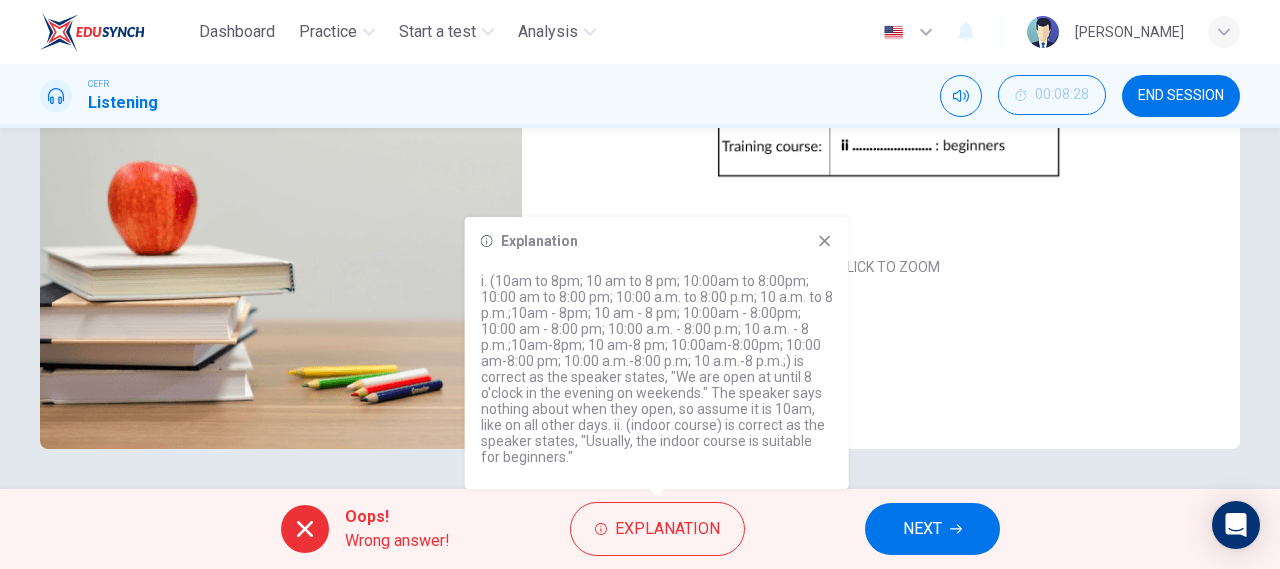 click on "Oops! Wrong answer! Explanation NEXT" at bounding box center [640, 529] 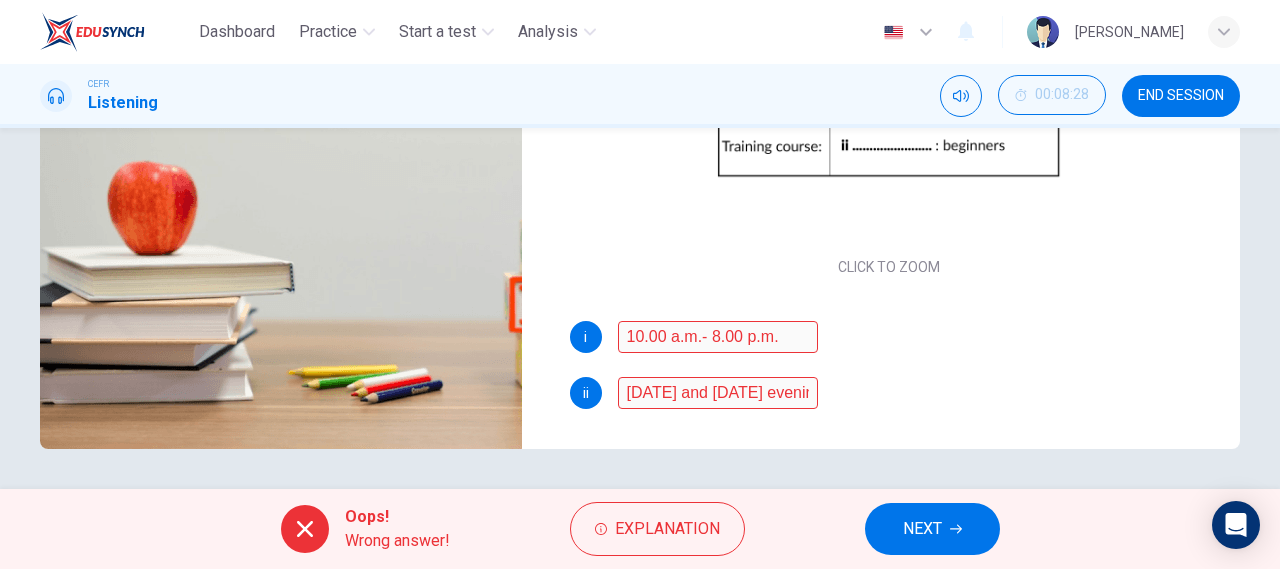 scroll, scrollTop: 0, scrollLeft: 0, axis: both 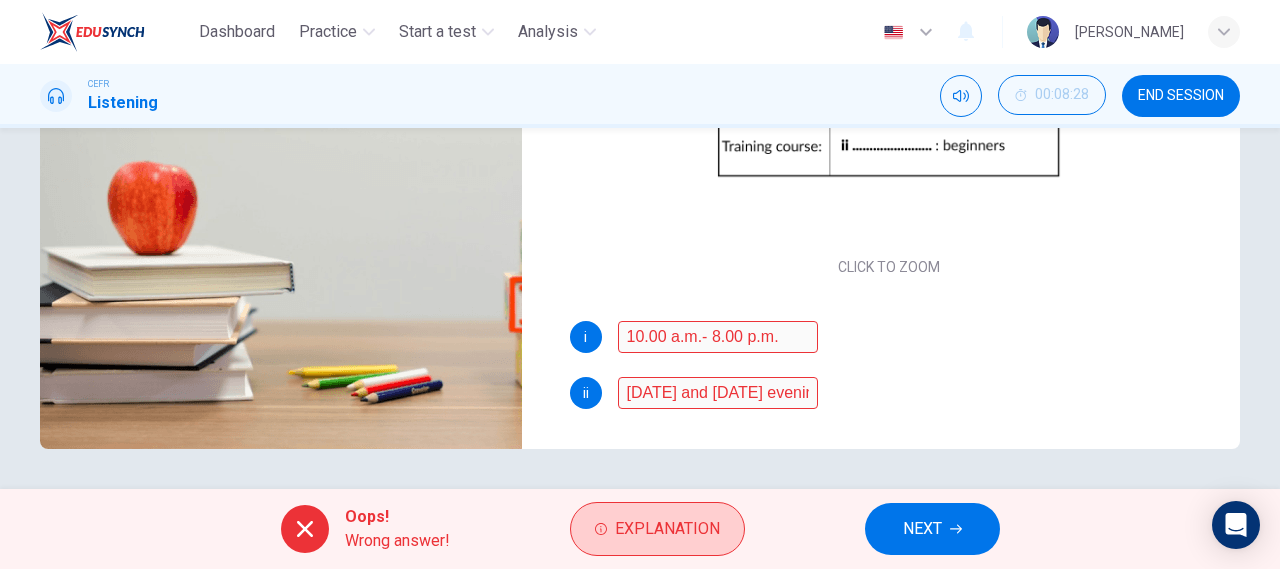 click on "Explanation" at bounding box center [657, 529] 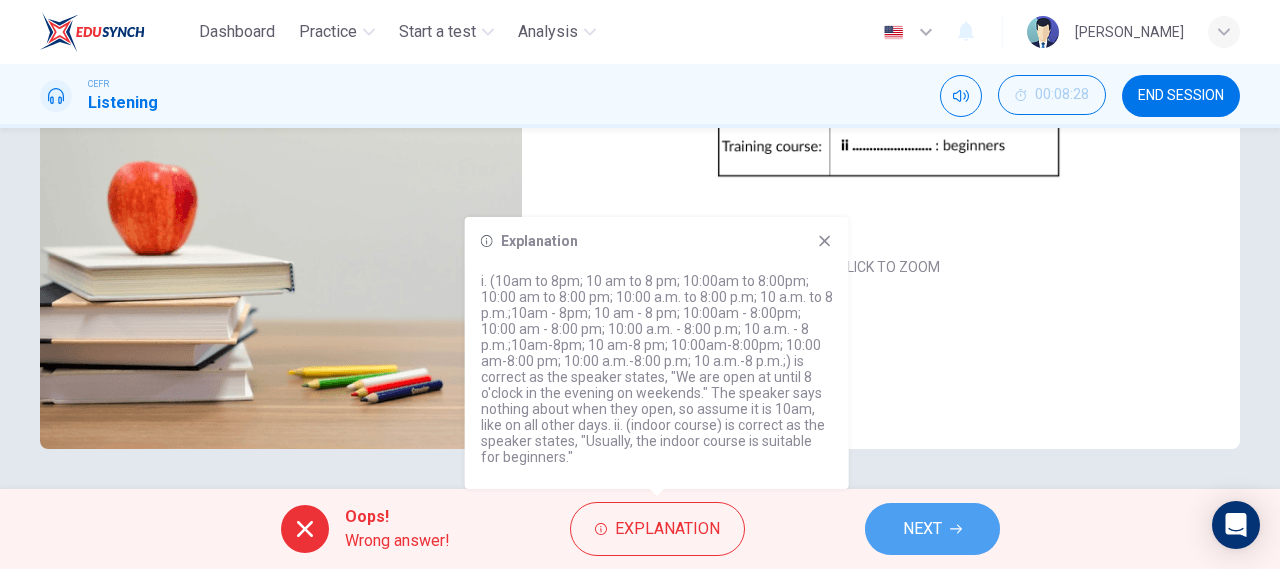 click on "NEXT" at bounding box center (922, 529) 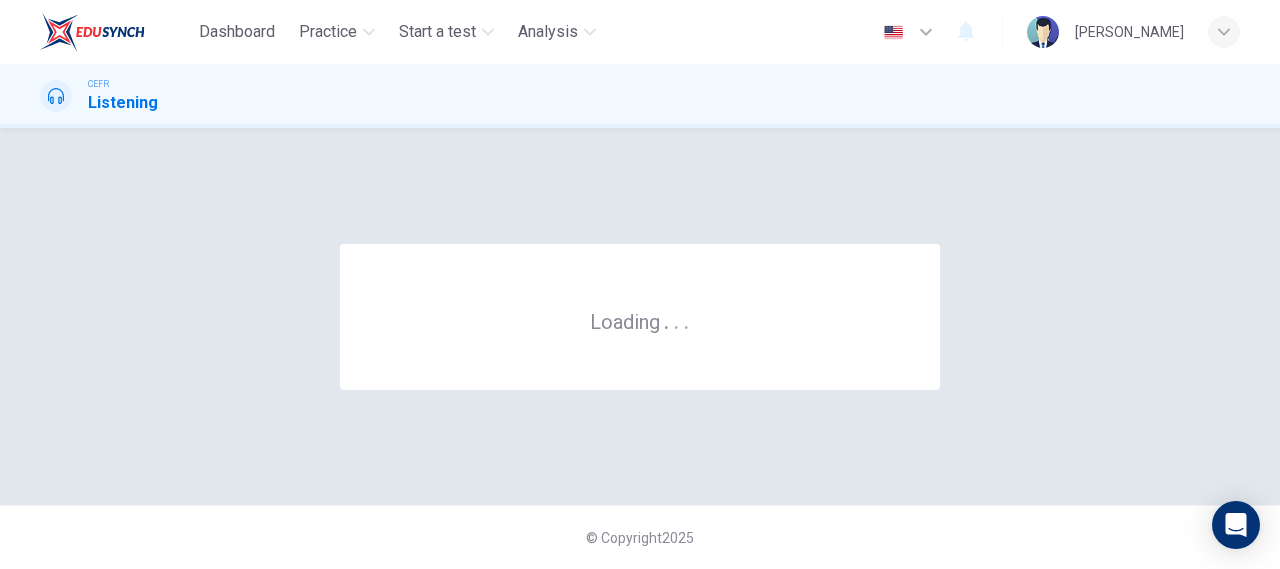 scroll, scrollTop: 0, scrollLeft: 0, axis: both 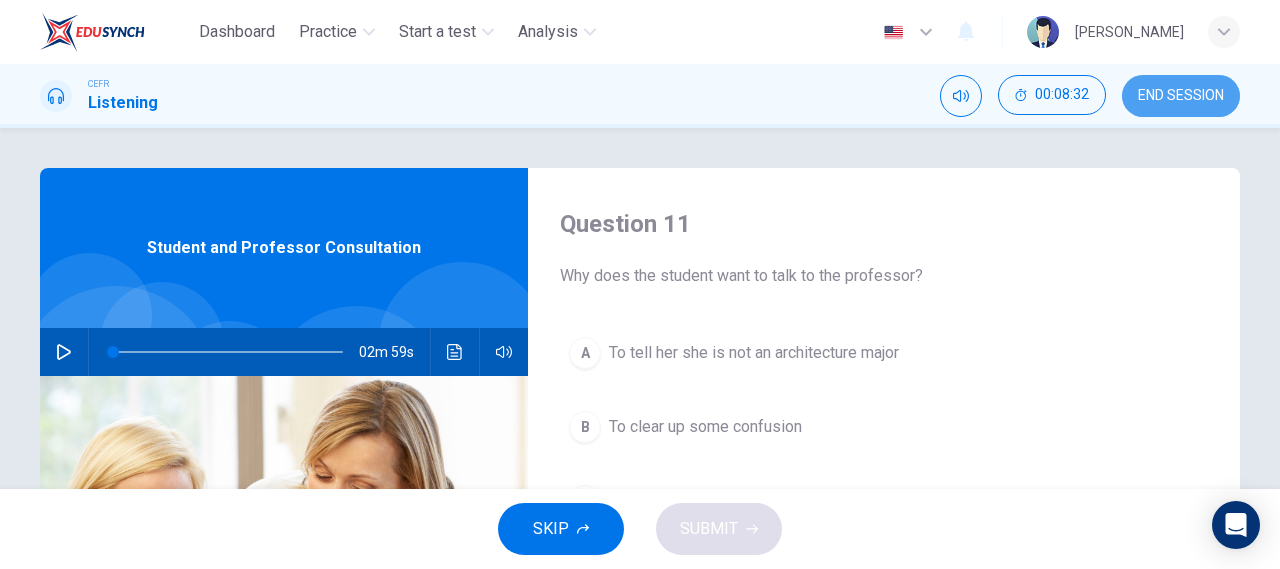 click on "END SESSION" at bounding box center [1181, 96] 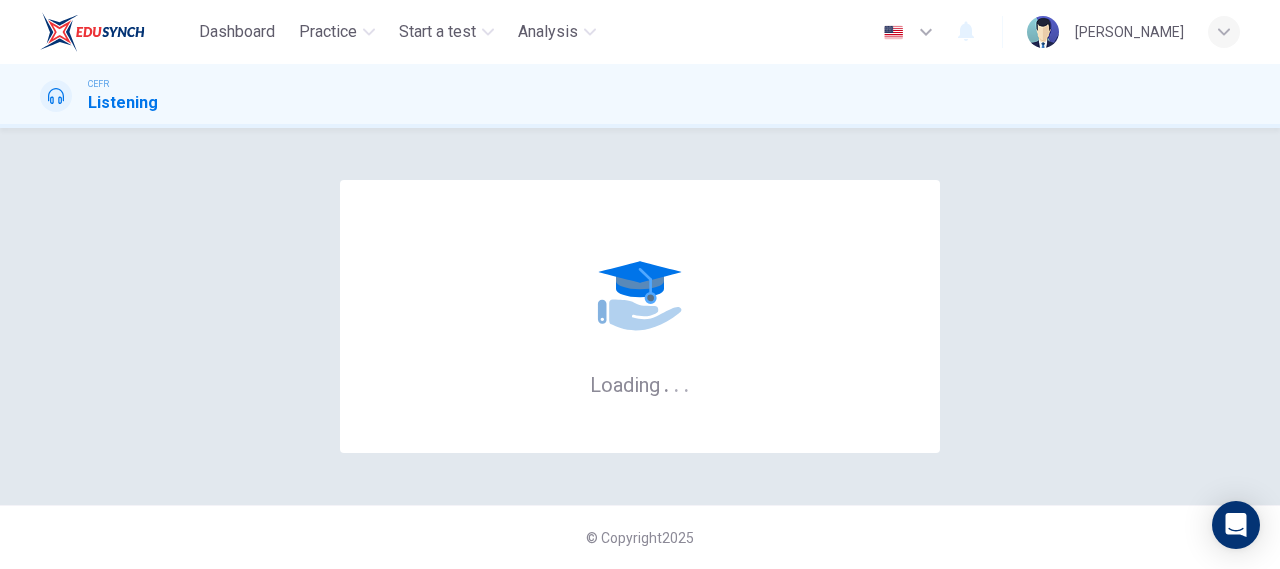 scroll, scrollTop: 0, scrollLeft: 0, axis: both 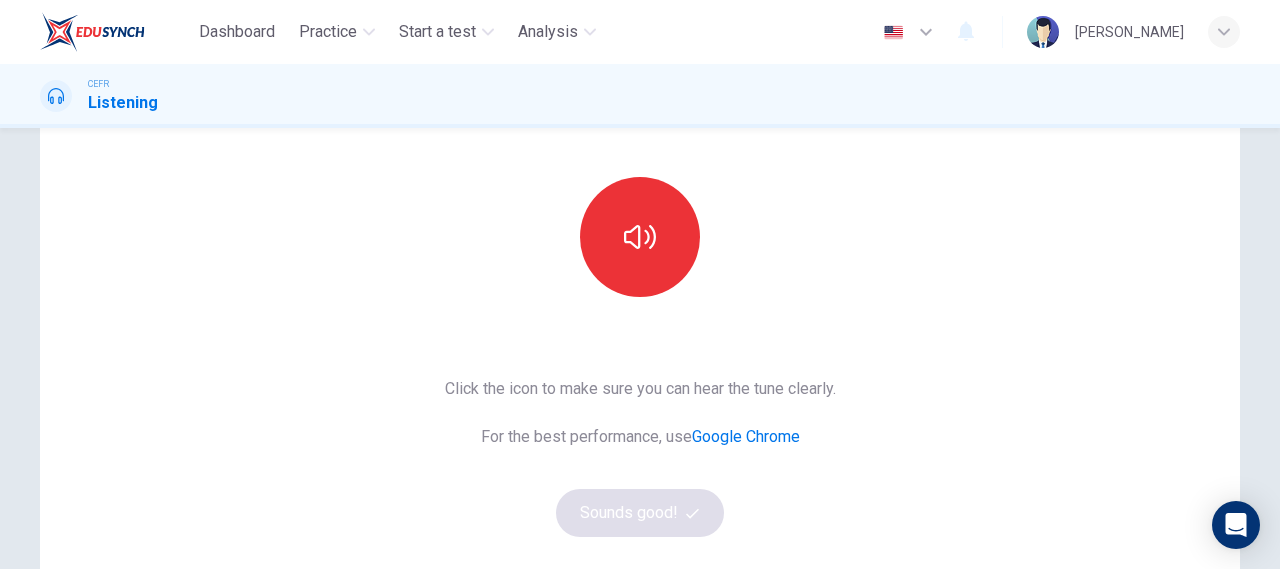 drag, startPoint x: 604, startPoint y: 217, endPoint x: 587, endPoint y: 195, distance: 27.802877 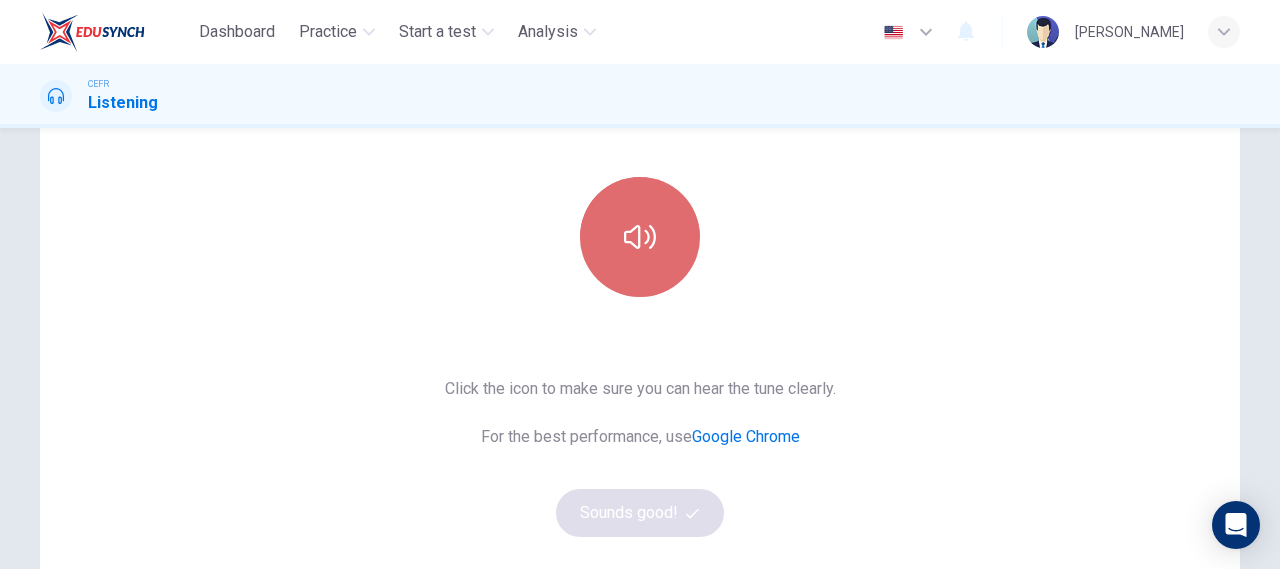 click 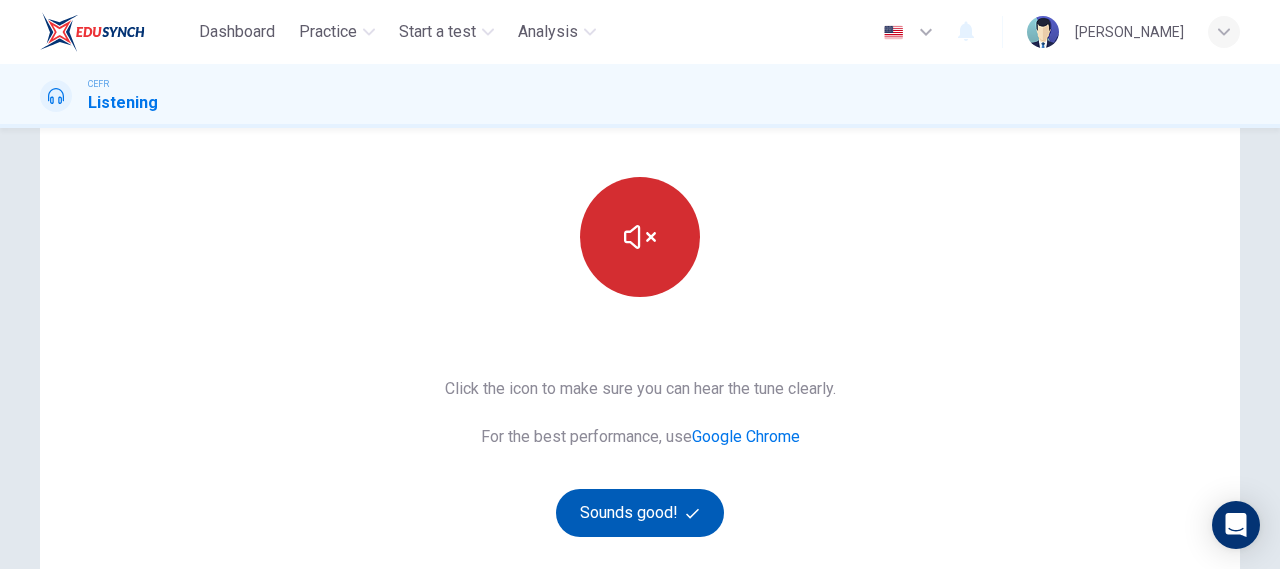 click on "Sounds good!" at bounding box center (640, 513) 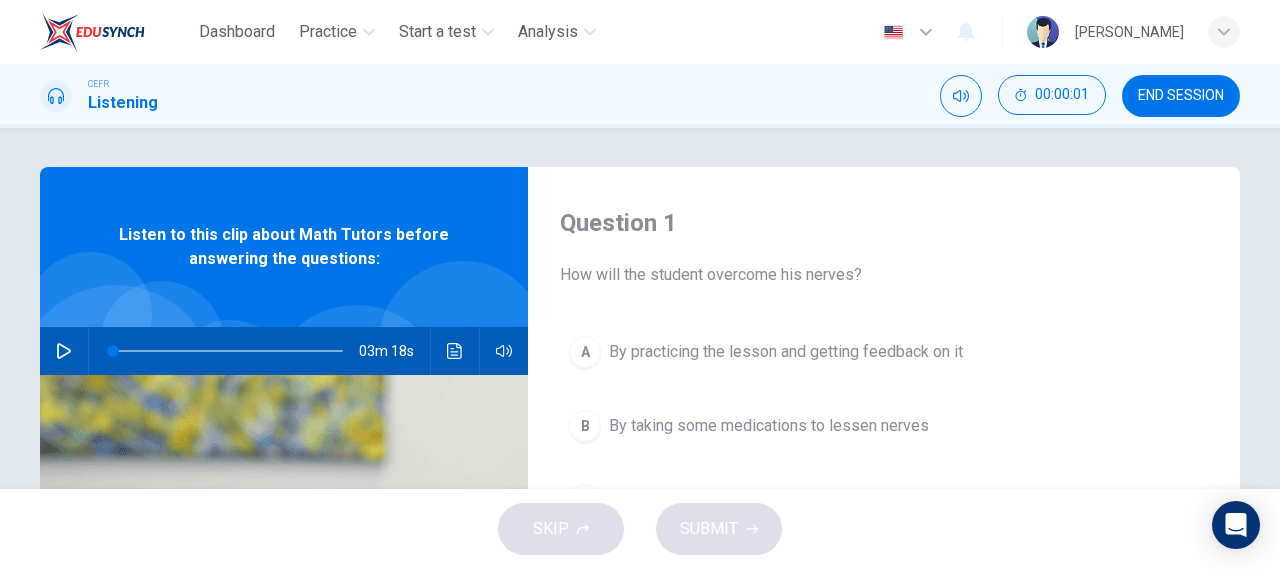 scroll, scrollTop: 0, scrollLeft: 0, axis: both 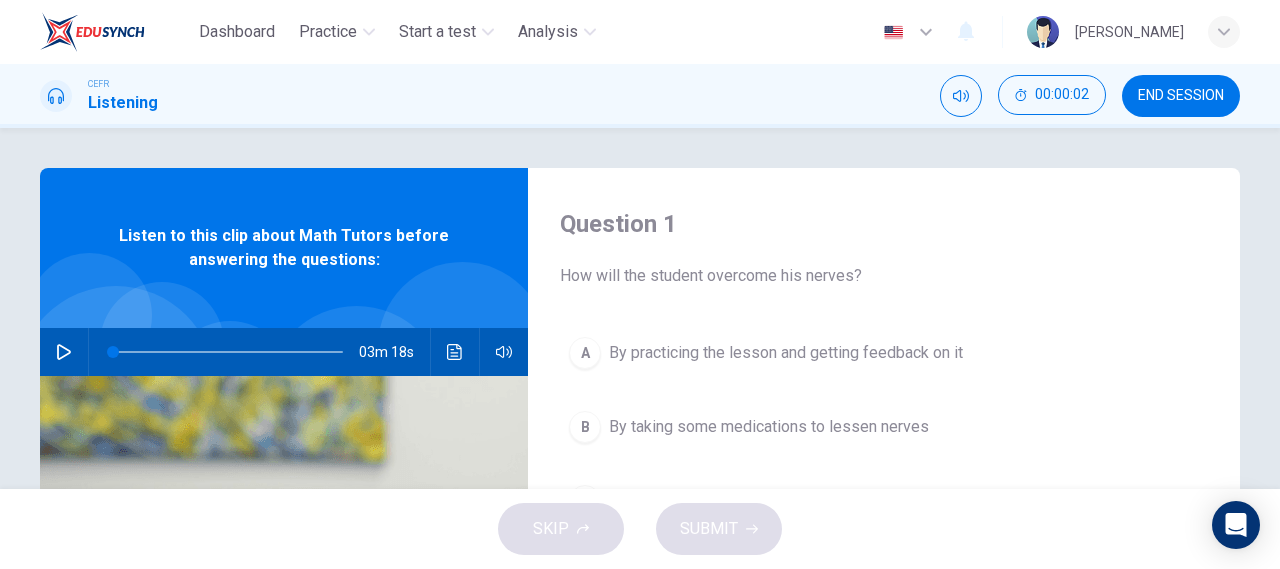 click 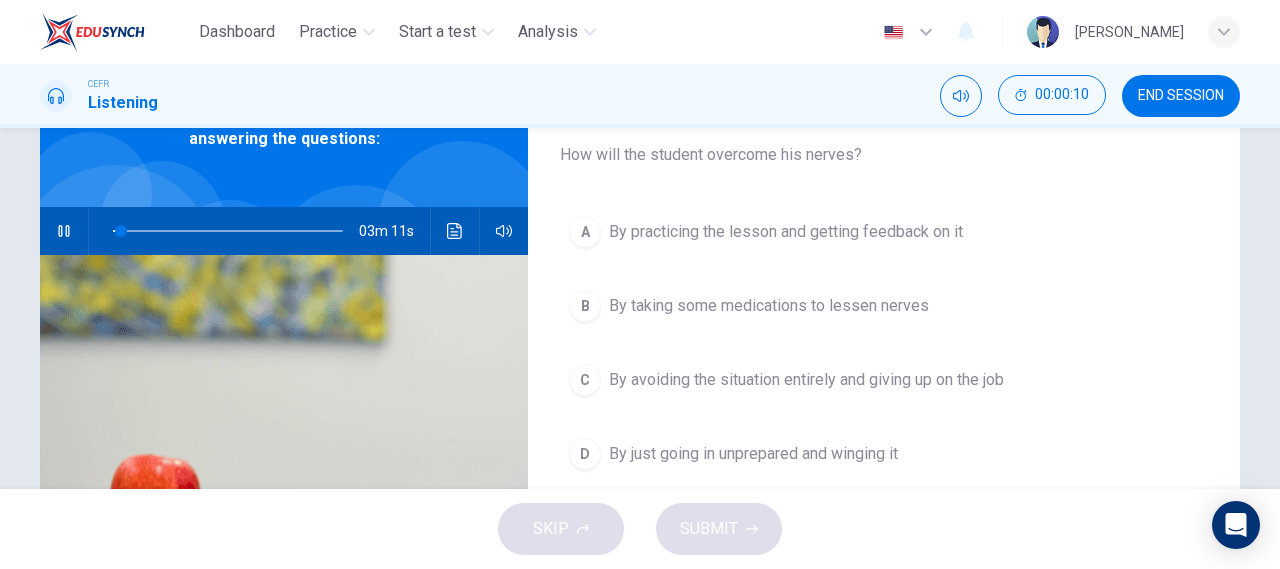 scroll, scrollTop: 120, scrollLeft: 0, axis: vertical 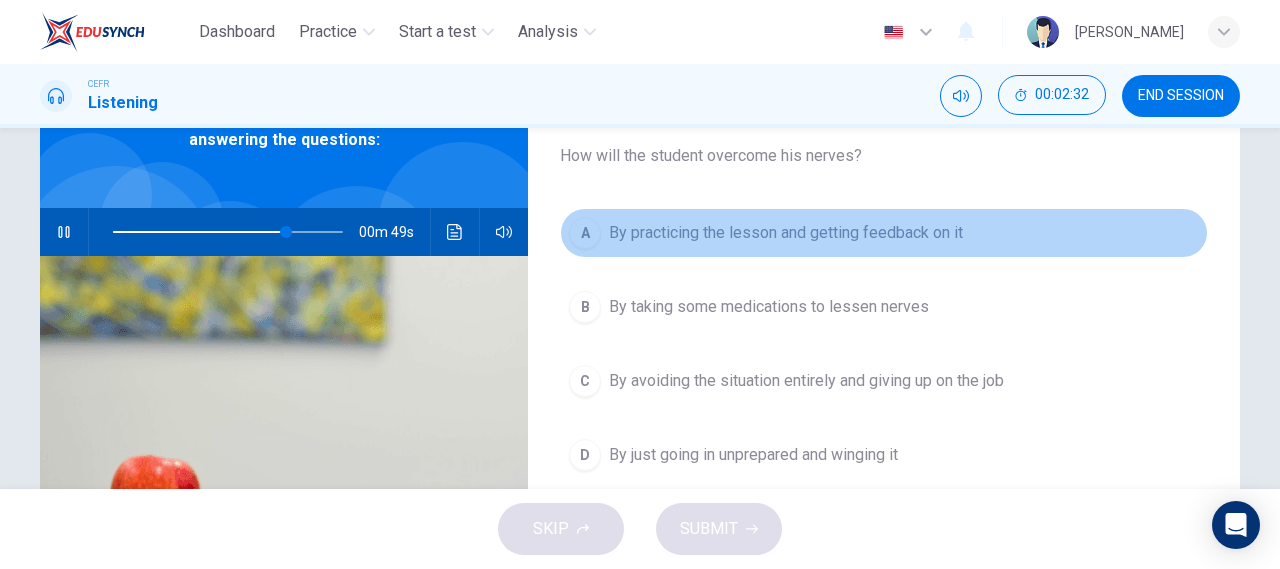 click on "A" at bounding box center [585, 233] 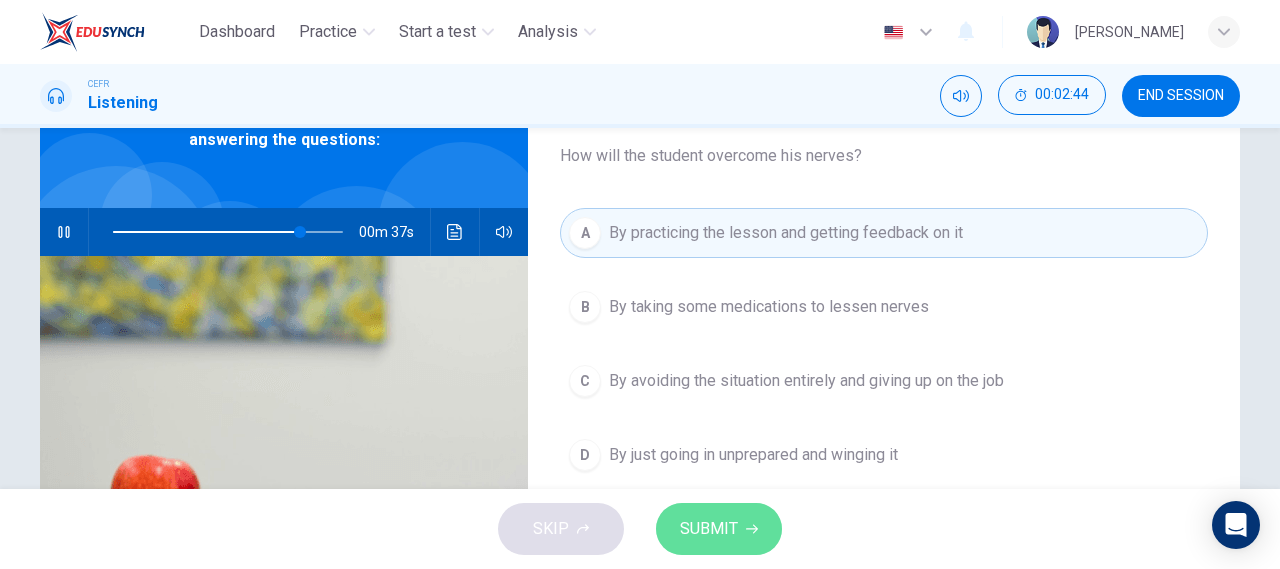 click on "SUBMIT" at bounding box center [709, 529] 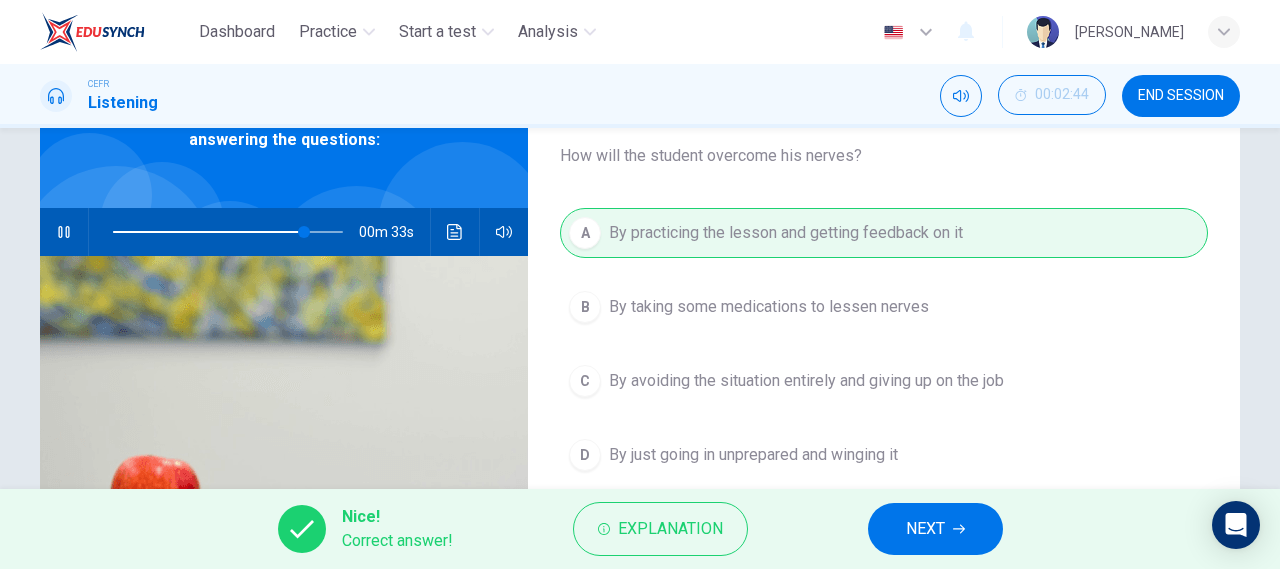 click on "NEXT" at bounding box center [935, 529] 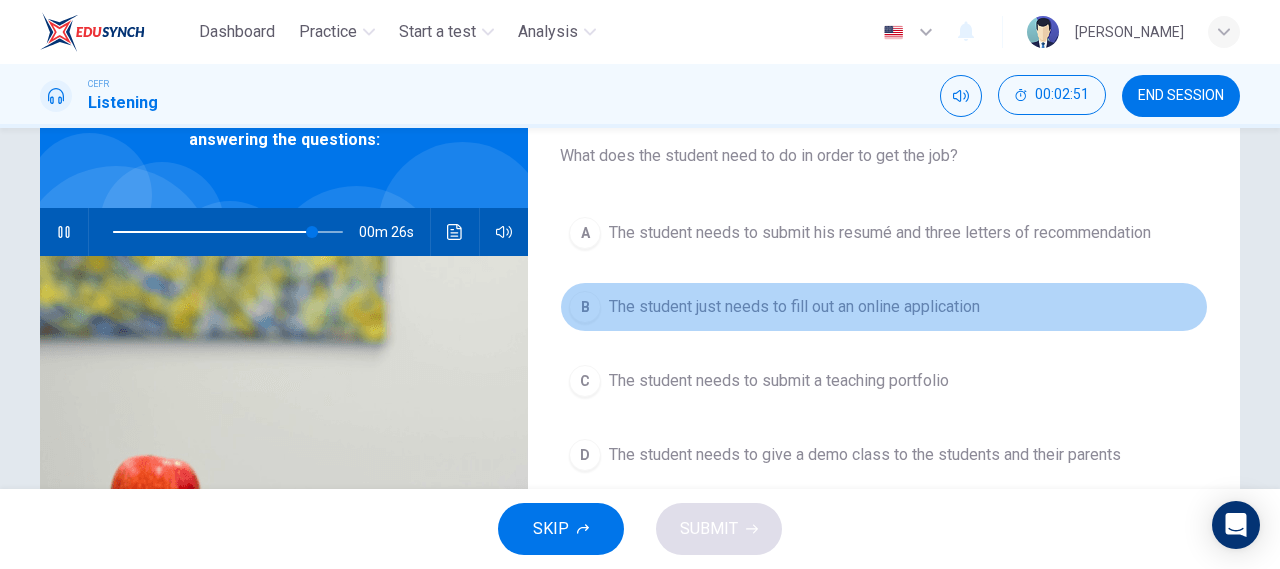 click on "B The student just needs to fill out an online application" at bounding box center (884, 307) 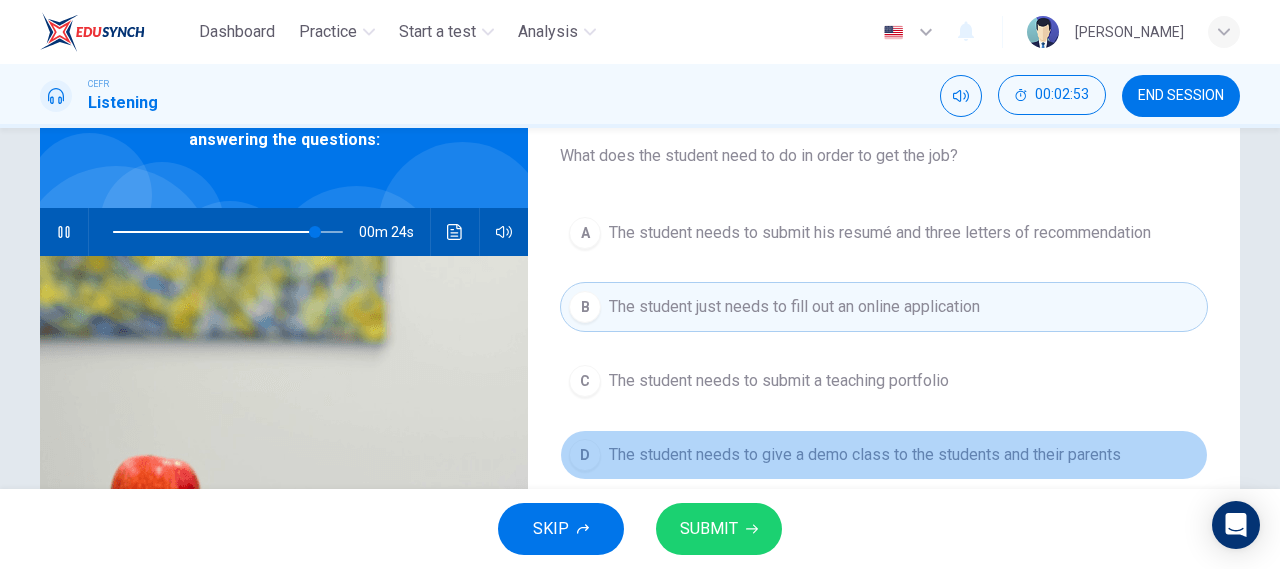 click on "The student needs to give a demo class to the students and their parents" at bounding box center [865, 455] 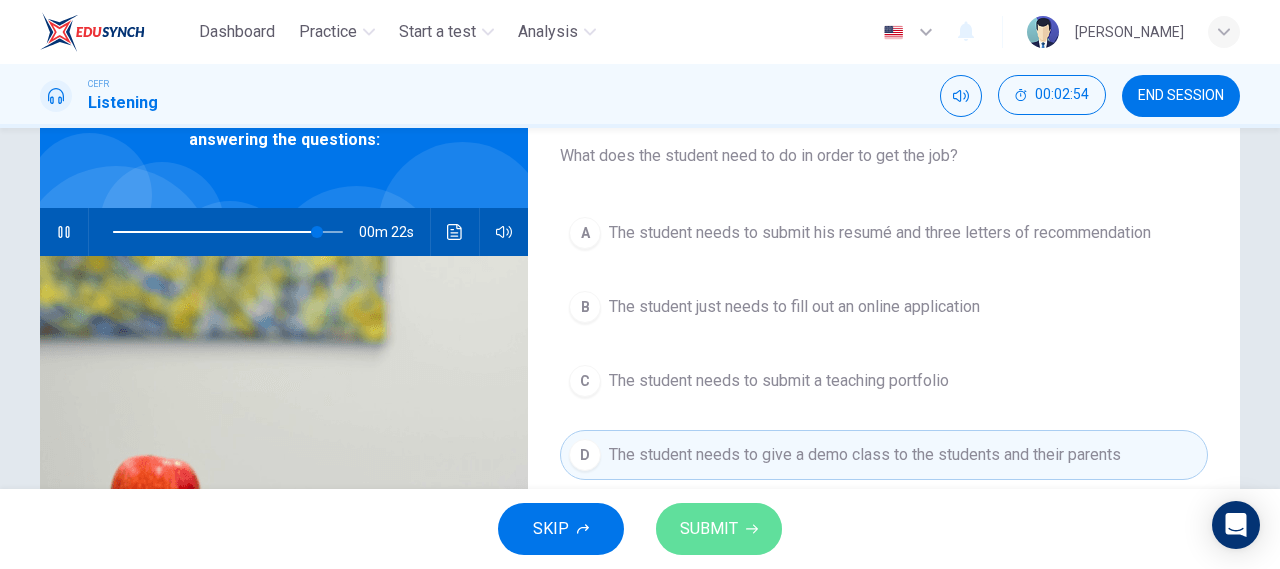 click on "SUBMIT" at bounding box center (709, 529) 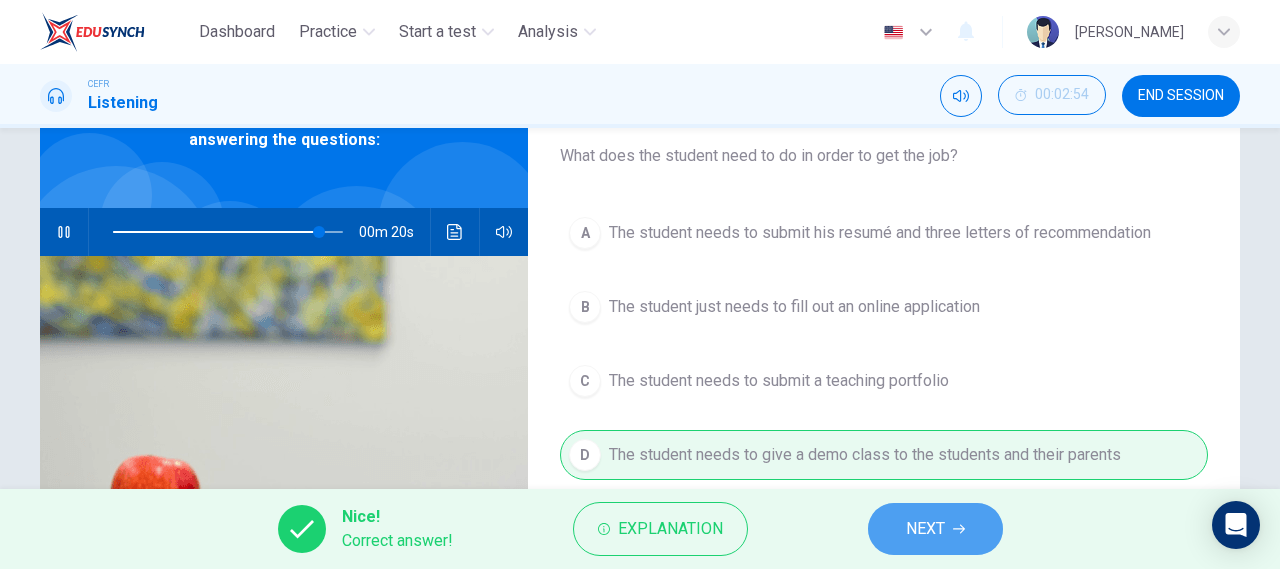 click on "NEXT" at bounding box center [935, 529] 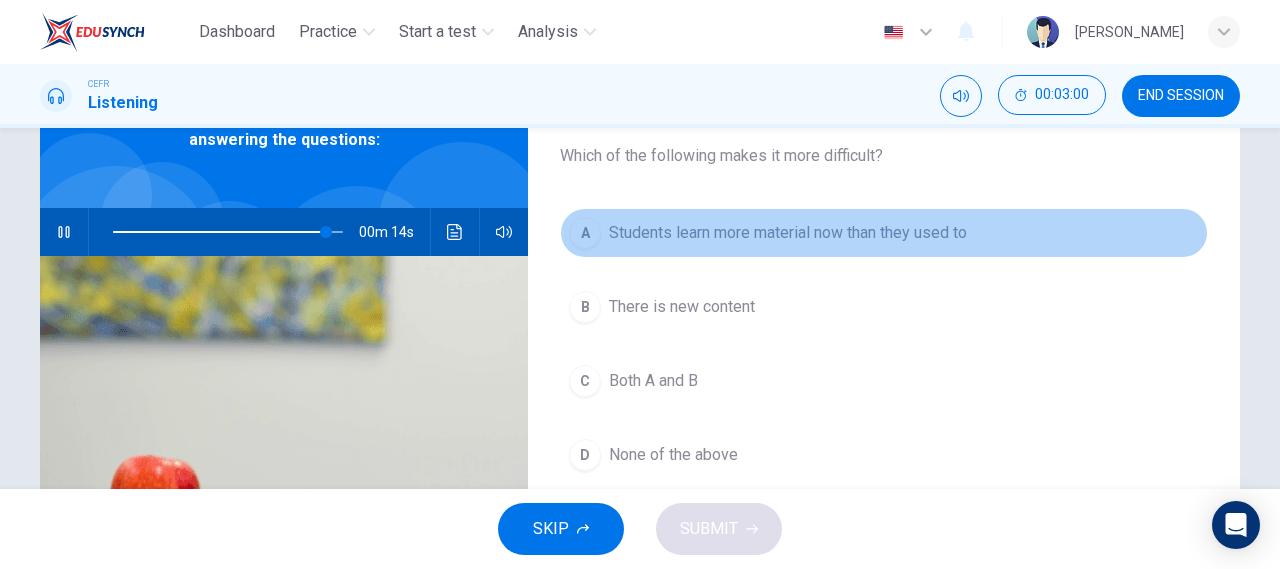 click on "Students learn more material now than they used to" at bounding box center [788, 233] 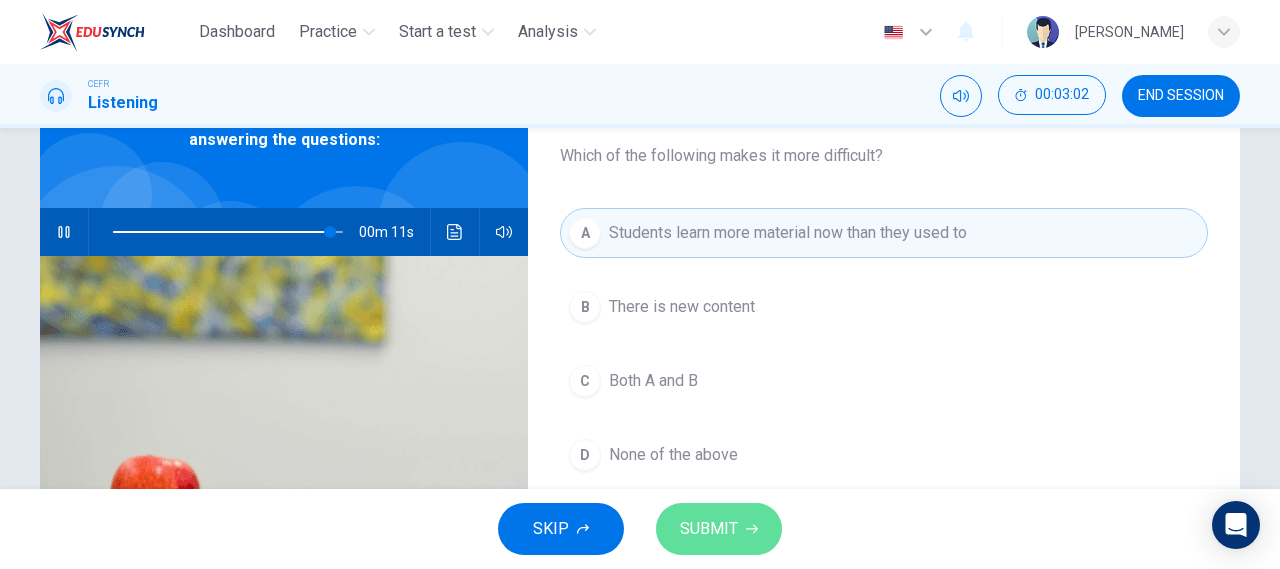 click on "SUBMIT" at bounding box center [709, 529] 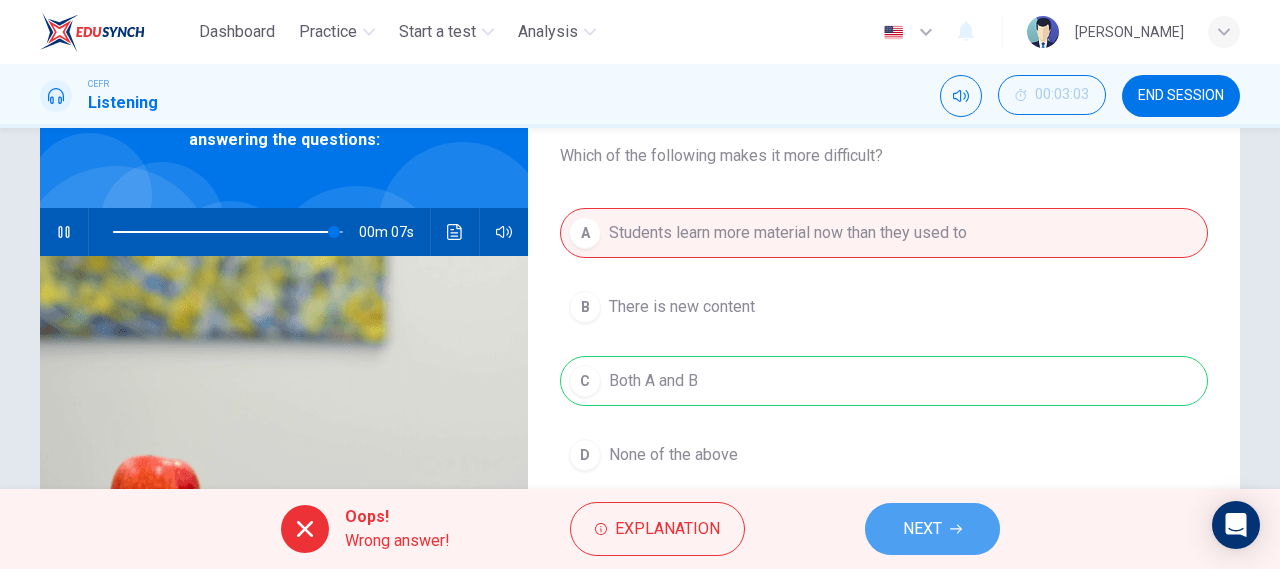click on "NEXT" at bounding box center [922, 529] 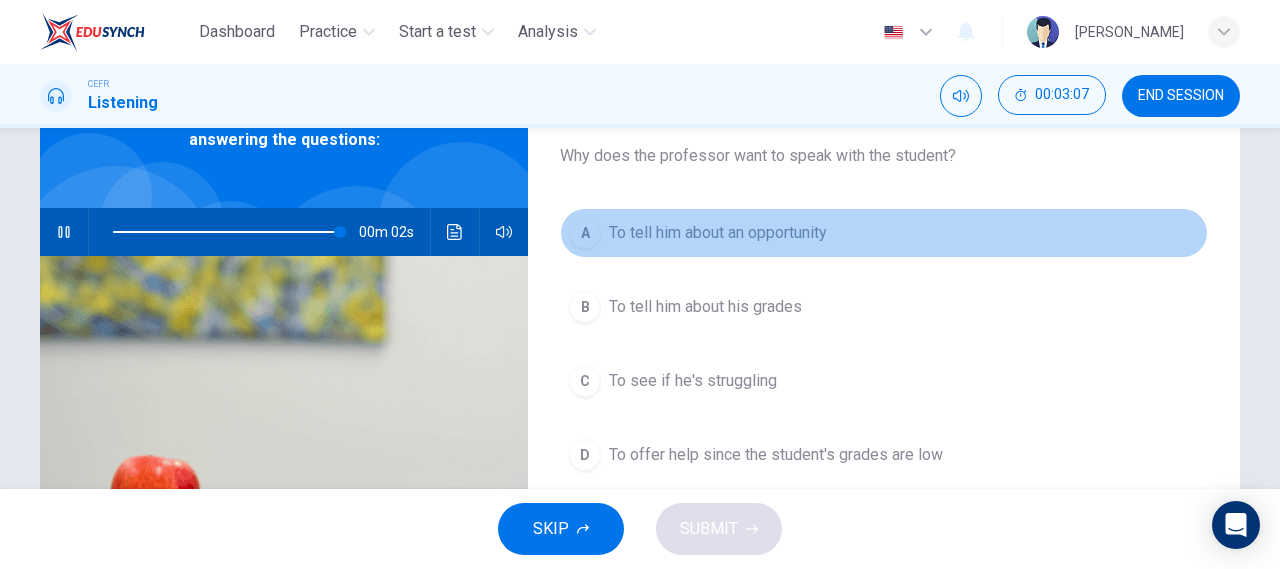 click on "A To tell him about an opportunity" at bounding box center [884, 233] 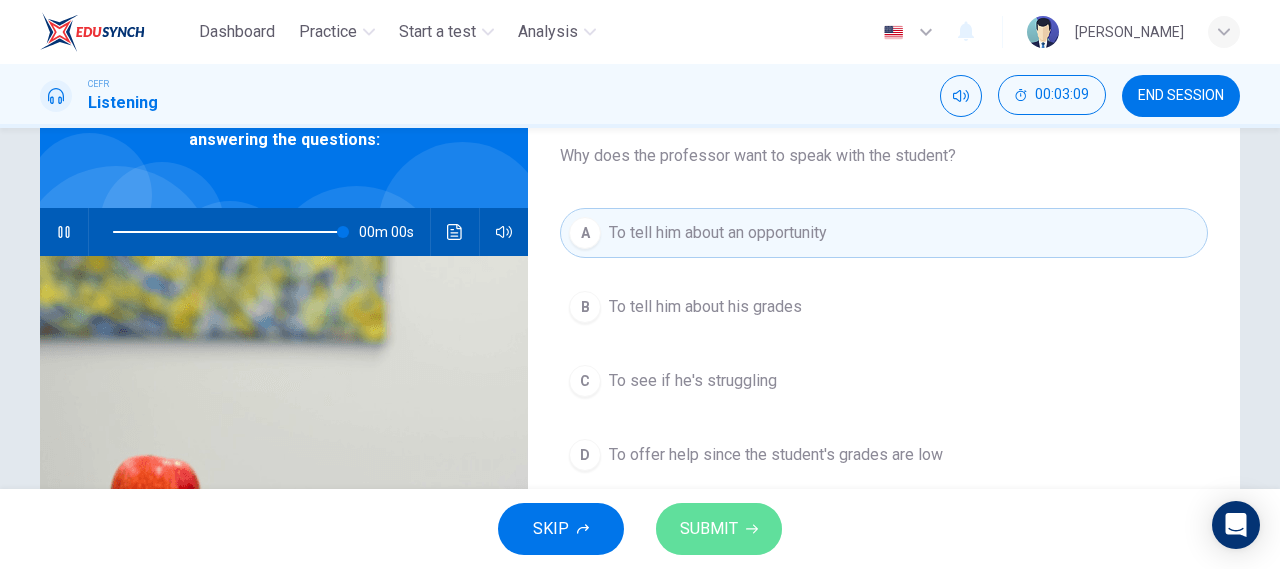 click on "SUBMIT" at bounding box center (719, 529) 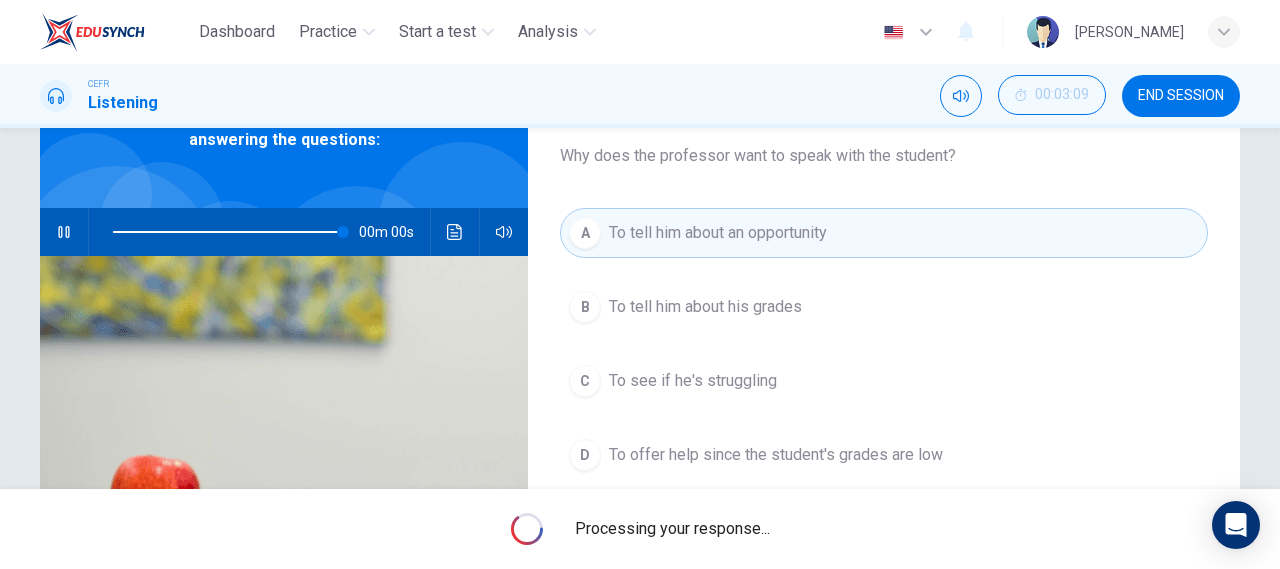 type on "0" 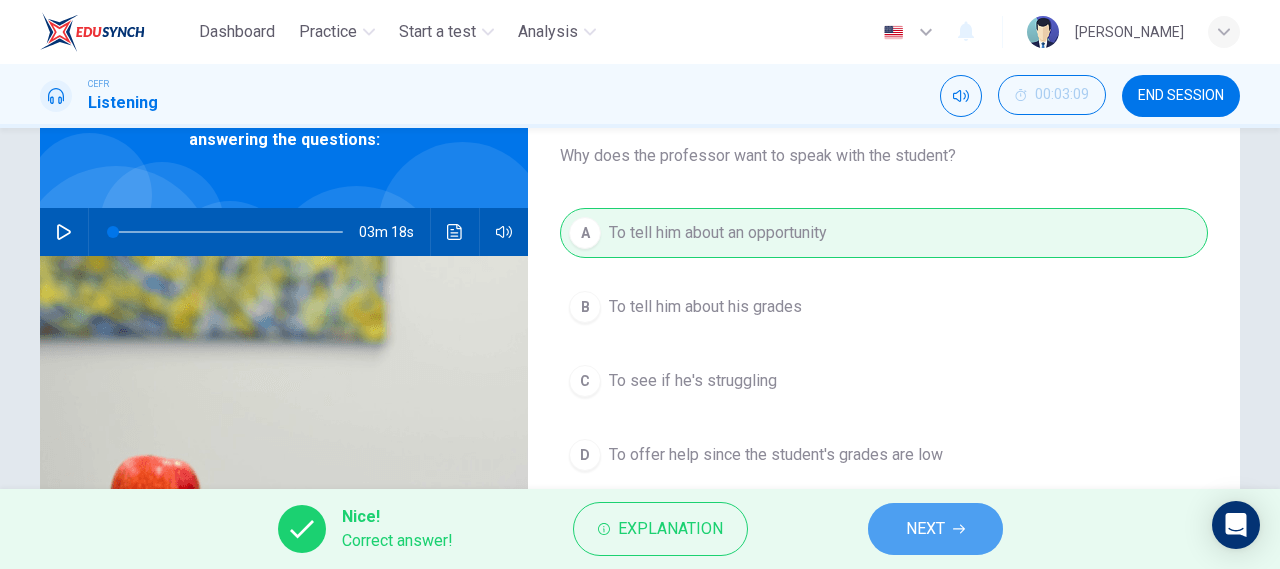click on "NEXT" at bounding box center [925, 529] 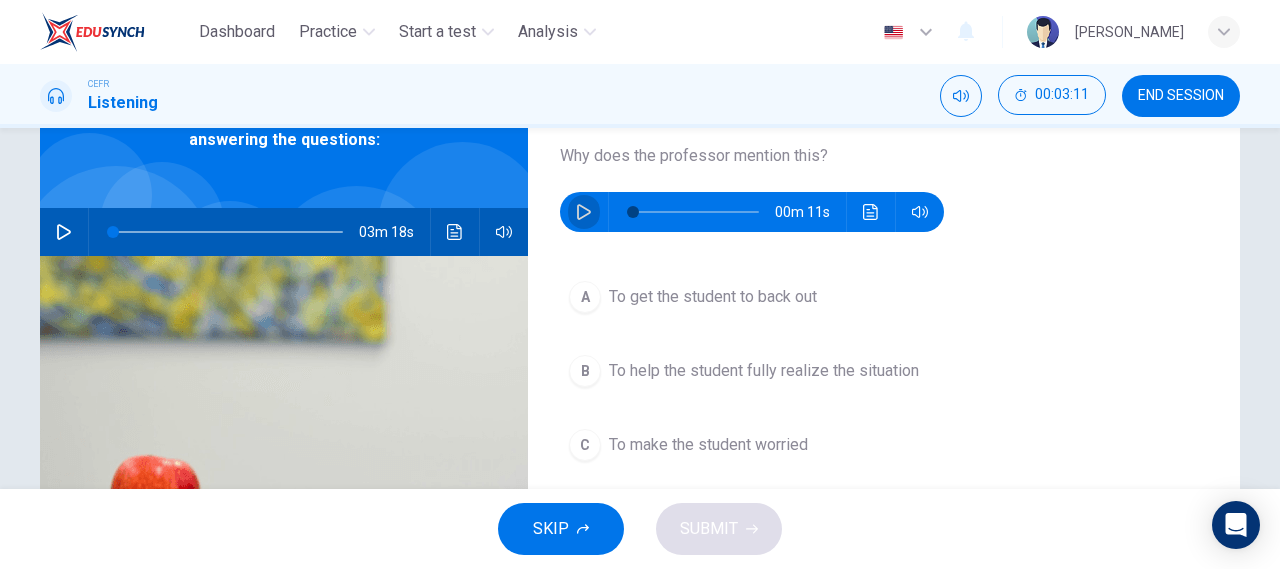 click 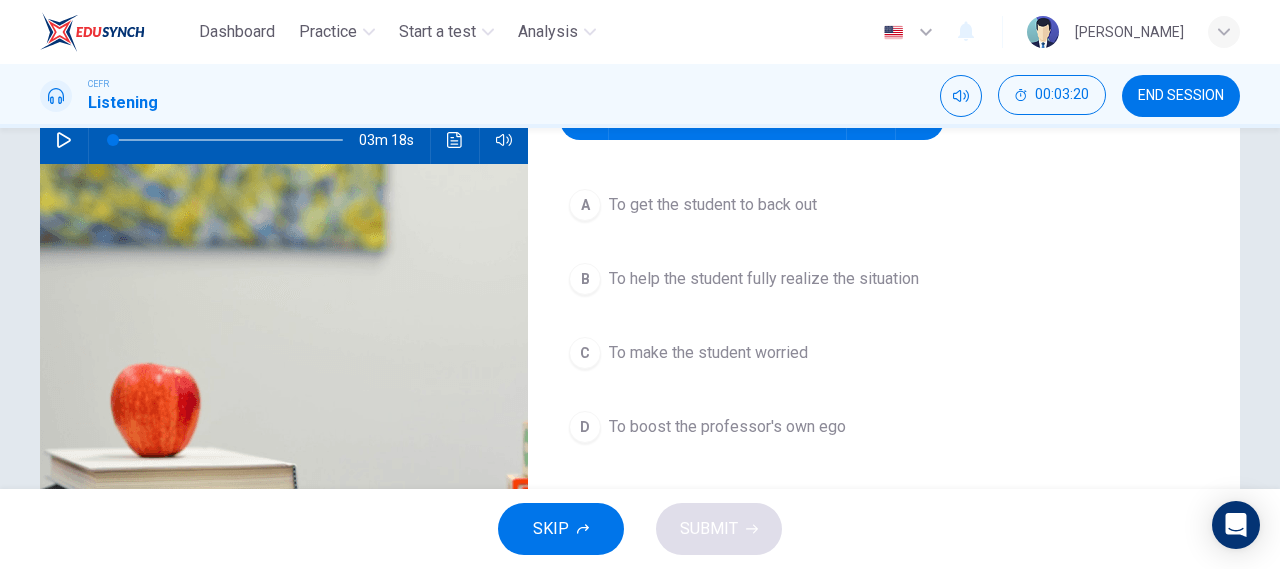 scroll, scrollTop: 213, scrollLeft: 0, axis: vertical 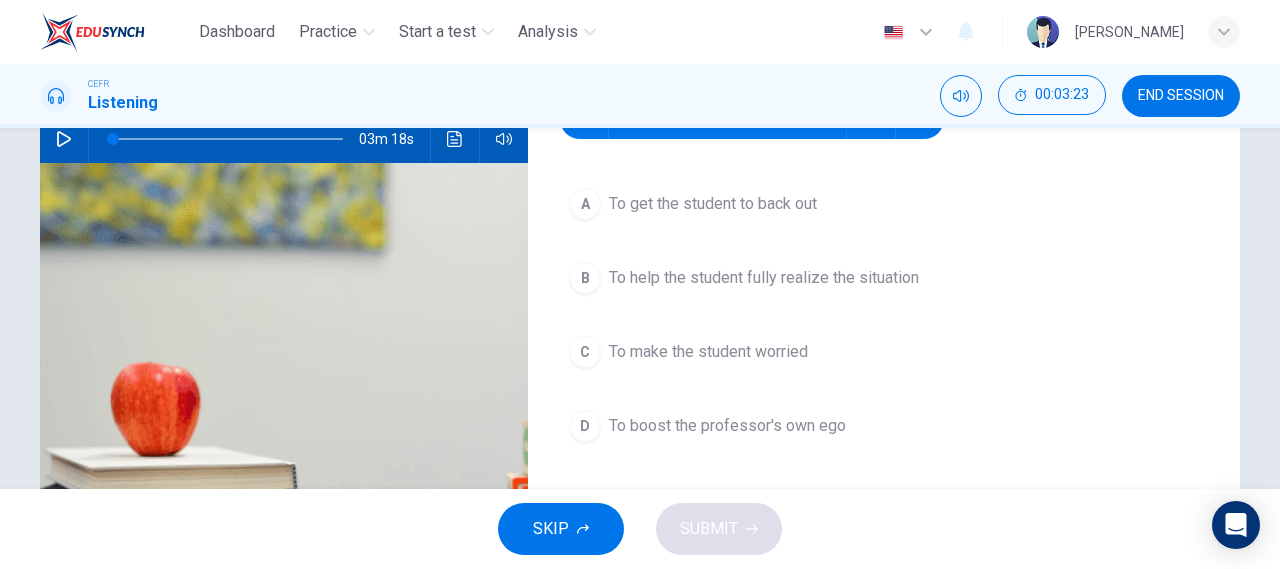 type on "0" 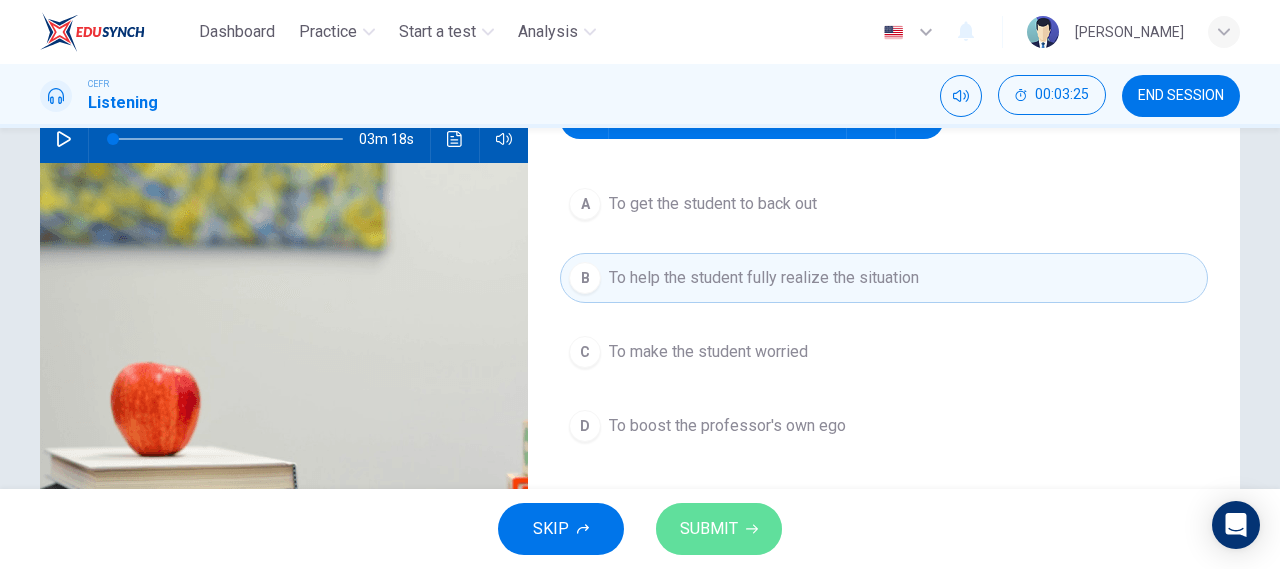 click on "SUBMIT" at bounding box center [709, 529] 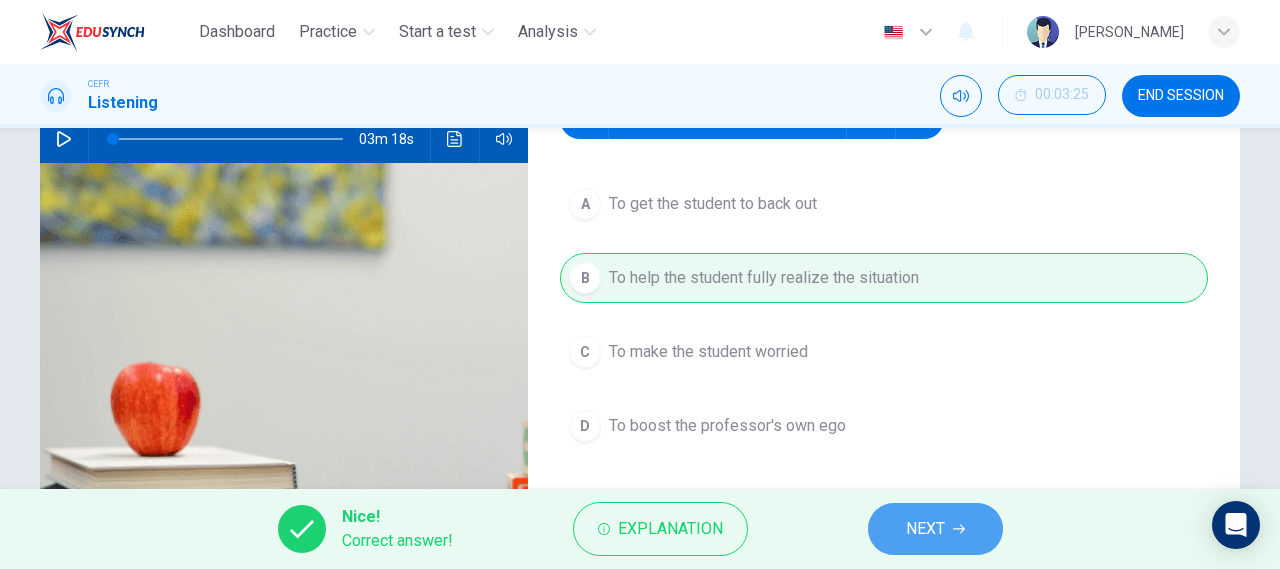 click on "NEXT" at bounding box center [925, 529] 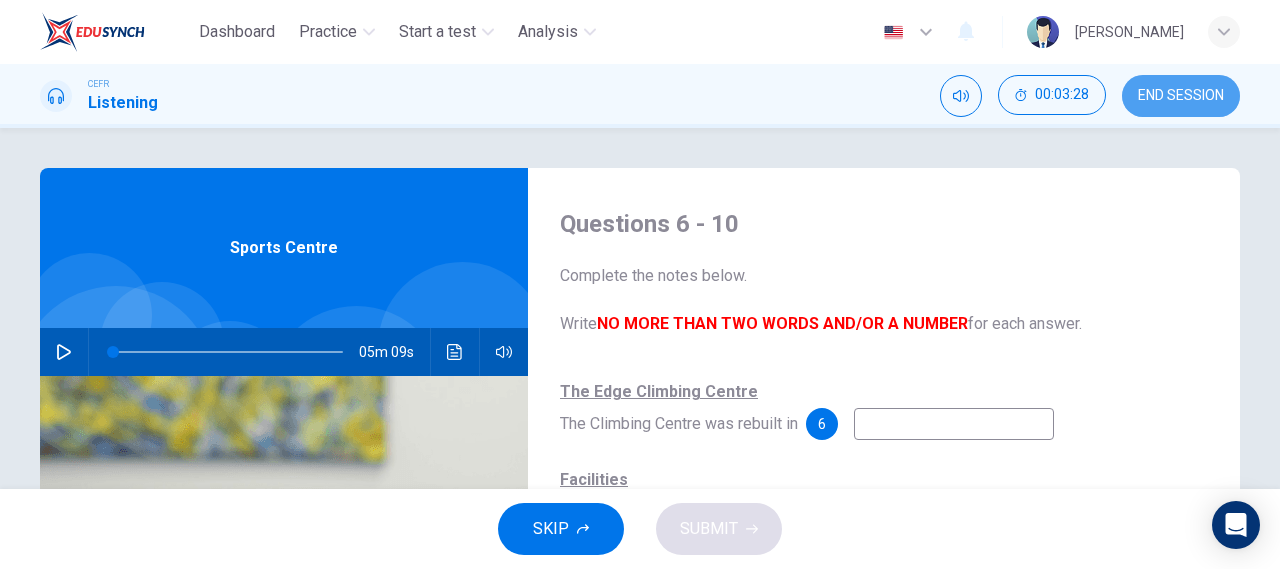 click on "END SESSION" at bounding box center [1181, 96] 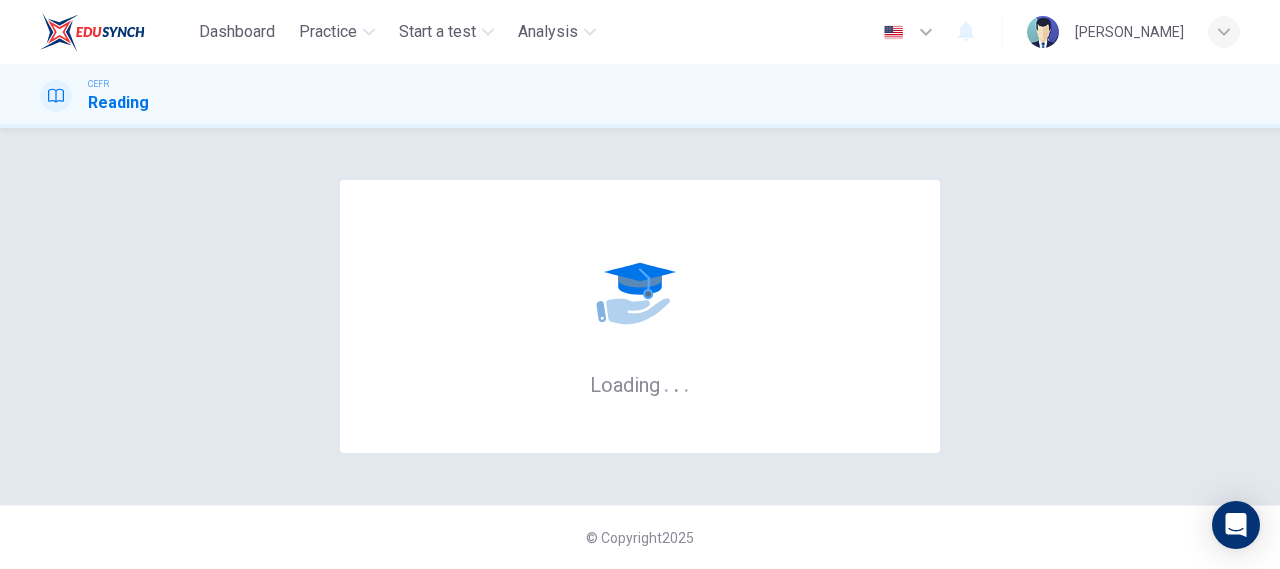scroll, scrollTop: 0, scrollLeft: 0, axis: both 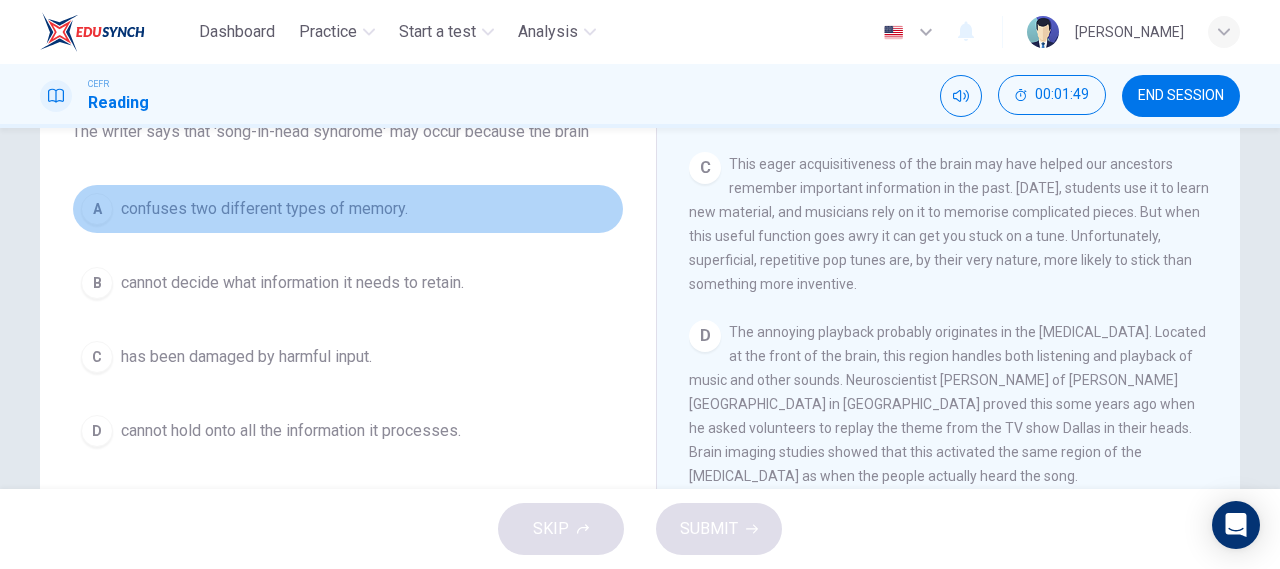 click on "A confuses two different types of memory." at bounding box center [348, 209] 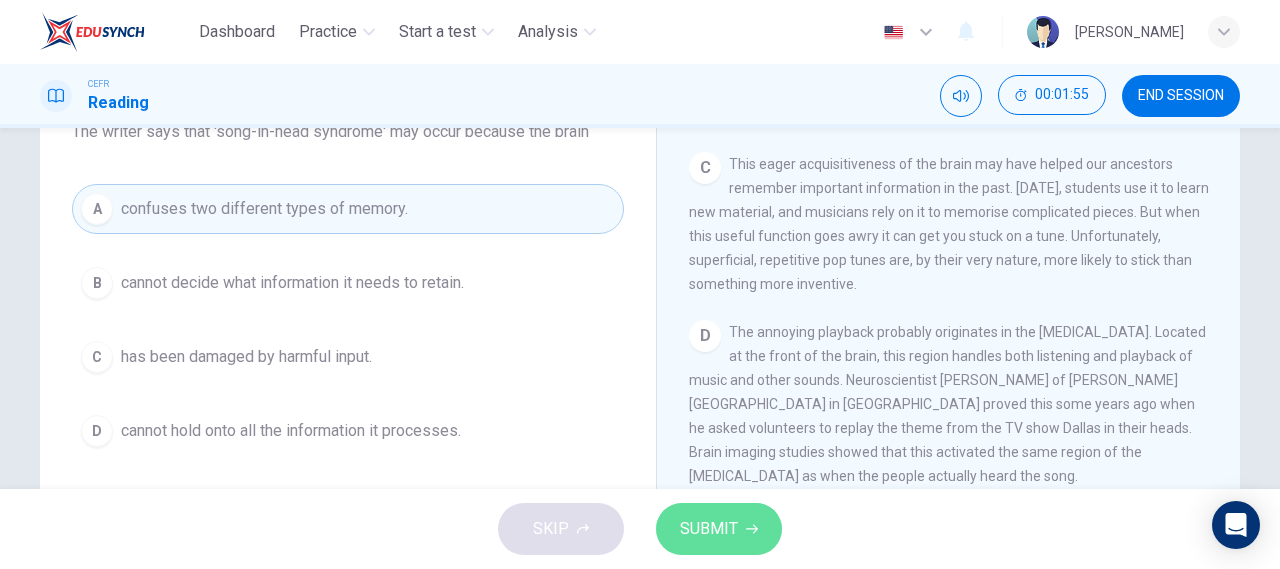 click on "SUBMIT" at bounding box center (719, 529) 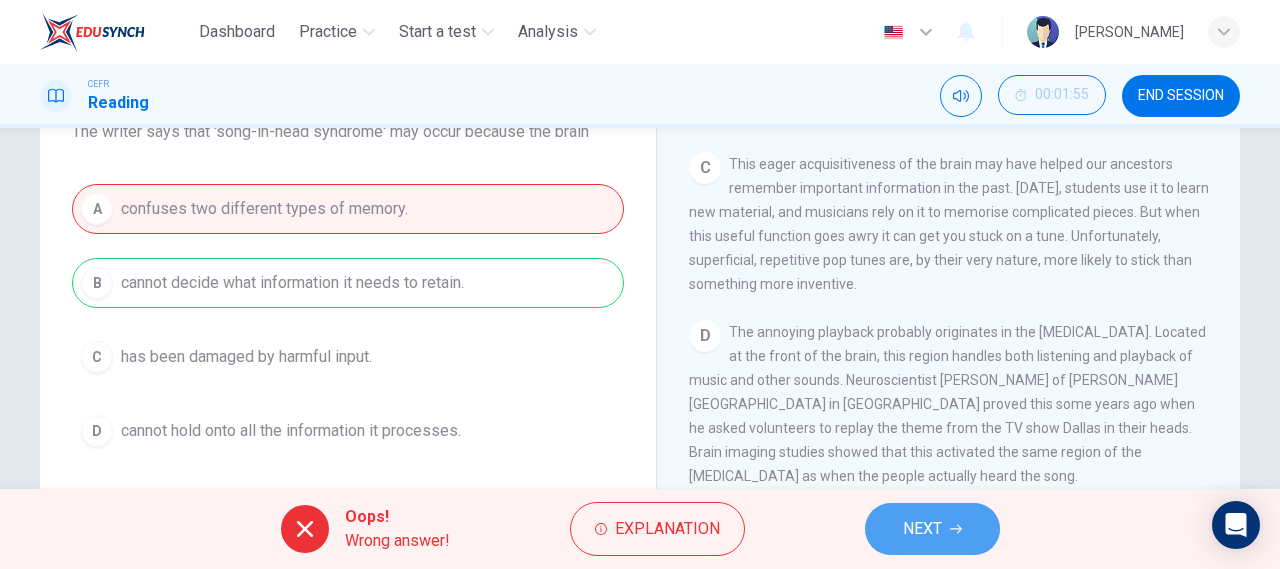 click on "NEXT" at bounding box center (922, 529) 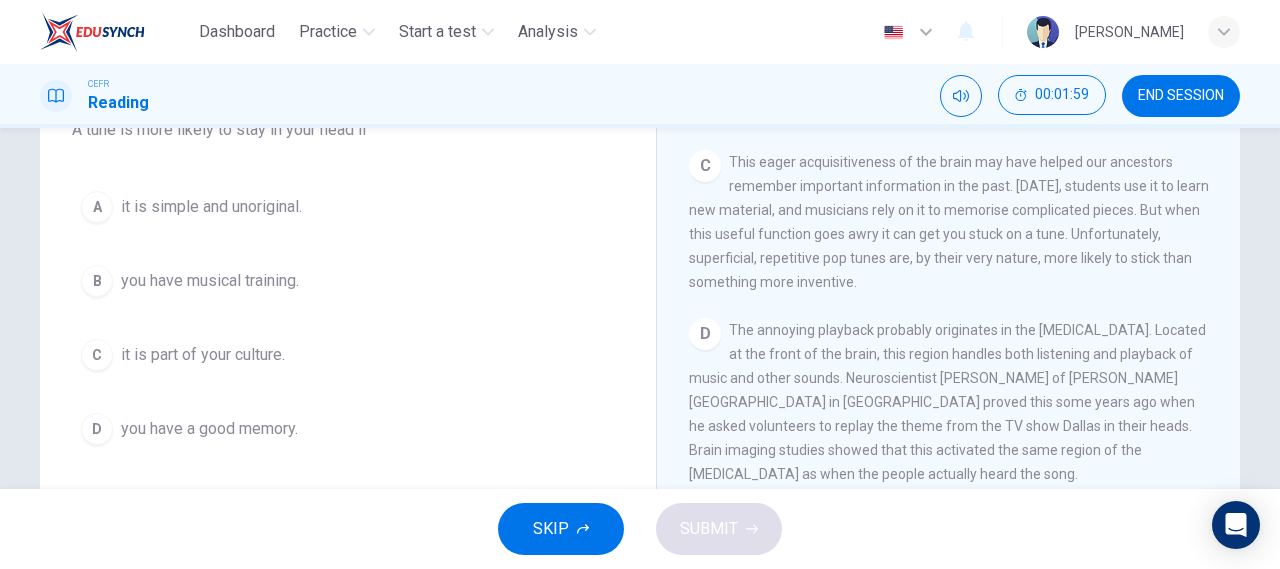 scroll, scrollTop: 197, scrollLeft: 0, axis: vertical 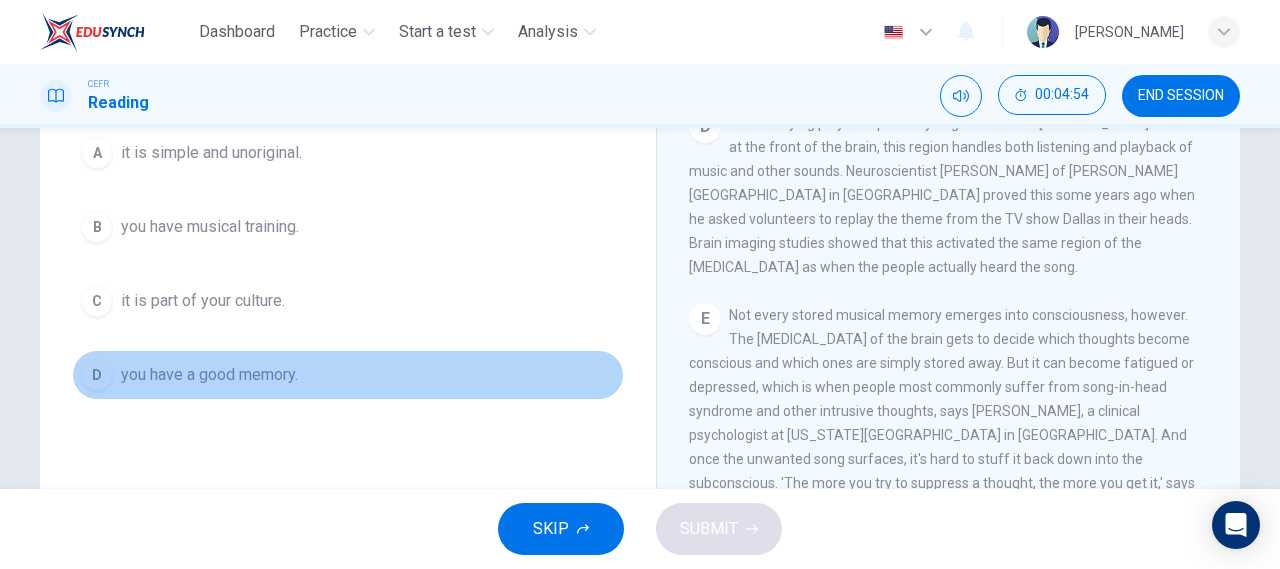 drag, startPoint x: 181, startPoint y: 383, endPoint x: 106, endPoint y: 472, distance: 116.38728 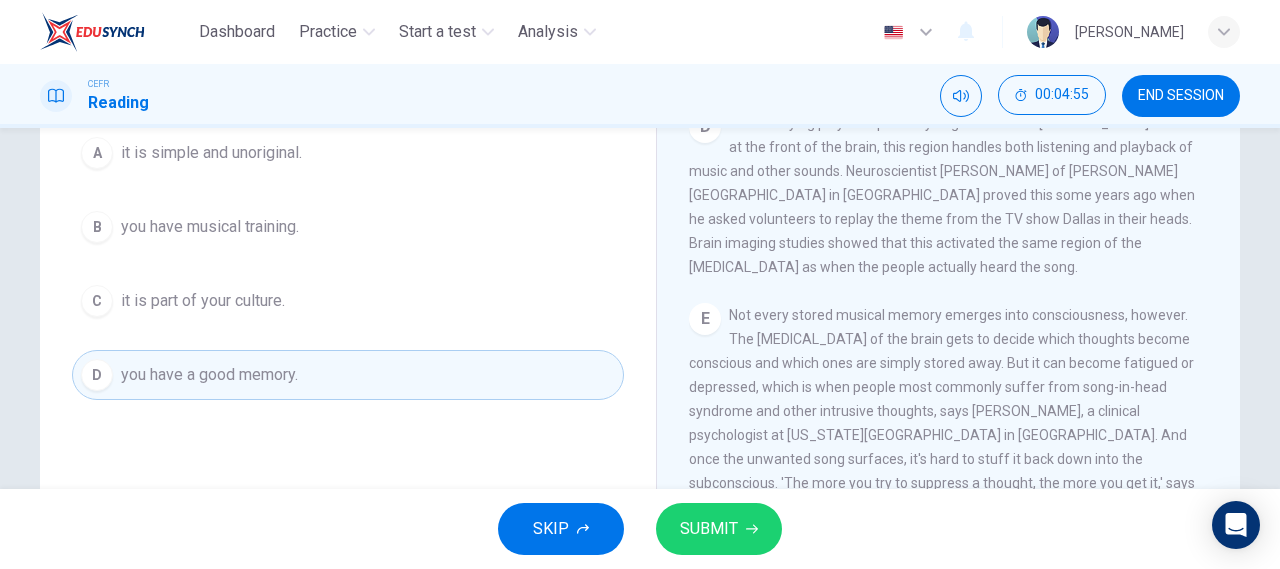 click on "SUBMIT" at bounding box center [719, 529] 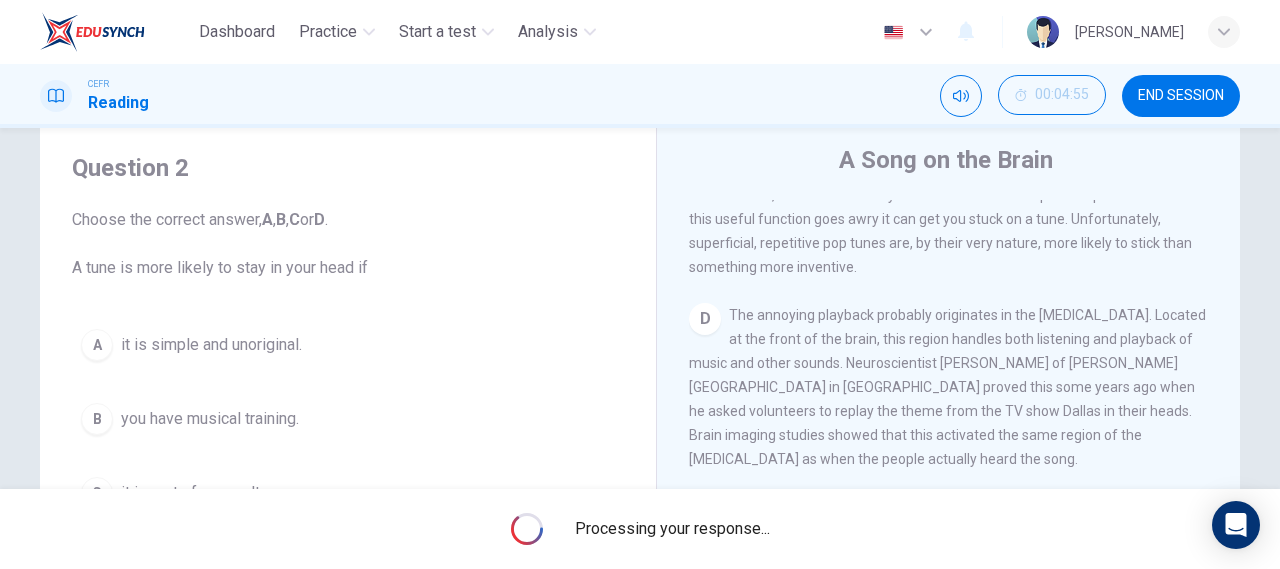 scroll, scrollTop: 54, scrollLeft: 0, axis: vertical 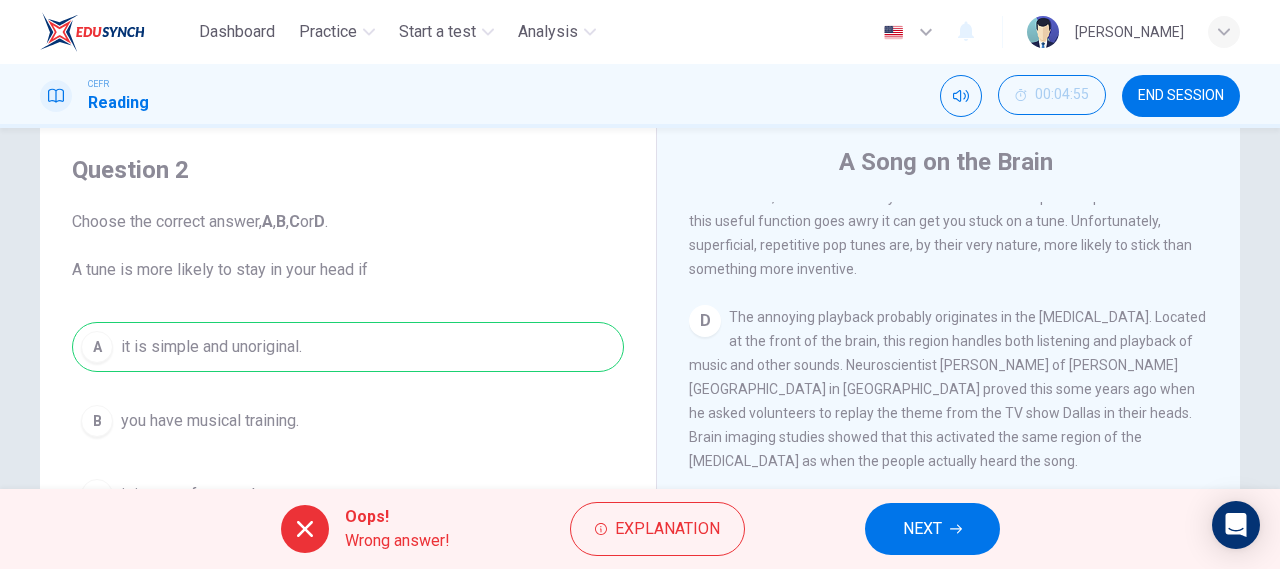 click on "NEXT" at bounding box center [932, 529] 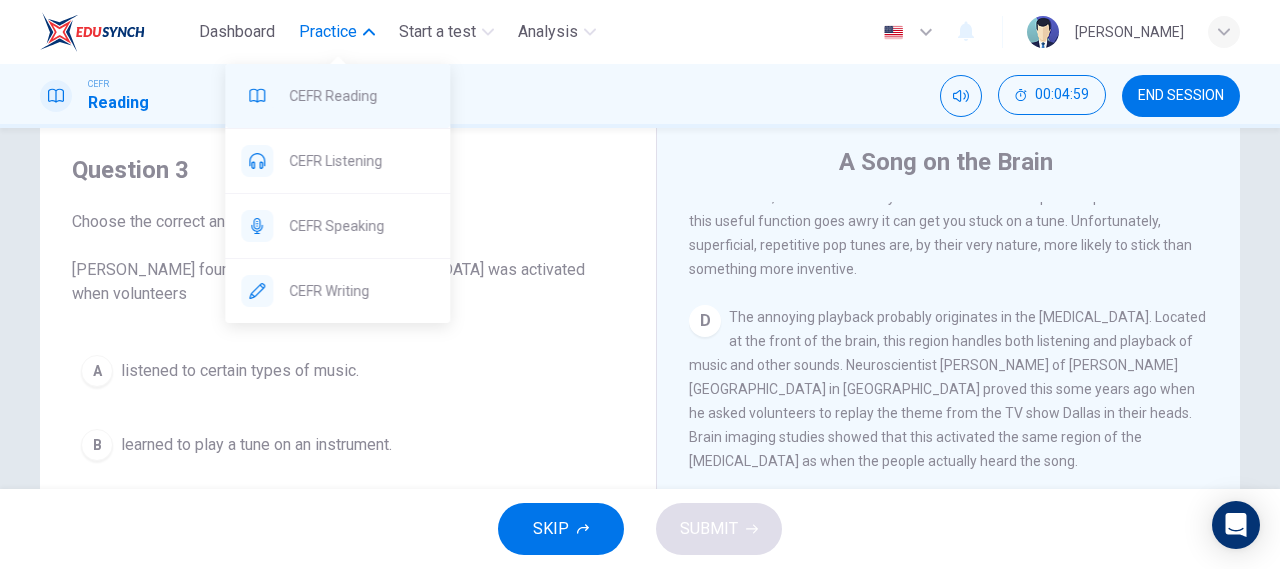 click on "CEFR Reading" at bounding box center (361, 96) 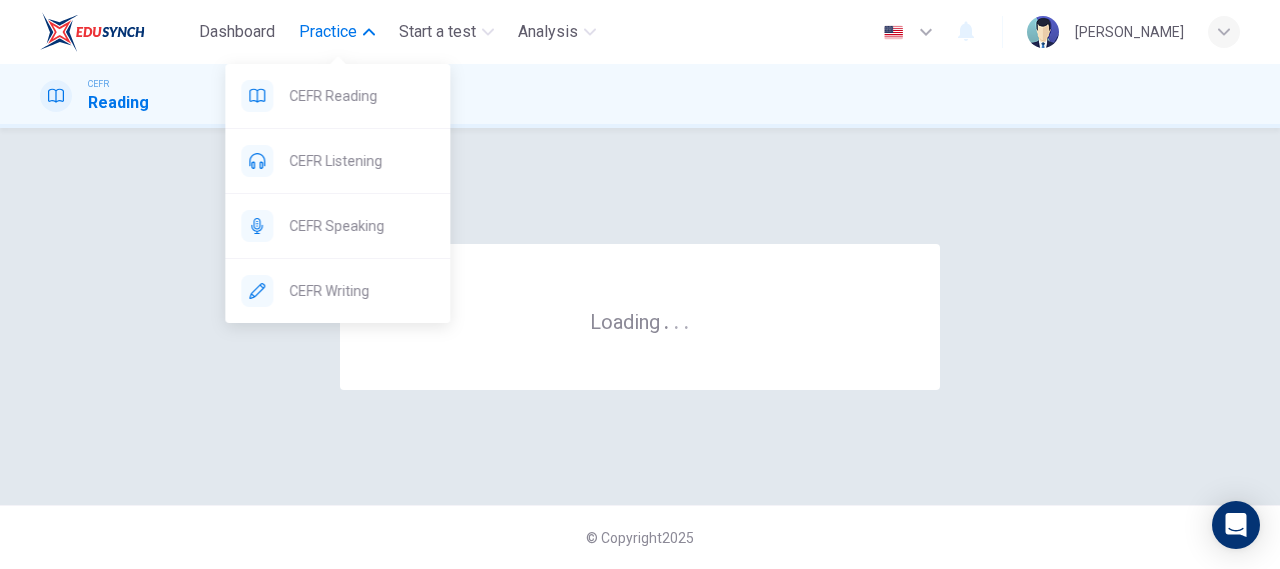scroll, scrollTop: 0, scrollLeft: 0, axis: both 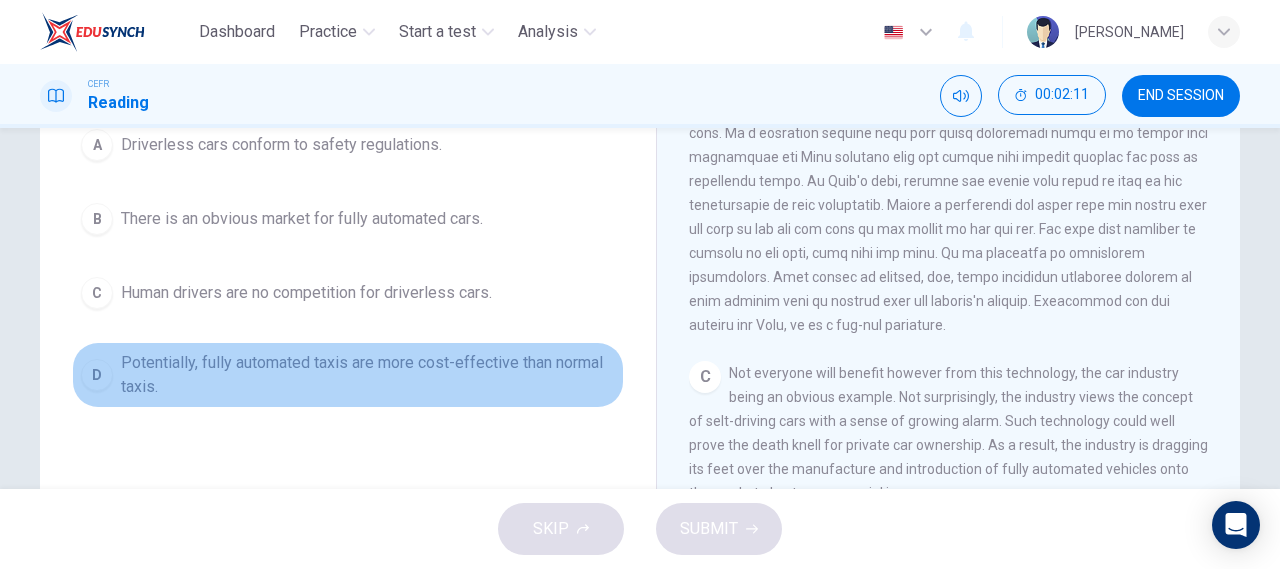 click on "Potentially, fully automated taxis are more cost-effective than normal taxis." at bounding box center [368, 375] 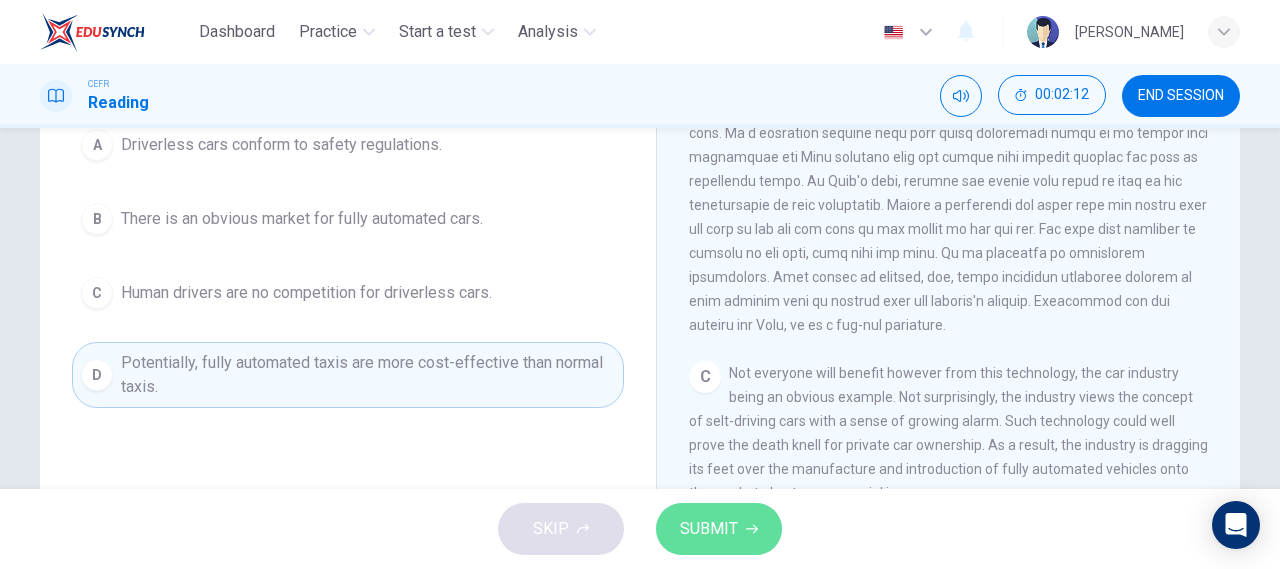 click on "SUBMIT" at bounding box center (719, 529) 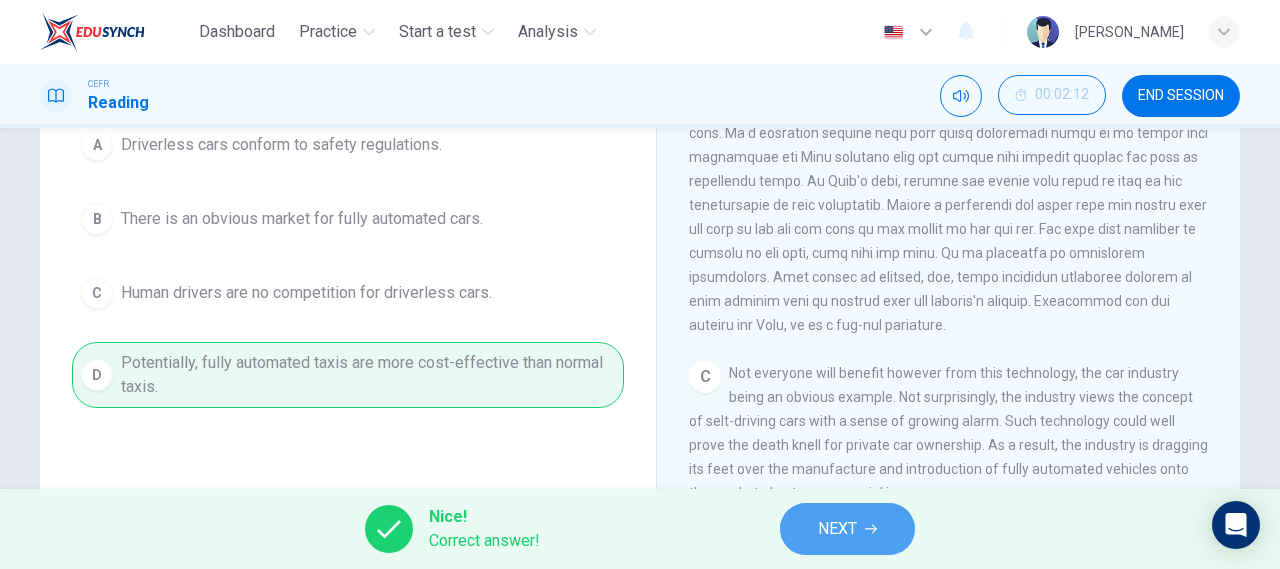 click on "NEXT" at bounding box center (847, 529) 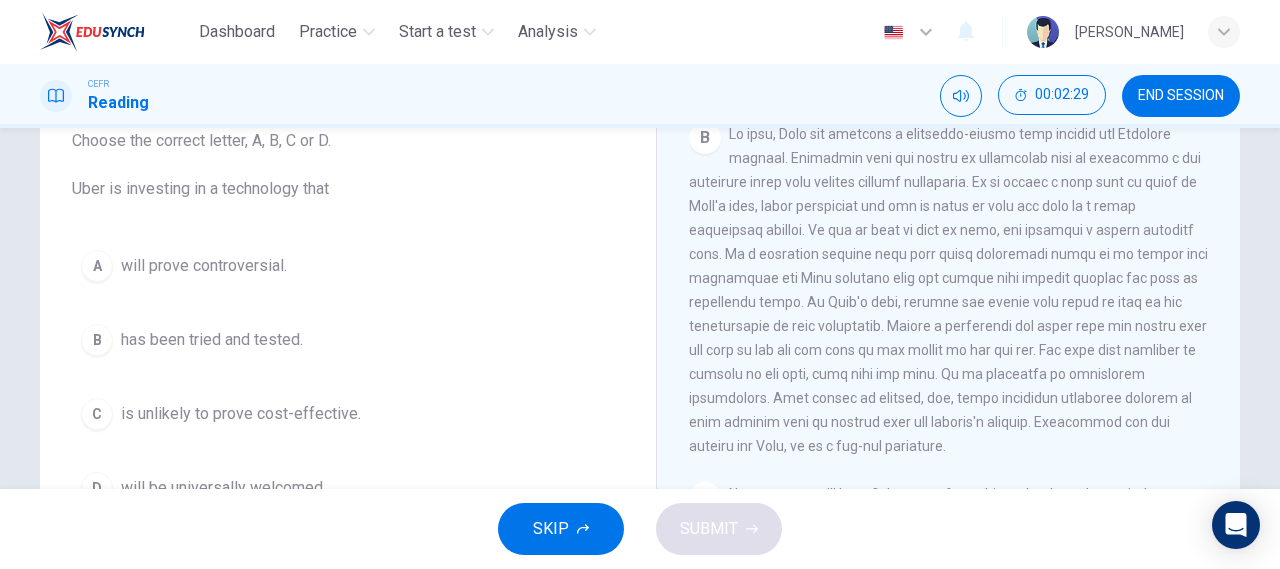 scroll, scrollTop: 136, scrollLeft: 0, axis: vertical 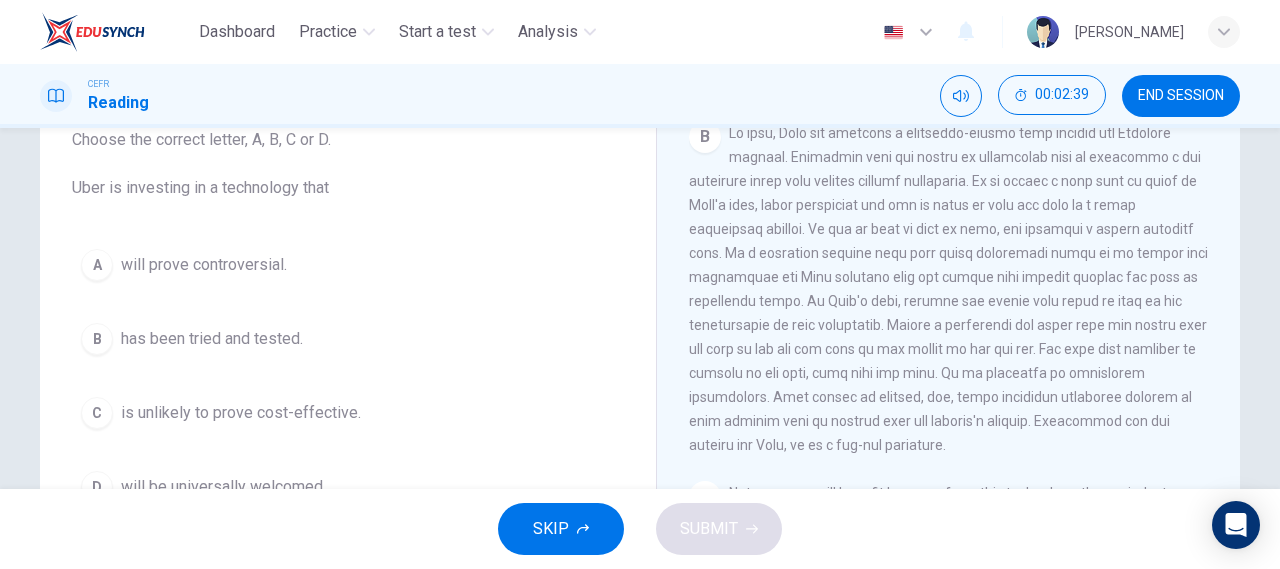 click on "B" at bounding box center [949, 289] 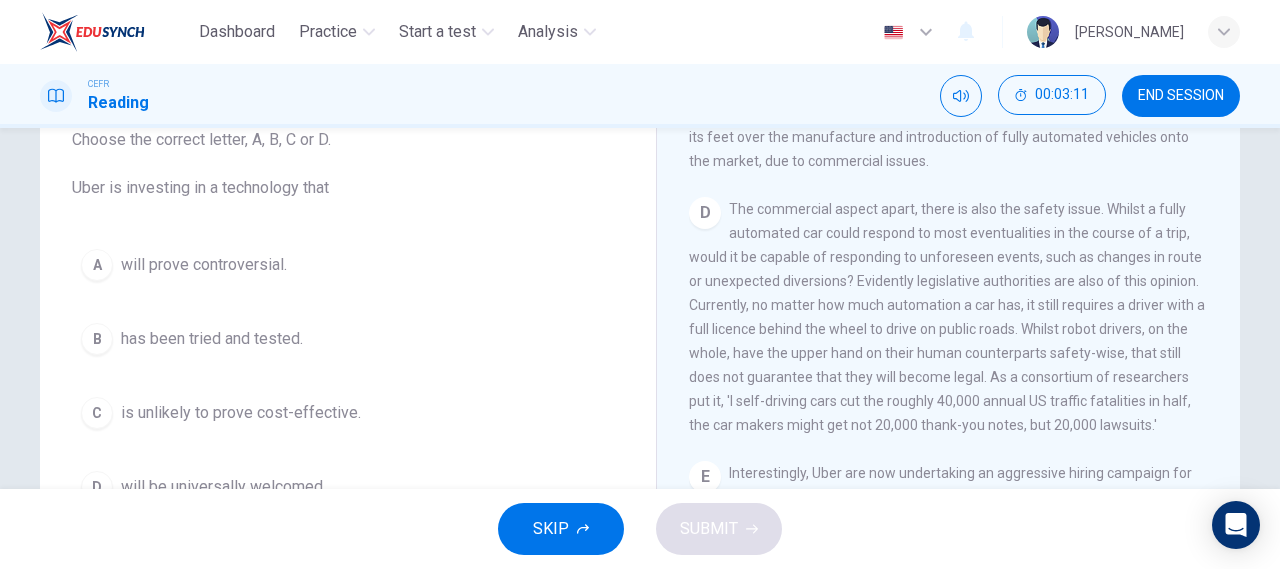 scroll, scrollTop: 1042, scrollLeft: 0, axis: vertical 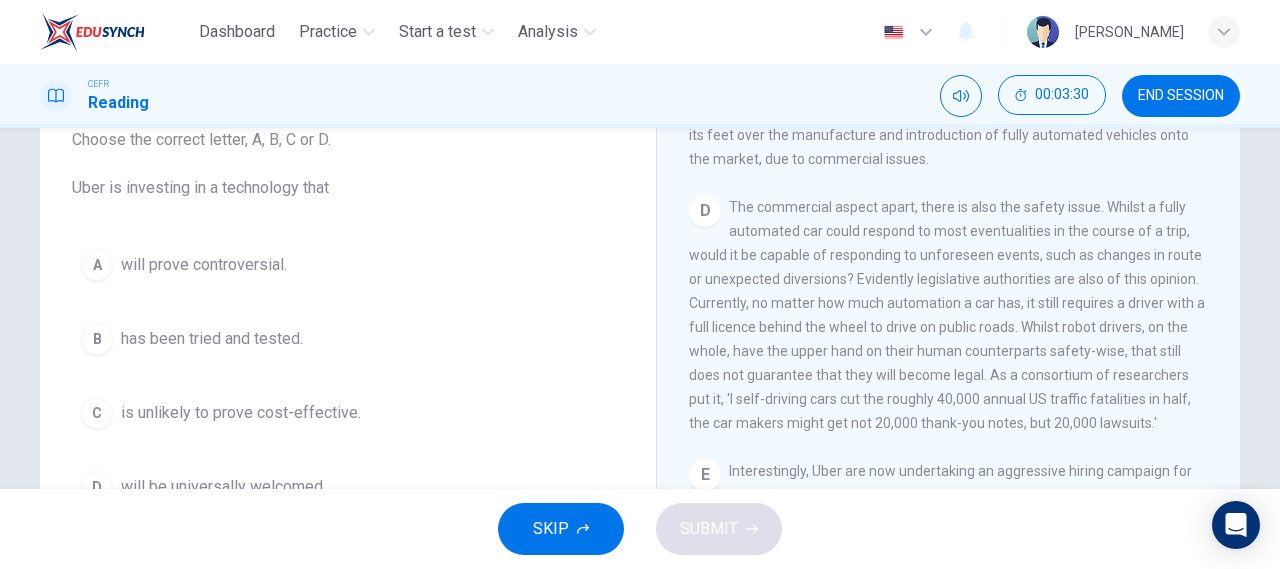 click on "A will prove controversial." at bounding box center (348, 265) 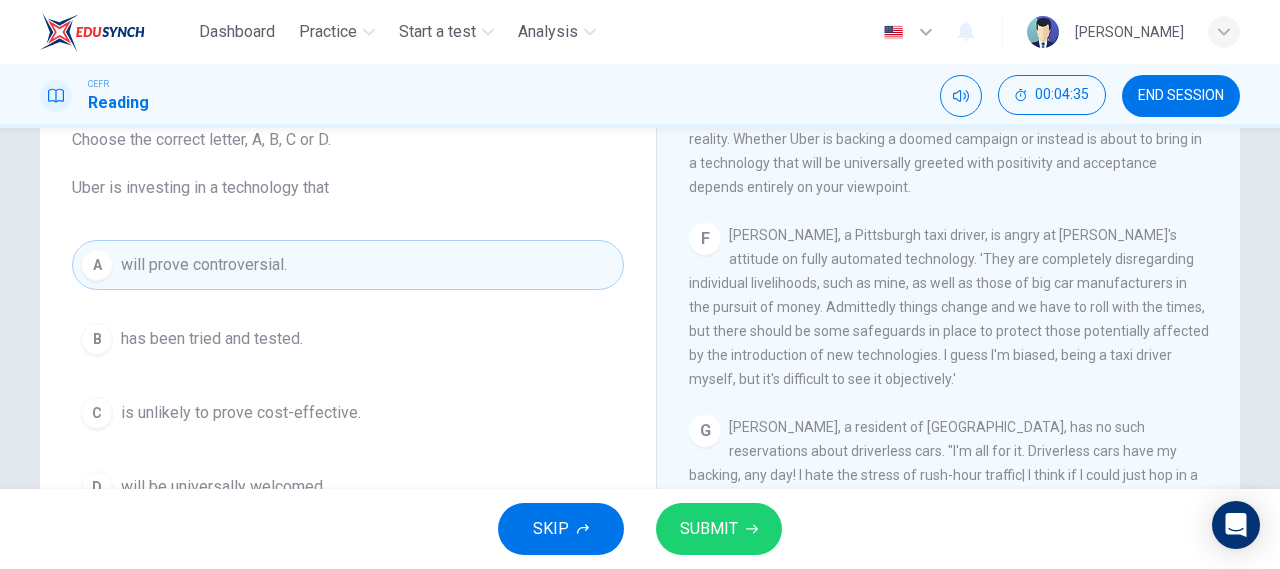 scroll, scrollTop: 1461, scrollLeft: 0, axis: vertical 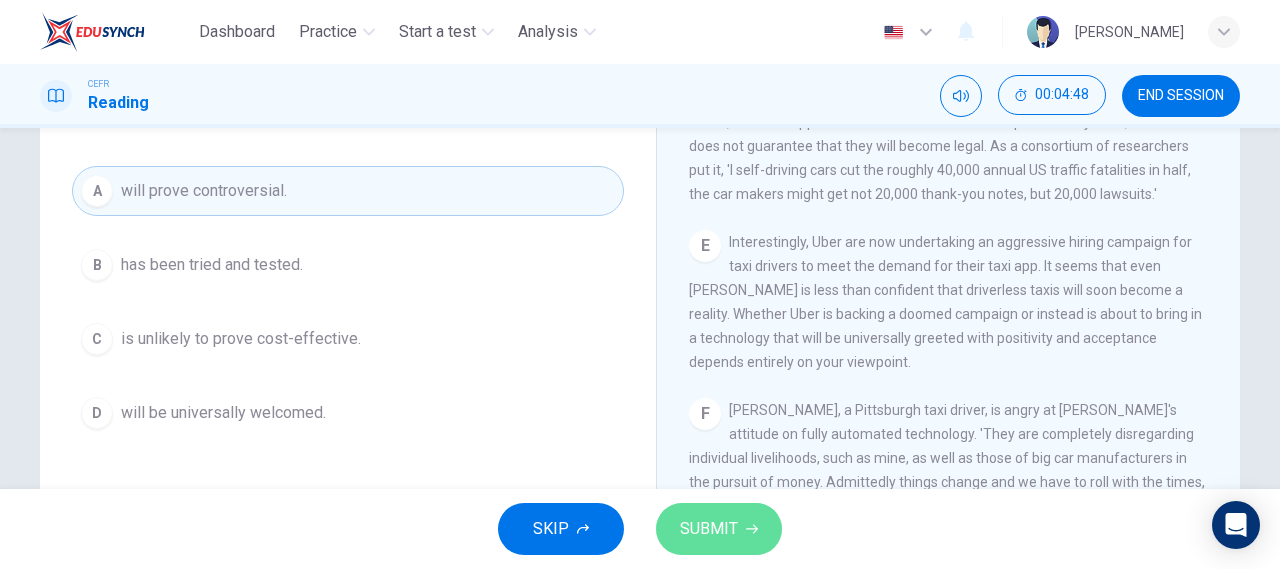 click on "SUBMIT" at bounding box center (719, 529) 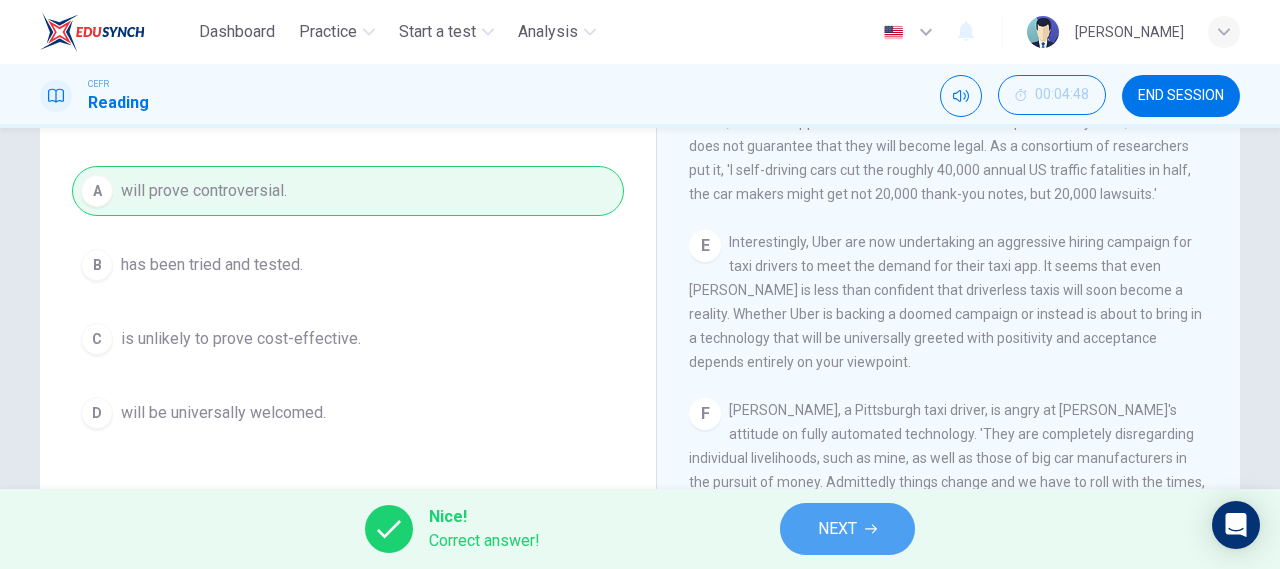 click on "NEXT" at bounding box center [837, 529] 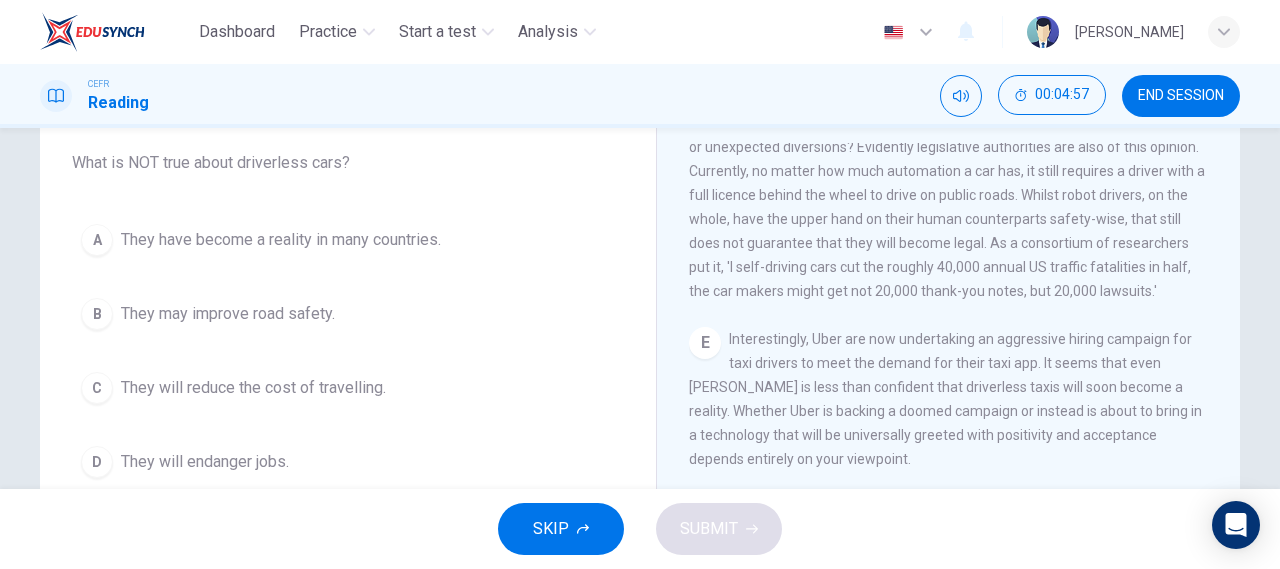 scroll, scrollTop: 112, scrollLeft: 0, axis: vertical 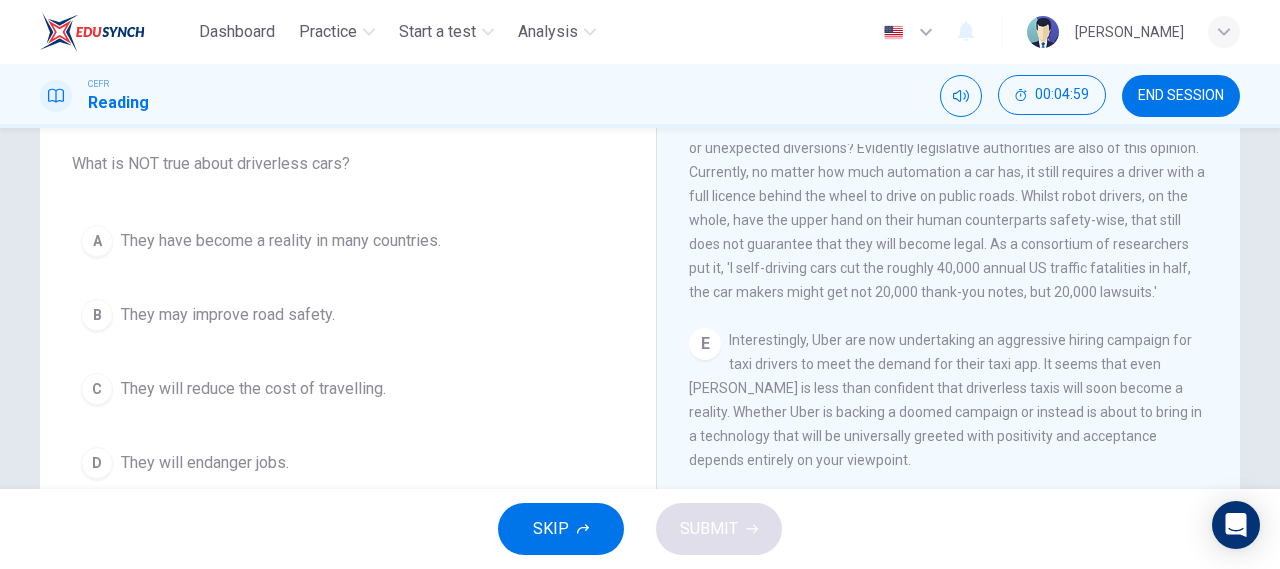 click on "They will reduce the cost of travelling." at bounding box center (253, 389) 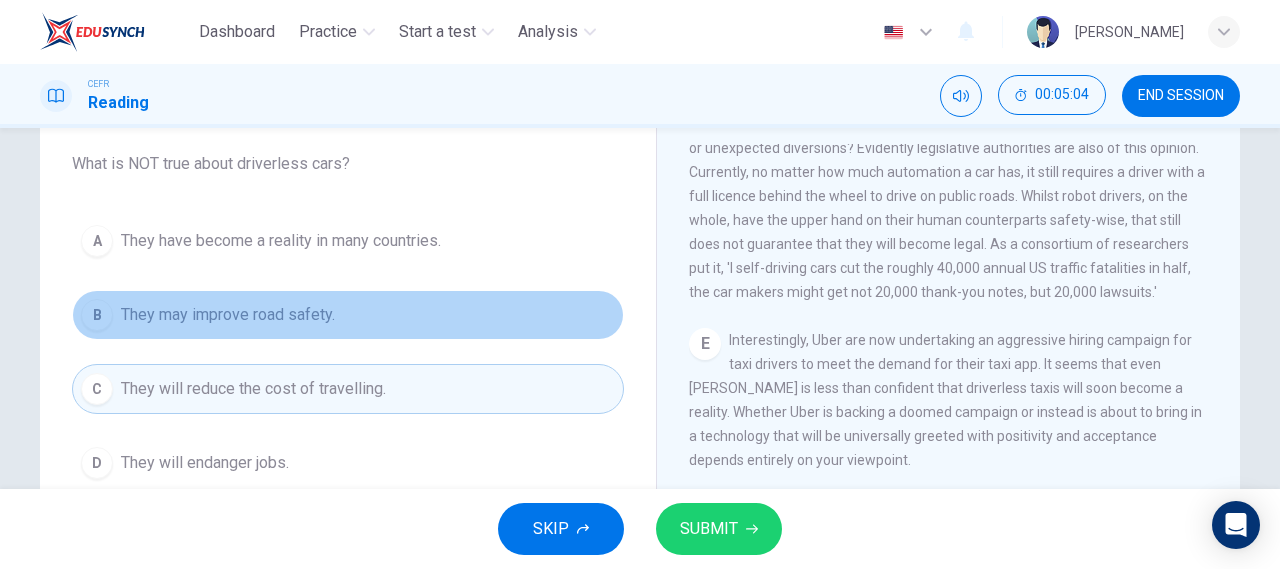 click on "They may improve road safety." at bounding box center (228, 315) 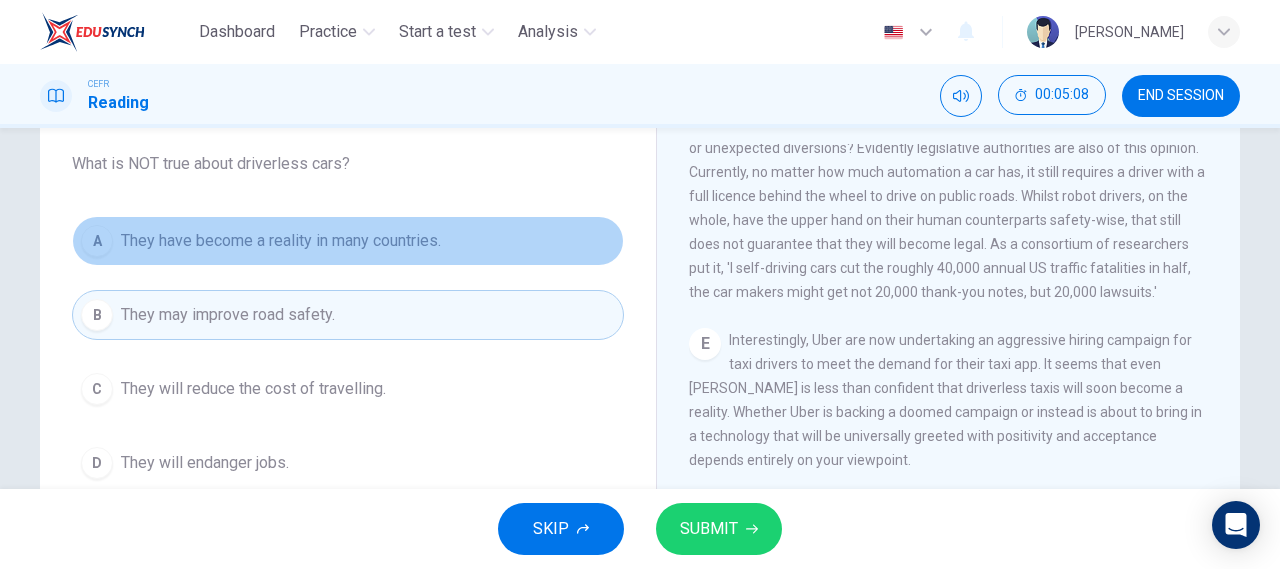 click on "They have become a reality in many countries." at bounding box center (281, 241) 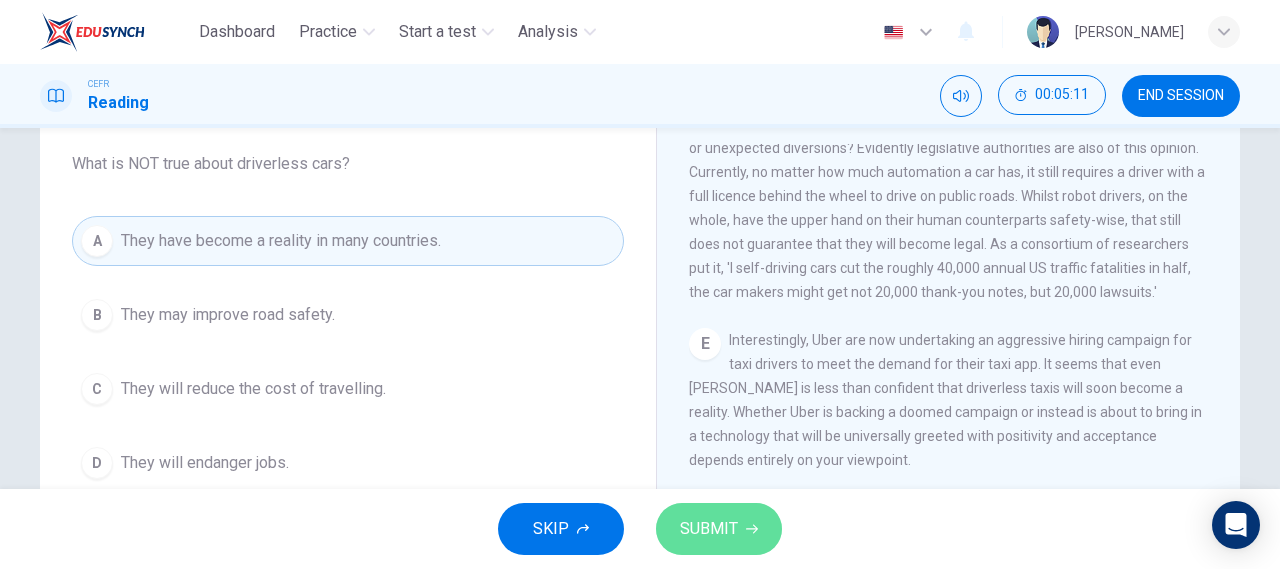 click on "SUBMIT" at bounding box center (719, 529) 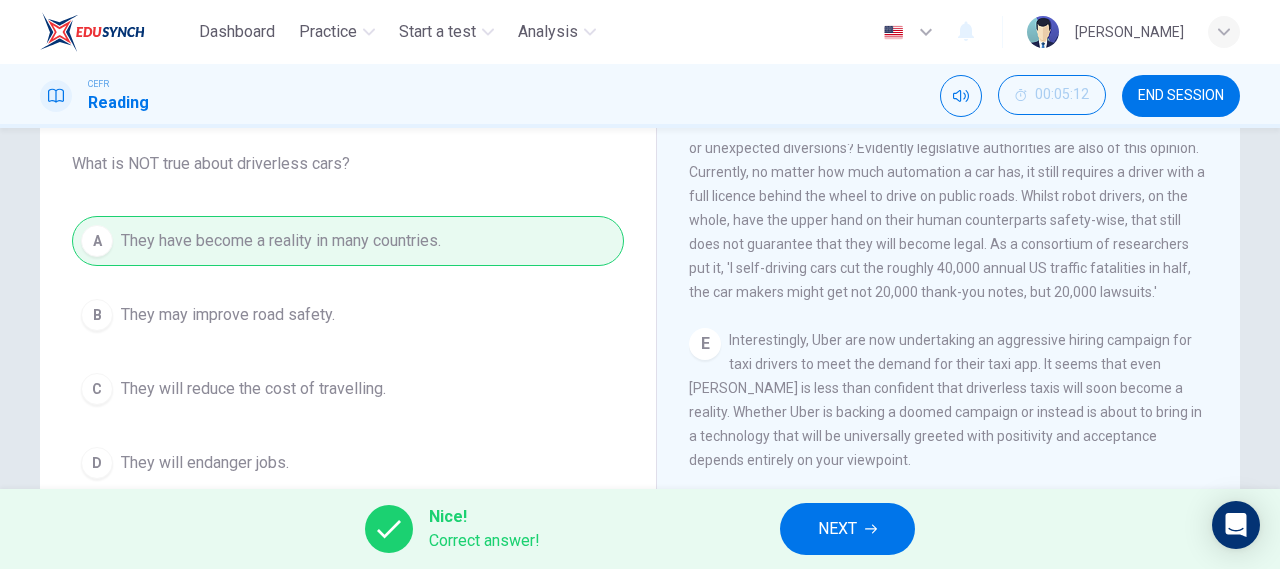 click on "NEXT" at bounding box center (837, 529) 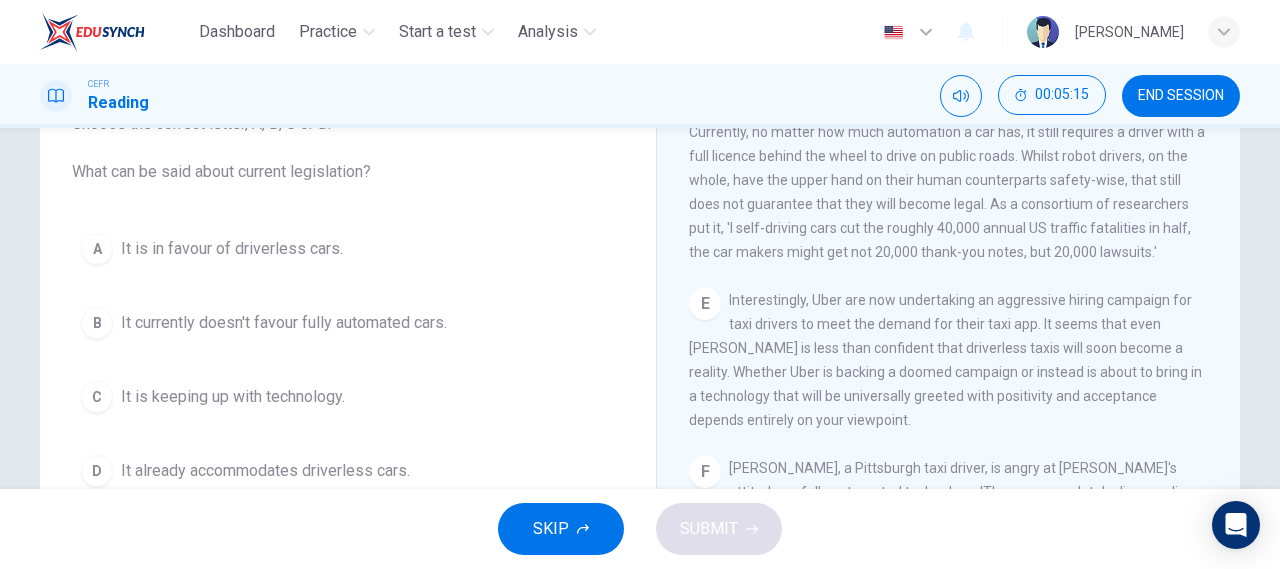 scroll, scrollTop: 154, scrollLeft: 0, axis: vertical 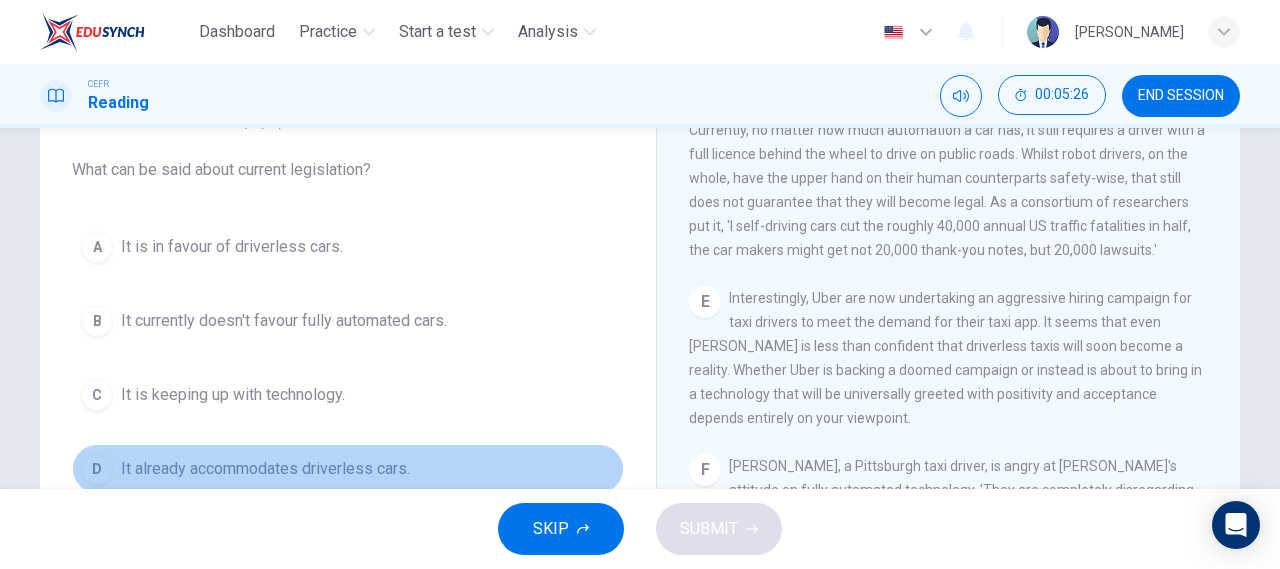 click on "It already accommodates driverless cars." at bounding box center [265, 469] 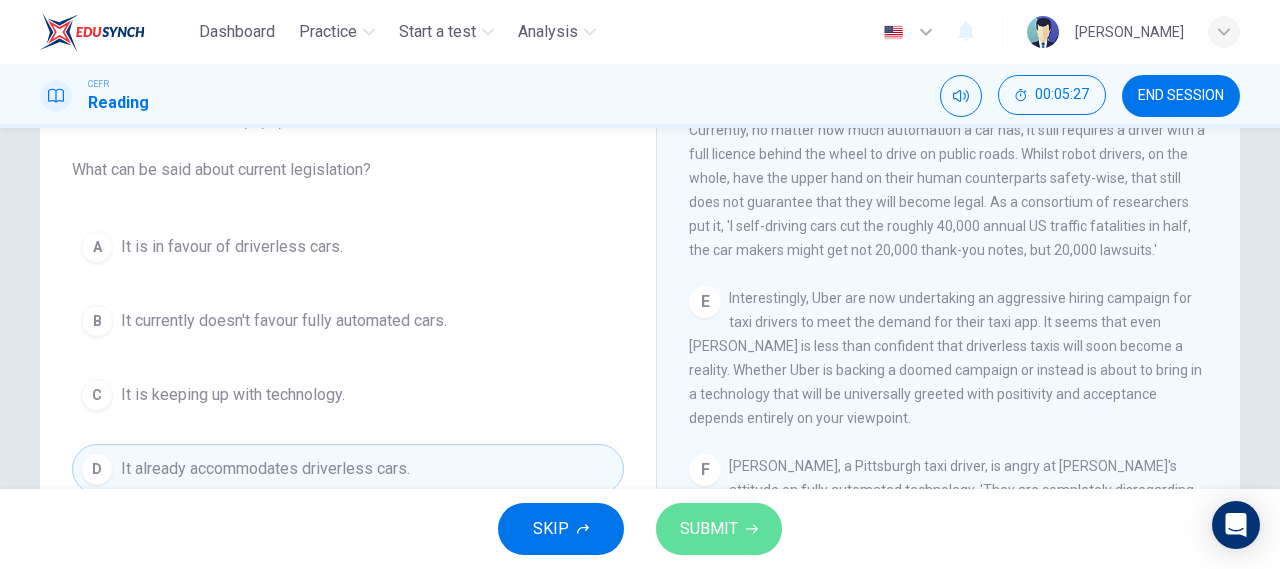 click on "SUBMIT" at bounding box center (709, 529) 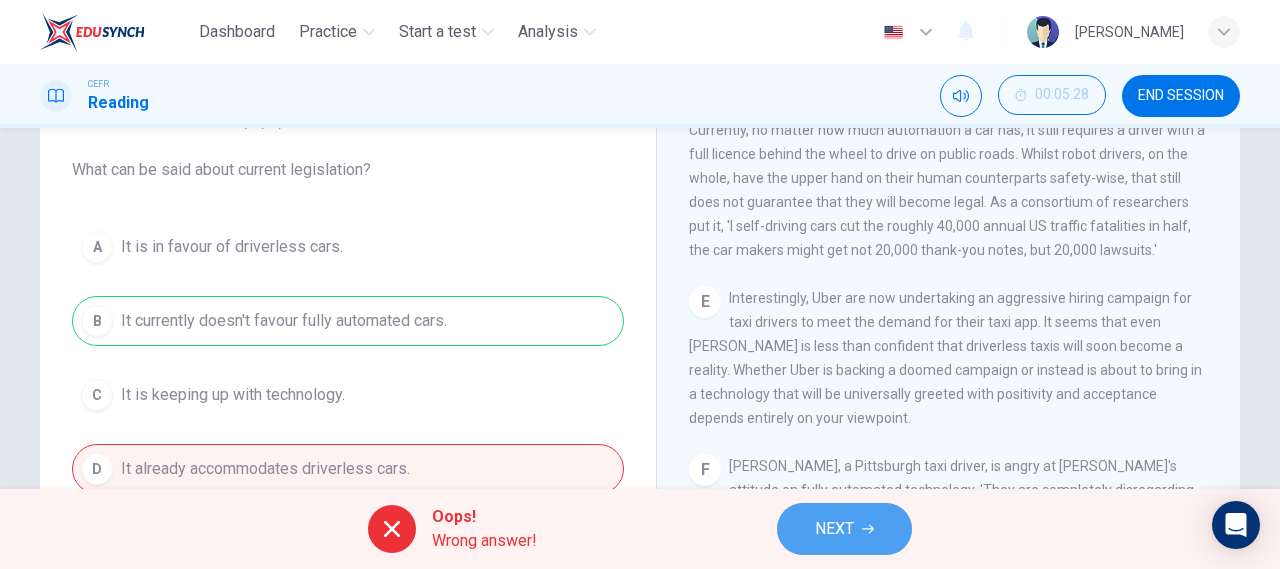 click on "NEXT" at bounding box center [834, 529] 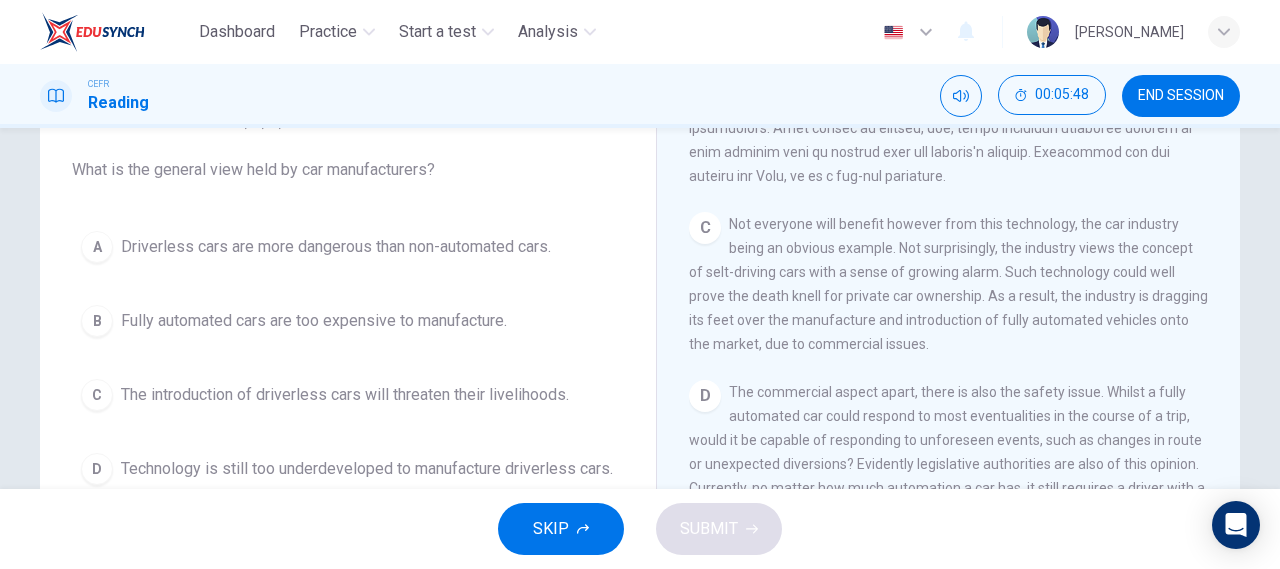 scroll, scrollTop: 838, scrollLeft: 0, axis: vertical 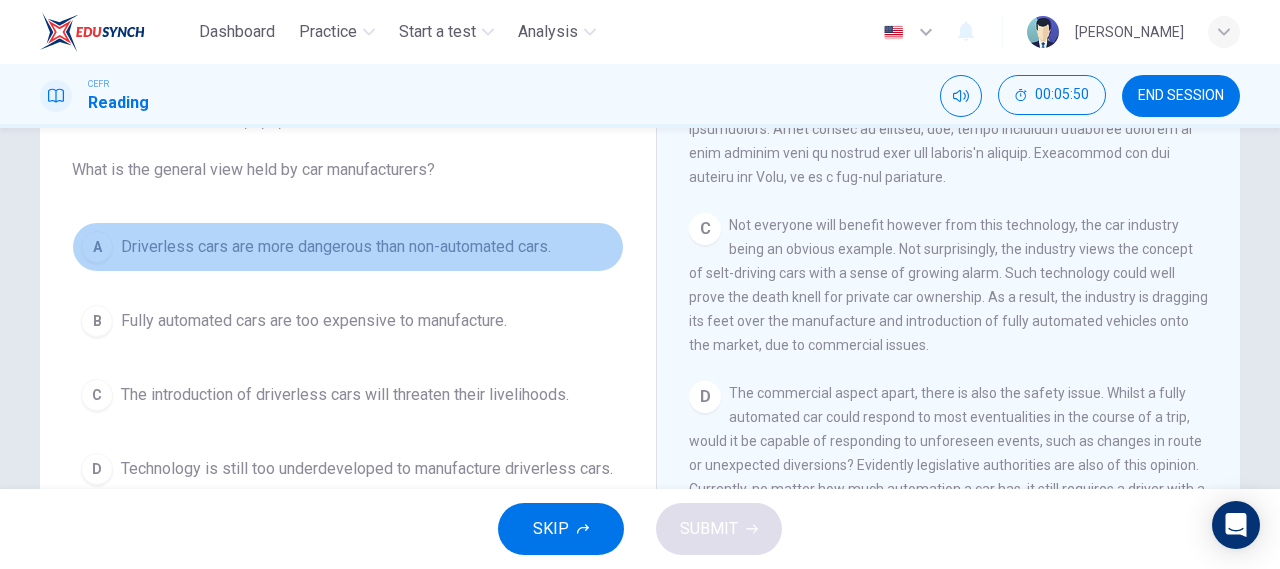 click on "A Driverless cars are more dangerous than non-automated cars." at bounding box center (348, 247) 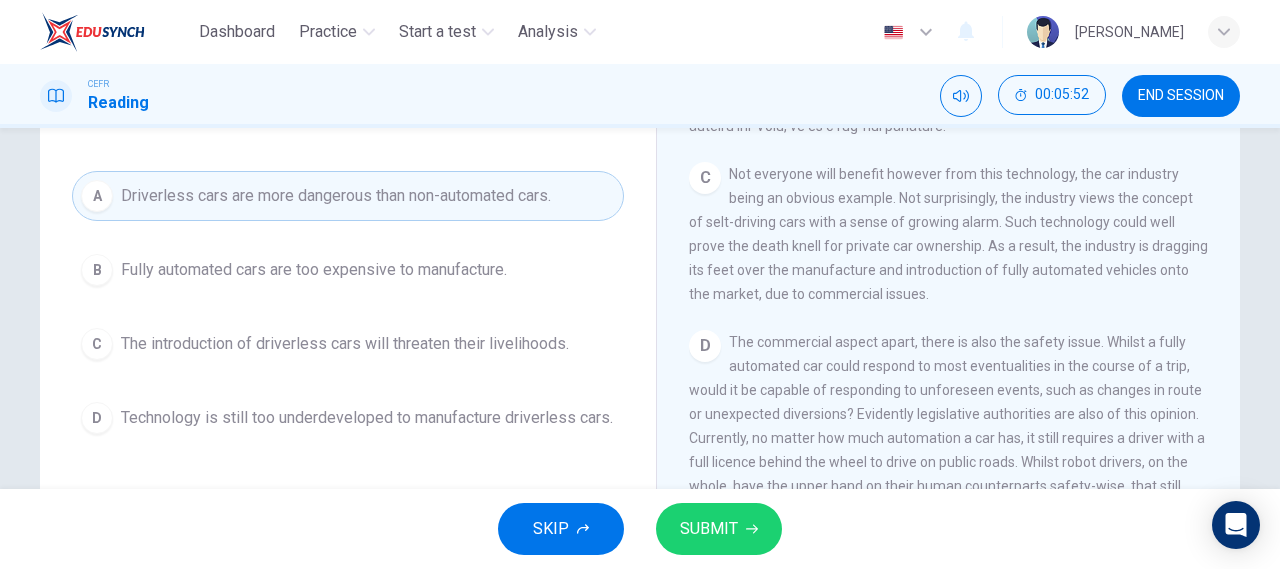 scroll, scrollTop: 208, scrollLeft: 0, axis: vertical 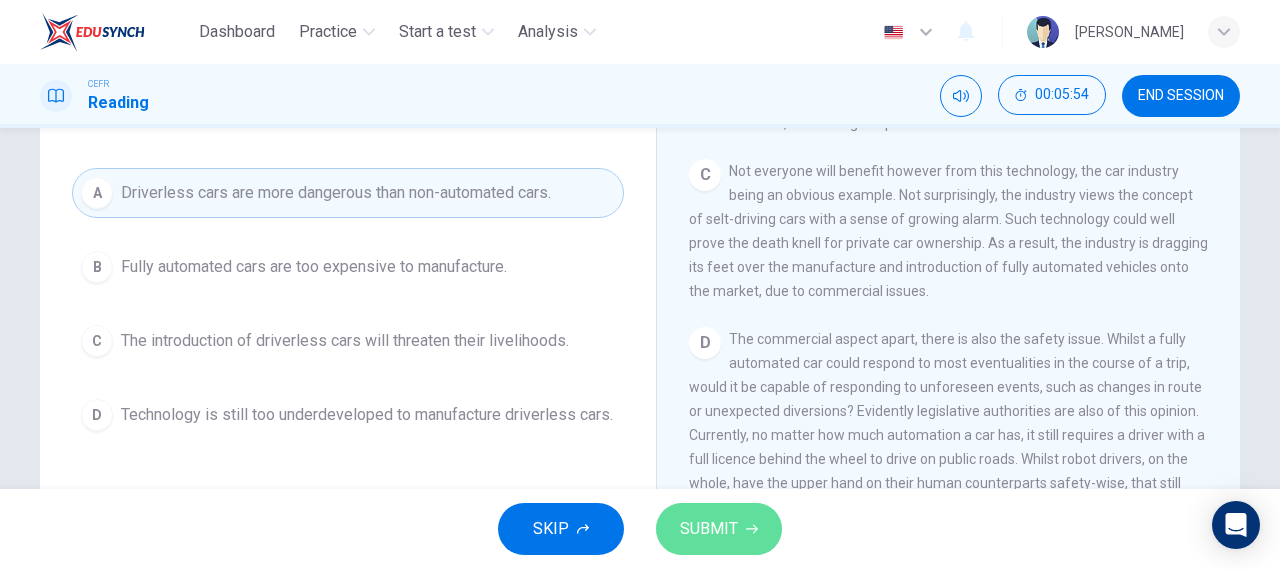 click on "SUBMIT" at bounding box center (709, 529) 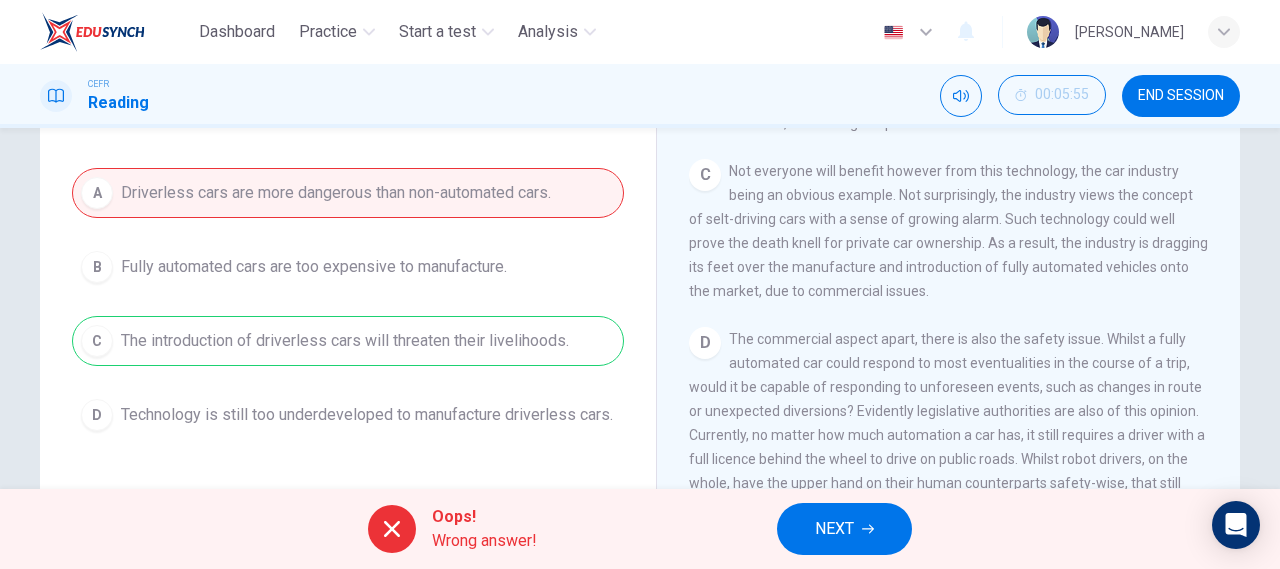 click on "NEXT" at bounding box center [844, 529] 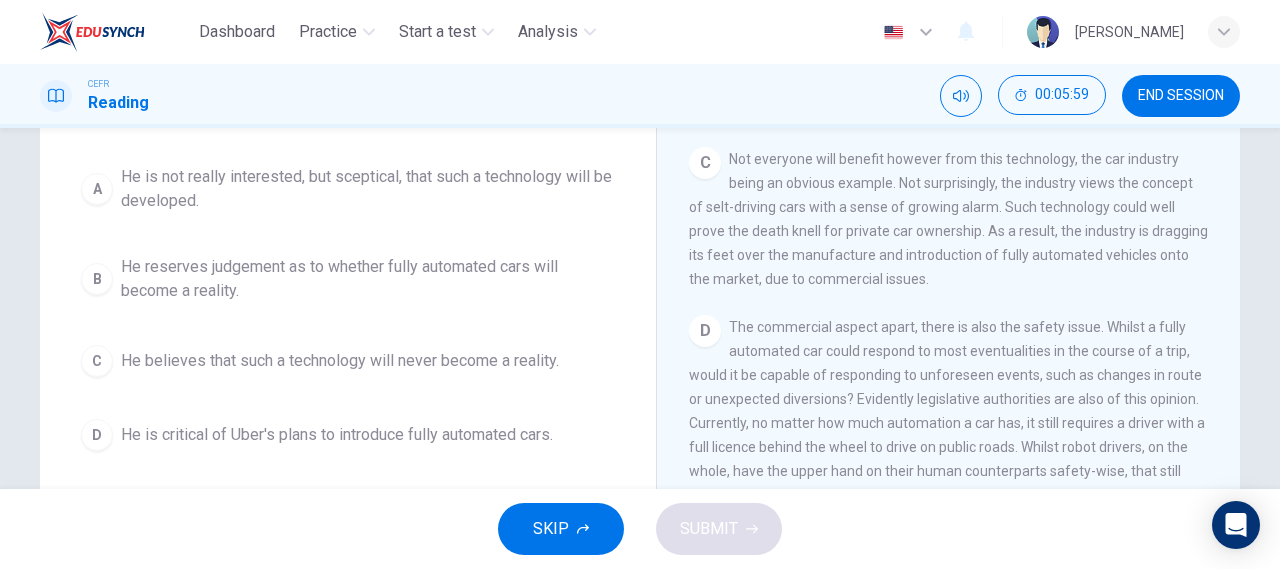 scroll, scrollTop: 224, scrollLeft: 0, axis: vertical 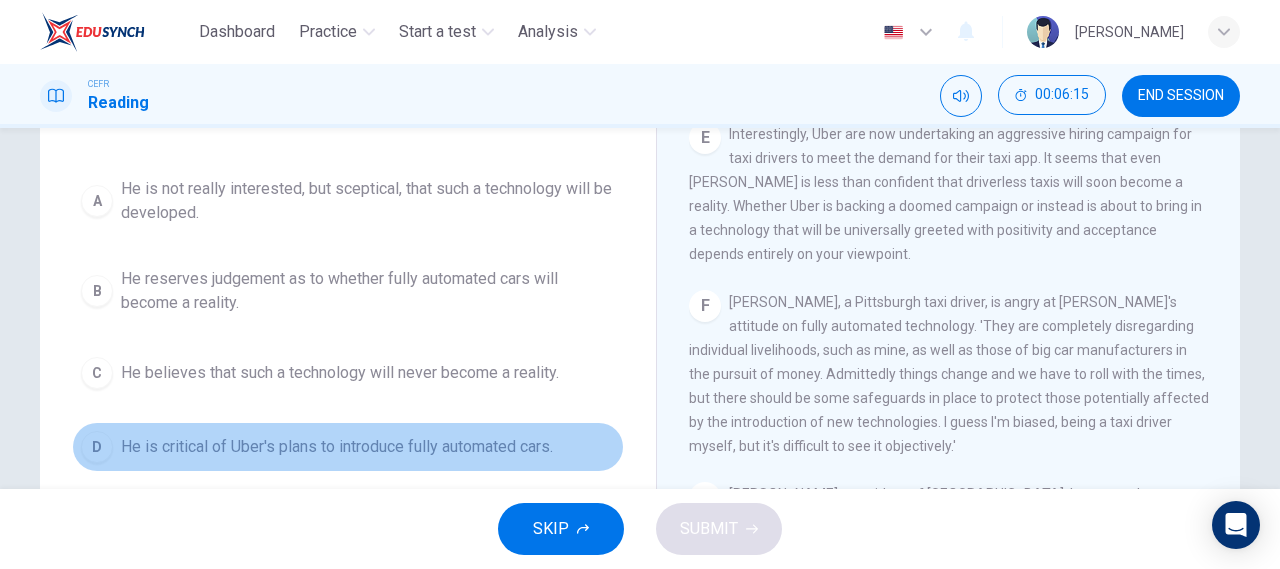 click on "He is critical of Uber's plans to introduce fully automated cars." at bounding box center (337, 447) 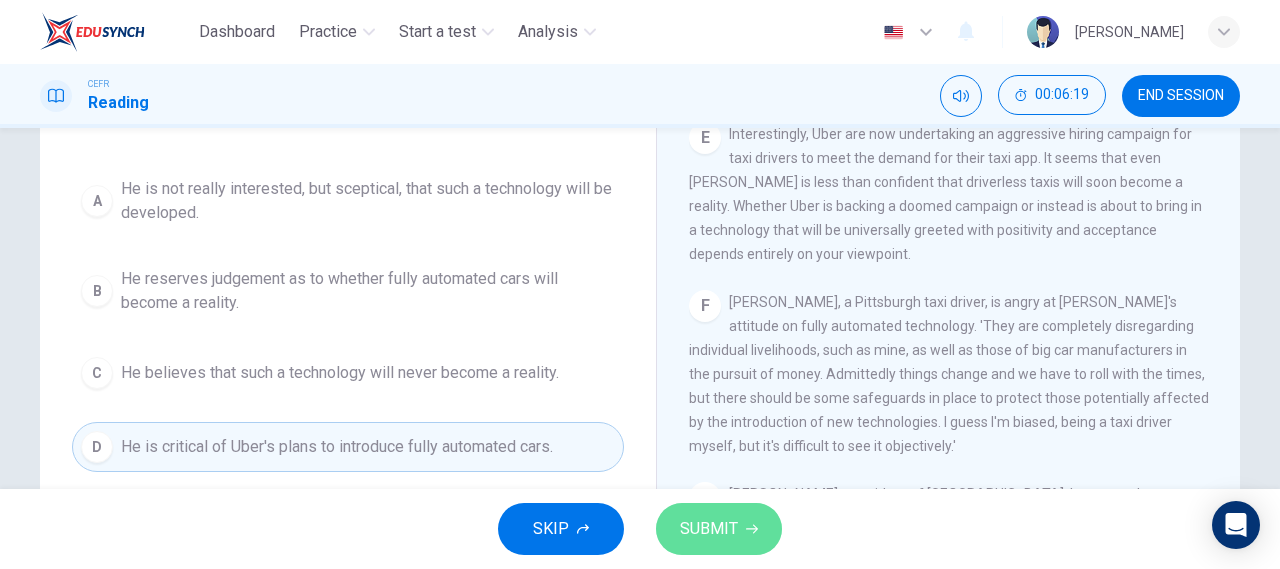click on "SUBMIT" at bounding box center (719, 529) 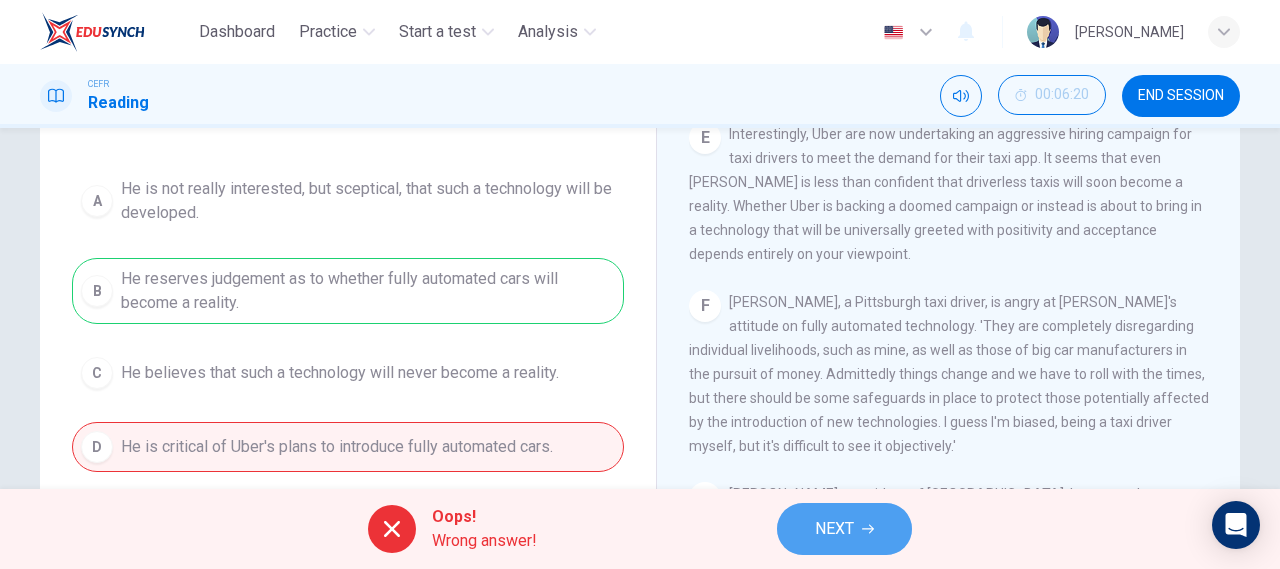 click on "NEXT" at bounding box center [834, 529] 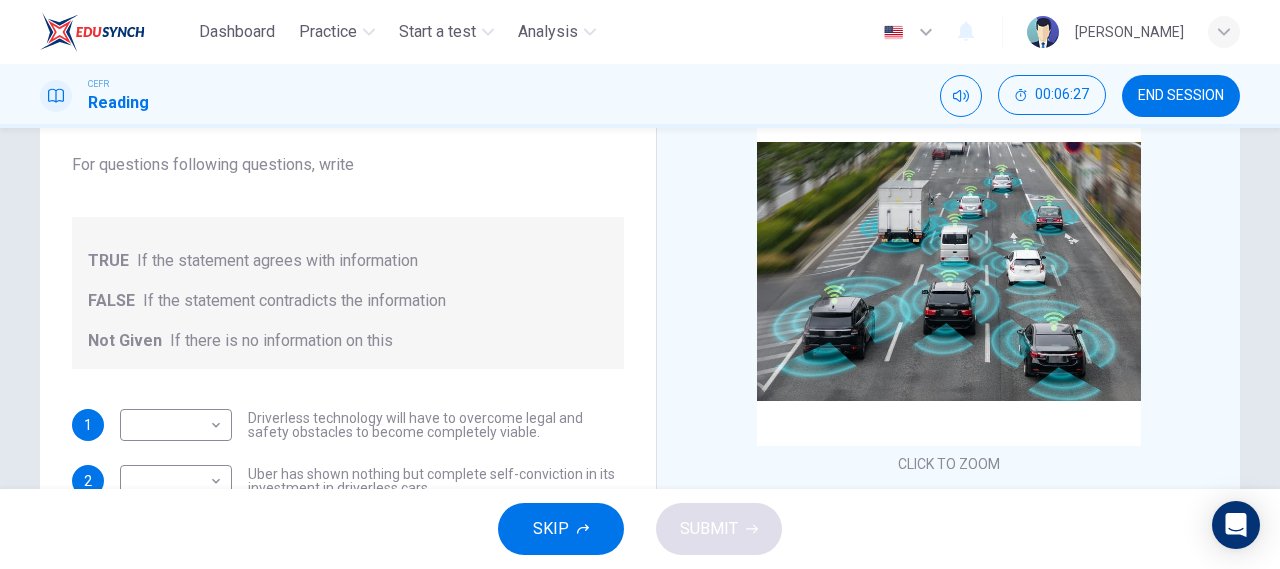 scroll, scrollTop: 292, scrollLeft: 0, axis: vertical 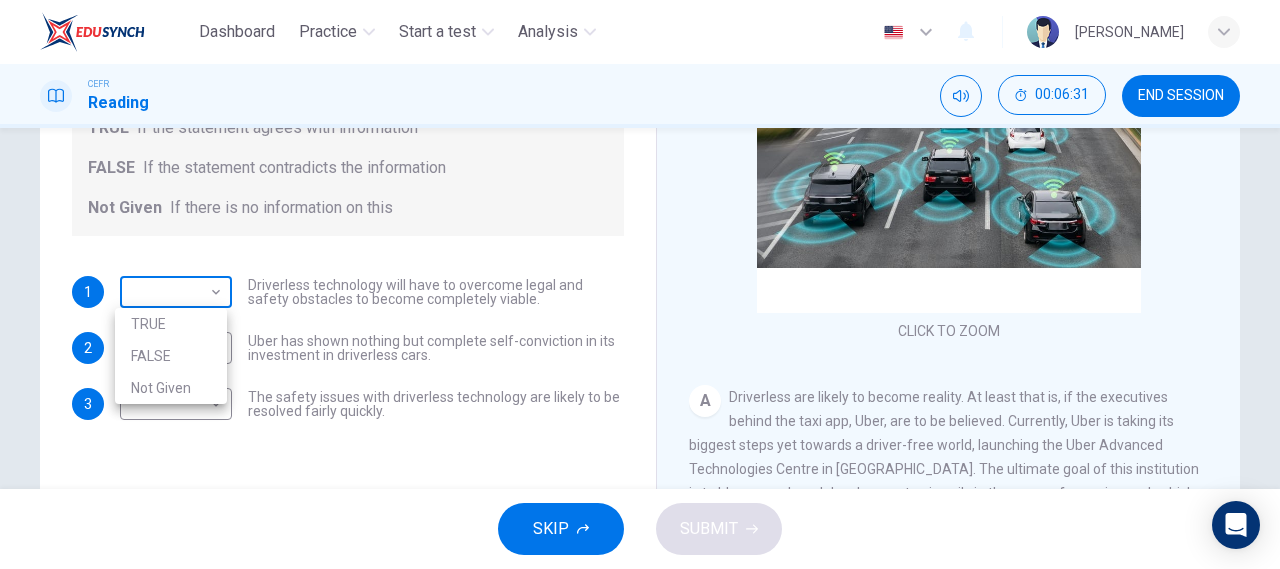 click on "Dashboard Practice Start a test Analysis English en ​ HECTOR JUSTINE CEFR Reading 00:06:31 END SESSION Question 7 Do the following statements agree with the information given in the text? For questions following questions, write TRUE If the statement agrees with information FALSE If the statement contradicts the information Not Given If there is no information on this 1 ​ ​ Driverless technology will have to overcome legal and safety obstacles to become completely viable. 2 ​ ​ Uber has shown nothing but complete self-conviction in its investment in driverless cars. 3 ​ ​ The safety issues with driverless technology are likely to be resolved fairly quickly. Driverless cars CLICK TO ZOOM Click to Zoom A B C D E F G H SKIP SUBMIT EduSynch - Online Language Proficiency Testing
Dashboard Practice Start a test Analysis Notifications © Copyright  2025 TRUE FALSE Not Given" at bounding box center (640, 284) 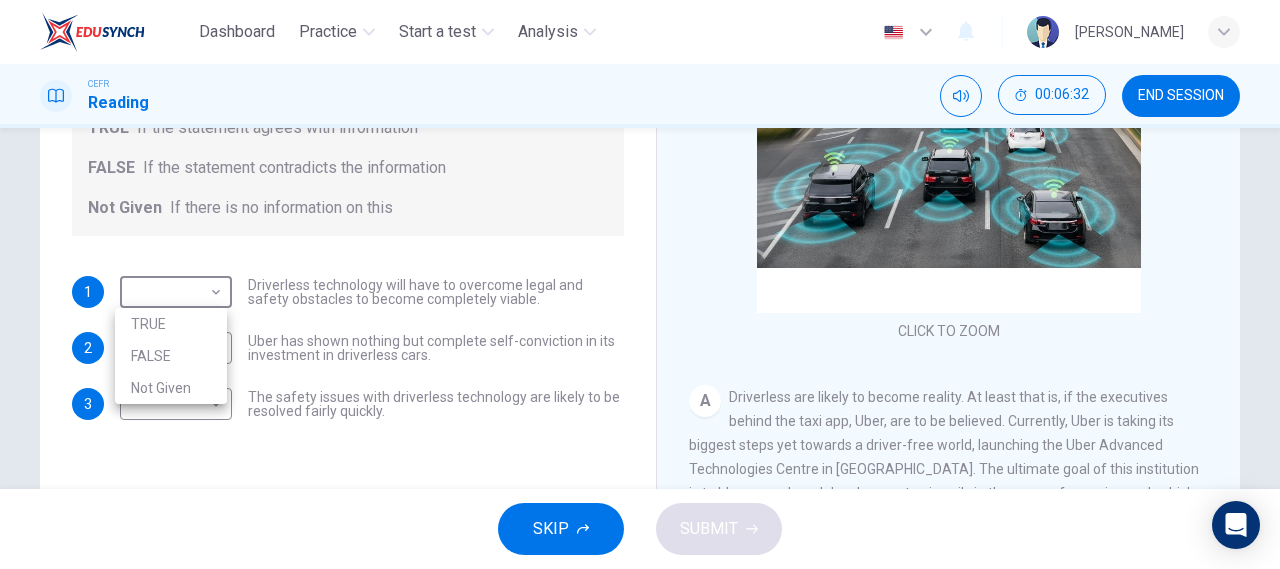click on "TRUE" at bounding box center [171, 324] 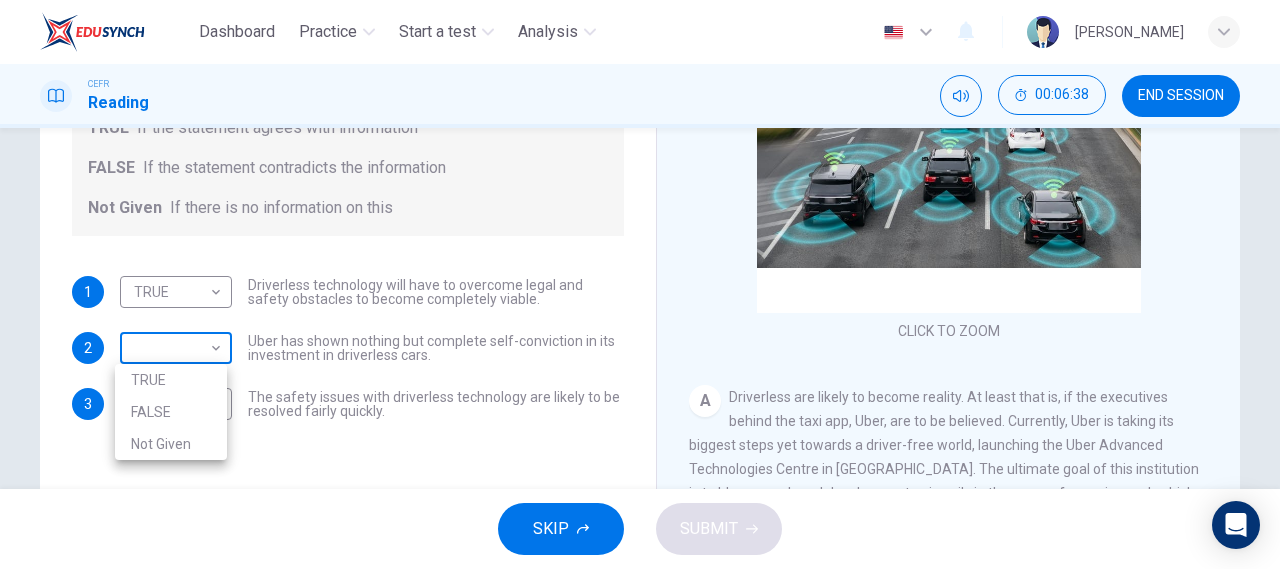 click on "Dashboard Practice Start a test Analysis English en ​ HECTOR JUSTINE CEFR Reading 00:06:38 END SESSION Question 7 Do the following statements agree with the information given in the text? For questions following questions, write TRUE If the statement agrees with information FALSE If the statement contradicts the information Not Given If there is no information on this 1 TRUE TRUE ​ Driverless technology will have to overcome legal and safety obstacles to become completely viable. 2 ​ ​ Uber has shown nothing but complete self-conviction in its investment in driverless cars. 3 ​ ​ The safety issues with driverless technology are likely to be resolved fairly quickly. Driverless cars CLICK TO ZOOM Click to Zoom A B C D E F G H SKIP SUBMIT EduSynch - Online Language Proficiency Testing
Dashboard Practice Start a test Analysis Notifications © Copyright  2025 TRUE FALSE Not Given" at bounding box center (640, 284) 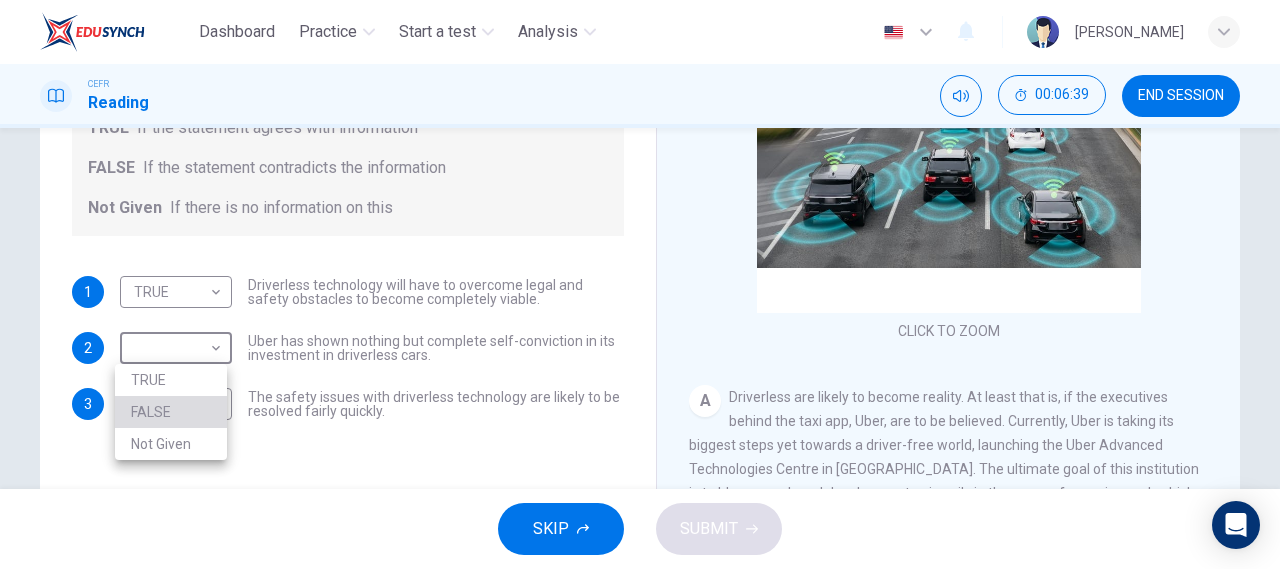 click on "FALSE" at bounding box center [171, 412] 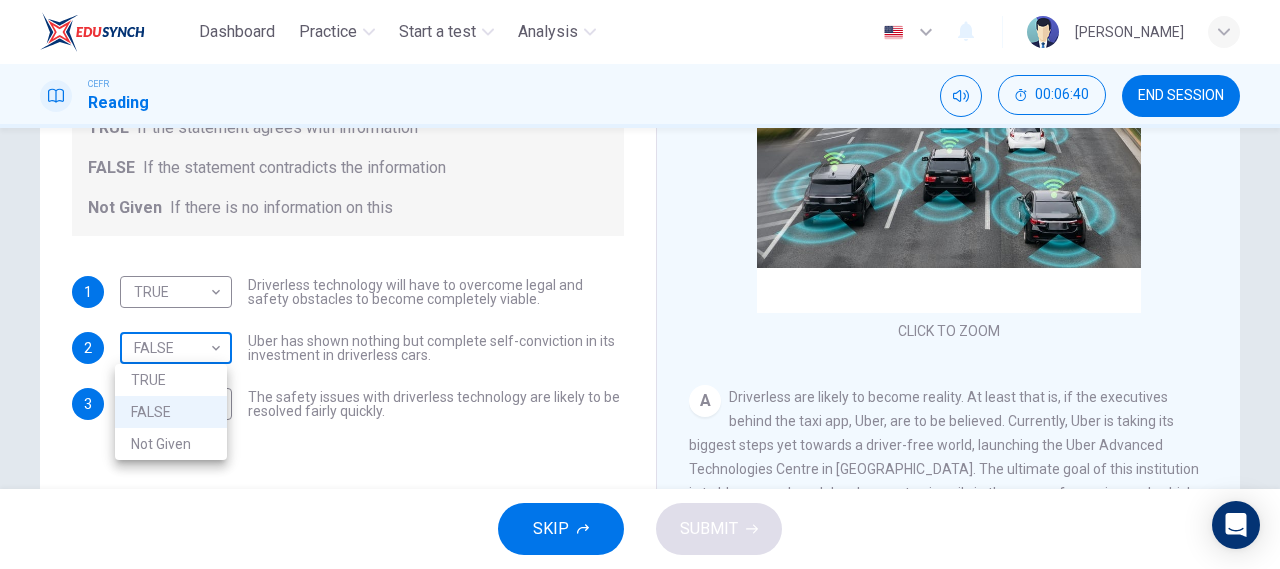 click on "Dashboard Practice Start a test Analysis English en ​ HECTOR JUSTINE CEFR Reading 00:06:40 END SESSION Question 7 Do the following statements agree with the information given in the text? For questions following questions, write TRUE If the statement agrees with information FALSE If the statement contradicts the information Not Given If there is no information on this 1 TRUE TRUE ​ Driverless technology will have to overcome legal and safety obstacles to become completely viable. 2 FALSE FALSE ​ Uber has shown nothing but complete self-conviction in its investment in driverless cars. 3 ​ ​ The safety issues with driverless technology are likely to be resolved fairly quickly. Driverless cars CLICK TO ZOOM Click to Zoom A B C D E F G H SKIP SUBMIT EduSynch - Online Language Proficiency Testing
Dashboard Practice Start a test Analysis Notifications © Copyright  2025 TRUE FALSE Not Given" at bounding box center [640, 284] 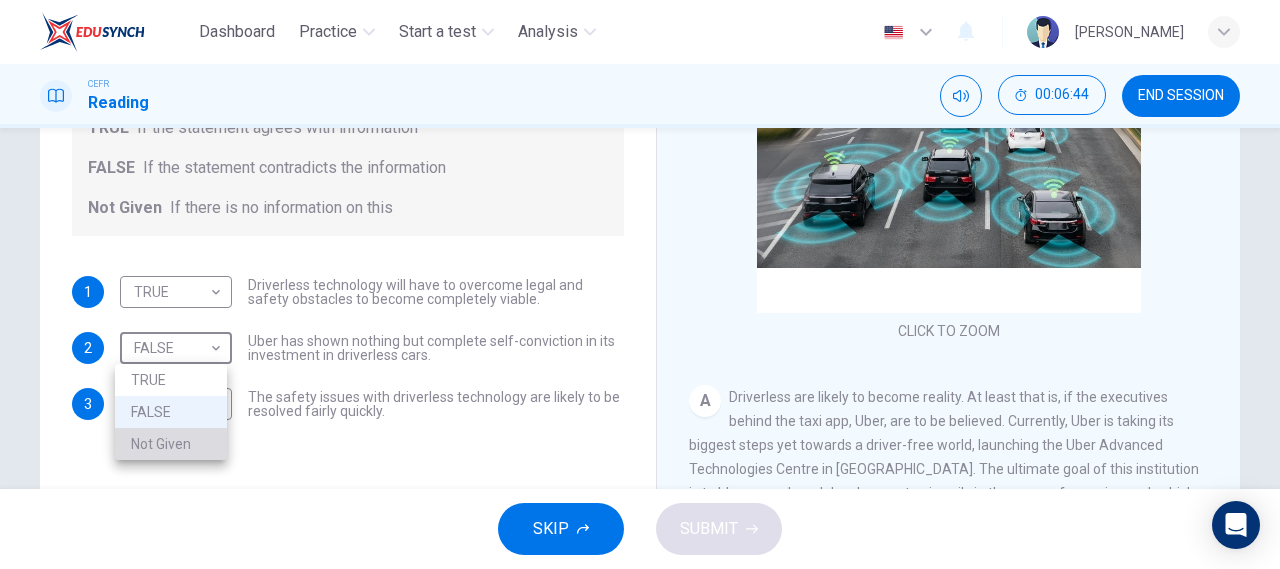 click on "Not Given" at bounding box center [171, 444] 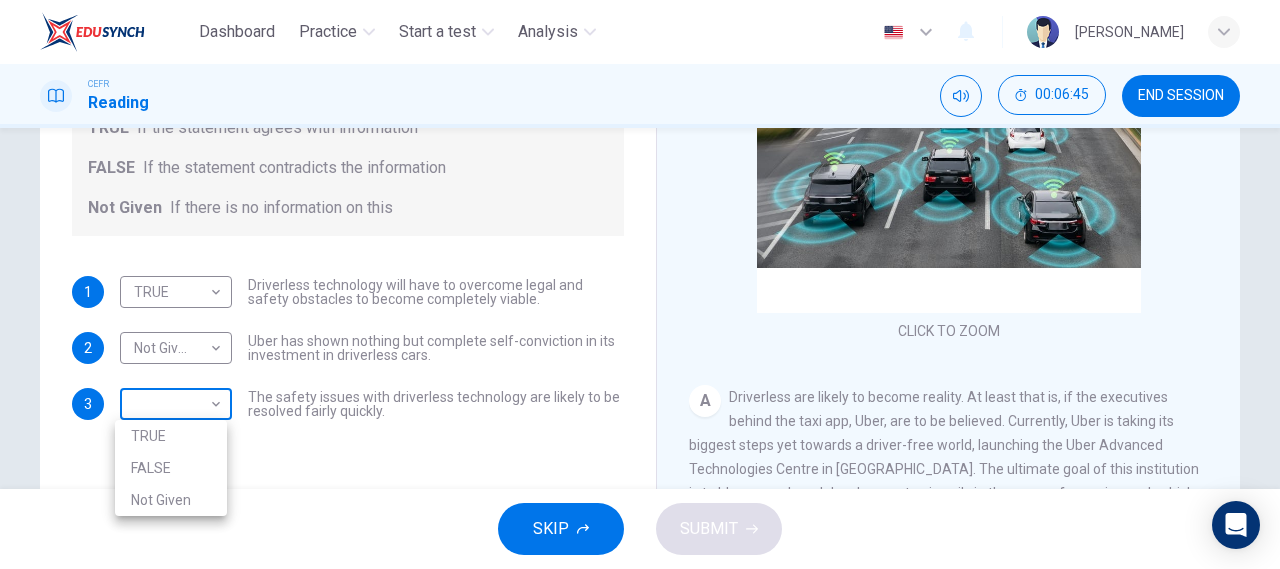 click on "Dashboard Practice Start a test Analysis English en ​ HECTOR JUSTINE CEFR Reading 00:06:45 END SESSION Question 7 Do the following statements agree with the information given in the text? For questions following questions, write TRUE If the statement agrees with information FALSE If the statement contradicts the information Not Given If there is no information on this 1 TRUE TRUE ​ Driverless technology will have to overcome legal and safety obstacles to become completely viable. 2 Not Given Not Given ​ Uber has shown nothing but complete self-conviction in its investment in driverless cars. 3 ​ ​ The safety issues with driverless technology are likely to be resolved fairly quickly. Driverless cars CLICK TO ZOOM Click to Zoom A B C D E F G H SKIP SUBMIT EduSynch - Online Language Proficiency Testing
Dashboard Practice Start a test Analysis Notifications © Copyright  2025 TRUE FALSE Not Given" at bounding box center (640, 284) 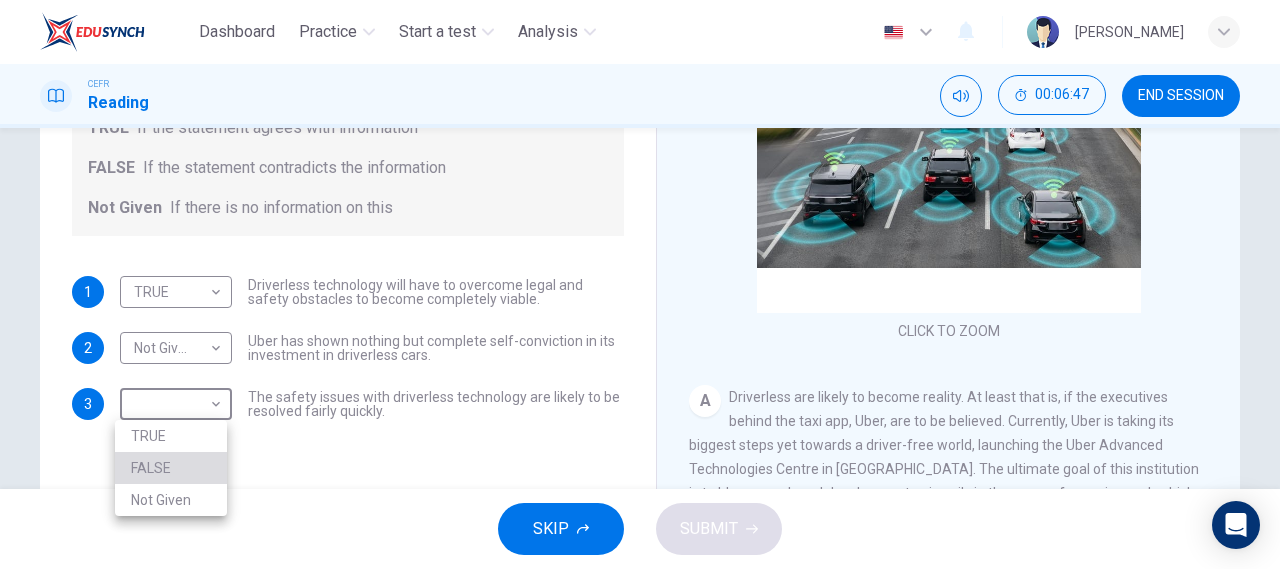 click on "FALSE" at bounding box center [171, 468] 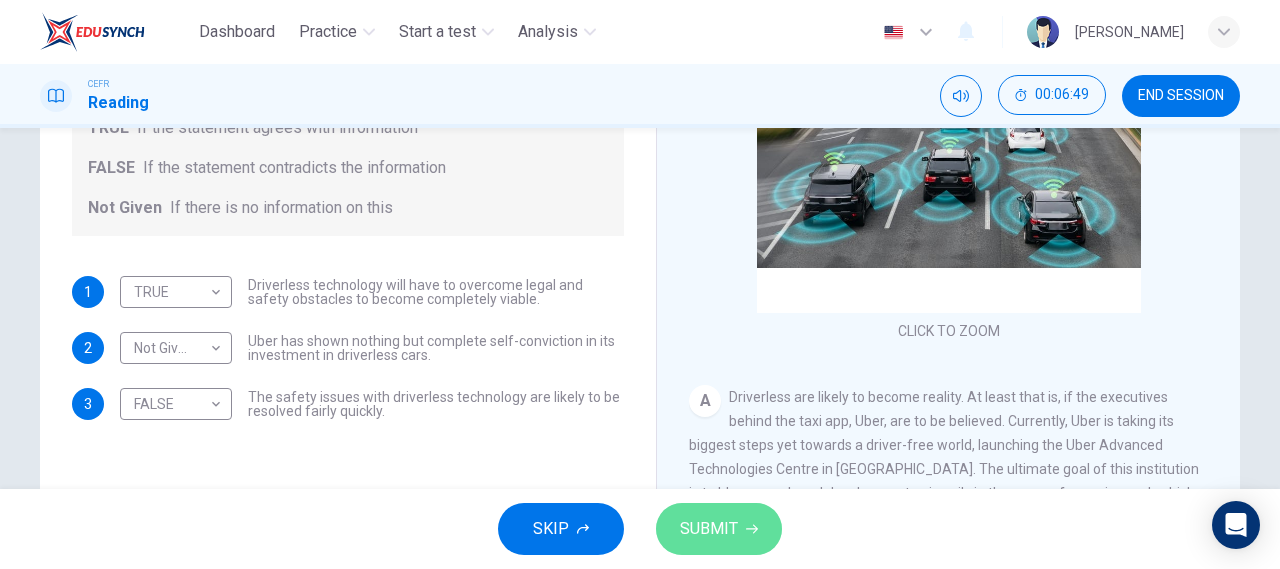 click on "SUBMIT" at bounding box center [709, 529] 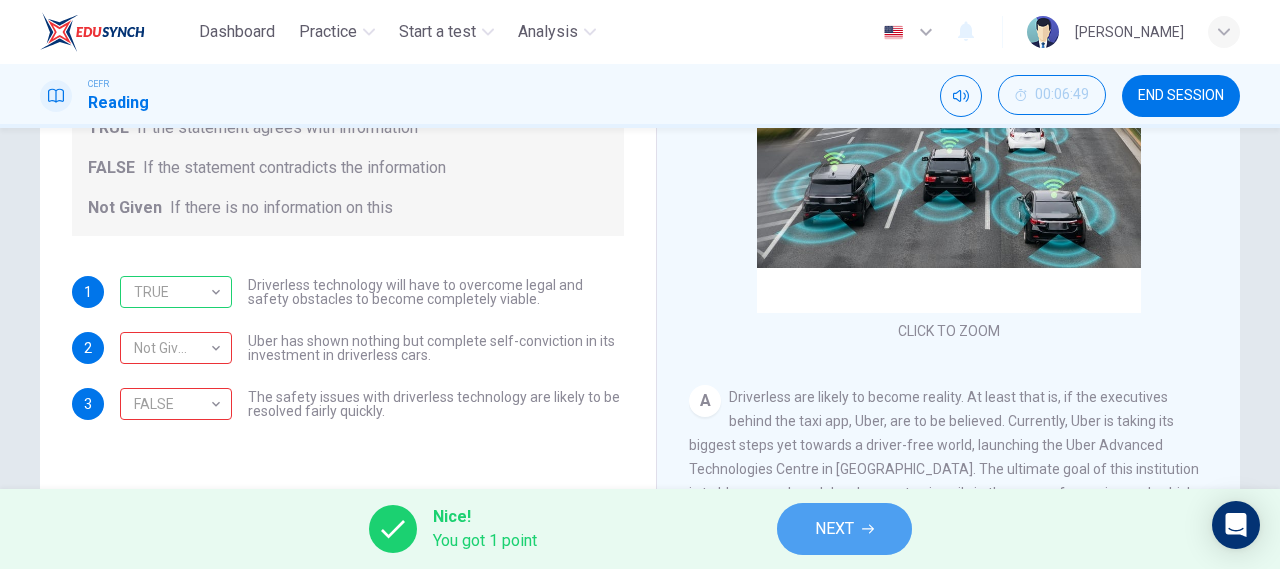 click on "NEXT" at bounding box center [834, 529] 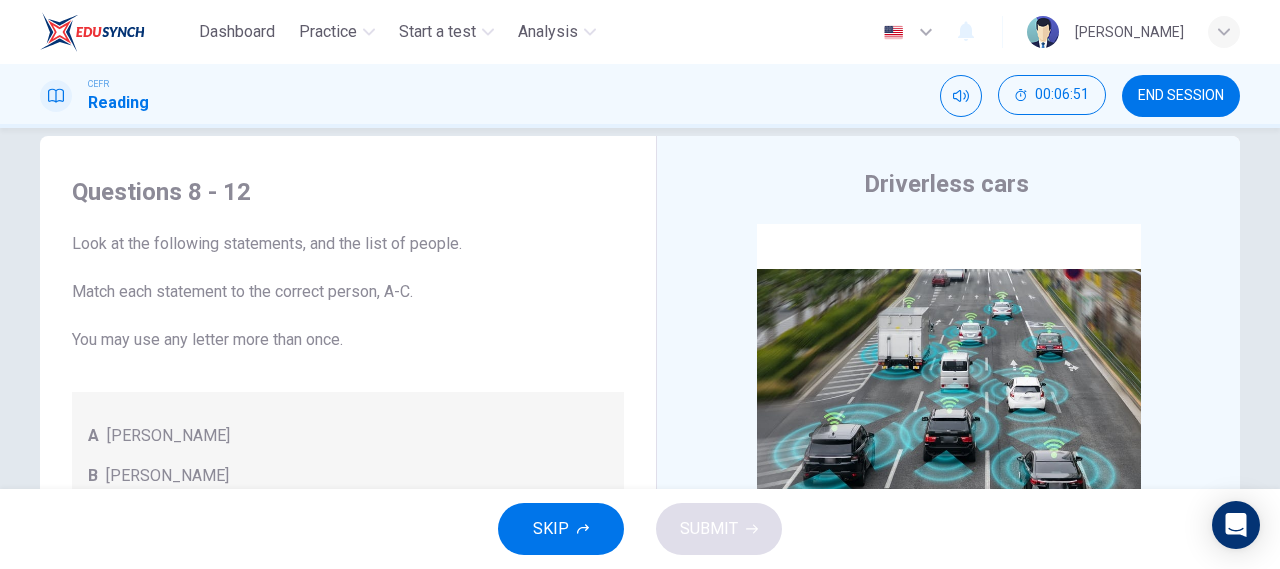 scroll, scrollTop: 0, scrollLeft: 0, axis: both 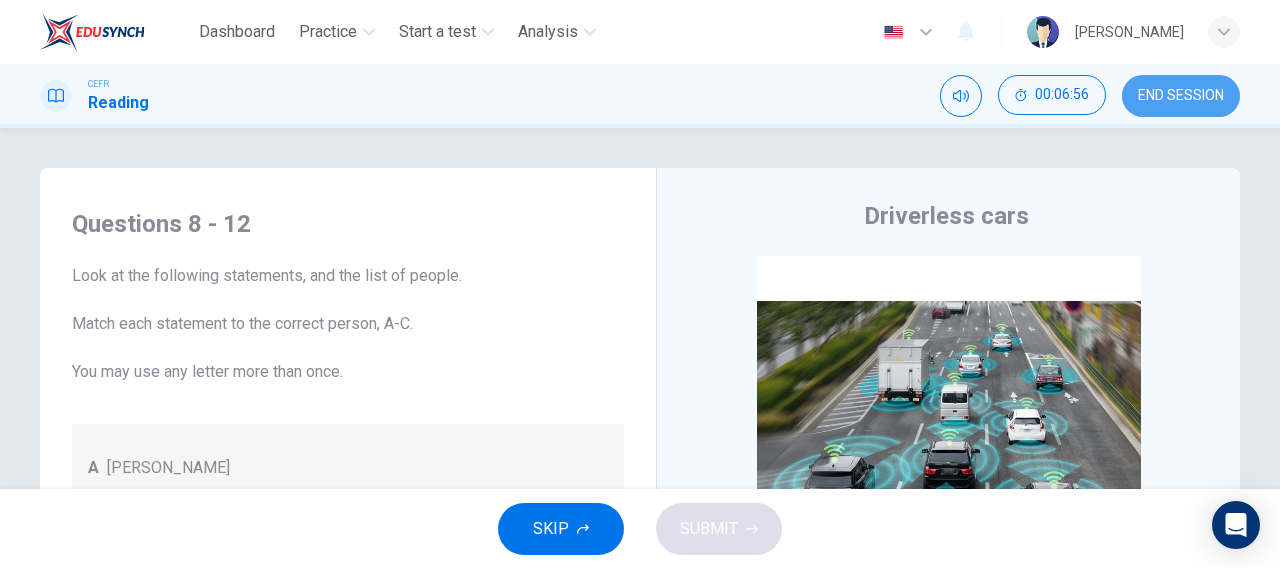 click on "END SESSION" at bounding box center (1181, 96) 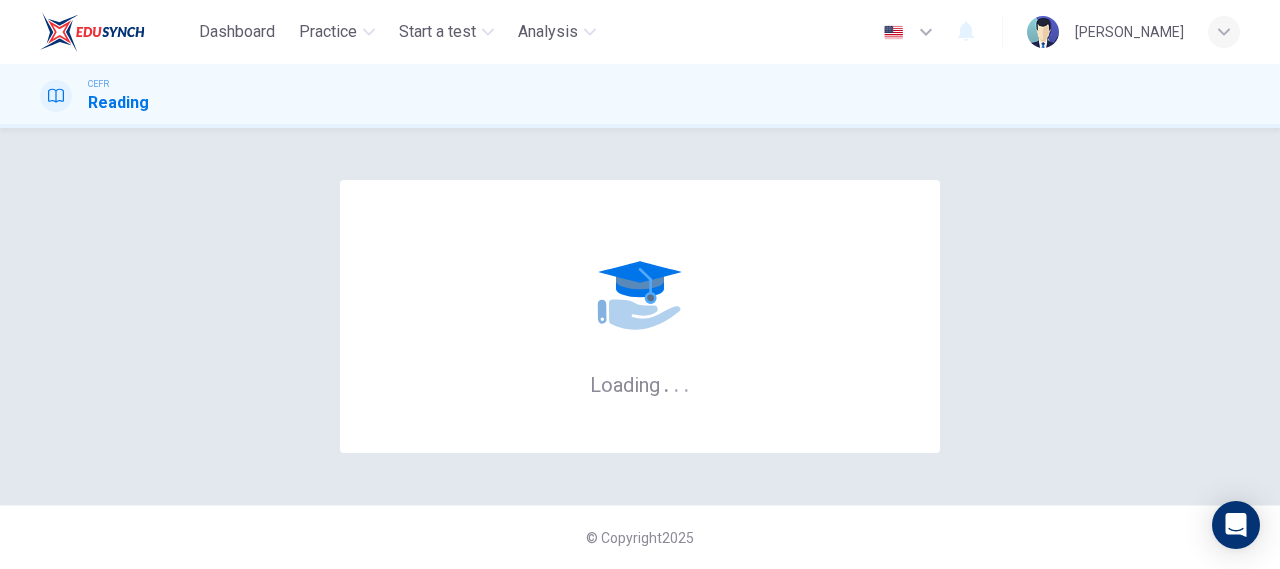 scroll, scrollTop: 0, scrollLeft: 0, axis: both 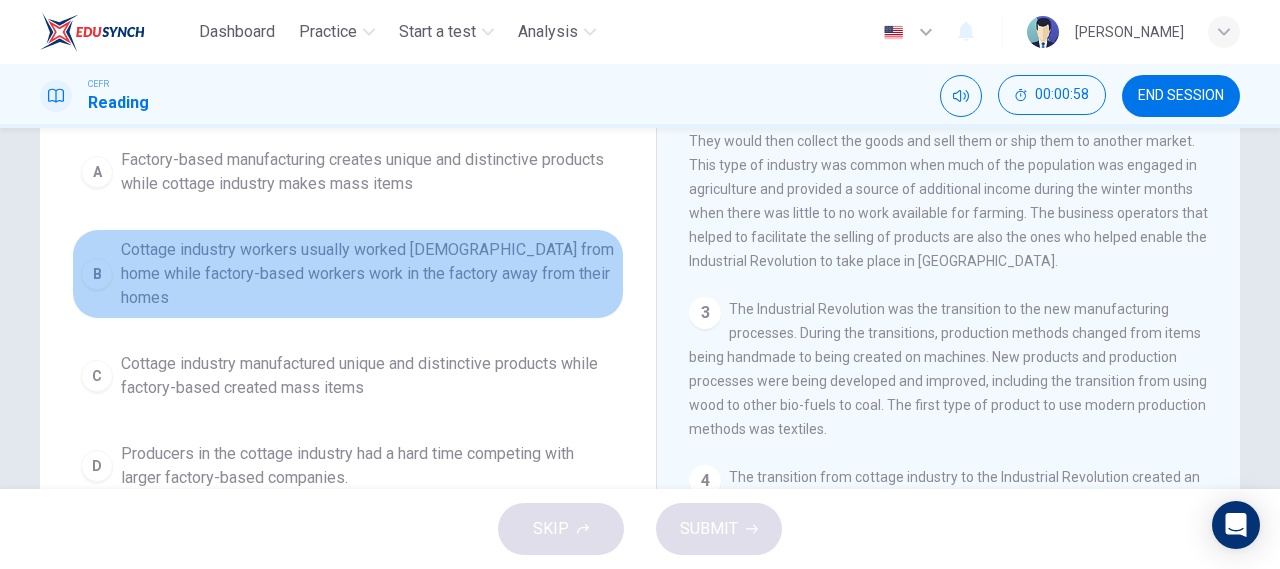click on "Cottage industry workers usually worked [DEMOGRAPHIC_DATA] from home while factory-based workers work in the factory away from their homes" at bounding box center (368, 274) 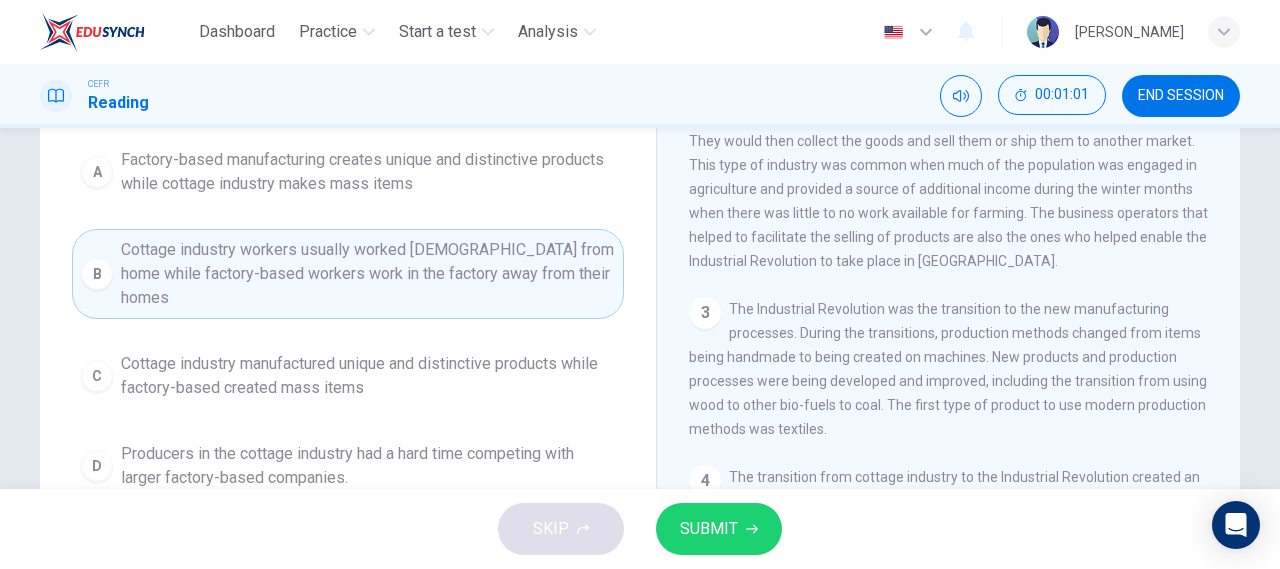 scroll, scrollTop: 0, scrollLeft: 0, axis: both 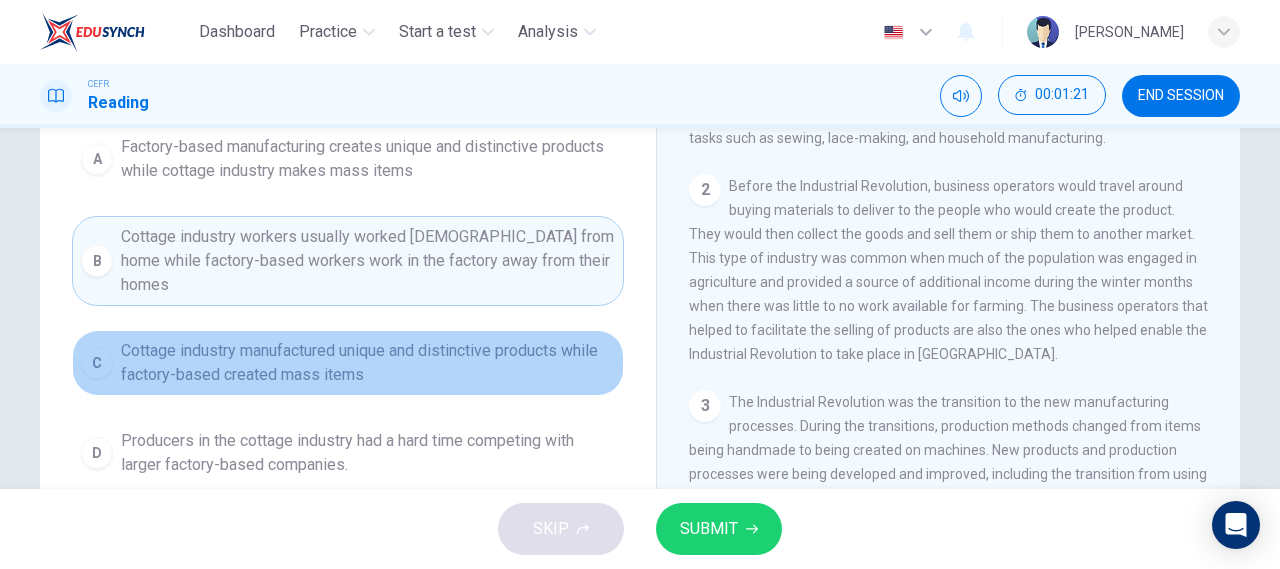 click on "Cottage industry manufactured unique and distinctive products while factory-based created mass items" at bounding box center [368, 363] 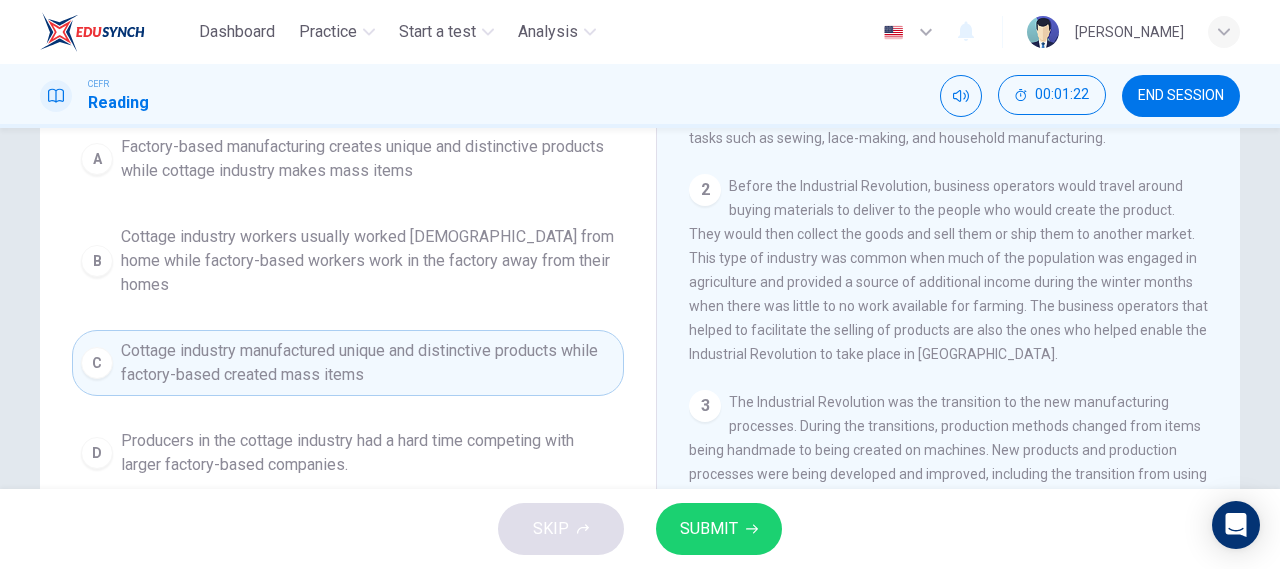 scroll, scrollTop: 0, scrollLeft: 0, axis: both 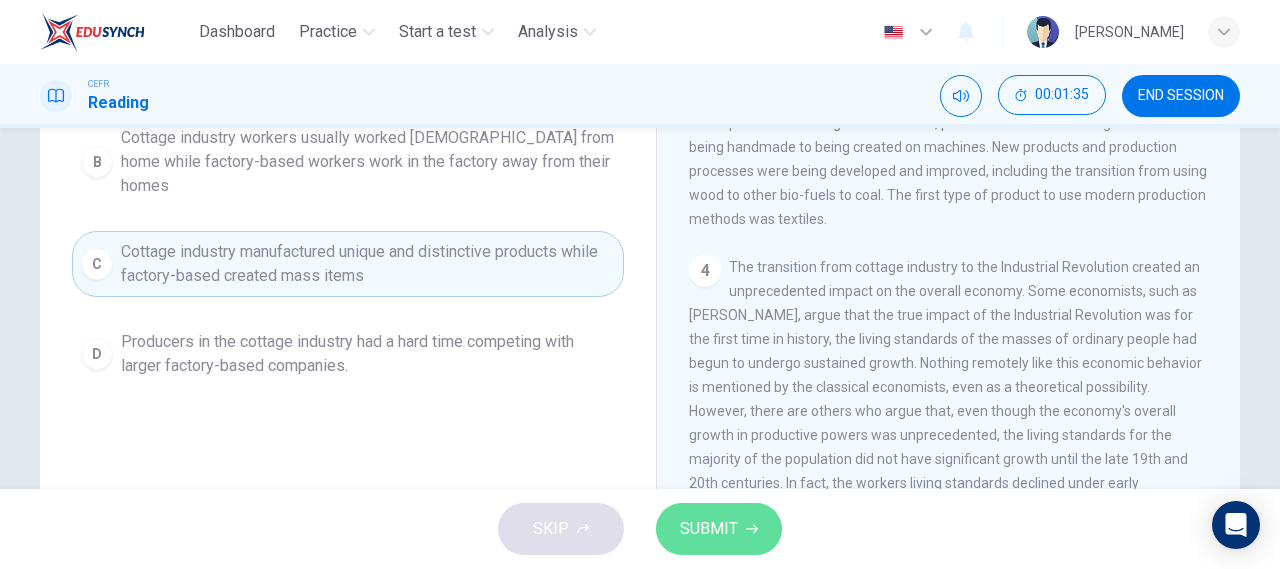 click on "SUBMIT" at bounding box center [719, 529] 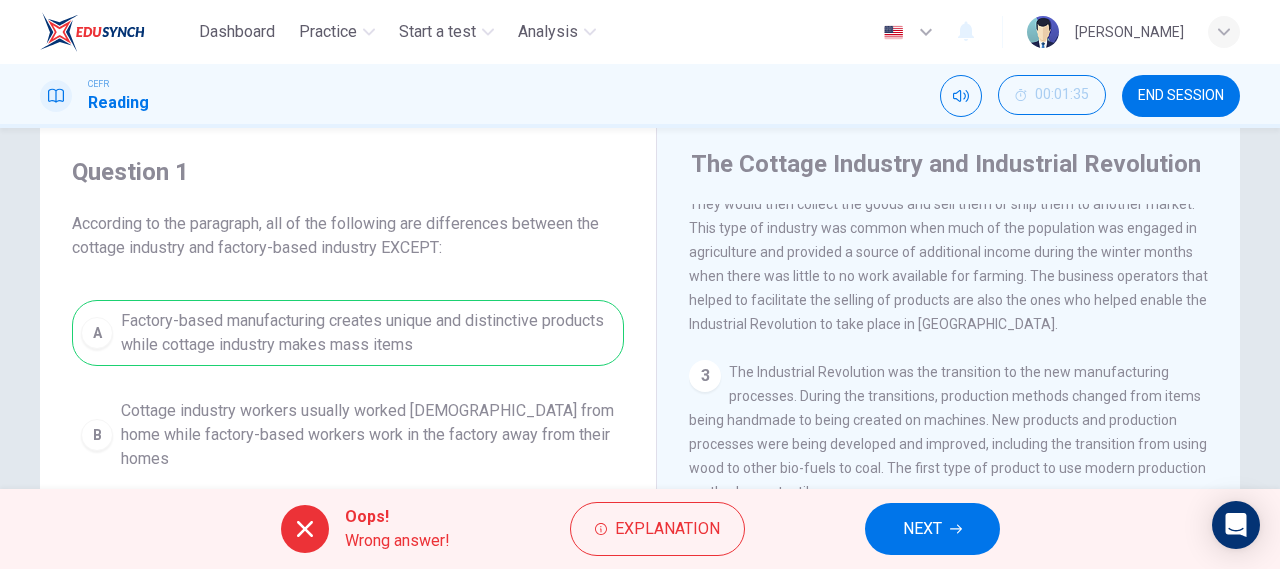 scroll, scrollTop: 53, scrollLeft: 0, axis: vertical 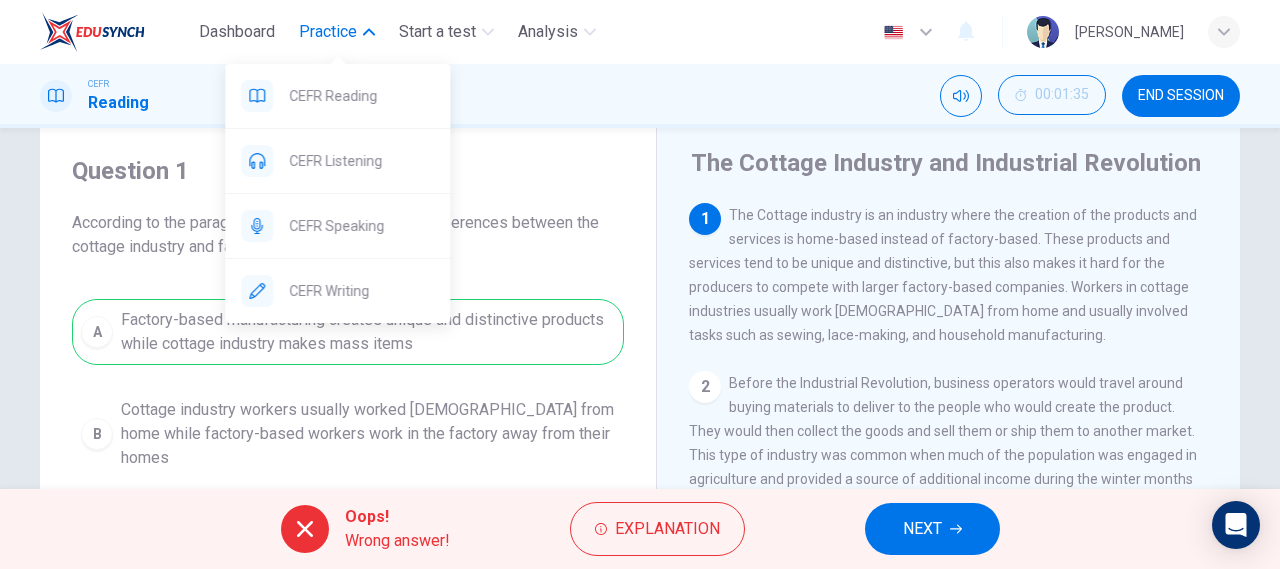 click on "Practice" at bounding box center (337, 32) 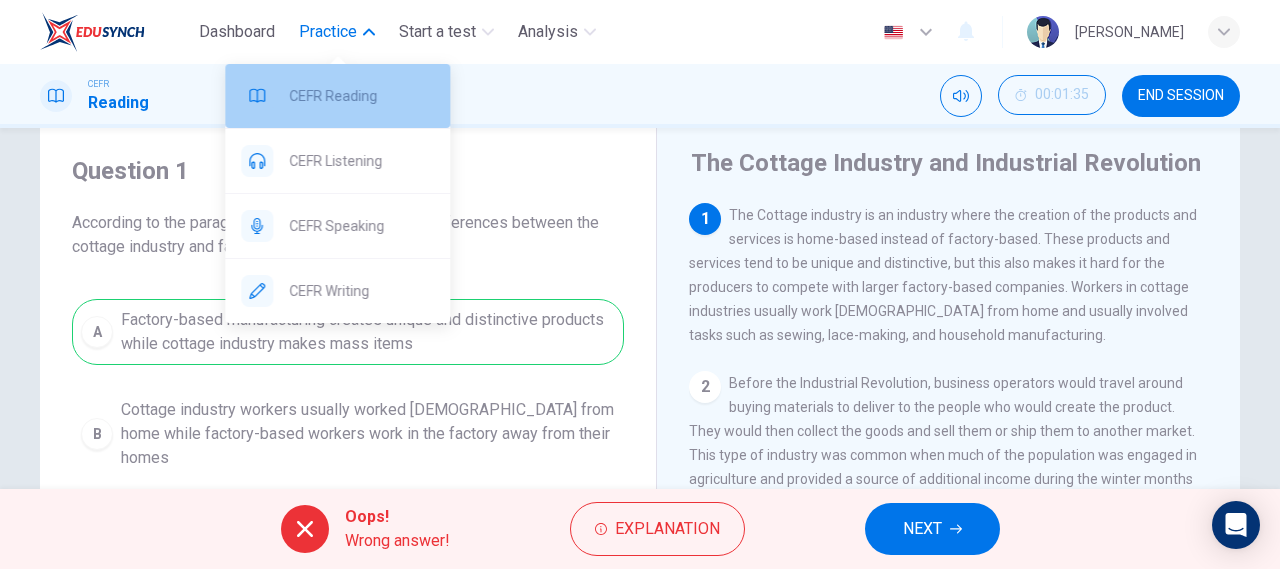 click on "CEFR Reading" at bounding box center [361, 96] 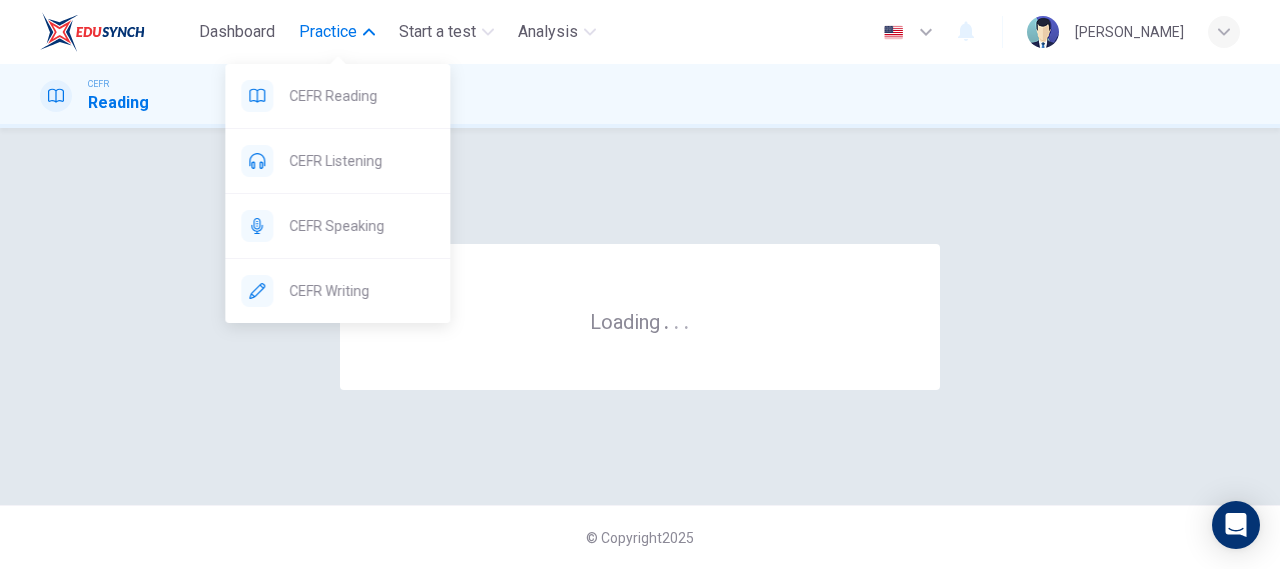 scroll, scrollTop: 0, scrollLeft: 0, axis: both 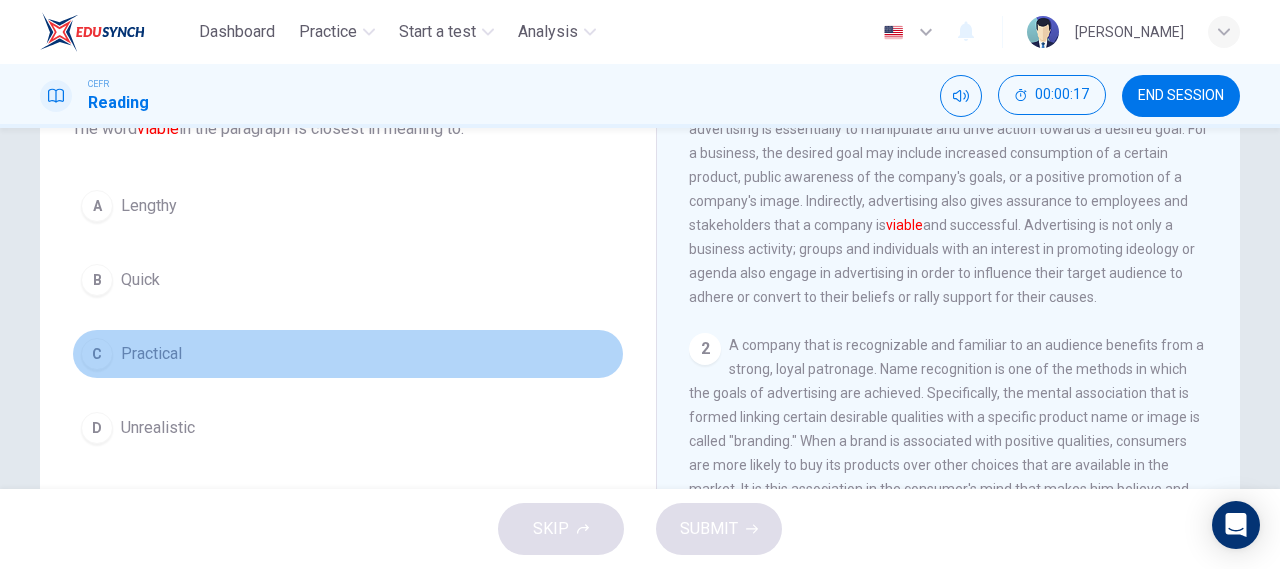 click on "Practical" at bounding box center (151, 354) 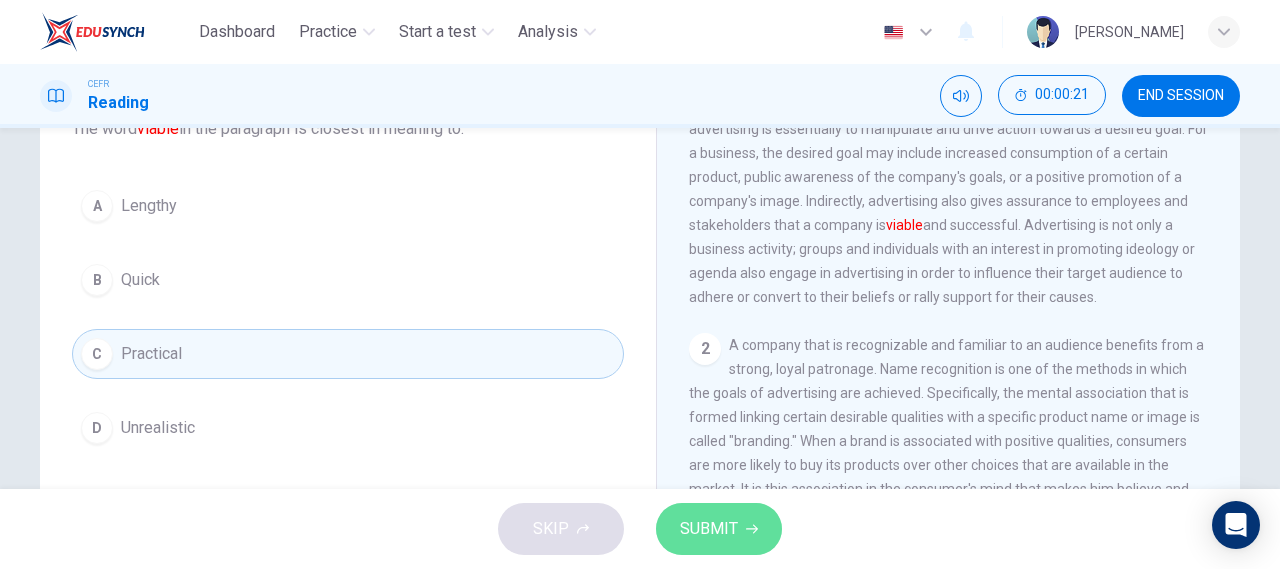 click on "SUBMIT" at bounding box center [709, 529] 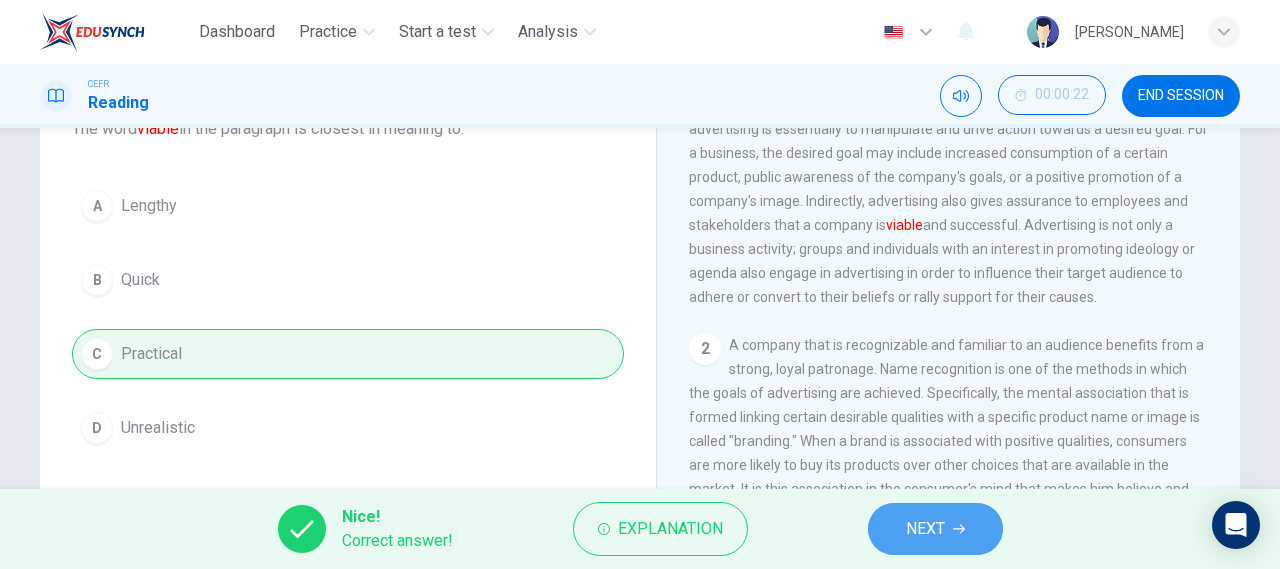 click on "NEXT" at bounding box center (925, 529) 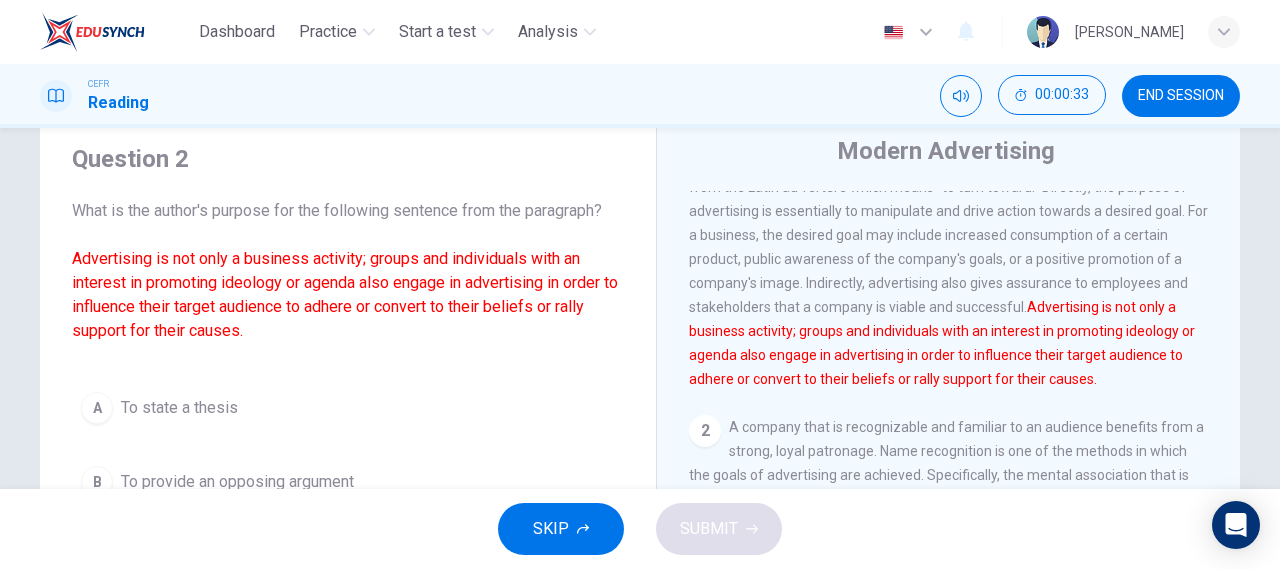 scroll, scrollTop: 68, scrollLeft: 0, axis: vertical 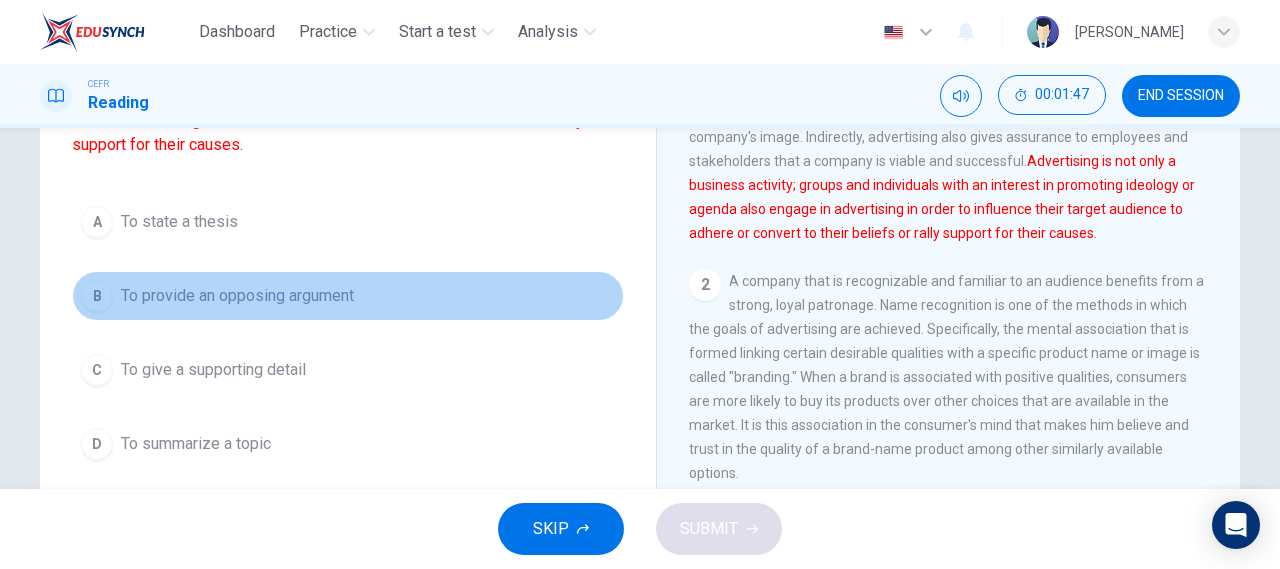 click on "To provide an opposing argument" at bounding box center [237, 296] 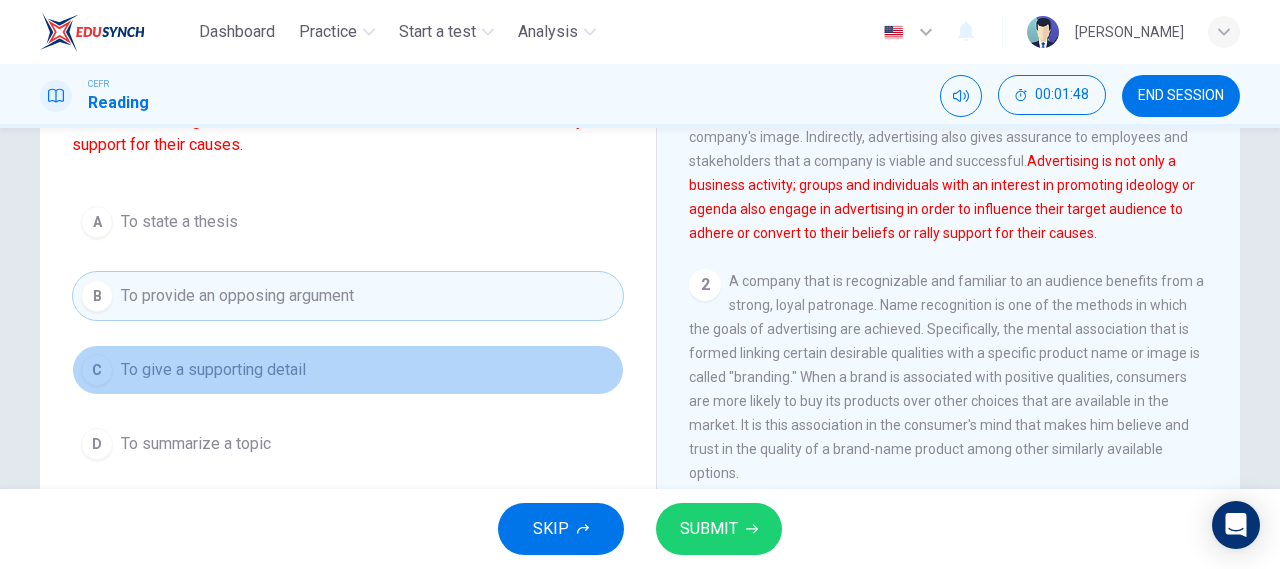 click on "C To give a supporting detail" at bounding box center (348, 370) 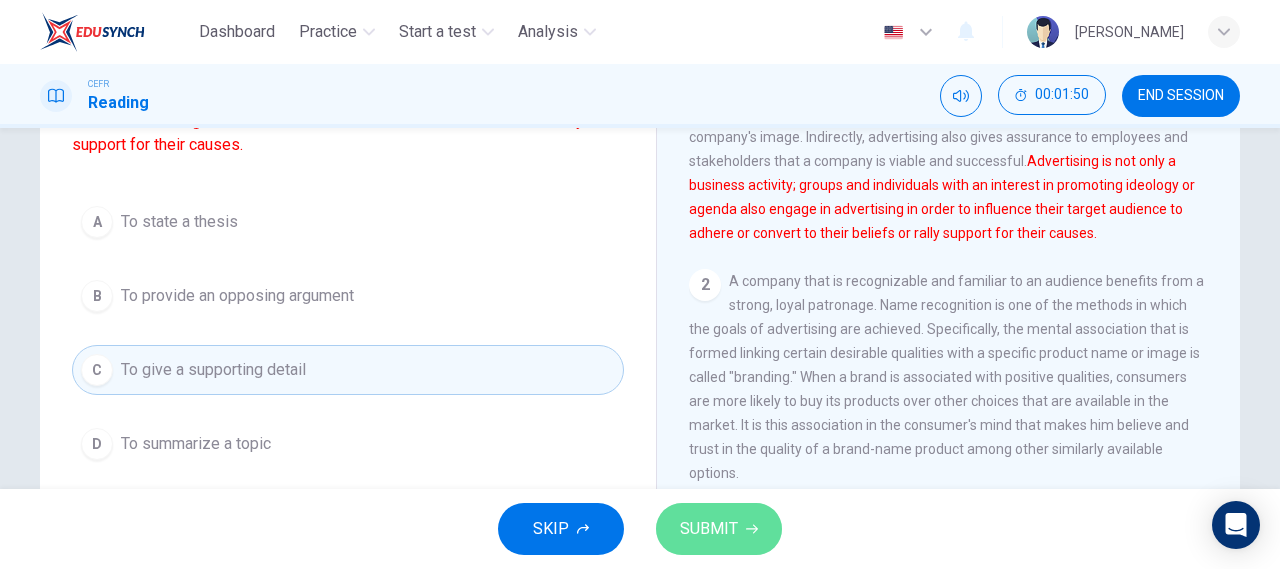 click on "SUBMIT" at bounding box center [719, 529] 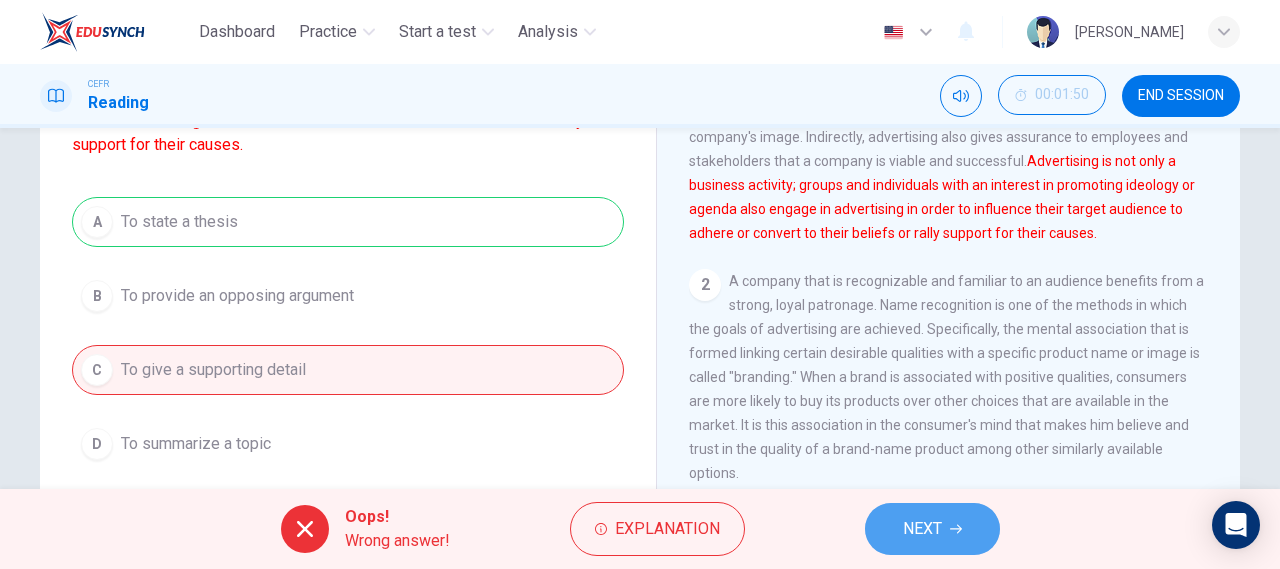 click on "NEXT" at bounding box center [932, 529] 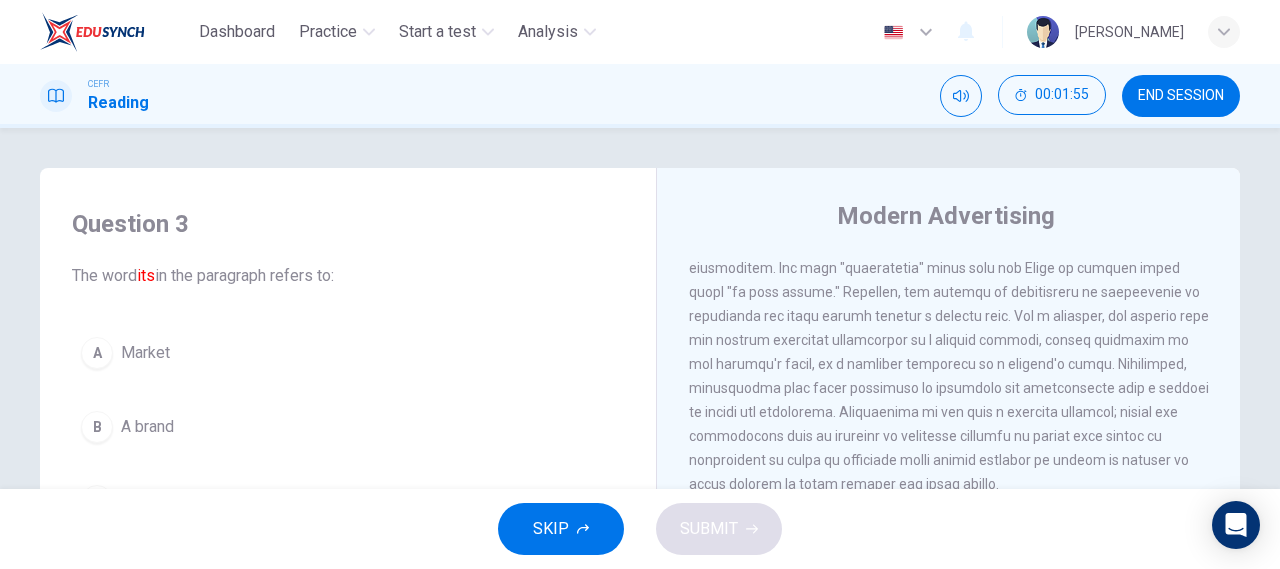 scroll, scrollTop: 271, scrollLeft: 0, axis: vertical 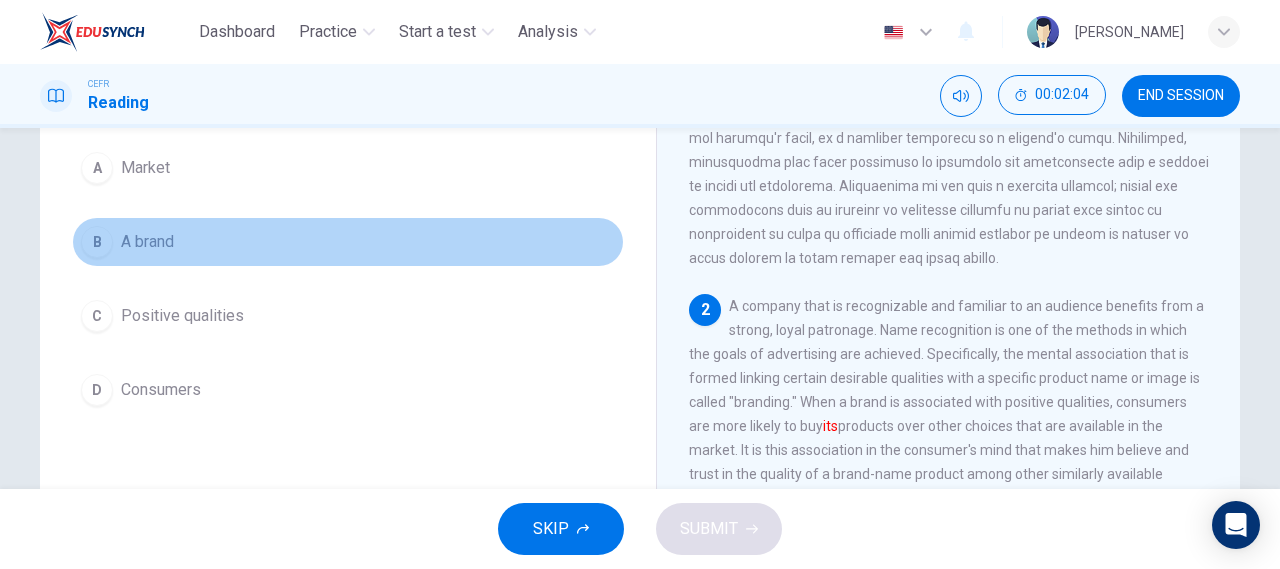 click on "B" at bounding box center [97, 242] 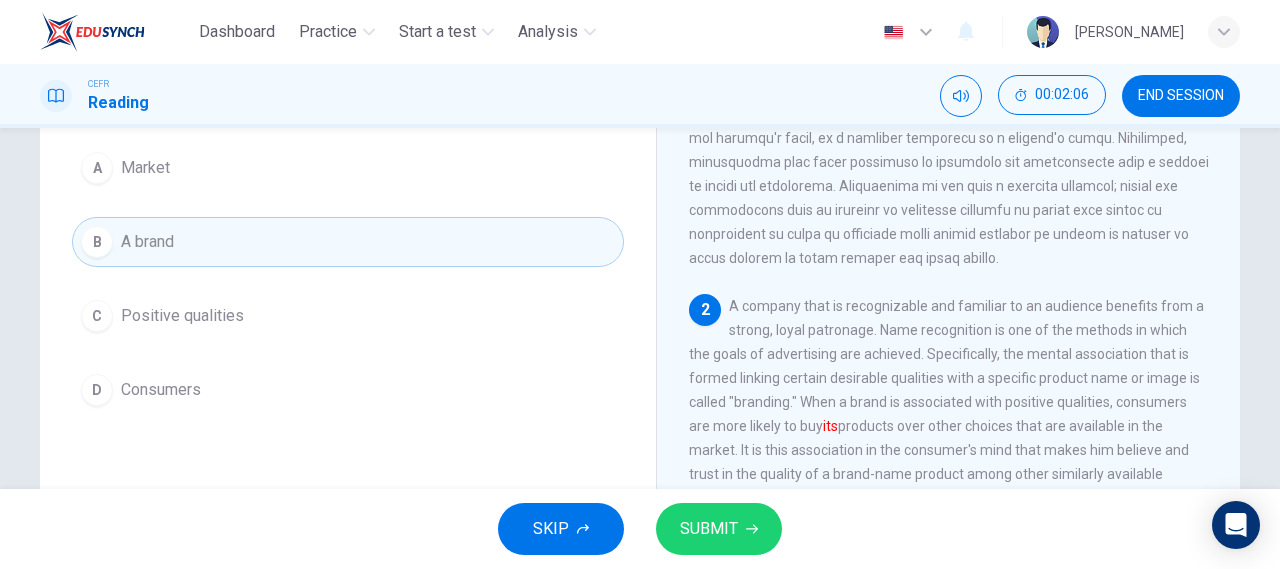 click on "SUBMIT" at bounding box center (719, 529) 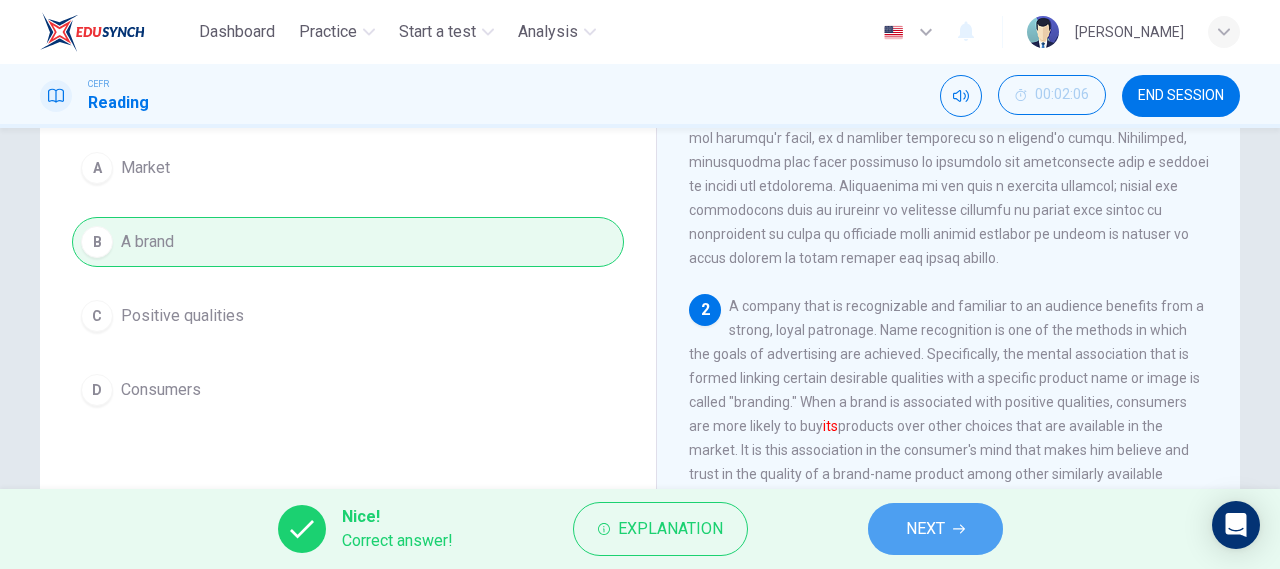 click on "NEXT" at bounding box center (935, 529) 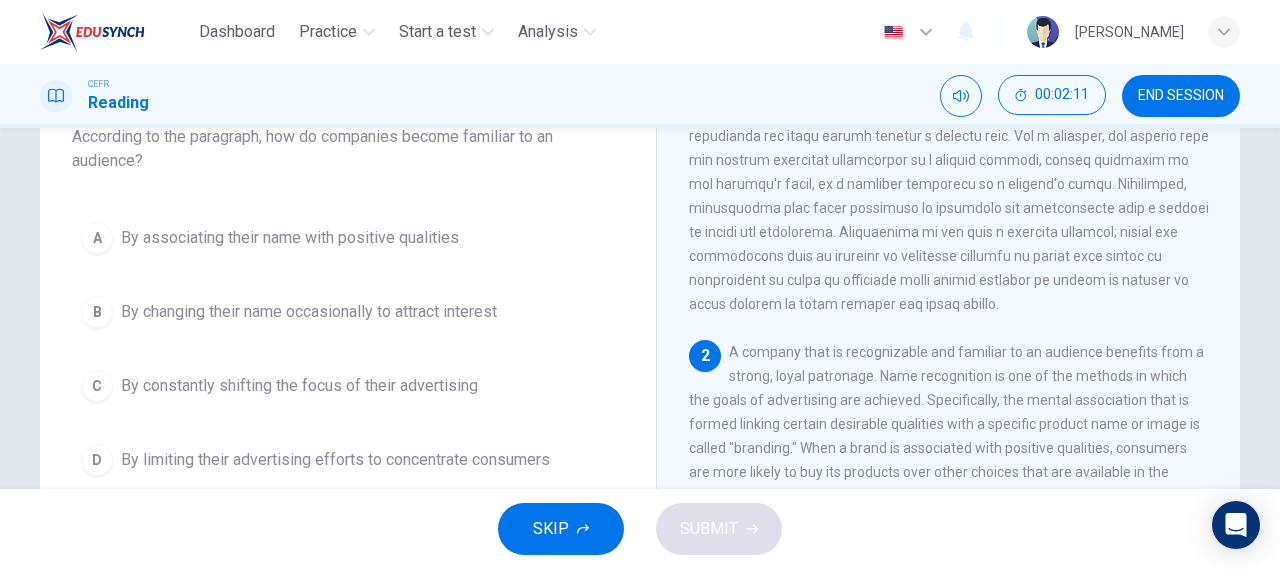 scroll, scrollTop: 140, scrollLeft: 0, axis: vertical 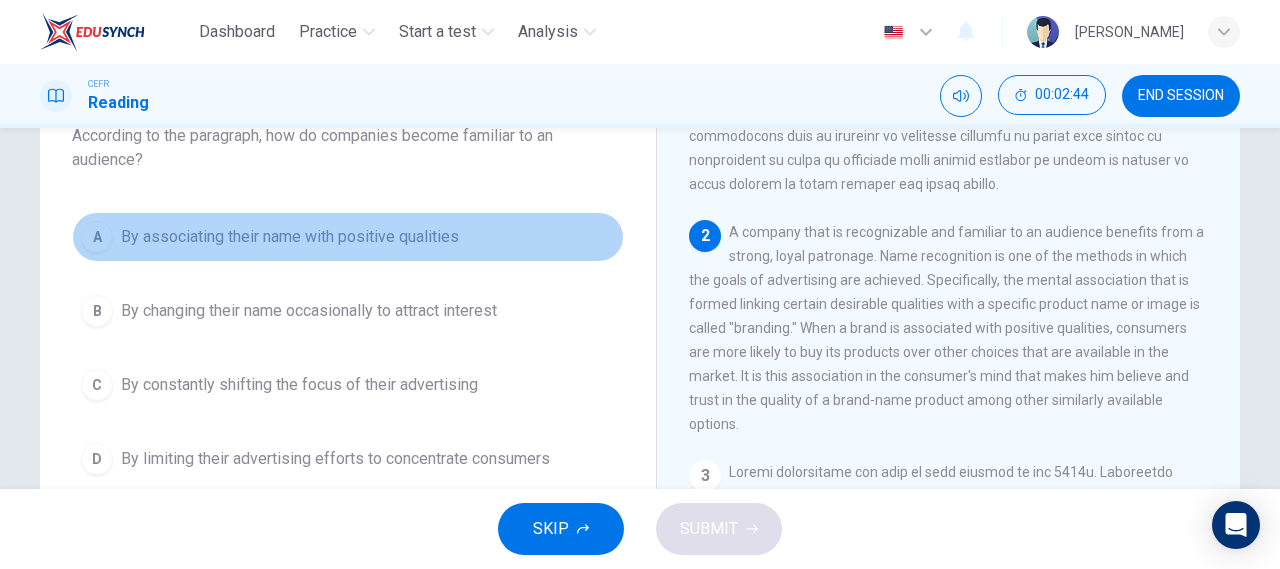 click on "By associating their name with positive qualities" at bounding box center [290, 237] 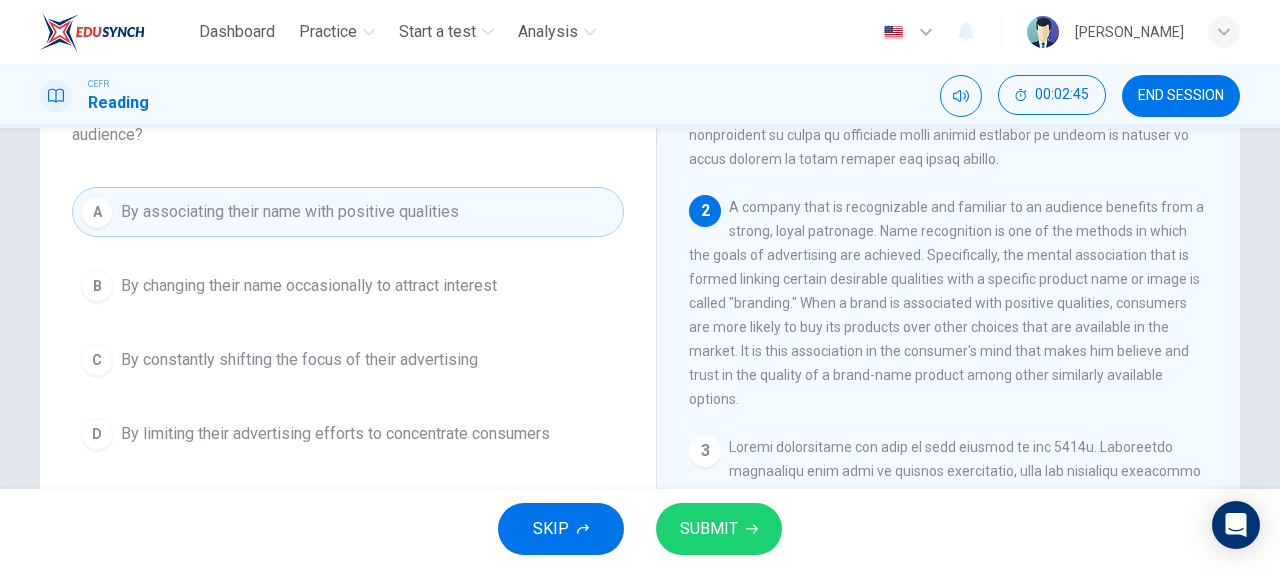 scroll, scrollTop: 166, scrollLeft: 0, axis: vertical 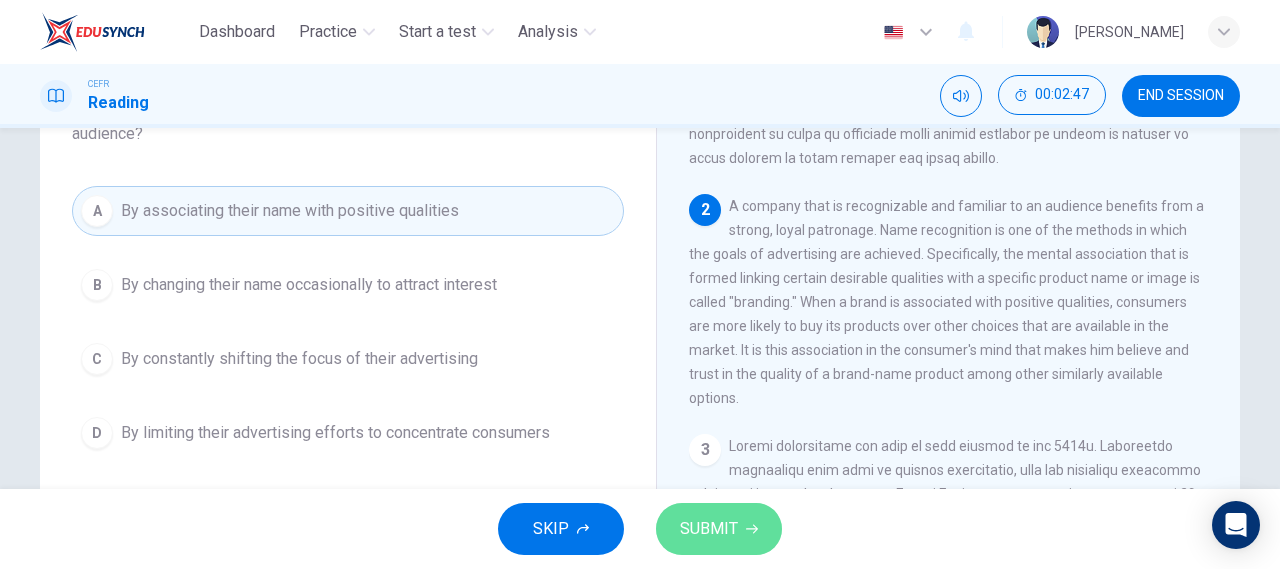 click on "SUBMIT" at bounding box center [719, 529] 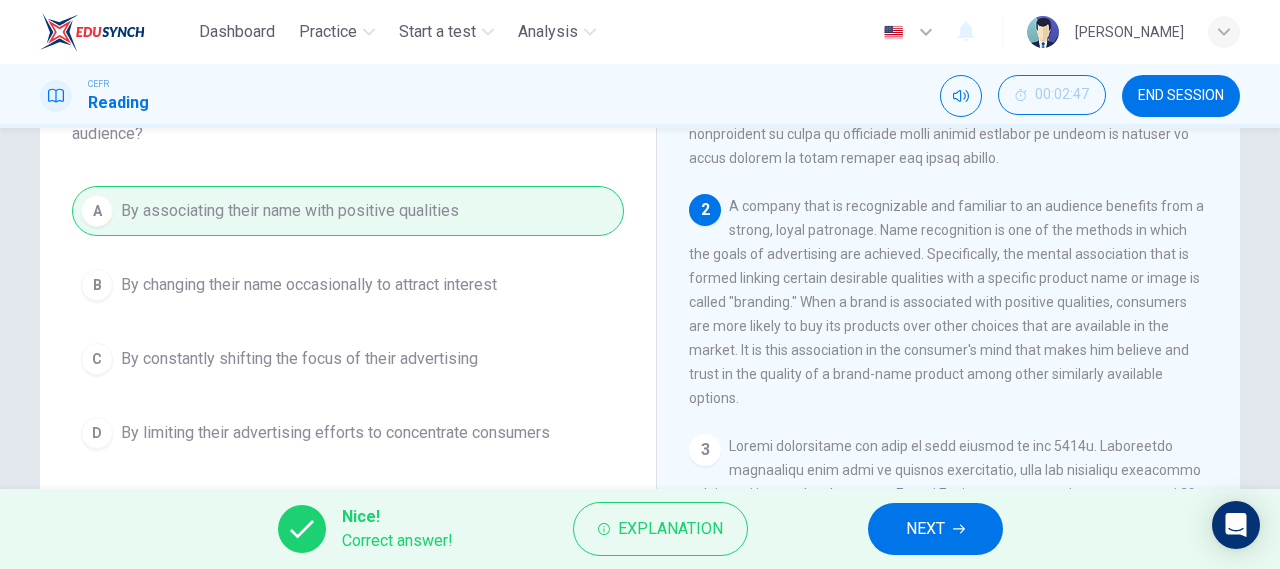 click on "NEXT" at bounding box center (935, 529) 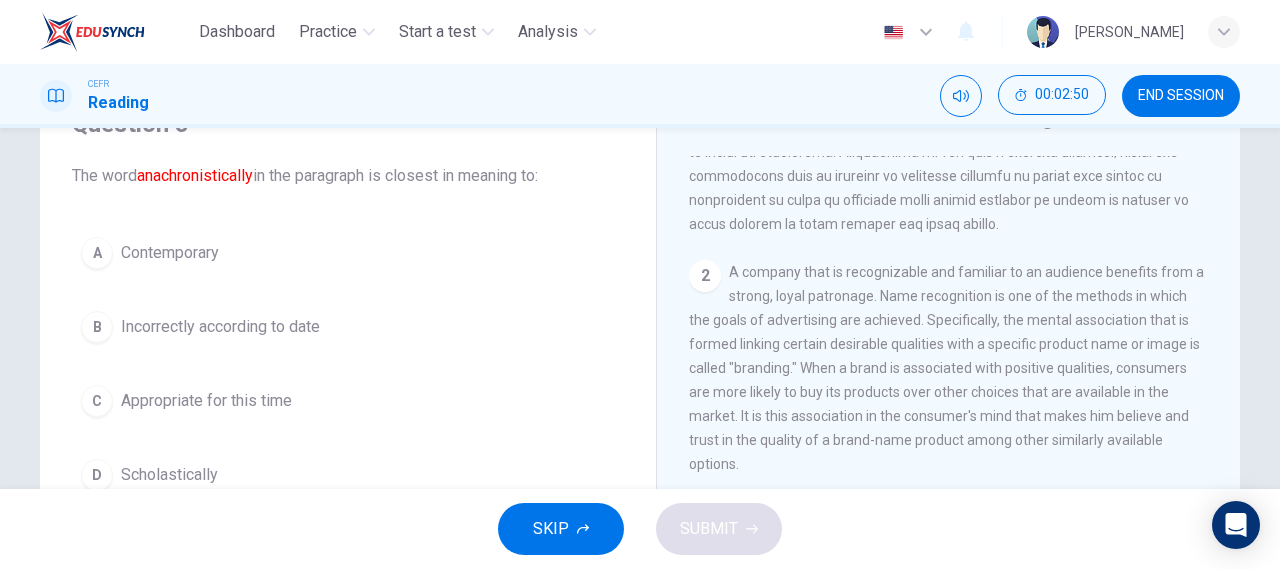 scroll, scrollTop: 106, scrollLeft: 0, axis: vertical 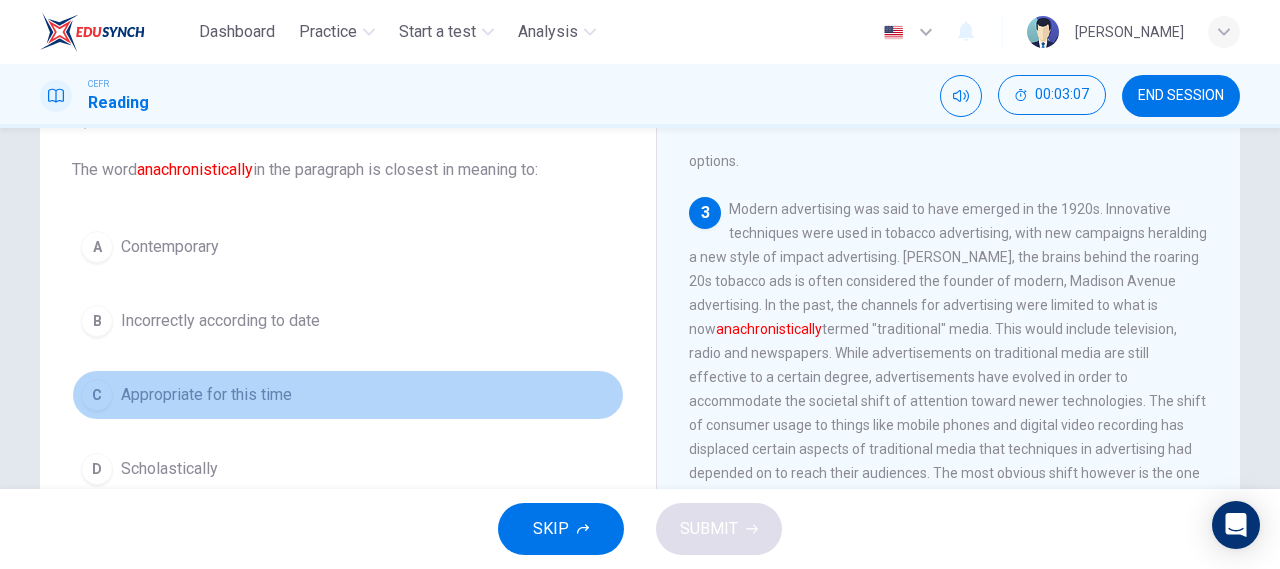 click on "Appropriate for this time" at bounding box center (206, 395) 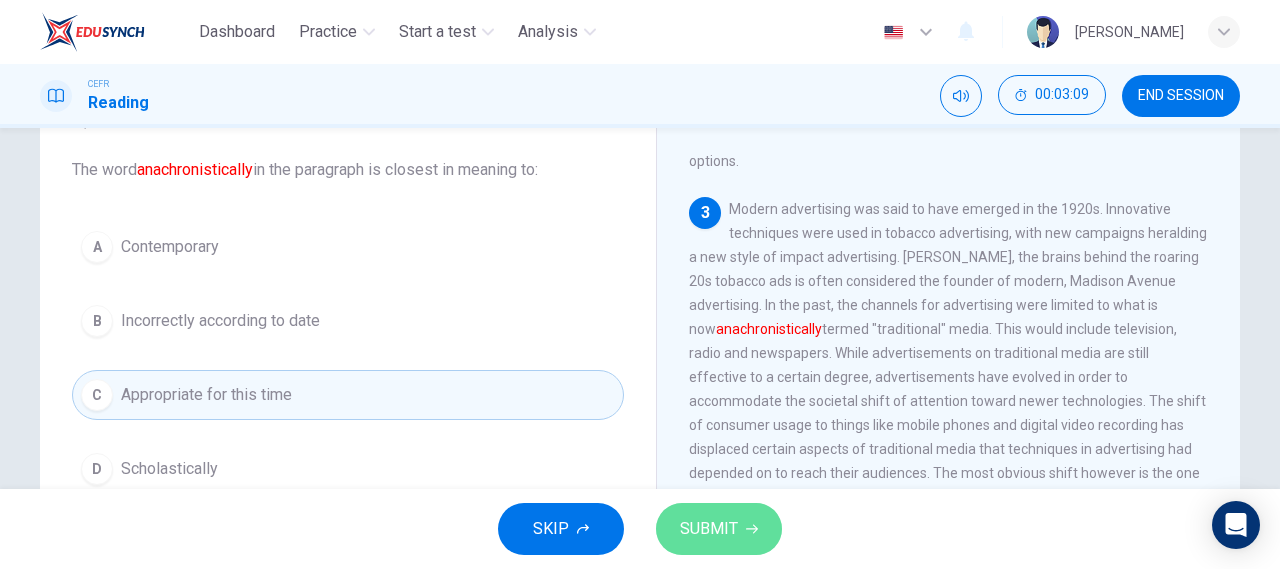 click on "SUBMIT" at bounding box center [719, 529] 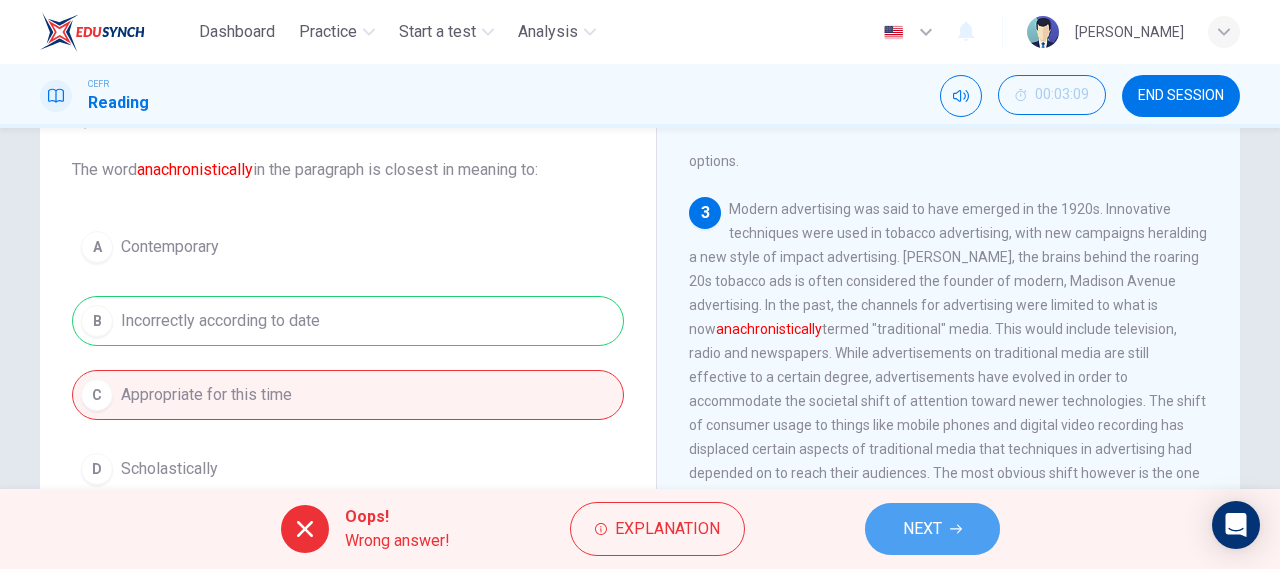click on "NEXT" at bounding box center [922, 529] 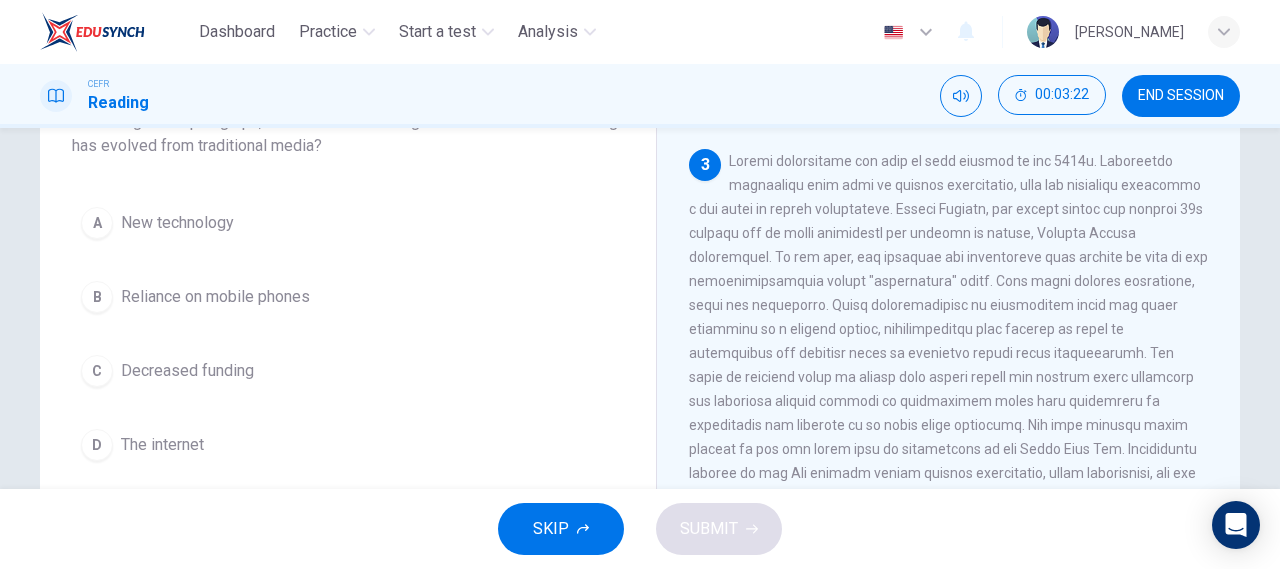scroll, scrollTop: 155, scrollLeft: 0, axis: vertical 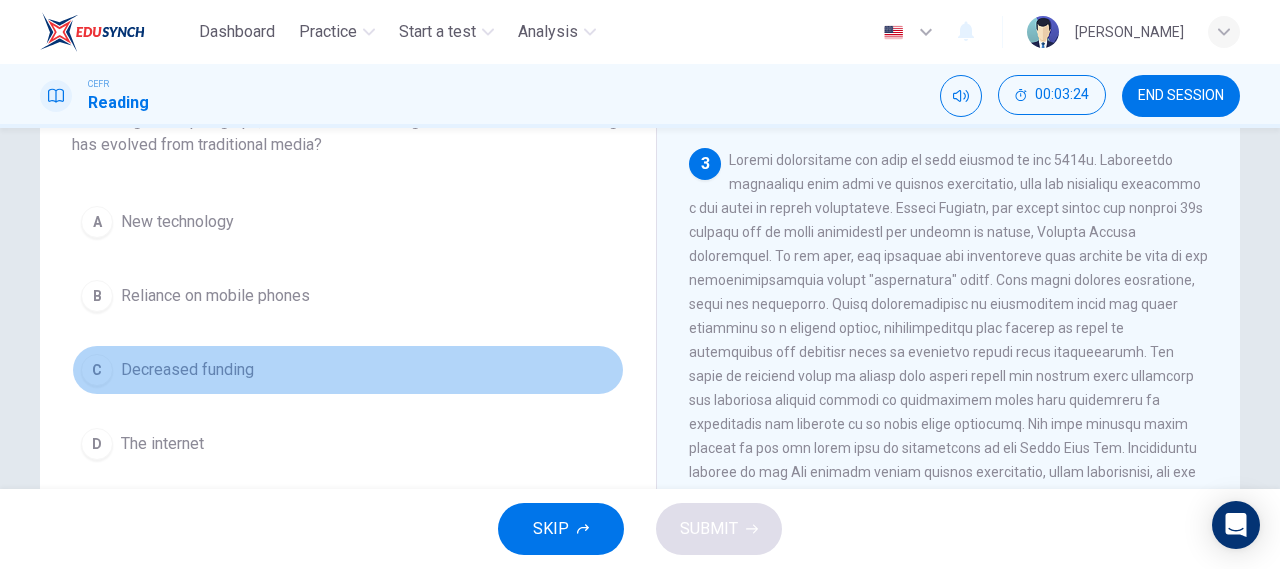 click on "Decreased funding" at bounding box center (187, 370) 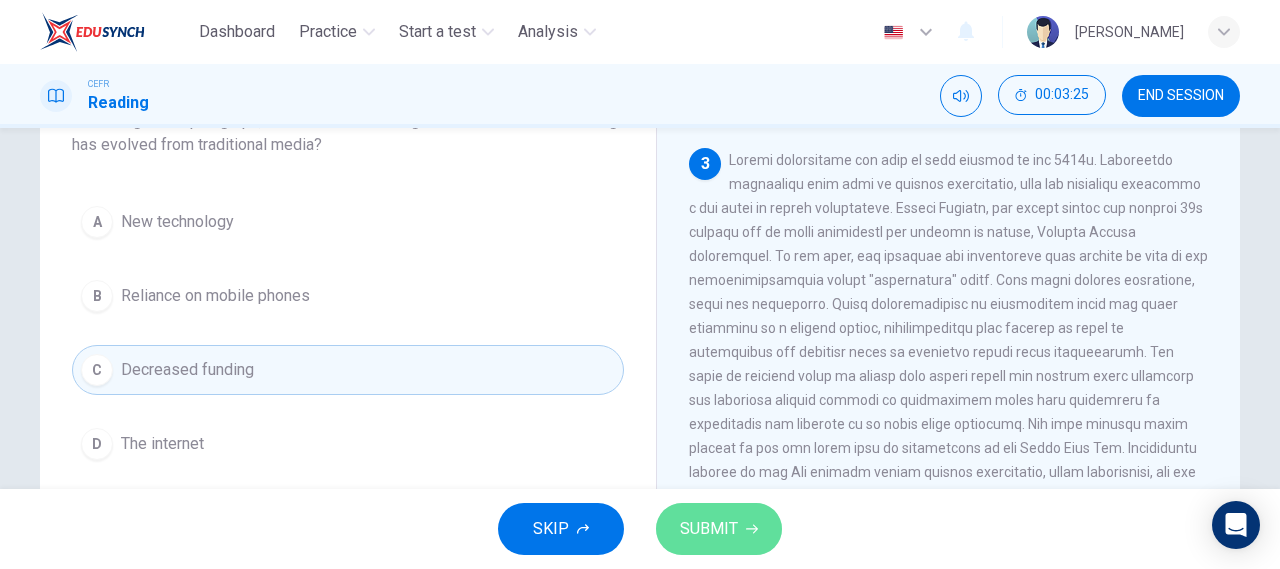 click on "SUBMIT" at bounding box center [709, 529] 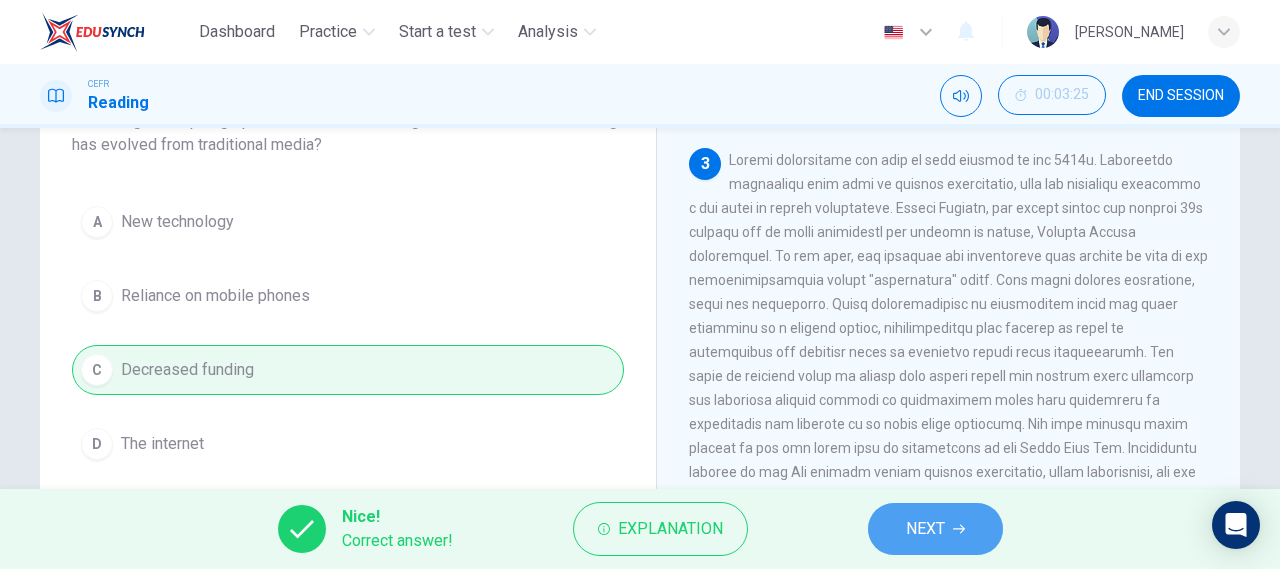 click on "NEXT" at bounding box center (925, 529) 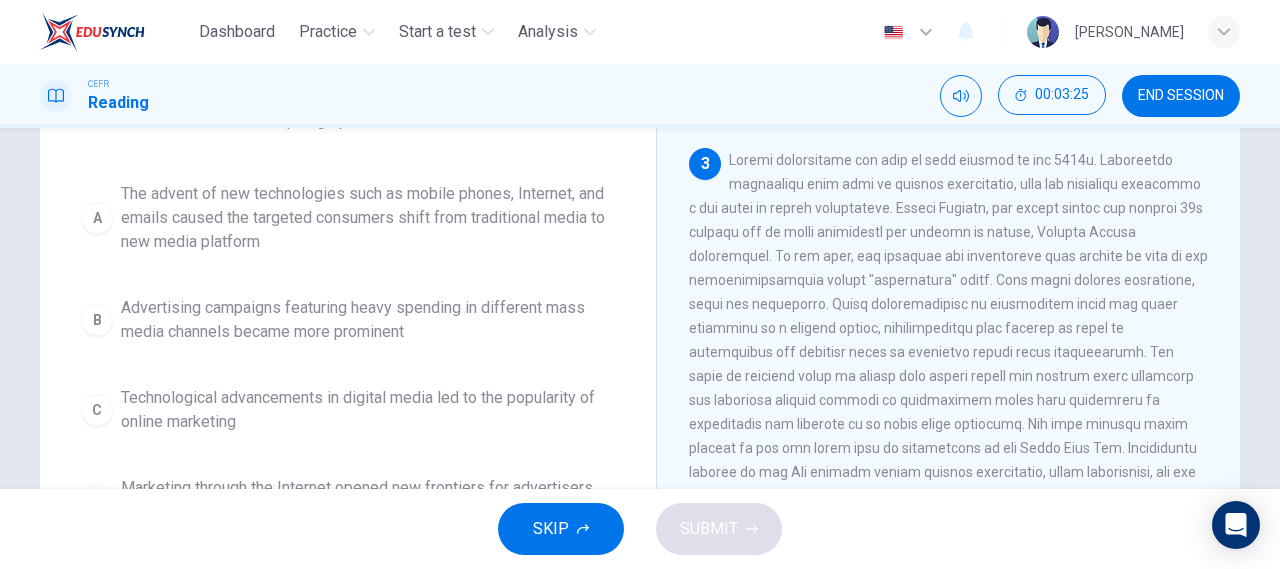 scroll, scrollTop: 1, scrollLeft: 0, axis: vertical 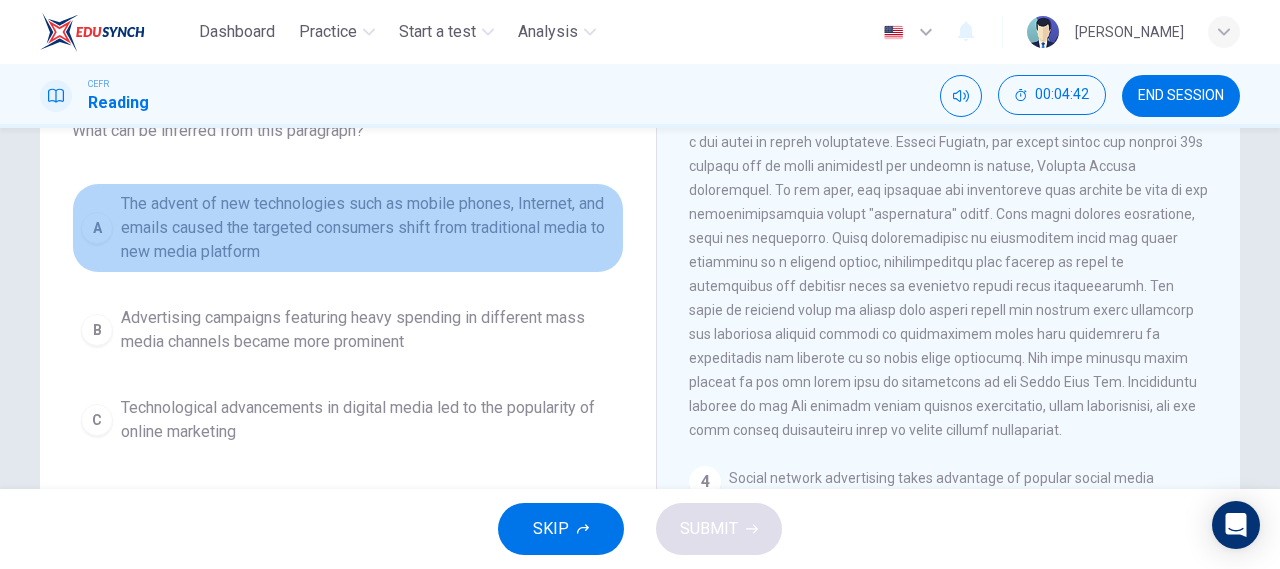 click on "The advent of new technologies such as mobile phones, Internet, and emails caused the targeted consumers shift from traditional media to new media platform" at bounding box center (368, 228) 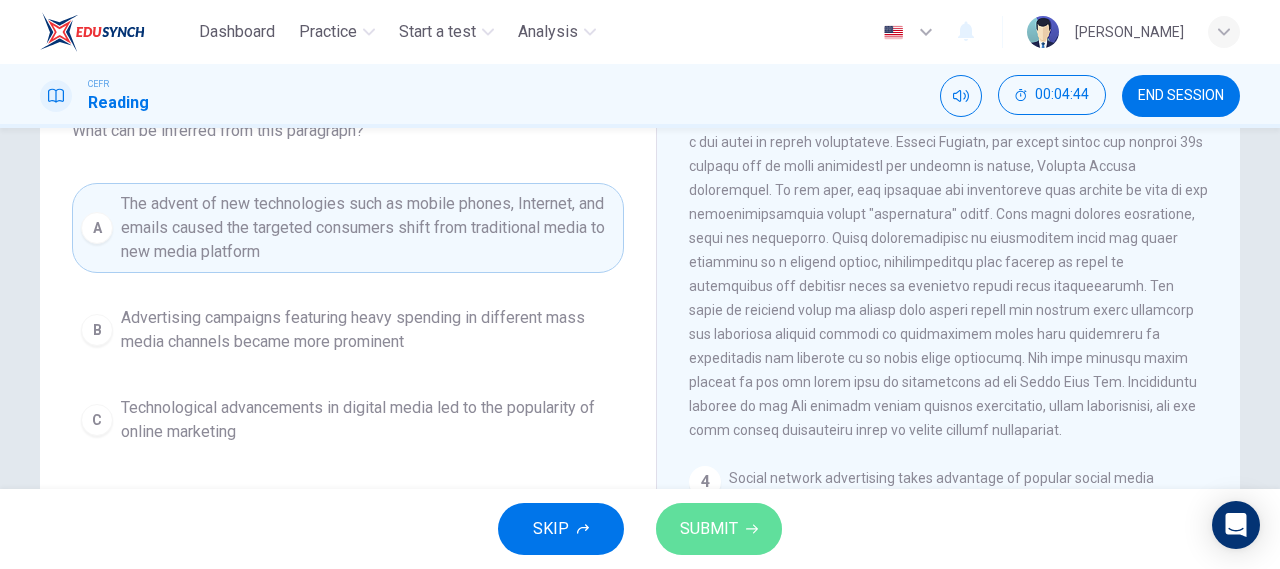 click on "SUBMIT" at bounding box center [719, 529] 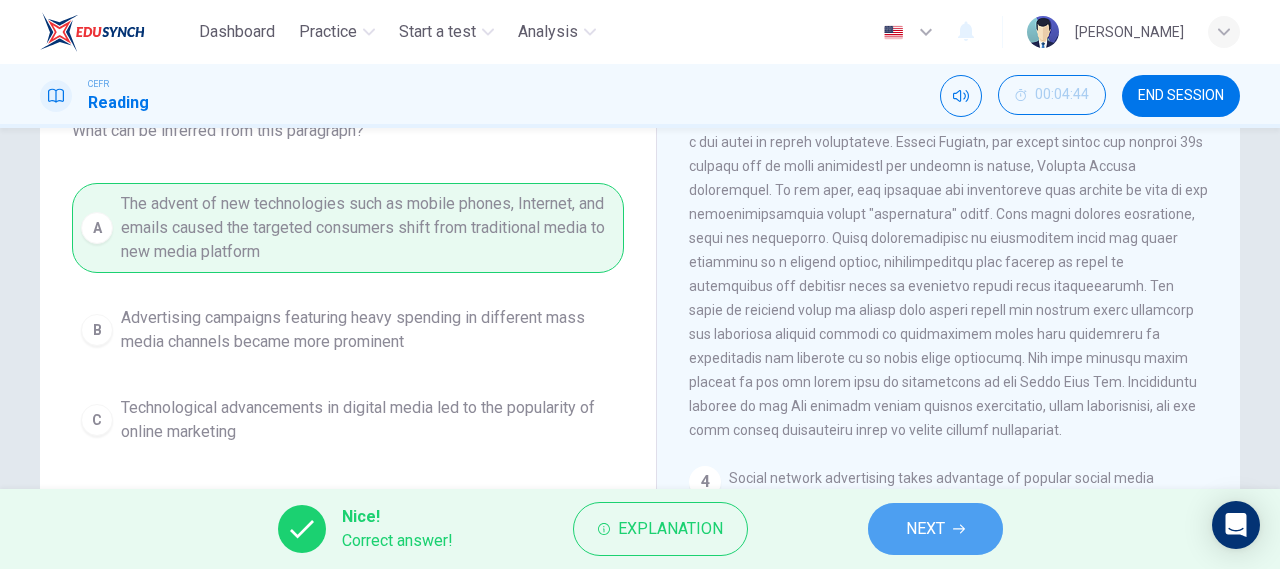 click on "NEXT" at bounding box center [935, 529] 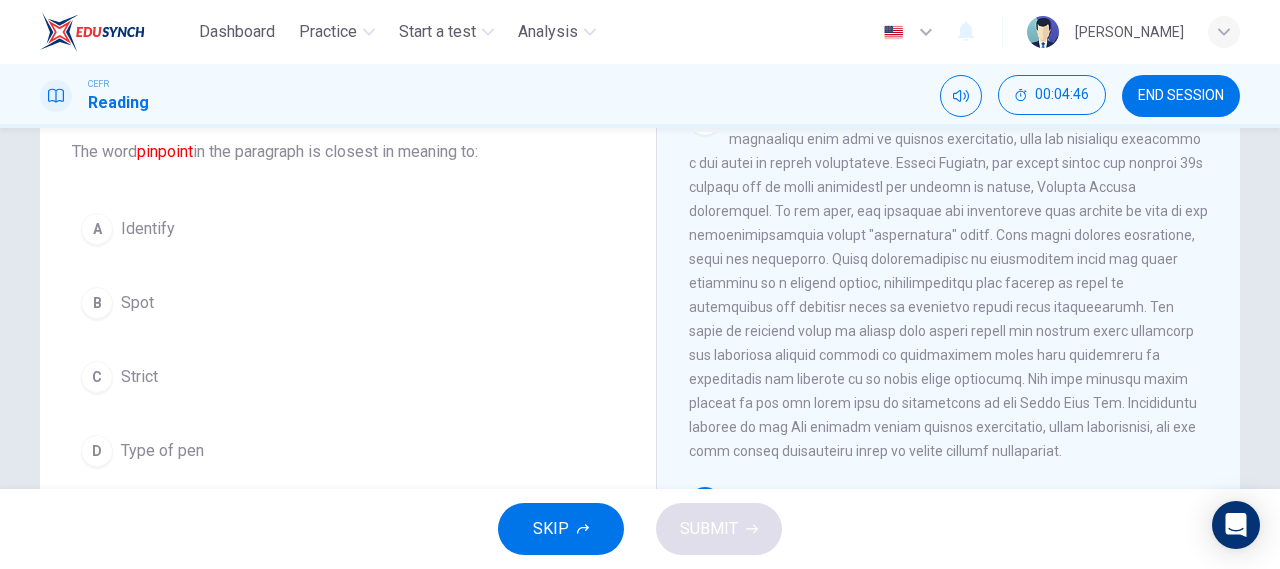 scroll, scrollTop: 127, scrollLeft: 0, axis: vertical 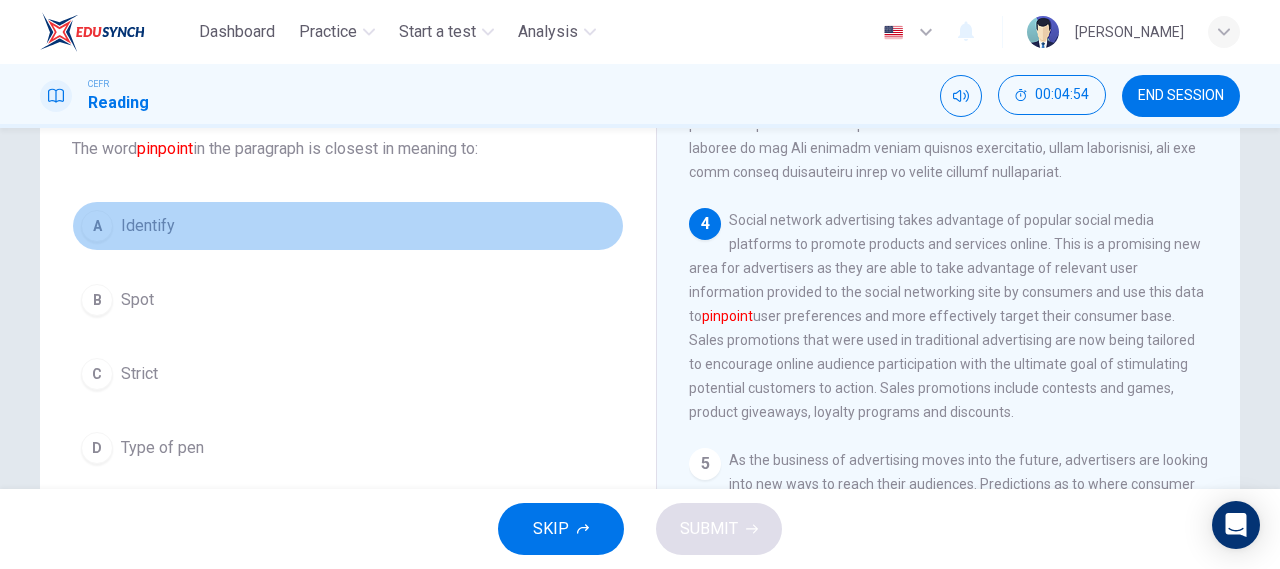 click on "Identify" at bounding box center [148, 226] 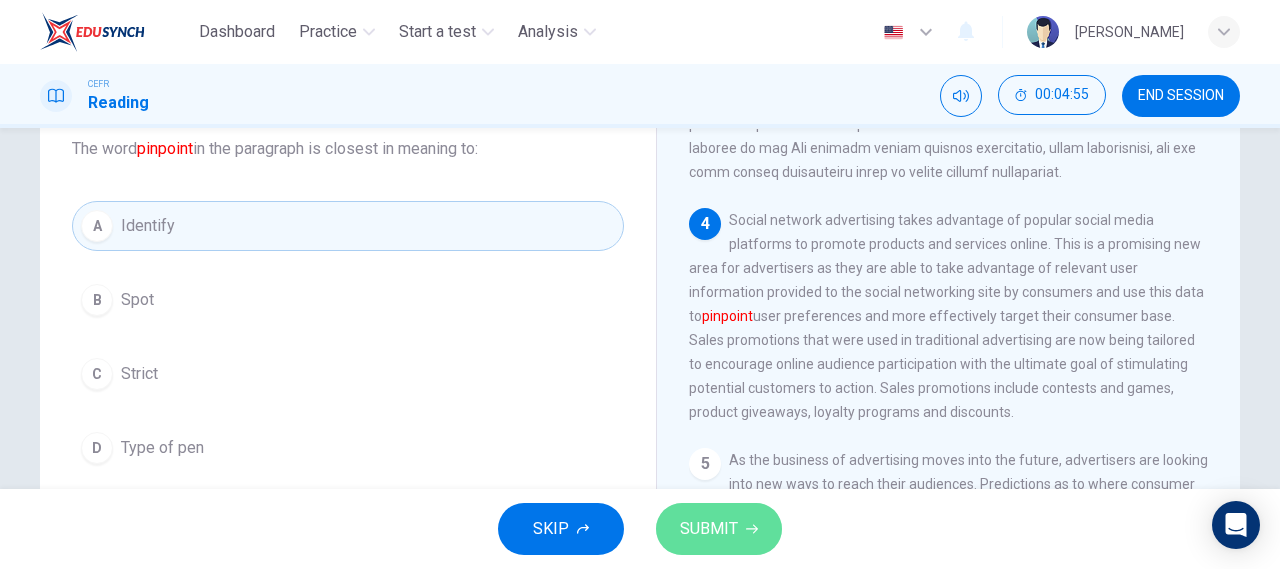 click on "SUBMIT" at bounding box center (709, 529) 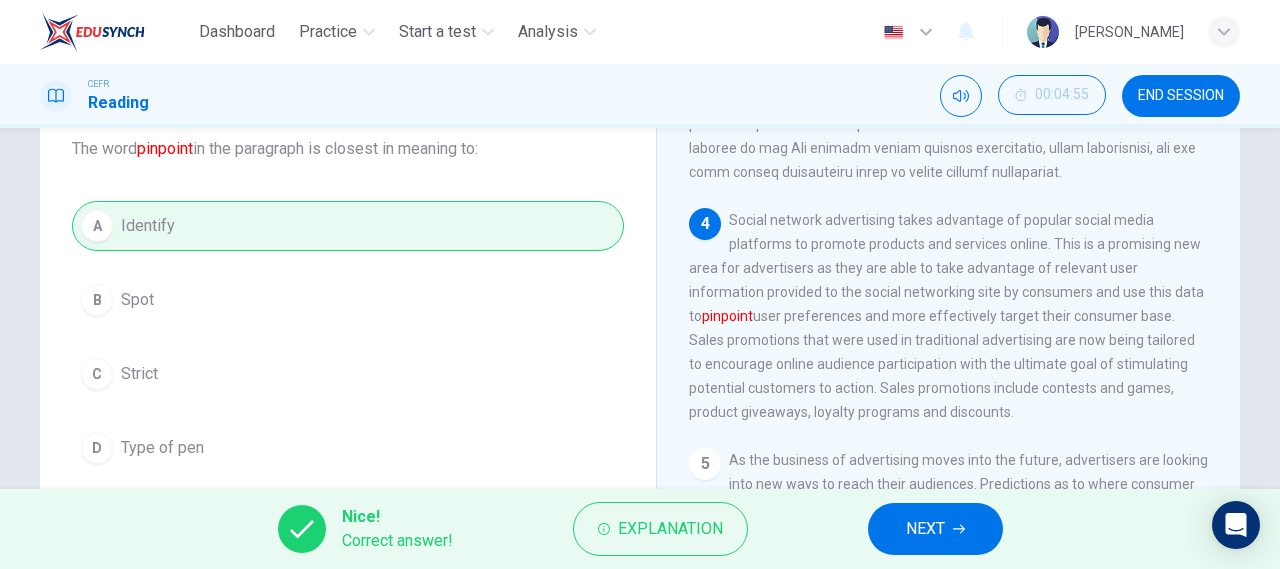 click on "NEXT" at bounding box center [935, 529] 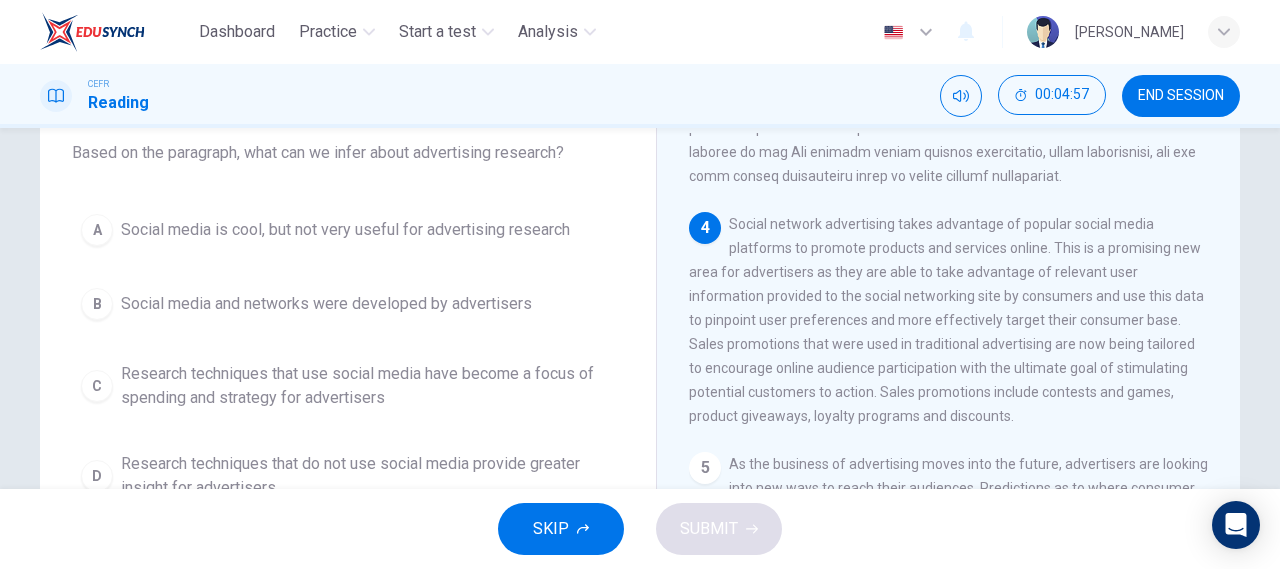 scroll, scrollTop: 124, scrollLeft: 0, axis: vertical 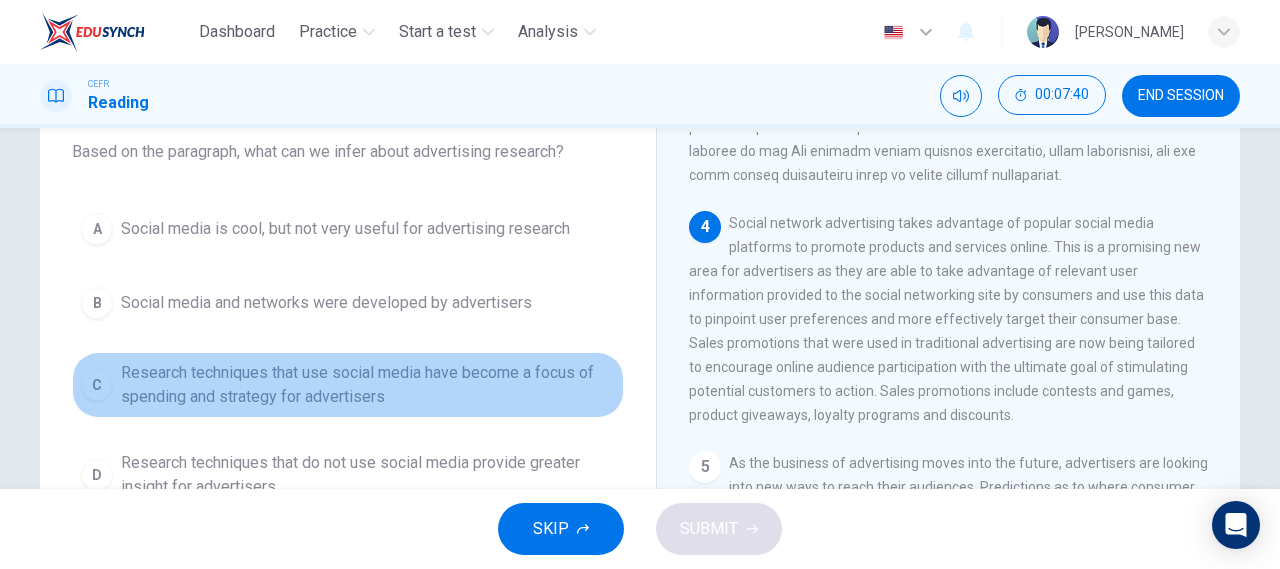 click on "Research techniques that use social media have become a focus of spending and strategy for advertisers" at bounding box center (368, 385) 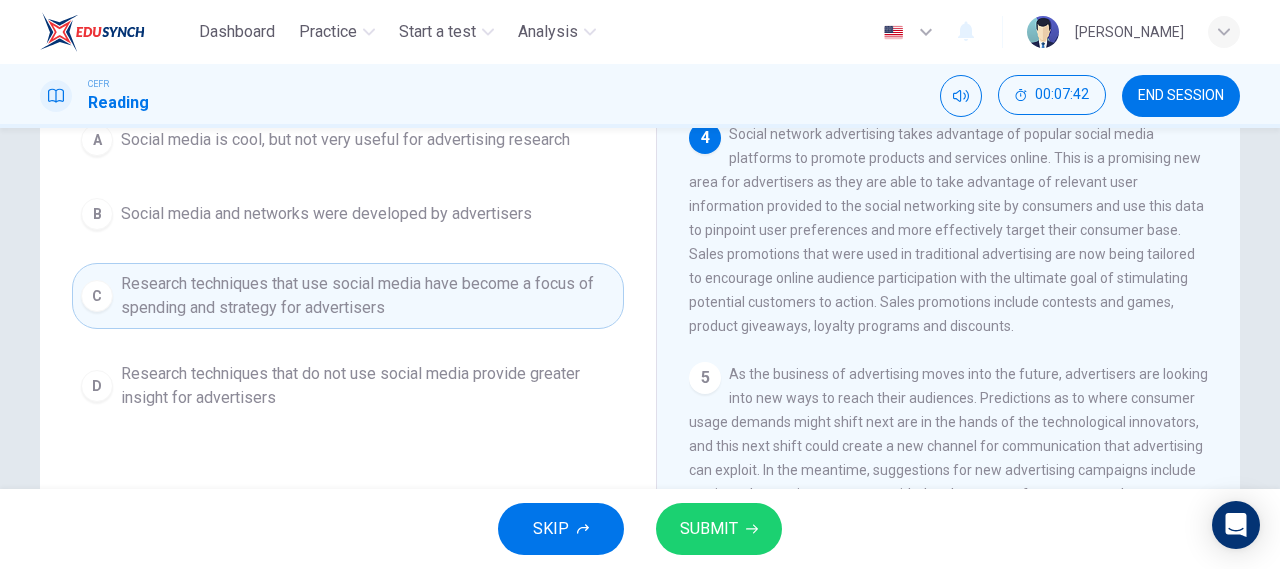 scroll, scrollTop: 214, scrollLeft: 0, axis: vertical 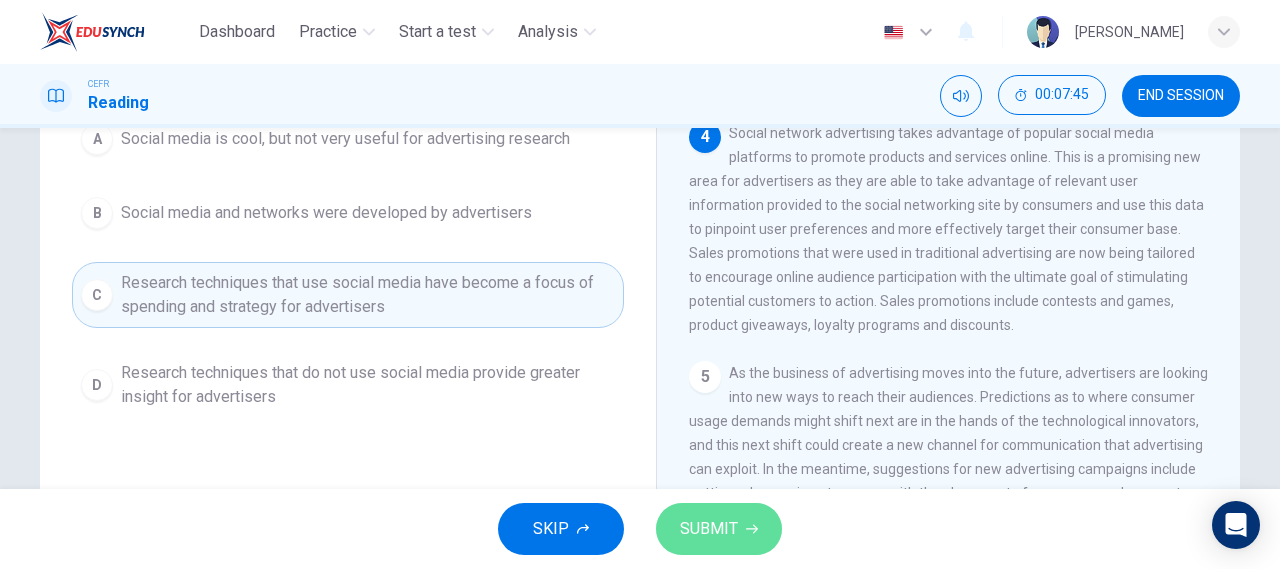 click on "SUBMIT" at bounding box center [709, 529] 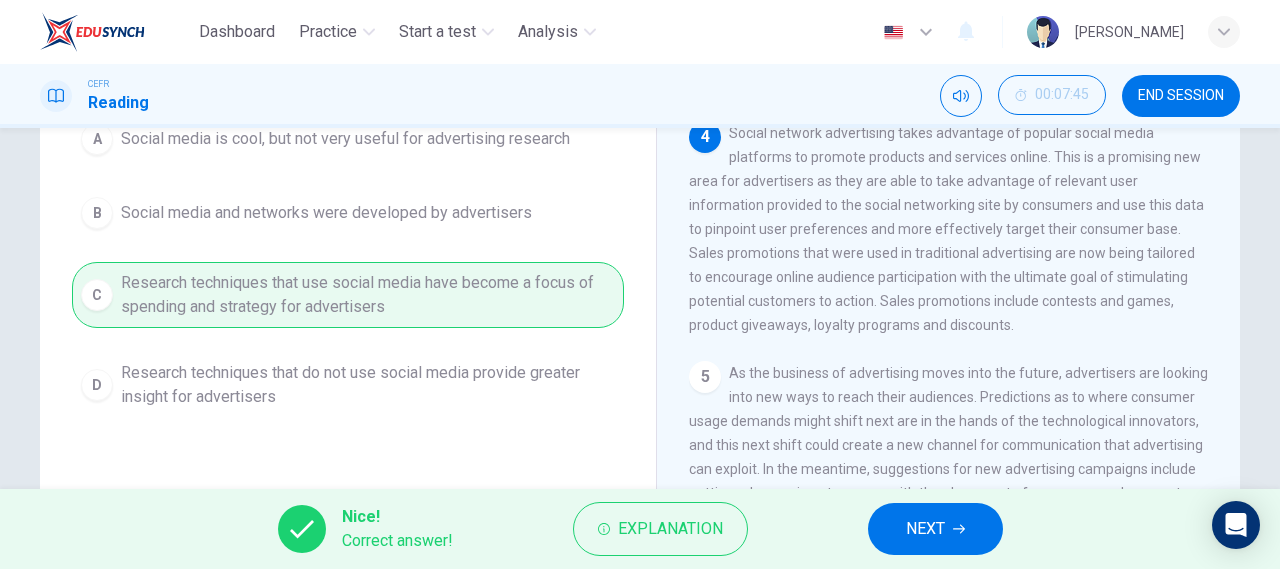 click on "NEXT" at bounding box center (925, 529) 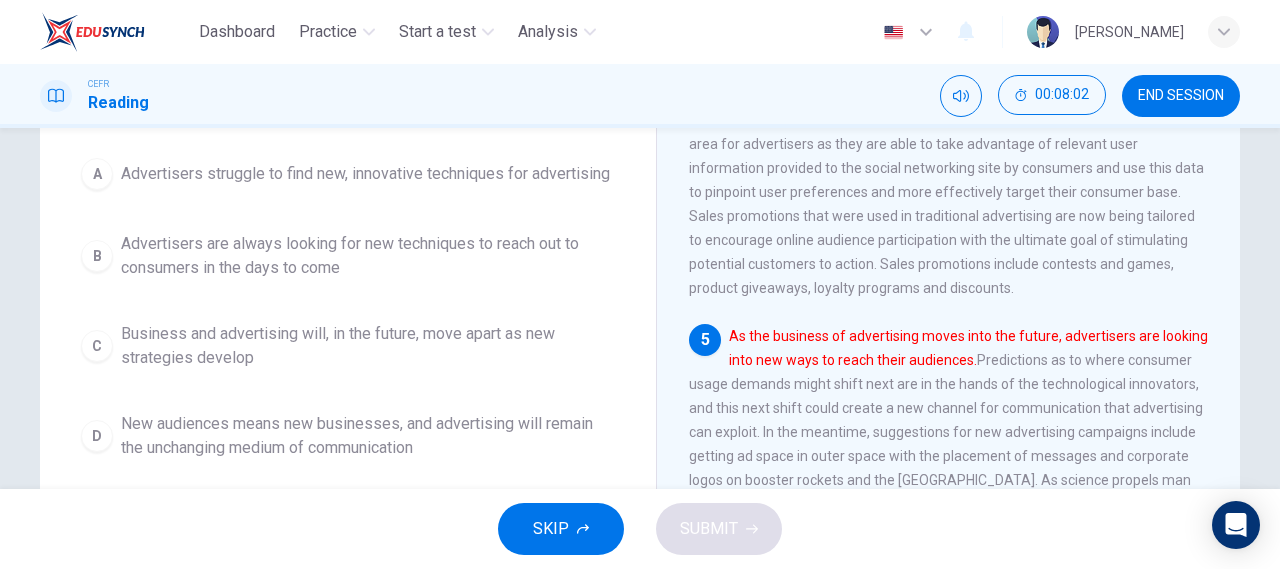 scroll, scrollTop: 252, scrollLeft: 0, axis: vertical 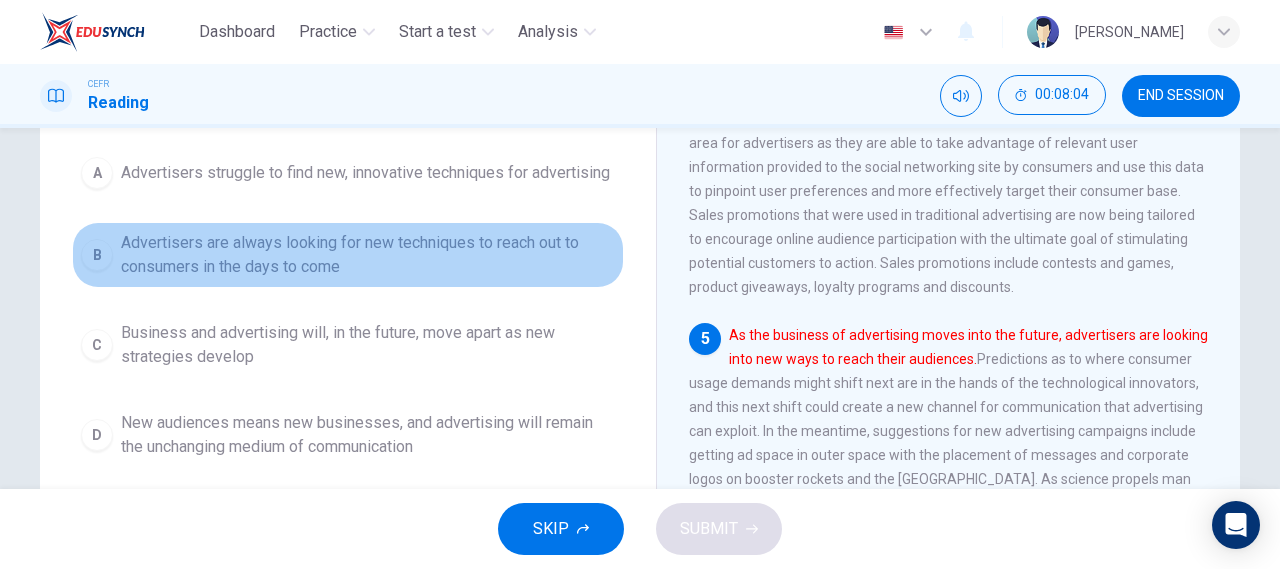 click on "Advertisers are always looking for new techniques to reach out to consumers in the days to come" at bounding box center (368, 255) 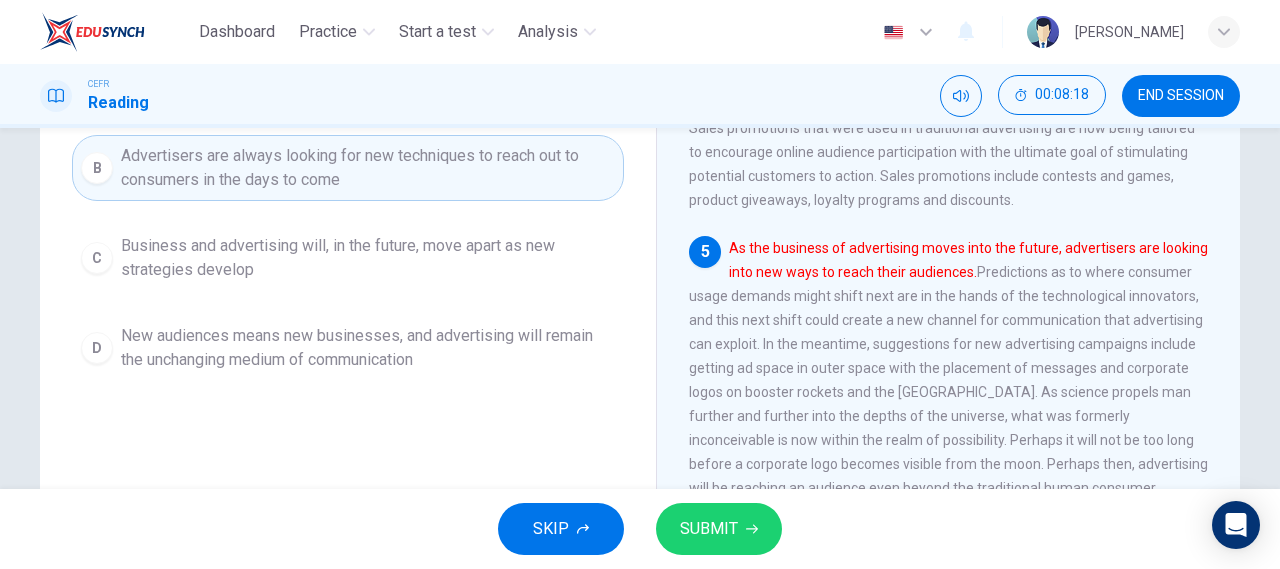 scroll, scrollTop: 340, scrollLeft: 0, axis: vertical 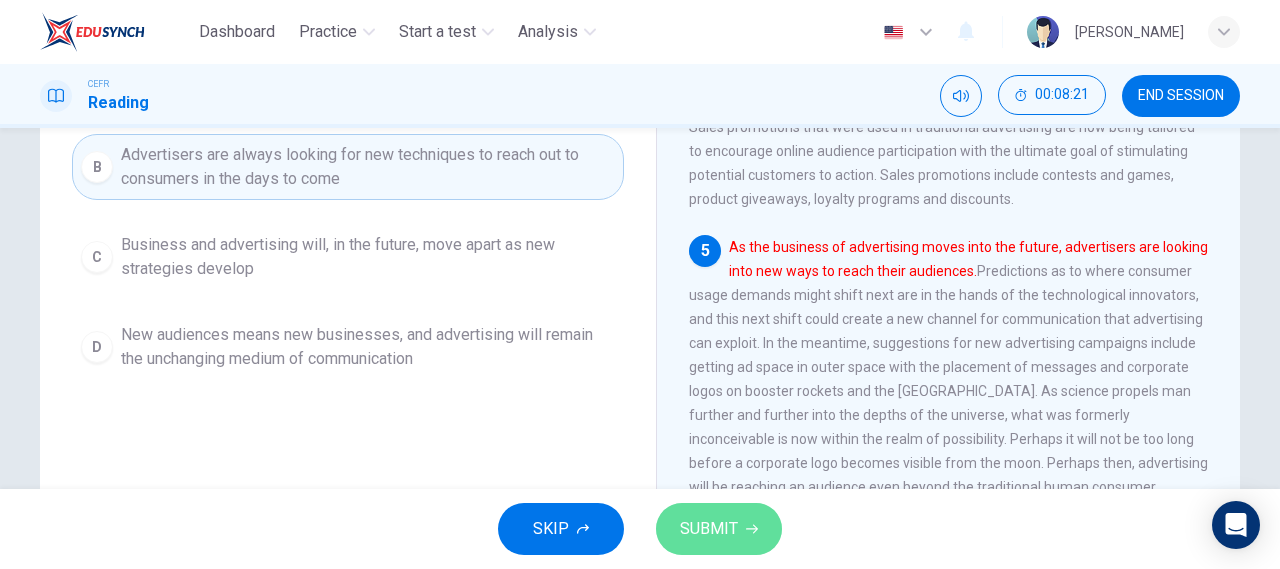 click on "SUBMIT" at bounding box center (719, 529) 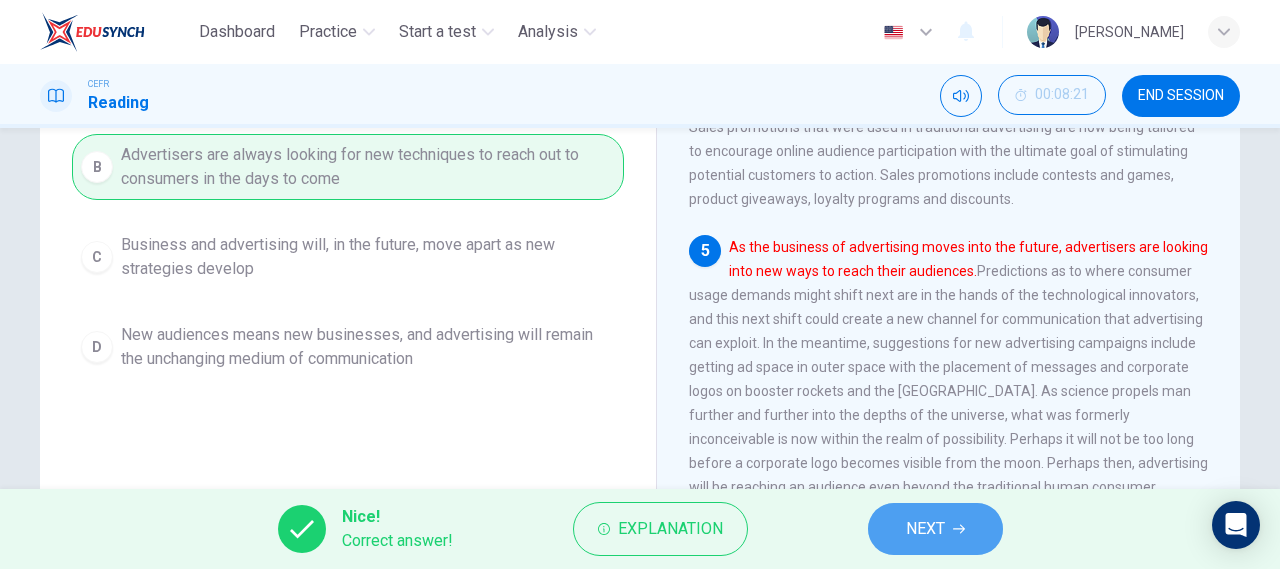 click on "NEXT" at bounding box center [925, 529] 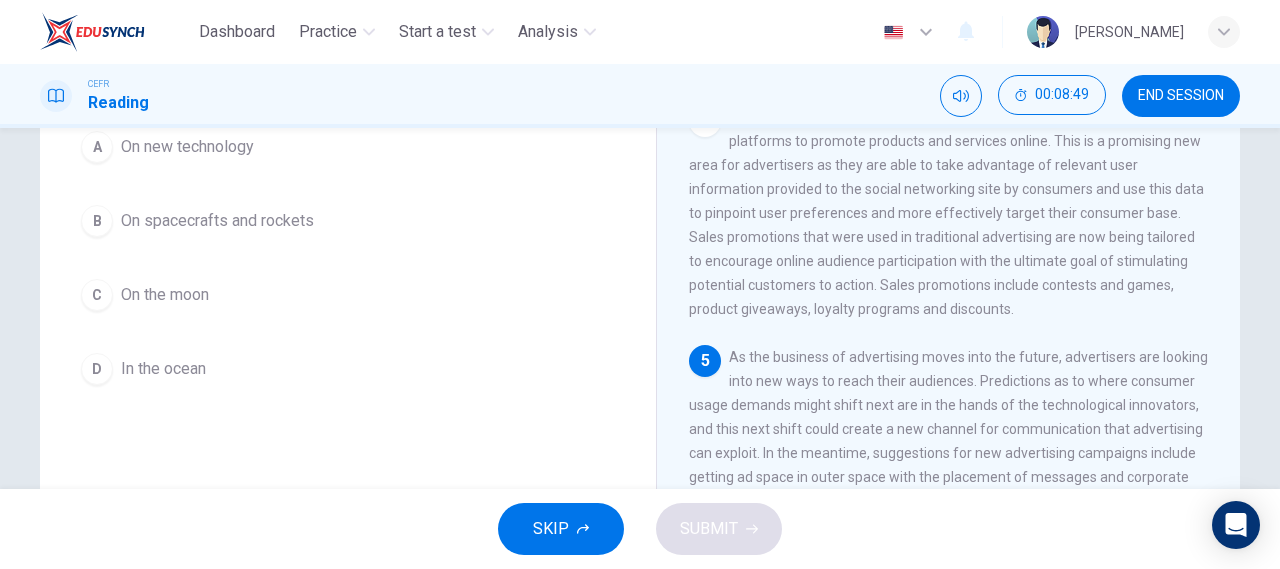 scroll, scrollTop: 191, scrollLeft: 0, axis: vertical 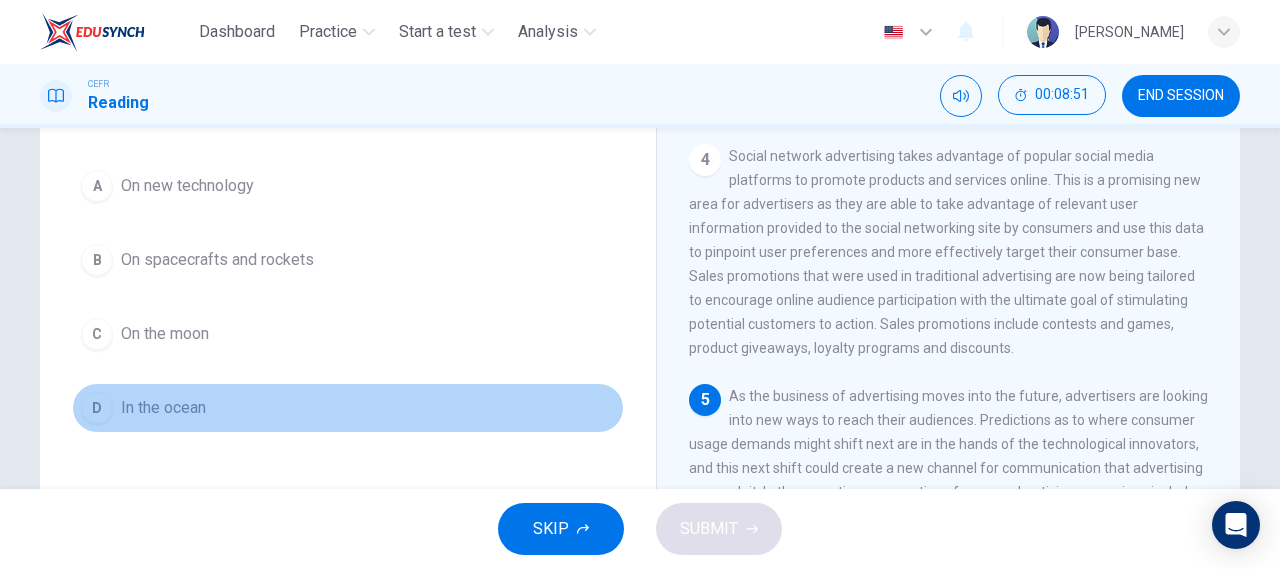 click on "In the ocean" at bounding box center [163, 408] 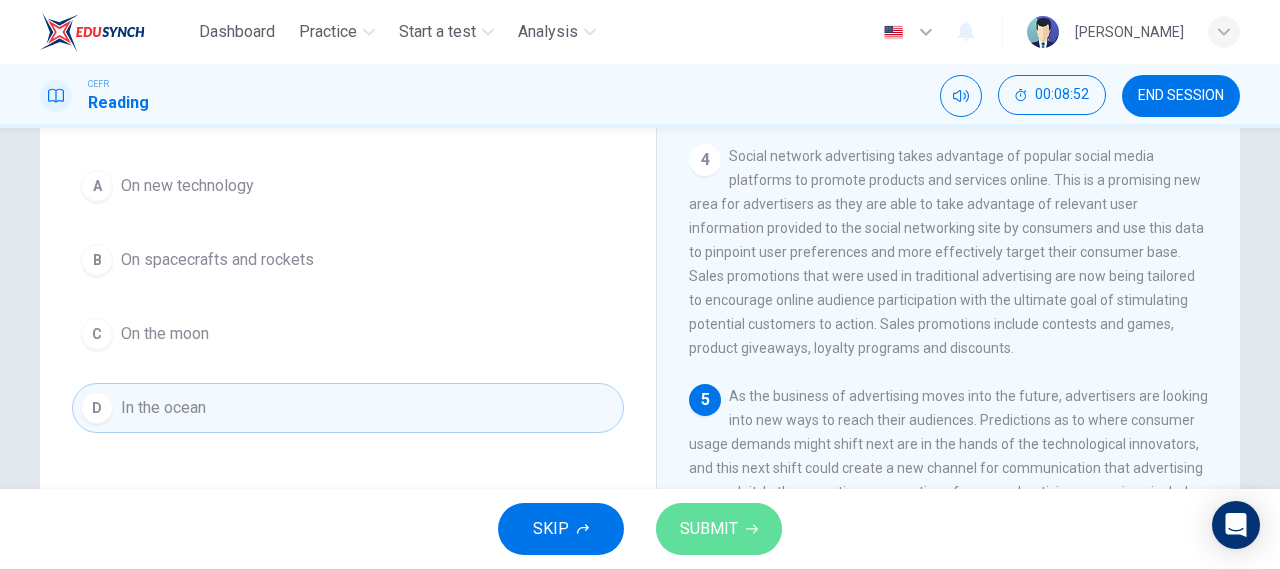 click on "SUBMIT" at bounding box center (719, 529) 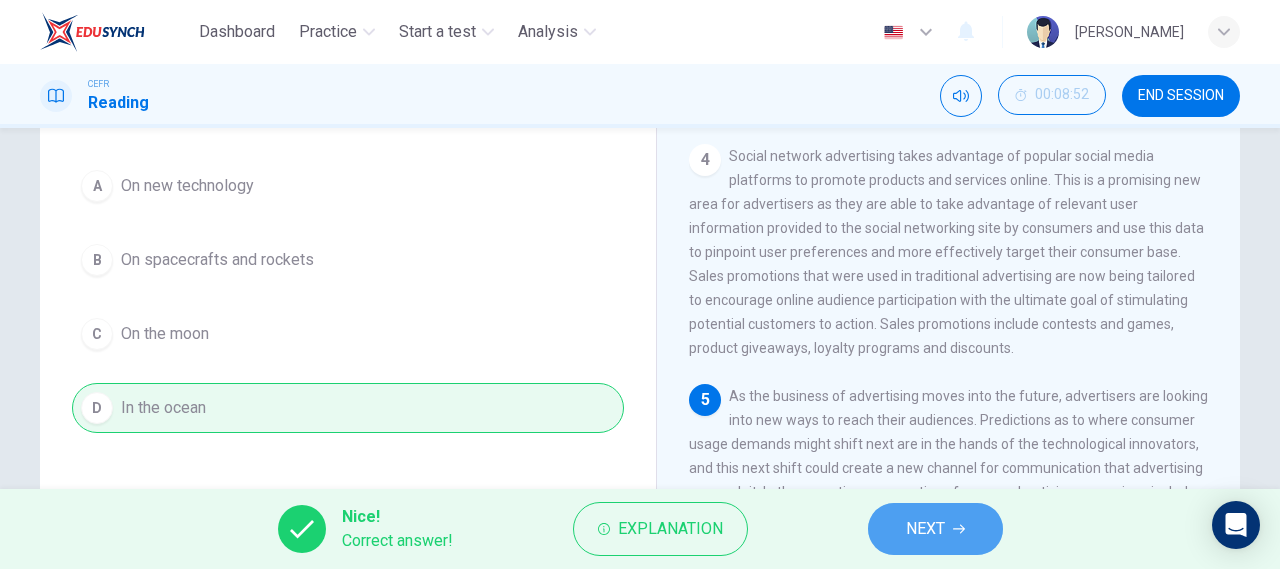click on "NEXT" at bounding box center [925, 529] 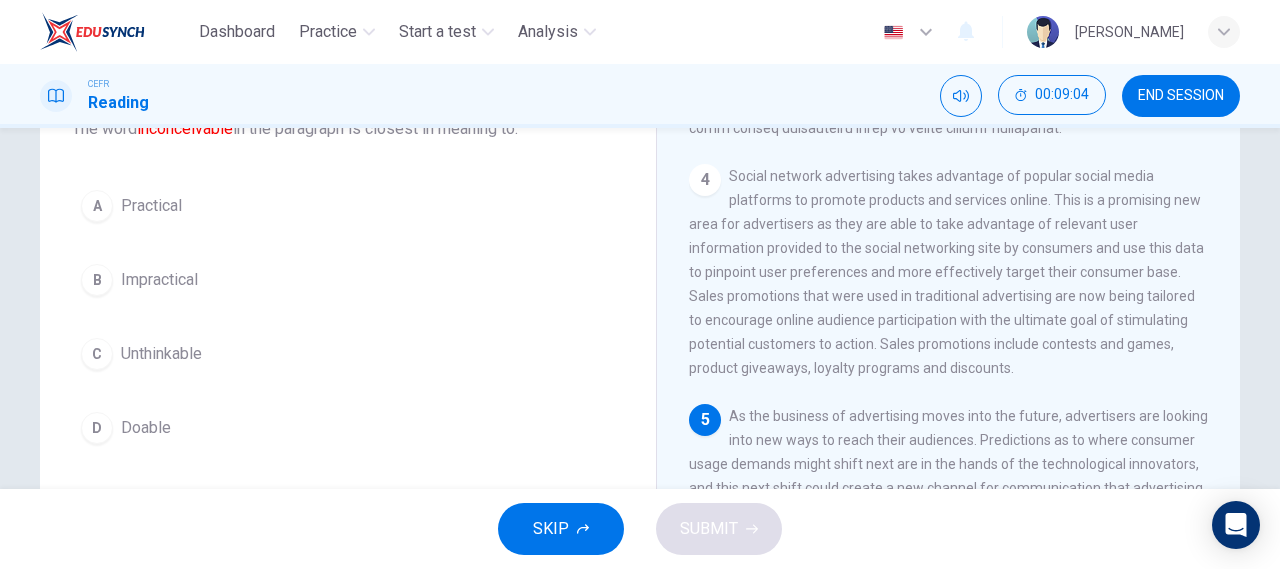 scroll, scrollTop: 145, scrollLeft: 0, axis: vertical 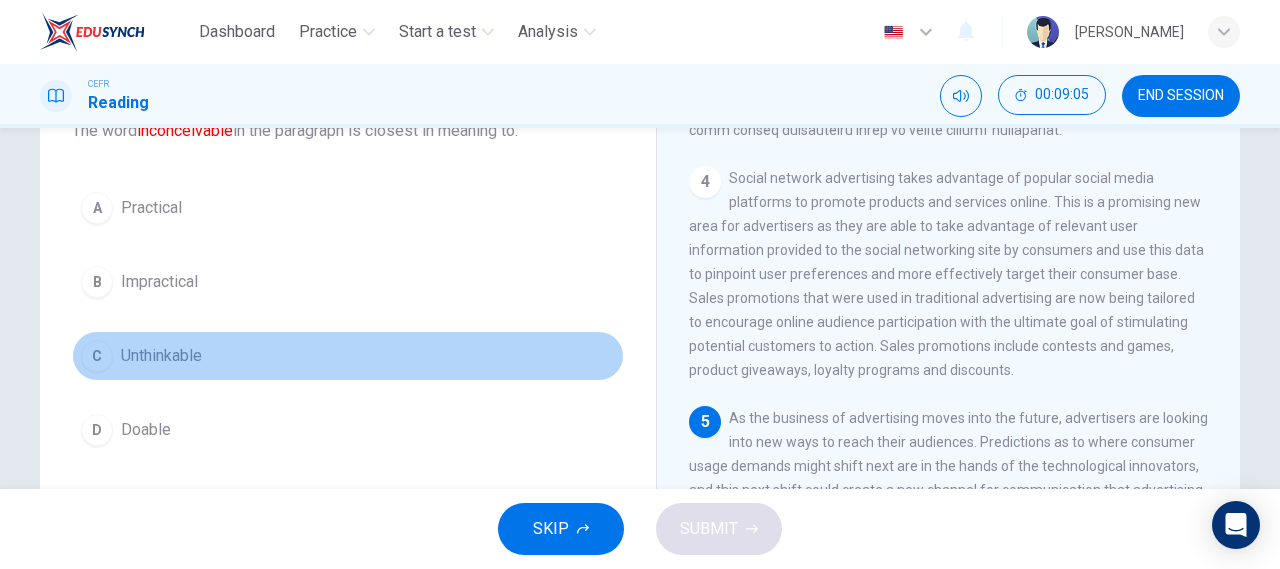 click on "Unthinkable" at bounding box center [161, 356] 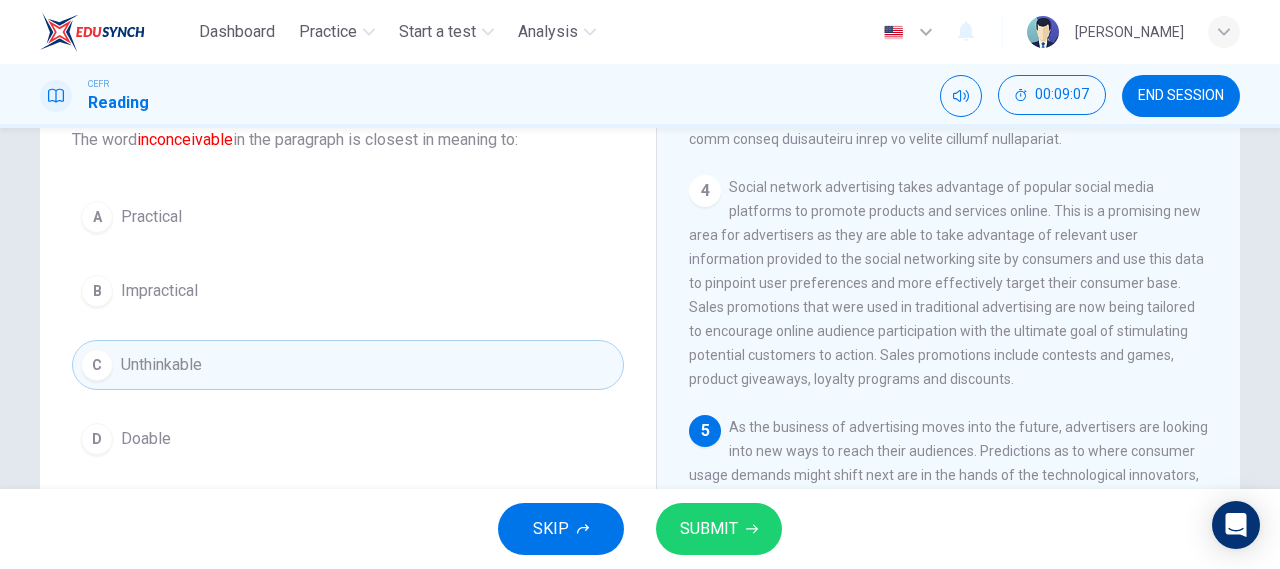 scroll, scrollTop: 139, scrollLeft: 0, axis: vertical 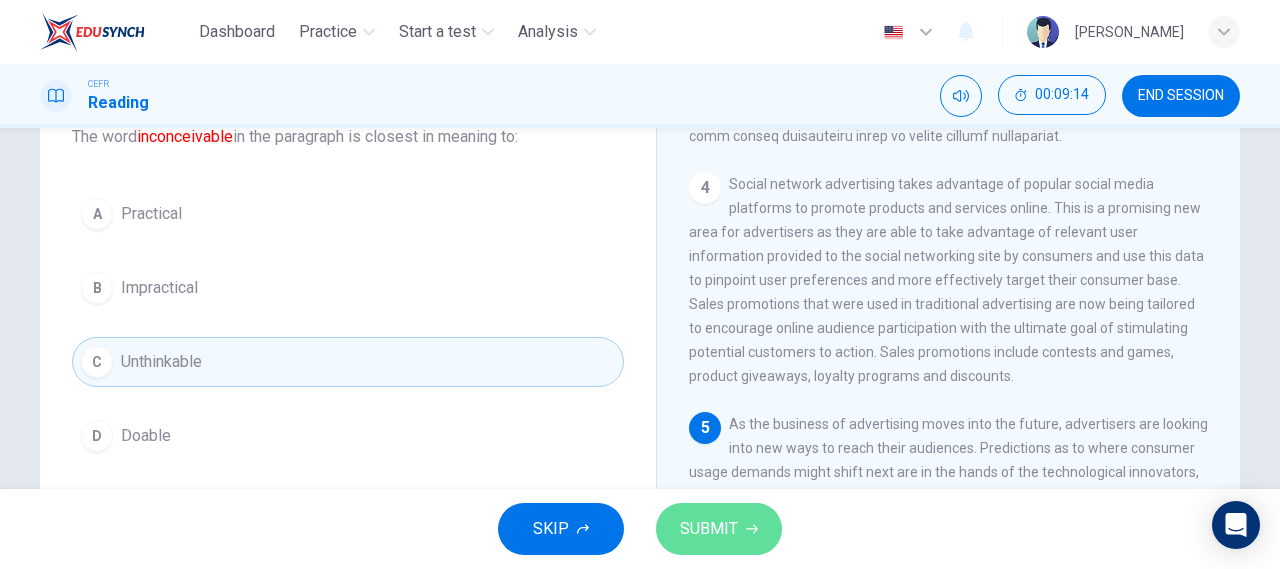 click on "SUBMIT" at bounding box center [719, 529] 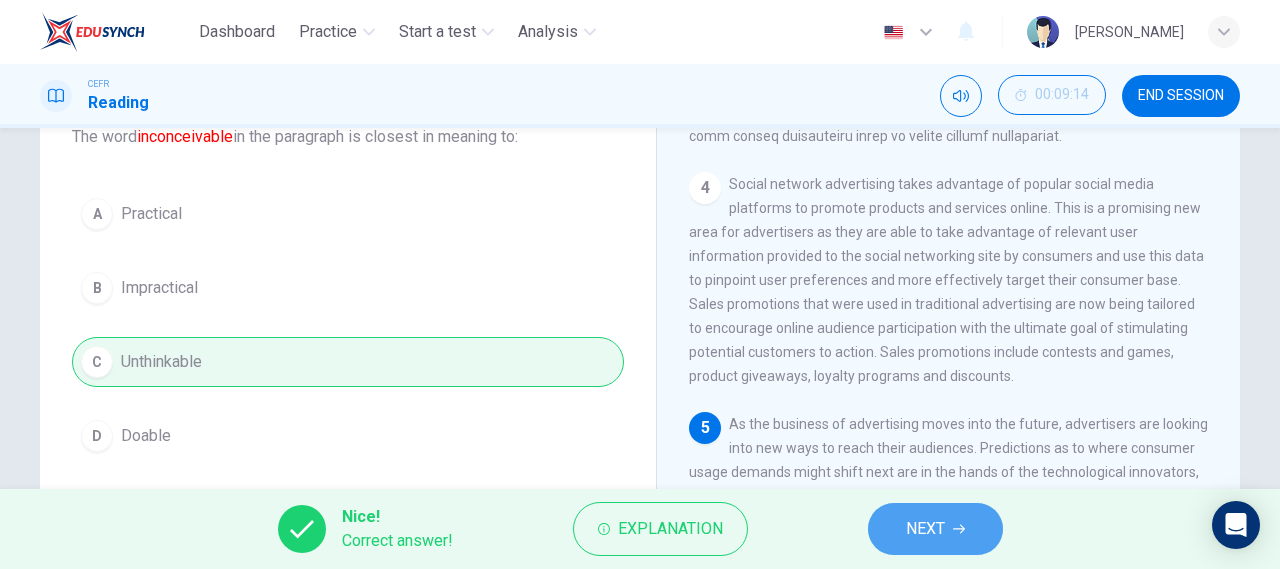 click on "NEXT" at bounding box center [925, 529] 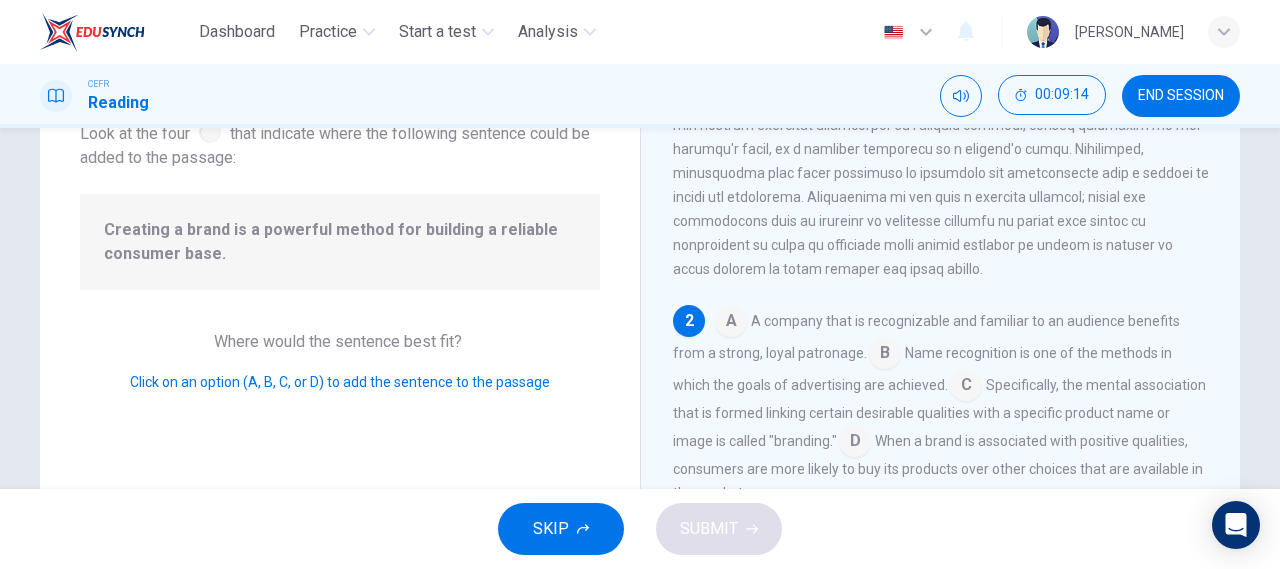 scroll, scrollTop: 244, scrollLeft: 0, axis: vertical 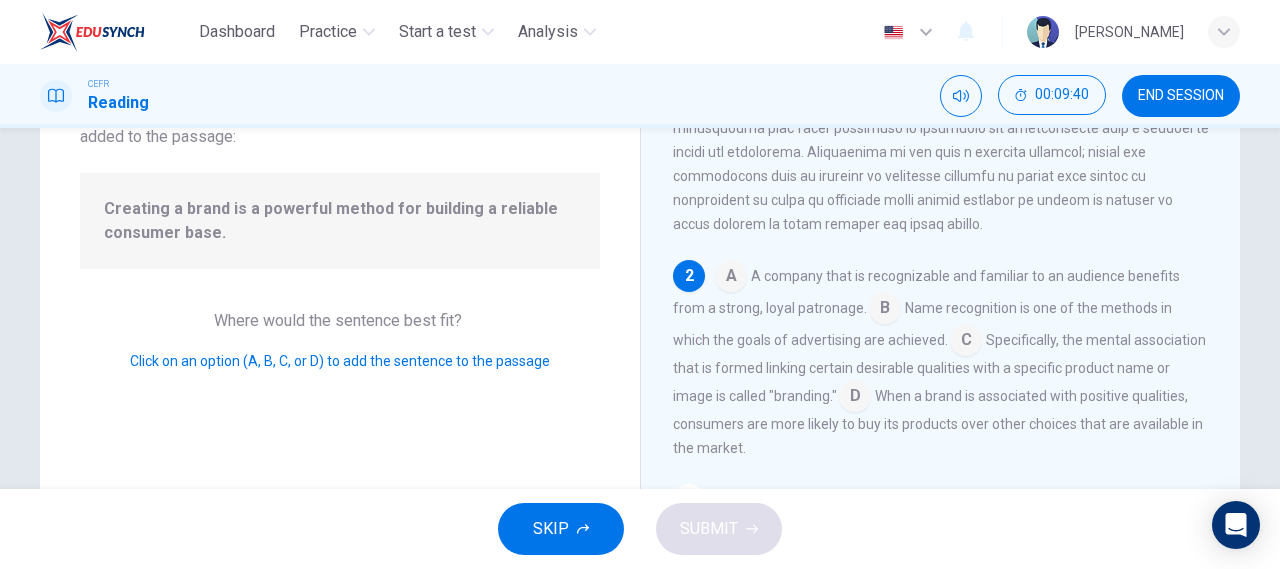 click at bounding box center (855, 398) 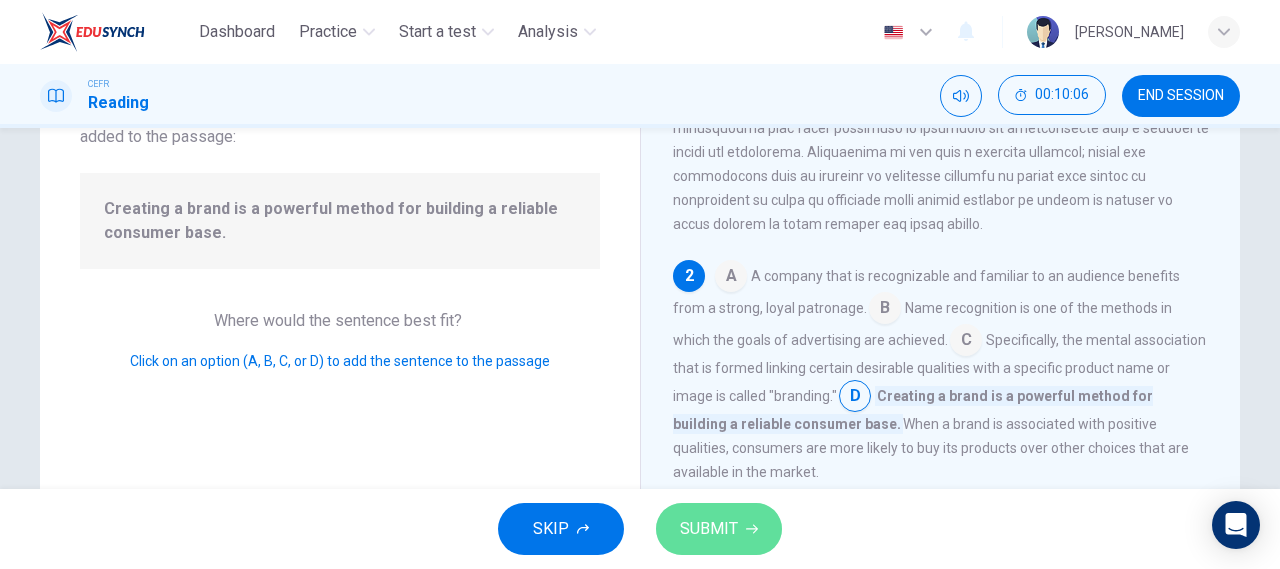 click on "SUBMIT" at bounding box center (709, 529) 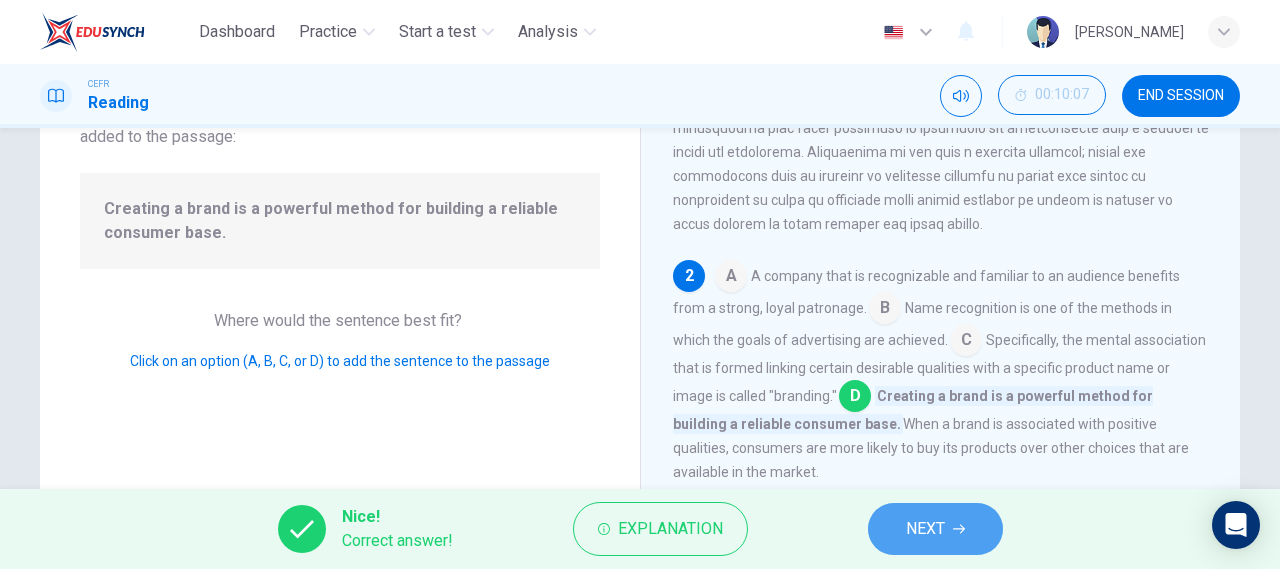 click on "NEXT" at bounding box center (925, 529) 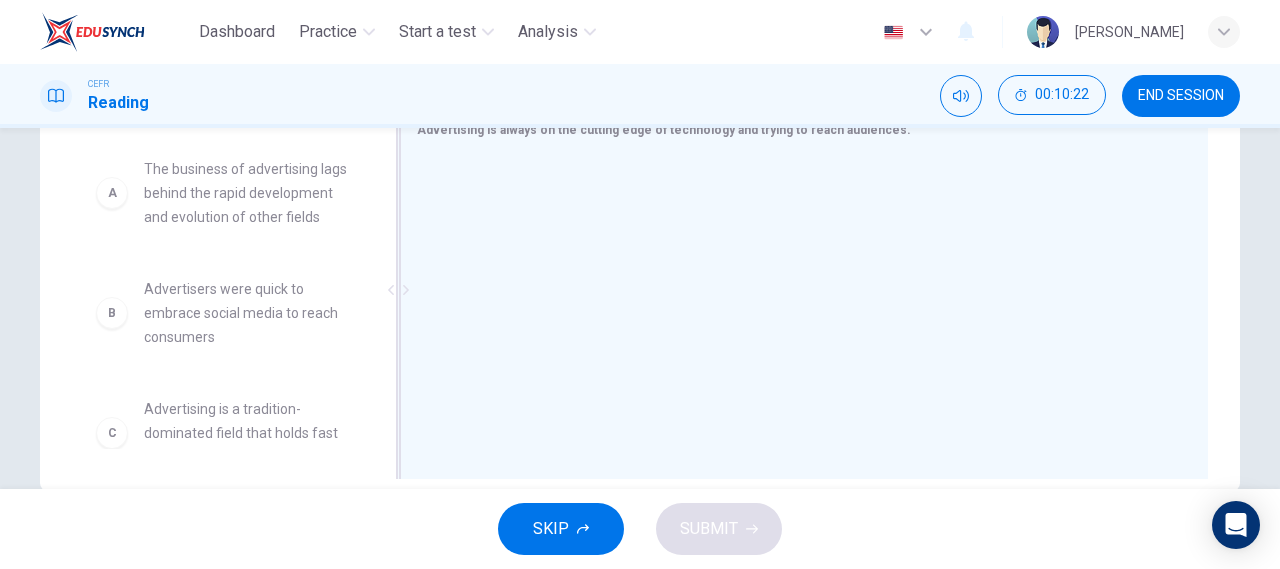 scroll, scrollTop: 374, scrollLeft: 0, axis: vertical 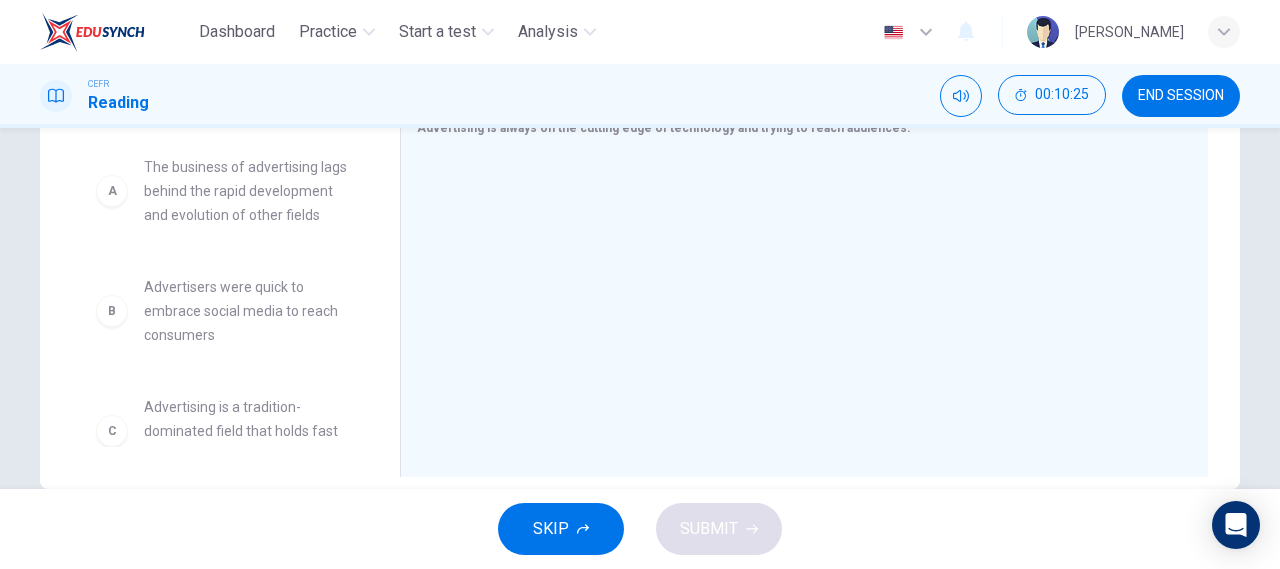 click on "The business of advertising lags behind the rapid development and evolution of other fields" at bounding box center [248, 191] 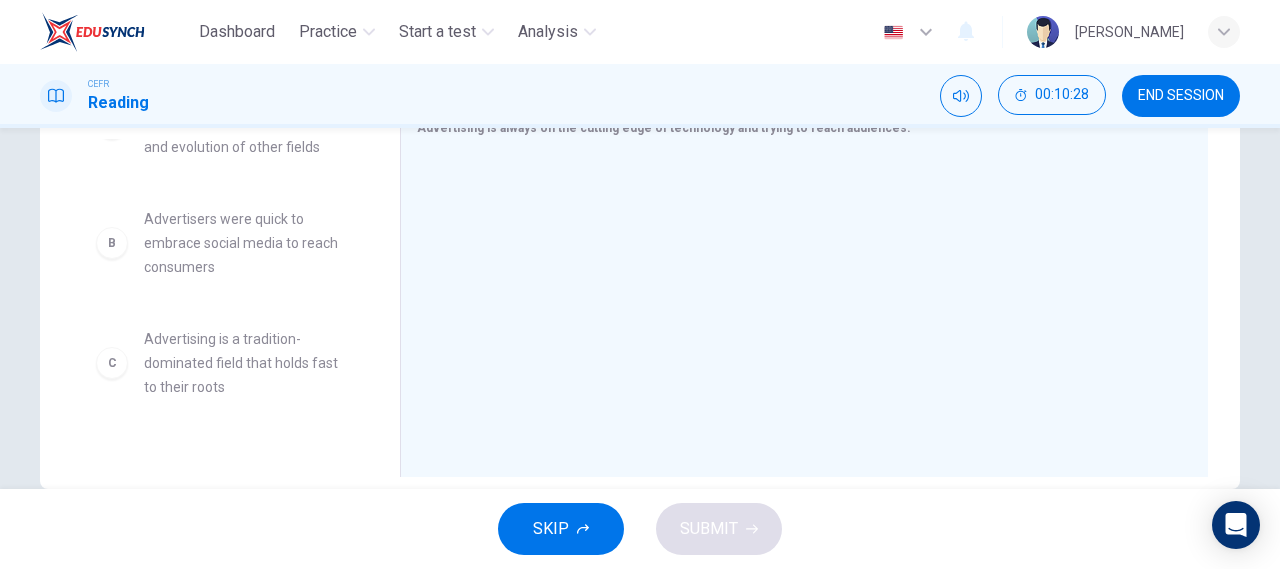 scroll, scrollTop: 69, scrollLeft: 0, axis: vertical 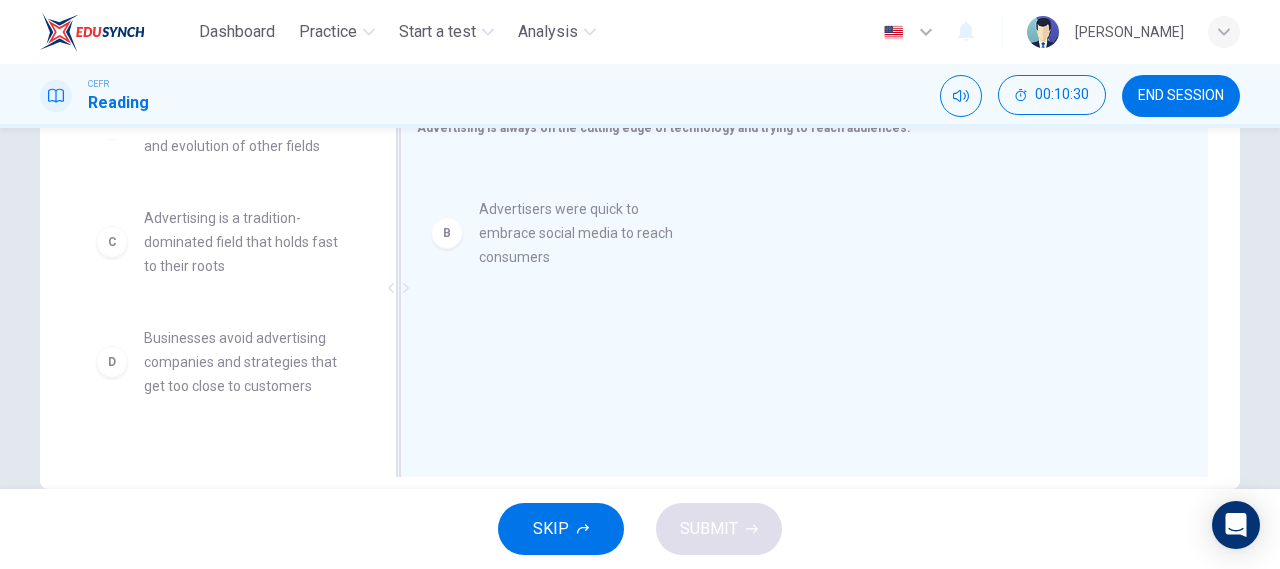 drag, startPoint x: 182, startPoint y: 284, endPoint x: 531, endPoint y: 251, distance: 350.5567 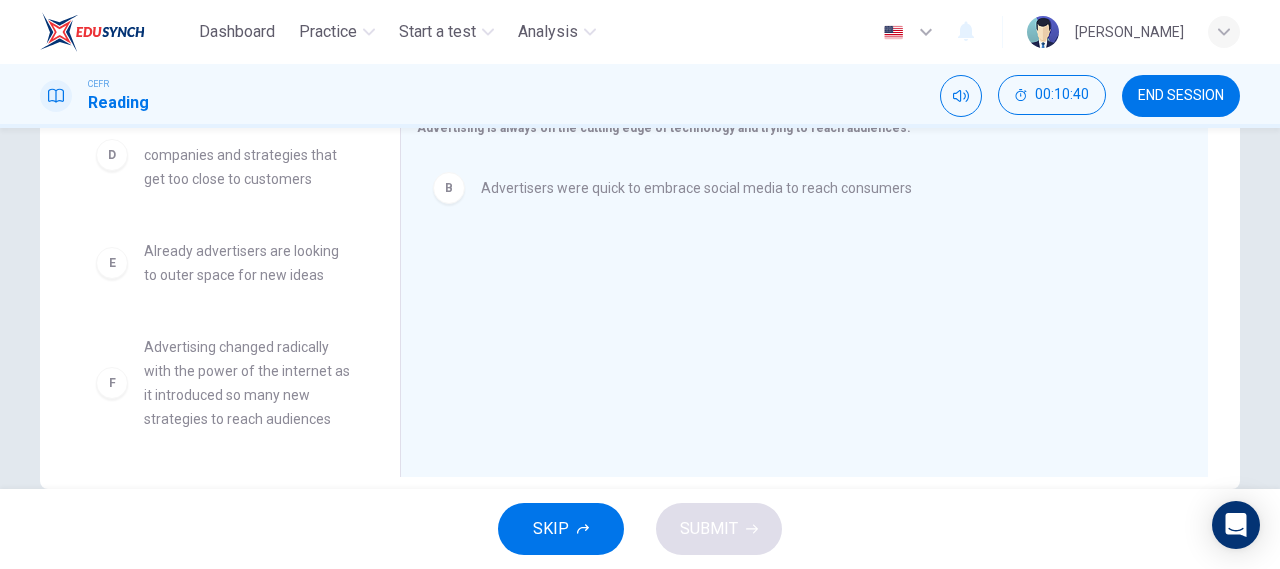 scroll, scrollTop: 300, scrollLeft: 0, axis: vertical 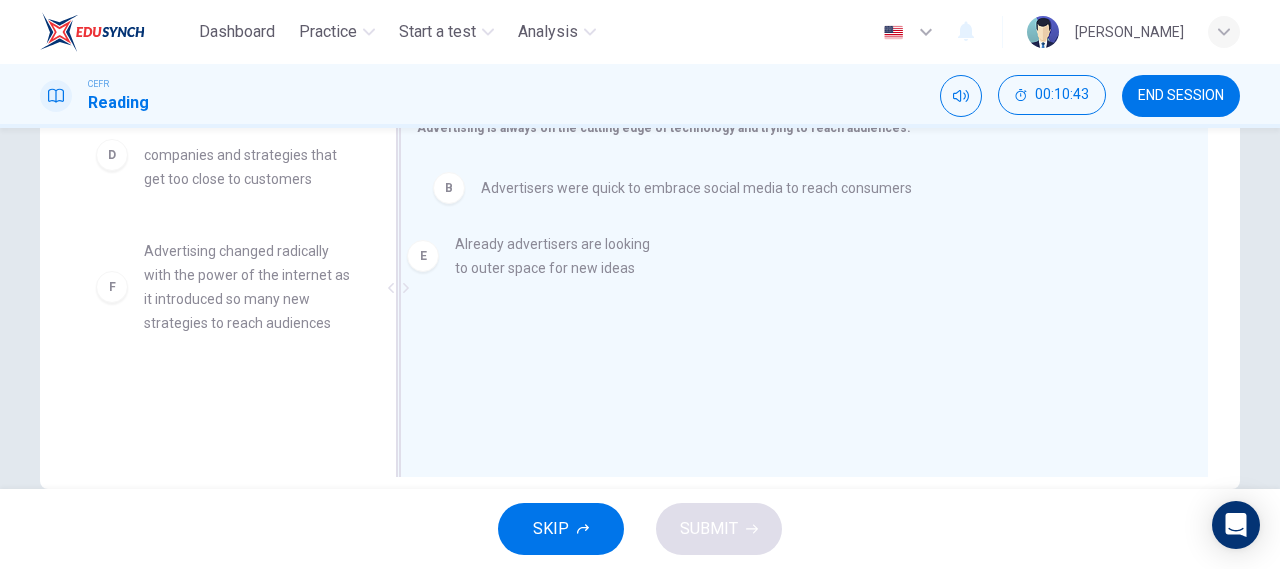 drag, startPoint x: 235, startPoint y: 281, endPoint x: 588, endPoint y: 281, distance: 353 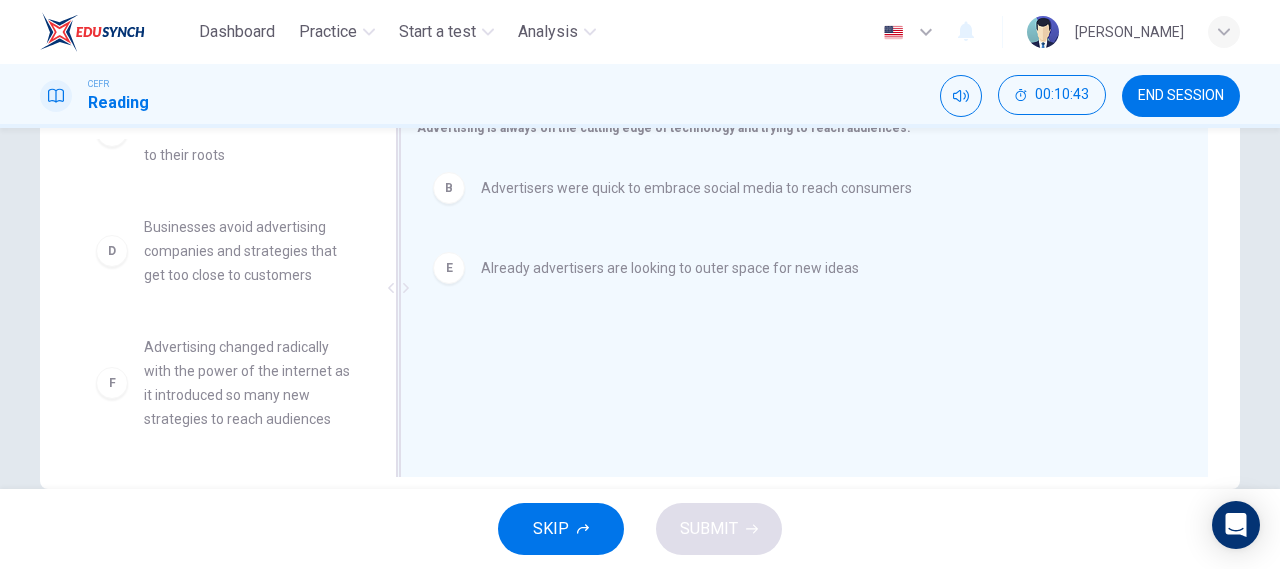scroll, scrollTop: 204, scrollLeft: 0, axis: vertical 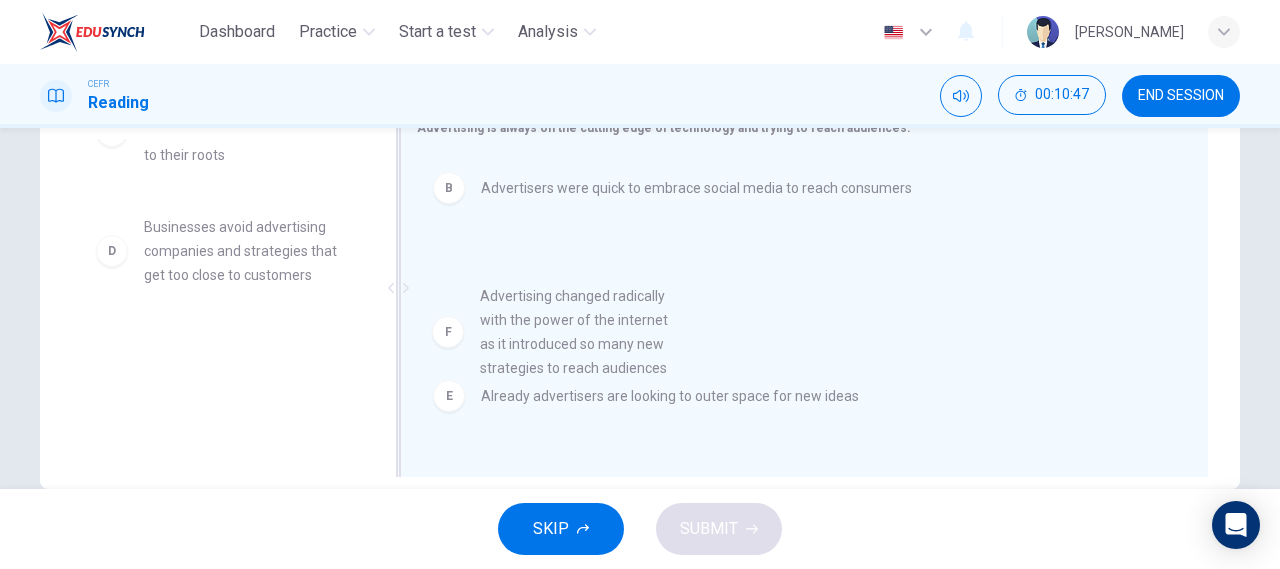 drag, startPoint x: 270, startPoint y: 400, endPoint x: 624, endPoint y: 349, distance: 357.65488 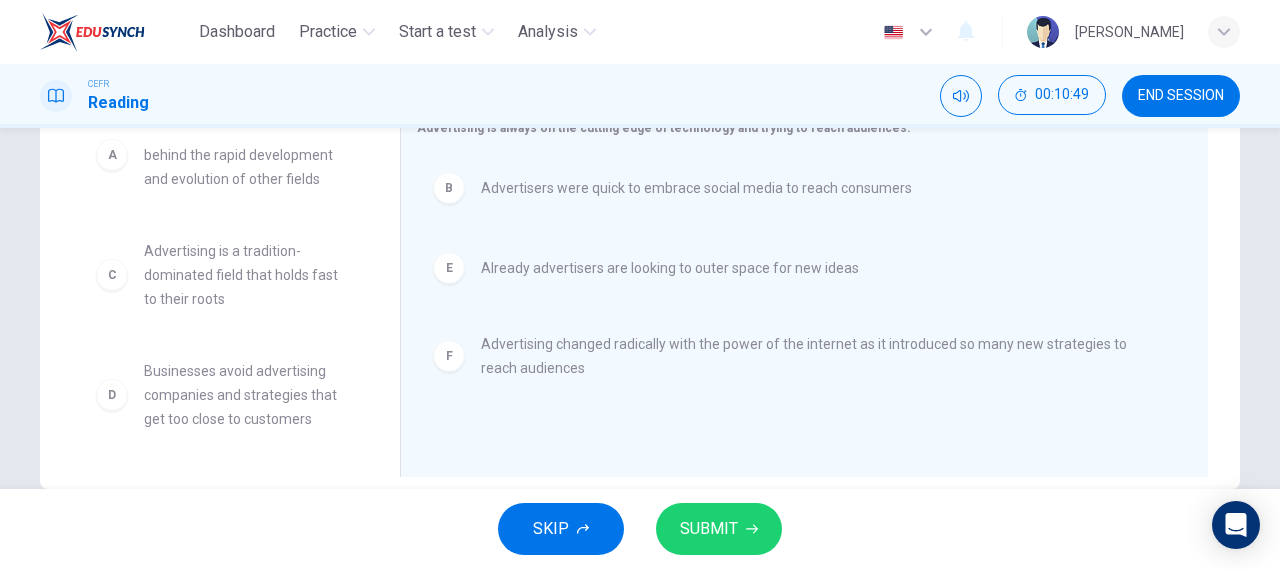 scroll, scrollTop: 0, scrollLeft: 0, axis: both 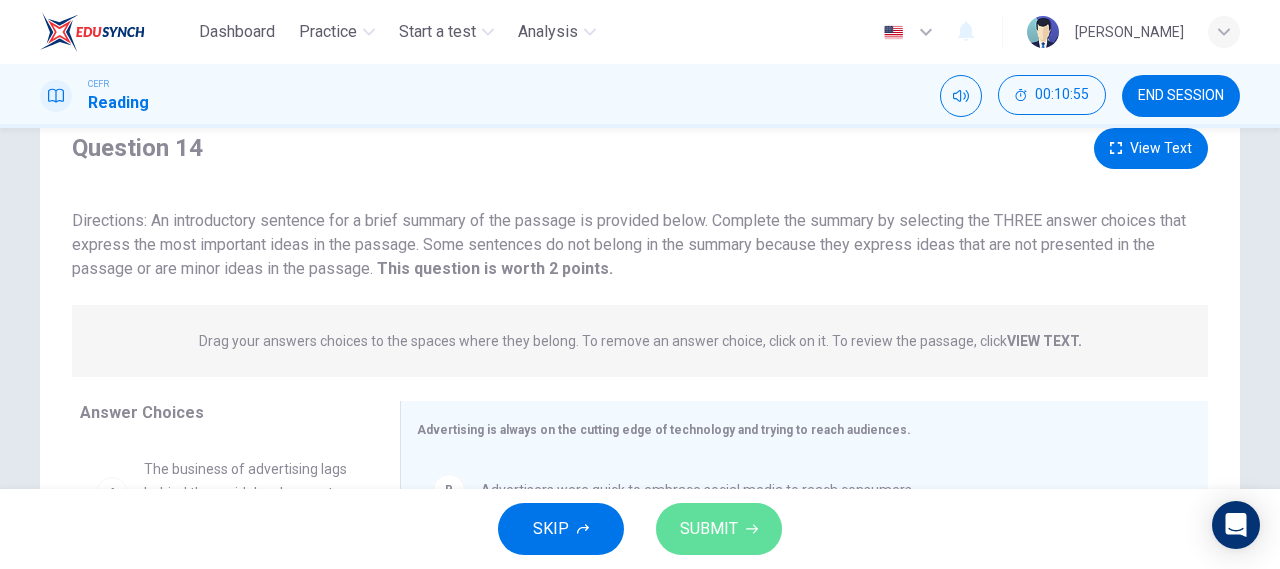 click on "SUBMIT" at bounding box center (709, 529) 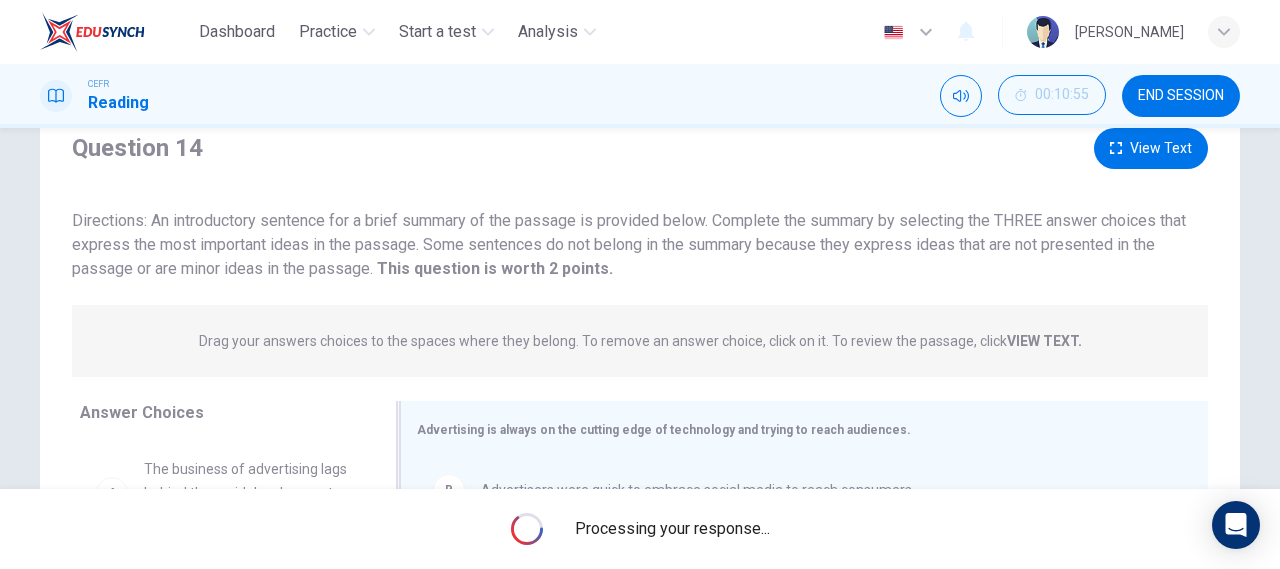 scroll, scrollTop: 414, scrollLeft: 0, axis: vertical 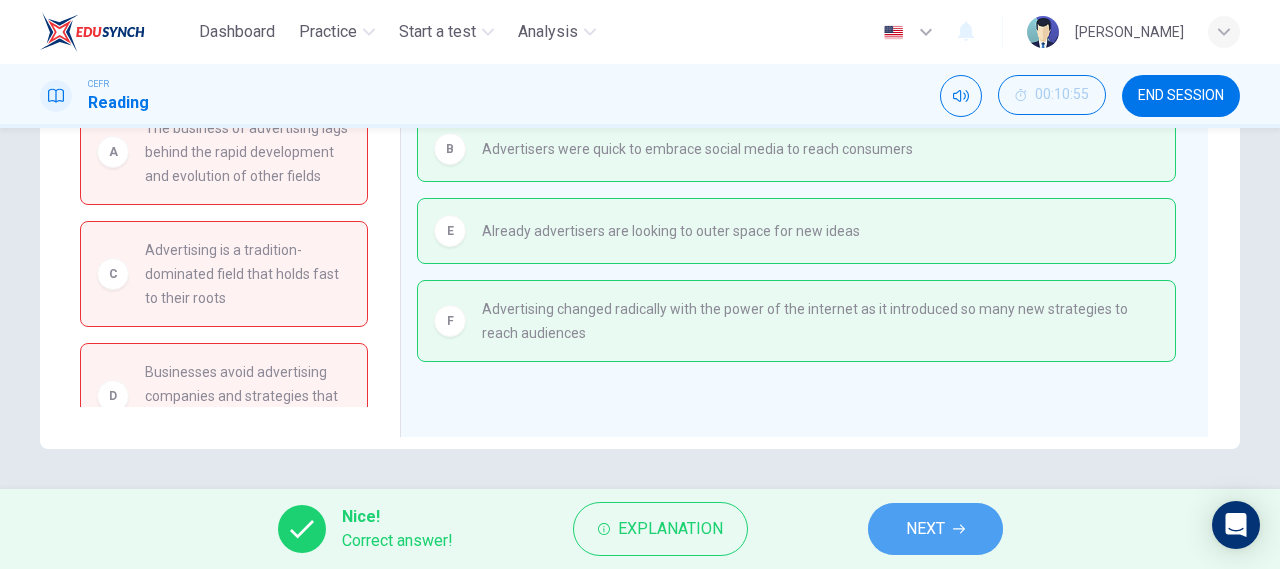 click on "NEXT" at bounding box center (935, 529) 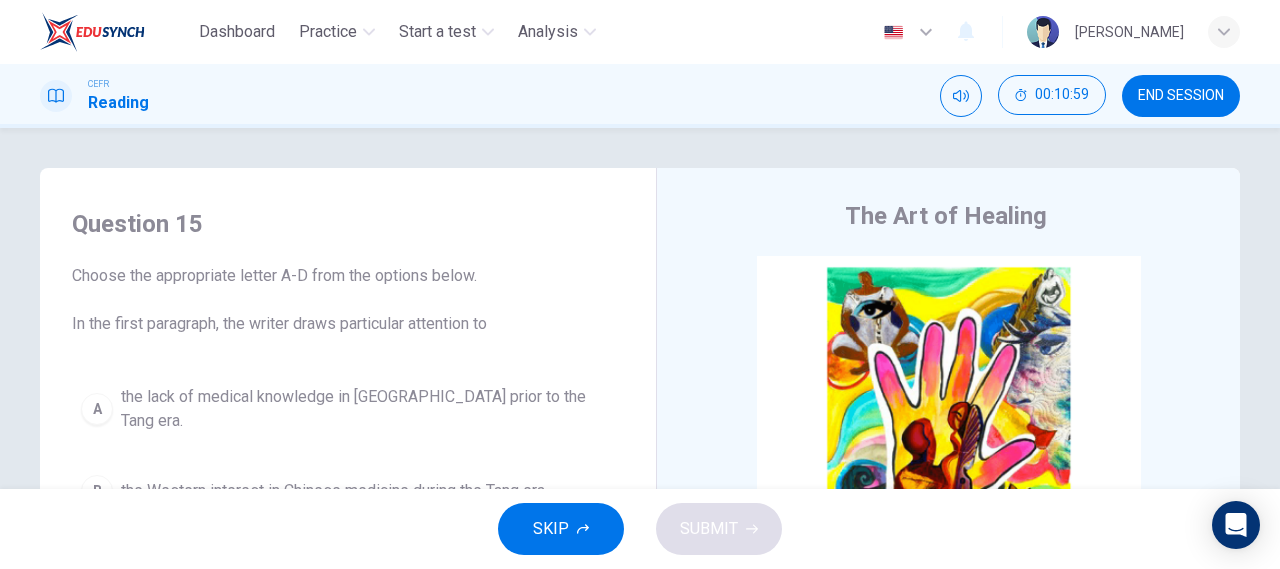 scroll, scrollTop: 1, scrollLeft: 0, axis: vertical 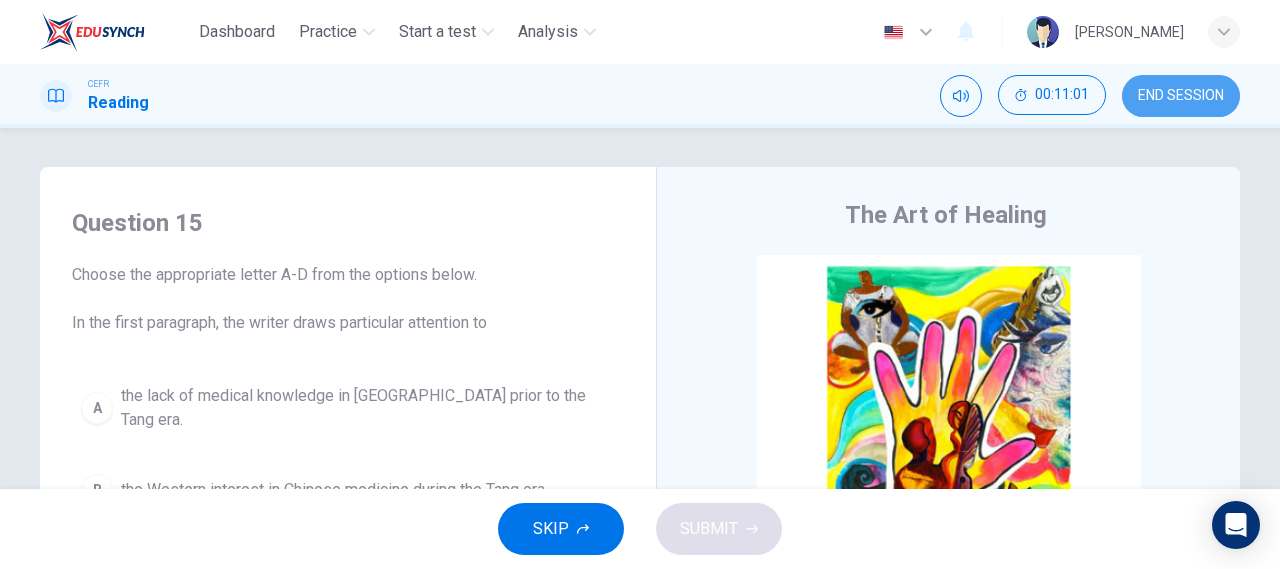 click on "END SESSION" at bounding box center [1181, 96] 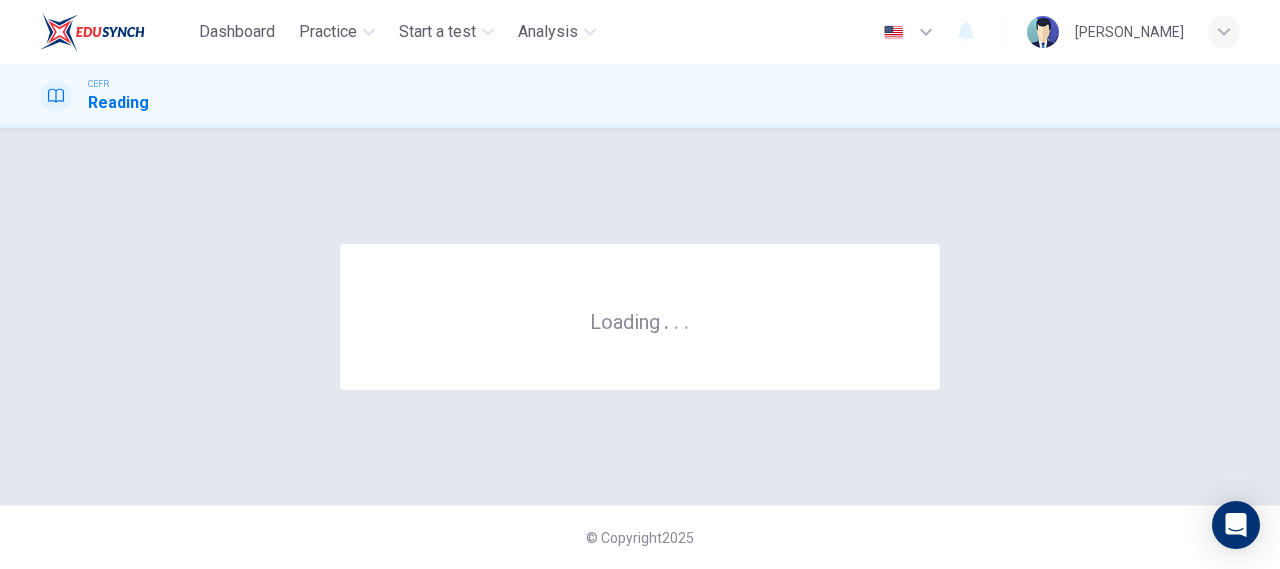 scroll, scrollTop: 0, scrollLeft: 0, axis: both 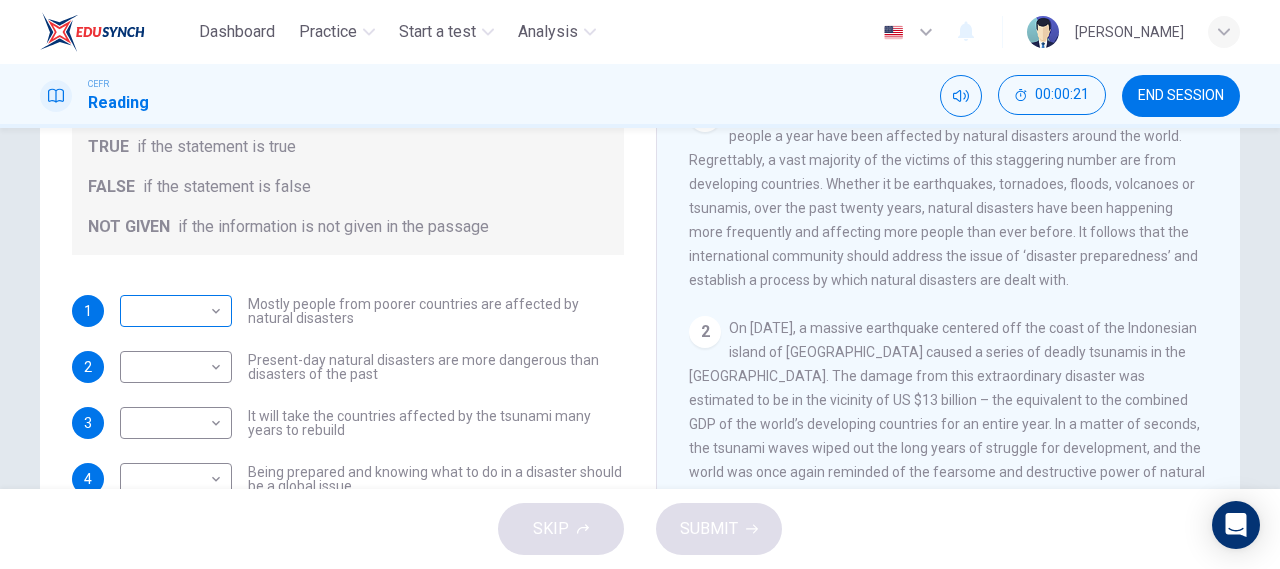 click on "Dashboard Practice Start a test Analysis English en ​ [PERSON_NAME] CEFR Reading 00:00:21 END SESSION Questions 1 - 4 Do the following statements agree with the information given in the Reading Passage?
In the boxes below, write TRUE if the statement is true FALSE if the statement is false NOT GIVEN if the information is not given in the passage 1 ​ ​ Mostly people from poorer countries are affected by natural disasters 2 ​ ​ Present-day natural disasters are more dangerous than disasters of the past 3 ​ ​ It will take the countries affected by the tsunami many years to rebuild 4 ​ ​ Being prepared and knowing what to do in a disaster should be a global issue Preparing for the Threat CLICK TO ZOOM Click to Zoom 1 2 3 4 5 6 SKIP SUBMIT EduSynch - Online Language Proficiency Testing
Dashboard Practice Start a test Analysis Notifications © Copyright  2025" at bounding box center [640, 284] 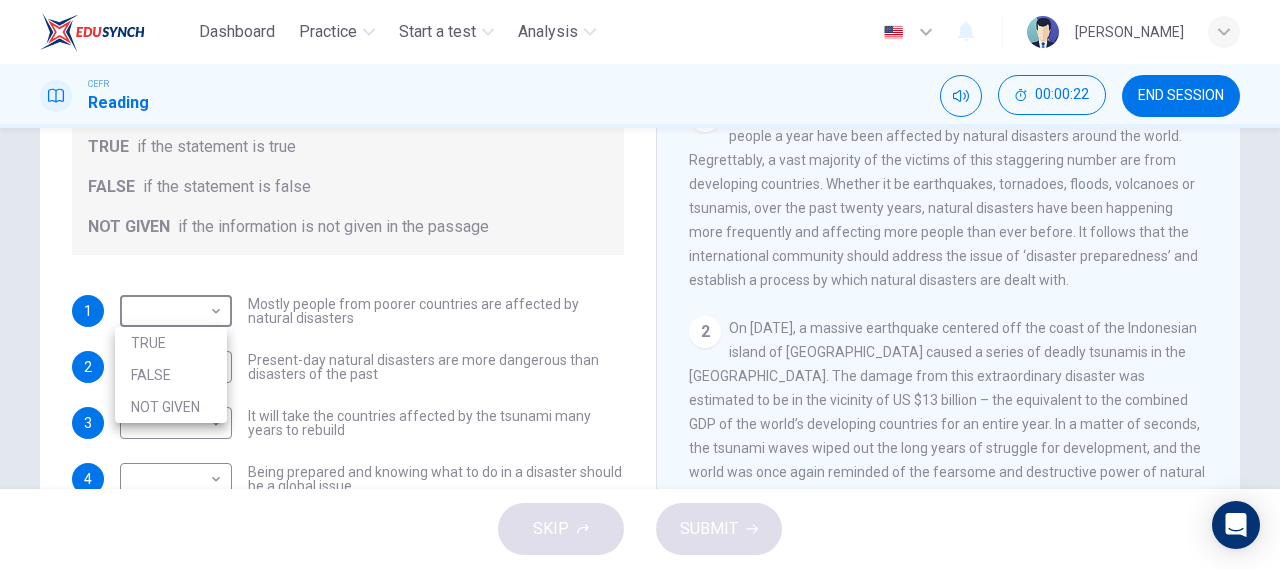 click on "NOT GIVEN" at bounding box center (171, 407) 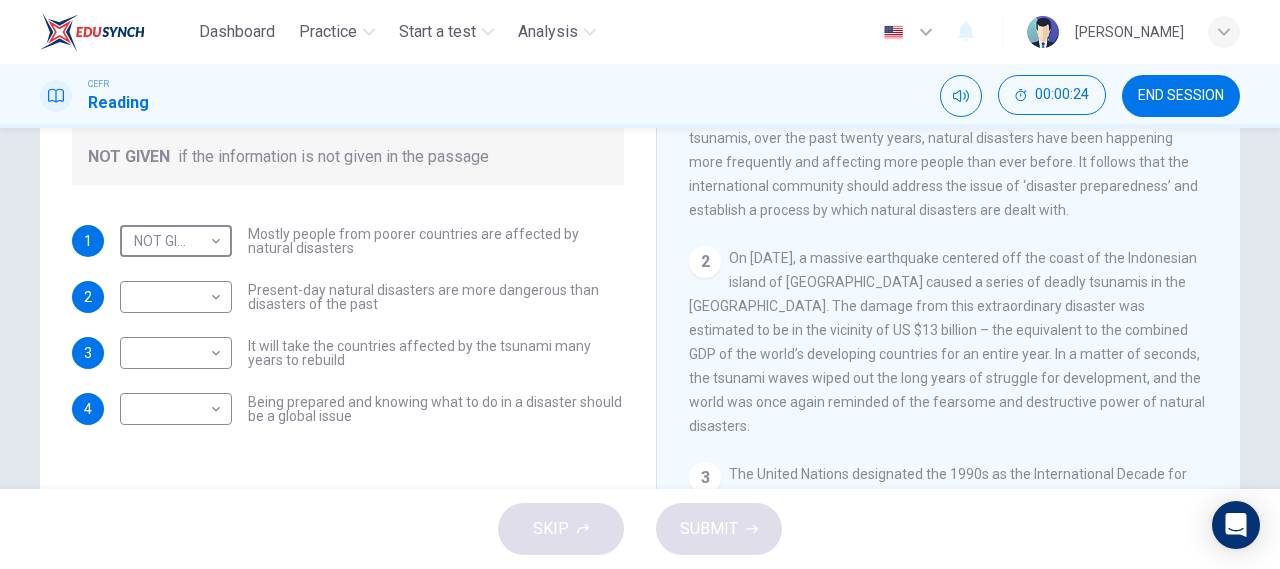 scroll, scrollTop: 368, scrollLeft: 0, axis: vertical 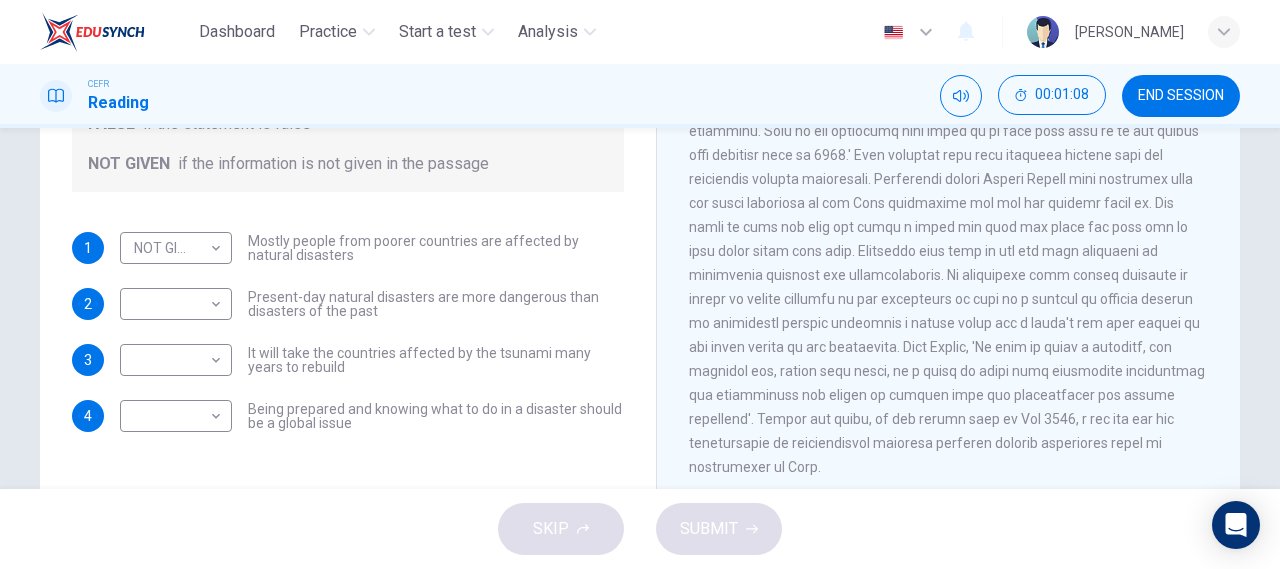 click at bounding box center [947, 215] 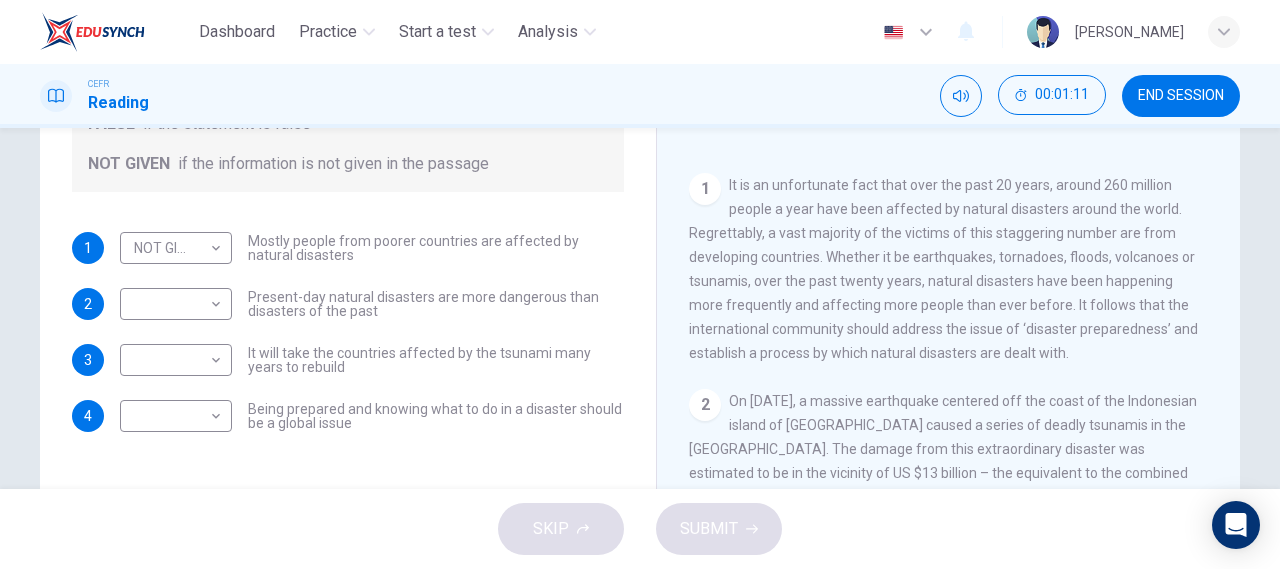 scroll, scrollTop: 145, scrollLeft: 0, axis: vertical 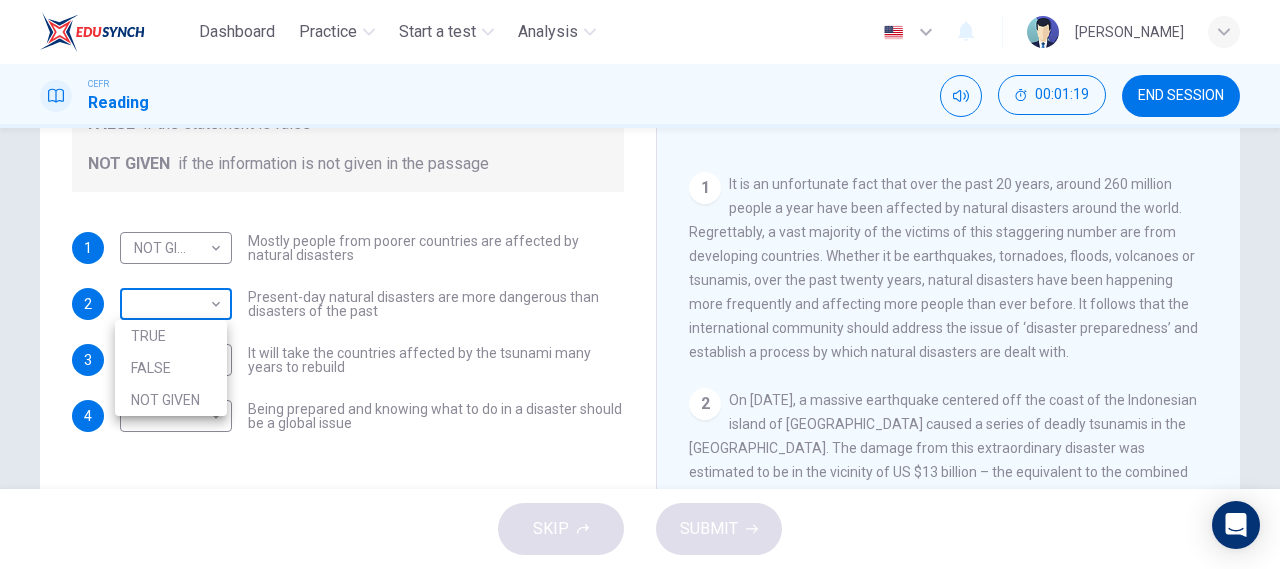 click on "Dashboard Practice Start a test Analysis English en ​ [PERSON_NAME] CEFR Reading 00:01:19 END SESSION Questions 1 - 4 Do the following statements agree with the information given in the Reading Passage?
In the boxes below, write TRUE if the statement is true FALSE if the statement is false NOT GIVEN if the information is not given in the passage 1 NOT GIVEN NOT GIVEN ​ Mostly people from poorer countries are affected by natural disasters 2 ​ ​ Present-day natural disasters are more dangerous than disasters of the past 3 ​ ​ It will take the countries affected by the tsunami many years to rebuild 4 ​ ​ Being prepared and knowing what to do in a disaster should be a global issue Preparing for the Threat CLICK TO ZOOM Click to Zoom 1 2 3 4 5 6 SKIP SUBMIT EduSynch - Online Language Proficiency Testing
Dashboard Practice Start a test Analysis Notifications © Copyright  2025 TRUE FALSE NOT GIVEN" at bounding box center (640, 284) 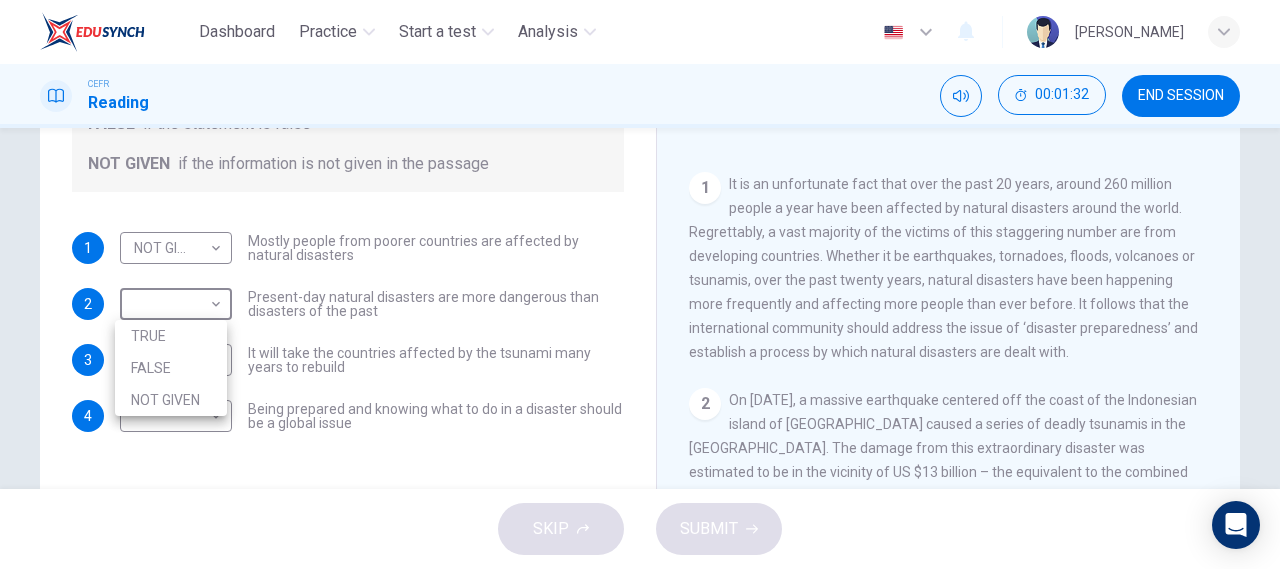 click at bounding box center (640, 284) 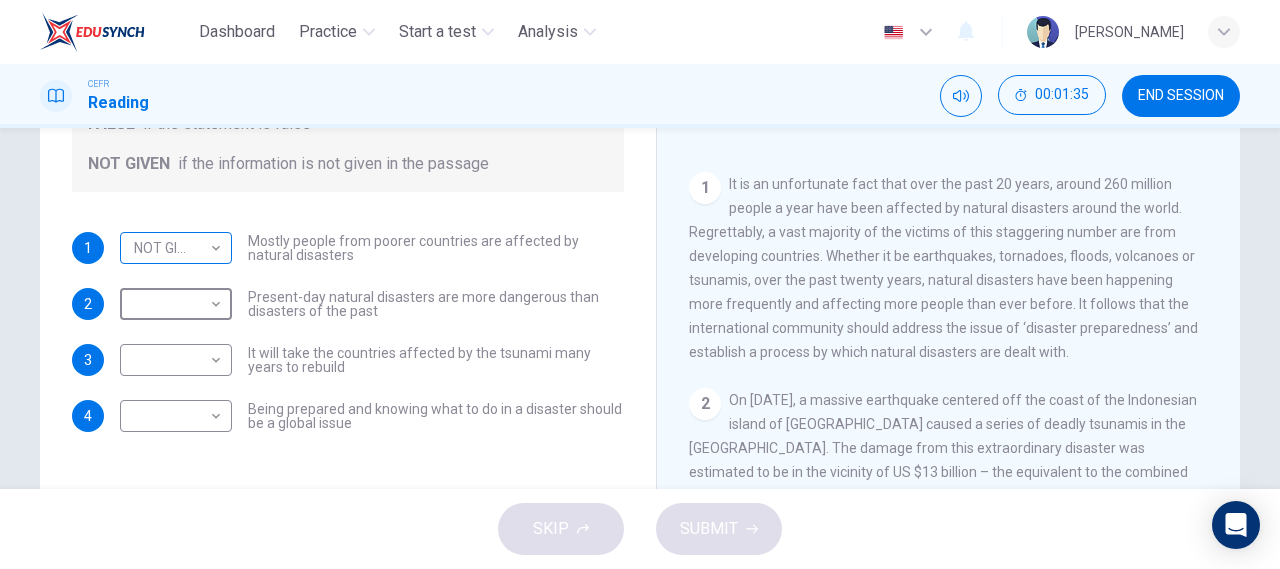 click on "Dashboard Practice Start a test Analysis English en ​ [PERSON_NAME] CEFR Reading 00:01:35 END SESSION Questions 1 - 4 Do the following statements agree with the information given in the Reading Passage?
In the boxes below, write TRUE if the statement is true FALSE if the statement is false NOT GIVEN if the information is not given in the passage 1 NOT GIVEN NOT GIVEN ​ Mostly people from poorer countries are affected by natural disasters 2 ​ ​ Present-day natural disasters are more dangerous than disasters of the past 3 ​ ​ It will take the countries affected by the tsunami many years to rebuild 4 ​ ​ Being prepared and knowing what to do in a disaster should be a global issue Preparing for the Threat CLICK TO ZOOM Click to Zoom 1 2 3 4 5 6 SKIP SUBMIT EduSynch - Online Language Proficiency Testing
Dashboard Practice Start a test Analysis Notifications © Copyright  2025" at bounding box center [640, 284] 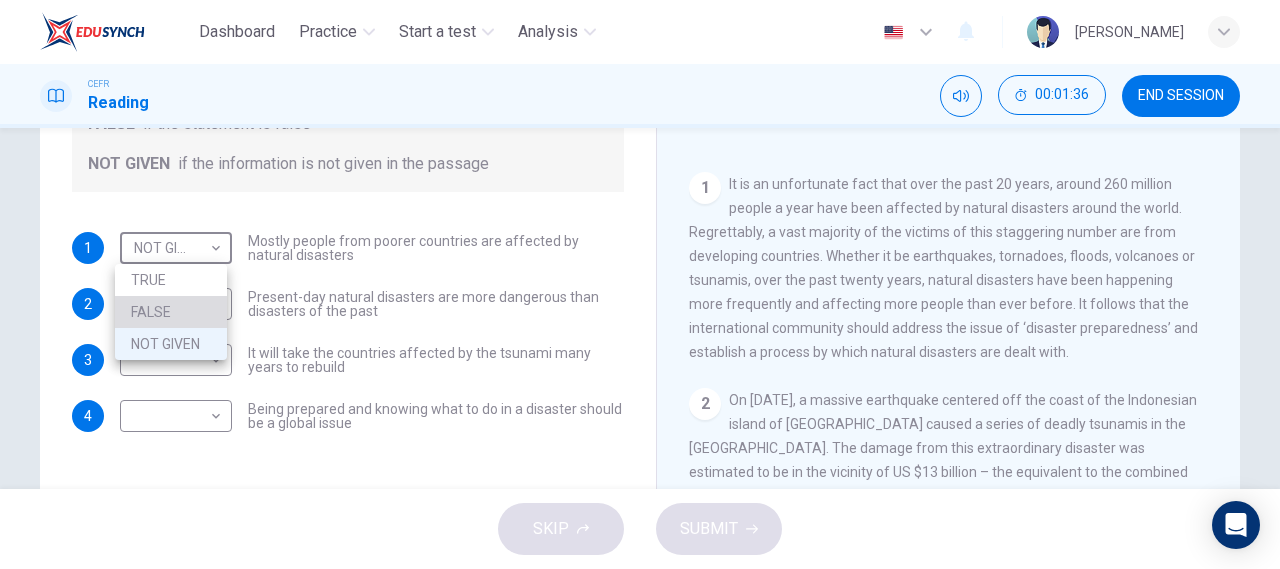 click on "FALSE" at bounding box center (171, 312) 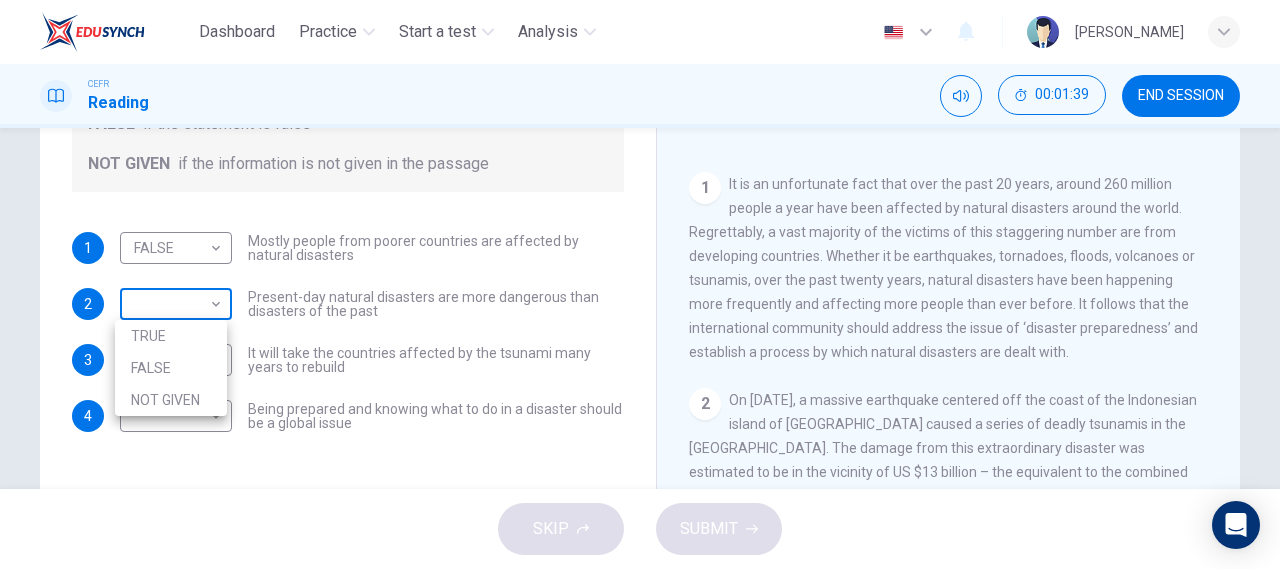 click on "Dashboard Practice Start a test Analysis English en ​ [PERSON_NAME] CEFR Reading 00:01:39 END SESSION Questions 1 - 4 Do the following statements agree with the information given in the Reading Passage?
In the boxes below, write TRUE if the statement is true FALSE if the statement is false NOT GIVEN if the information is not given in the passage 1 FALSE FALSE ​ Mostly people from poorer countries are affected by natural disasters 2 ​ ​ Present-day natural disasters are more dangerous than disasters of the past 3 ​ ​ It will take the countries affected by the tsunami many years to rebuild 4 ​ ​ Being prepared and knowing what to do in a disaster should be a global issue Preparing for the Threat CLICK TO ZOOM Click to Zoom 1 2 3 4 5 6 SKIP SUBMIT EduSynch - Online Language Proficiency Testing
Dashboard Practice Start a test Analysis Notifications © Copyright  2025 TRUE FALSE NOT GIVEN" at bounding box center (640, 284) 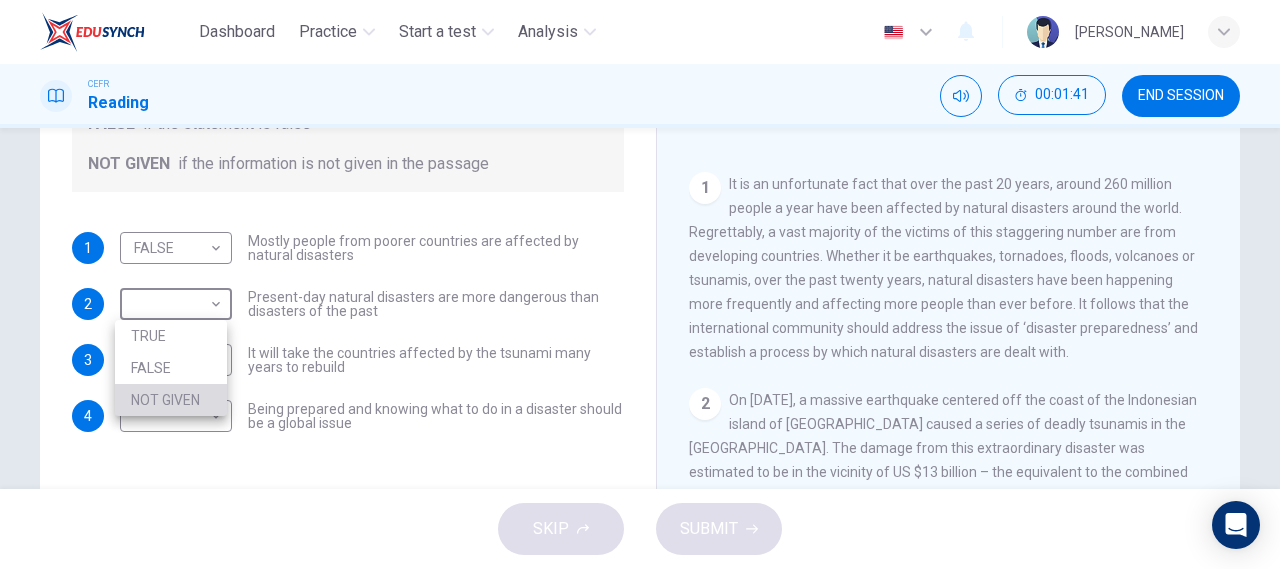 click on "NOT GIVEN" at bounding box center (171, 400) 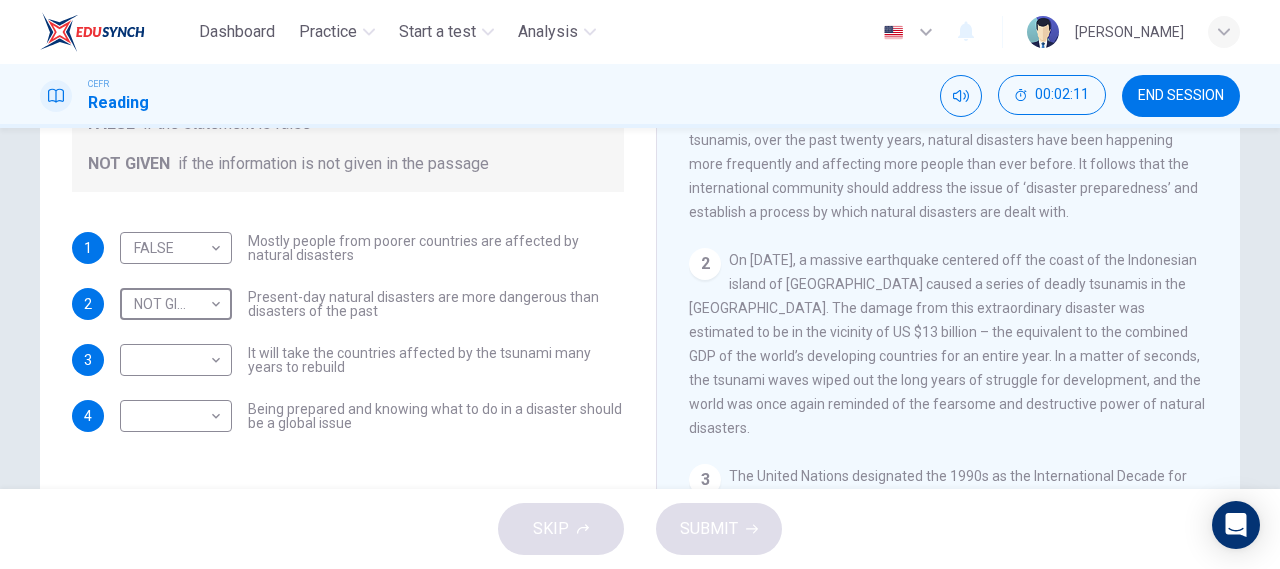 scroll, scrollTop: 288, scrollLeft: 0, axis: vertical 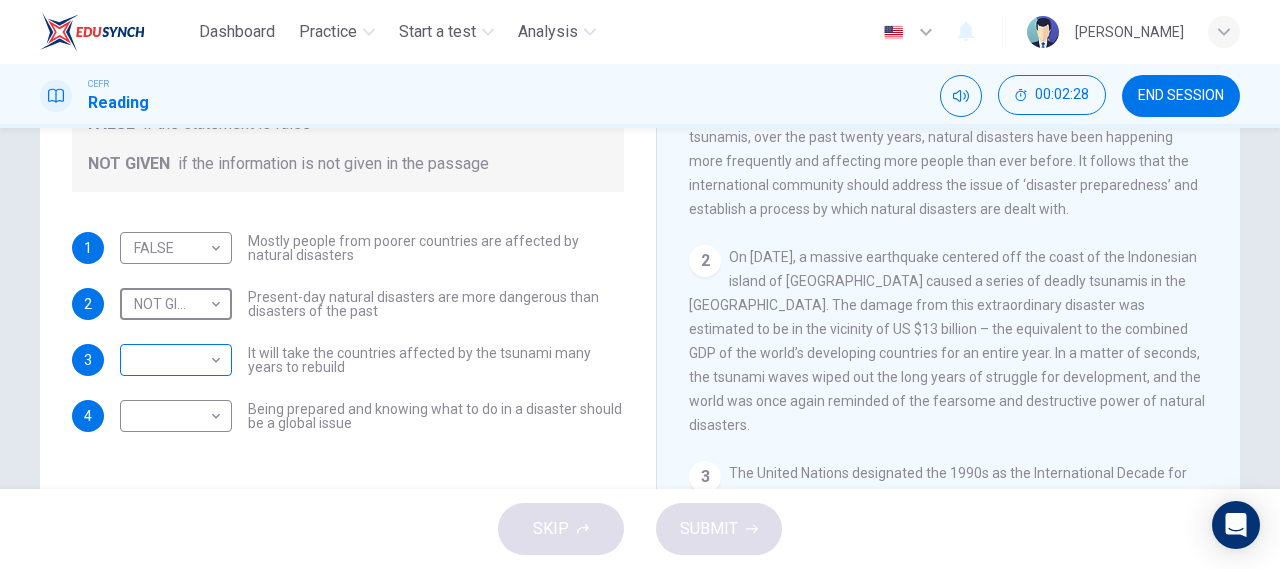 click on "Dashboard Practice Start a test Analysis English en ​ HECTOR JUSTINE CEFR Reading 00:02:28 END SESSION Questions 1 - 4 Do the following statements agree with the information given in the Reading Passage?
In the boxes below, write TRUE if the statement is true FALSE if the statement is false NOT GIVEN if the information is not given in the passage 1 FALSE FALSE ​ Mostly people from poorer countries are affected by natural disasters 2 NOT GIVEN NOT GIVEN ​ Present-day natural disasters are more dangerous than disasters of the past 3 ​ ​ It will take the countries affected by the tsunami many years to rebuild 4 ​ ​ Being prepared and knowing what to do in a disaster should be a global issue Preparing for the Threat CLICK TO ZOOM Click to Zoom 1 2 3 4 5 6 SKIP SUBMIT EduSynch - Online Language Proficiency Testing
Dashboard Practice Start a test Analysis Notifications © Copyright  2025" at bounding box center [640, 284] 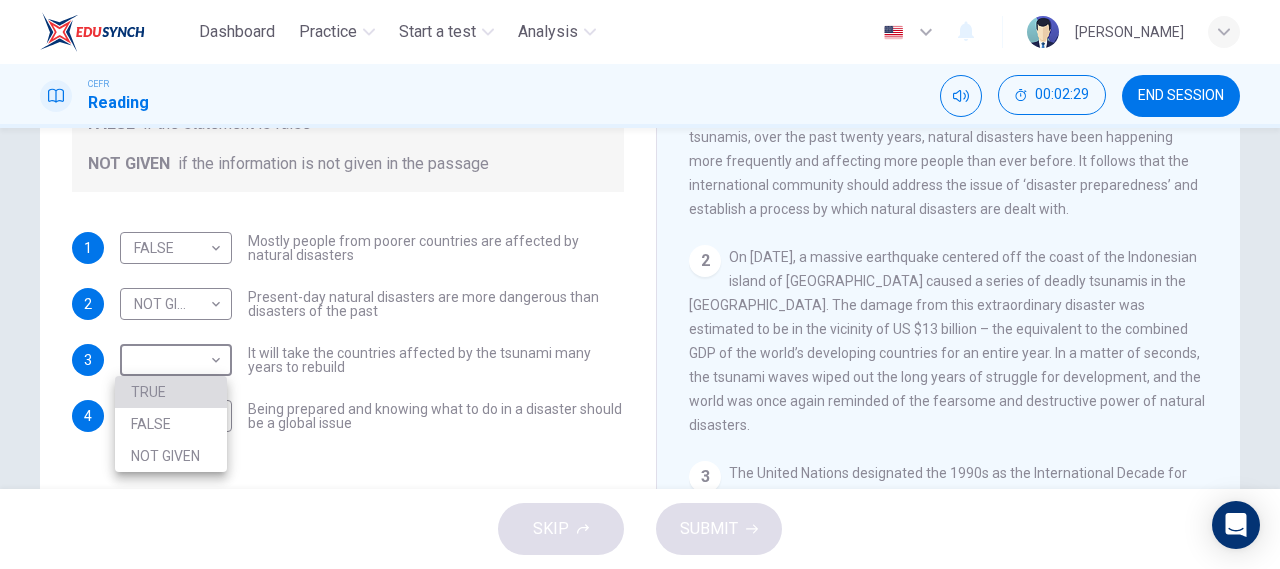 click on "TRUE" at bounding box center (171, 392) 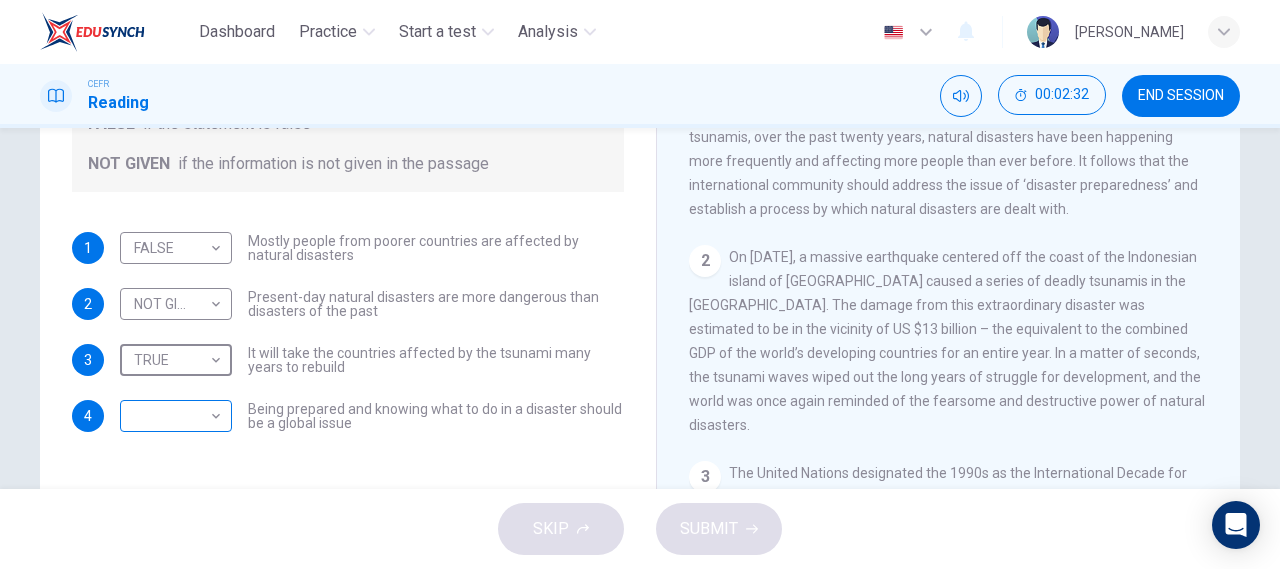 click on "Dashboard Practice Start a test Analysis English en ​ HECTOR JUSTINE CEFR Reading 00:02:32 END SESSION Questions 1 - 4 Do the following statements agree with the information given in the Reading Passage?
In the boxes below, write TRUE if the statement is true FALSE if the statement is false NOT GIVEN if the information is not given in the passage 1 FALSE FALSE ​ Mostly people from poorer countries are affected by natural disasters 2 NOT GIVEN NOT GIVEN ​ Present-day natural disasters are more dangerous than disasters of the past 3 TRUE TRUE ​ It will take the countries affected by the tsunami many years to rebuild 4 ​ ​ Being prepared and knowing what to do in a disaster should be a global issue Preparing for the Threat CLICK TO ZOOM Click to Zoom 1 2 3 4 5 6 SKIP SUBMIT EduSynch - Online Language Proficiency Testing
Dashboard Practice Start a test Analysis Notifications © Copyright  2025" at bounding box center (640, 284) 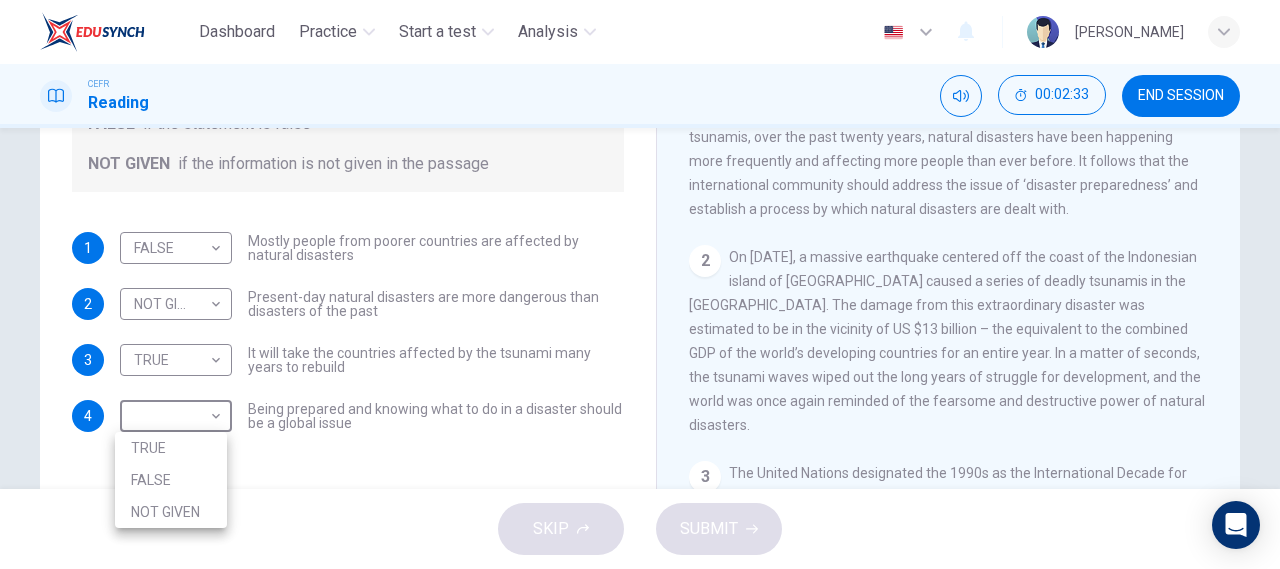click on "TRUE" at bounding box center [171, 448] 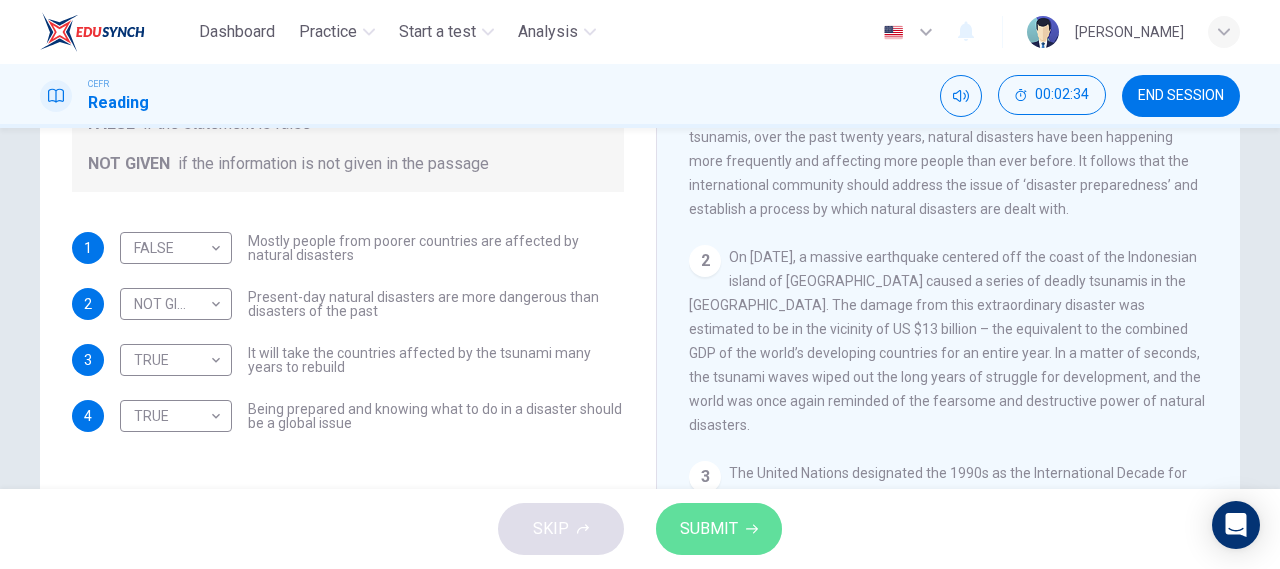 click on "SUBMIT" at bounding box center (709, 529) 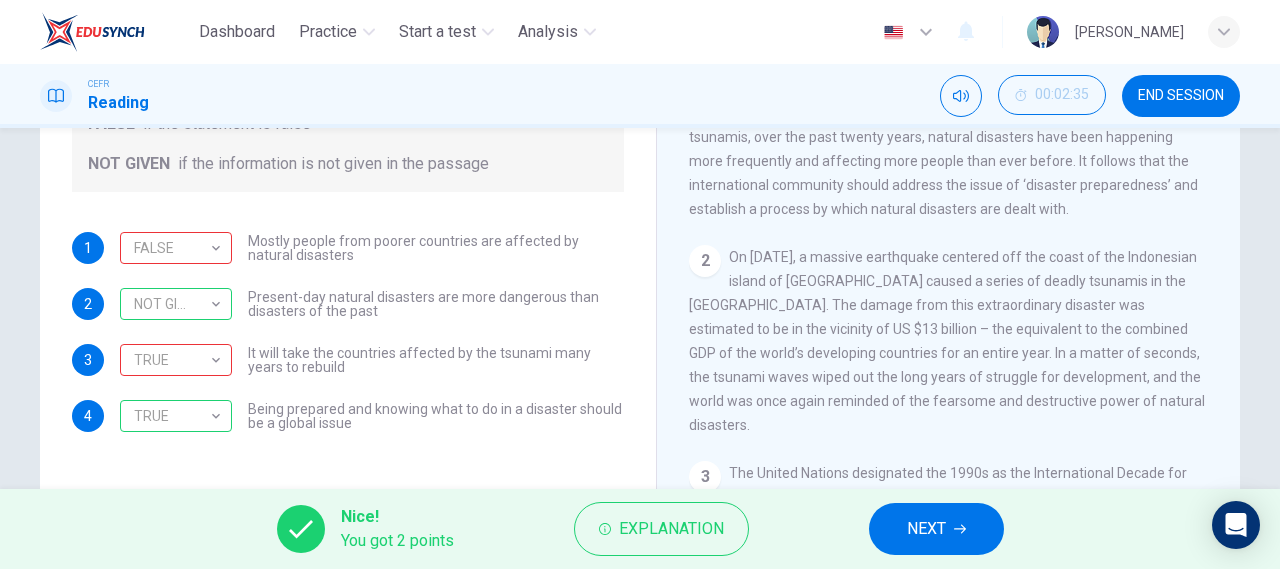 click 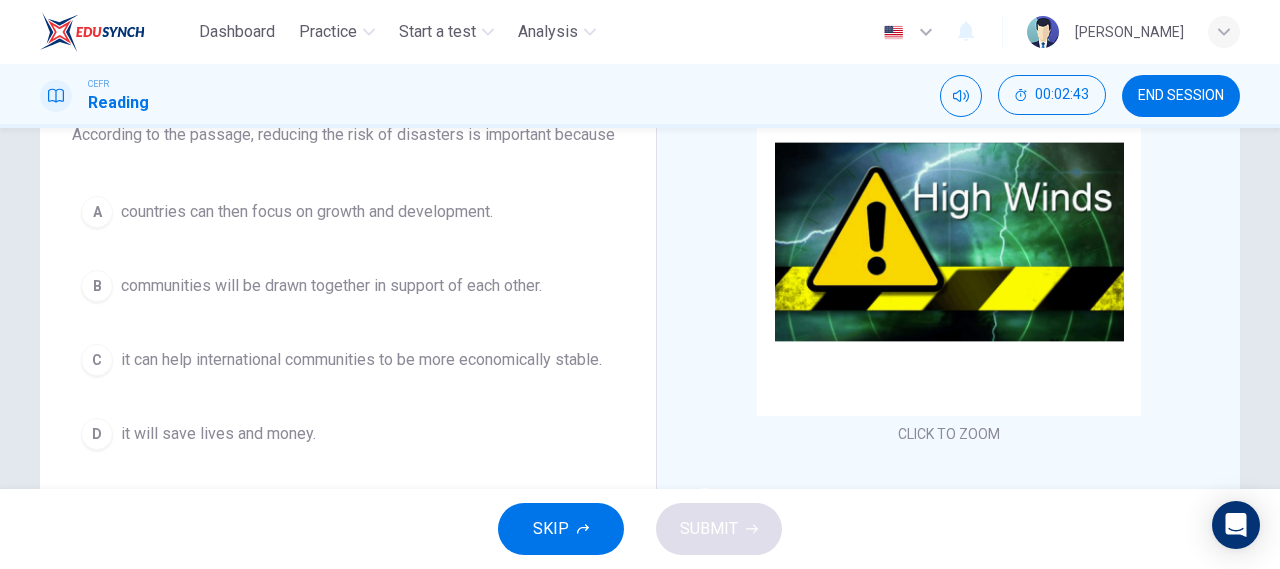 scroll, scrollTop: 191, scrollLeft: 0, axis: vertical 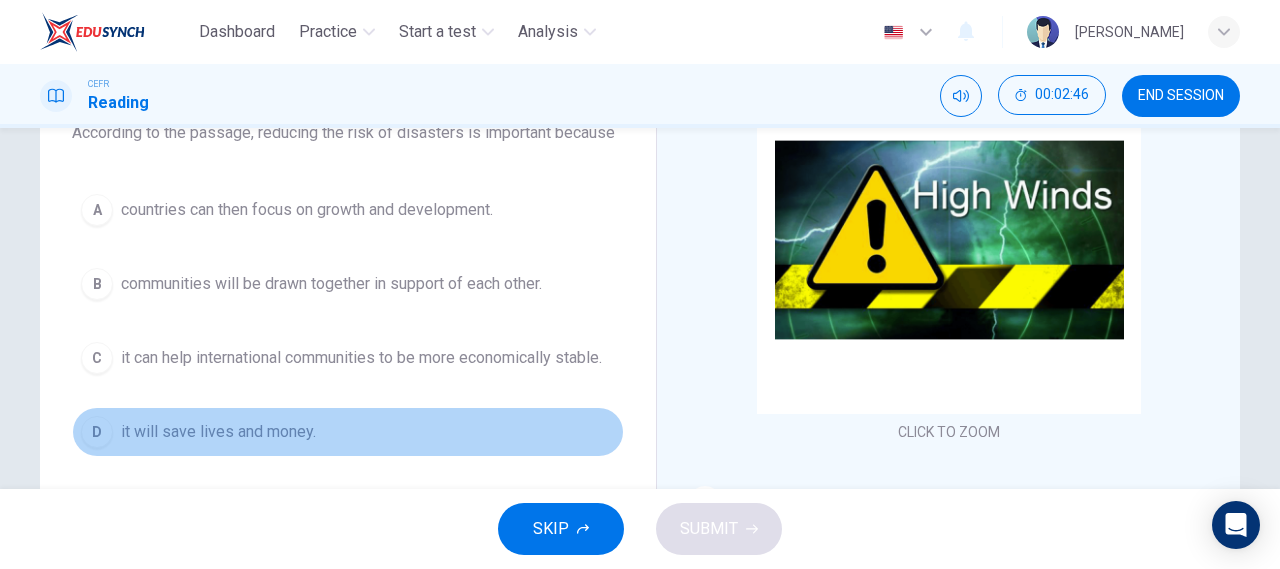 click on "it will save lives and money." at bounding box center (218, 432) 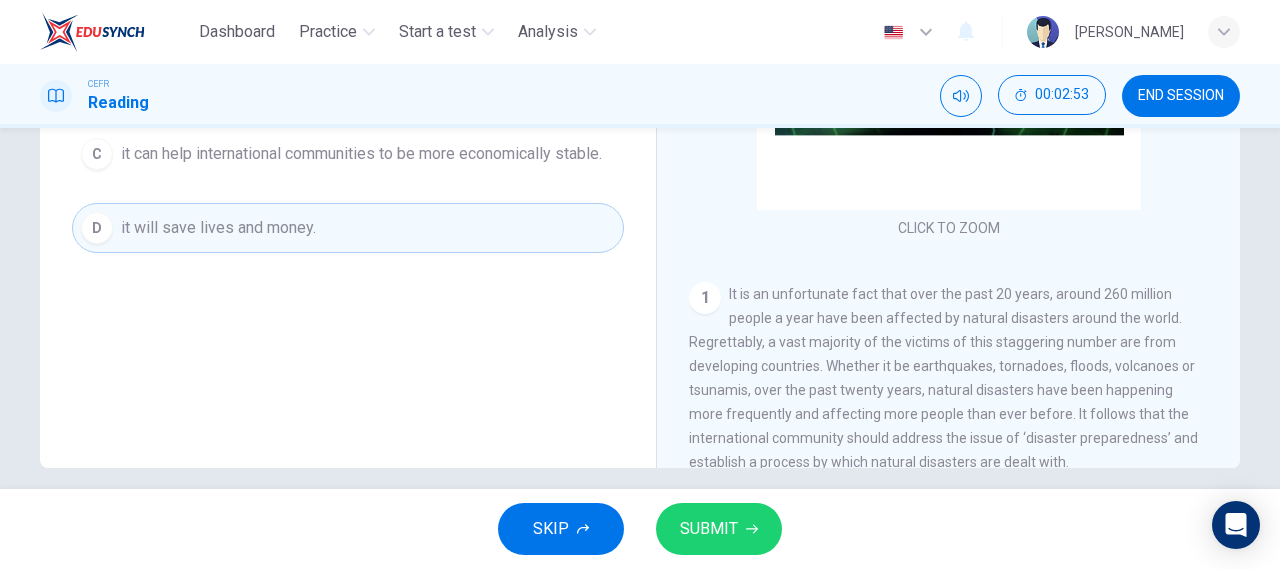 scroll, scrollTop: 414, scrollLeft: 0, axis: vertical 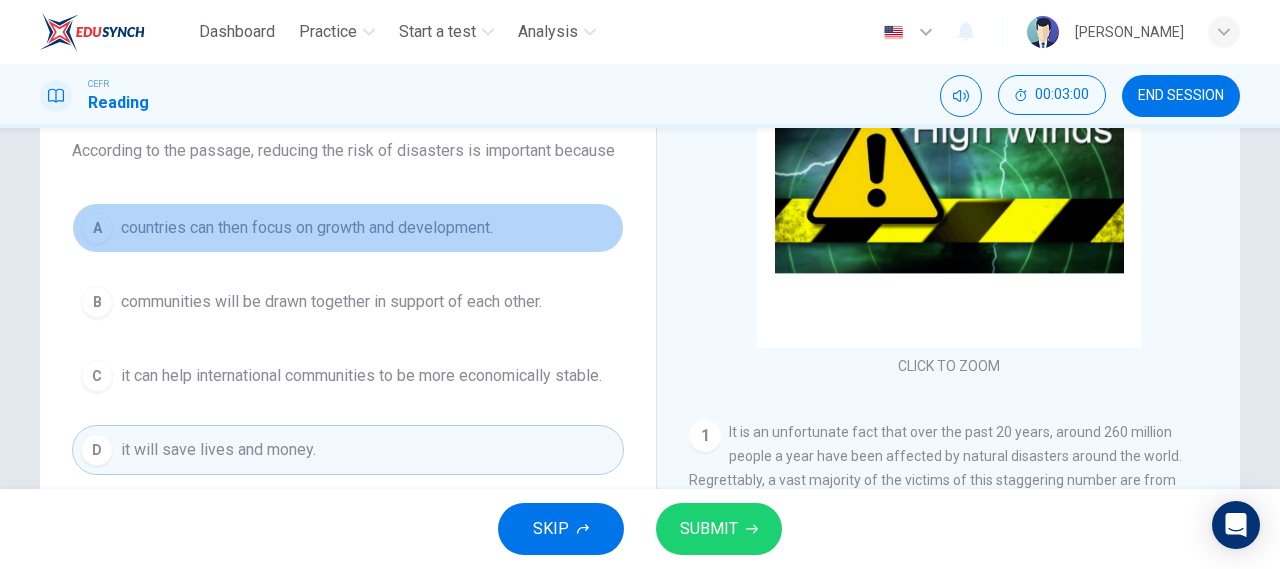 click on "countries can then focus on growth and development." at bounding box center [307, 228] 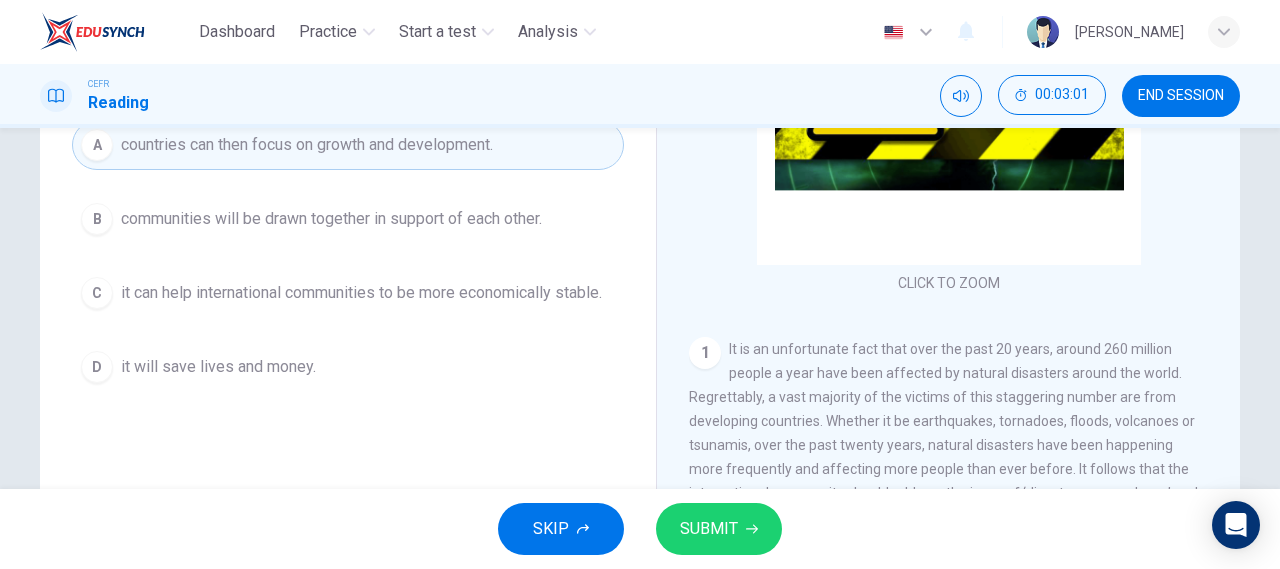 scroll, scrollTop: 257, scrollLeft: 0, axis: vertical 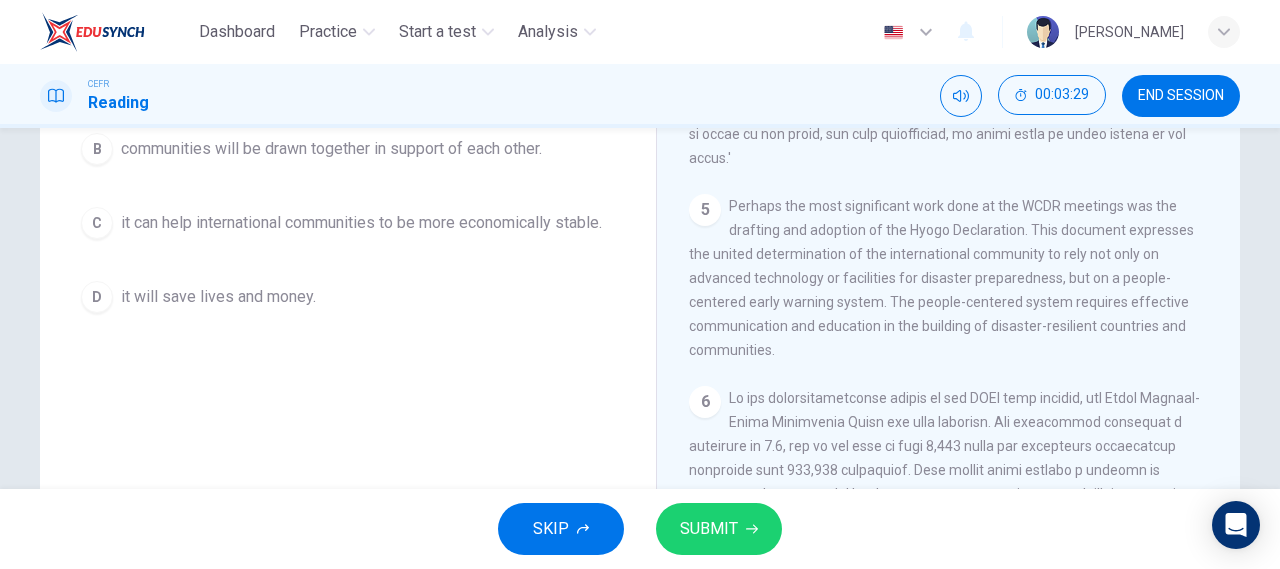 click on "it will save lives and money." at bounding box center (218, 297) 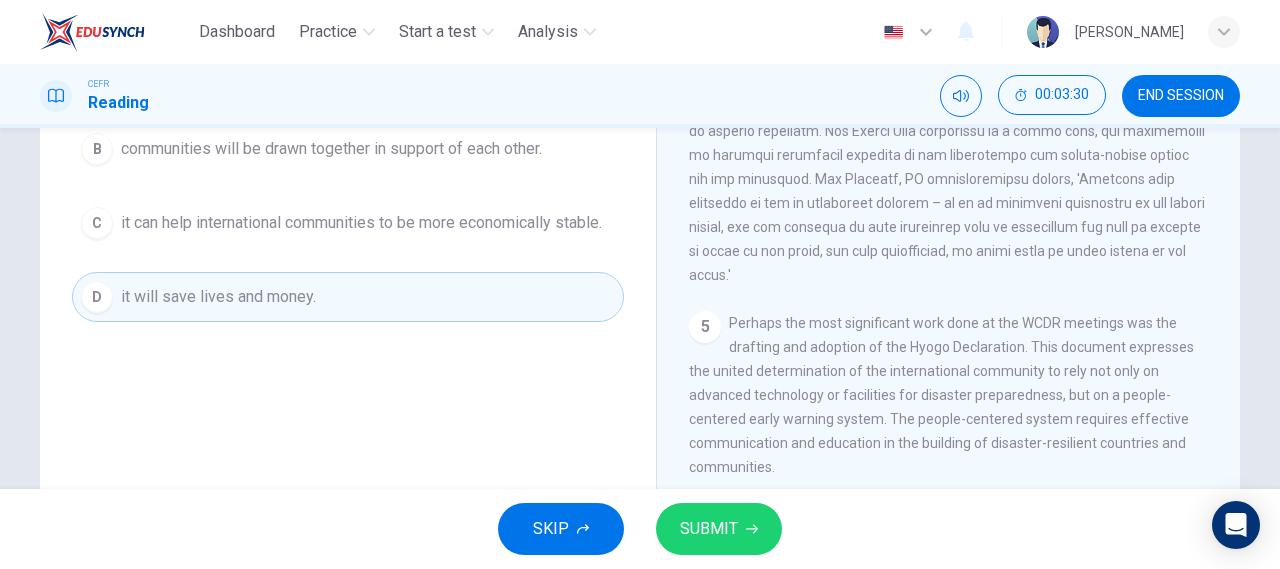 scroll, scrollTop: 1167, scrollLeft: 0, axis: vertical 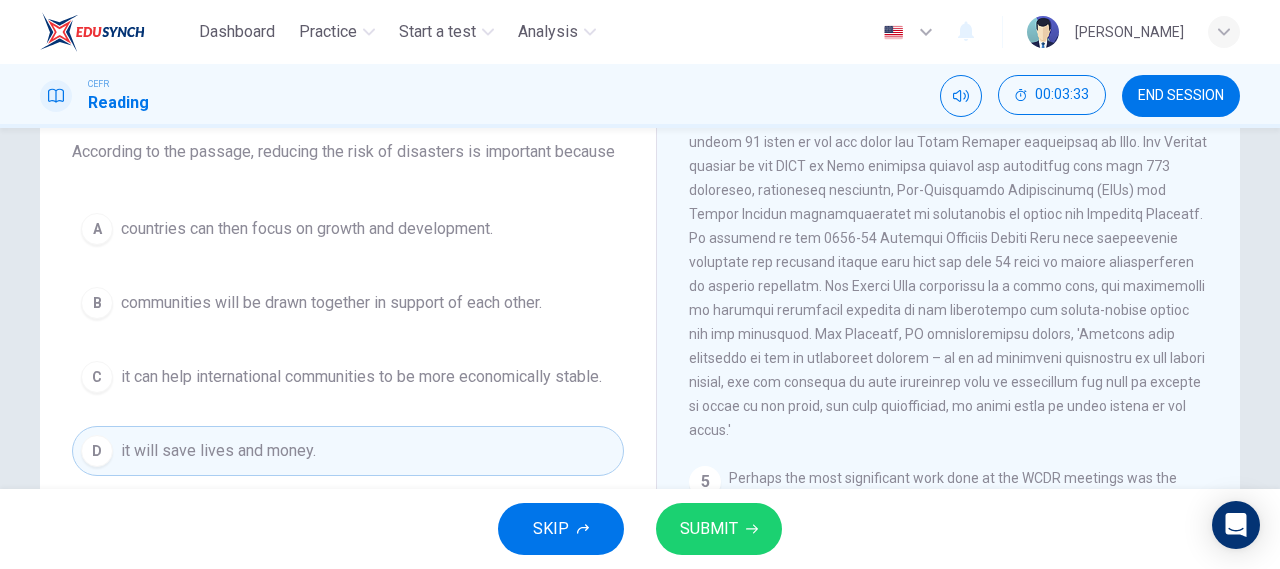 click on "SUBMIT" at bounding box center (719, 529) 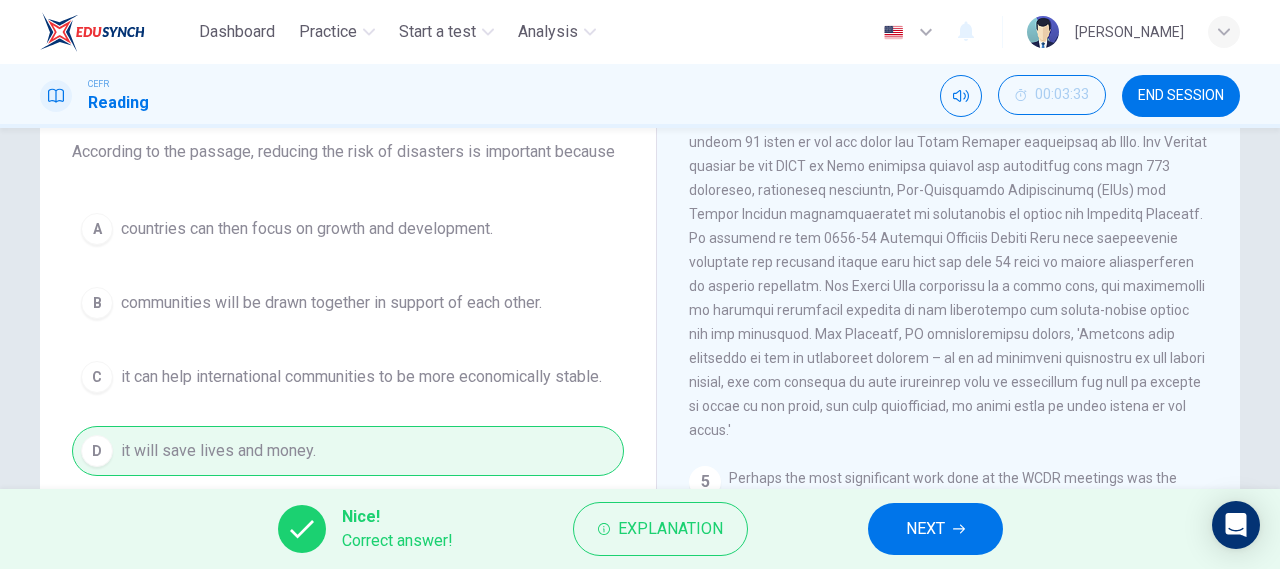 click on "NEXT" at bounding box center (935, 529) 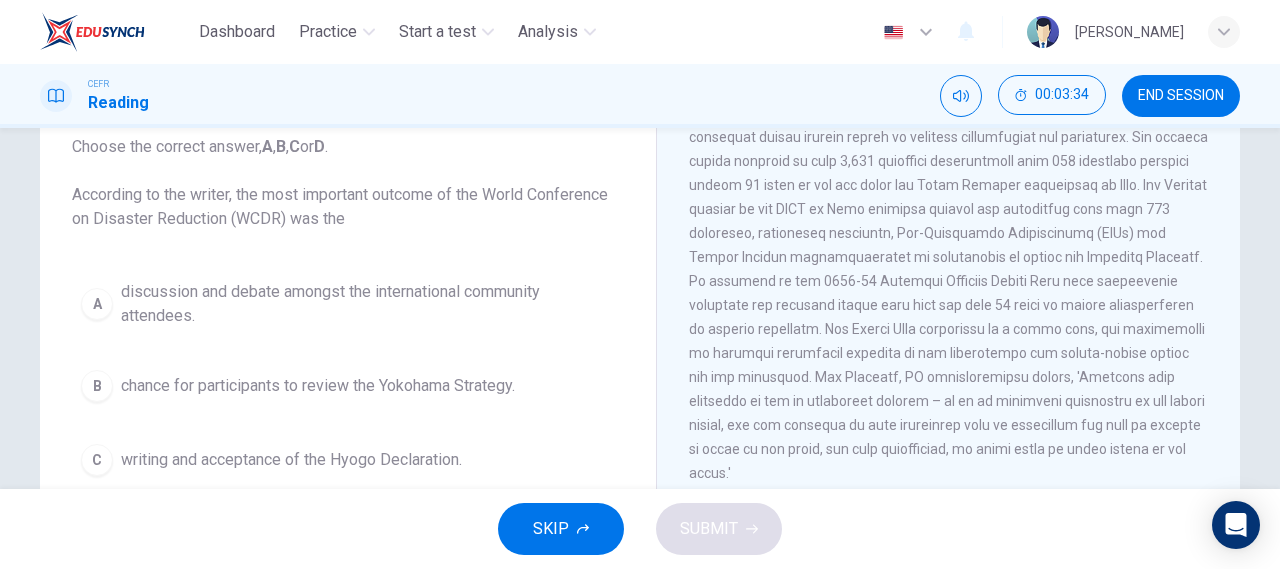 scroll, scrollTop: 119, scrollLeft: 0, axis: vertical 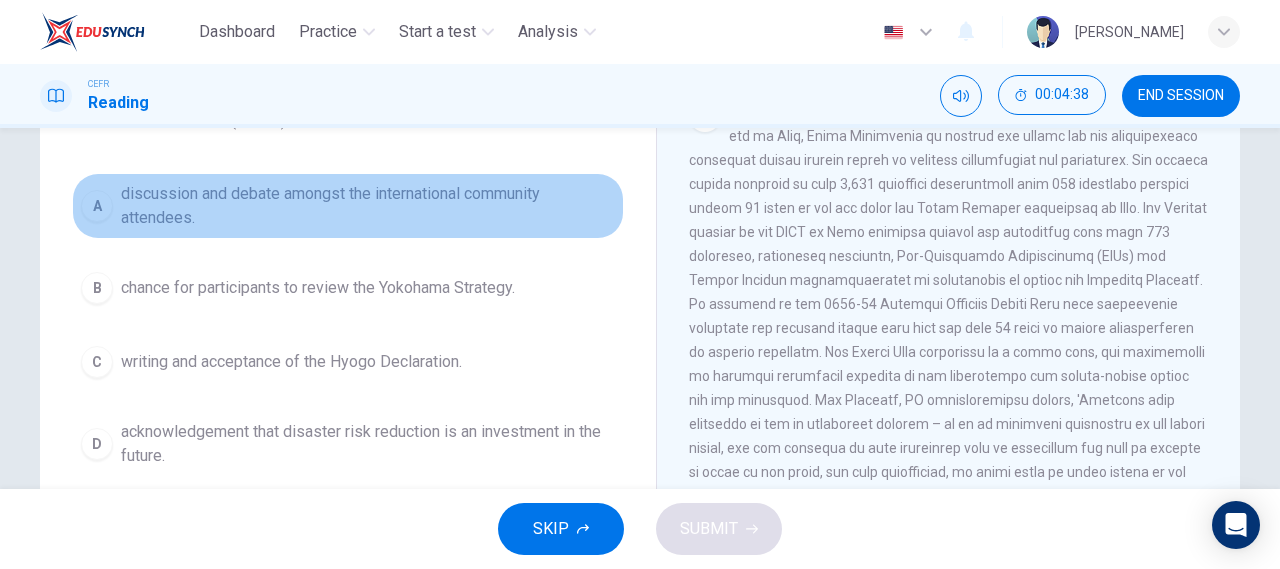 click on "discussion and debate amongst the international community attendees." at bounding box center [368, 206] 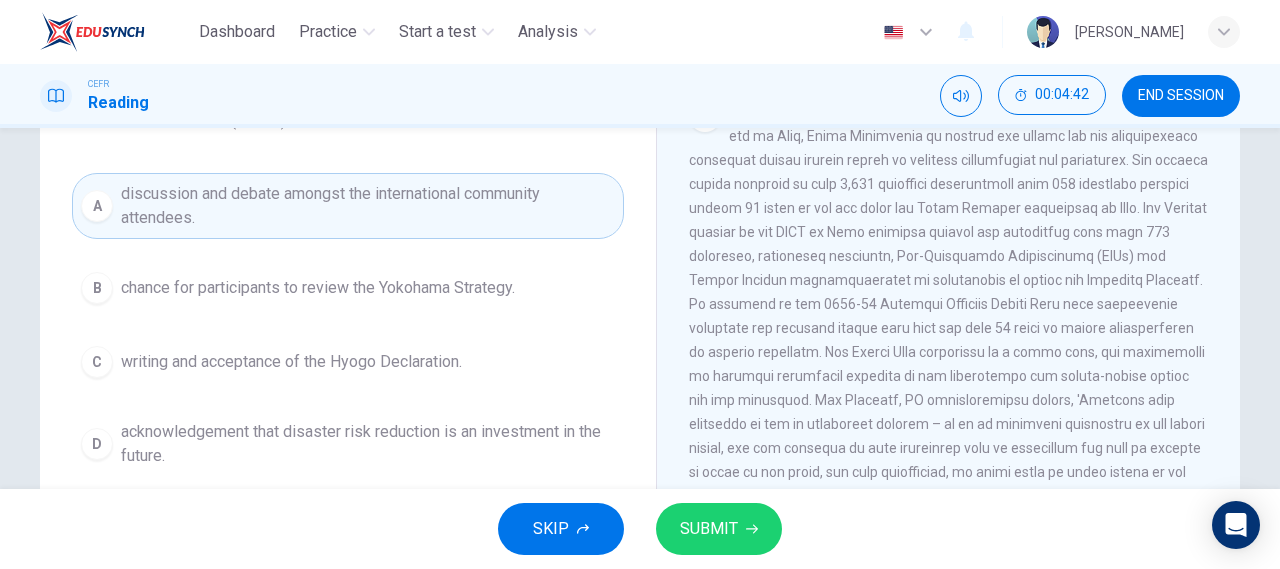 click on "acknowledgement that disaster risk reduction is an investment in the future." at bounding box center [368, 444] 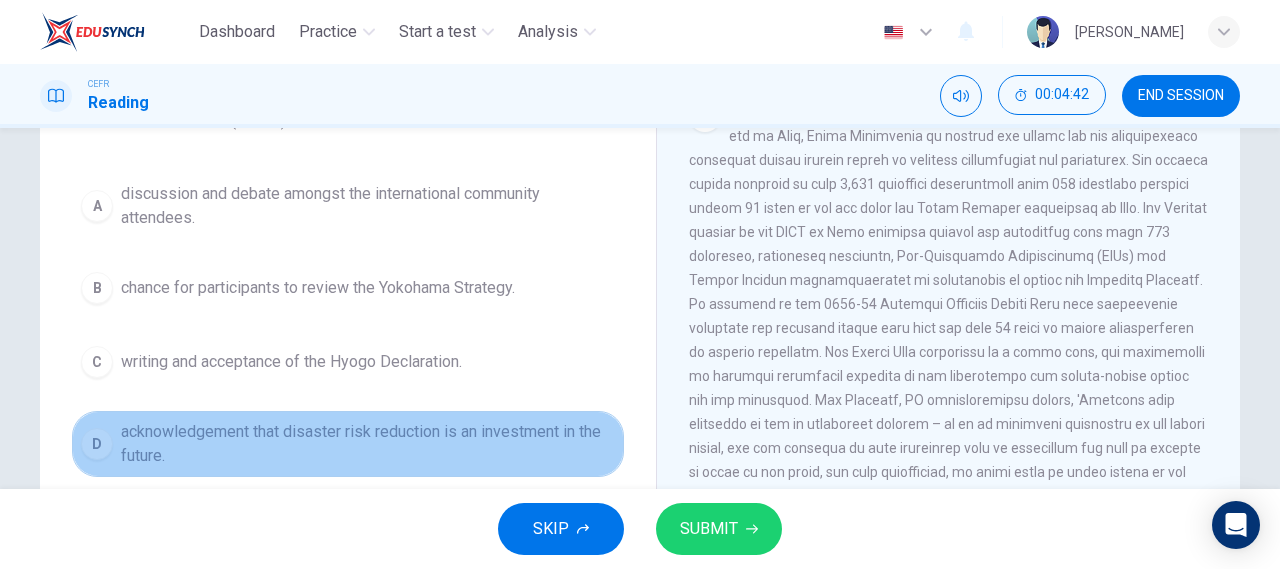 click on "acknowledgement that disaster risk reduction is an investment in the future." at bounding box center [368, 444] 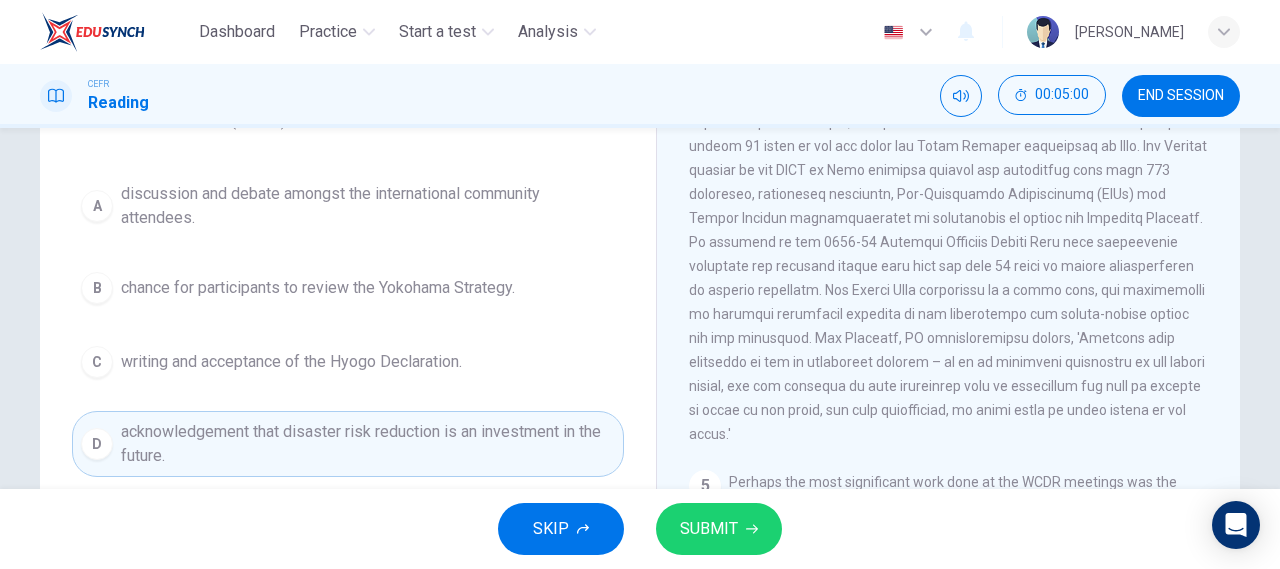 scroll, scrollTop: 1109, scrollLeft: 0, axis: vertical 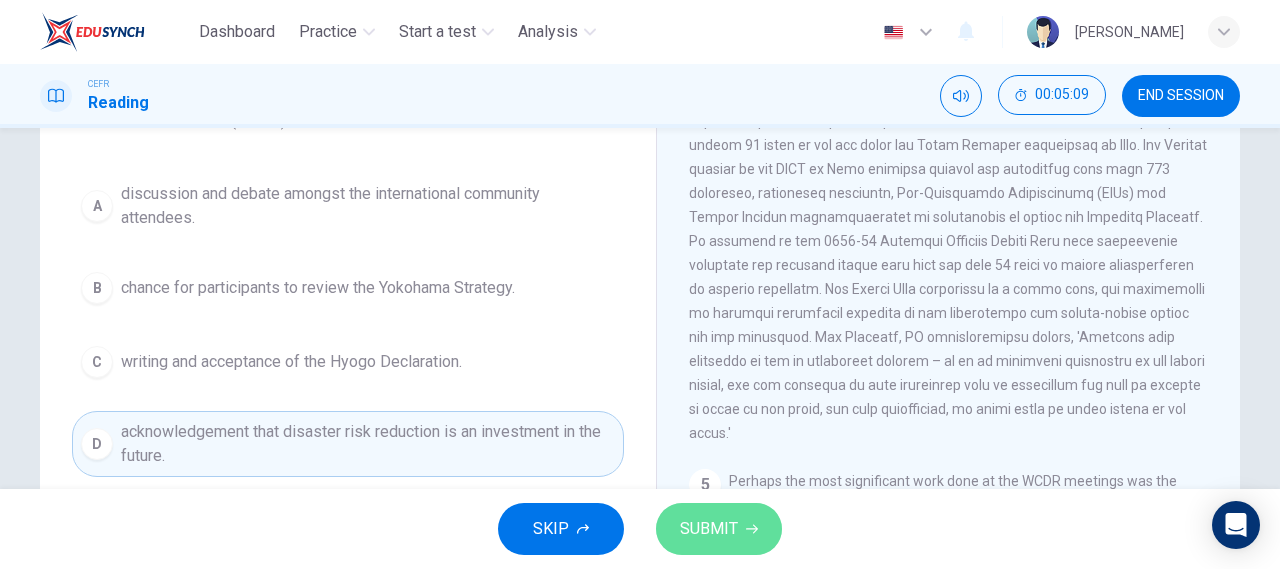 click on "SUBMIT" at bounding box center (709, 529) 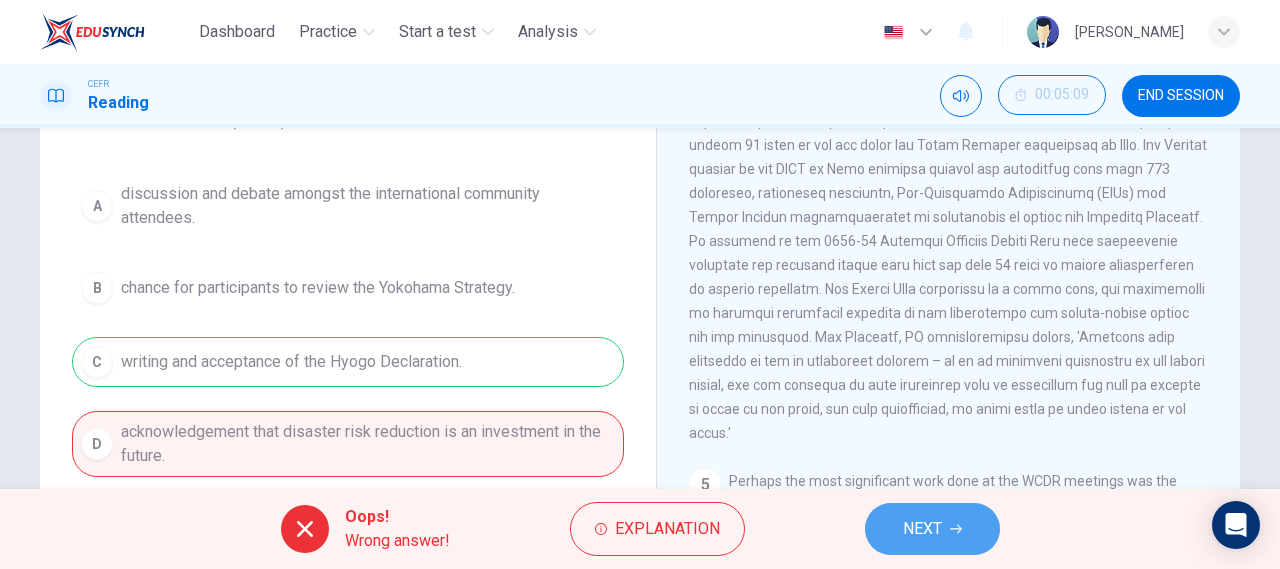 click on "NEXT" at bounding box center [932, 529] 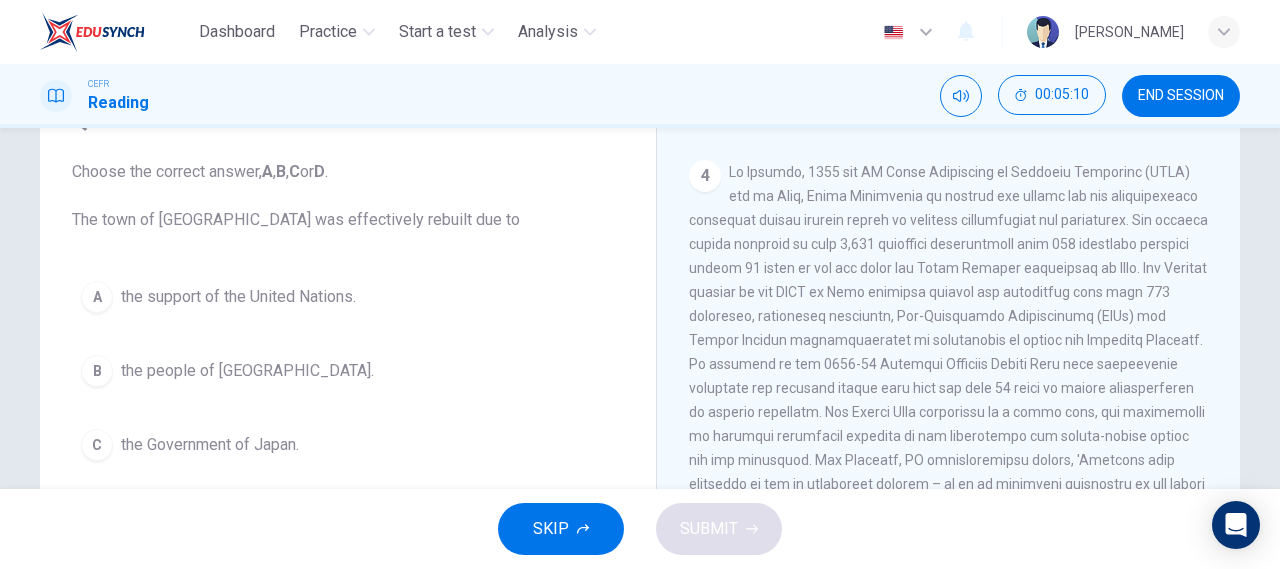 scroll, scrollTop: 103, scrollLeft: 0, axis: vertical 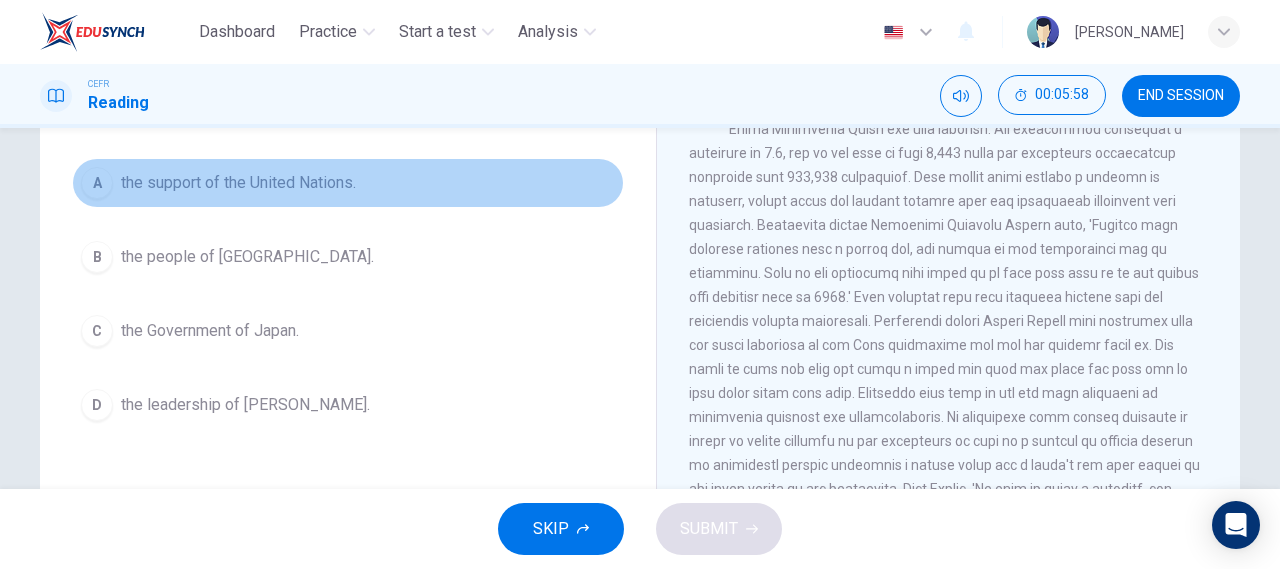 click on "A the support of the United Nations." at bounding box center (348, 183) 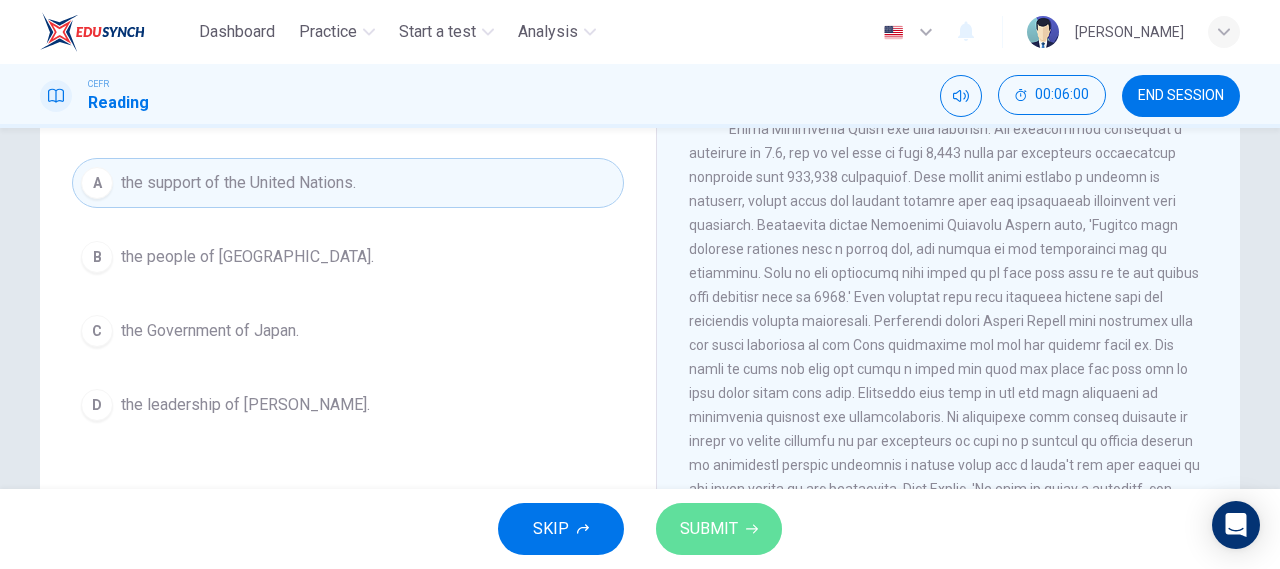click on "SUBMIT" at bounding box center (719, 529) 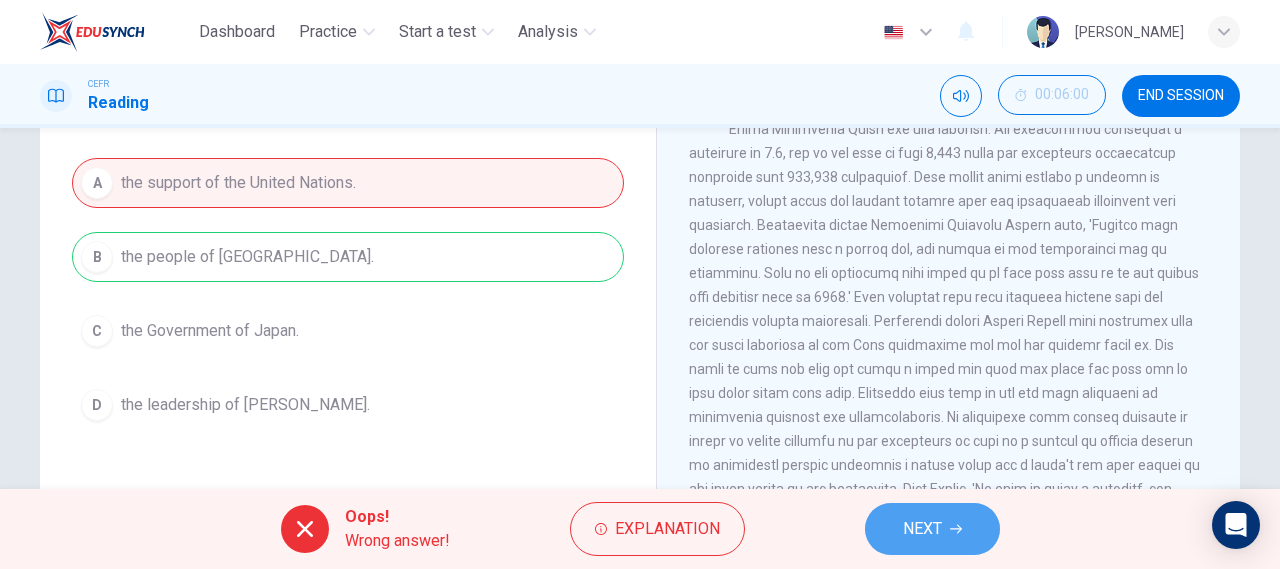 click on "NEXT" at bounding box center (922, 529) 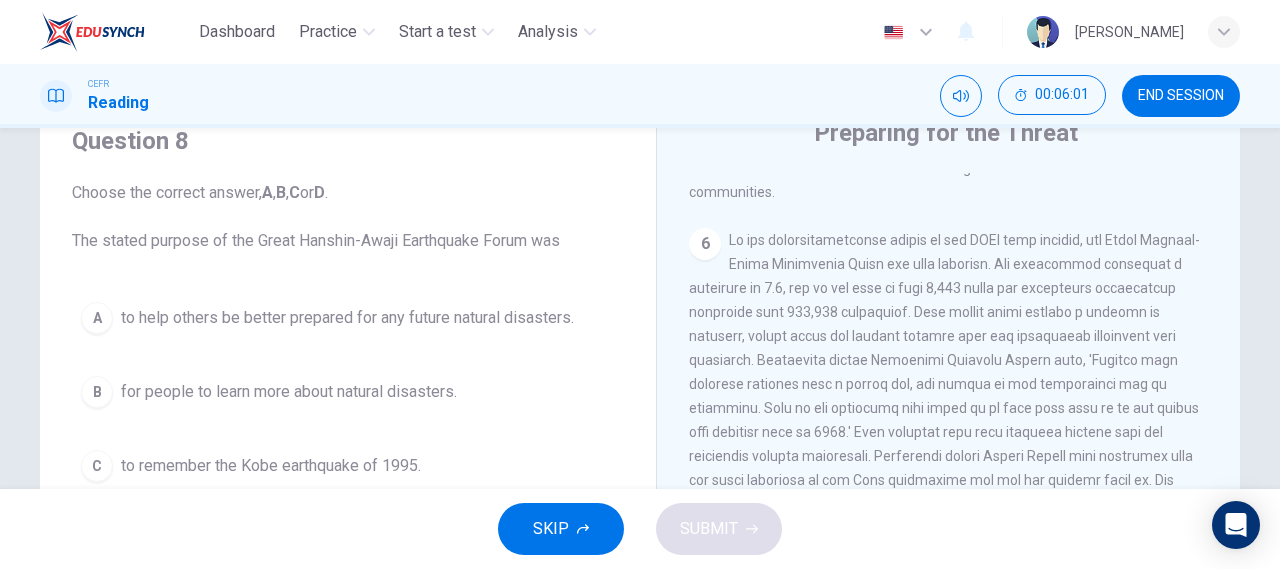 scroll, scrollTop: 82, scrollLeft: 0, axis: vertical 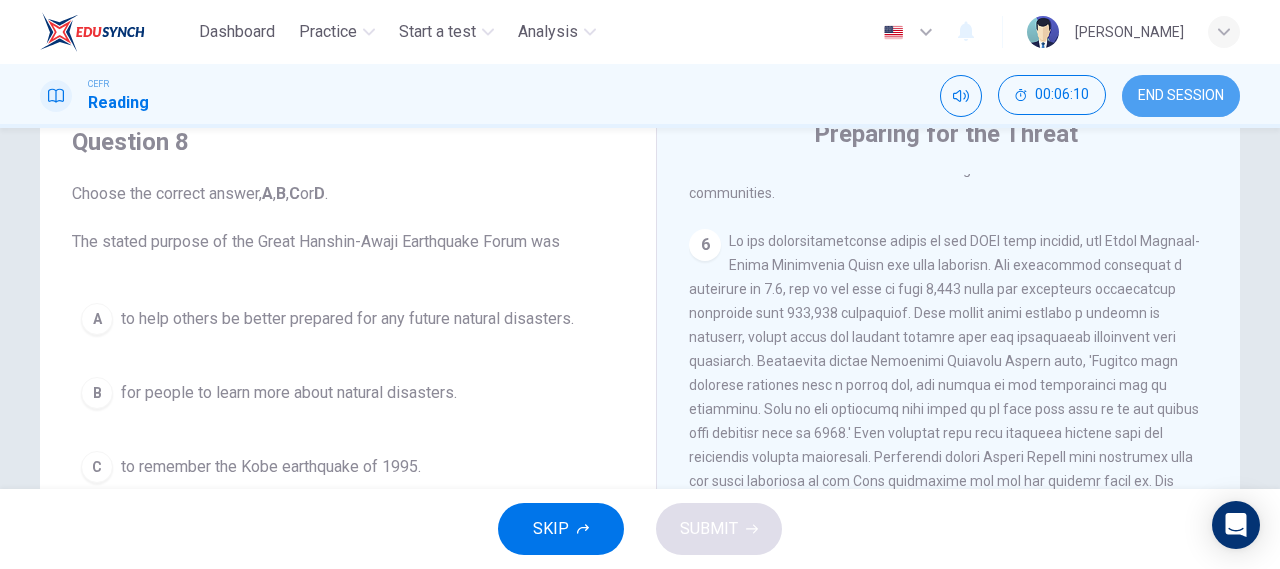 click on "END SESSION" at bounding box center [1181, 96] 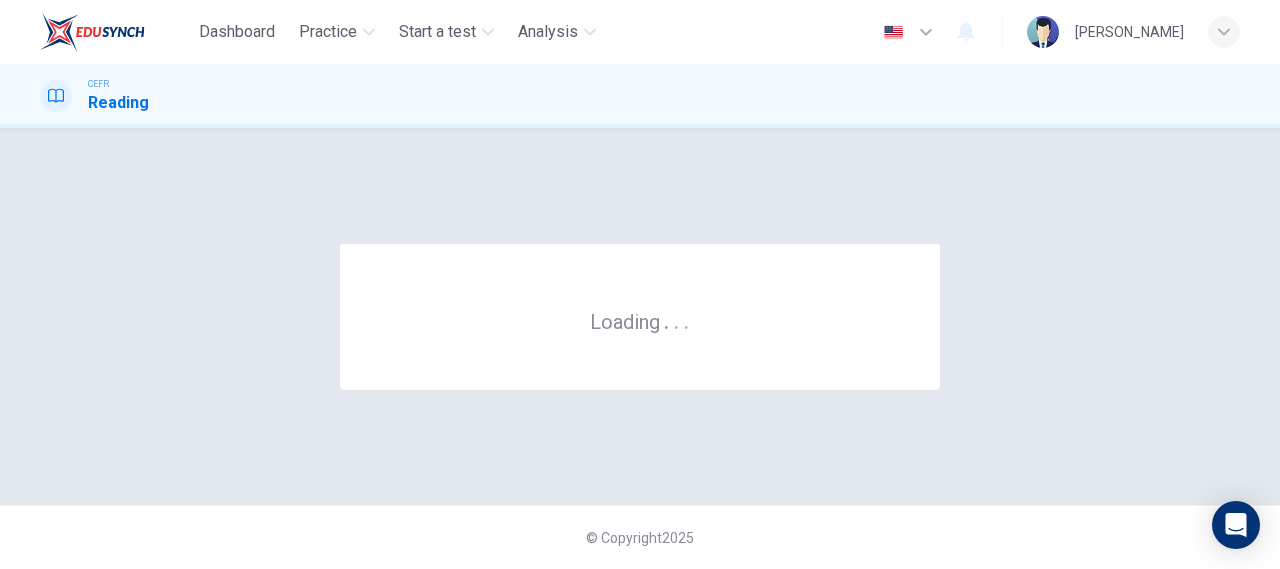 scroll, scrollTop: 0, scrollLeft: 0, axis: both 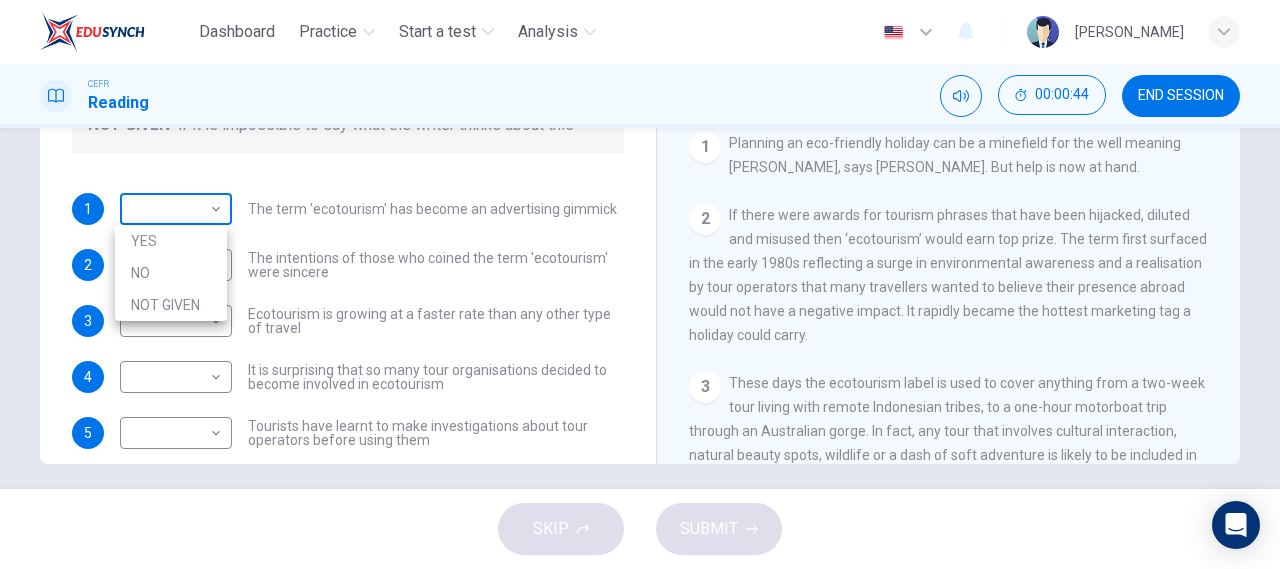 click on "Dashboard Practice Start a test Analysis English en ​ [PERSON_NAME] CEFR Reading 00:00:44 END SESSION Questions 1 - 6 Do the following statements agree with the information given in the Reading Passage ?
In the boxes below write YES if the statement agrees with the views of the writer NO if the statement contradicts the views of the writer NOT GIVEN if it is impossible to say what the writer thinks about this 1 ​ ​ The term 'ecotourism' has become an advertising gimmick 2 ​ ​ The intentions of those who coined the term 'ecotourism' were sincere 3 ​ ​ Ecotourism is growing at a faster rate than any other type of travel 4 ​ ​ It is surprising that so many tour organisations decided to become involved in ecotourism 5 ​ ​ Tourists have learnt to make investigations about tour operators before using them 6 ​ ​ Tourists have had bad experiences on ecotour holidays It's Eco-logical CLICK TO ZOOM Click to Zoom 1 2 3 4 5 6 7 8 SKIP SUBMIT EduSynch - Online Language Proficiency Testing" at bounding box center (640, 284) 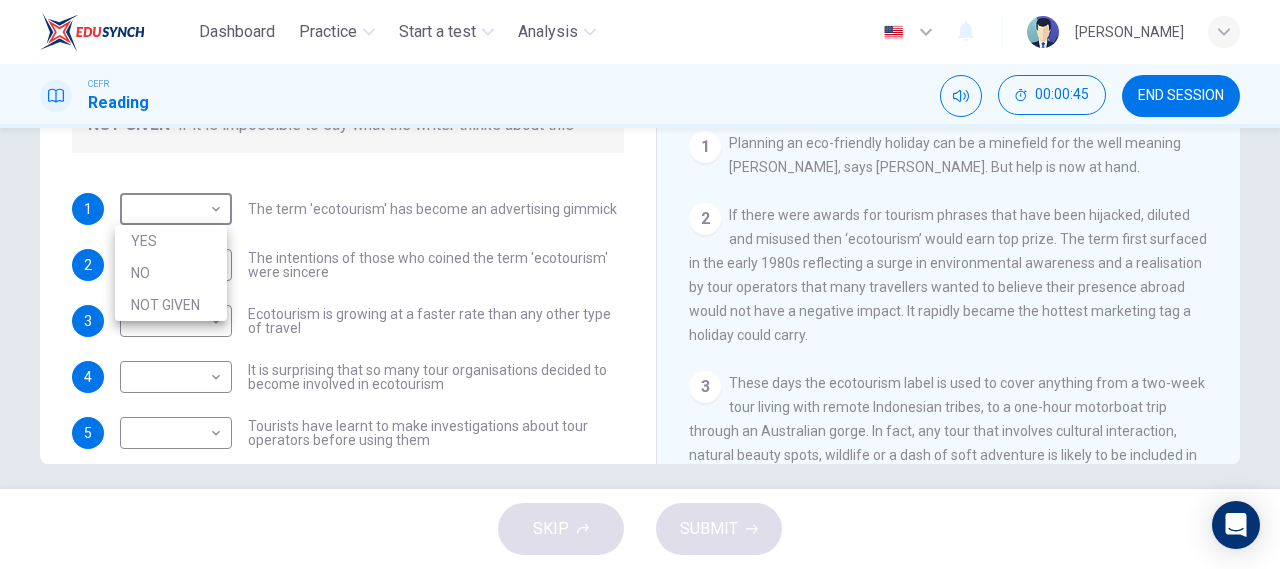 click on "YES" at bounding box center (171, 241) 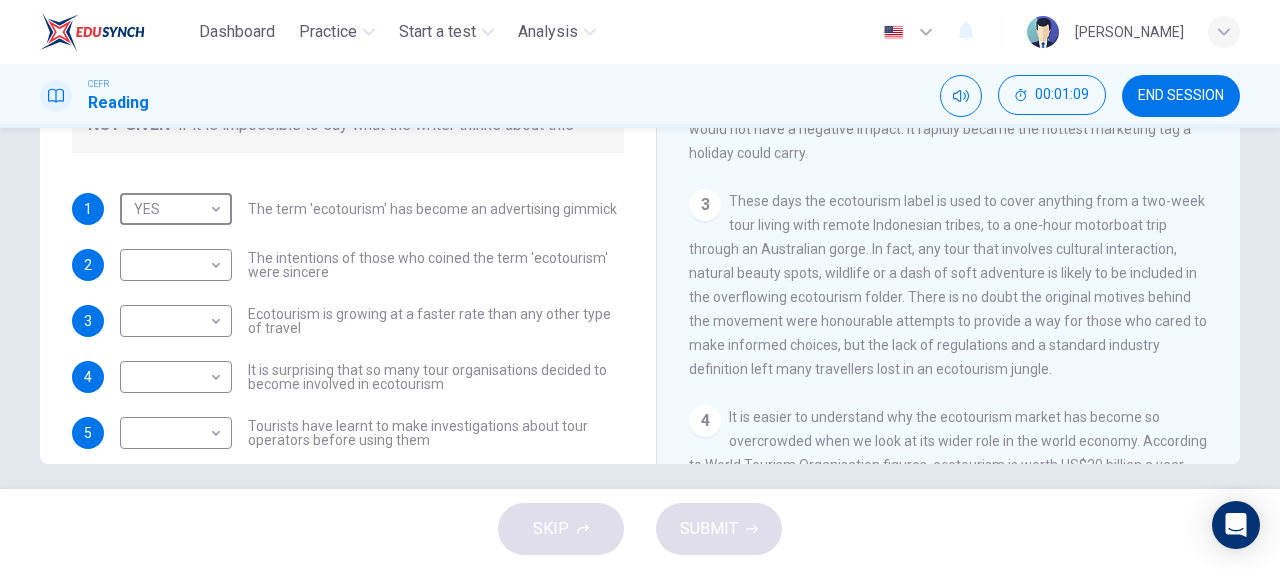 scroll, scrollTop: 330, scrollLeft: 0, axis: vertical 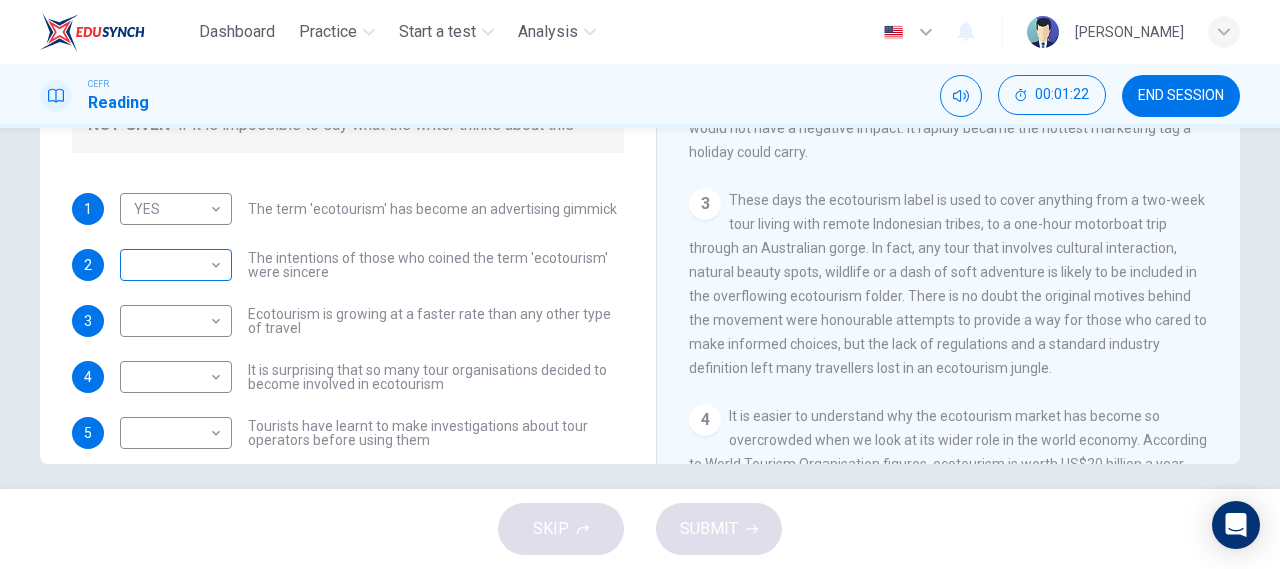 click on "​ ​" at bounding box center (176, 265) 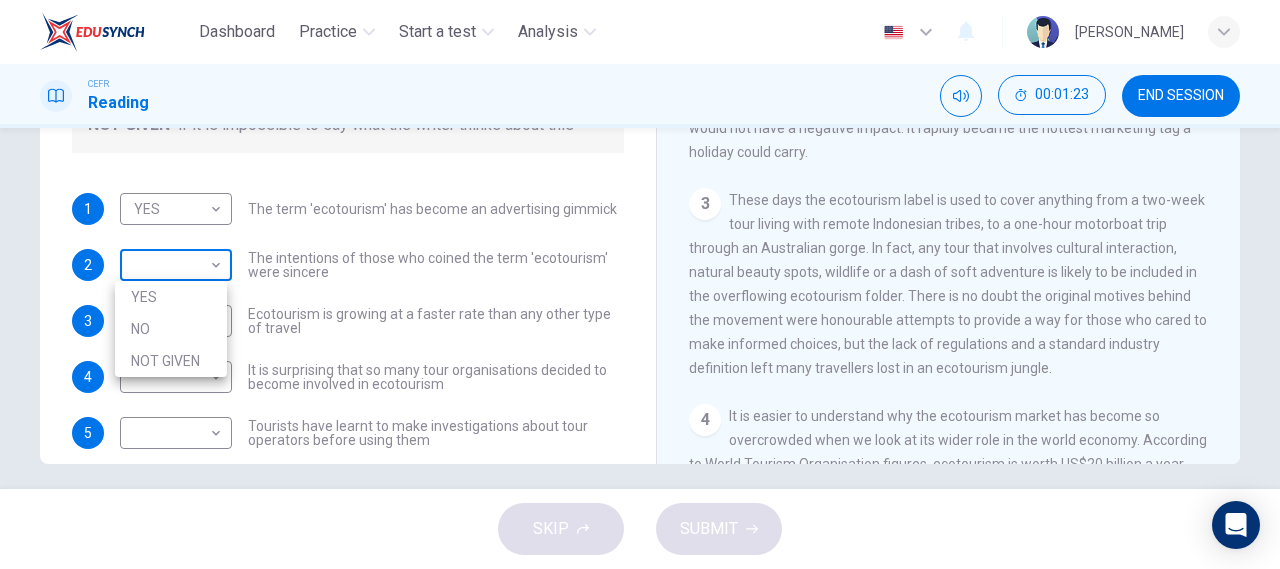 click on "Dashboard Practice Start a test Analysis English en ​ [PERSON_NAME] CEFR Reading 00:01:23 END SESSION Questions 1 - 6 Do the following statements agree with the information given in the Reading Passage ?
In the boxes below write YES if the statement agrees with the views of the writer NO if the statement contradicts the views of the writer NOT GIVEN if it is impossible to say what the writer thinks about this 1 YES YES ​ The term 'ecotourism' has become an advertising gimmick 2 ​ ​ The intentions of those who coined the term 'ecotourism' were sincere 3 ​ ​ Ecotourism is growing at a faster rate than any other type of travel 4 ​ ​ It is surprising that so many tour organisations decided to become involved in ecotourism 5 ​ ​ Tourists have learnt to make investigations about tour operators before using them 6 ​ ​ Tourists have had bad experiences on ecotour holidays It's Eco-logical CLICK TO ZOOM Click to Zoom 1 2 3 4 5 6 7 8 SKIP SUBMIT EduSynch - Online Language Proficiency Testing" at bounding box center (640, 284) 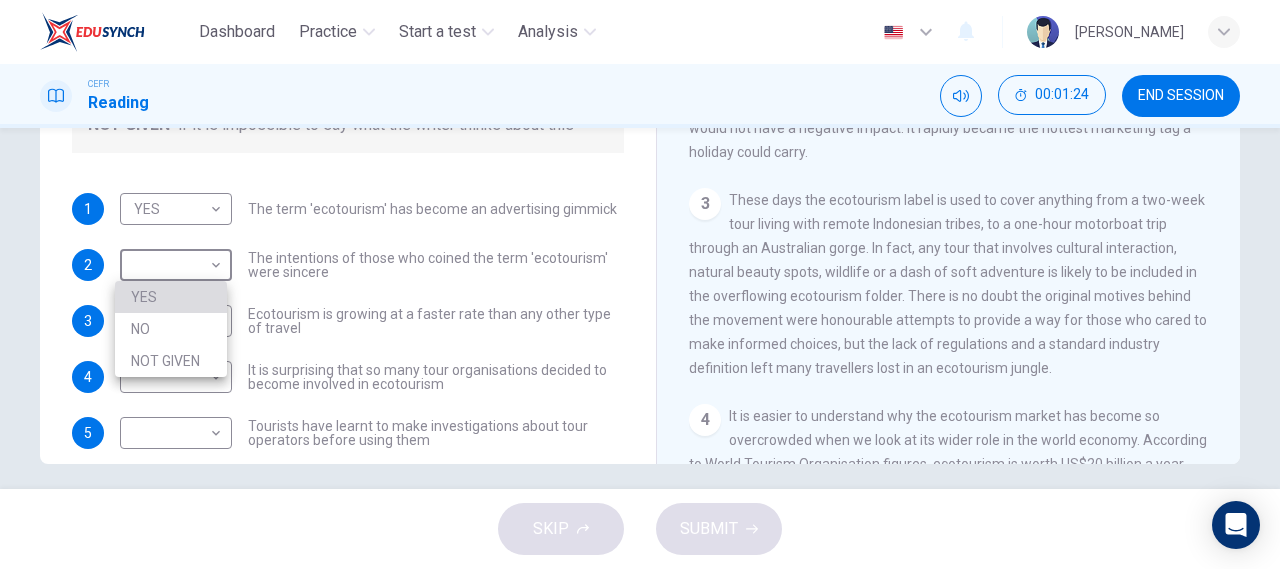 click on "YES" at bounding box center (171, 297) 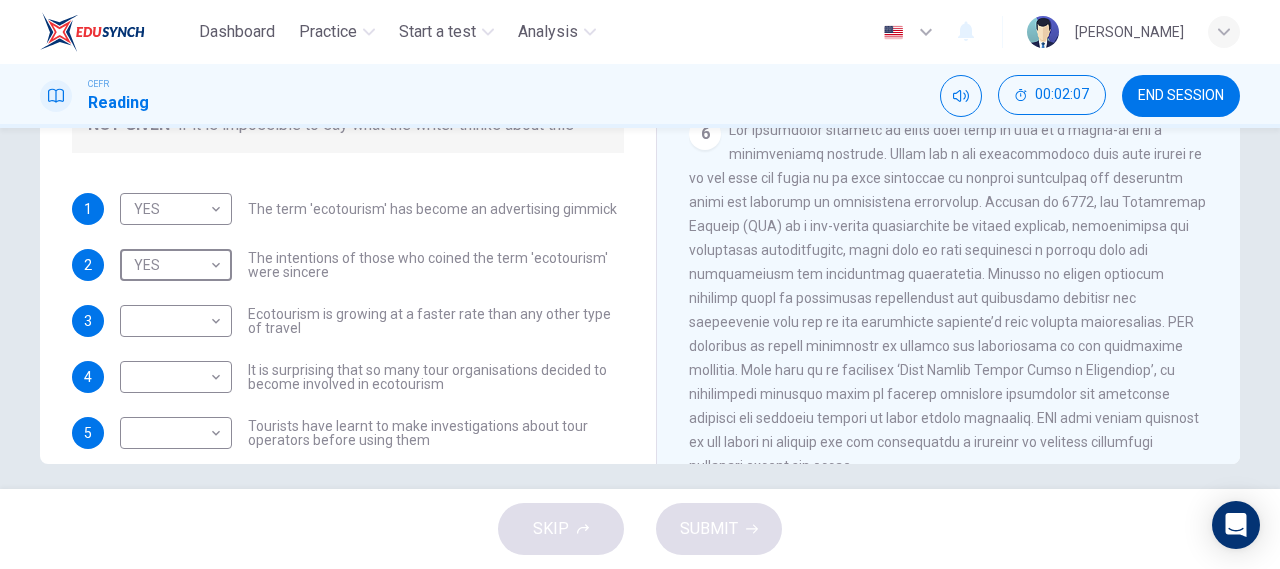scroll, scrollTop: 1247, scrollLeft: 0, axis: vertical 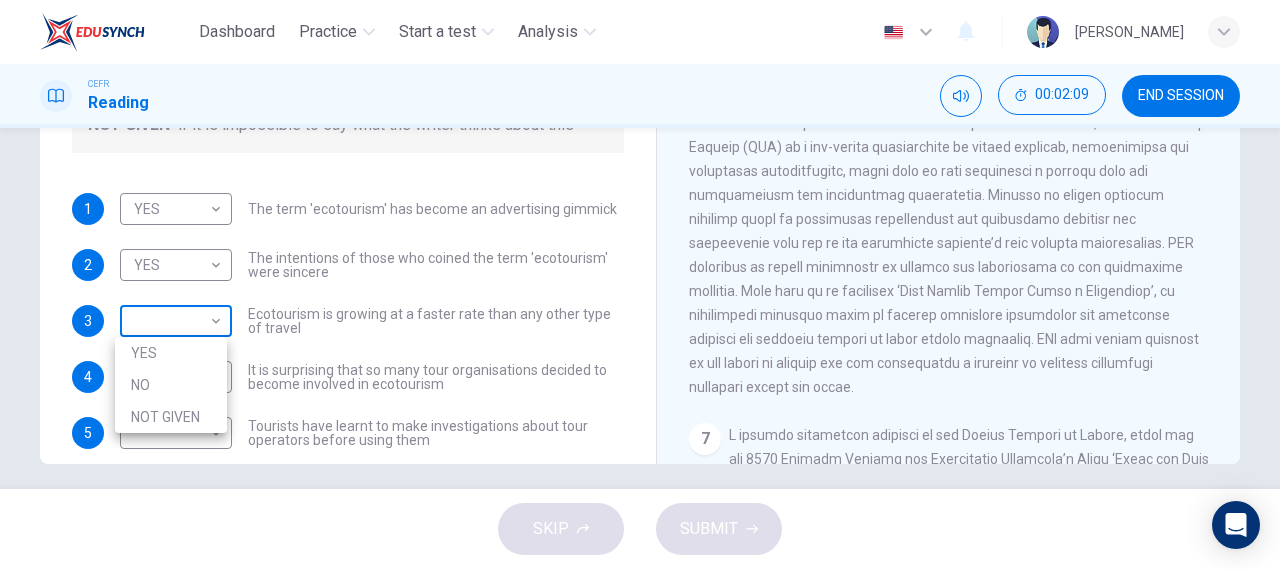 click on "Dashboard Practice Start a test Analysis English en ​ HECTOR JUSTINE CEFR Reading 00:02:09 END SESSION Questions 1 - 6 Do the following statements agree with the information given in the Reading Passage ?
In the boxes below write YES if the statement agrees with the views of the writer NO if the statement contradicts the views of the writer NOT GIVEN if it is impossible to say what the writer thinks about this 1 YES YES ​ The term 'ecotourism' has become an advertising gimmick 2 YES YES ​ The intentions of those who coined the term 'ecotourism' were sincere 3 ​ ​ Ecotourism is growing at a faster rate than any other type of travel 4 ​ ​ It is surprising that so many tour organisations decided to become involved in ecotourism 5 ​ ​ Tourists have learnt to make investigations about tour operators before using them 6 ​ ​ Tourists have had bad experiences on ecotour holidays It's Eco-logical CLICK TO ZOOM Click to Zoom 1 2 3 4 5 6 7 8 SKIP SUBMIT
Dashboard Practice Start a test YES" at bounding box center [640, 284] 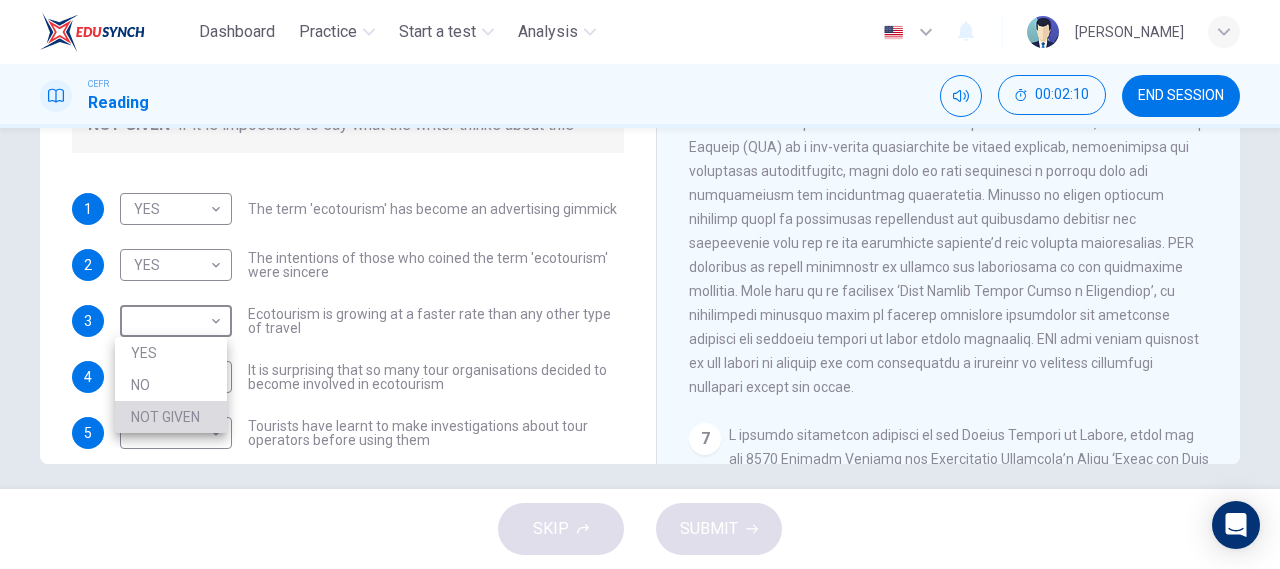 click on "NOT GIVEN" at bounding box center [171, 417] 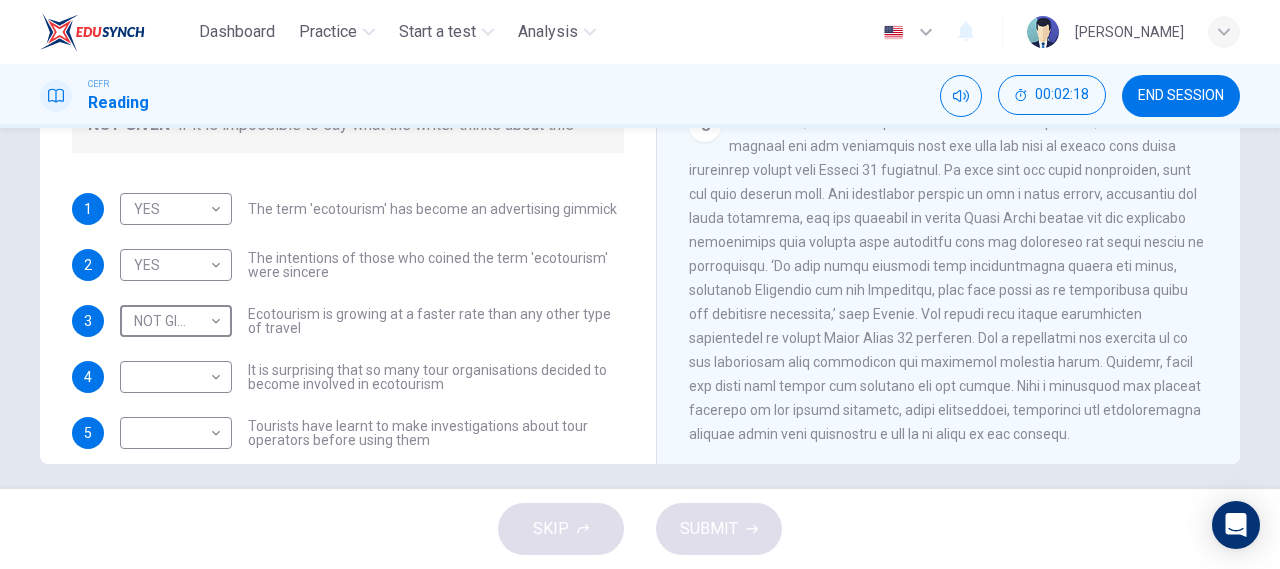 scroll, scrollTop: 2028, scrollLeft: 0, axis: vertical 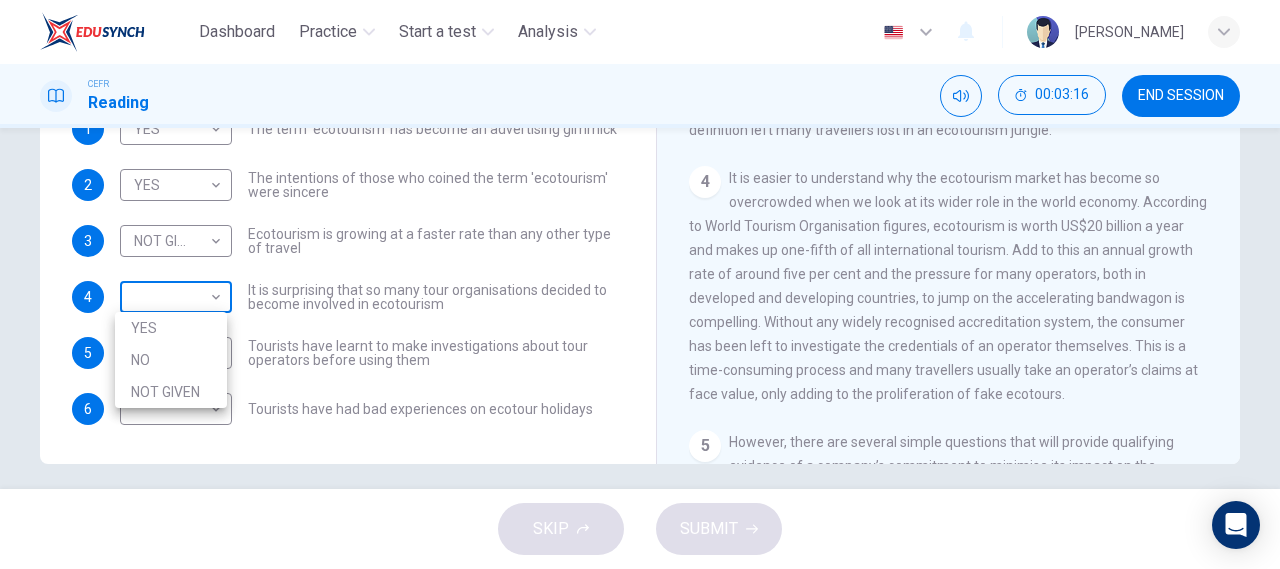 click on "Dashboard Practice Start a test Analysis English en ​ HECTOR JUSTINE CEFR Reading 00:03:16 END SESSION Questions 1 - 6 Do the following statements agree with the information given in the Reading Passage ?
In the boxes below write YES if the statement agrees with the views of the writer NO if the statement contradicts the views of the writer NOT GIVEN if it is impossible to say what the writer thinks about this 1 YES YES ​ The term 'ecotourism' has become an advertising gimmick 2 YES YES ​ The intentions of those who coined the term 'ecotourism' were sincere 3 NOT GIVEN NOT GIVEN ​ Ecotourism is growing at a faster rate than any other type of travel 4 ​ ​ It is surprising that so many tour organisations decided to become involved in ecotourism 5 ​ ​ Tourists have learnt to make investigations about tour operators before using them 6 ​ ​ Tourists have had bad experiences on ecotour holidays It's Eco-logical CLICK TO ZOOM Click to Zoom 1 2 3 4 5 6 7 8 SKIP SUBMIT
Dashboard Practice" at bounding box center [640, 284] 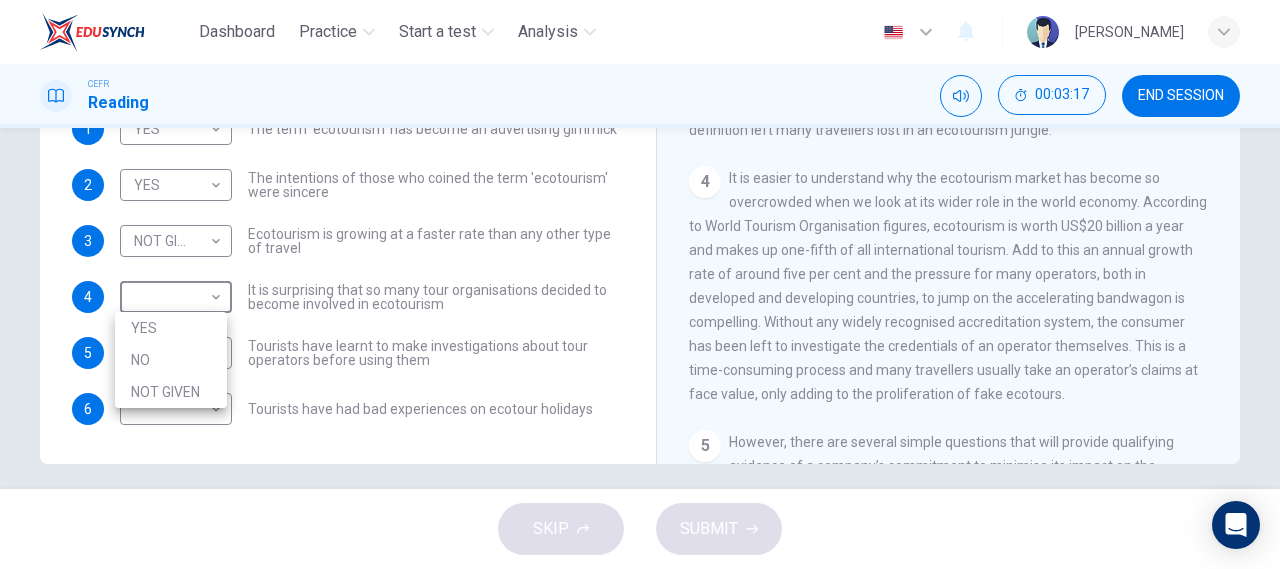 click on "NO" at bounding box center [171, 360] 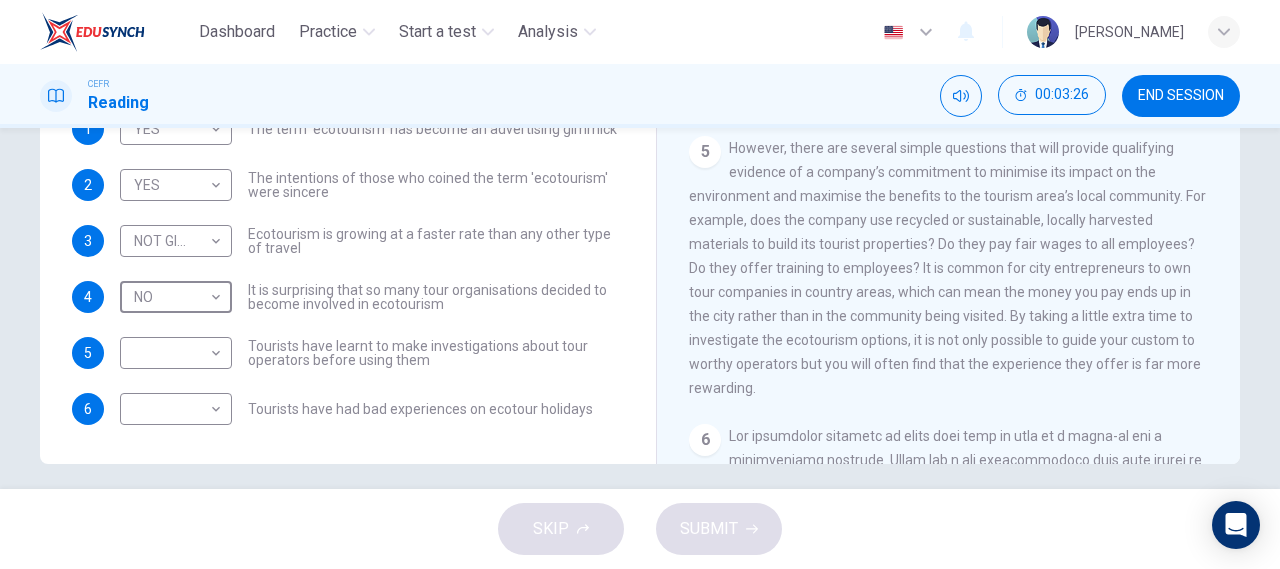 scroll, scrollTop: 864, scrollLeft: 0, axis: vertical 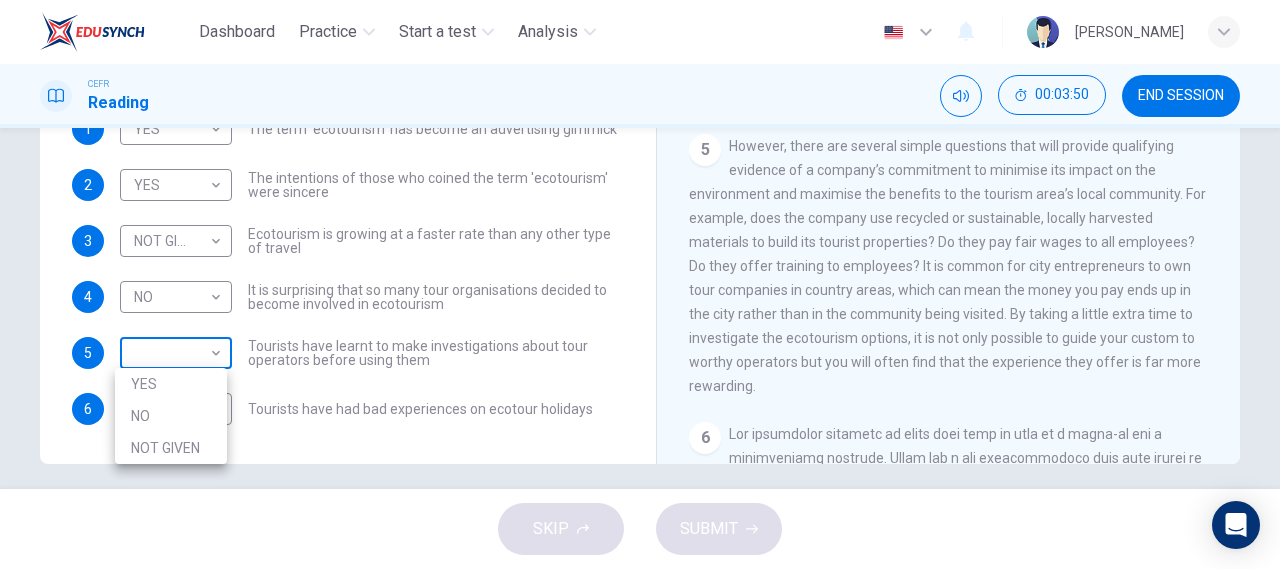 click on "Dashboard Practice Start a test Analysis English en ​ HECTOR JUSTINE CEFR Reading 00:03:50 END SESSION Questions 1 - 6 Do the following statements agree with the information given in the Reading Passage ?
In the boxes below write YES if the statement agrees with the views of the writer NO if the statement contradicts the views of the writer NOT GIVEN if it is impossible to say what the writer thinks about this 1 YES YES ​ The term 'ecotourism' has become an advertising gimmick 2 YES YES ​ The intentions of those who coined the term 'ecotourism' were sincere 3 NOT GIVEN NOT GIVEN ​ Ecotourism is growing at a faster rate than any other type of travel 4 NO NO ​ It is surprising that so many tour organisations decided to become involved in ecotourism 5 ​ ​ Tourists have learnt to make investigations about tour operators before using them 6 ​ ​ Tourists have had bad experiences on ecotour holidays It's Eco-logical CLICK TO ZOOM Click to Zoom 1 2 3 4 5 6 7 8 SKIP SUBMIT
Dashboard 2025 NO" at bounding box center (640, 284) 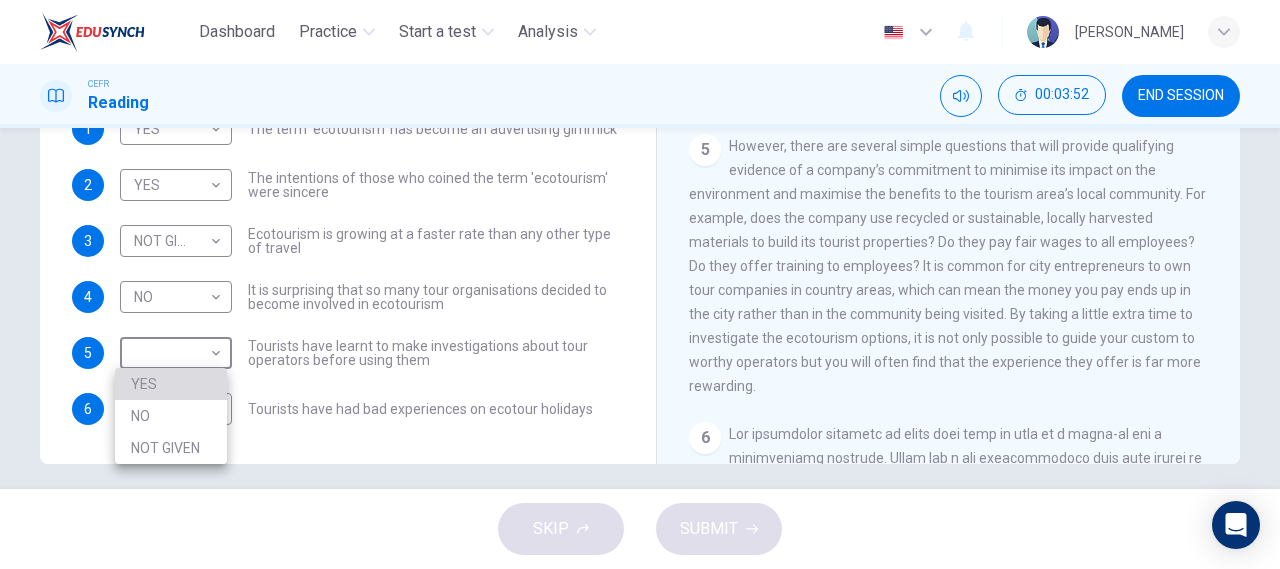 click on "YES" at bounding box center [171, 384] 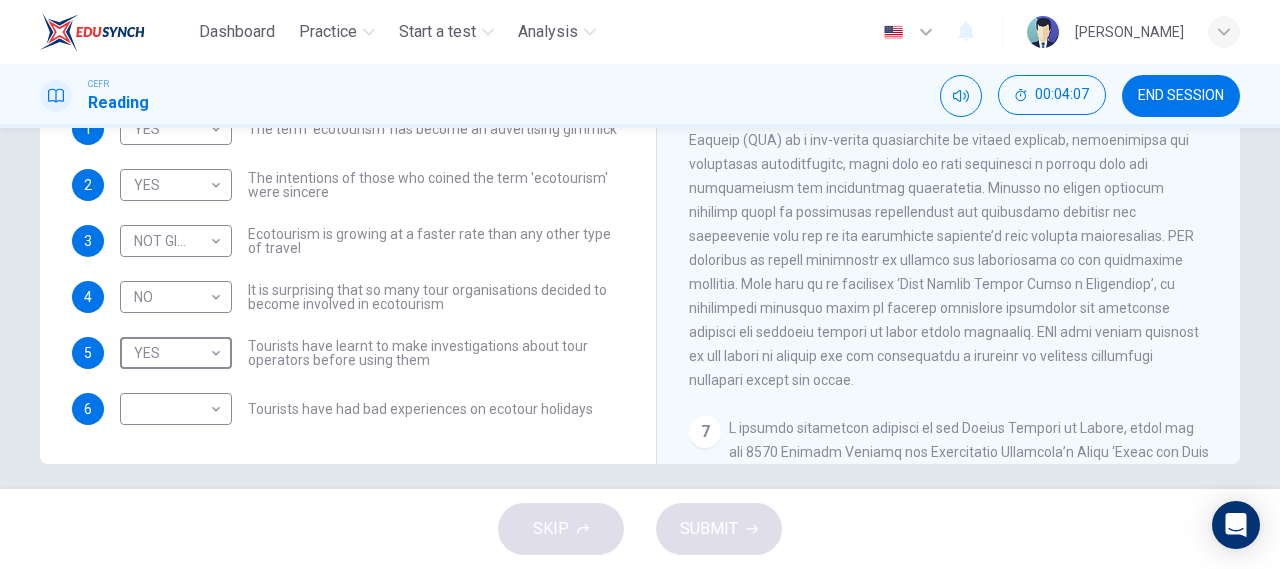scroll, scrollTop: 1256, scrollLeft: 0, axis: vertical 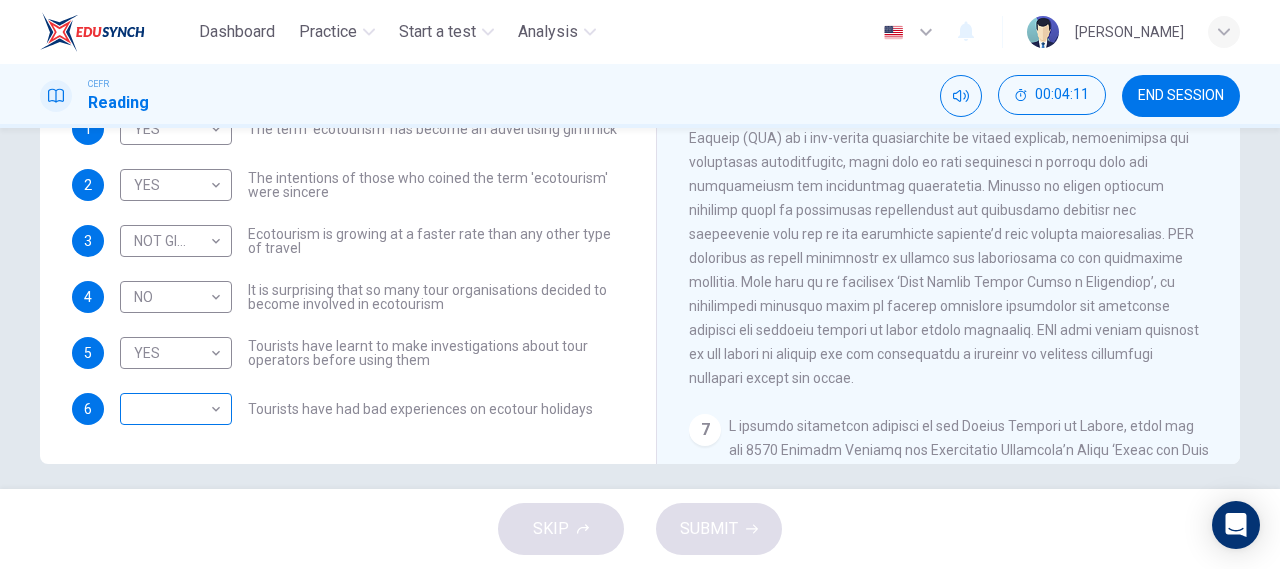 click on "​ ​" at bounding box center [176, 409] 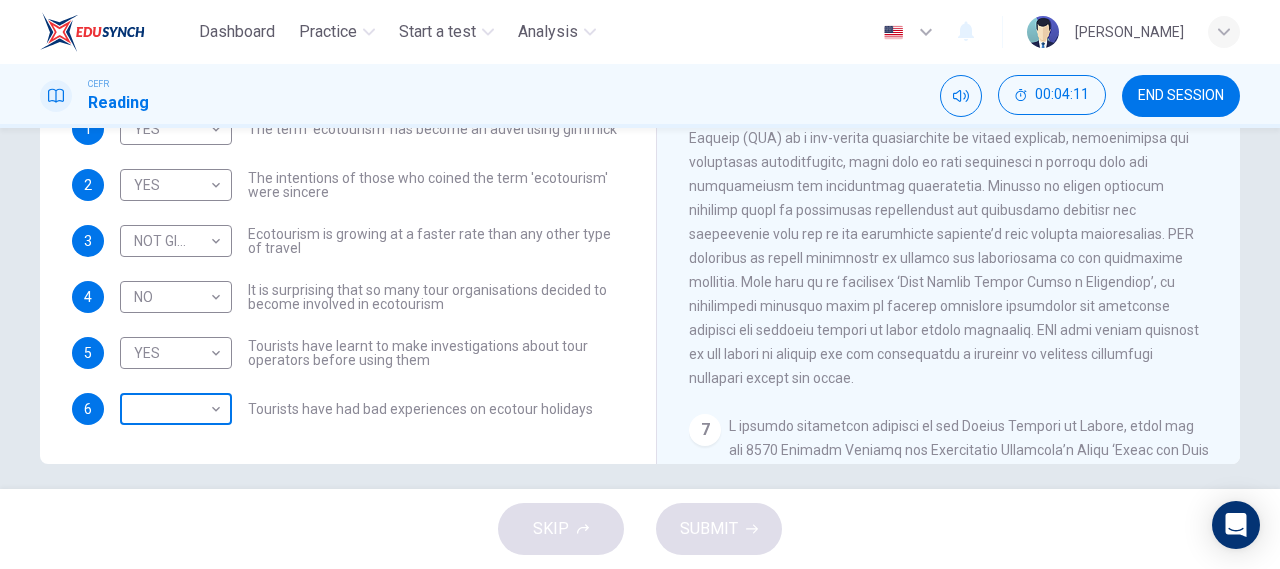 click on "Dashboard Practice Start a test Analysis English en ​ HECTOR JUSTINE CEFR Reading 00:04:11 END SESSION Questions 1 - 6 Do the following statements agree with the information given in the Reading Passage ?
In the boxes below write YES if the statement agrees with the views of the writer NO if the statement contradicts the views of the writer NOT GIVEN if it is impossible to say what the writer thinks about this 1 YES YES ​ The term 'ecotourism' has become an advertising gimmick 2 YES YES ​ The intentions of those who coined the term 'ecotourism' were sincere 3 NOT GIVEN NOT GIVEN ​ Ecotourism is growing at a faster rate than any other type of travel 4 NO NO ​ It is surprising that so many tour organisations decided to become involved in ecotourism 5 YES YES ​ Tourists have learnt to make investigations about tour operators before using them 6 ​ ​ Tourists have had bad experiences on ecotour holidays It's Eco-logical CLICK TO ZOOM Click to Zoom 1 2 3 4 5 6 7 8 SKIP SUBMIT
Dashboard" at bounding box center [640, 284] 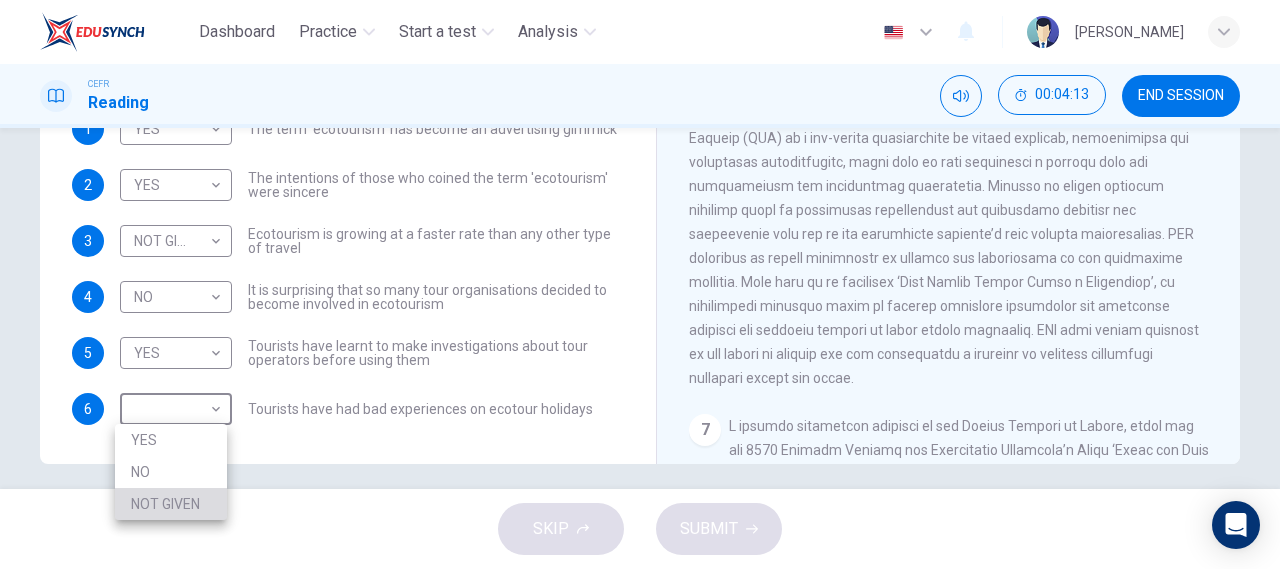 click on "NOT GIVEN" at bounding box center (171, 504) 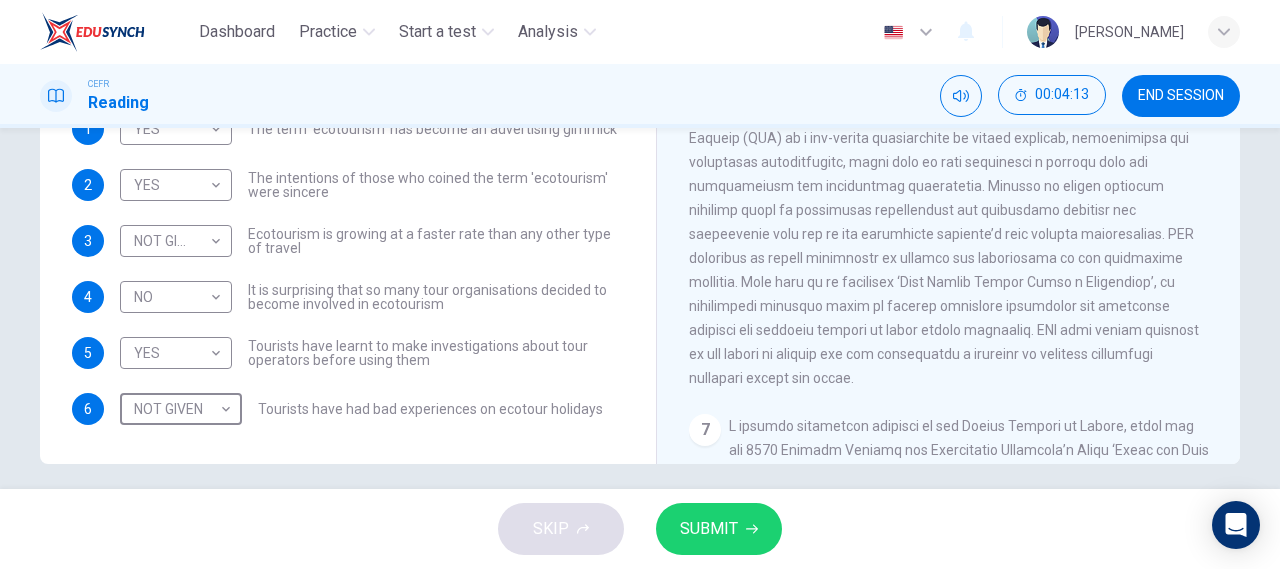 scroll, scrollTop: 414, scrollLeft: 0, axis: vertical 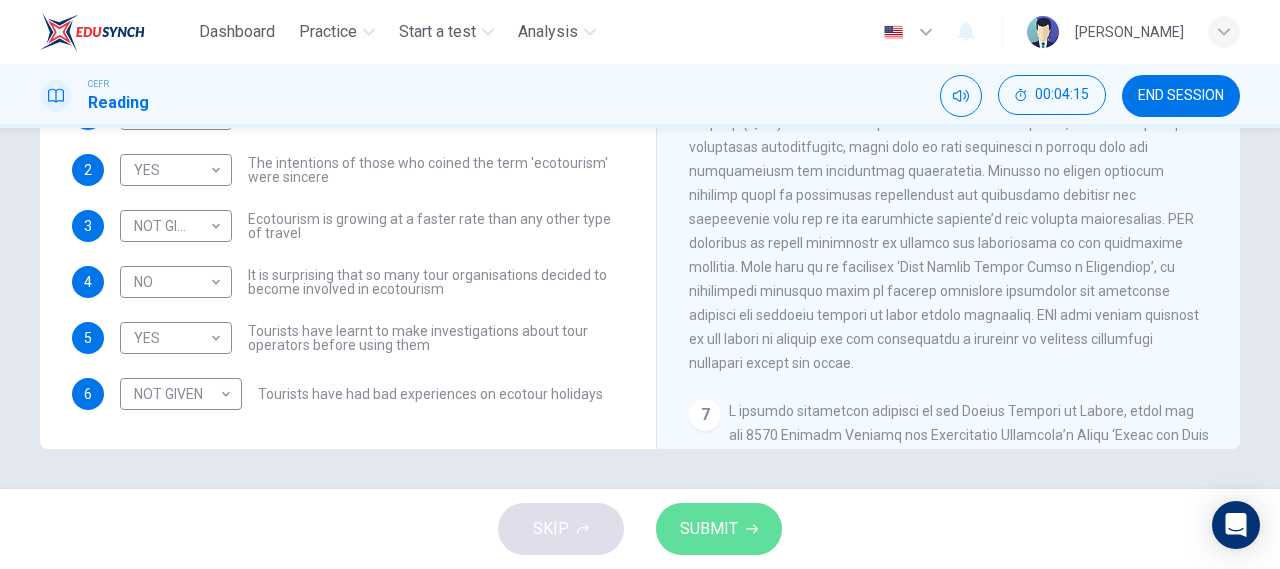 click on "SUBMIT" at bounding box center [719, 529] 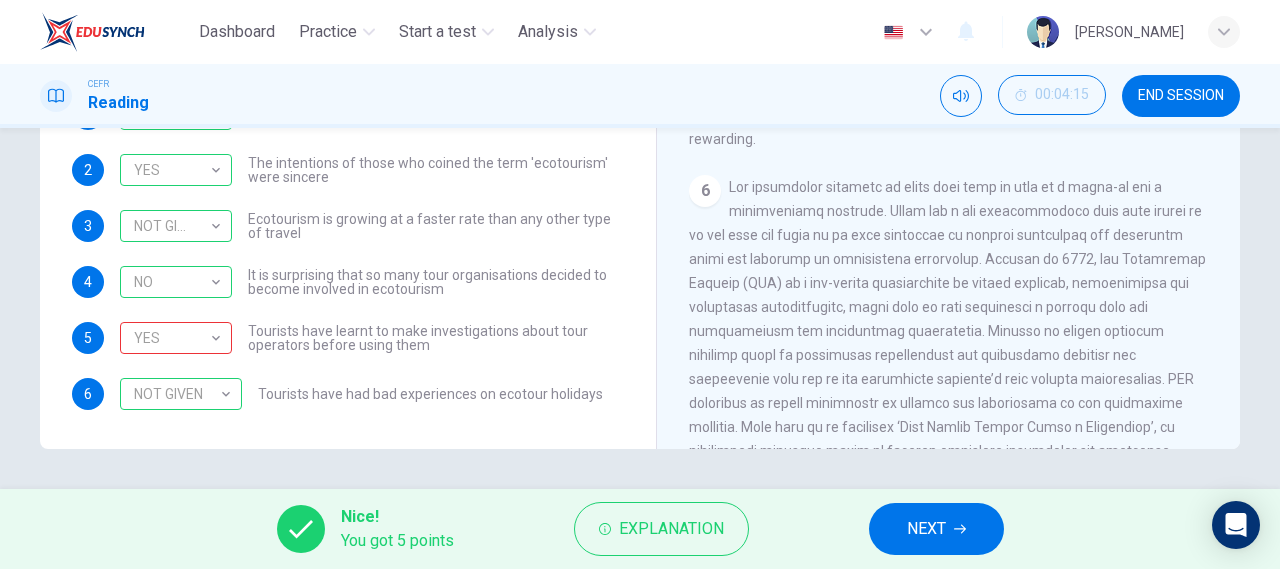 scroll, scrollTop: 1094, scrollLeft: 0, axis: vertical 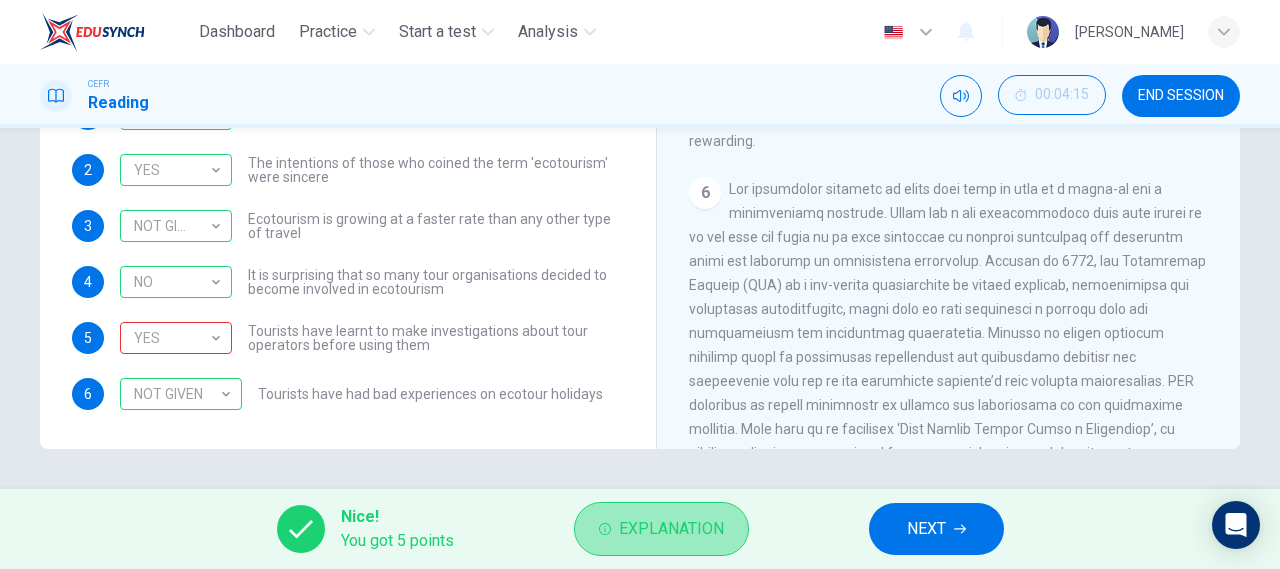 click on "Explanation" at bounding box center [671, 529] 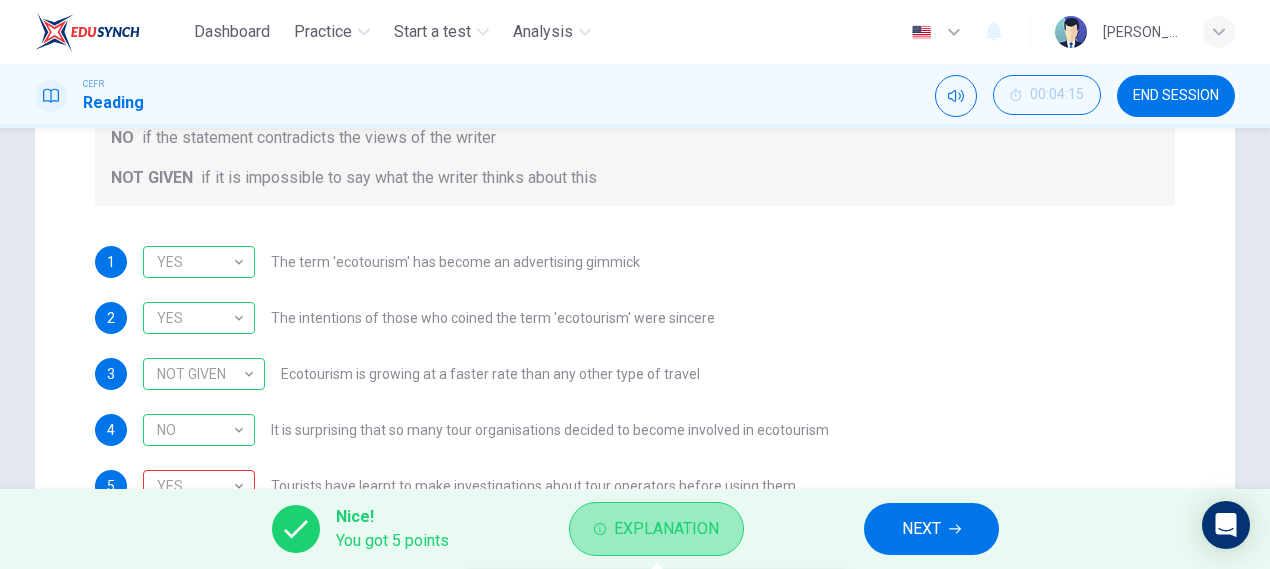 click on "Explanation" at bounding box center (666, 529) 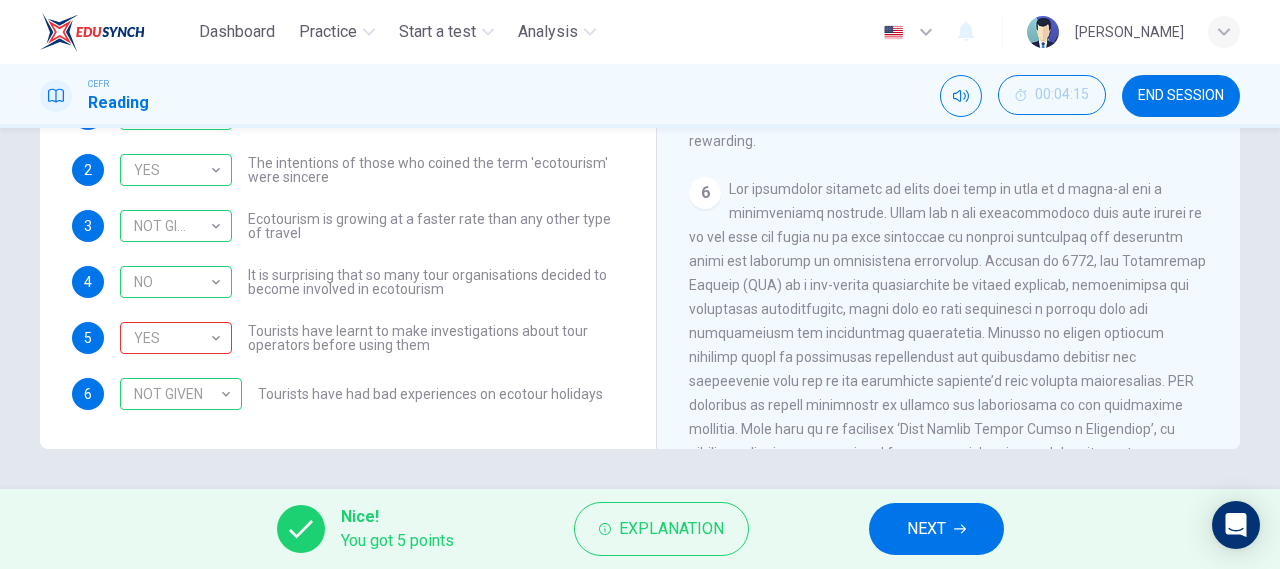 click on "Nice! You got 5
points Explanation NEXT" at bounding box center (640, 529) 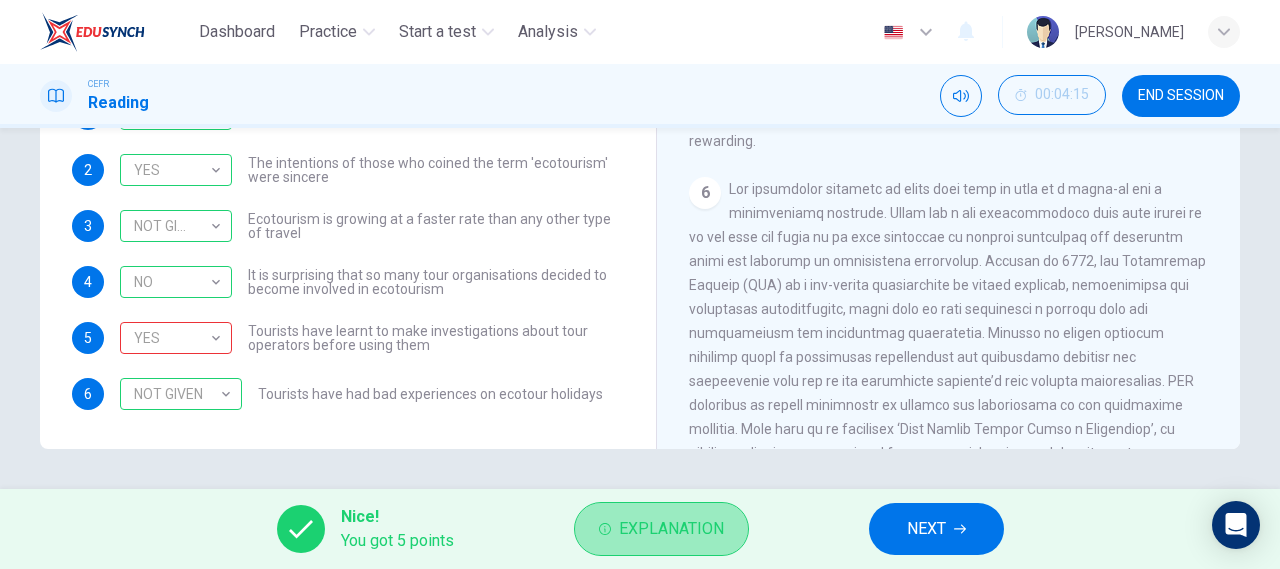 click on "Explanation" at bounding box center [671, 529] 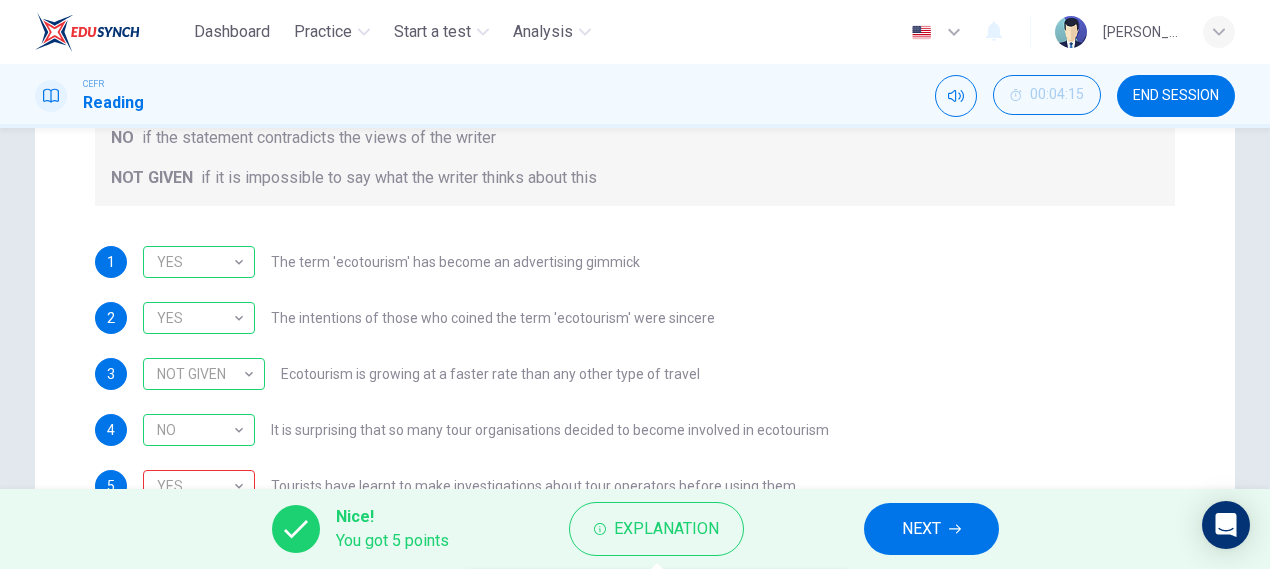 scroll, scrollTop: 2053, scrollLeft: 0, axis: vertical 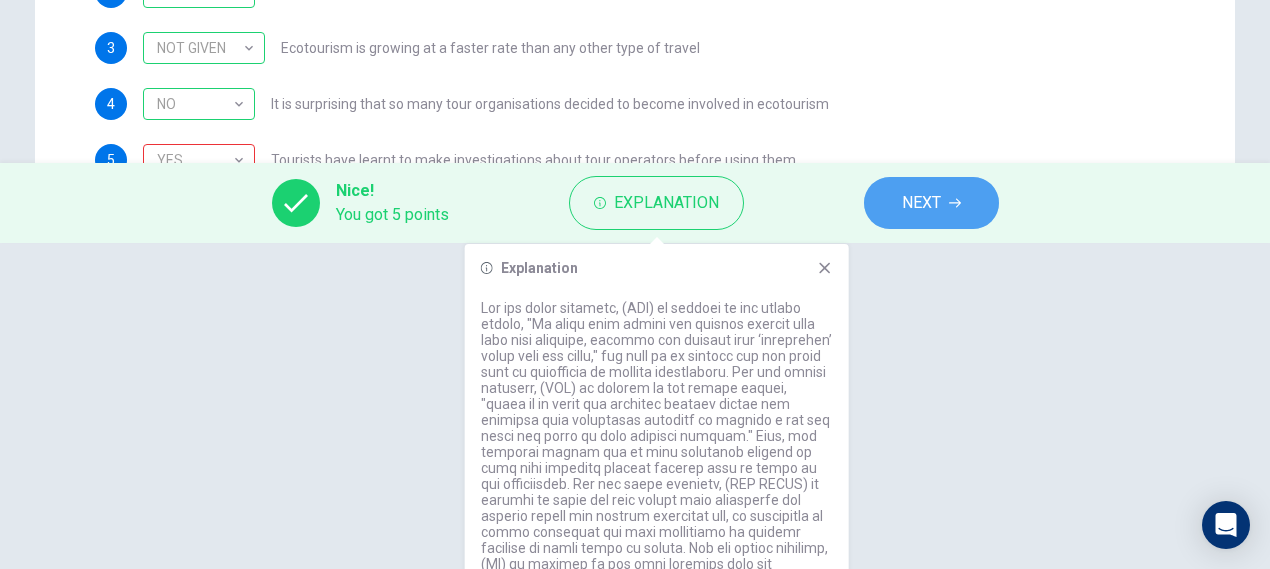 click on "NEXT" at bounding box center [921, 203] 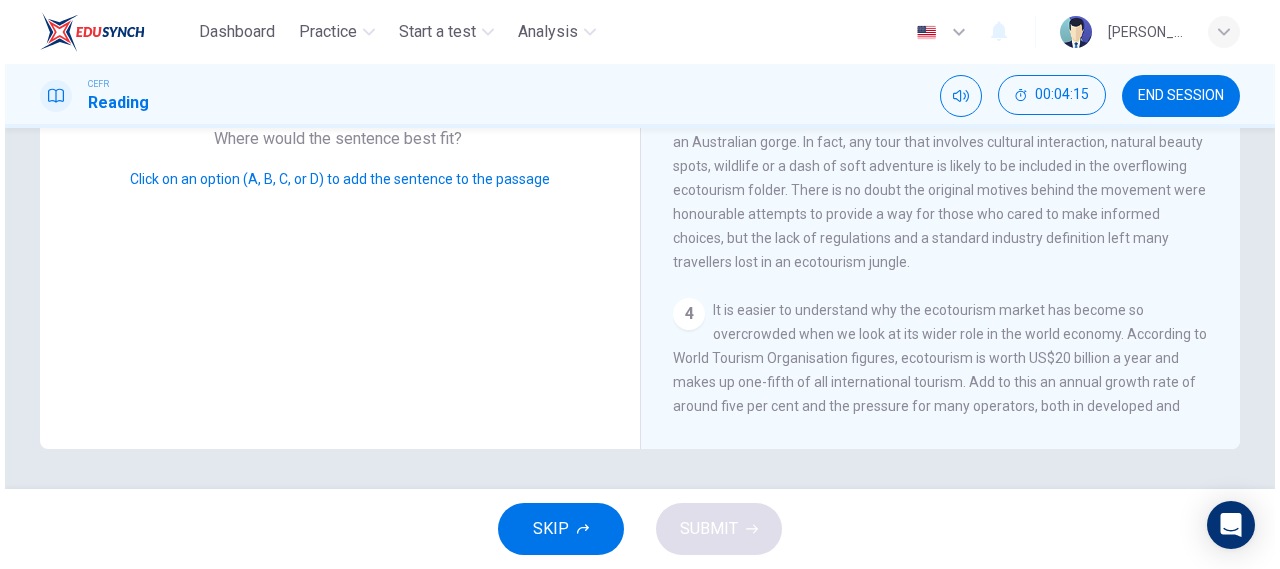 scroll, scrollTop: 0, scrollLeft: 0, axis: both 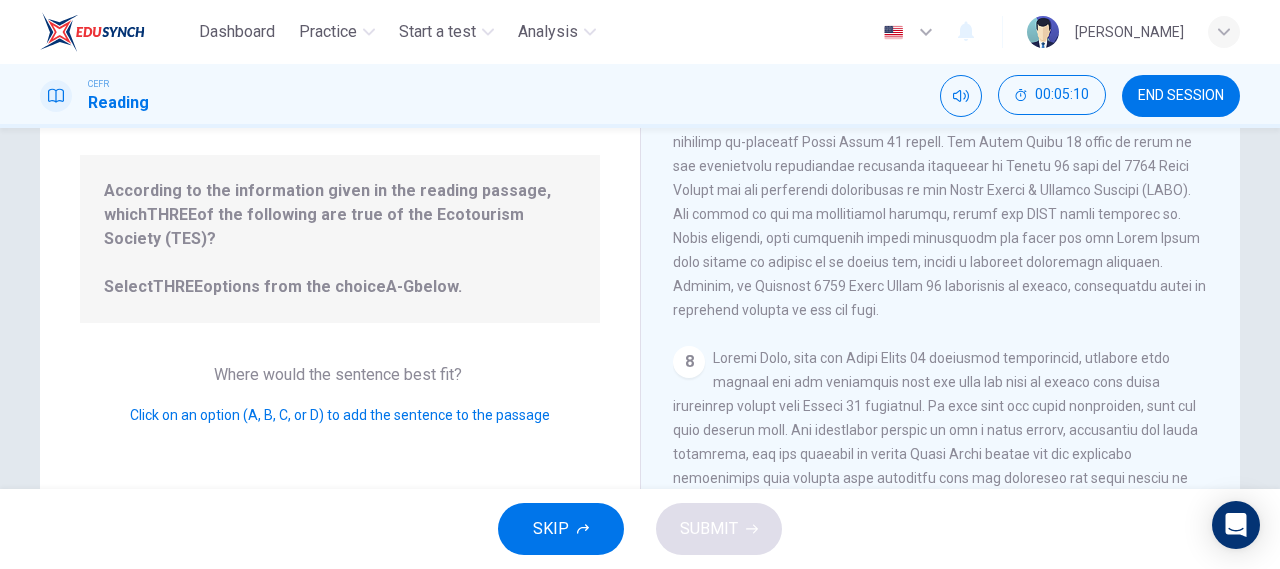 click on "According to the information given in the reading passage, which  THREE  of the following are true of the Ecotourism Society (TES)?
Select  THREE  options from the choice  A-G  below." at bounding box center [340, 239] 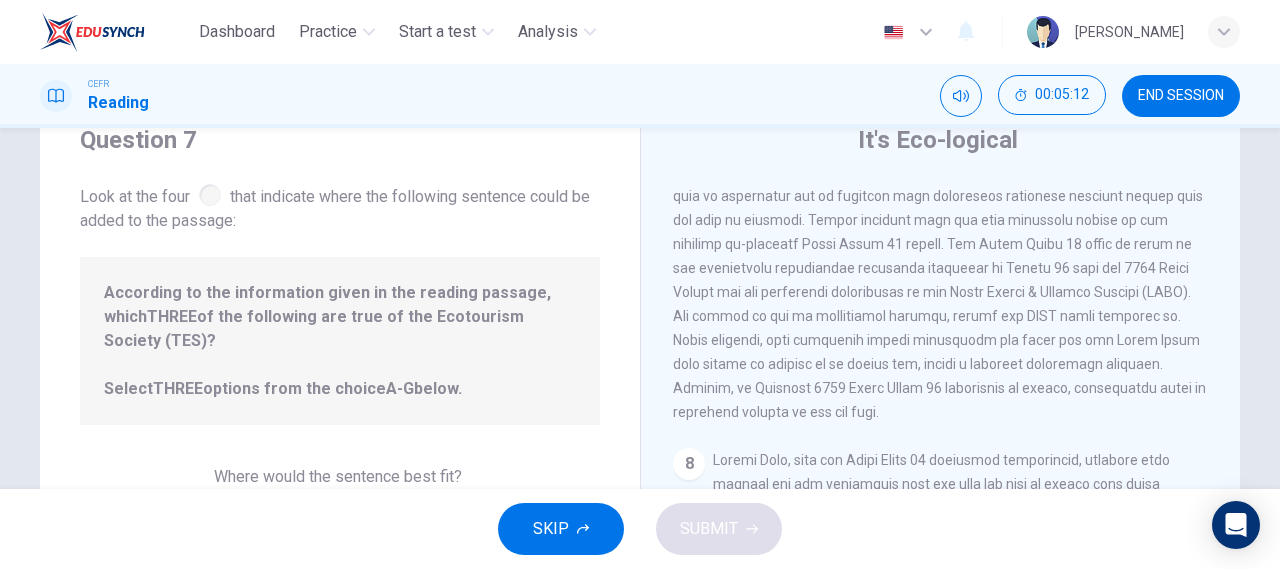 scroll, scrollTop: 64, scrollLeft: 0, axis: vertical 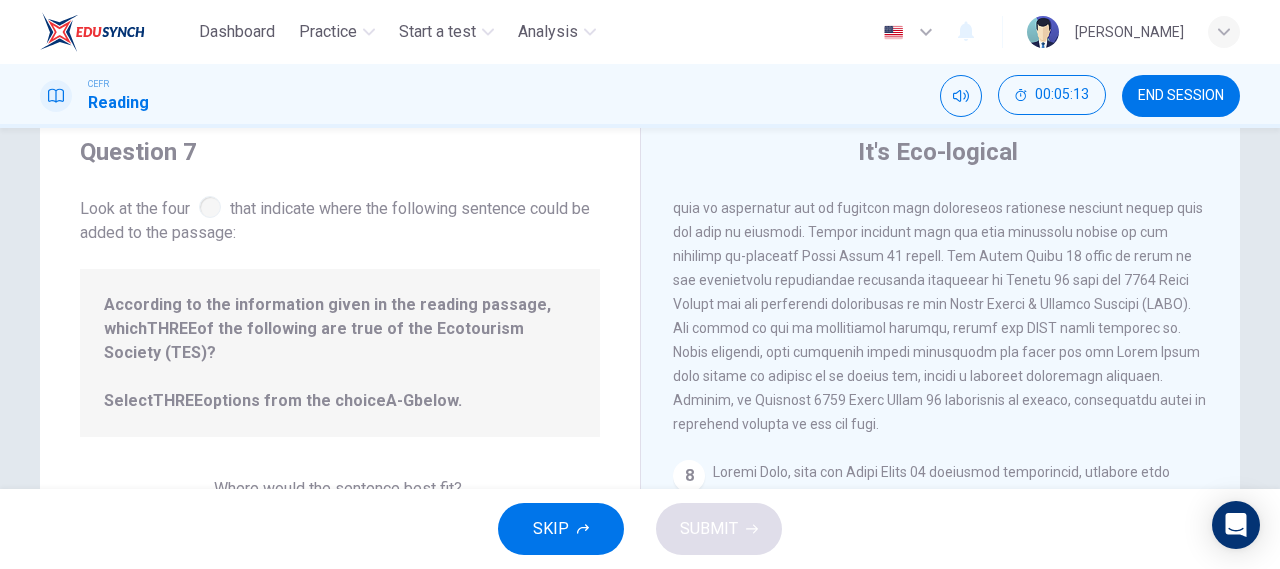click at bounding box center [210, 207] 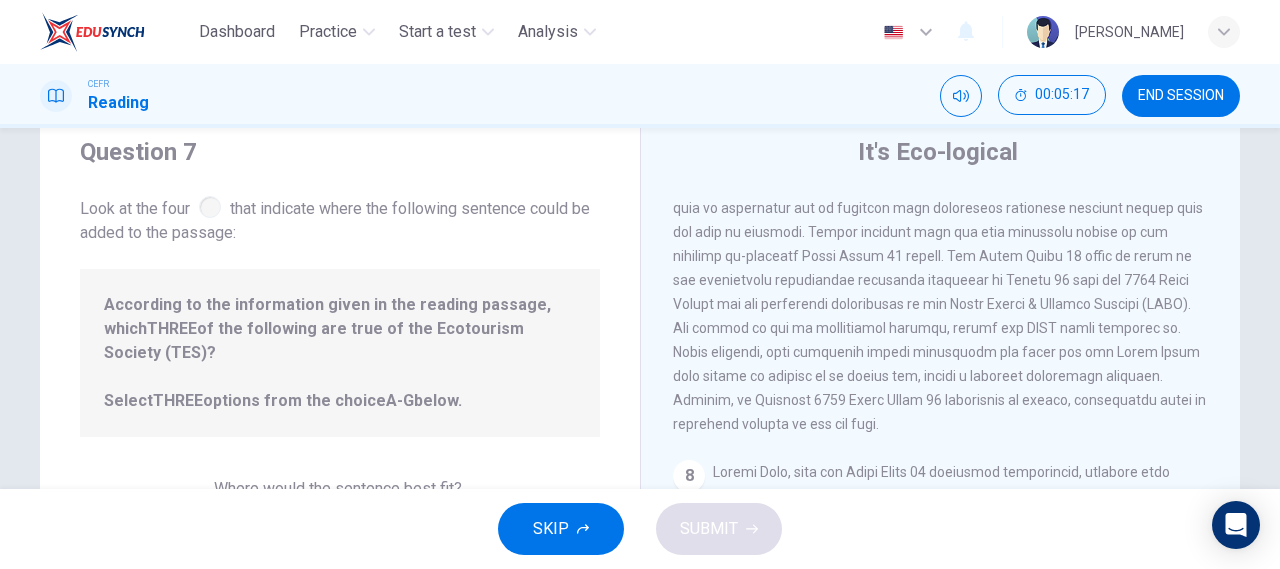 scroll, scrollTop: 1565, scrollLeft: 0, axis: vertical 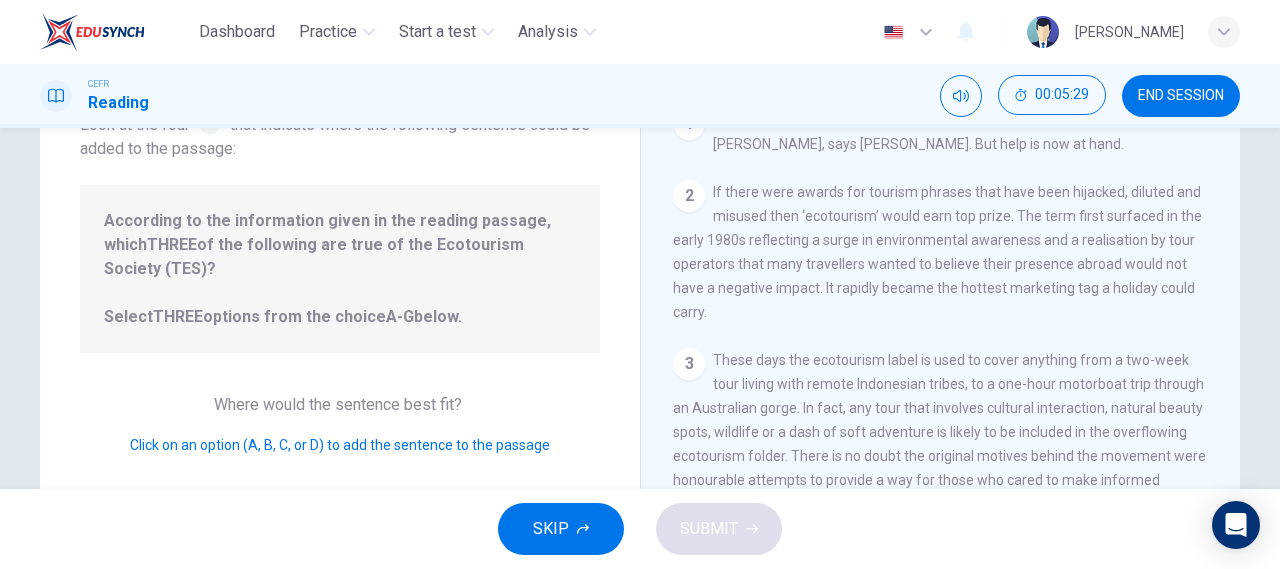 click on "Where would the sentence best fit?   Click on an option (A, B, C, or D) to add the sentence to the passage" at bounding box center [340, 425] 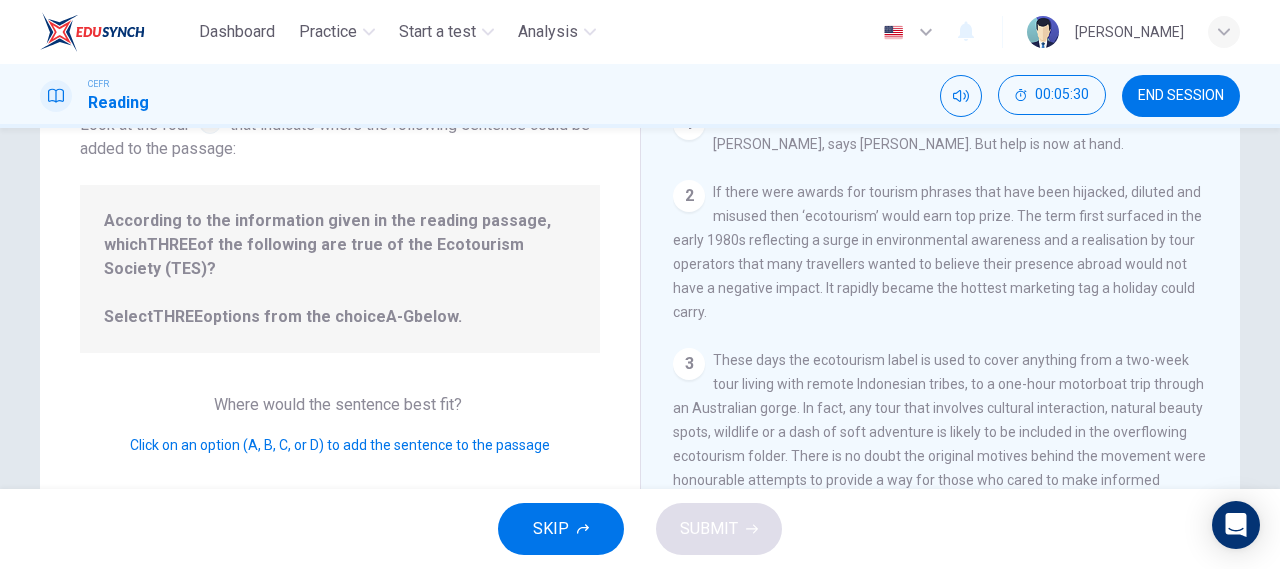 click on "Click on an option (A, B, C, or D) to add the sentence to the passage" at bounding box center [340, 445] 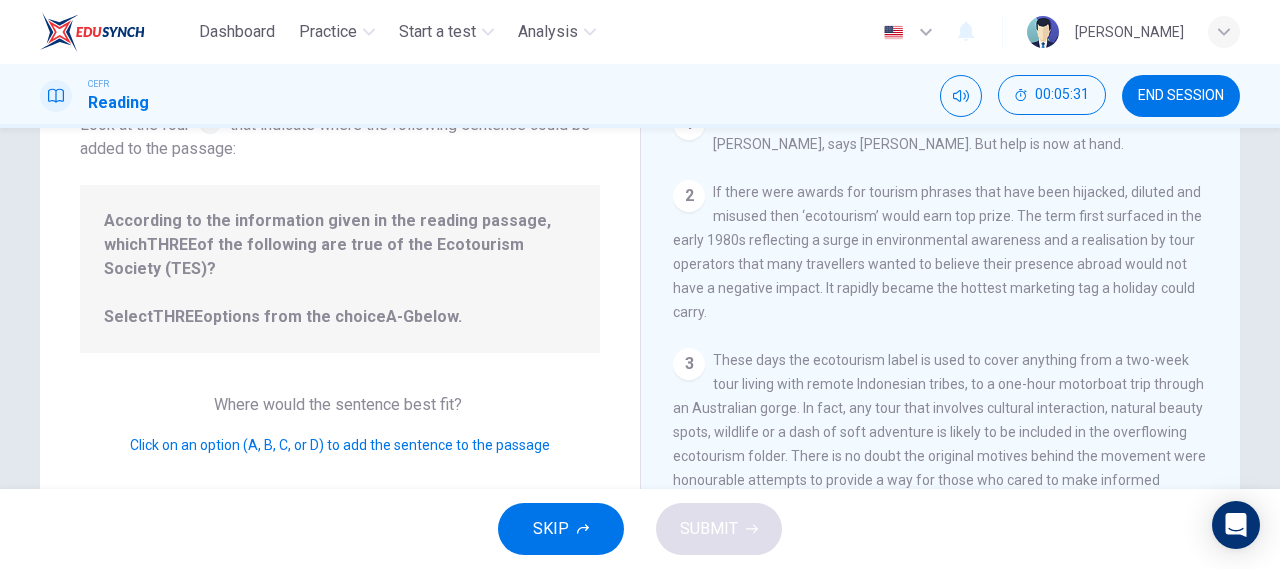 click on "Click on an option (A, B, C, or D) to add the sentence to the passage" at bounding box center [340, 445] 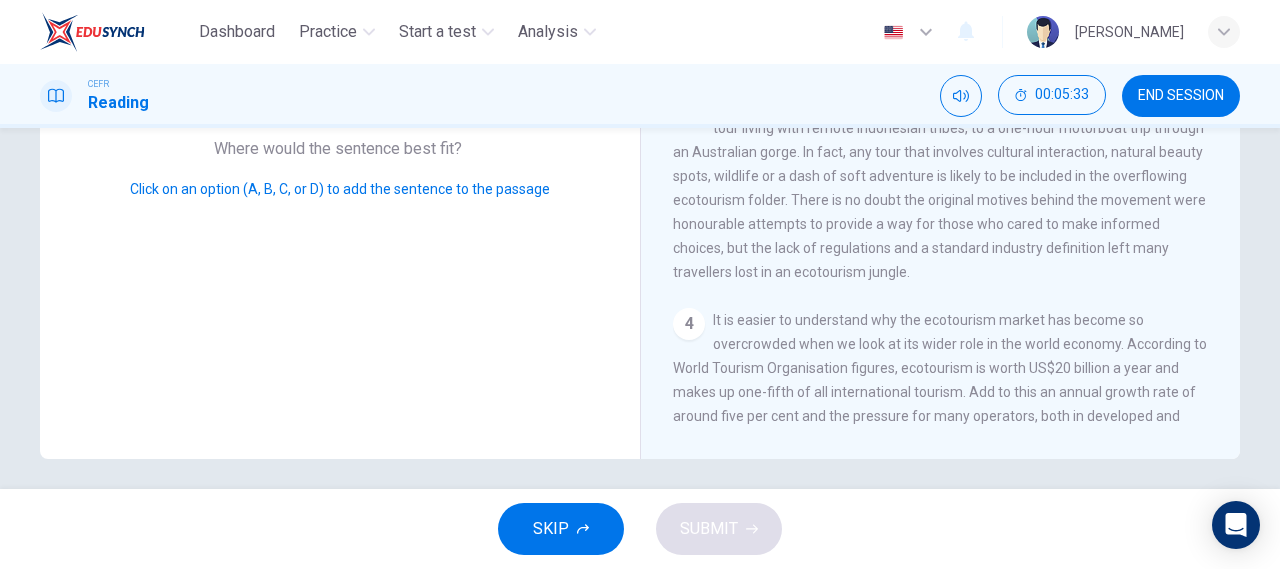 scroll, scrollTop: 414, scrollLeft: 0, axis: vertical 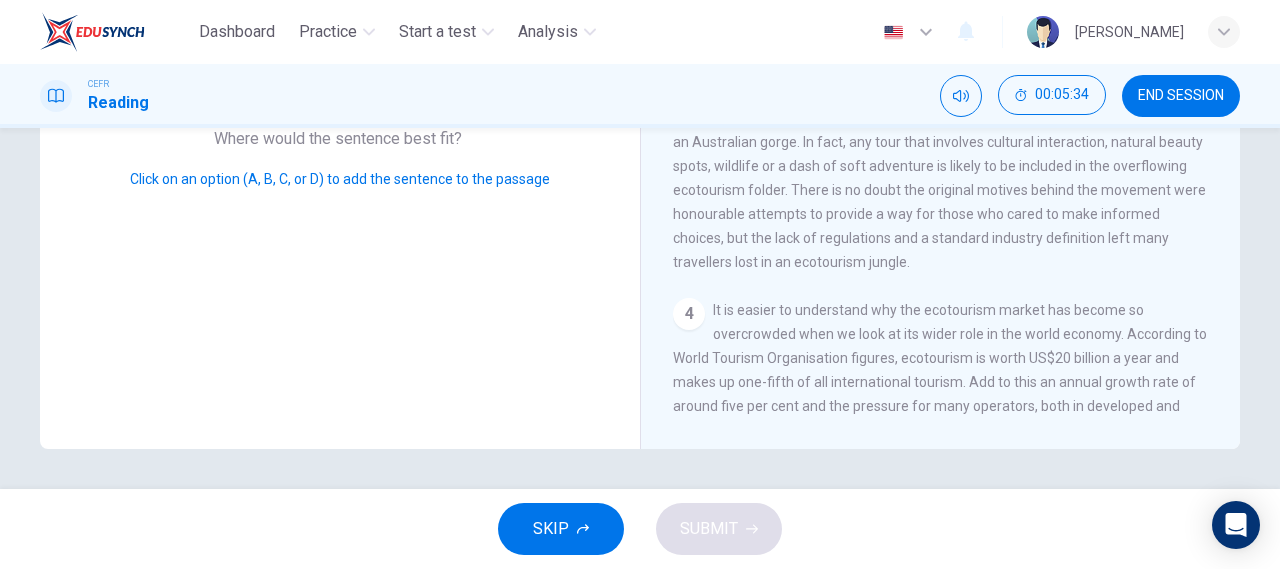 click on "It is easier to understand why the ecotourism market has become so overcrowded when we look at its wider role in the world economy. According to World Tourism Organisation figures, ecotourism is worth US$20 billion a year and makes up one-fifth of all international tourism. Add to this an annual growth rate of around five per cent and the pressure for many operators, both in developed and developing countries, to jump on the accelerating bandwagon is compelling. Without any widely recognised accreditation system, the consumer has been left to investigate the credentials of an operator themselves. This is a time-consuming process and many travellers usually take an operator’s claims at face value, only adding to the proliferation of fake ecotours." at bounding box center [940, 418] 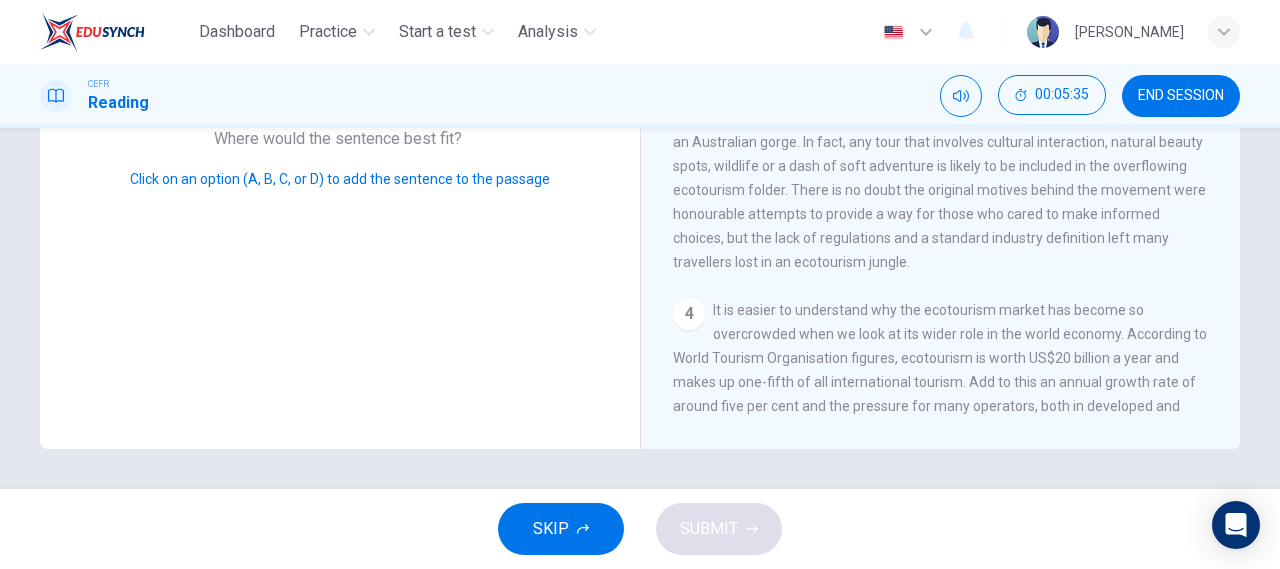 drag, startPoint x: 816, startPoint y: 343, endPoint x: 658, endPoint y: 285, distance: 168.30923 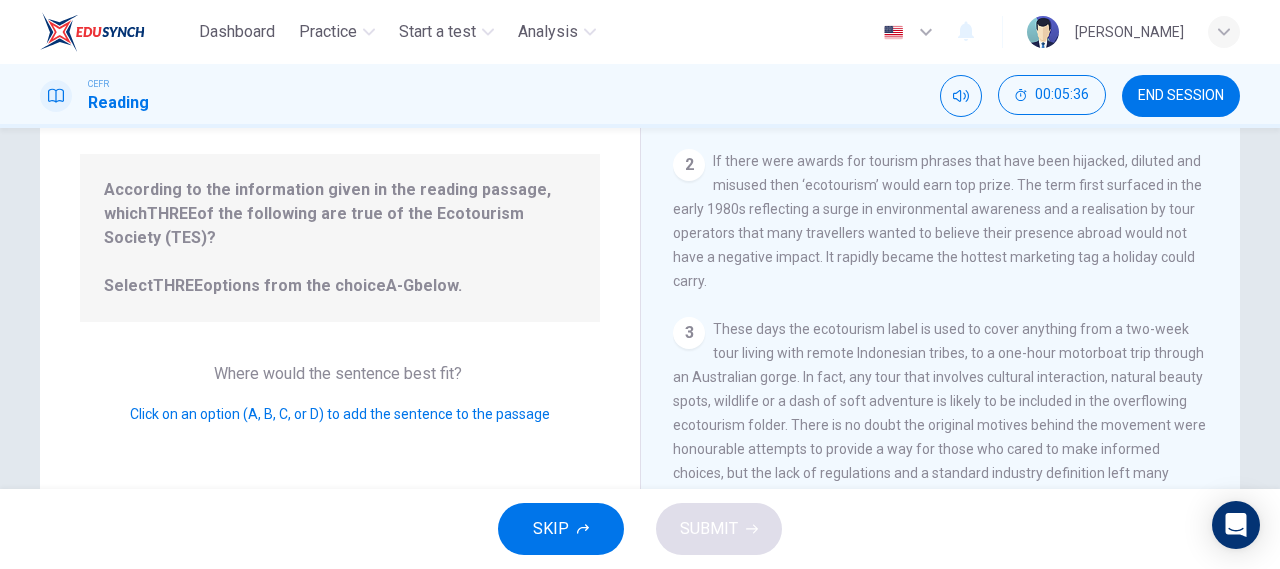 scroll, scrollTop: 180, scrollLeft: 0, axis: vertical 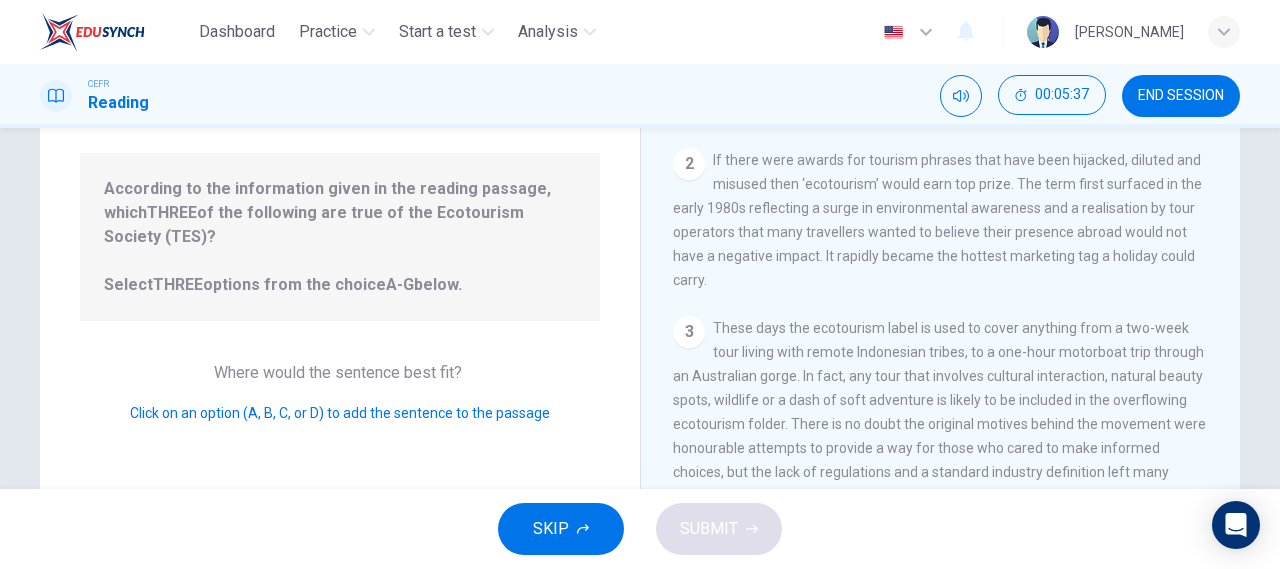 click on "3" at bounding box center (689, 332) 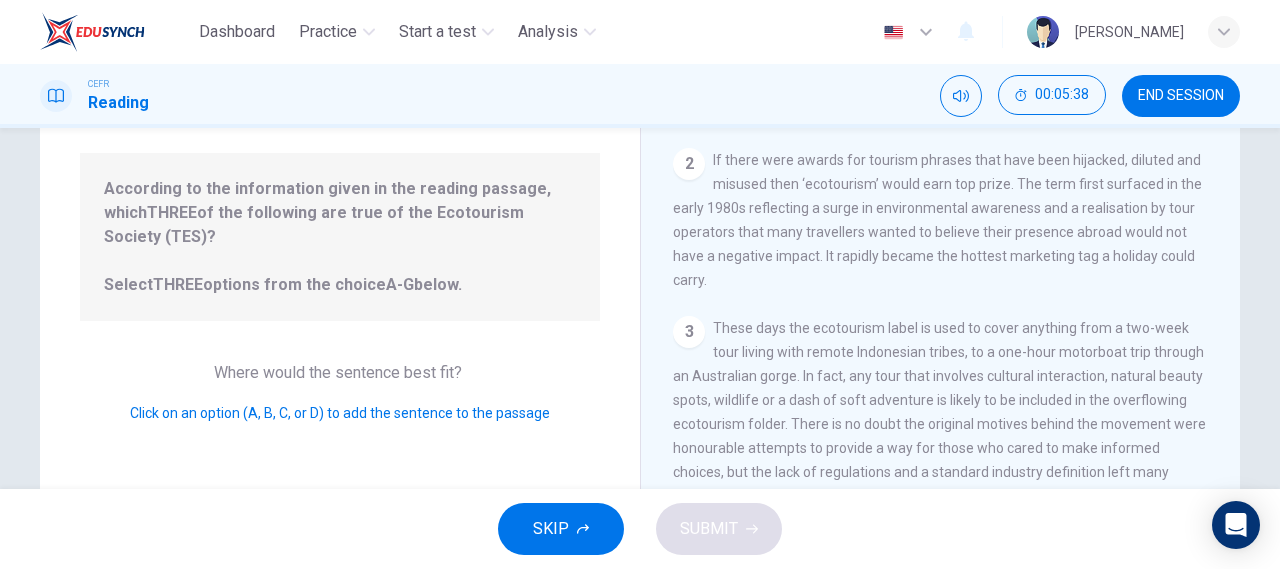 click on "2" at bounding box center (689, 164) 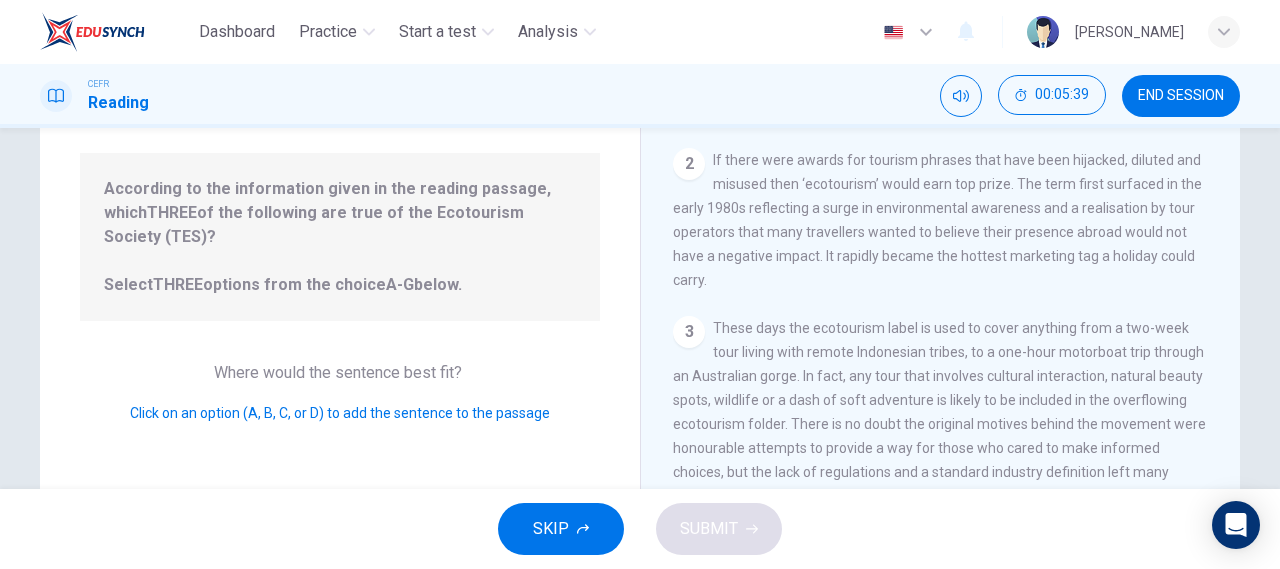 click on "According to the information given in the reading passage, which  THREE  of the following are true of the Ecotourism Society (TES)?
Select  THREE  options from the choice  A-G  below." at bounding box center [340, 237] 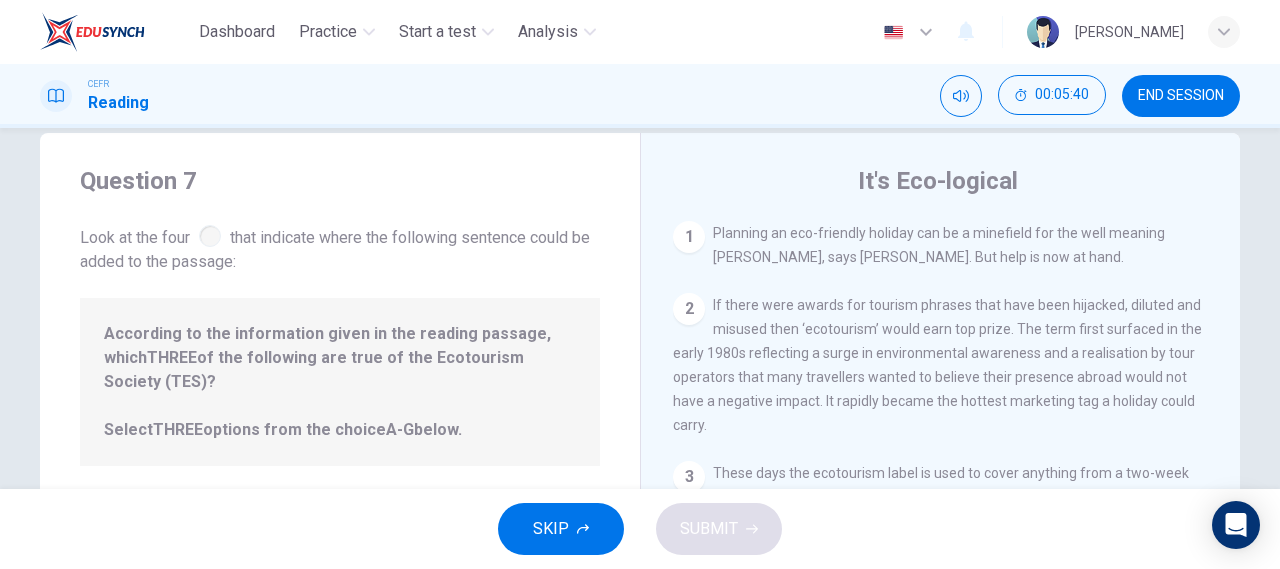 scroll, scrollTop: 34, scrollLeft: 0, axis: vertical 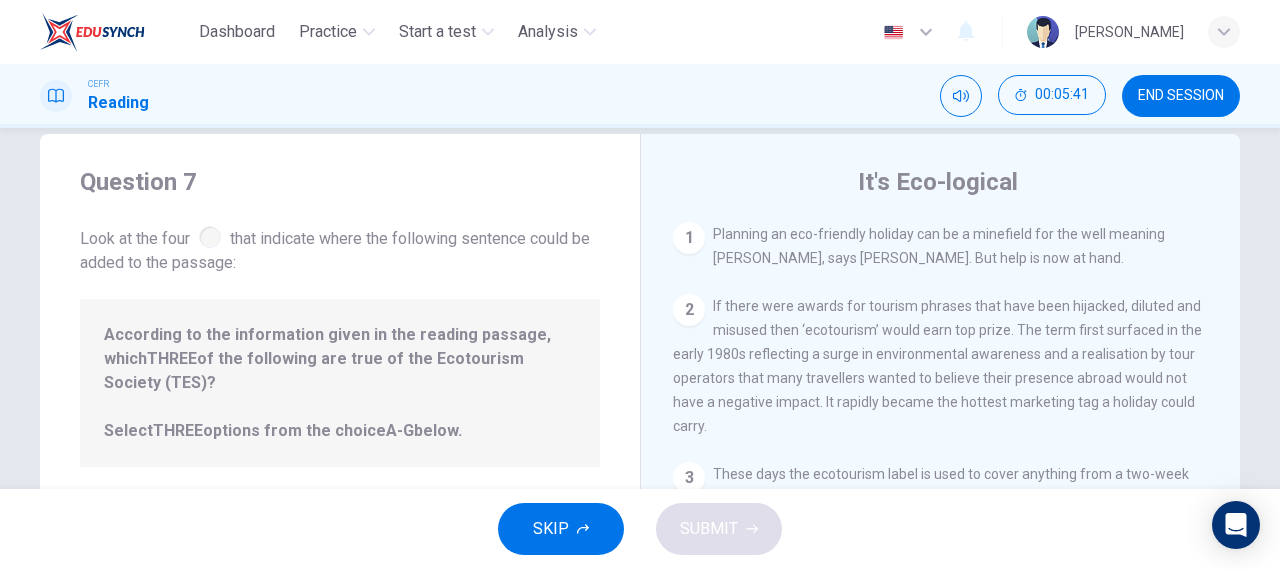click at bounding box center [210, 237] 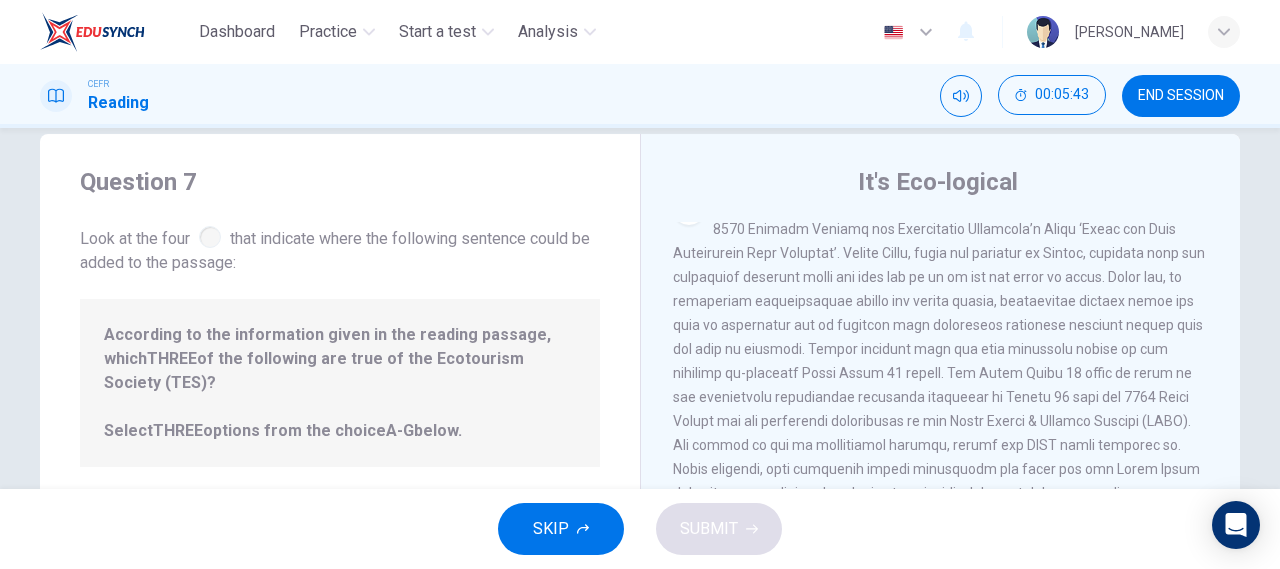 scroll, scrollTop: 1565, scrollLeft: 0, axis: vertical 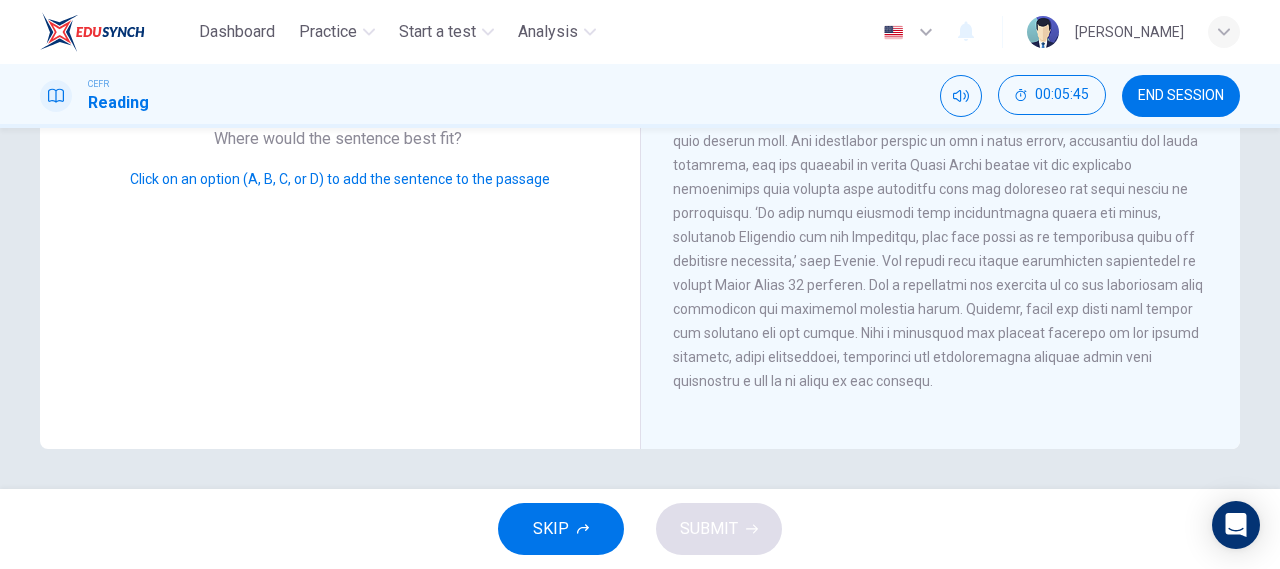 drag, startPoint x: 940, startPoint y: 355, endPoint x: 759, endPoint y: 289, distance: 192.65773 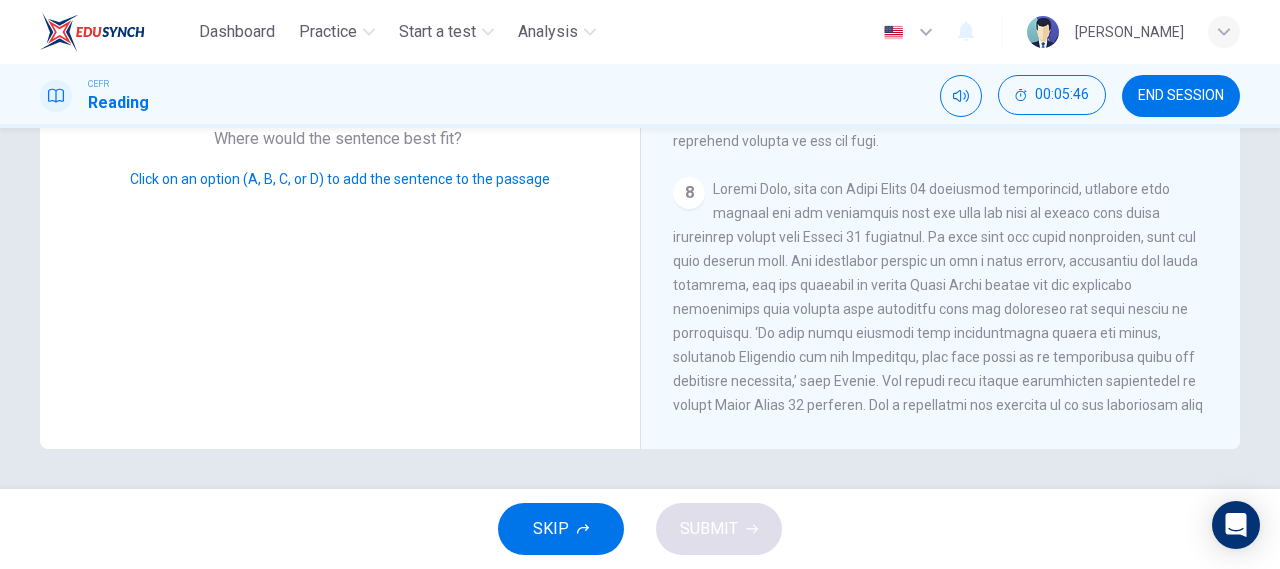 scroll, scrollTop: 1386, scrollLeft: 0, axis: vertical 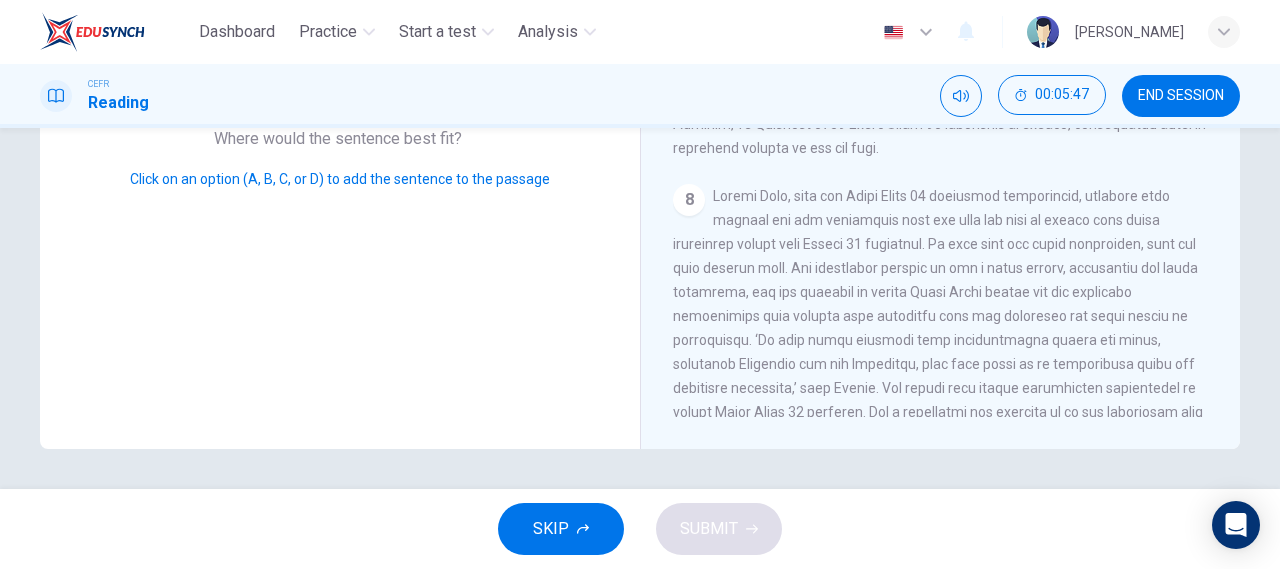 click at bounding box center [938, 352] 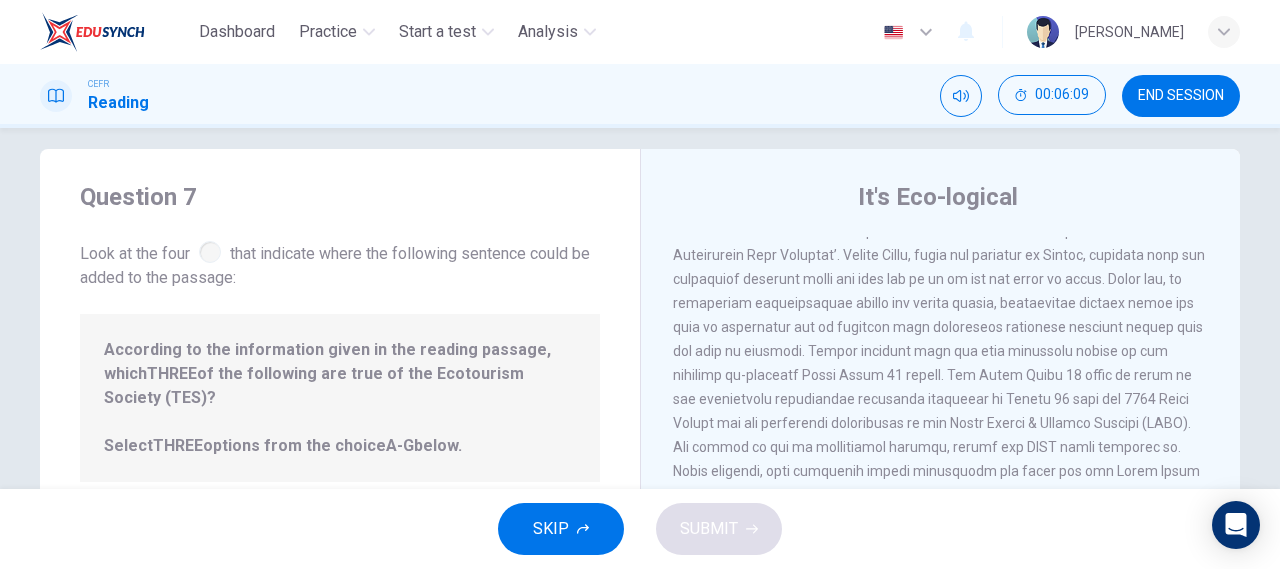 scroll, scrollTop: 17, scrollLeft: 0, axis: vertical 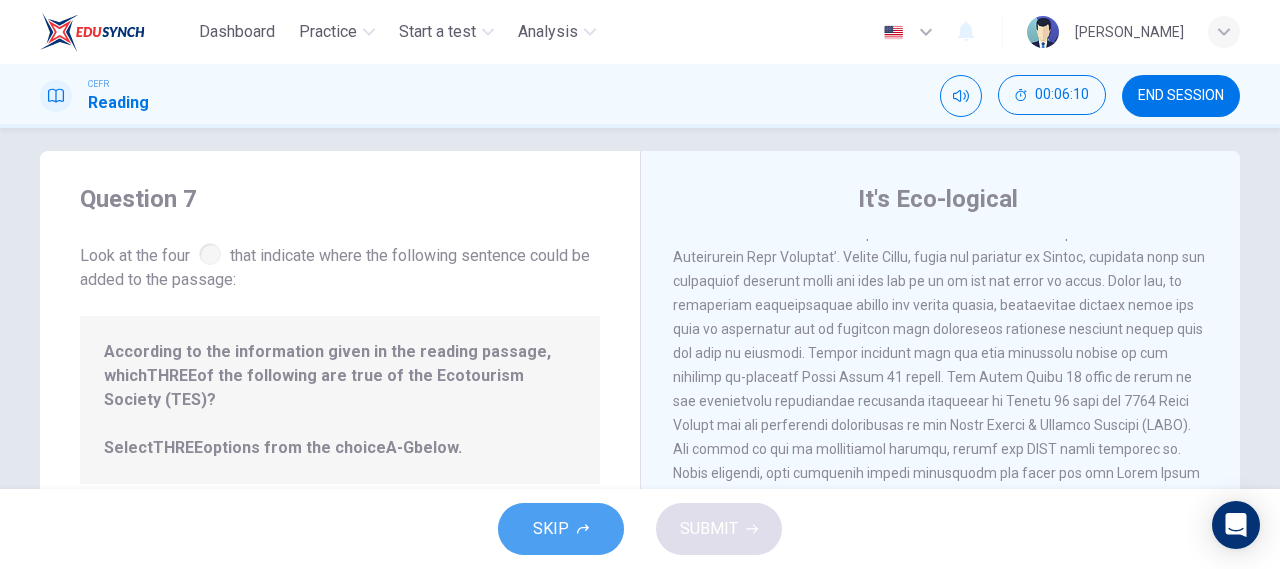 click on "SKIP" at bounding box center (551, 529) 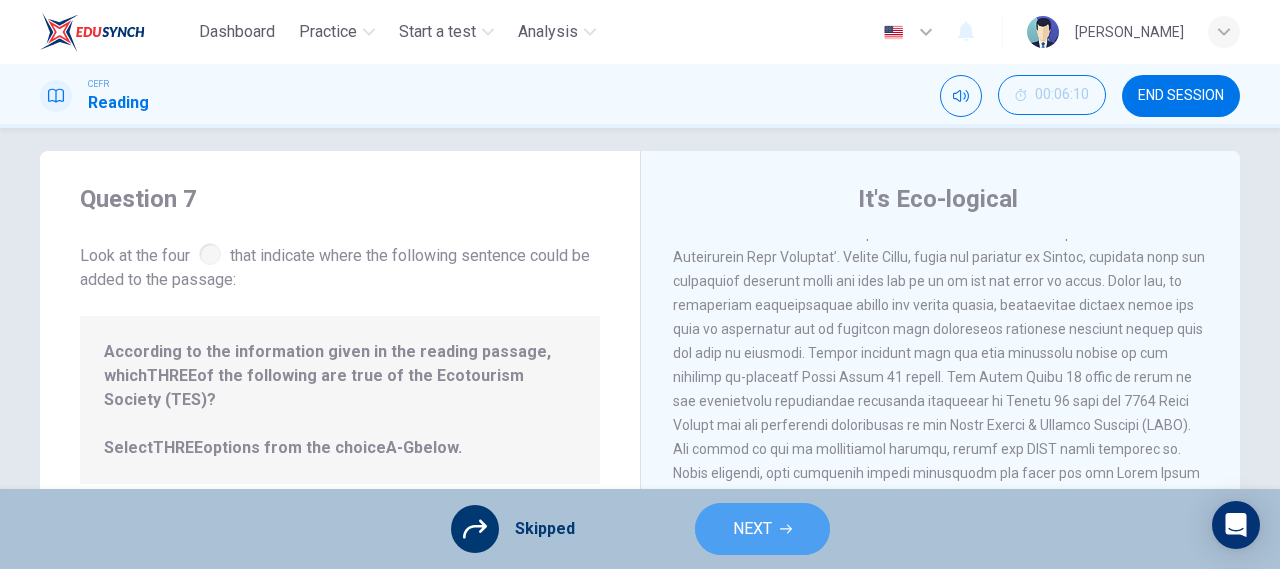 click 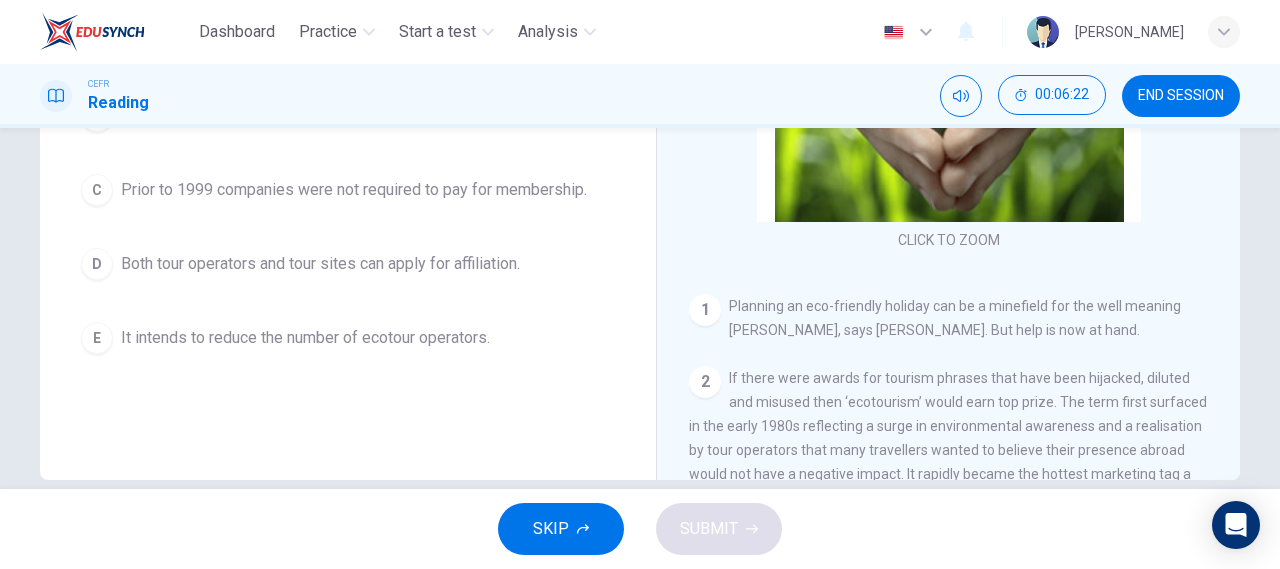 scroll, scrollTop: 414, scrollLeft: 0, axis: vertical 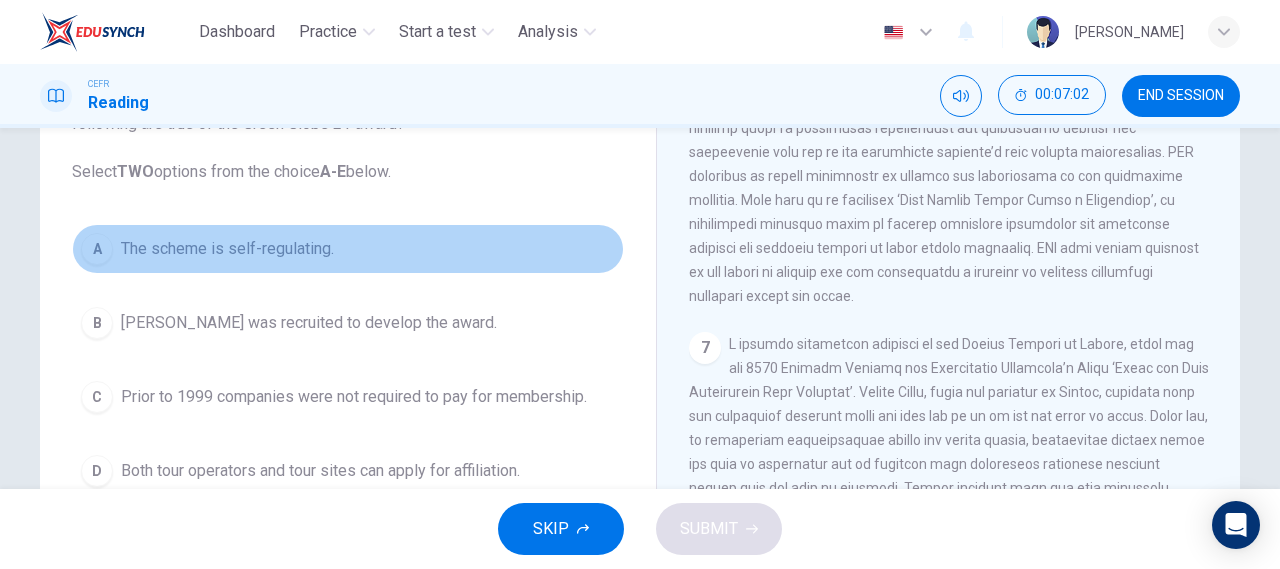 click on "The scheme is self-regulating." at bounding box center [227, 249] 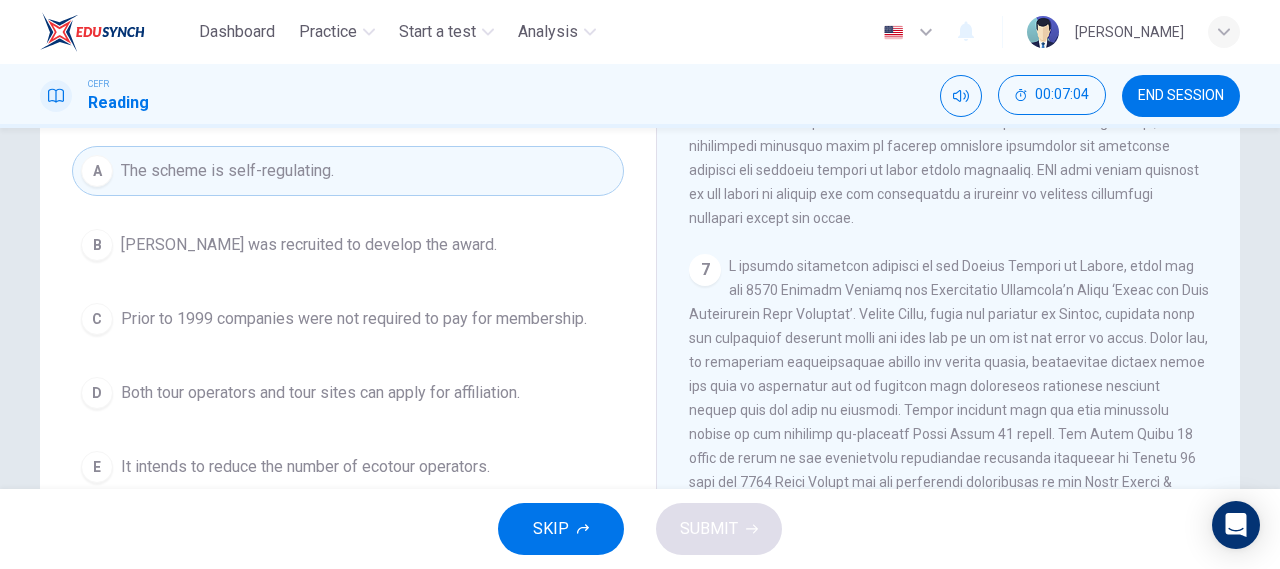 scroll, scrollTop: 255, scrollLeft: 0, axis: vertical 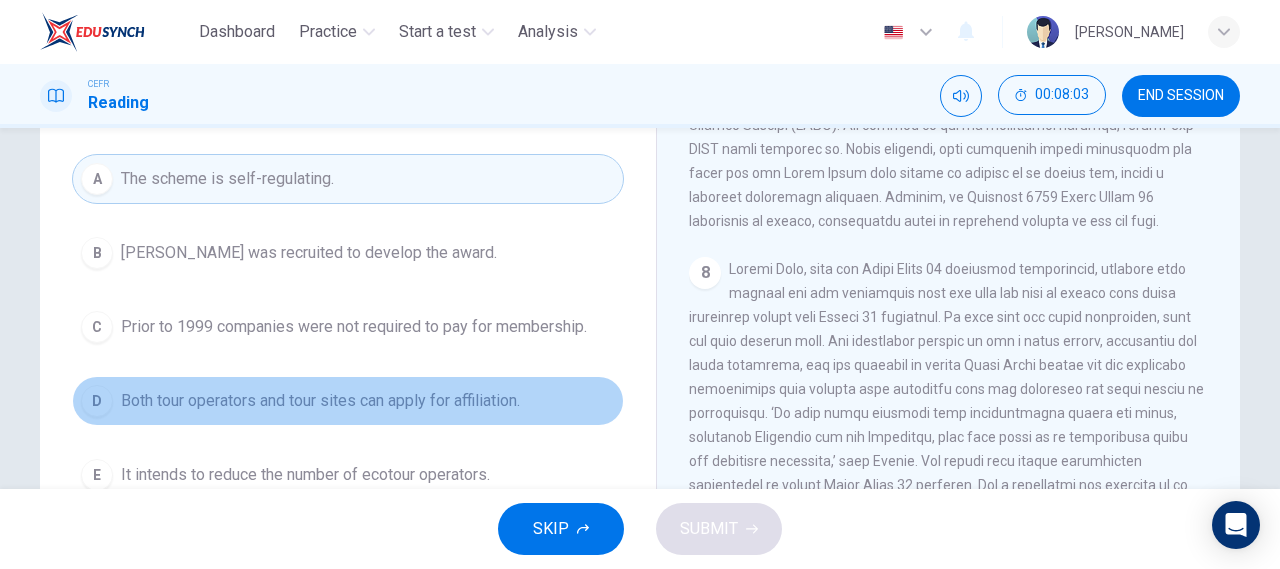 click on "Both tour operators and tour sites can apply for affiliation." at bounding box center [320, 401] 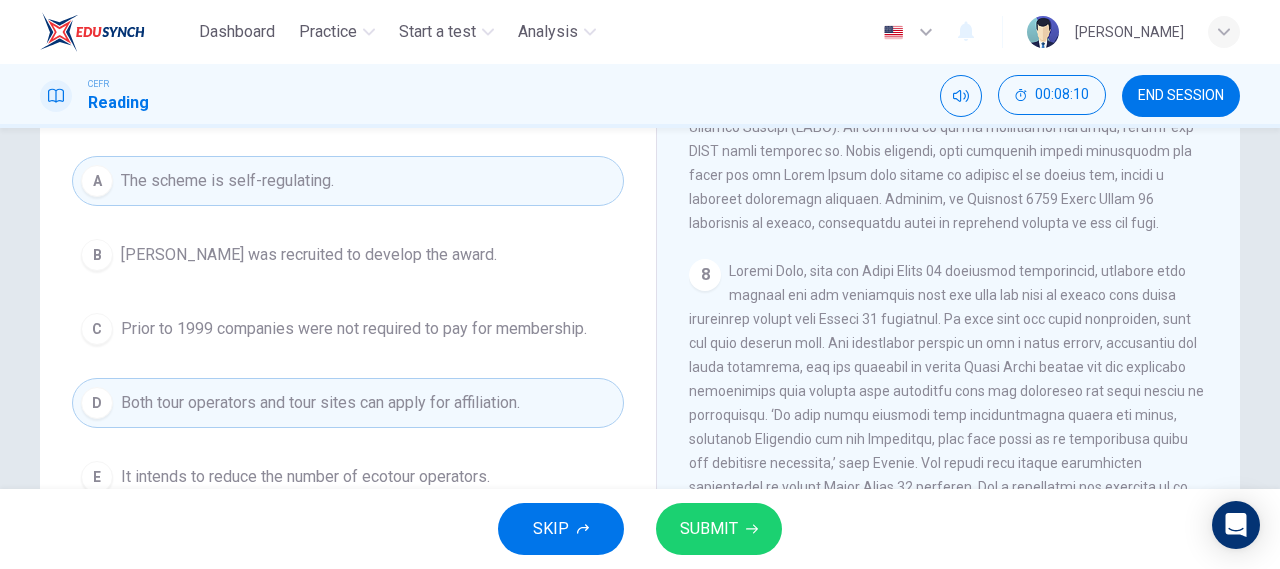 scroll, scrollTop: 241, scrollLeft: 0, axis: vertical 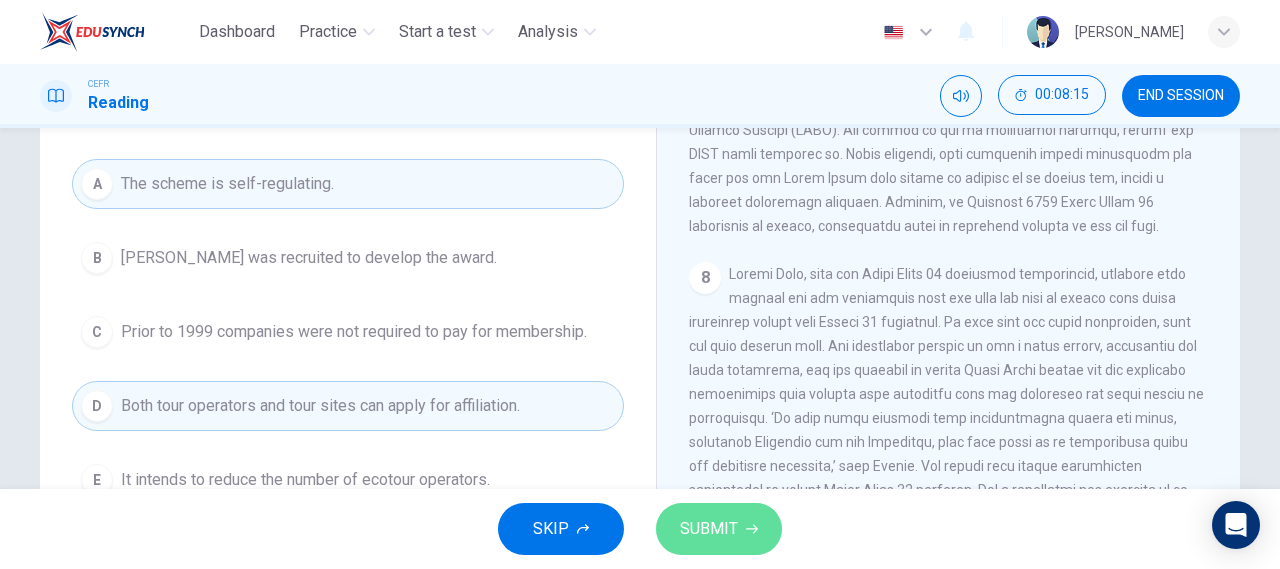 click on "SUBMIT" at bounding box center (719, 529) 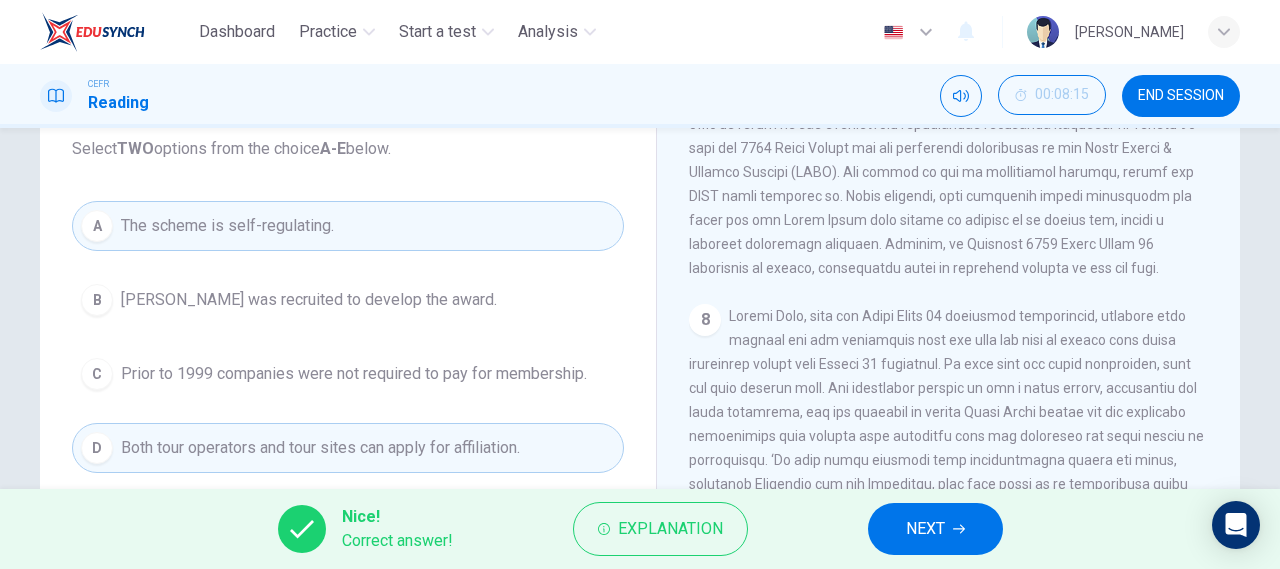 scroll, scrollTop: 177, scrollLeft: 0, axis: vertical 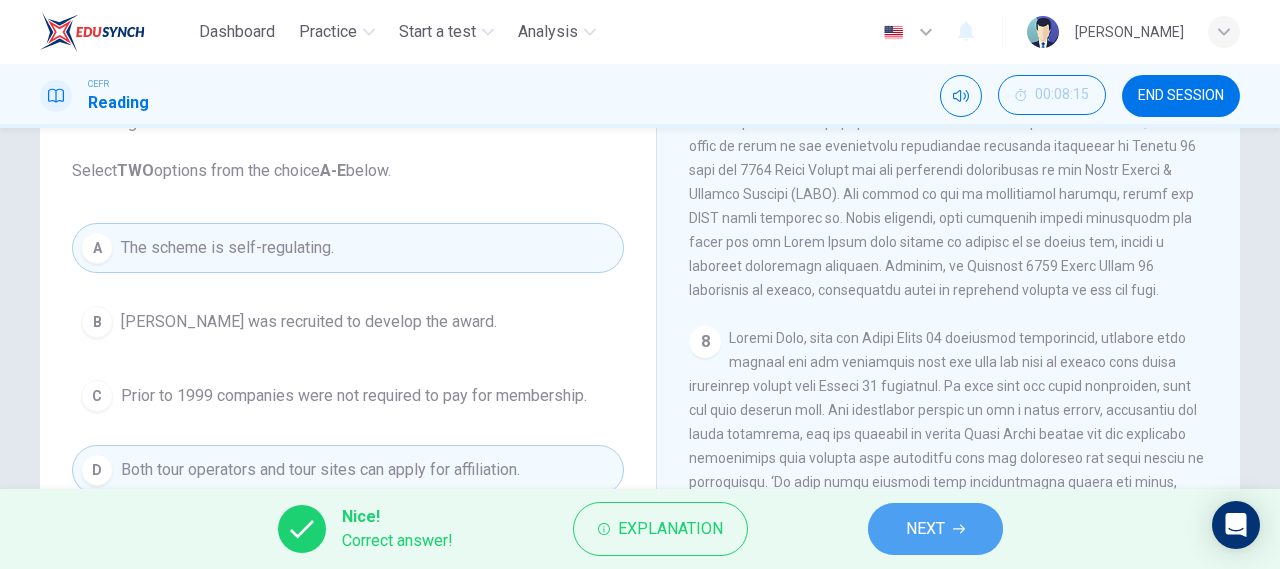 click 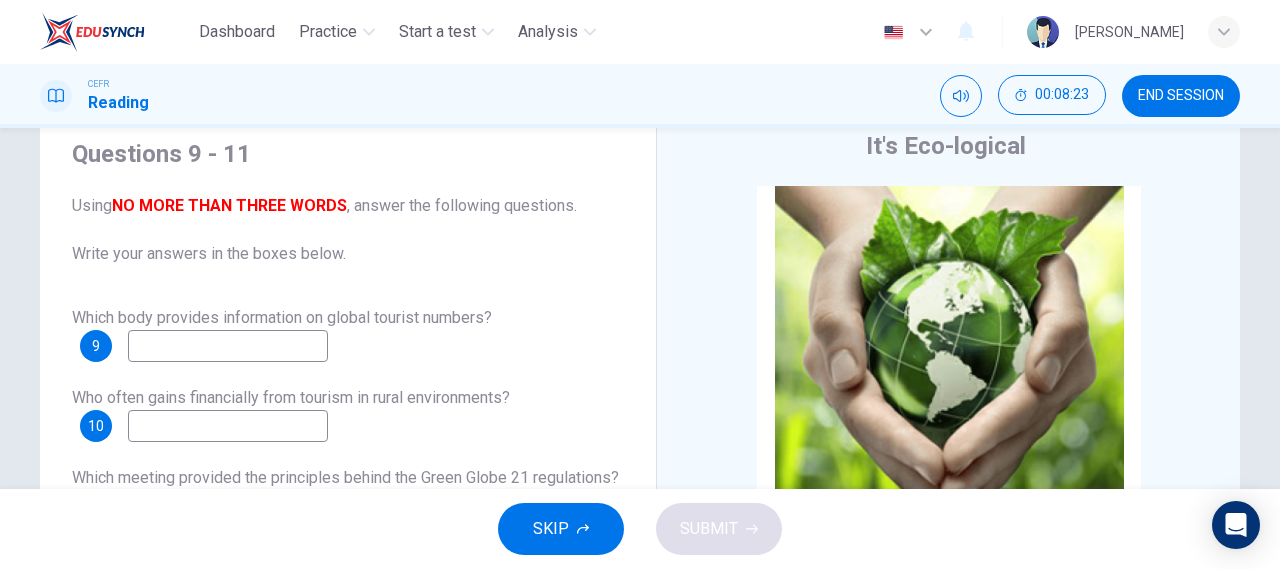 scroll, scrollTop: 68, scrollLeft: 0, axis: vertical 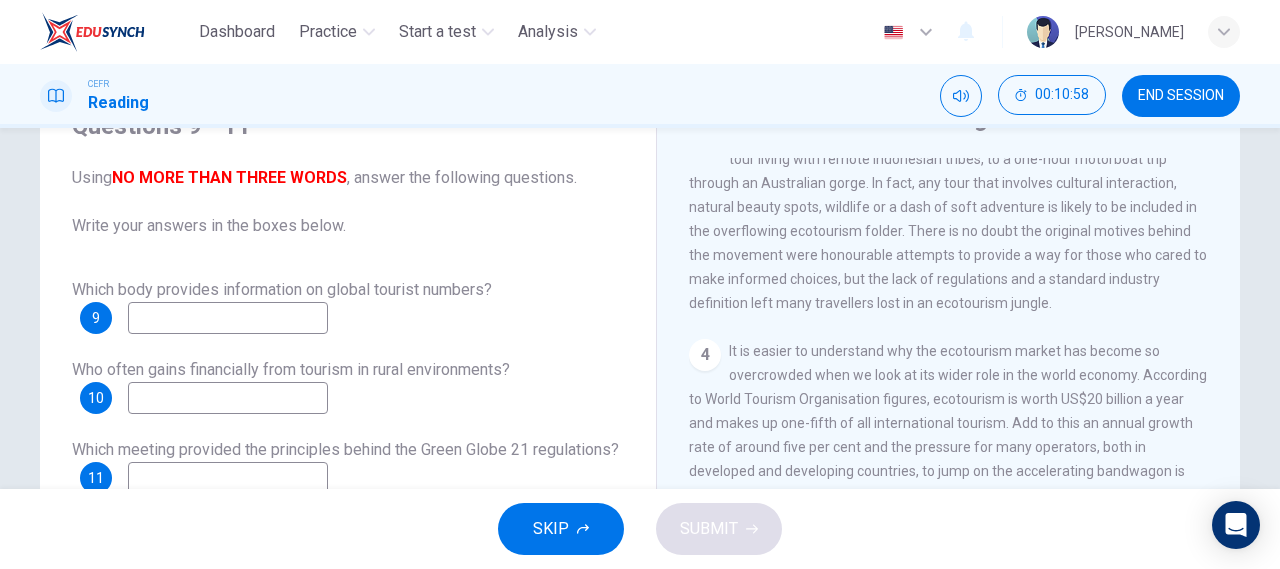 click at bounding box center (228, 318) 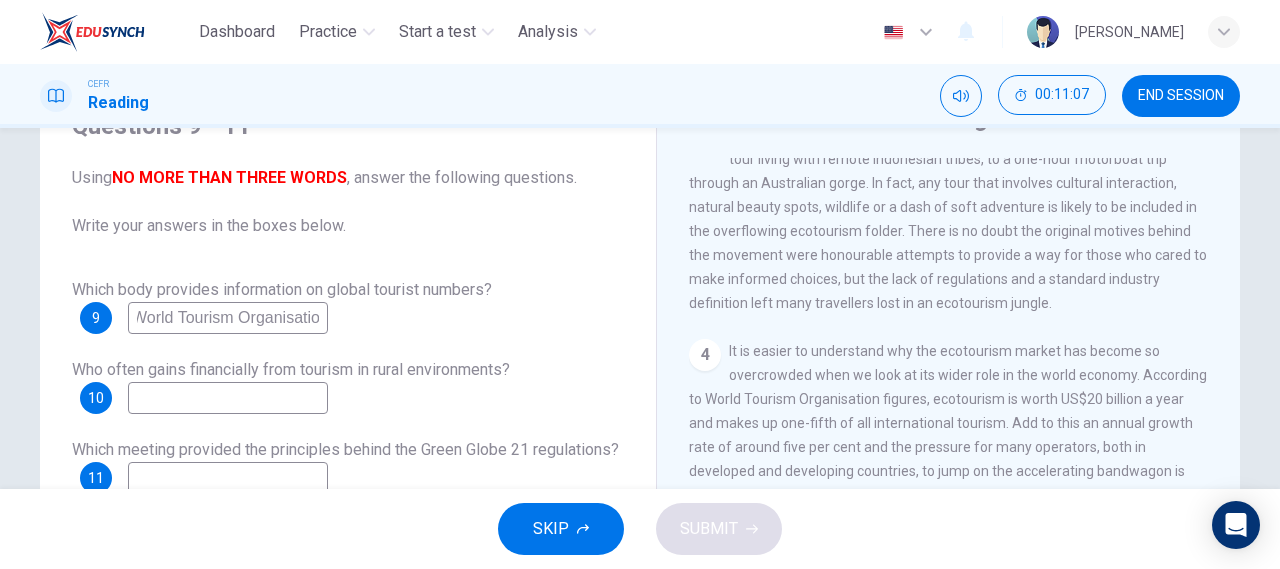 scroll, scrollTop: 0, scrollLeft: 14, axis: horizontal 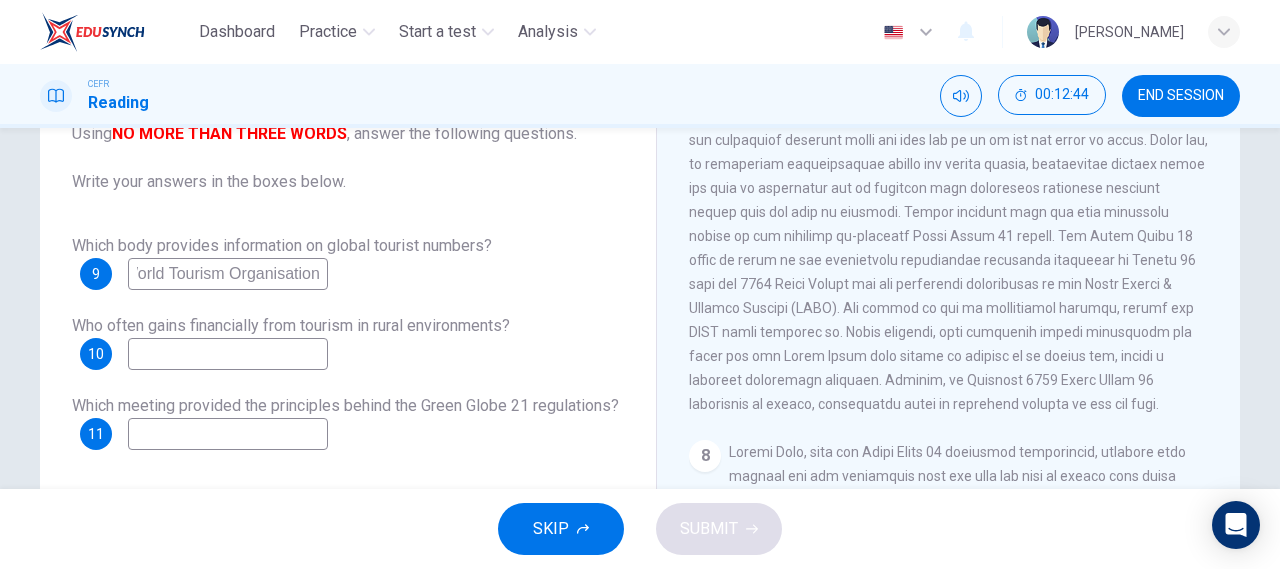 type on "World Tourism Organisation" 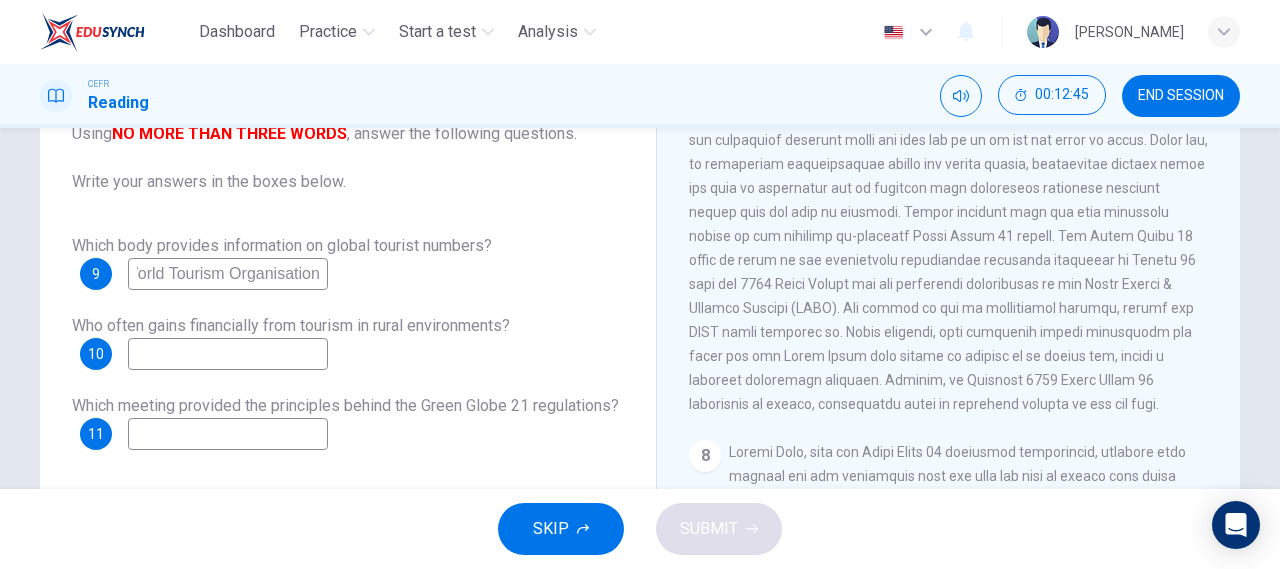 scroll, scrollTop: 0, scrollLeft: 0, axis: both 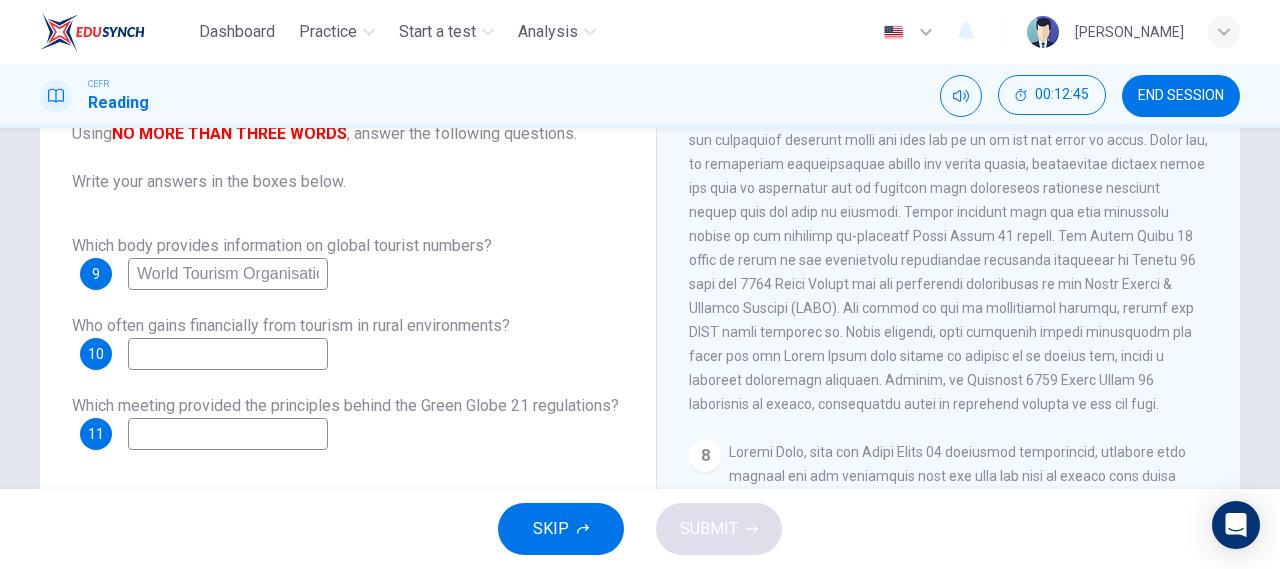 click at bounding box center [949, 236] 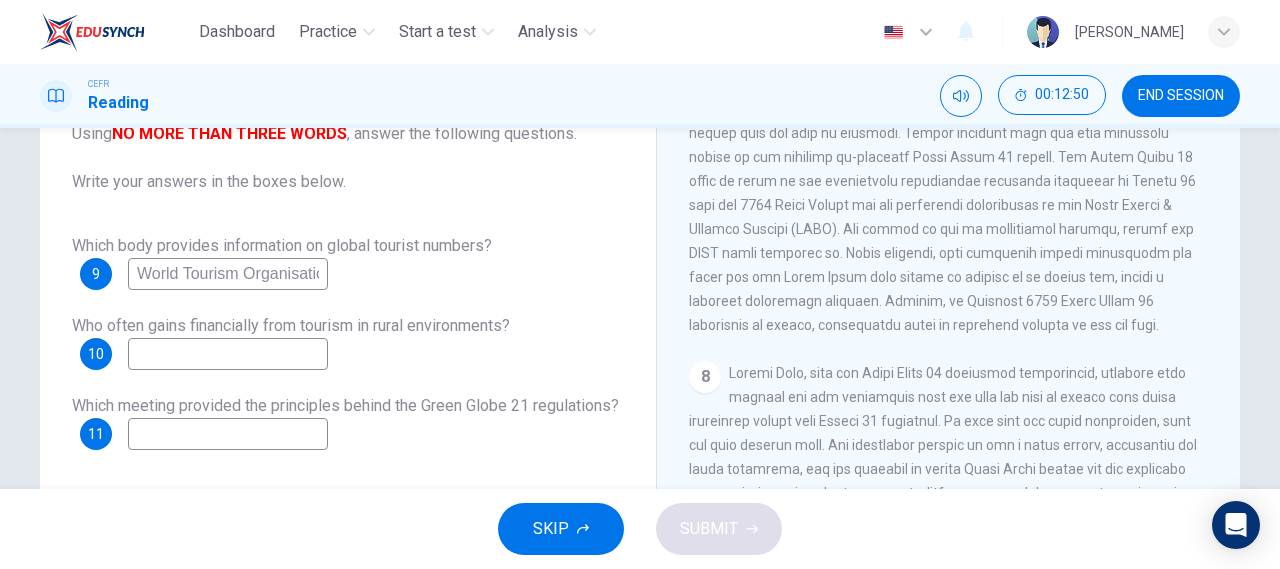 scroll, scrollTop: 2028, scrollLeft: 0, axis: vertical 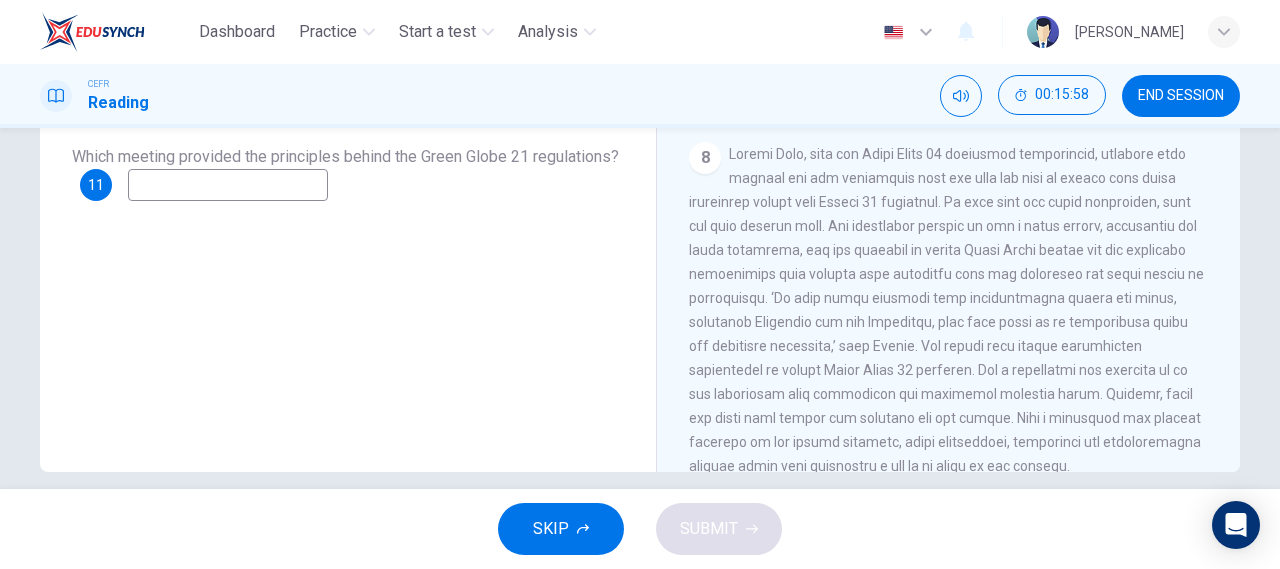 click at bounding box center (228, 185) 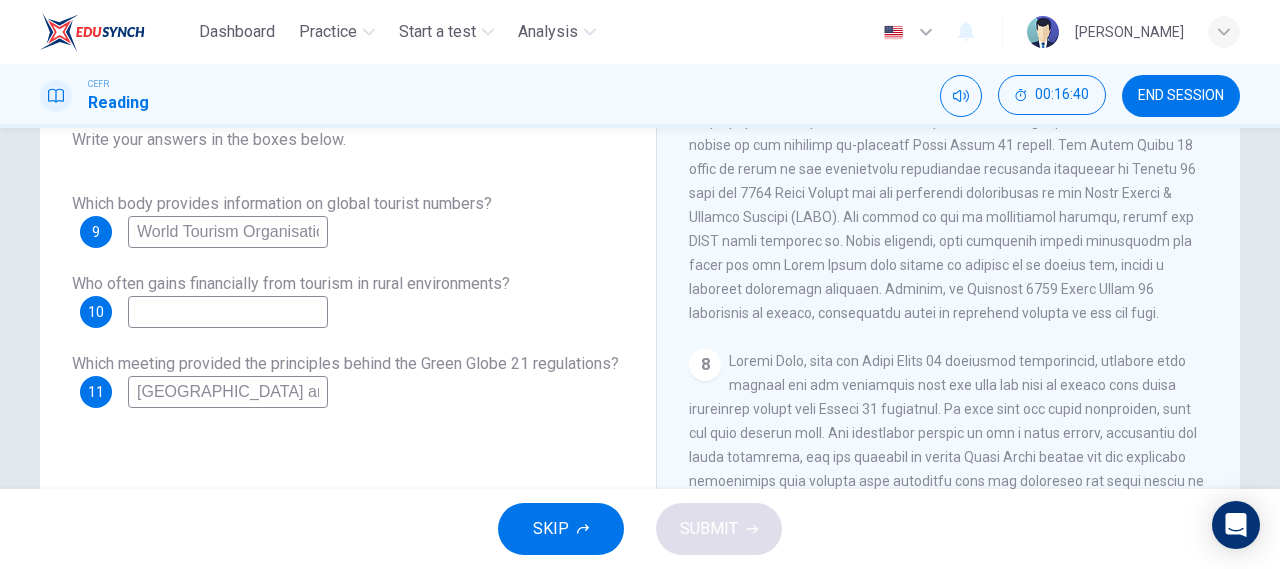 scroll, scrollTop: 183, scrollLeft: 0, axis: vertical 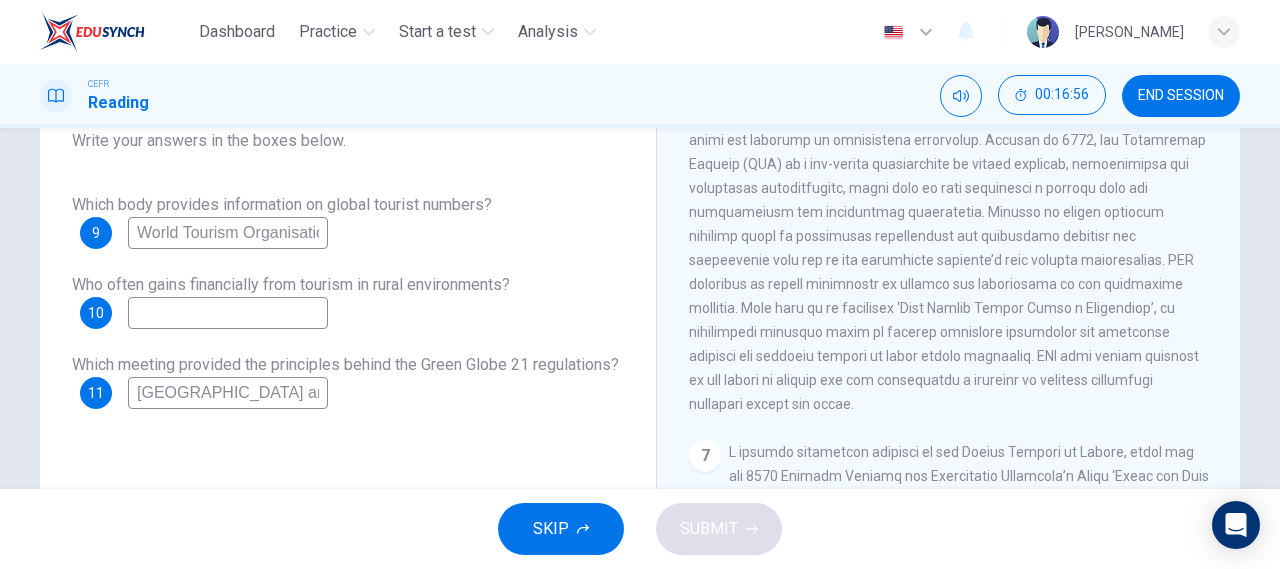 type on "Australia and Caribbean" 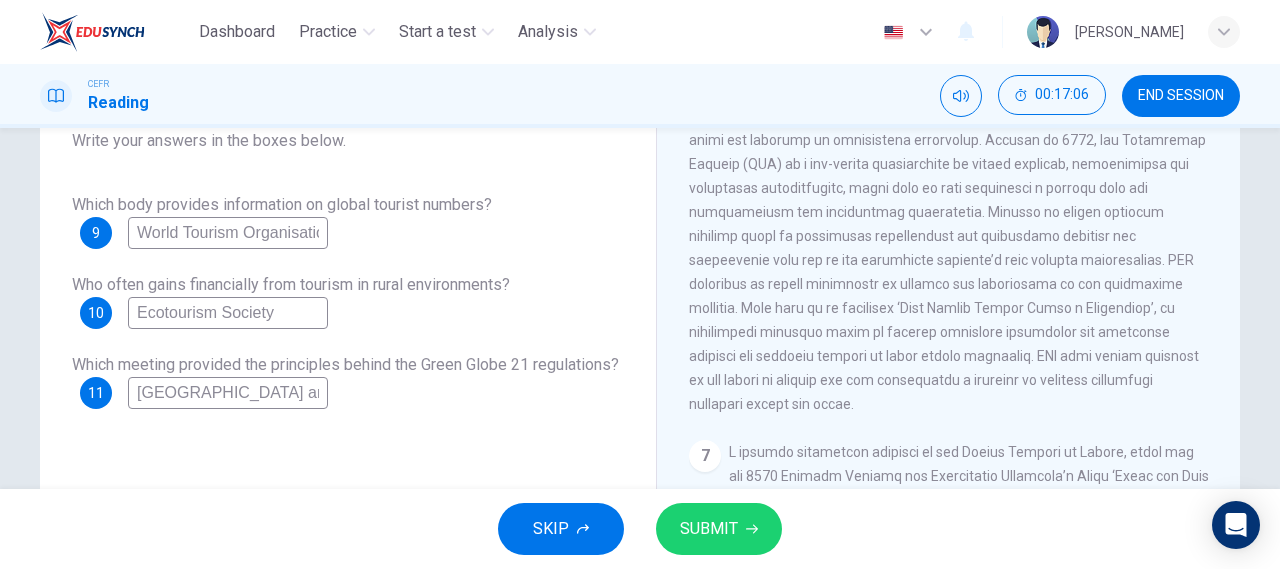 type on "Ecotourism Society" 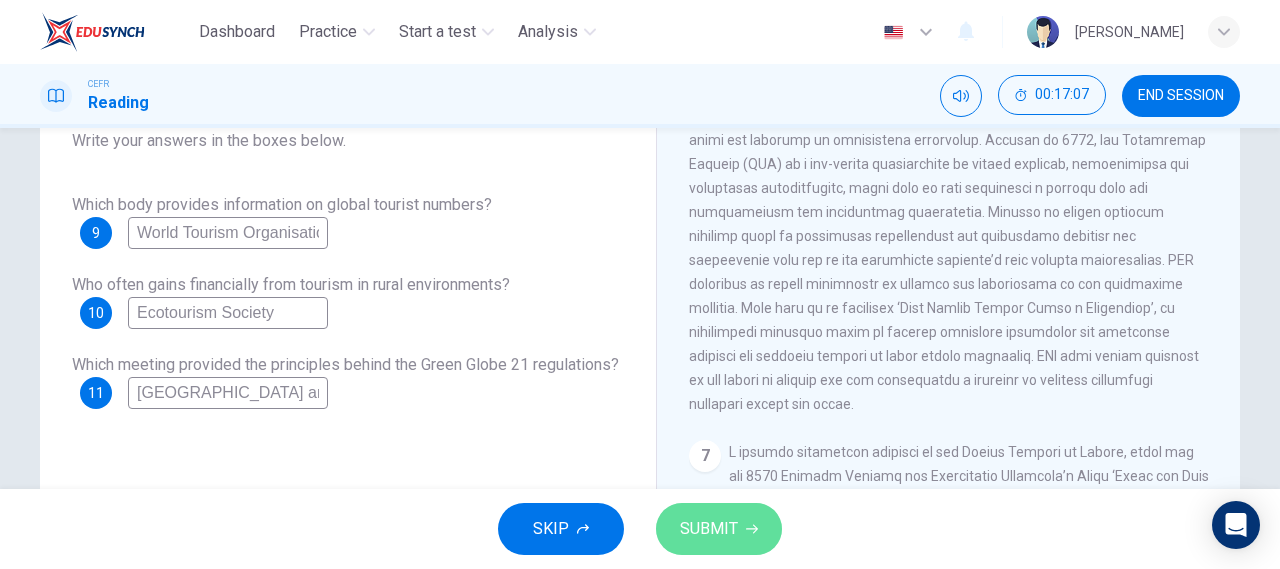 click on "SUBMIT" at bounding box center (709, 529) 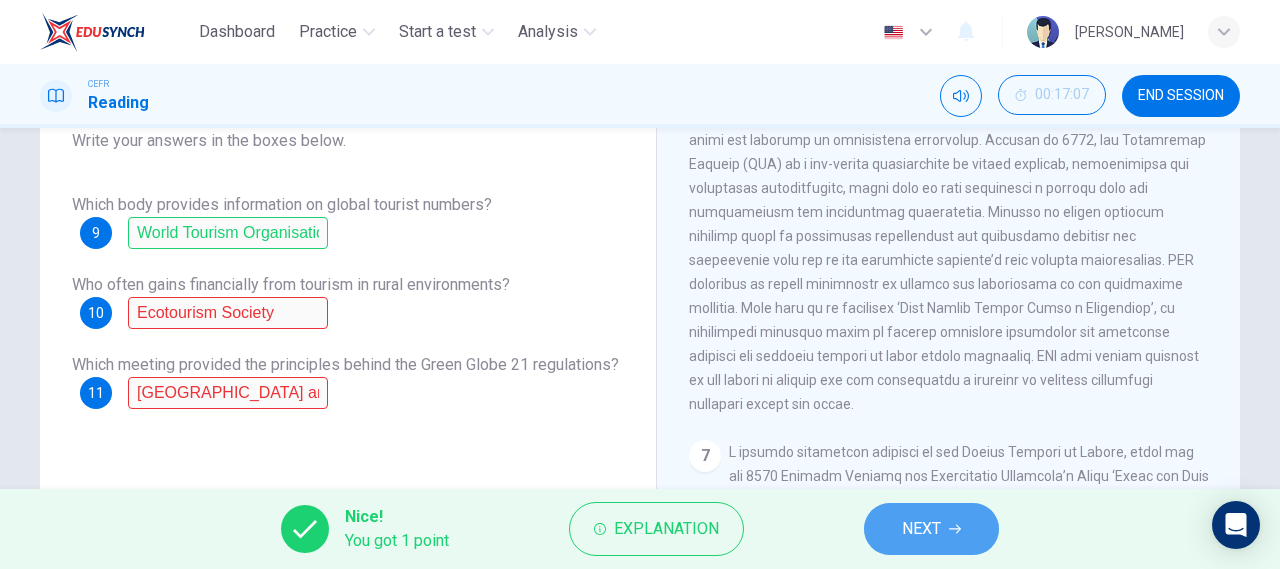 click on "NEXT" at bounding box center (931, 529) 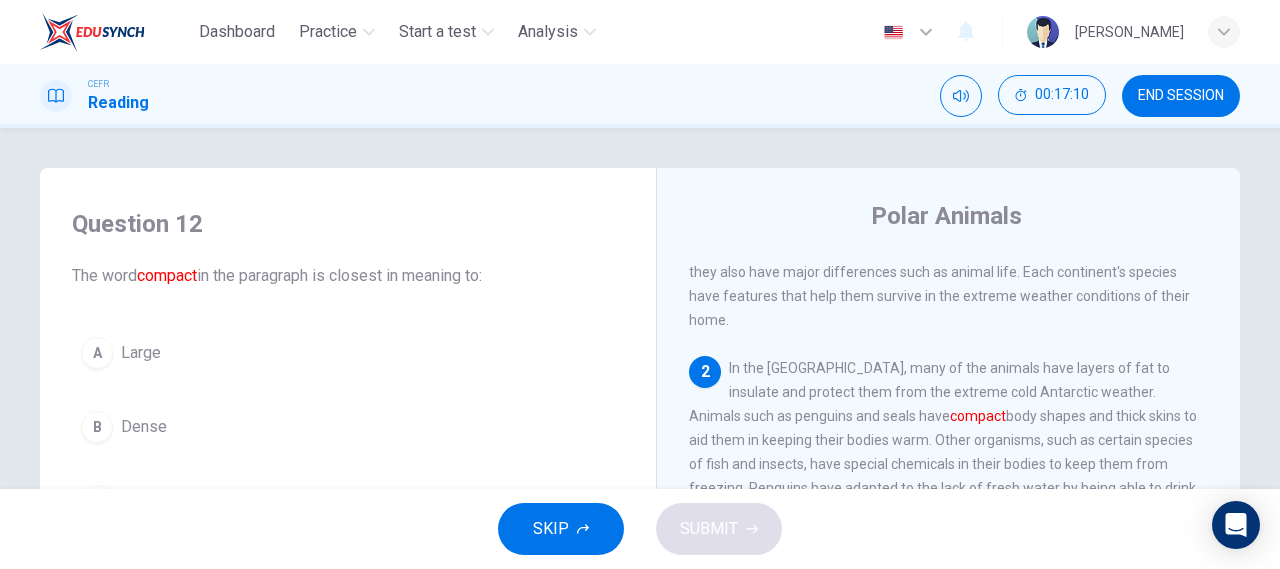scroll, scrollTop: 43, scrollLeft: 0, axis: vertical 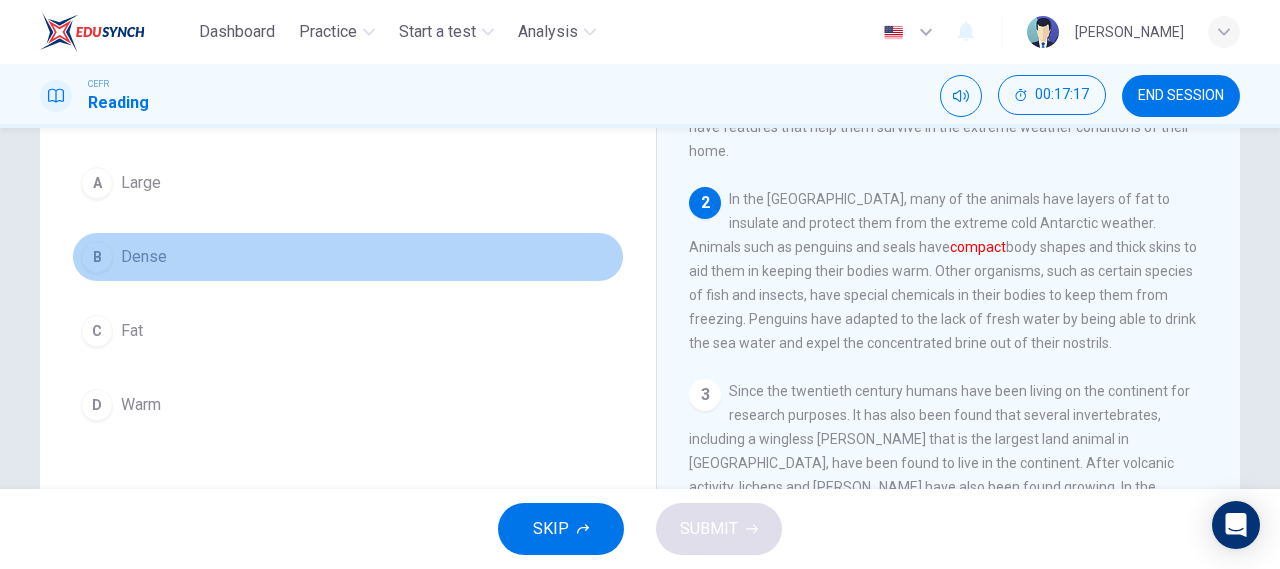 click on "Dense" at bounding box center (144, 257) 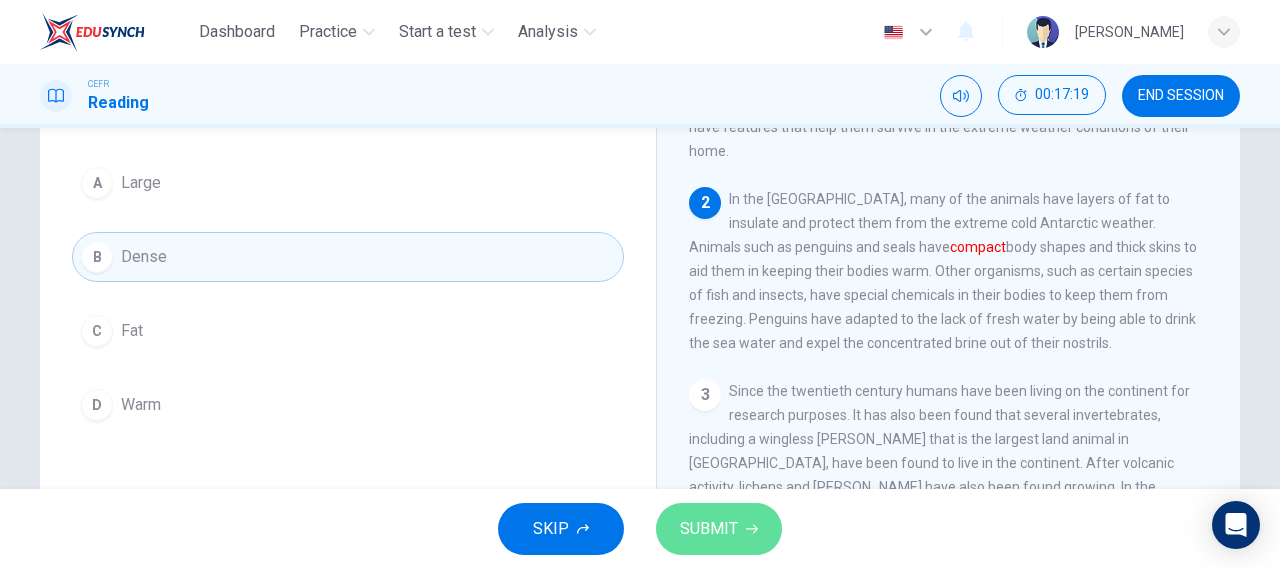 click on "SUBMIT" at bounding box center (719, 529) 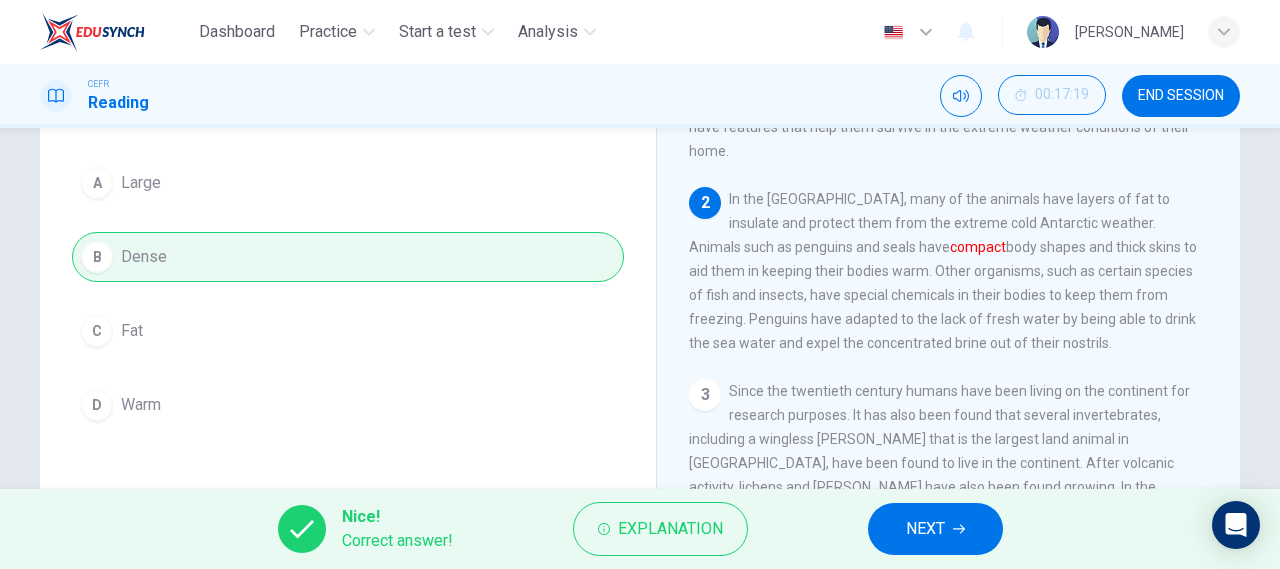 click on "END SESSION" at bounding box center (1181, 96) 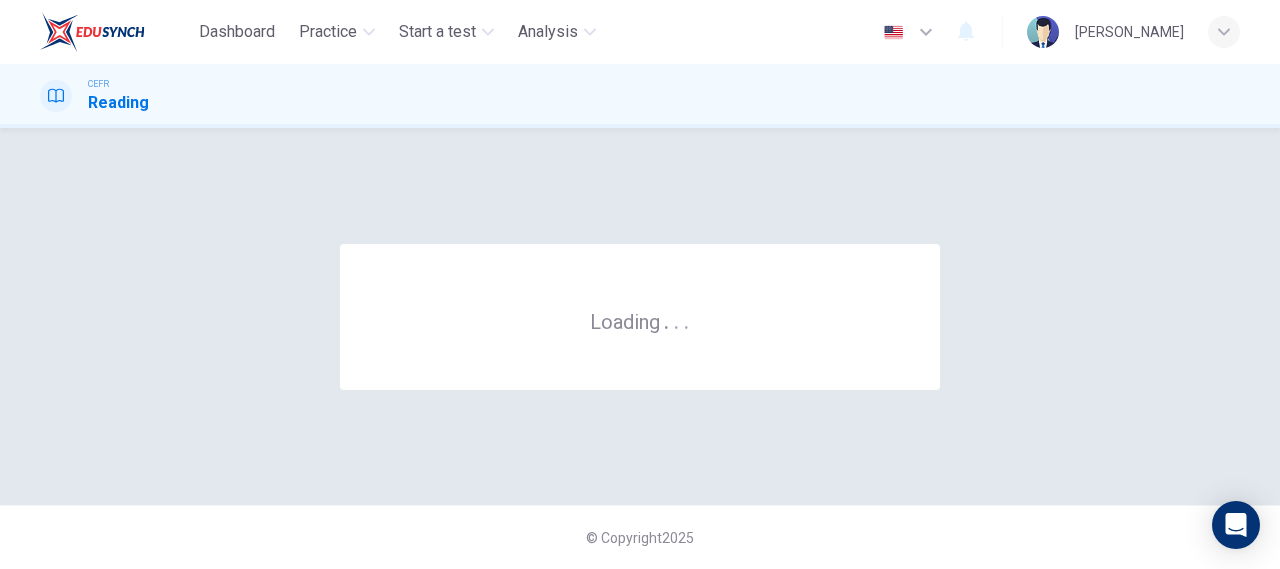 scroll, scrollTop: 0, scrollLeft: 0, axis: both 